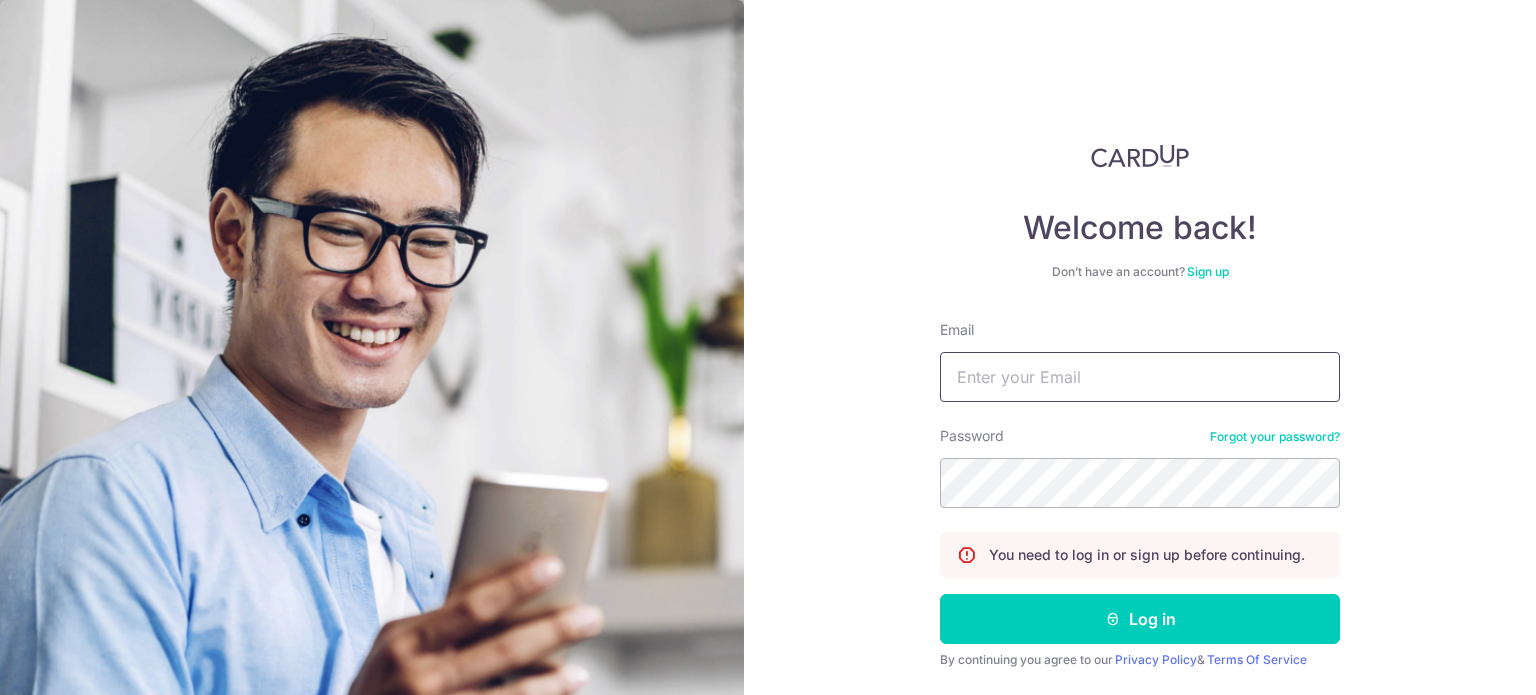 scroll, scrollTop: 0, scrollLeft: 0, axis: both 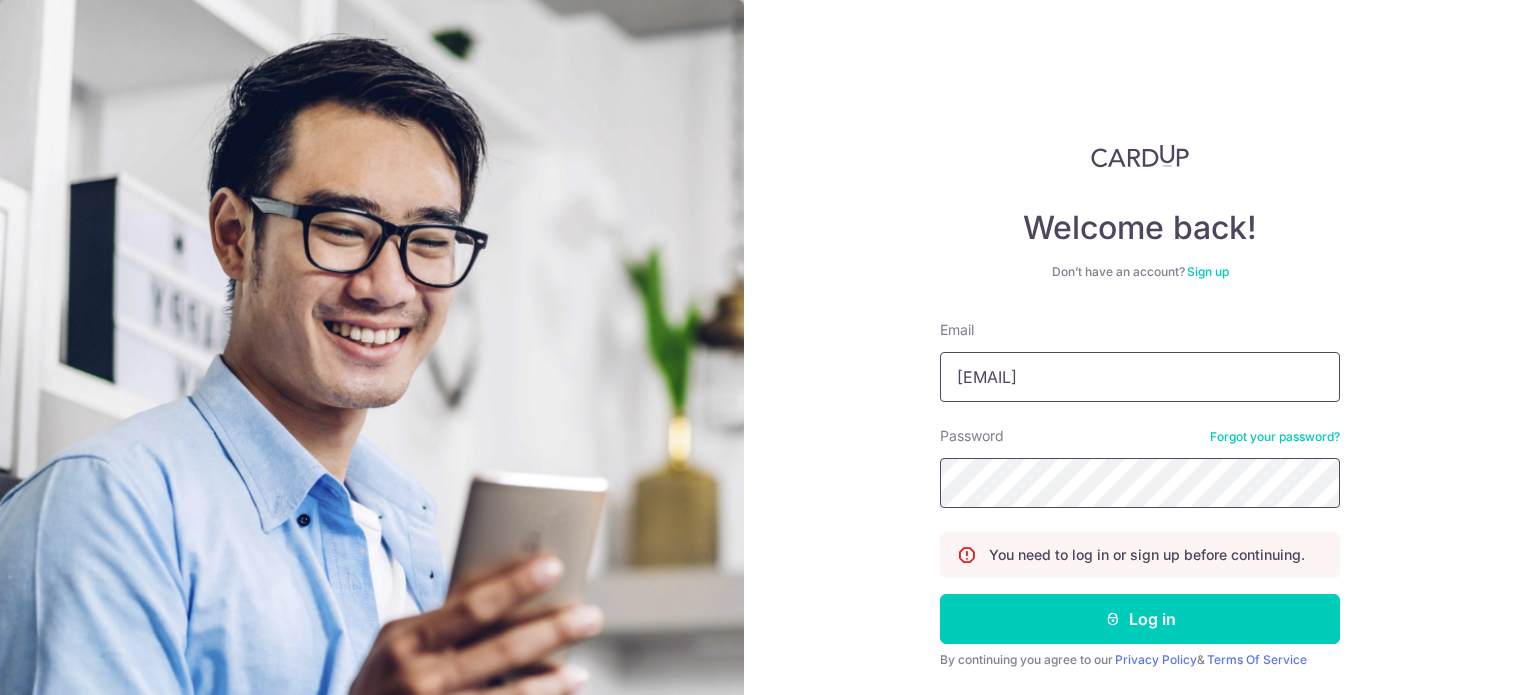 click on "Log in" at bounding box center [1140, 619] 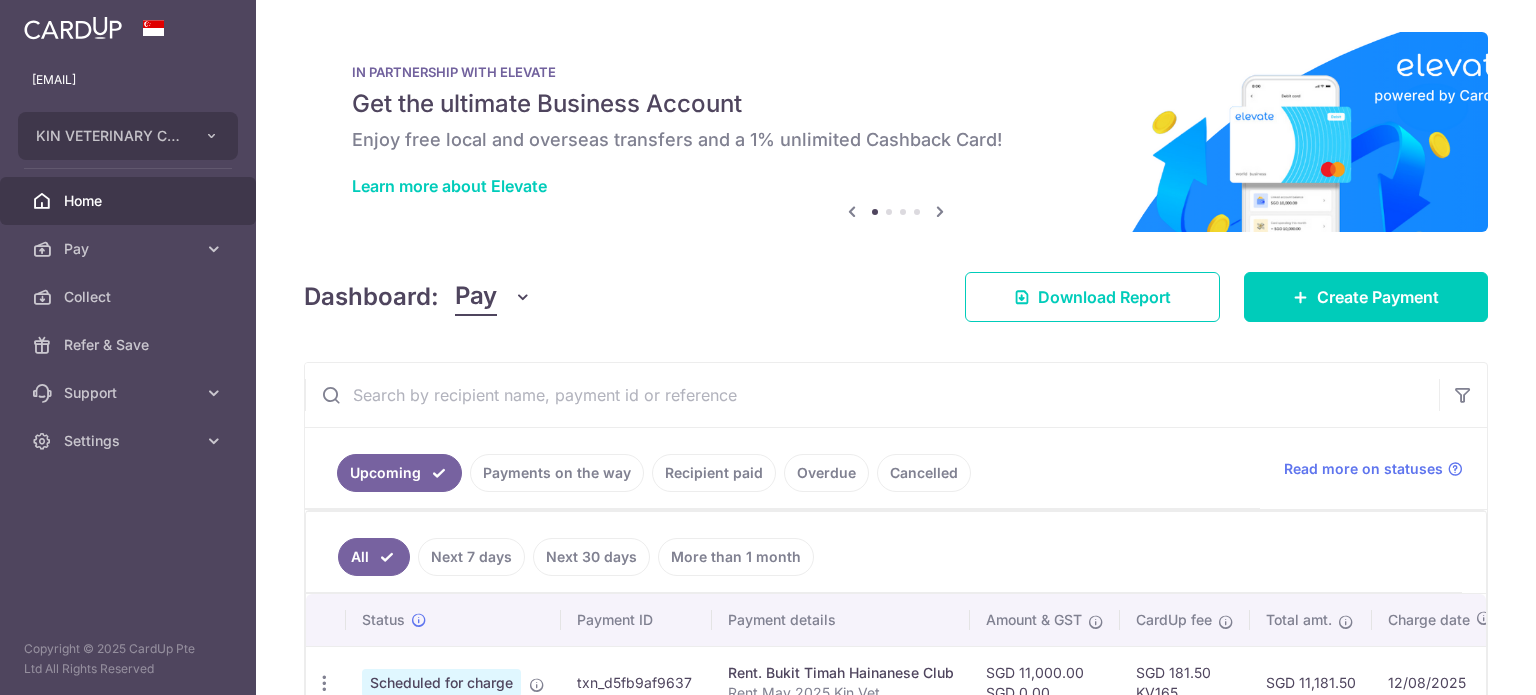scroll, scrollTop: 0, scrollLeft: 0, axis: both 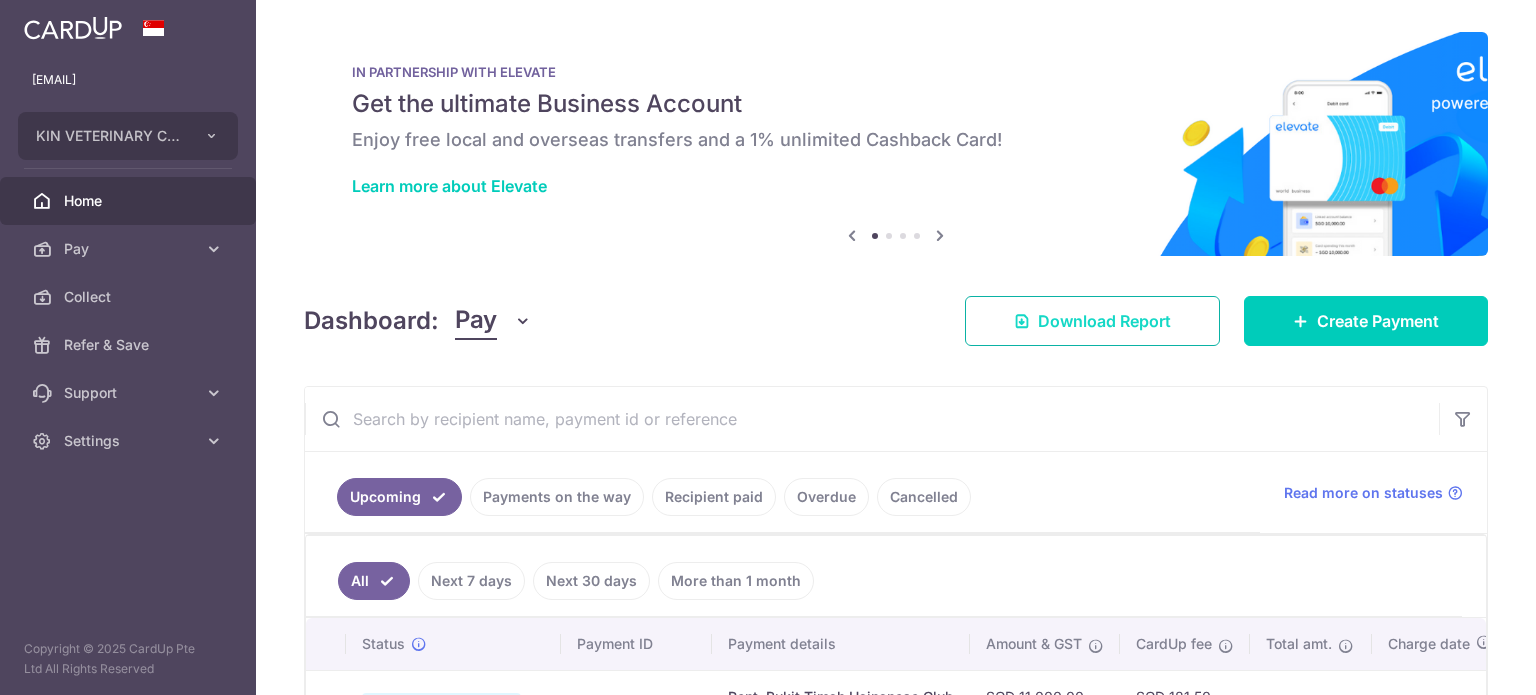 click on "Download Report" at bounding box center (1092, 321) 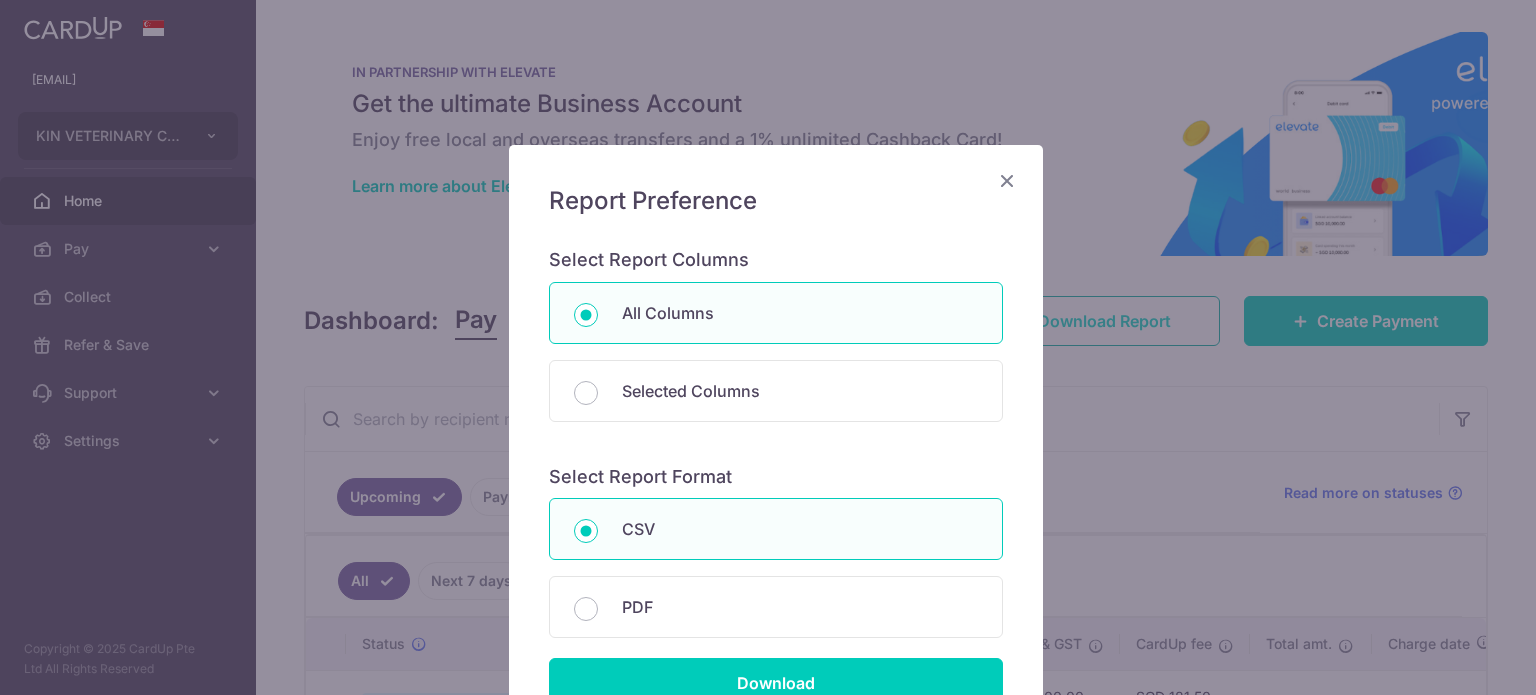 scroll, scrollTop: 0, scrollLeft: 0, axis: both 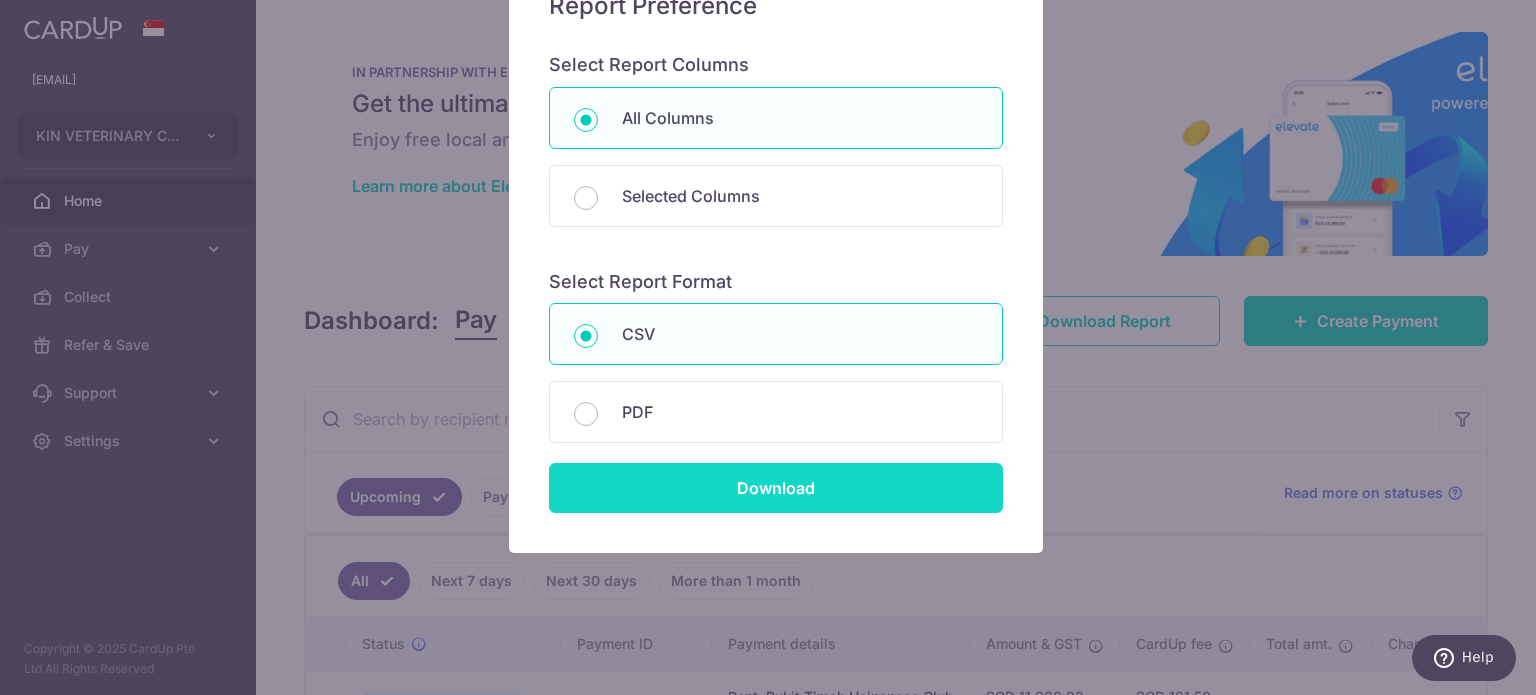 click on "Download" at bounding box center [776, 488] 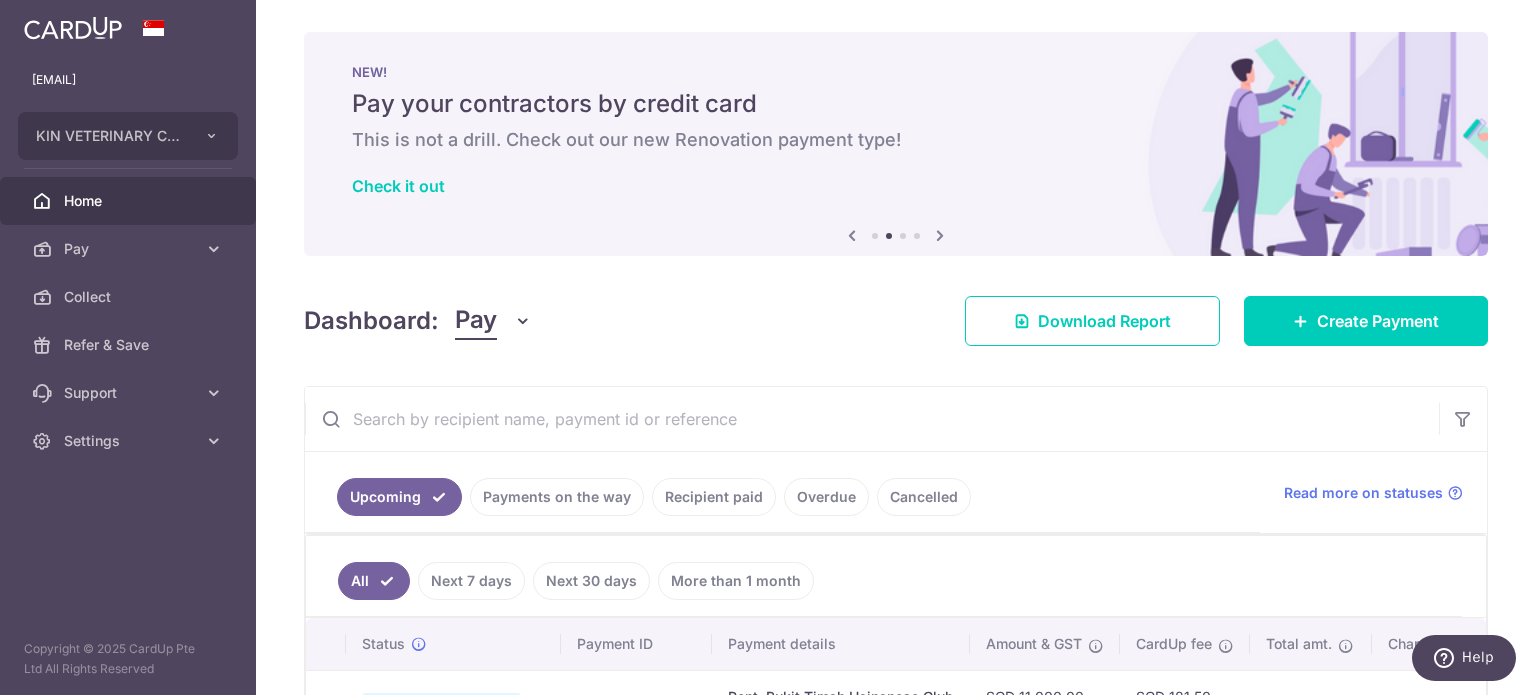 click on "Home" at bounding box center [130, 201] 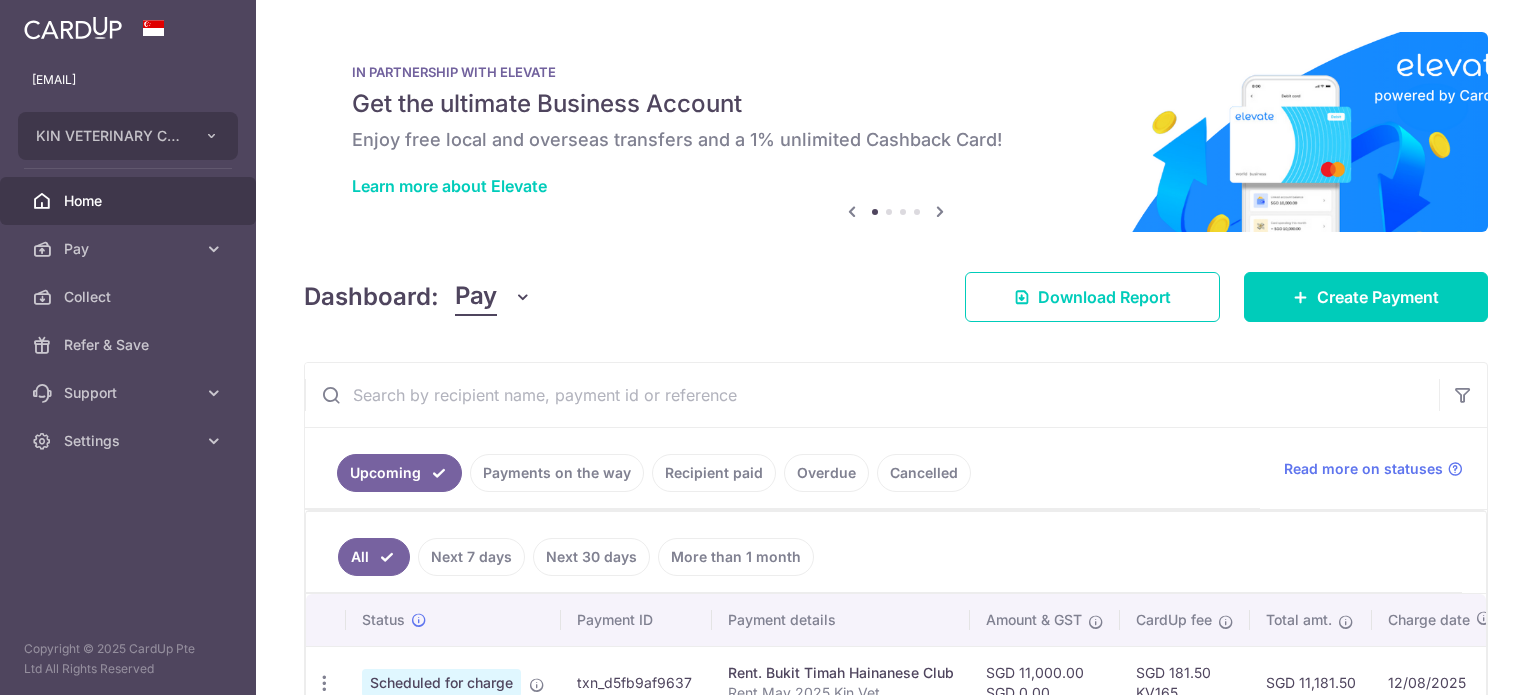 scroll, scrollTop: 0, scrollLeft: 0, axis: both 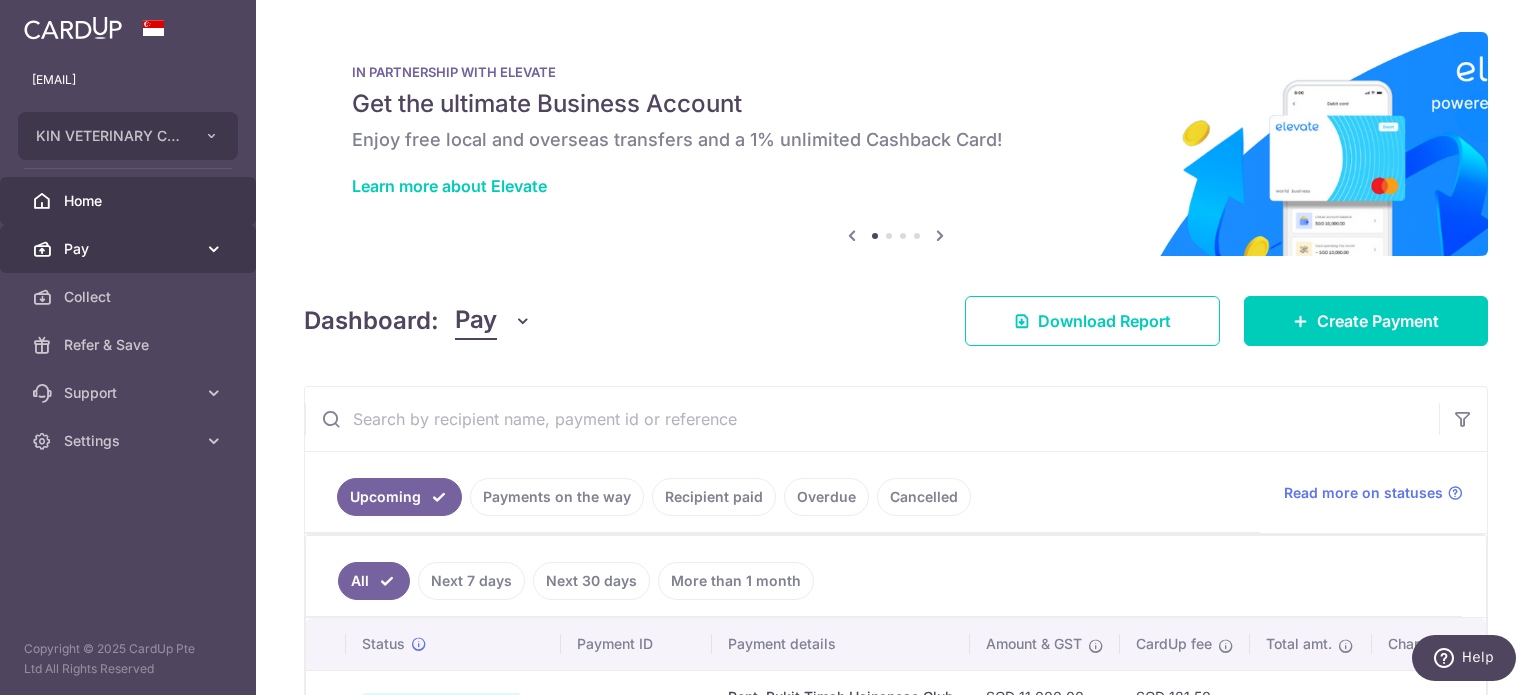 click on "Pay" at bounding box center [130, 249] 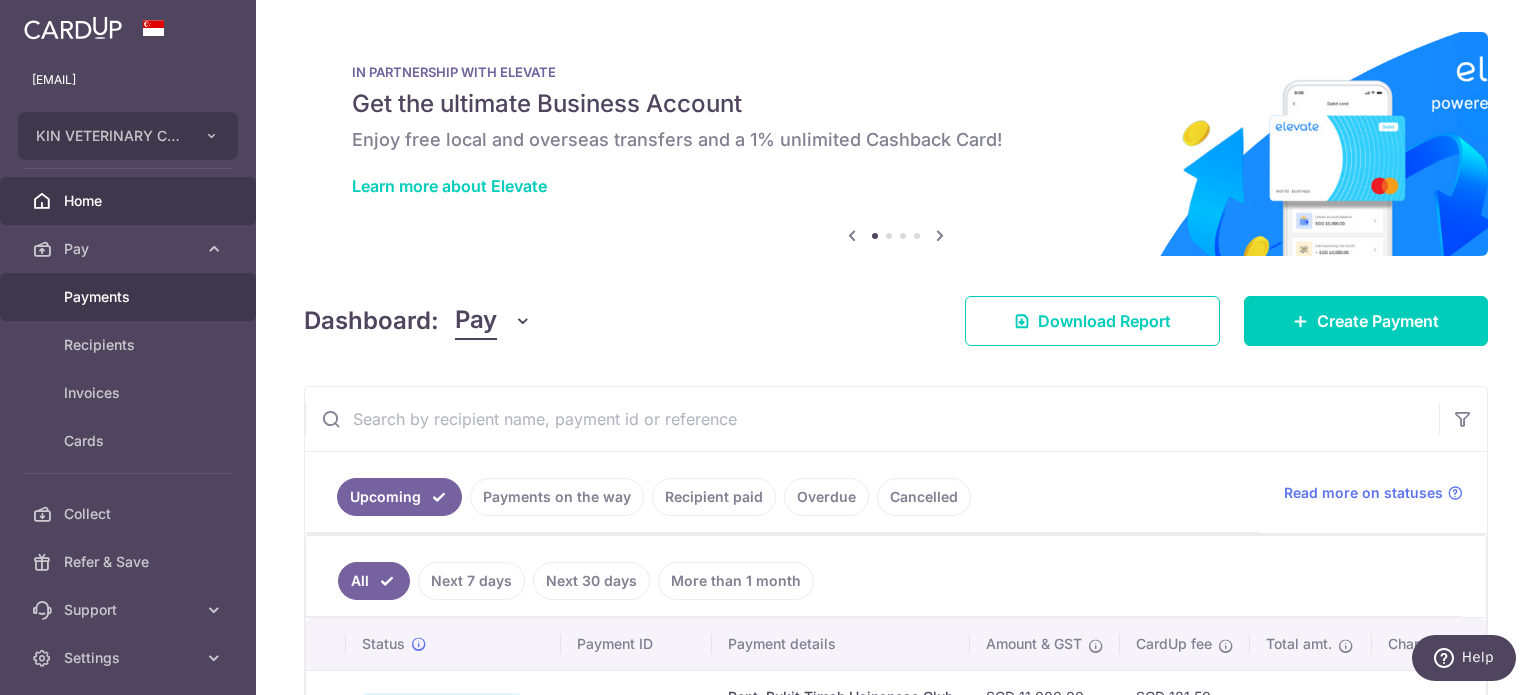 click on "Payments" at bounding box center (130, 297) 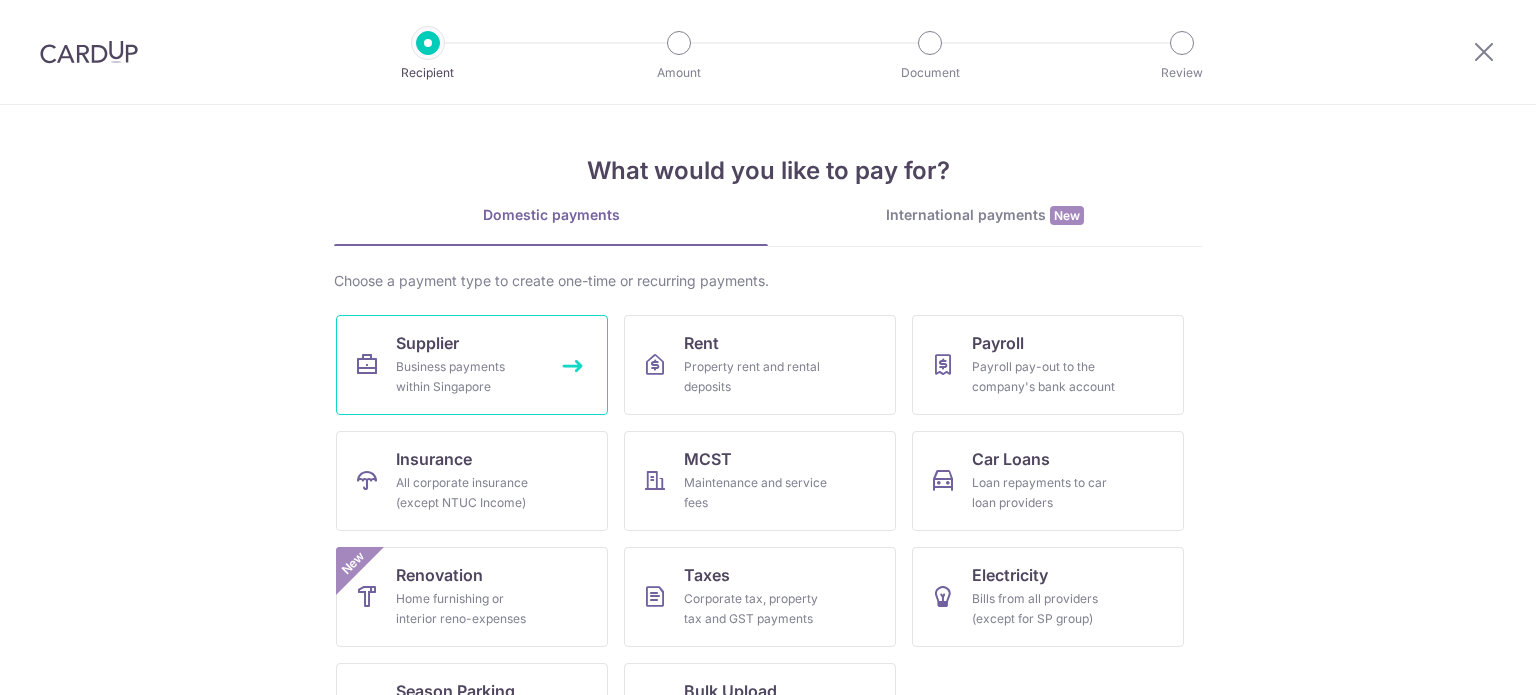 scroll, scrollTop: 0, scrollLeft: 0, axis: both 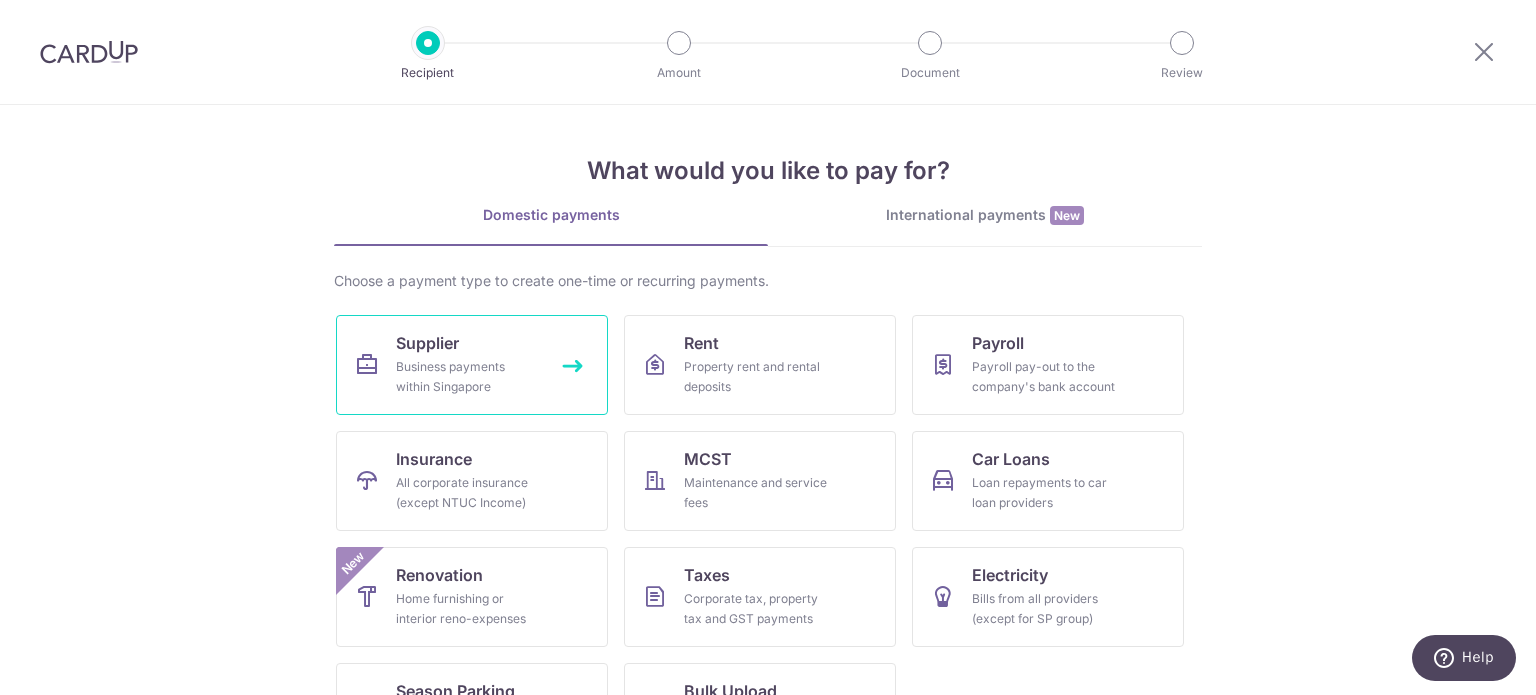 click on "Supplier Business payments within Singapore" at bounding box center (472, 365) 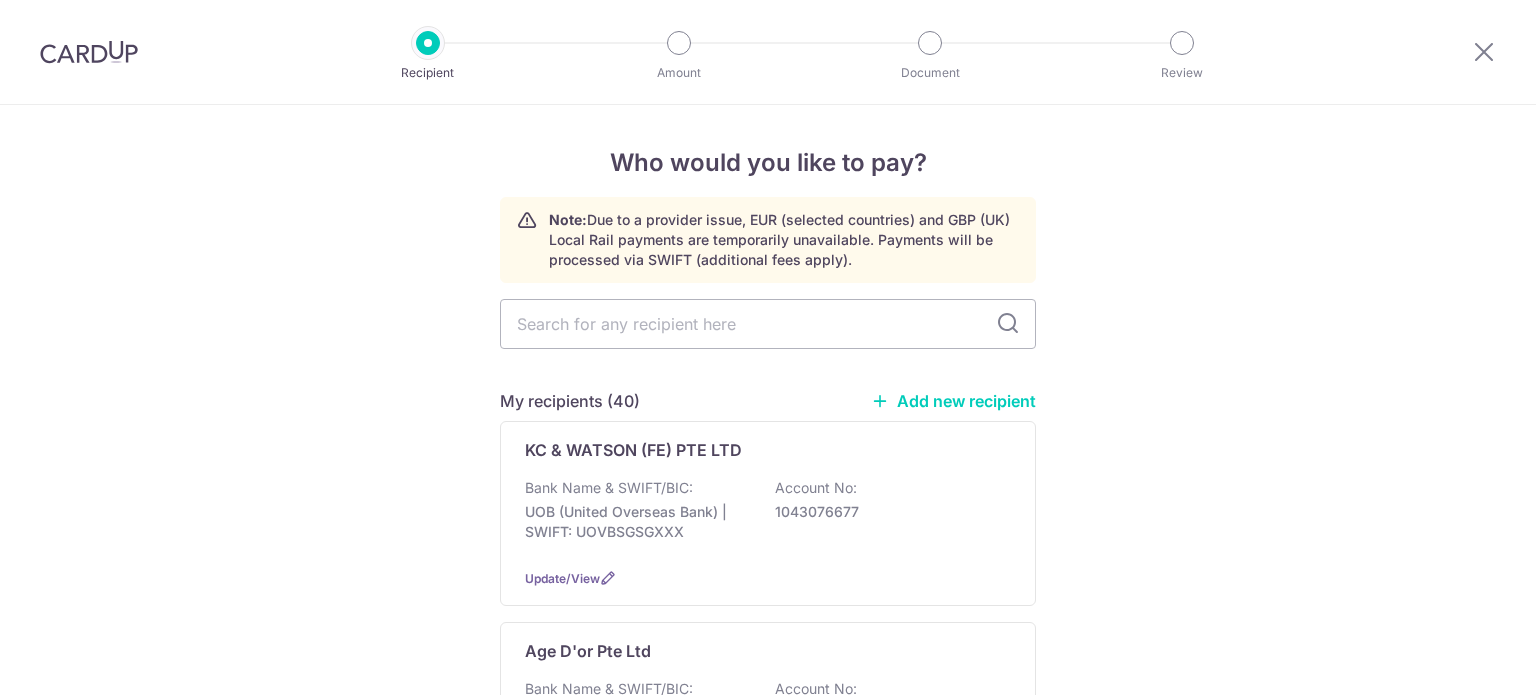scroll, scrollTop: 0, scrollLeft: 0, axis: both 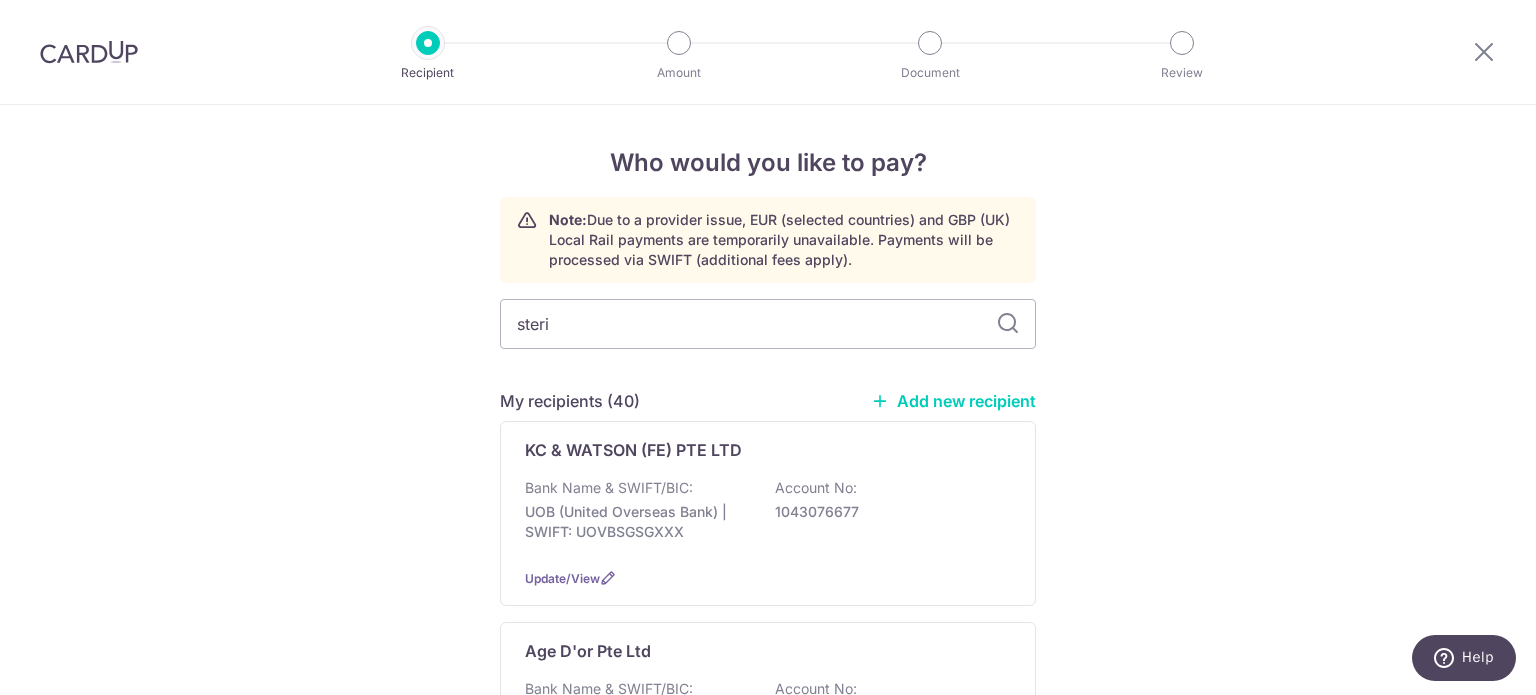 type on "steril" 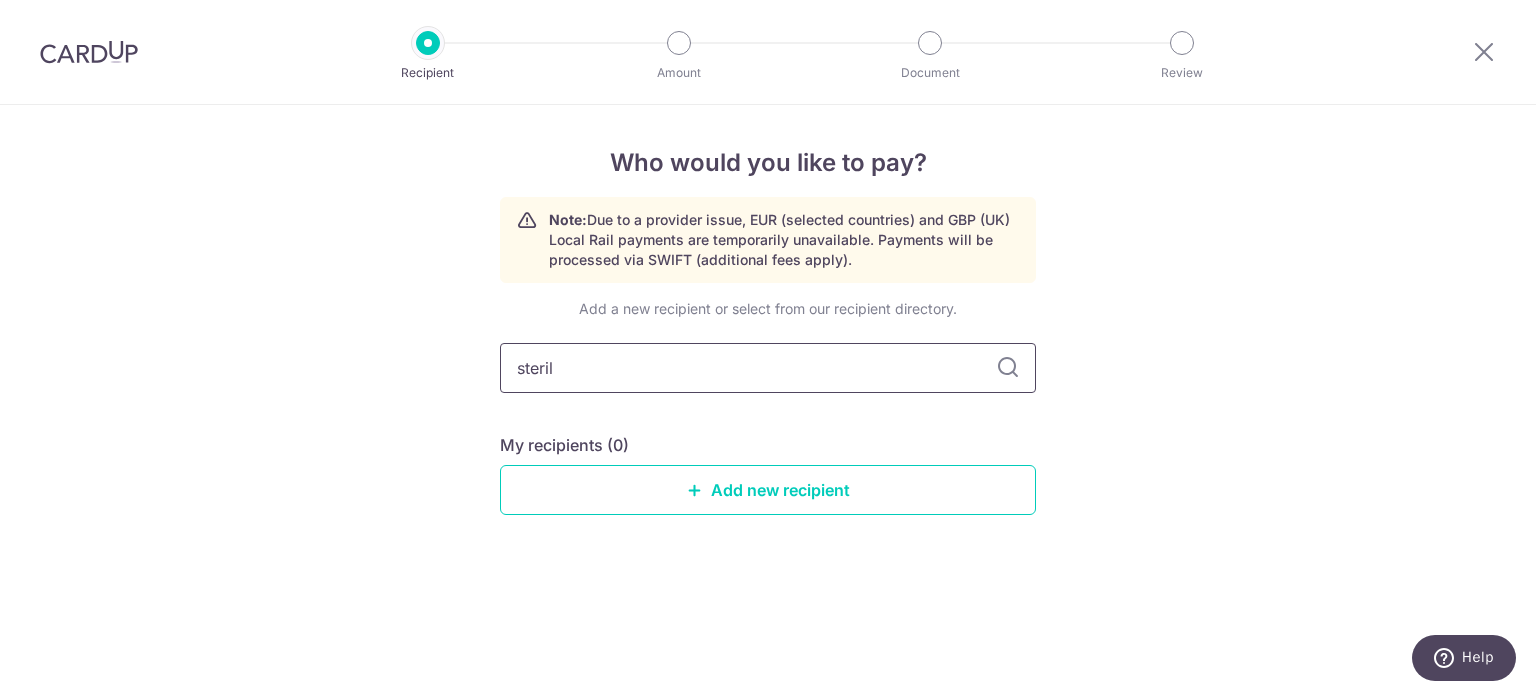 drag, startPoint x: 606, startPoint y: 359, endPoint x: 417, endPoint y: 364, distance: 189.06613 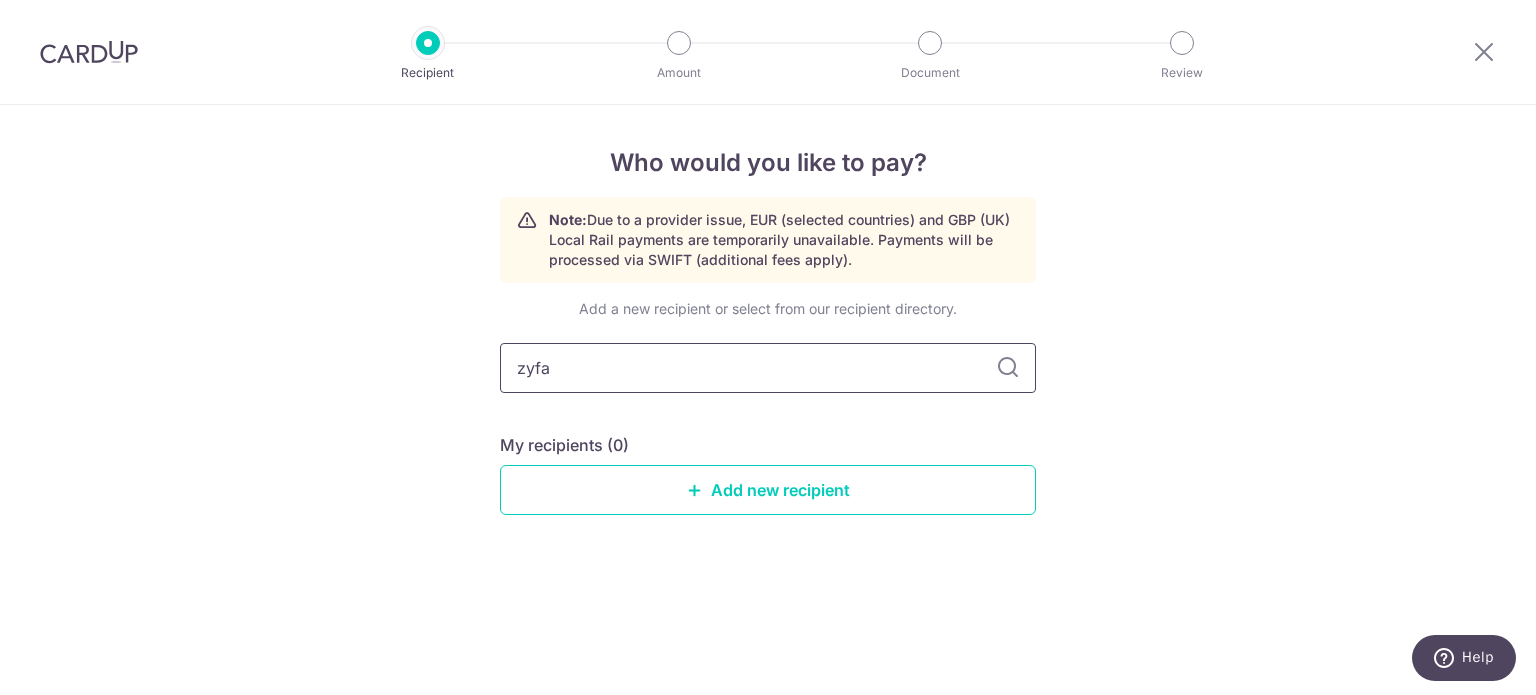 type on "zyfas" 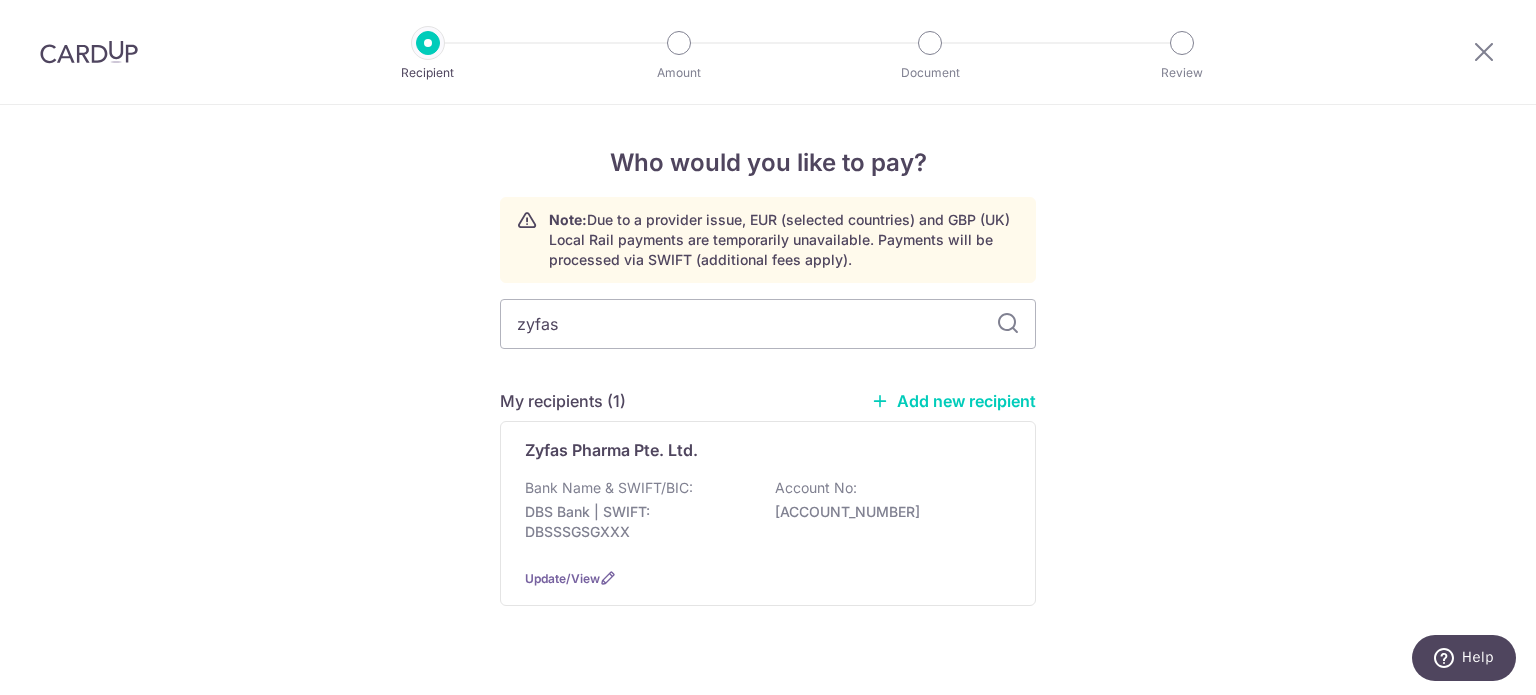 drag, startPoint x: 1181, startPoint y: 443, endPoint x: 1171, endPoint y: 467, distance: 26 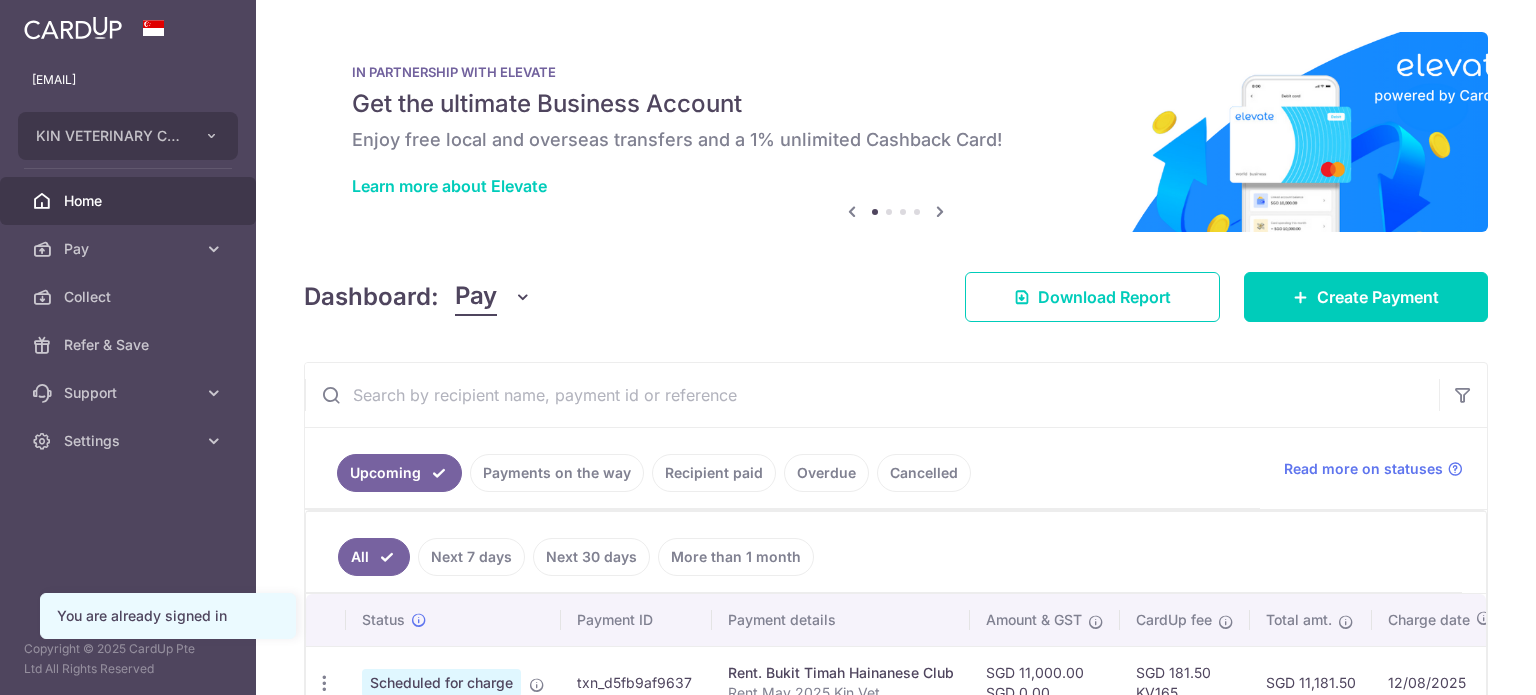 scroll, scrollTop: 0, scrollLeft: 0, axis: both 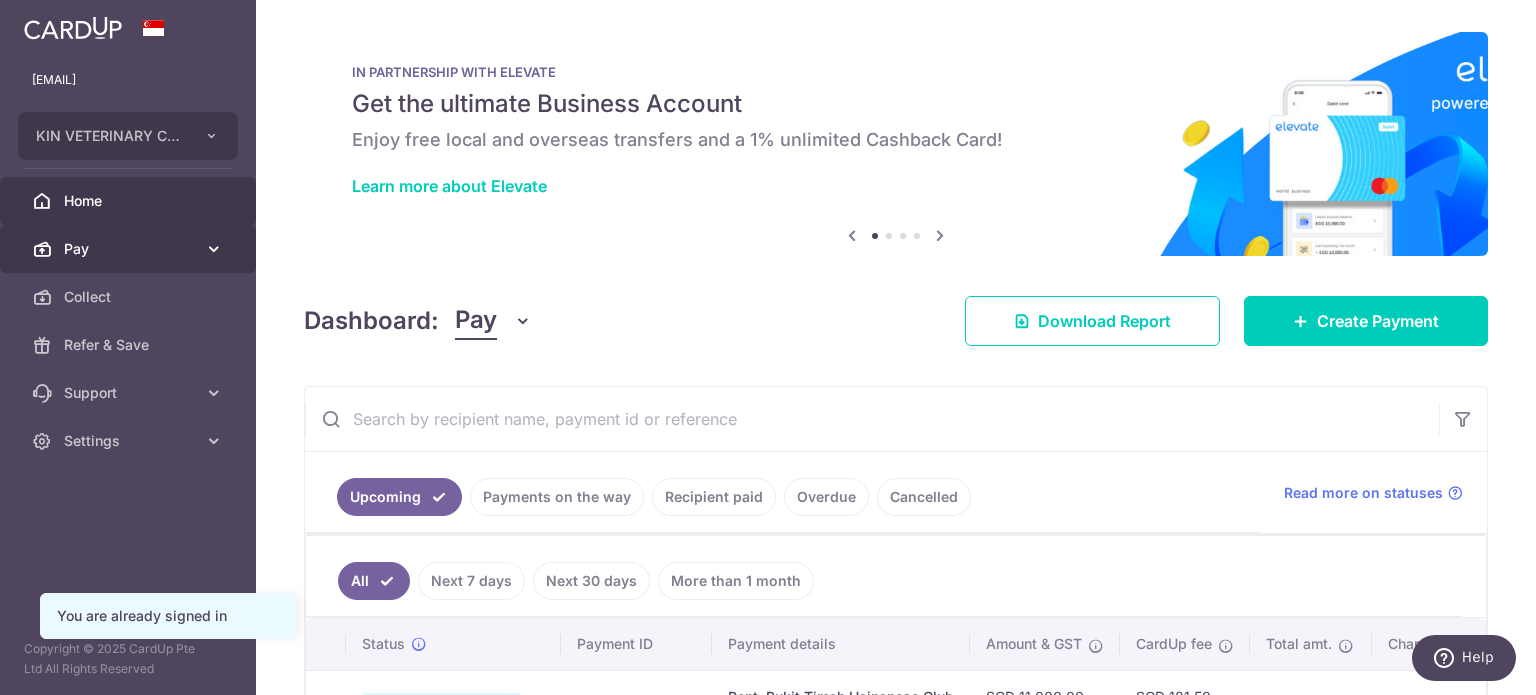 click on "Pay" at bounding box center (128, 249) 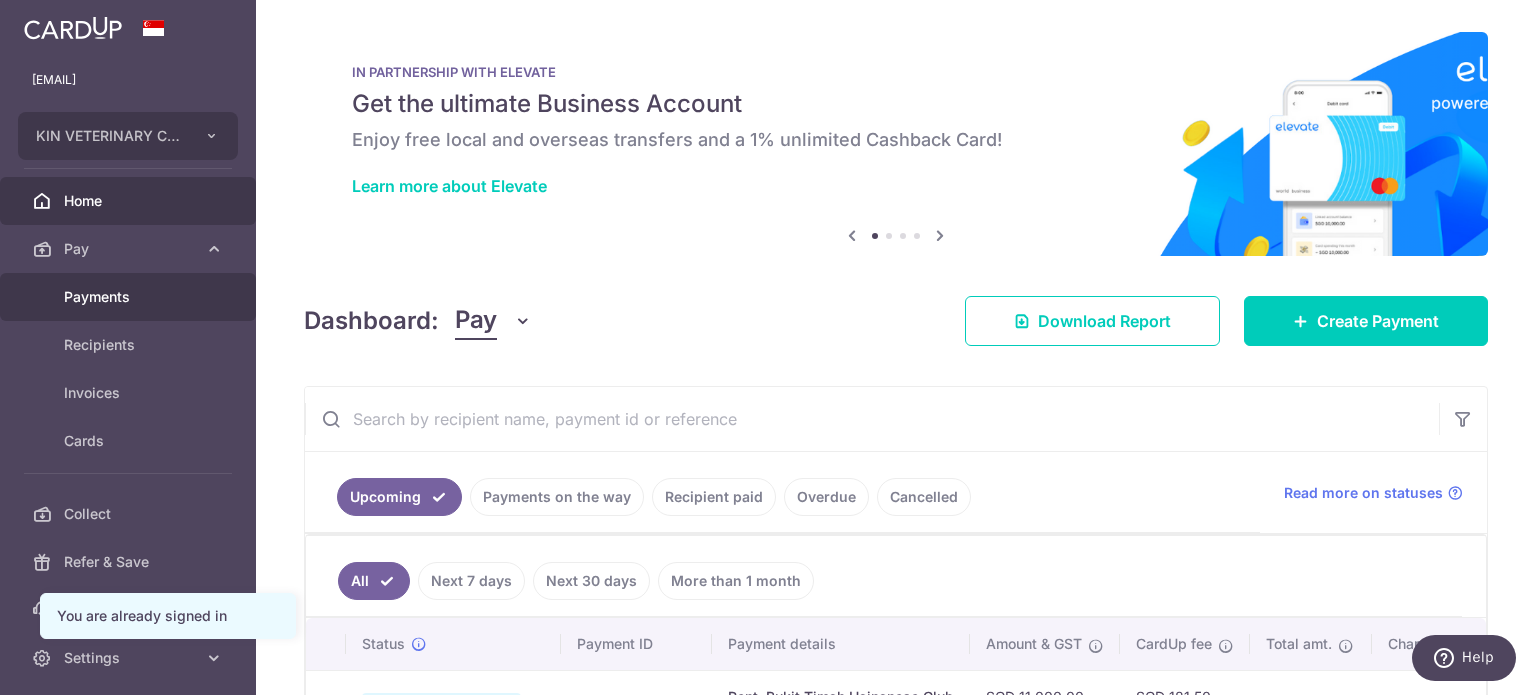 click on "Payments" at bounding box center [130, 297] 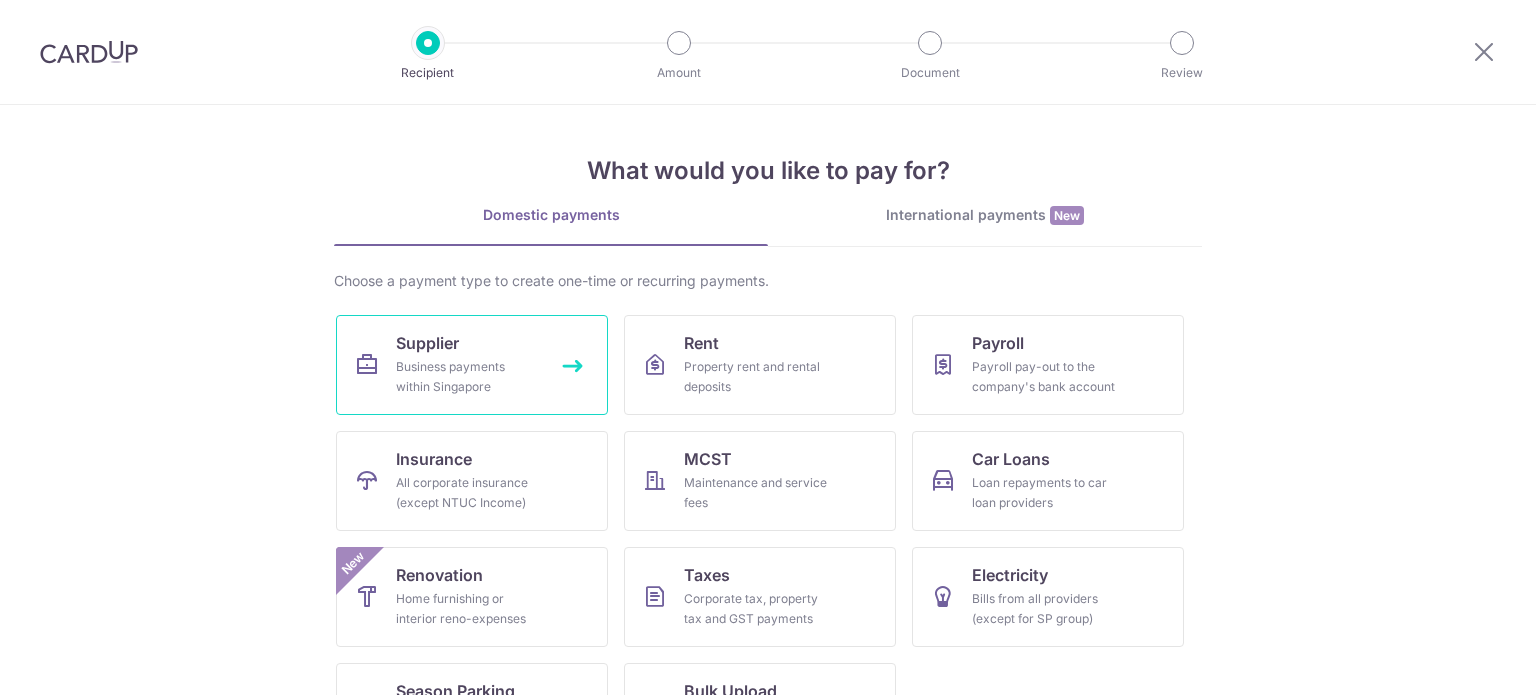 scroll, scrollTop: 0, scrollLeft: 0, axis: both 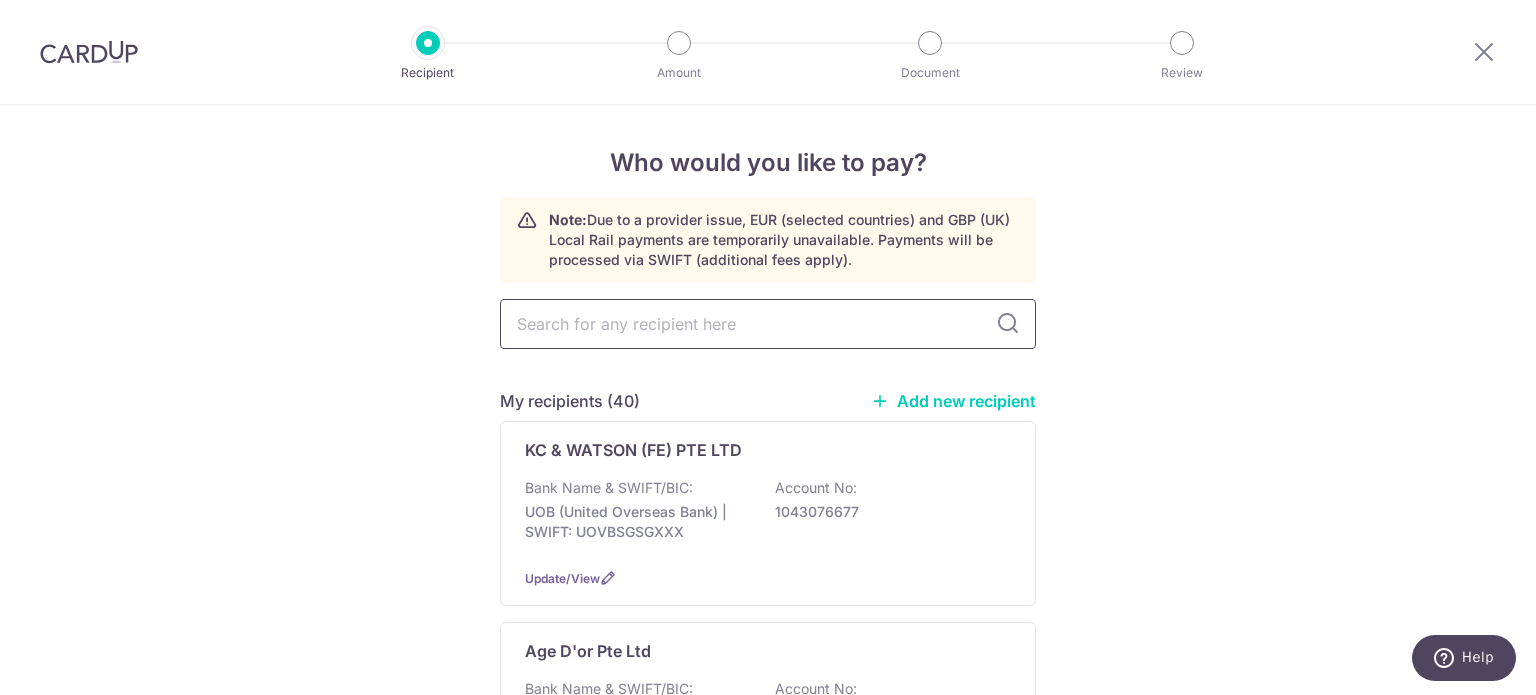 click at bounding box center [768, 324] 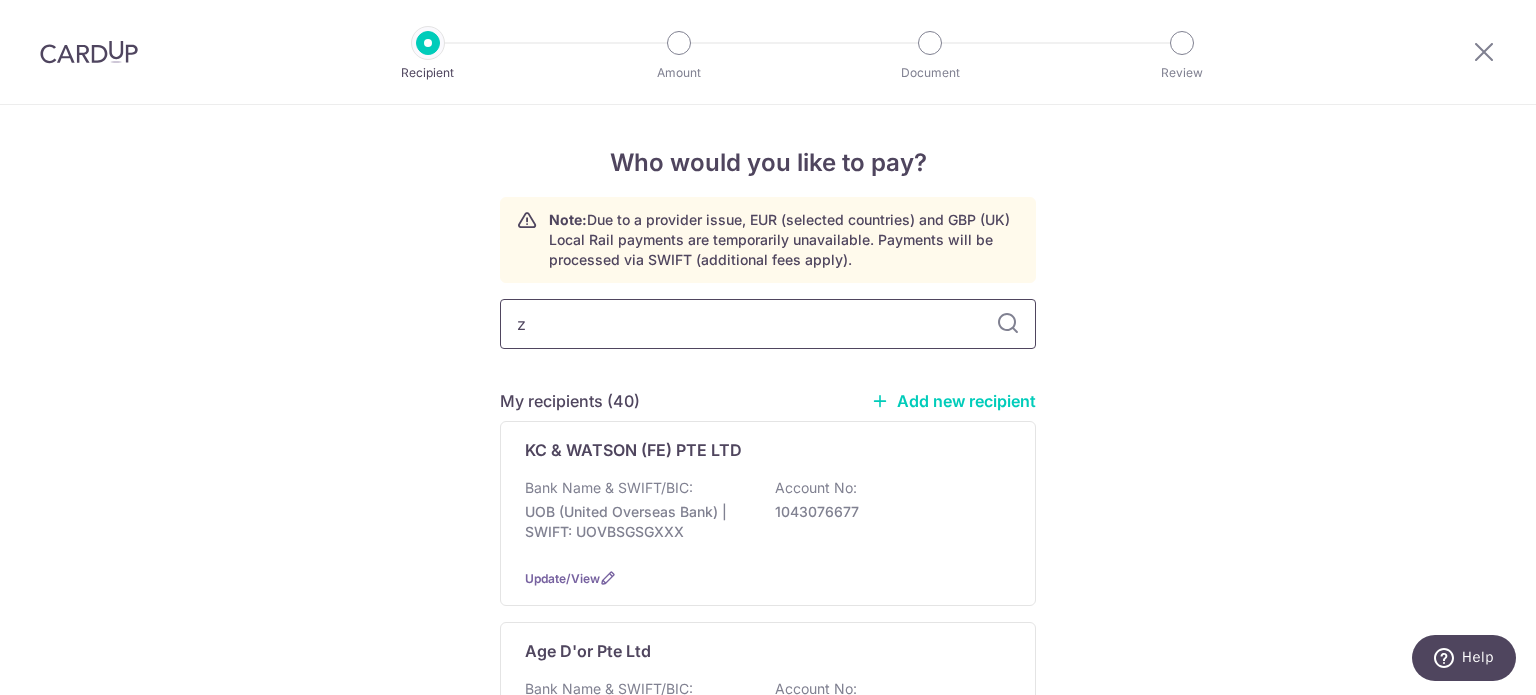 type on "z-" 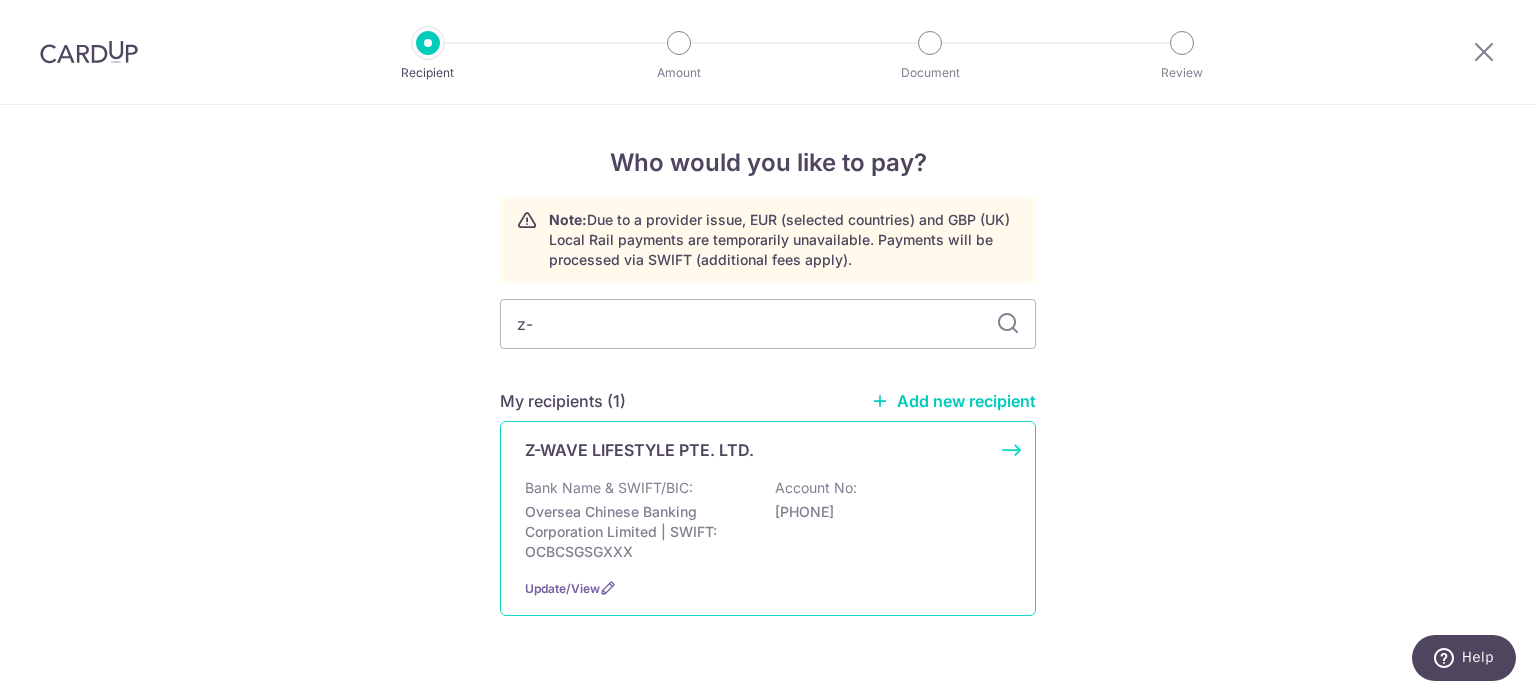 click on "Bank Name & SWIFT/BIC:" at bounding box center (609, 488) 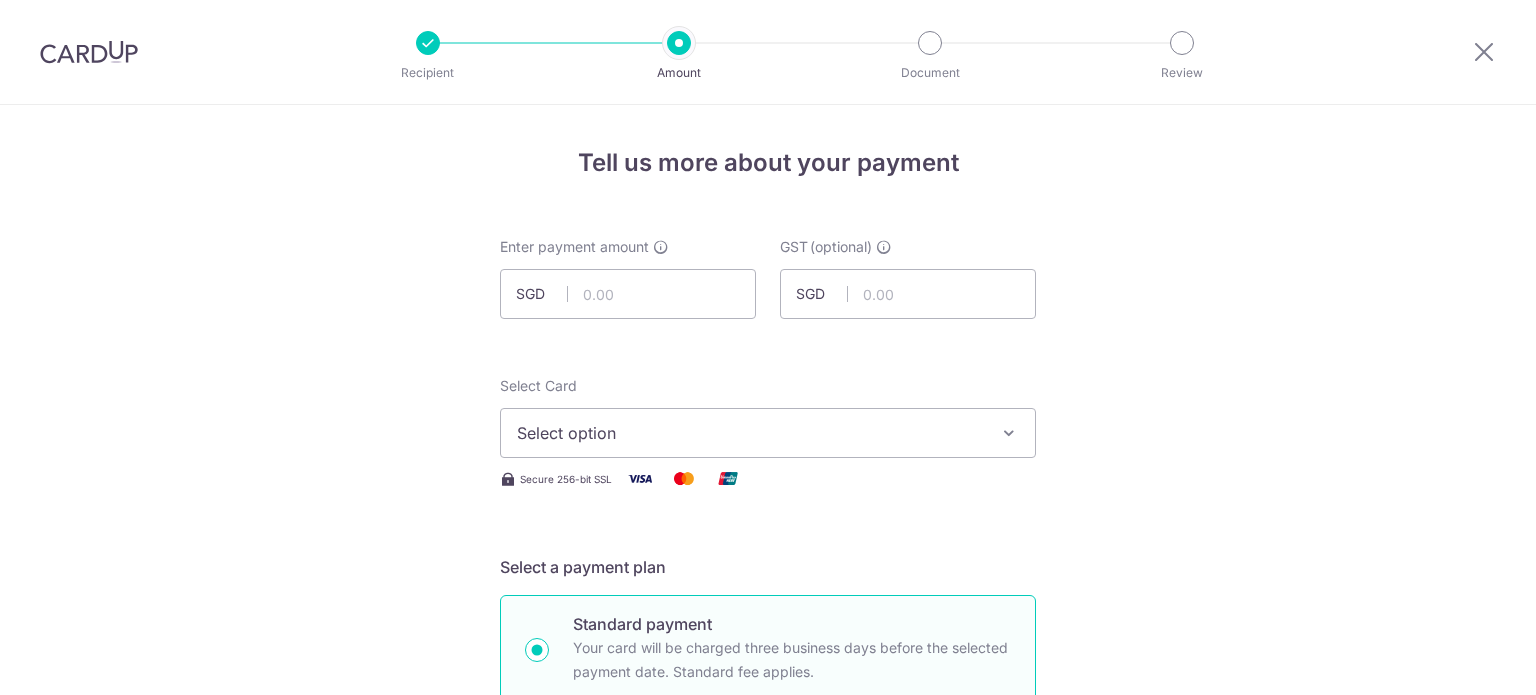 scroll, scrollTop: 0, scrollLeft: 0, axis: both 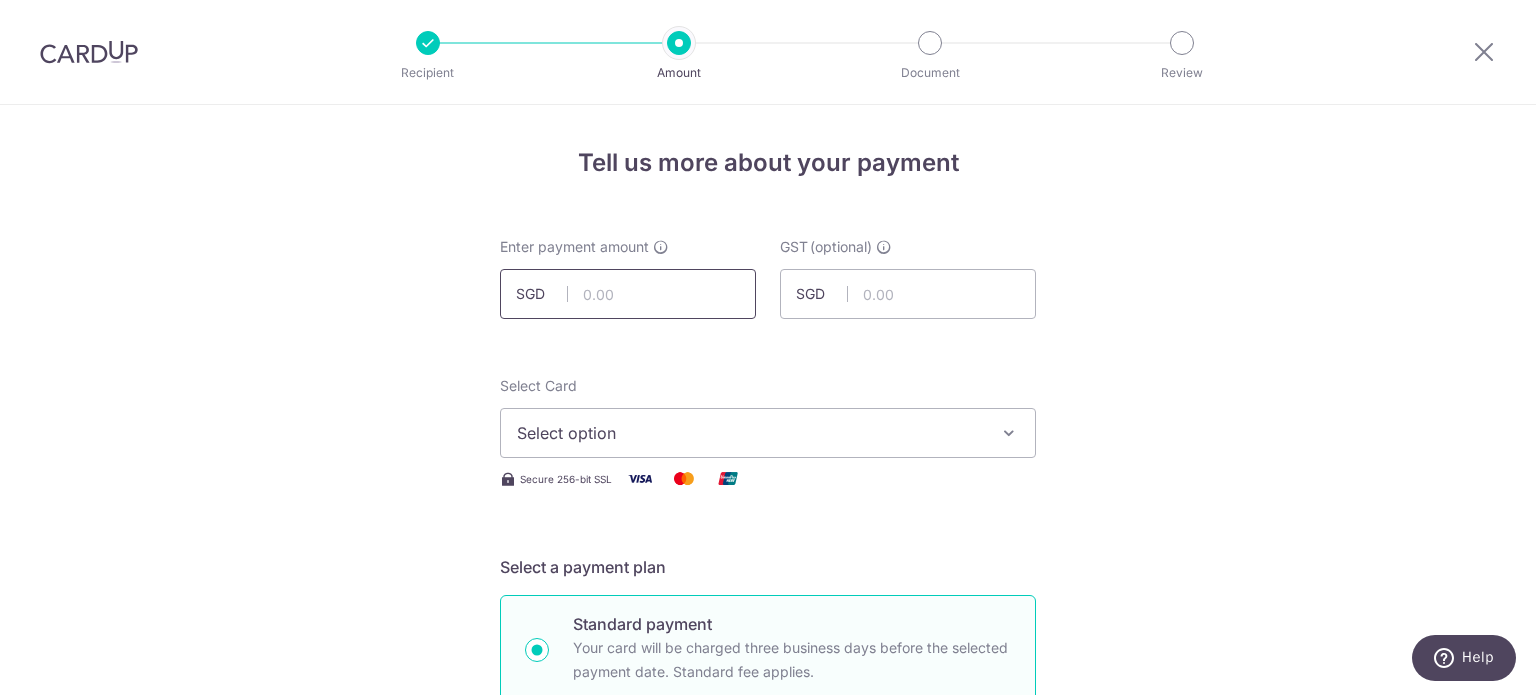 click at bounding box center [628, 294] 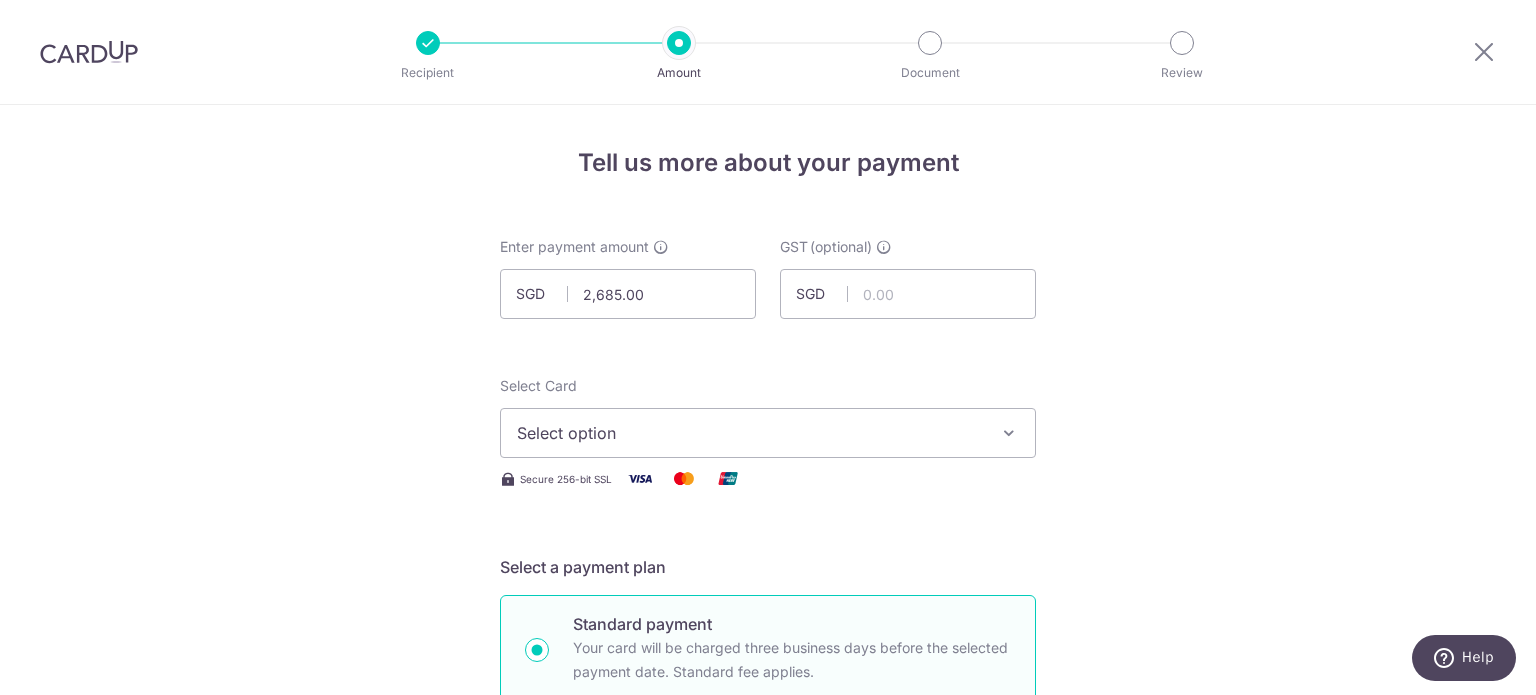 click on "Tell us more about your payment
Enter payment amount
SGD
2,685.00
2685.00
GST
(optional)
SGD
Select Card
Select option
Add credit card
Your Cards
**** 8797
**** 4366
**** 5272
Secure 256-bit SSL" at bounding box center [768, 1076] 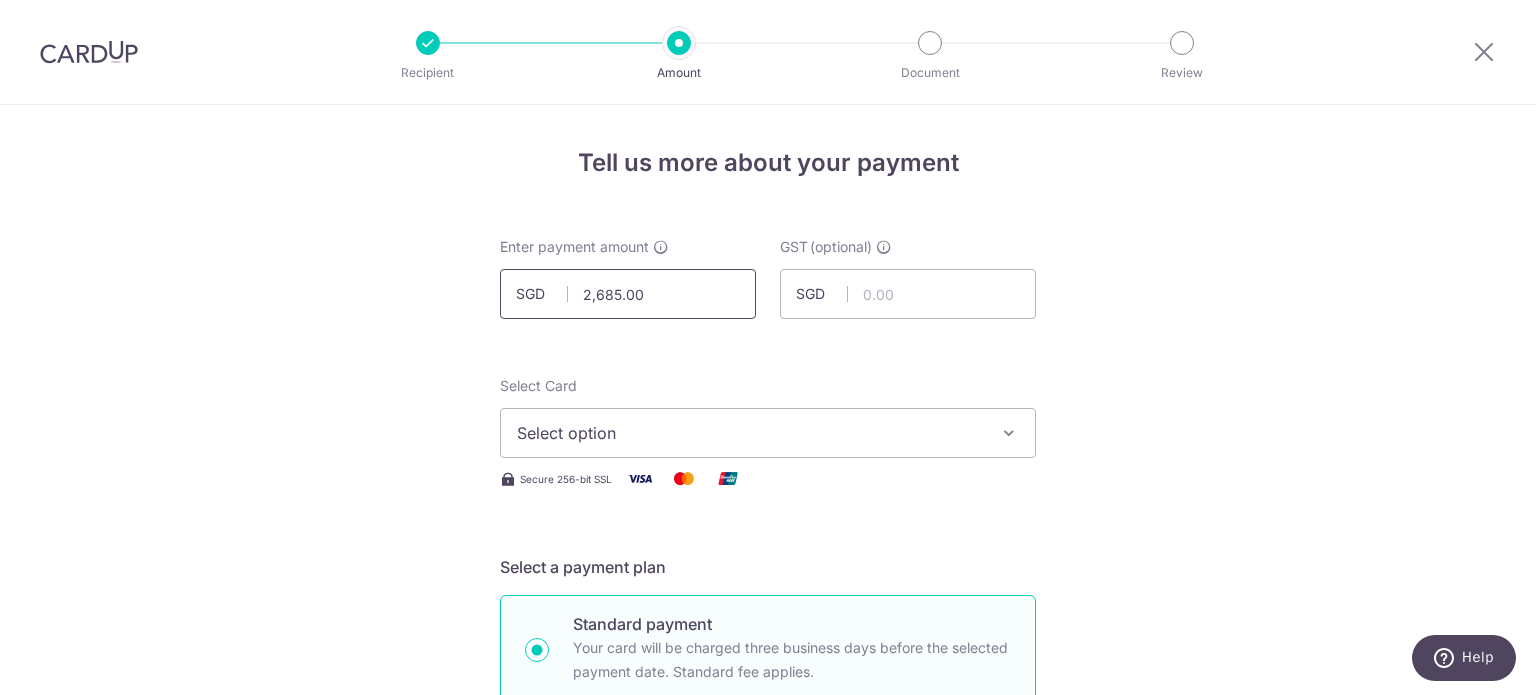 click on "2,685.00" at bounding box center [628, 294] 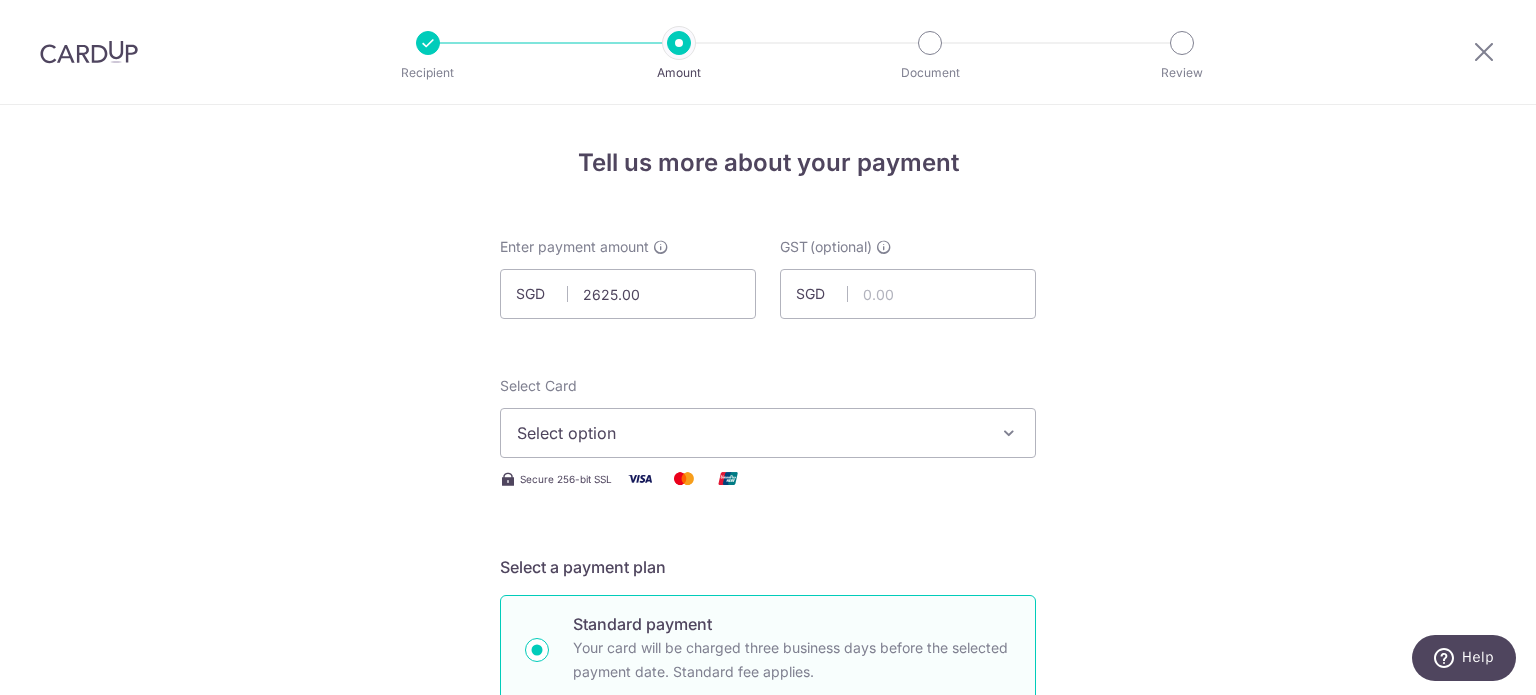 type on "2,625.00" 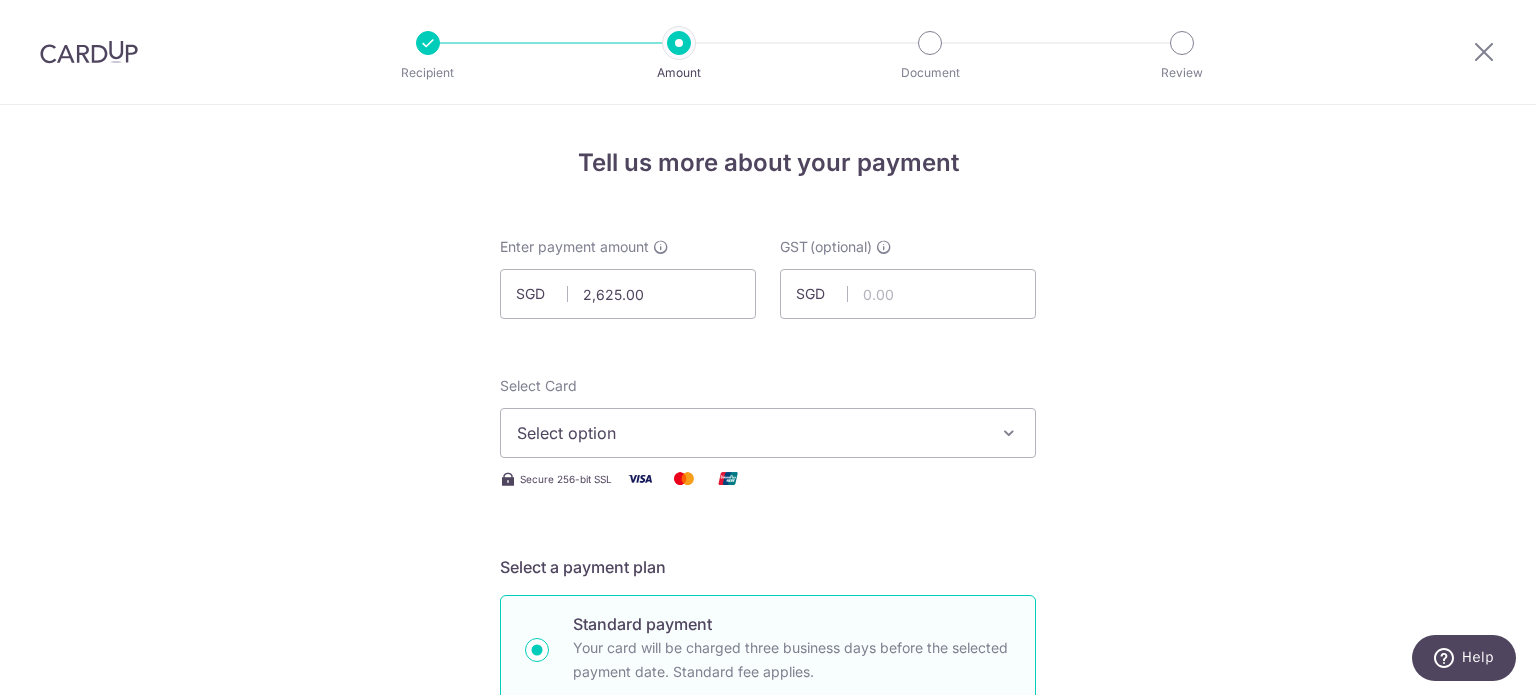 click on "Tell us more about your payment
Enter payment amount
SGD
2,625.00
2625.00
GST
(optional)
SGD
Select Card
Select option
Add credit card
Your Cards
**** 8797
**** 4366
**** 5272
Secure 256-bit SSL" at bounding box center [768, 1076] 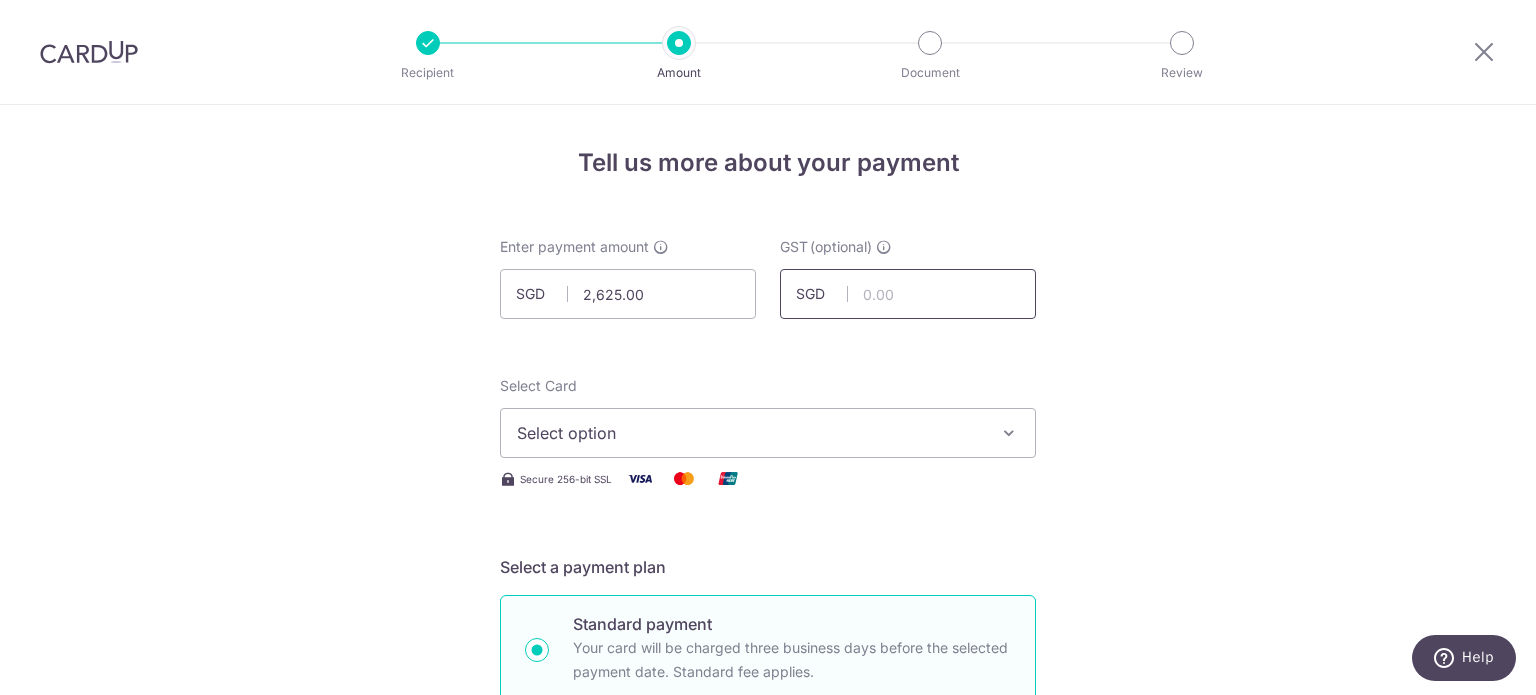 click at bounding box center [908, 294] 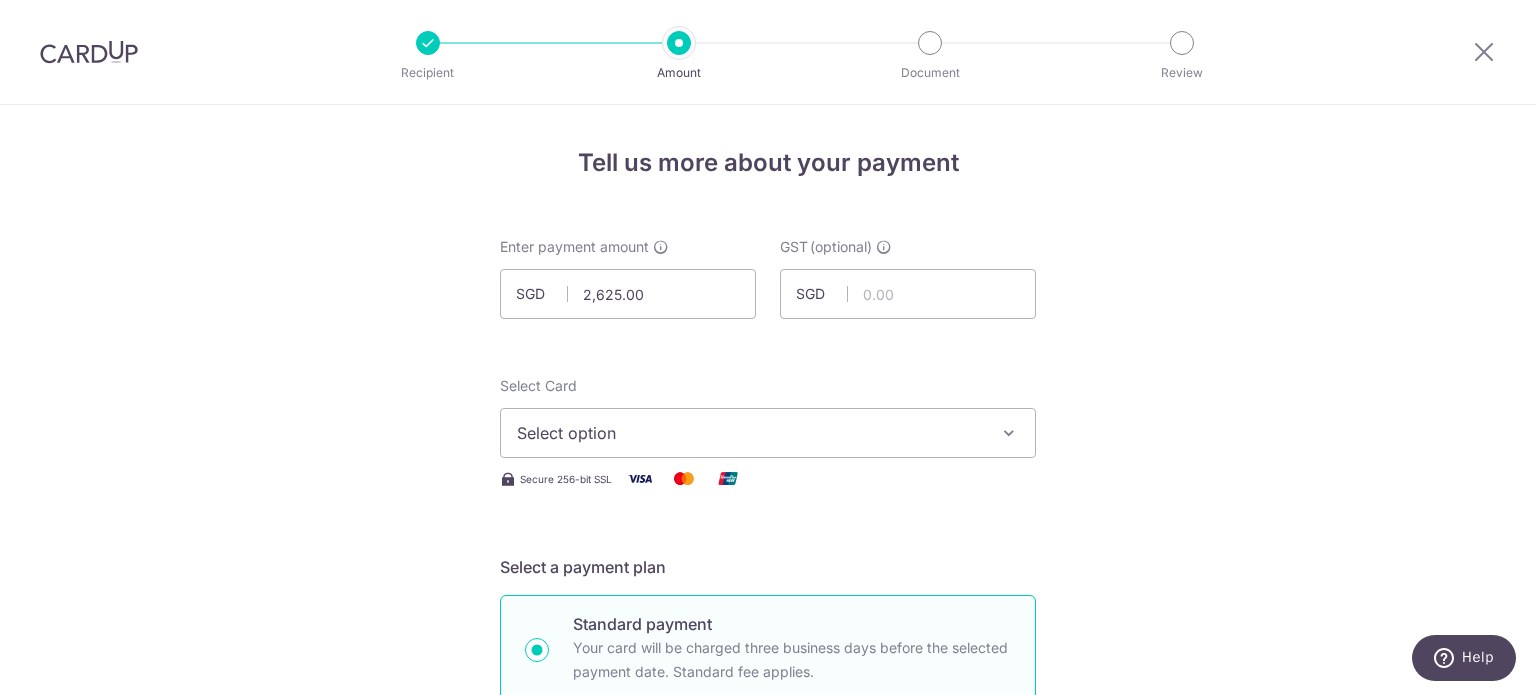 click on "Select option" at bounding box center (750, 433) 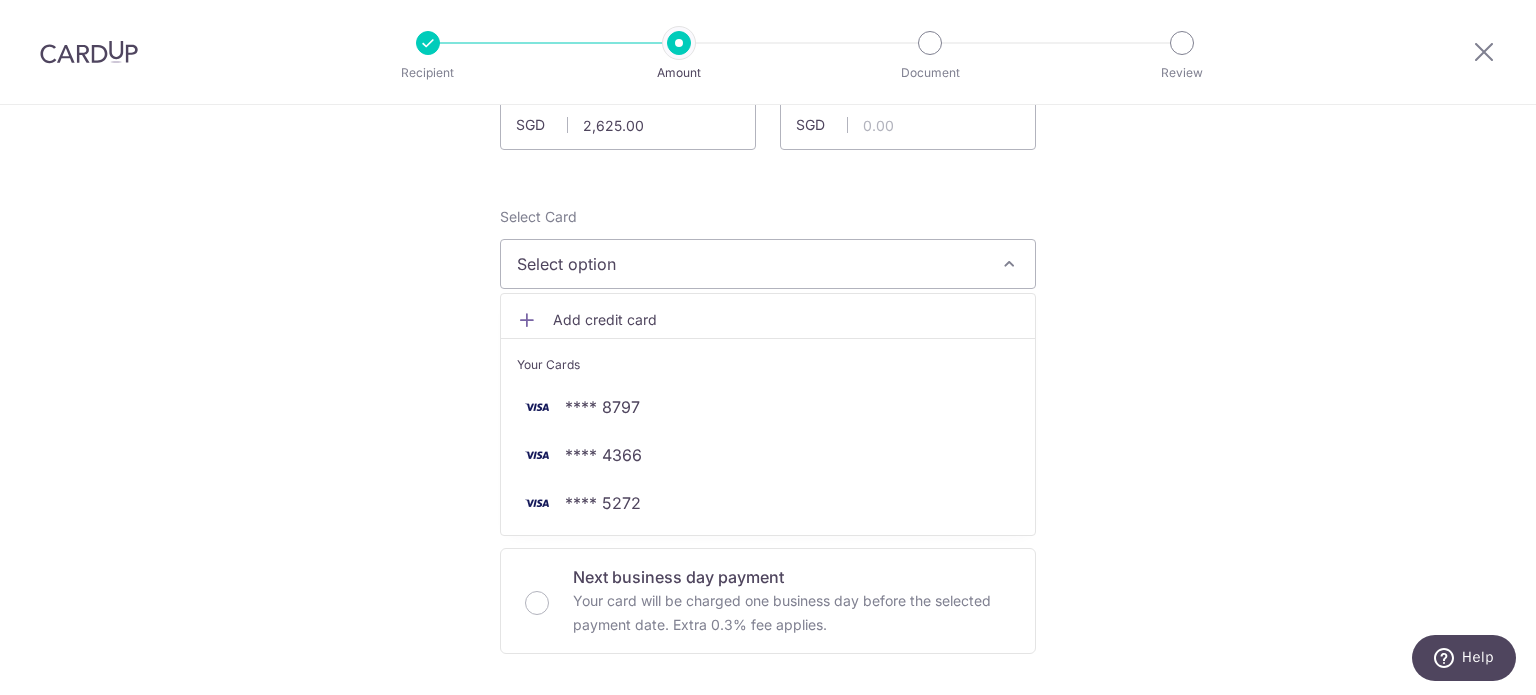 scroll, scrollTop: 200, scrollLeft: 0, axis: vertical 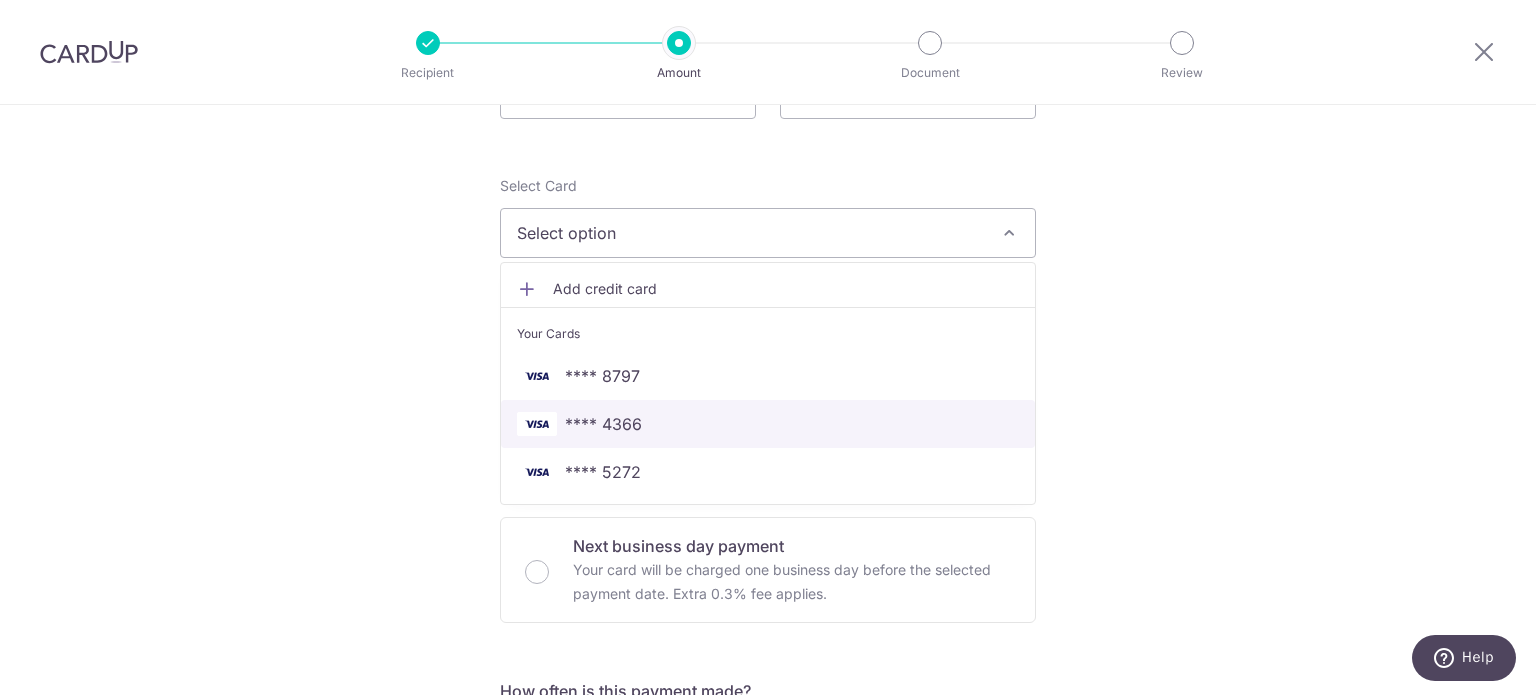 click on "**** 4366" at bounding box center (768, 424) 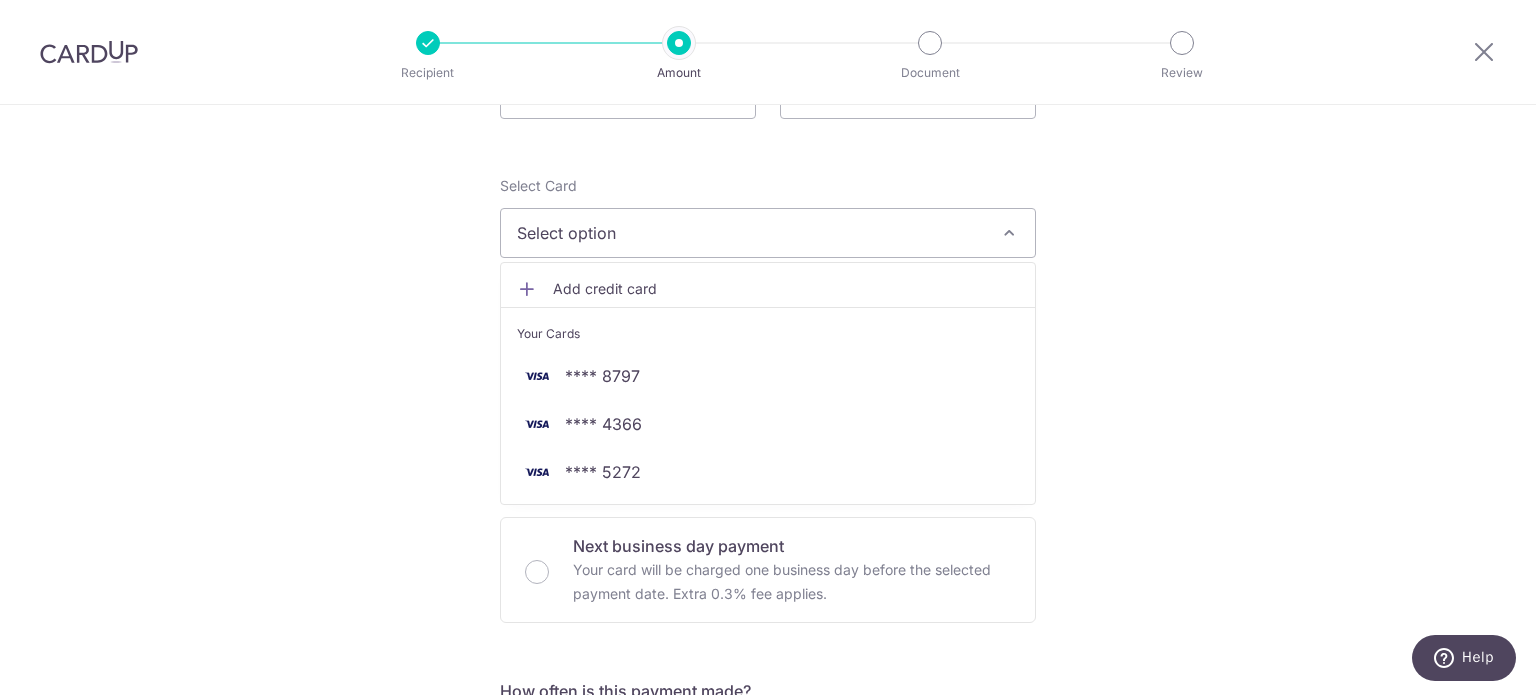 click on "Tell us more about your payment
Enter payment amount
SGD
2,625.00
2625.00
GST
(optional)
SGD
Select Card
Select option
Add credit card
Your Cards
**** 8797
**** 4366
**** 5272
Secure 256-bit SSL" at bounding box center (768, 876) 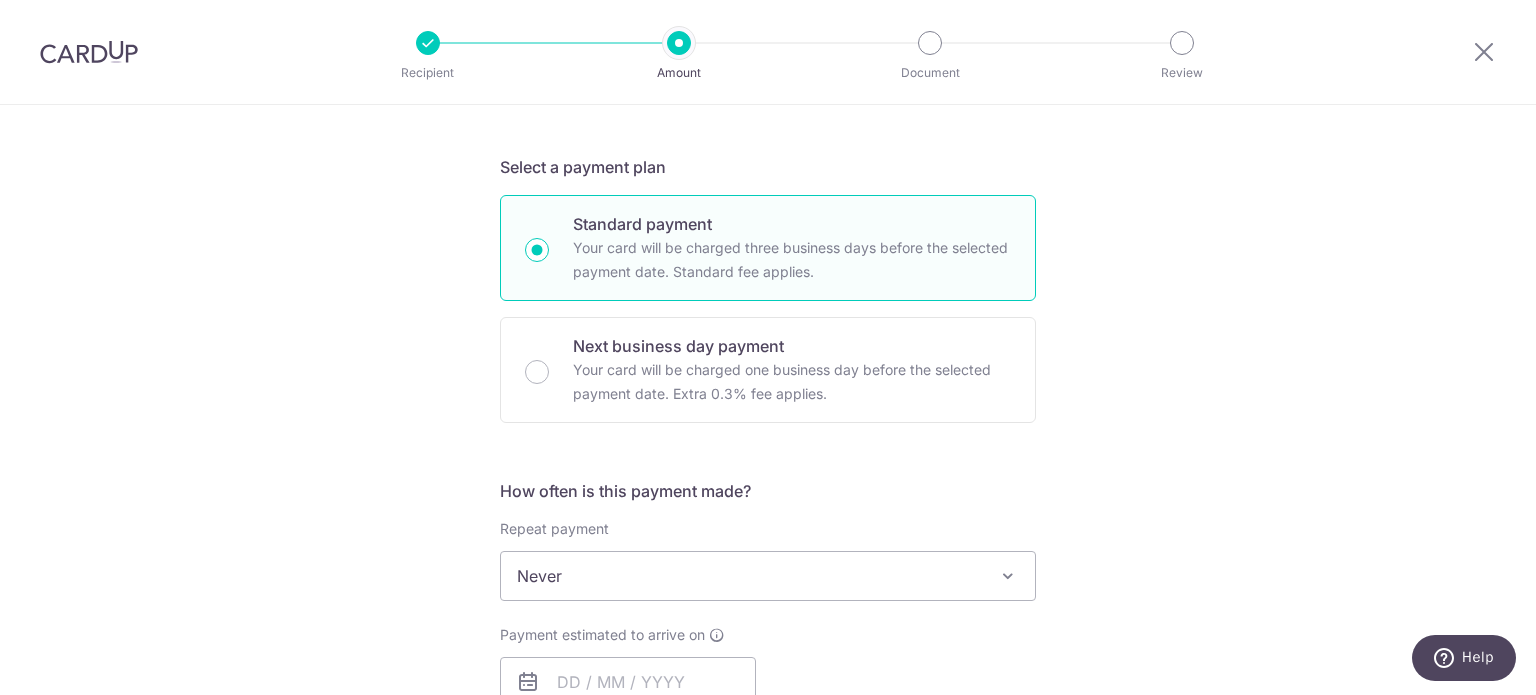 scroll, scrollTop: 500, scrollLeft: 0, axis: vertical 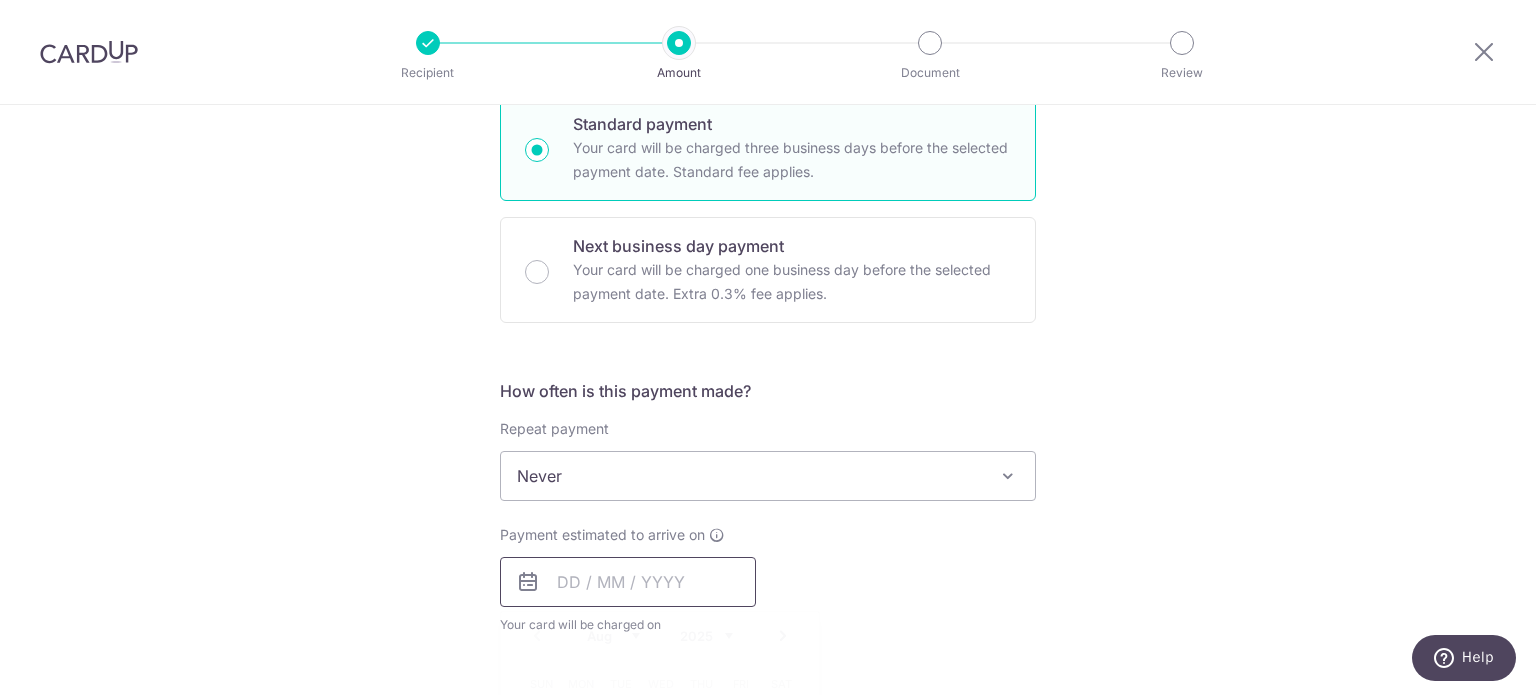 click at bounding box center [628, 582] 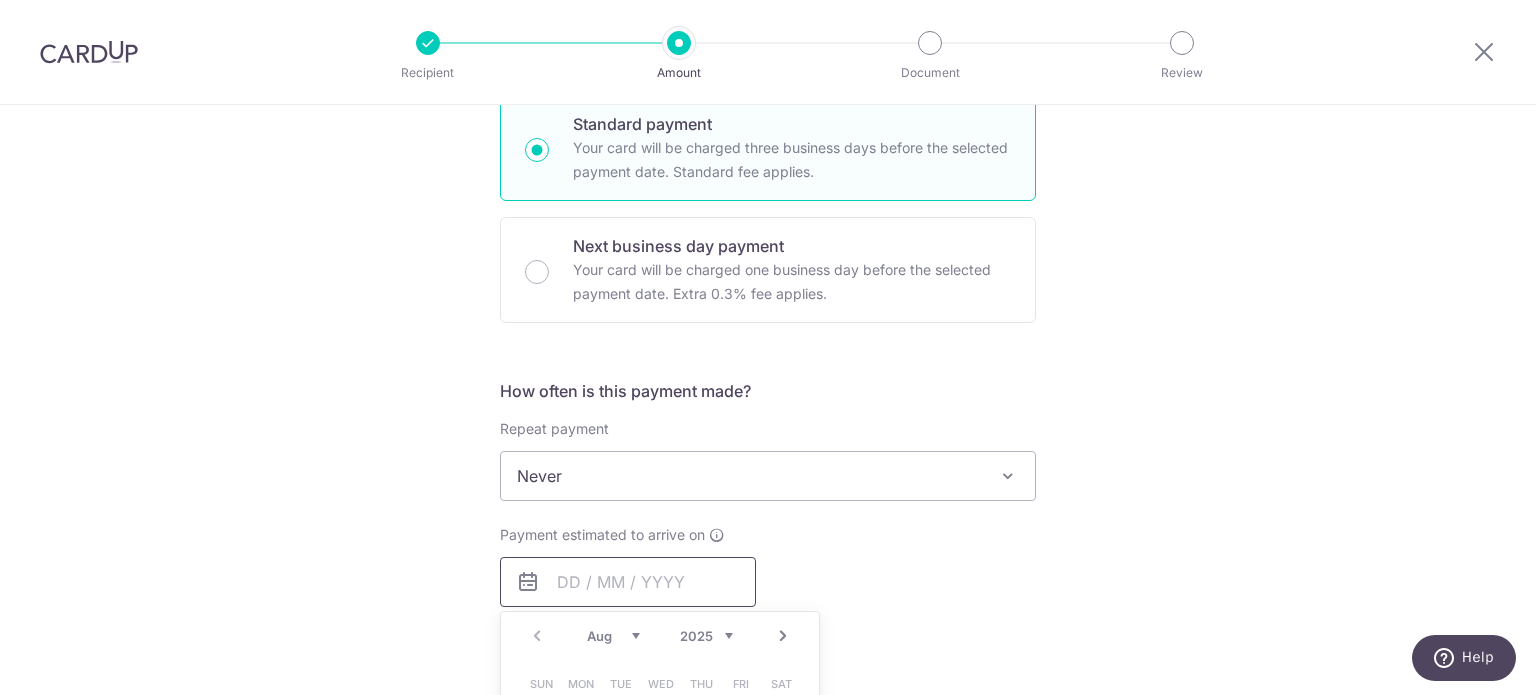 scroll, scrollTop: 700, scrollLeft: 0, axis: vertical 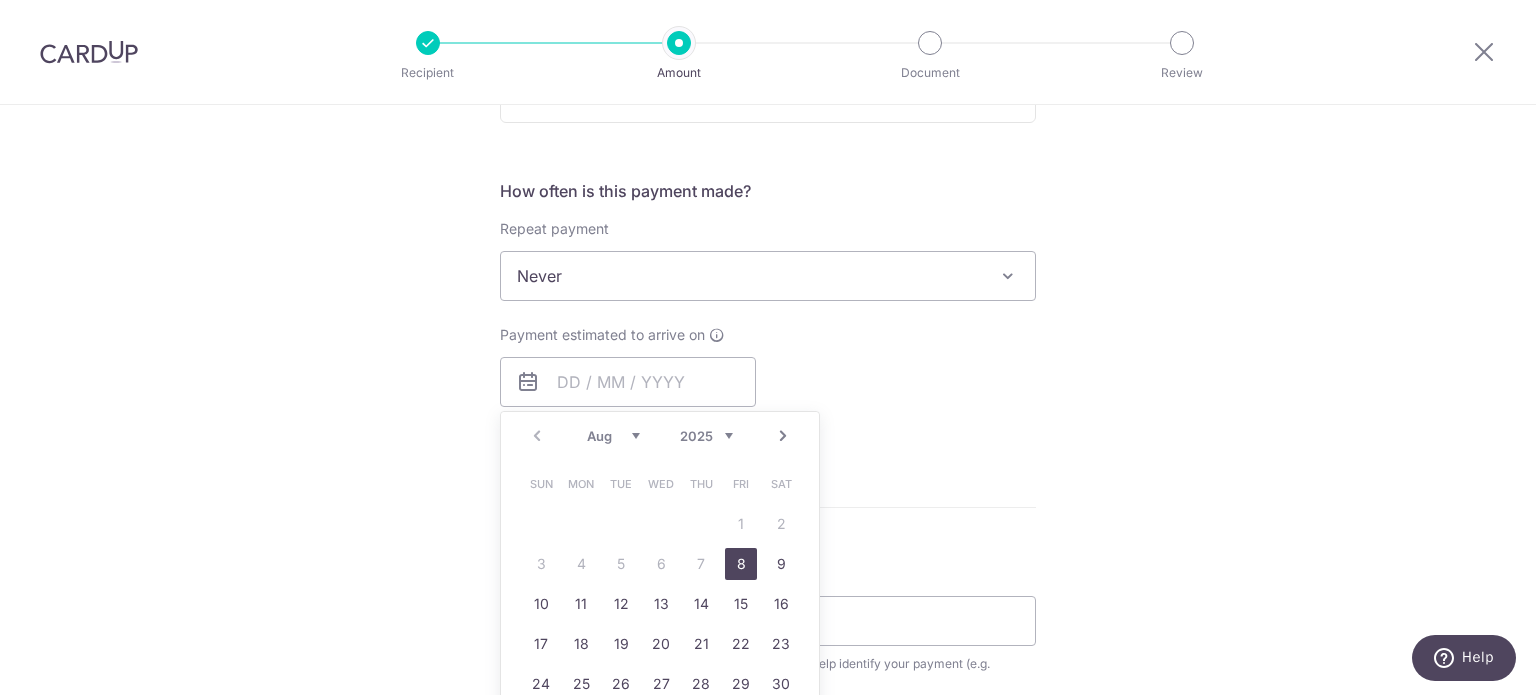 click on "8" at bounding box center (741, 564) 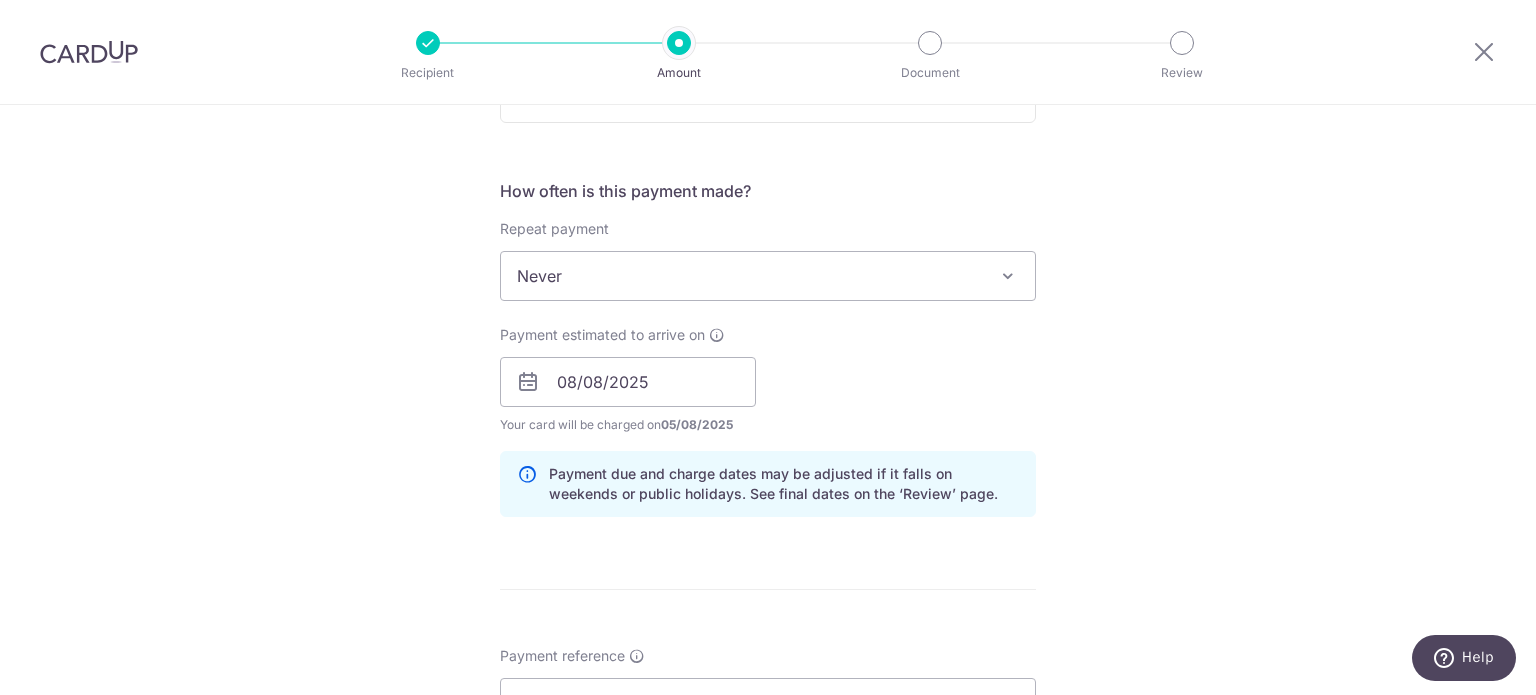 click on "Tell us more about your payment
Enter payment amount
SGD
2,625.00
2625.00
GST
(optional)
SGD
Select Card
**** 4366
Add credit card
Your Cards
**** 8797
**** 4366
**** 5272
Secure 256-bit SSL" at bounding box center [768, 417] 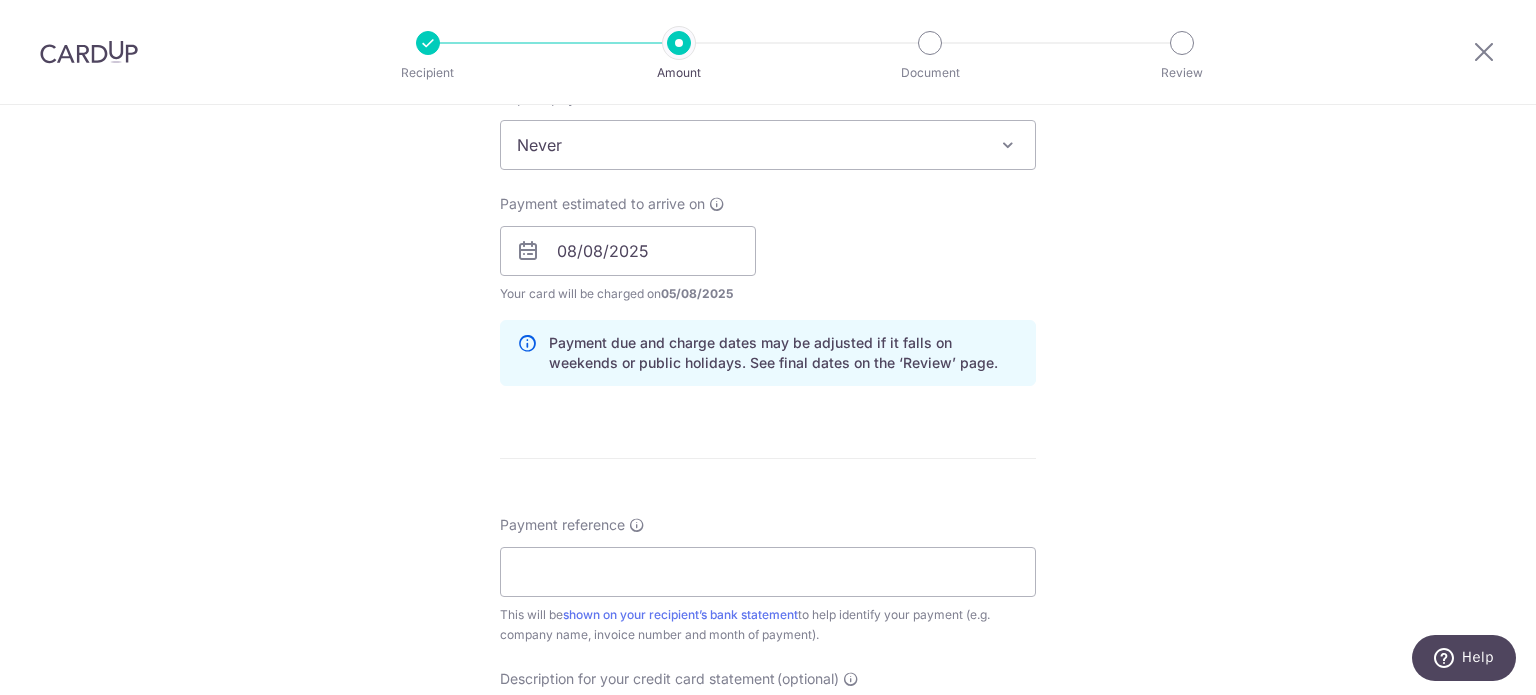 scroll, scrollTop: 1000, scrollLeft: 0, axis: vertical 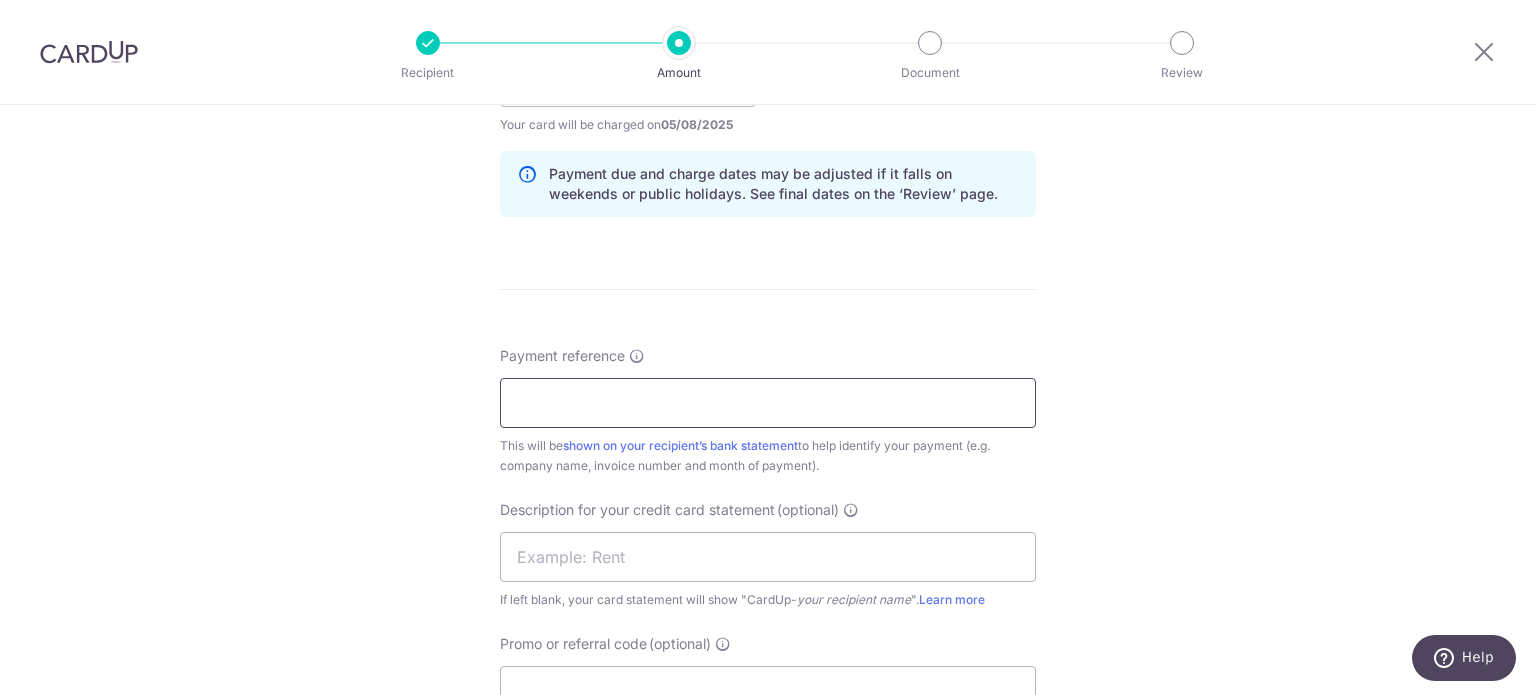 click on "Payment reference" at bounding box center (768, 403) 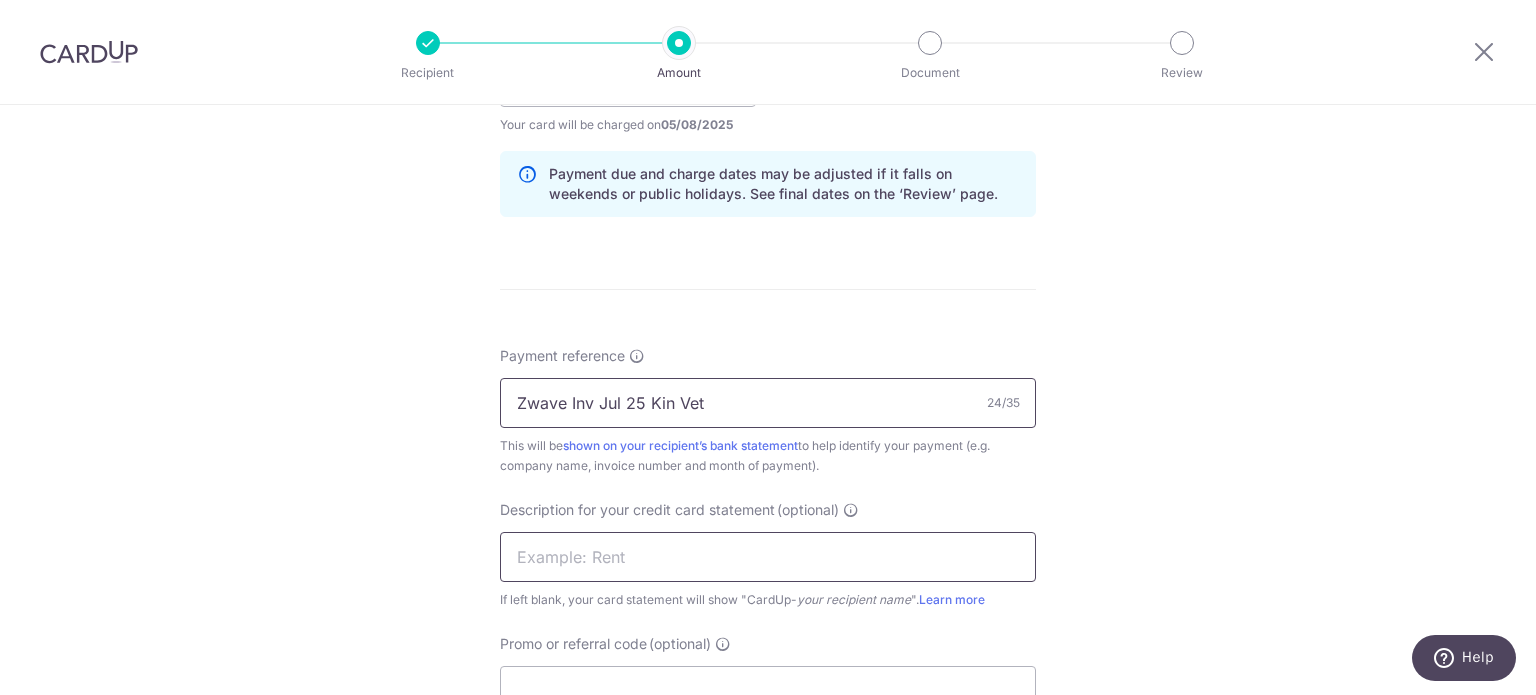 type on "Zwave Inv Jul 25 Kin Vet" 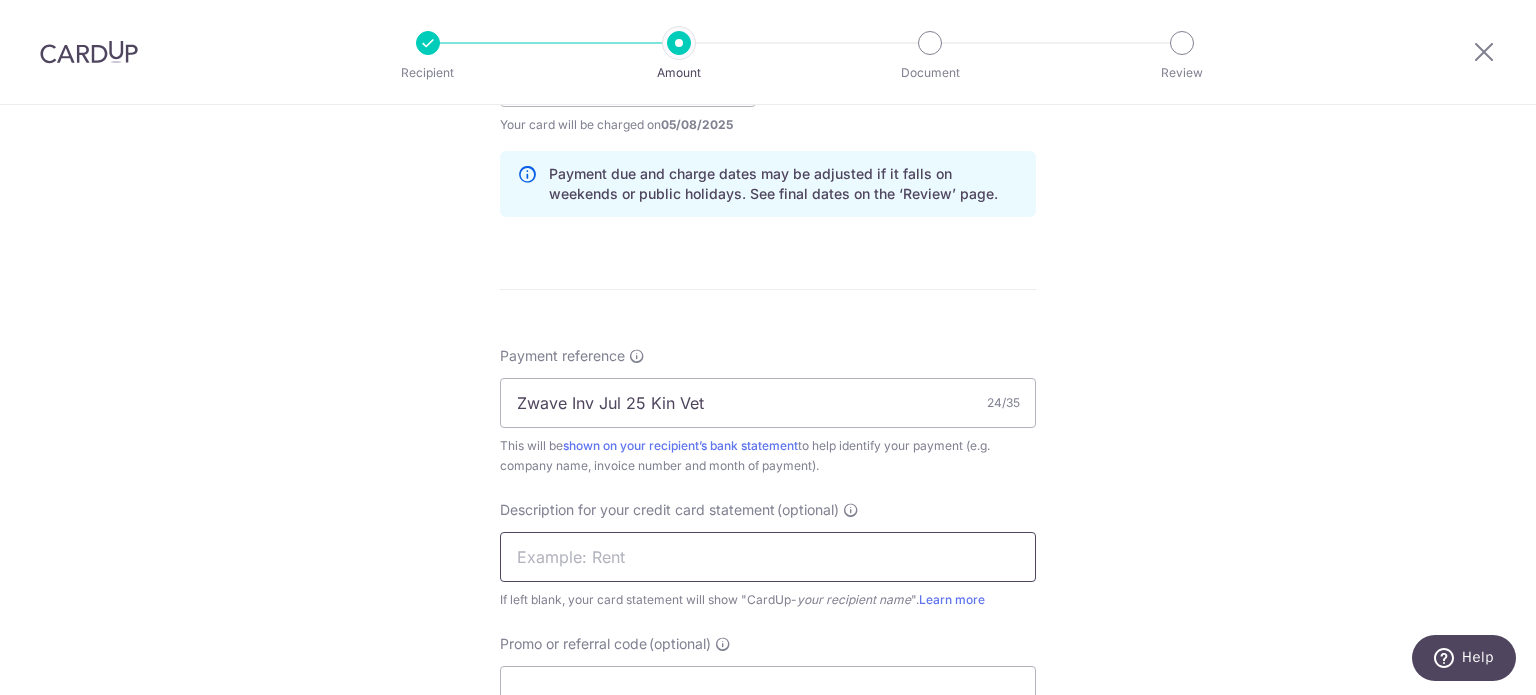 click at bounding box center (768, 557) 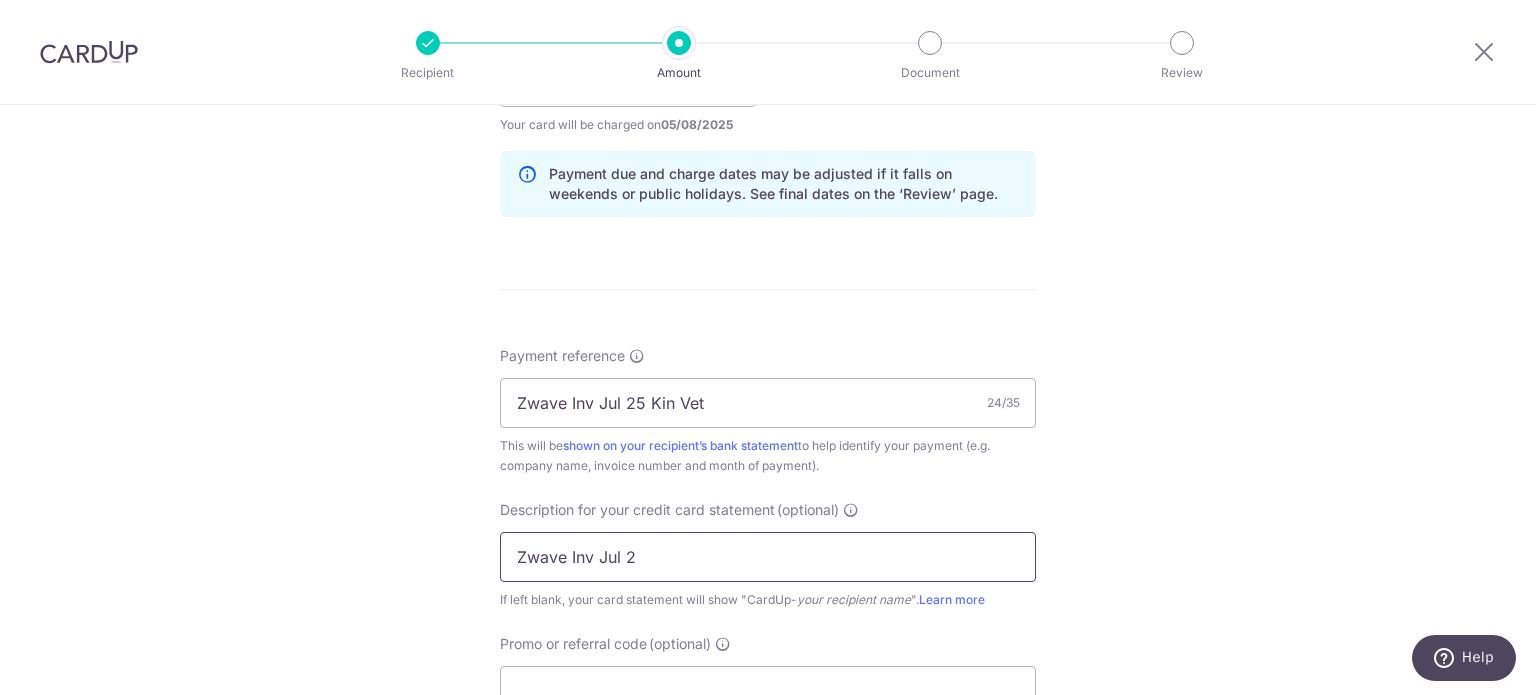 click on "Zwave Inv Jul 2" at bounding box center (768, 557) 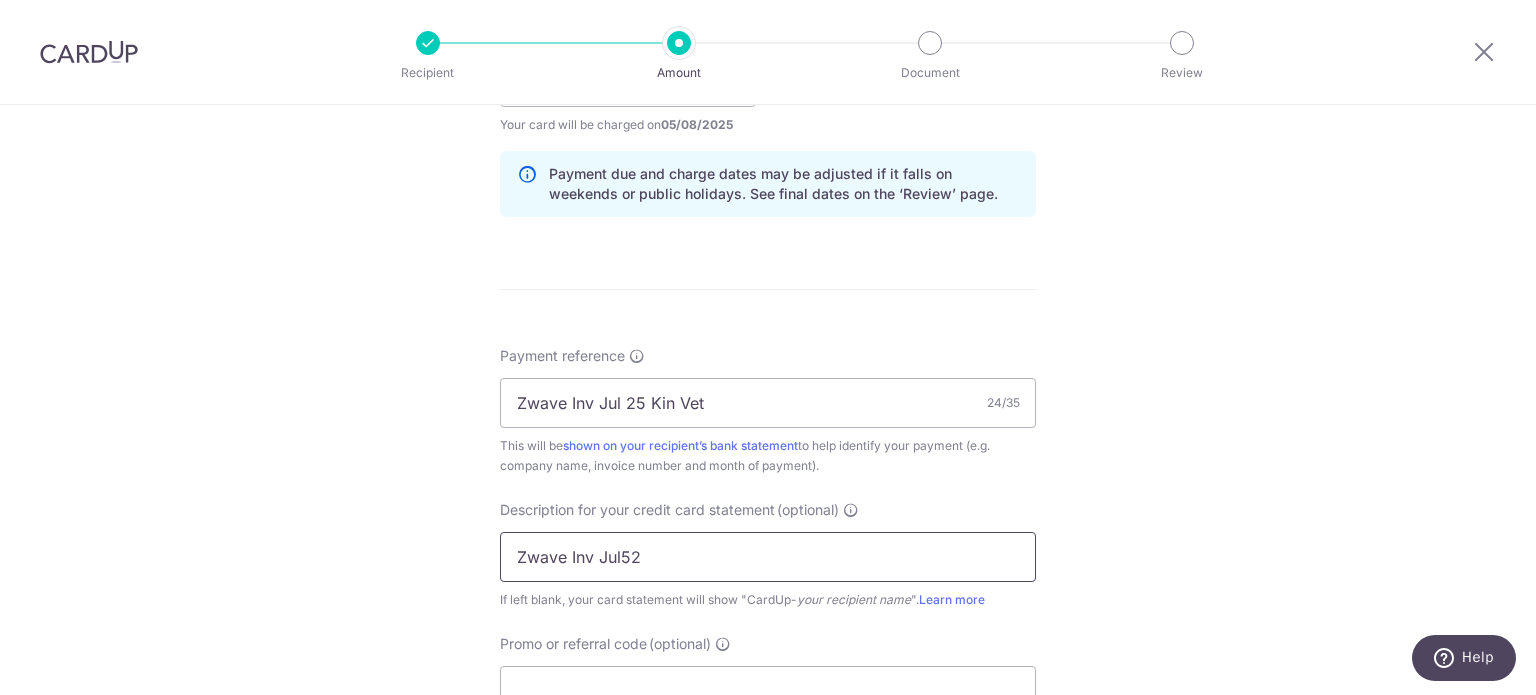 scroll, scrollTop: 1300, scrollLeft: 0, axis: vertical 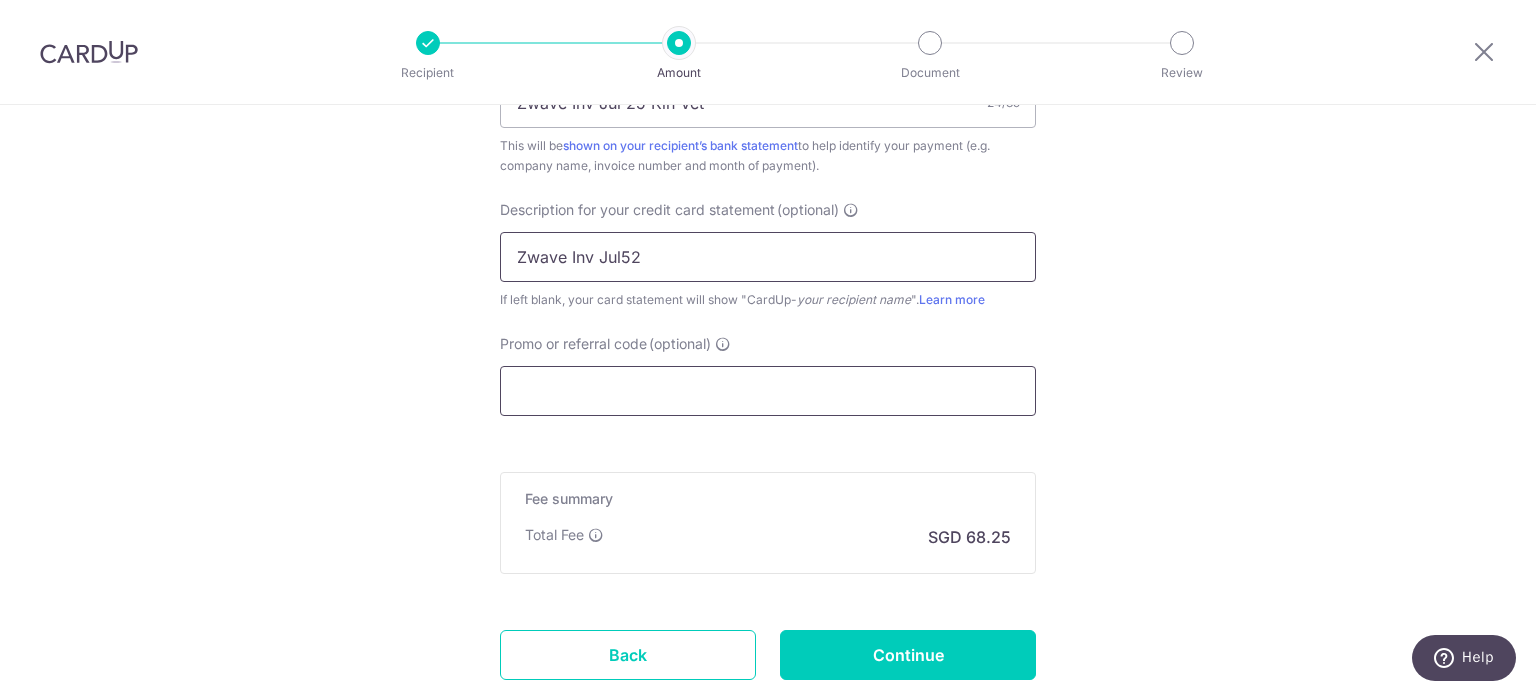 type on "Zwave Inv Jul52" 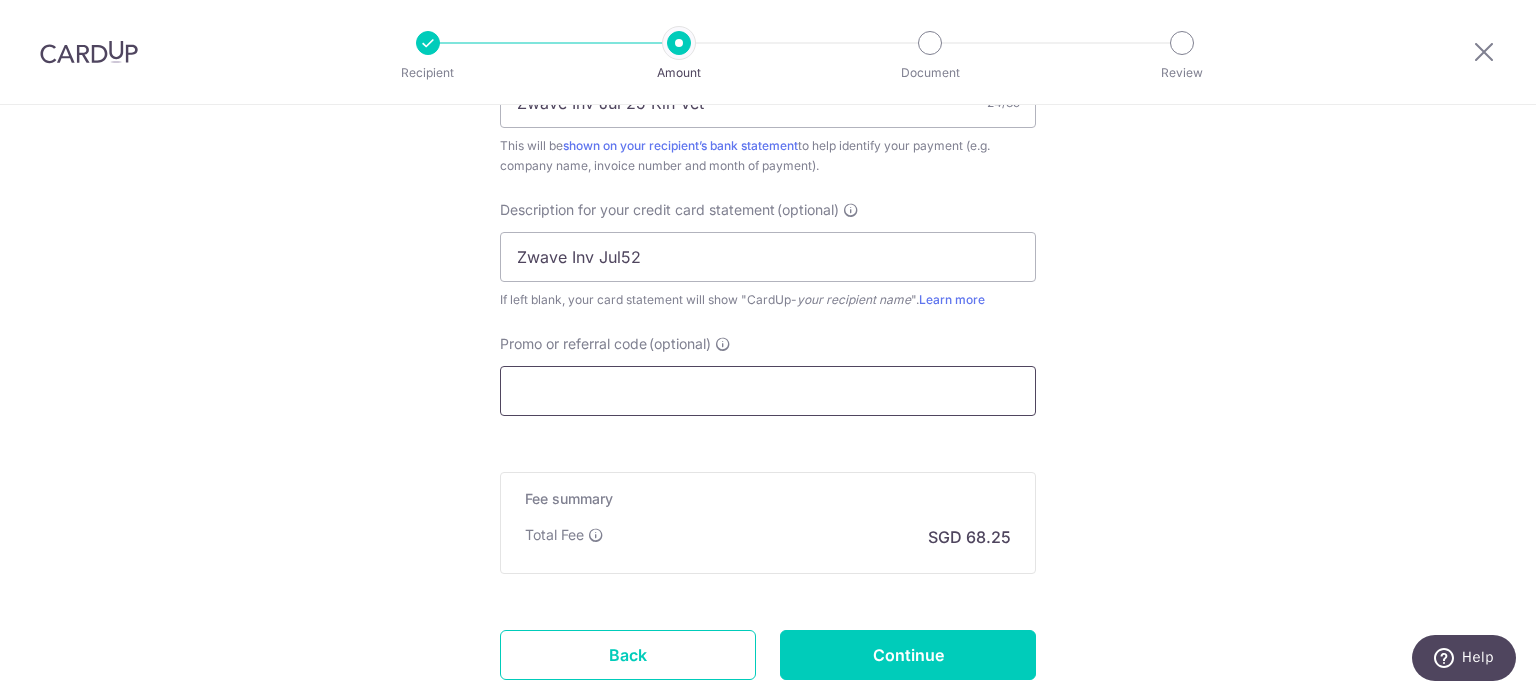 click on "Promo or referral code
(optional)" at bounding box center (768, 391) 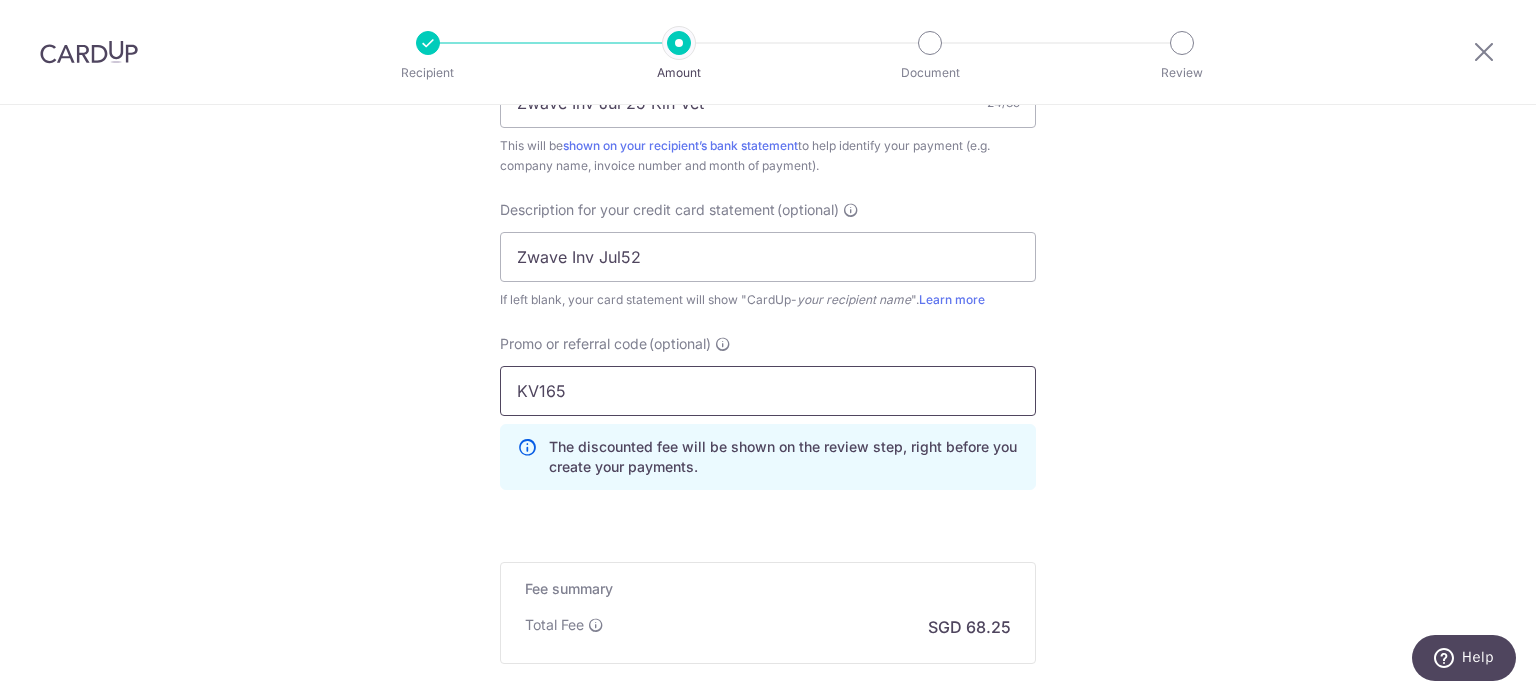 type on "KV165" 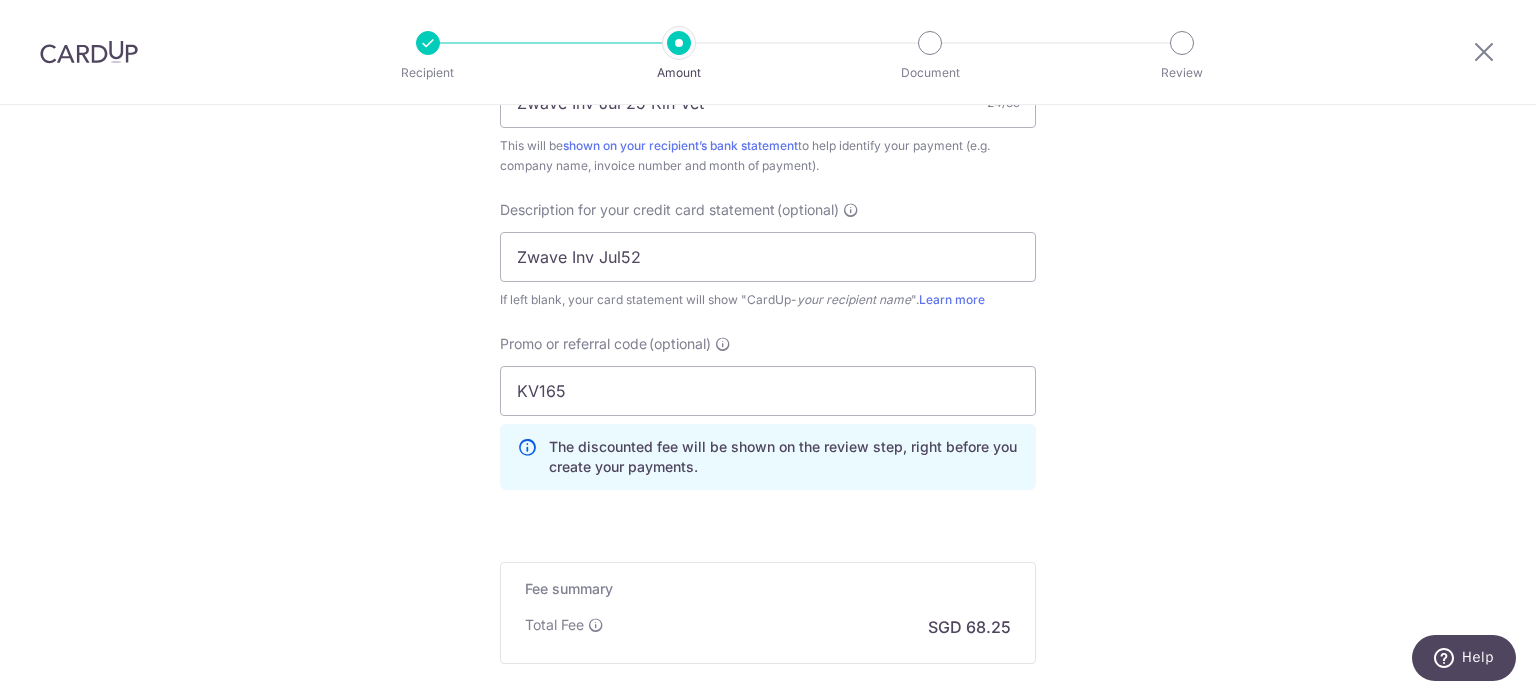 drag, startPoint x: 1418, startPoint y: 474, endPoint x: 1437, endPoint y: 486, distance: 22.472204 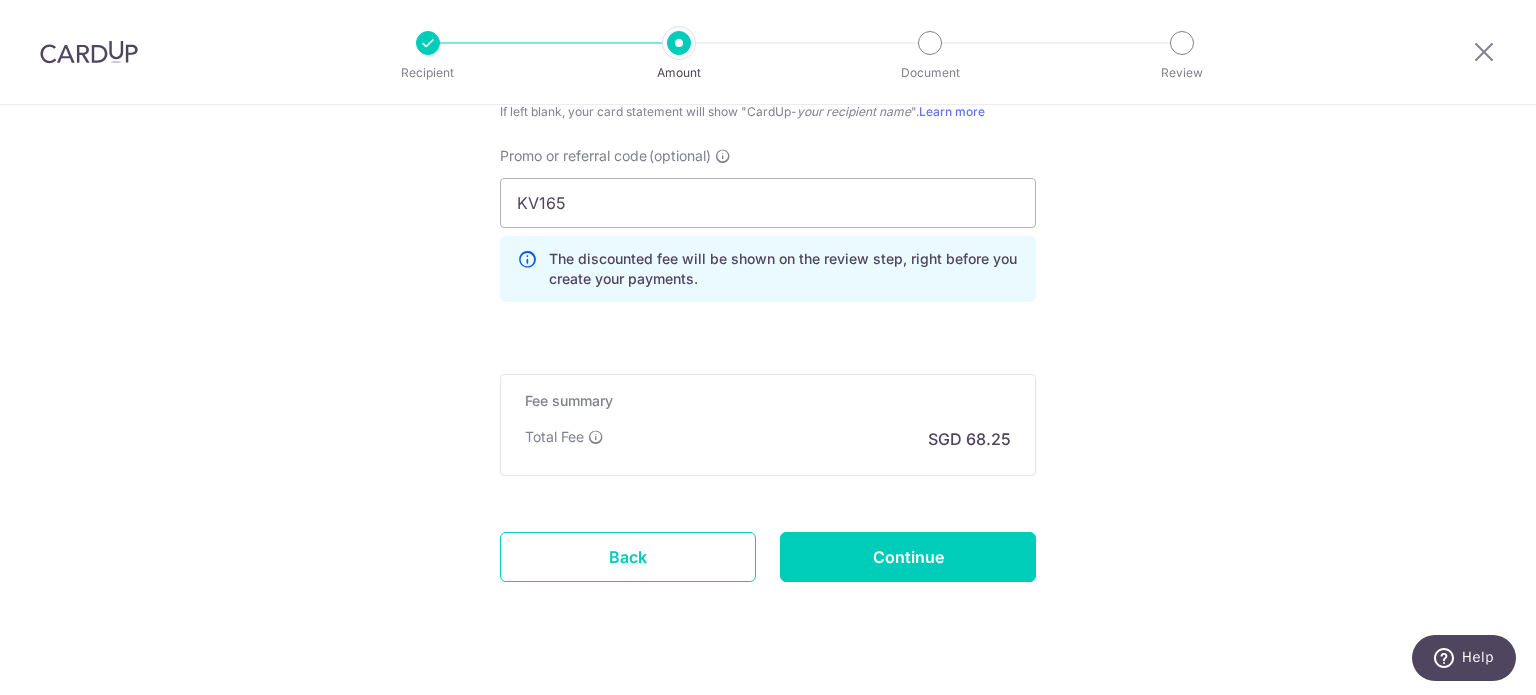 scroll, scrollTop: 1521, scrollLeft: 0, axis: vertical 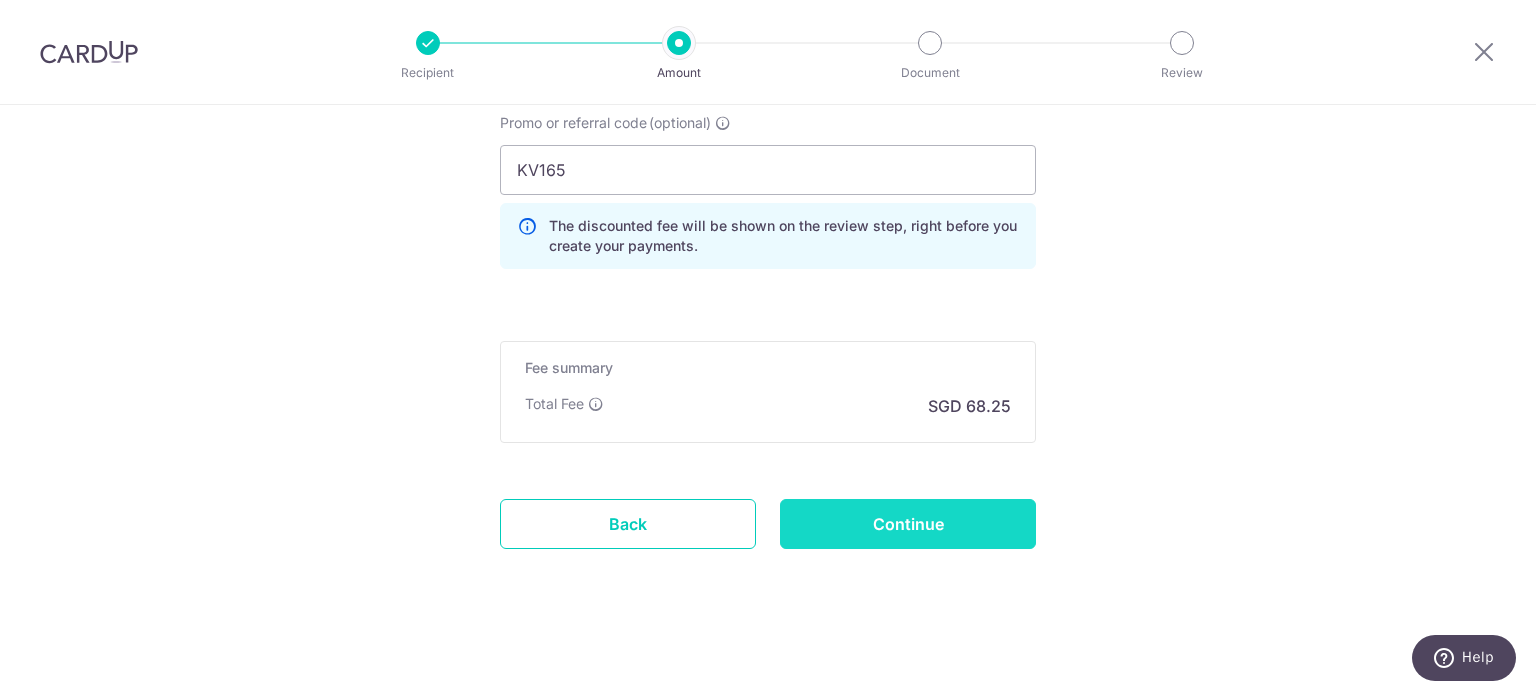 click on "Continue" at bounding box center [908, 524] 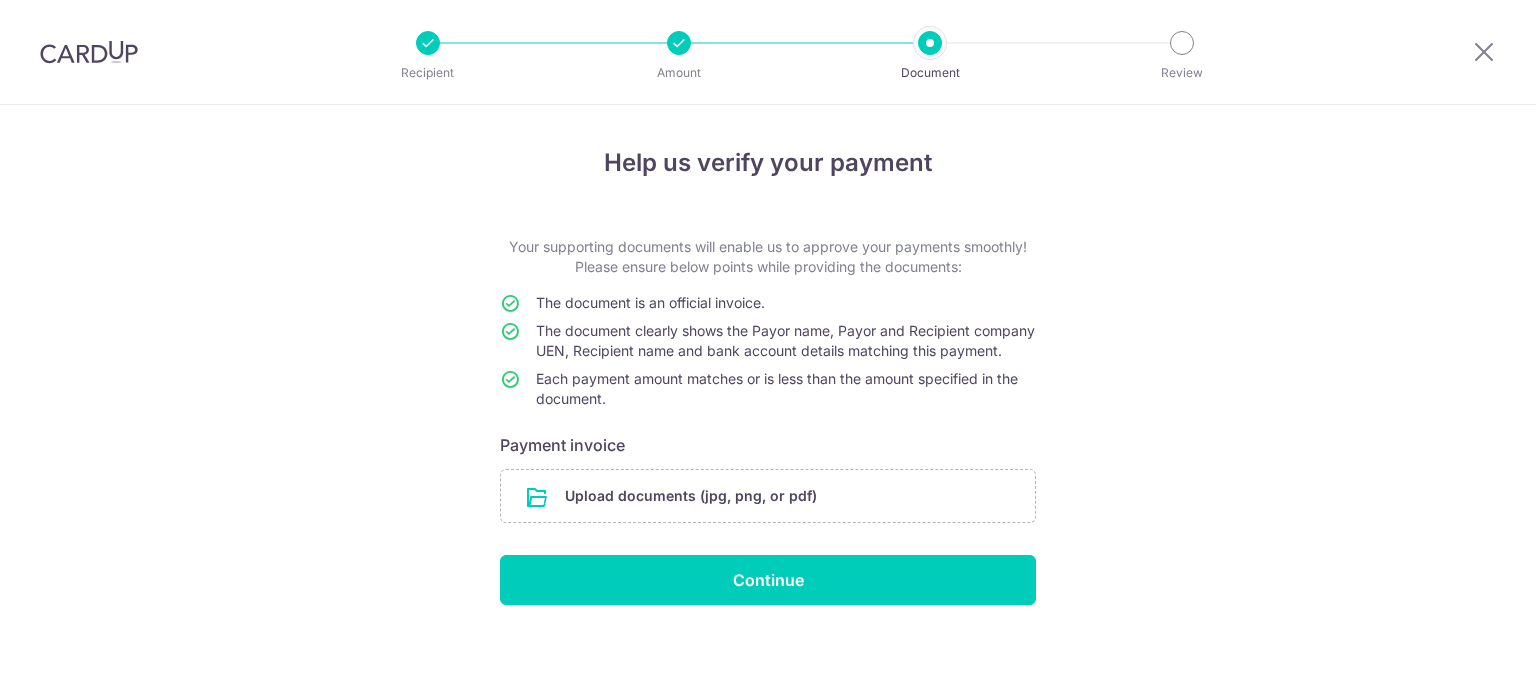 scroll, scrollTop: 0, scrollLeft: 0, axis: both 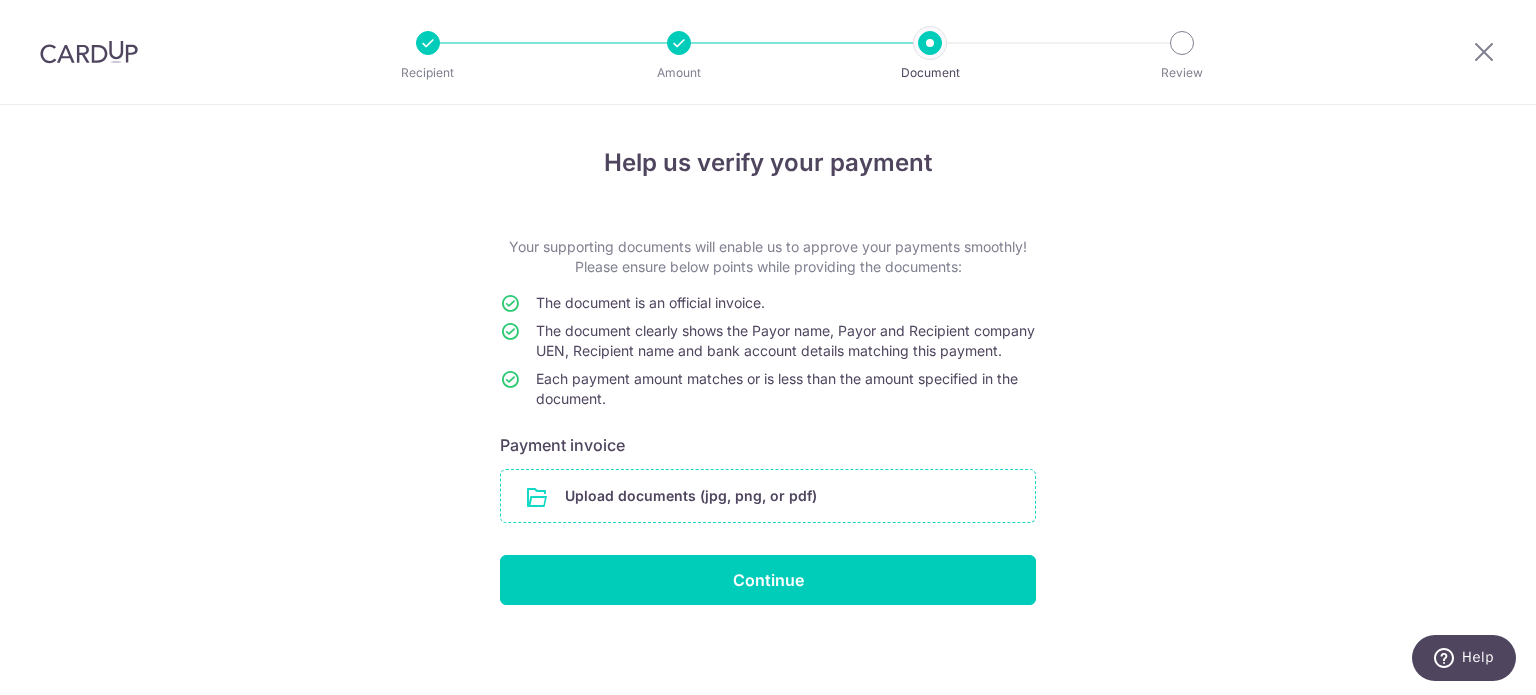 click at bounding box center (768, 496) 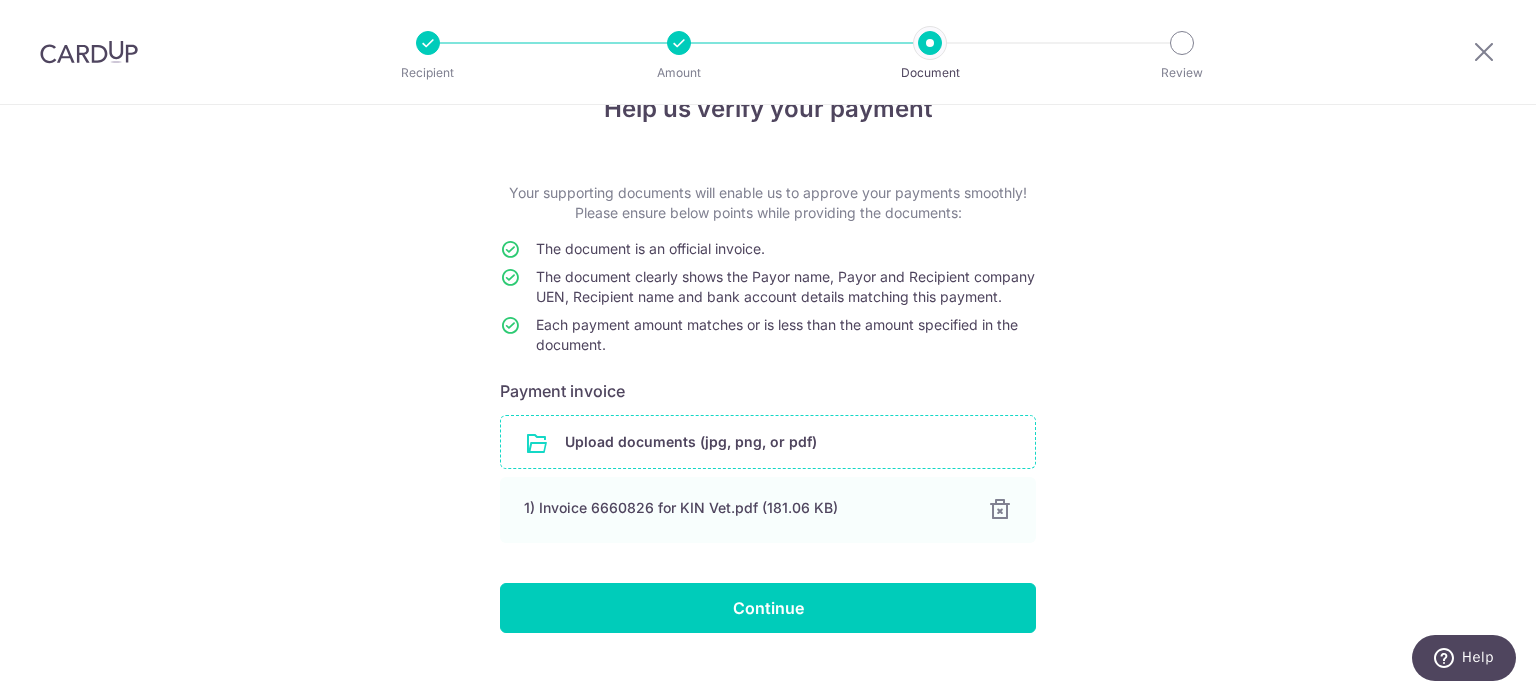 scroll, scrollTop: 104, scrollLeft: 0, axis: vertical 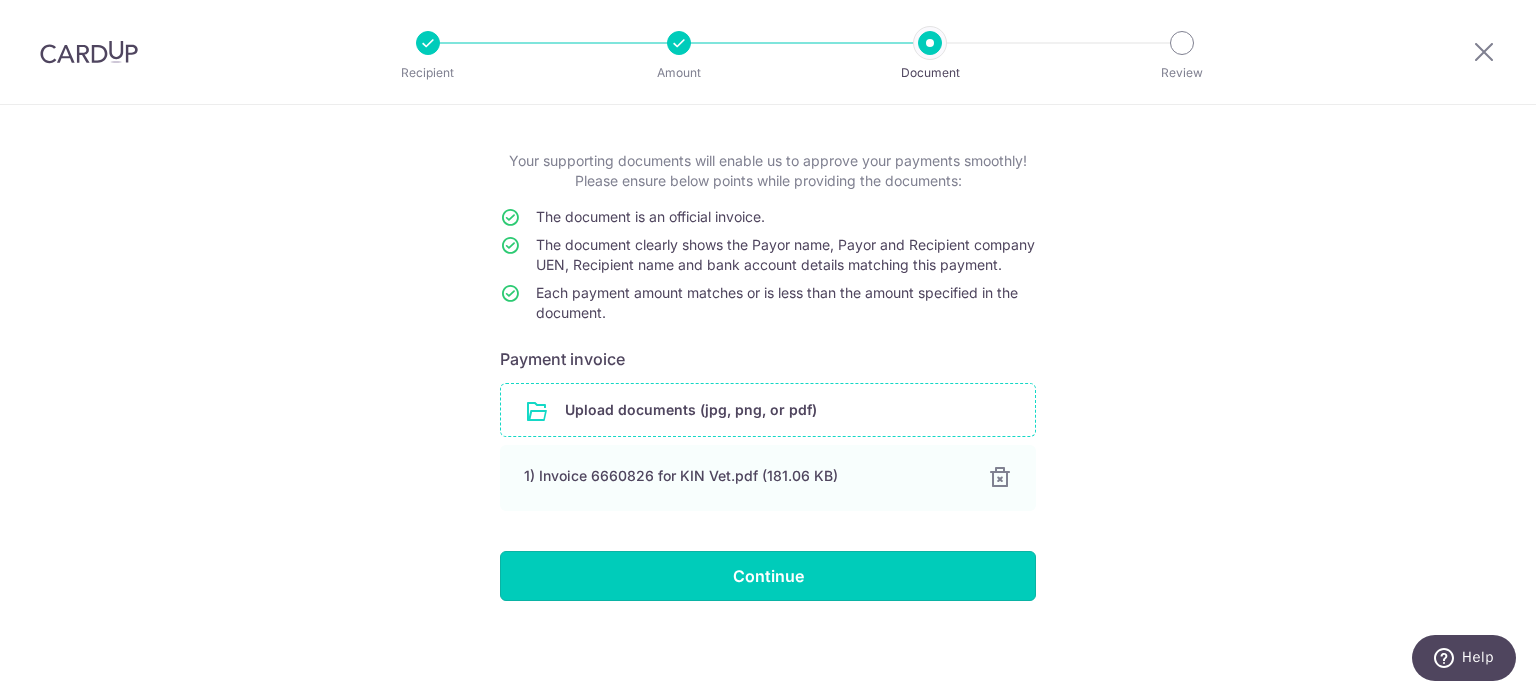 click on "Continue" at bounding box center [768, 576] 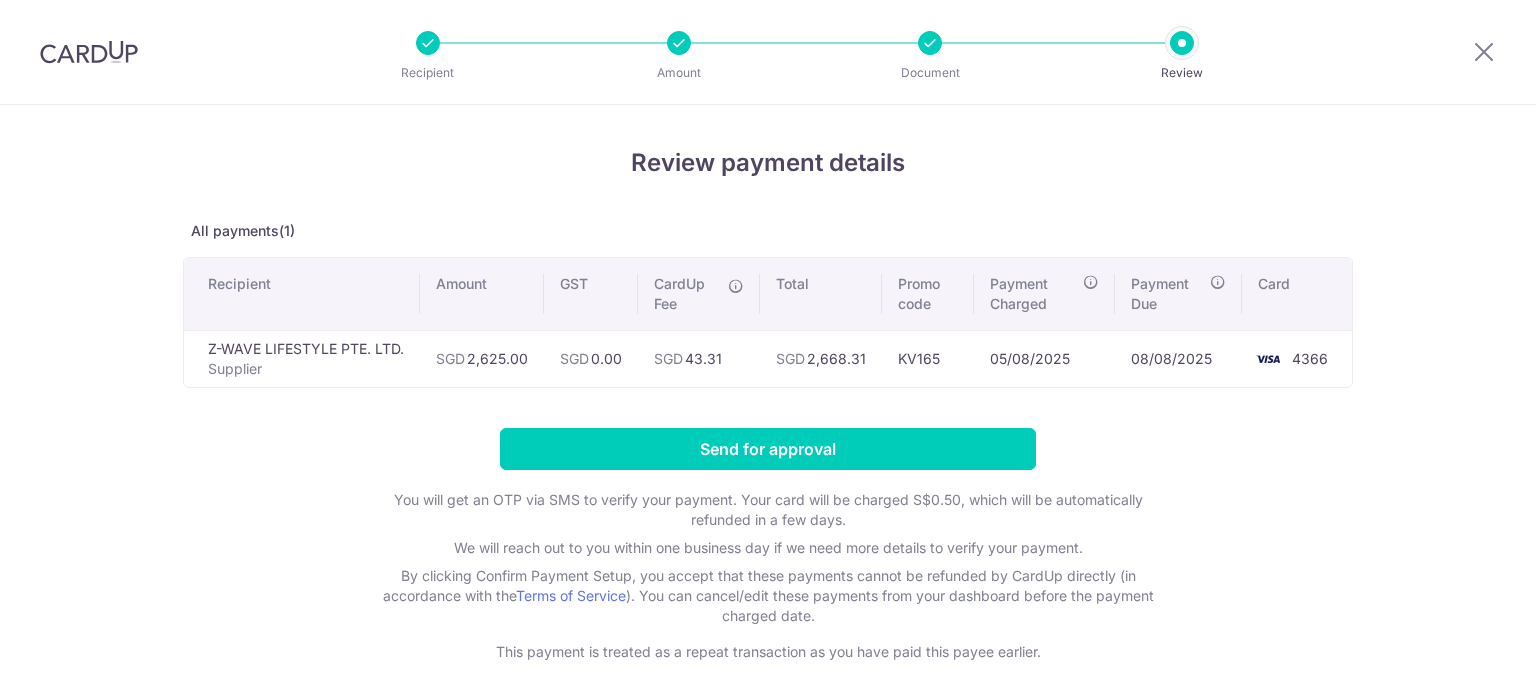 scroll, scrollTop: 0, scrollLeft: 0, axis: both 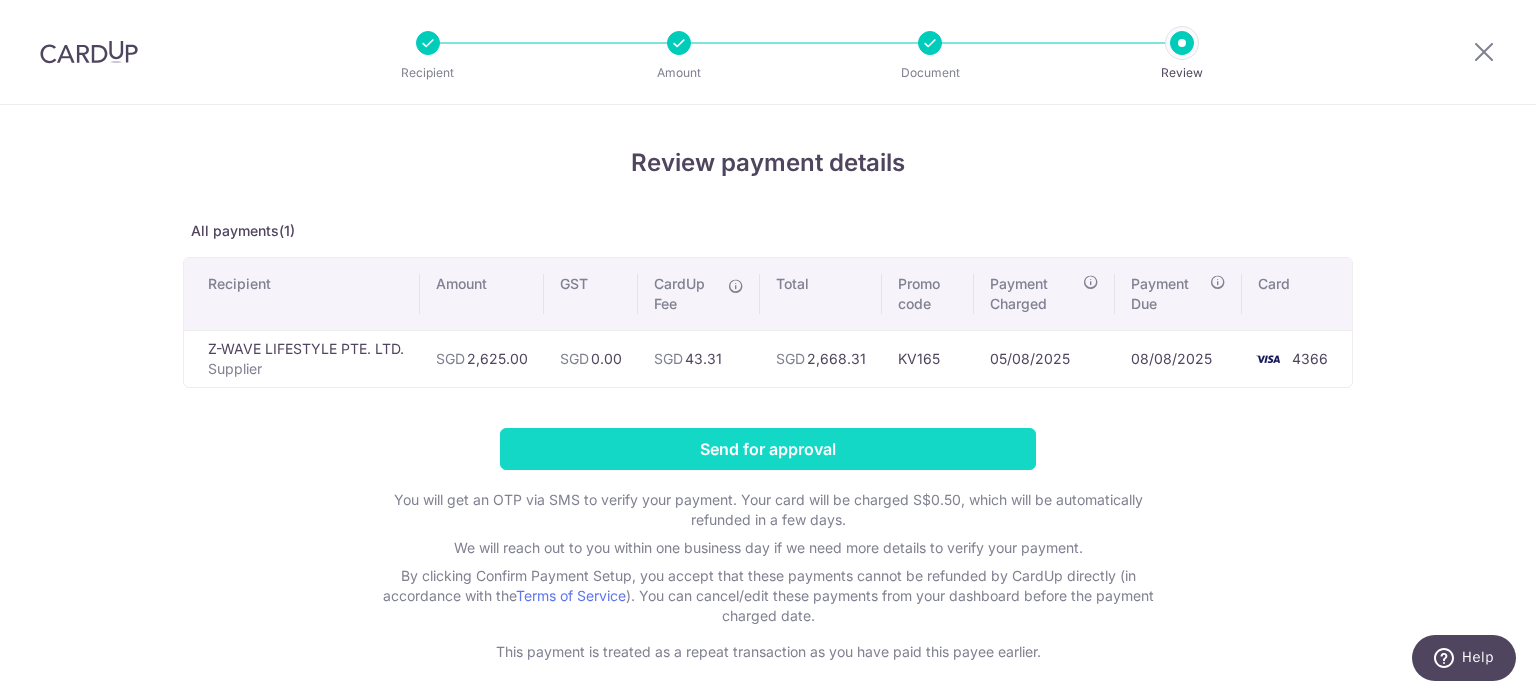 click on "Send for approval" at bounding box center [768, 449] 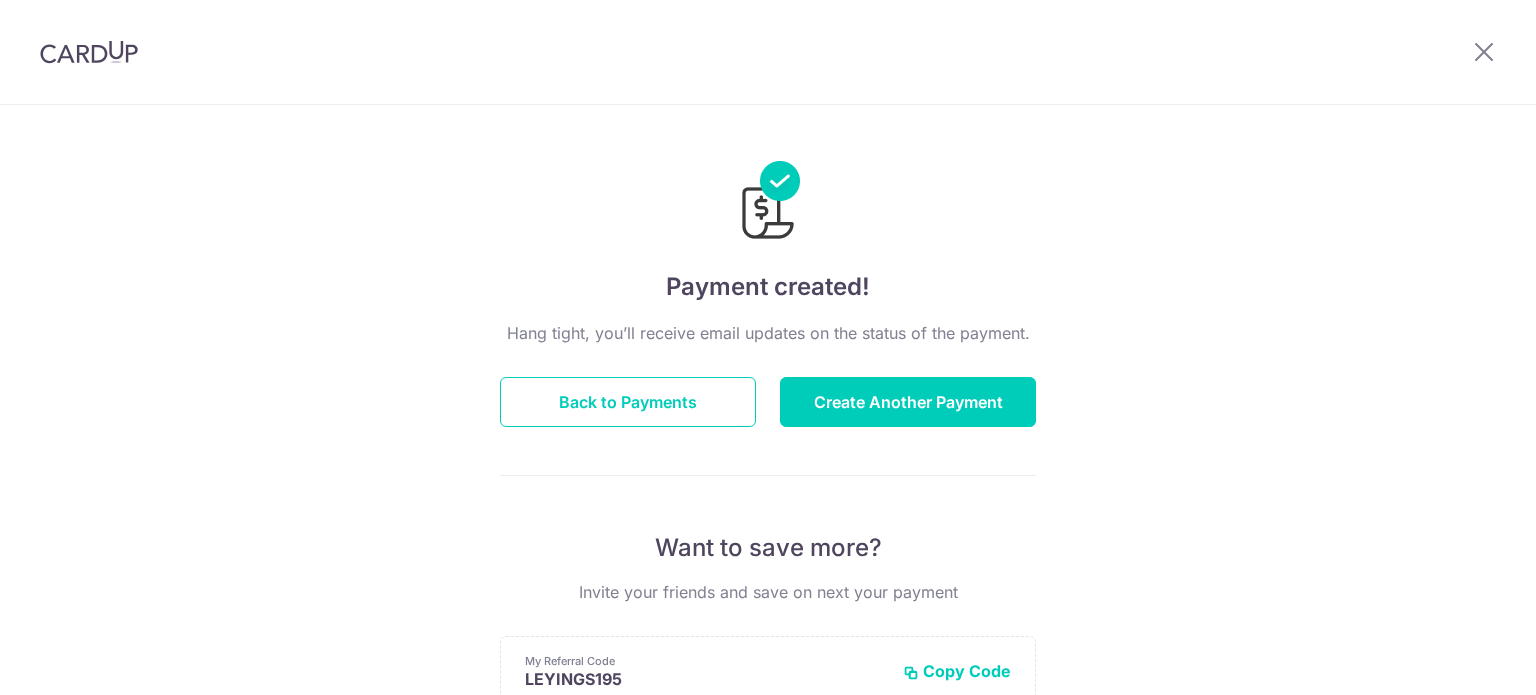 scroll, scrollTop: 0, scrollLeft: 0, axis: both 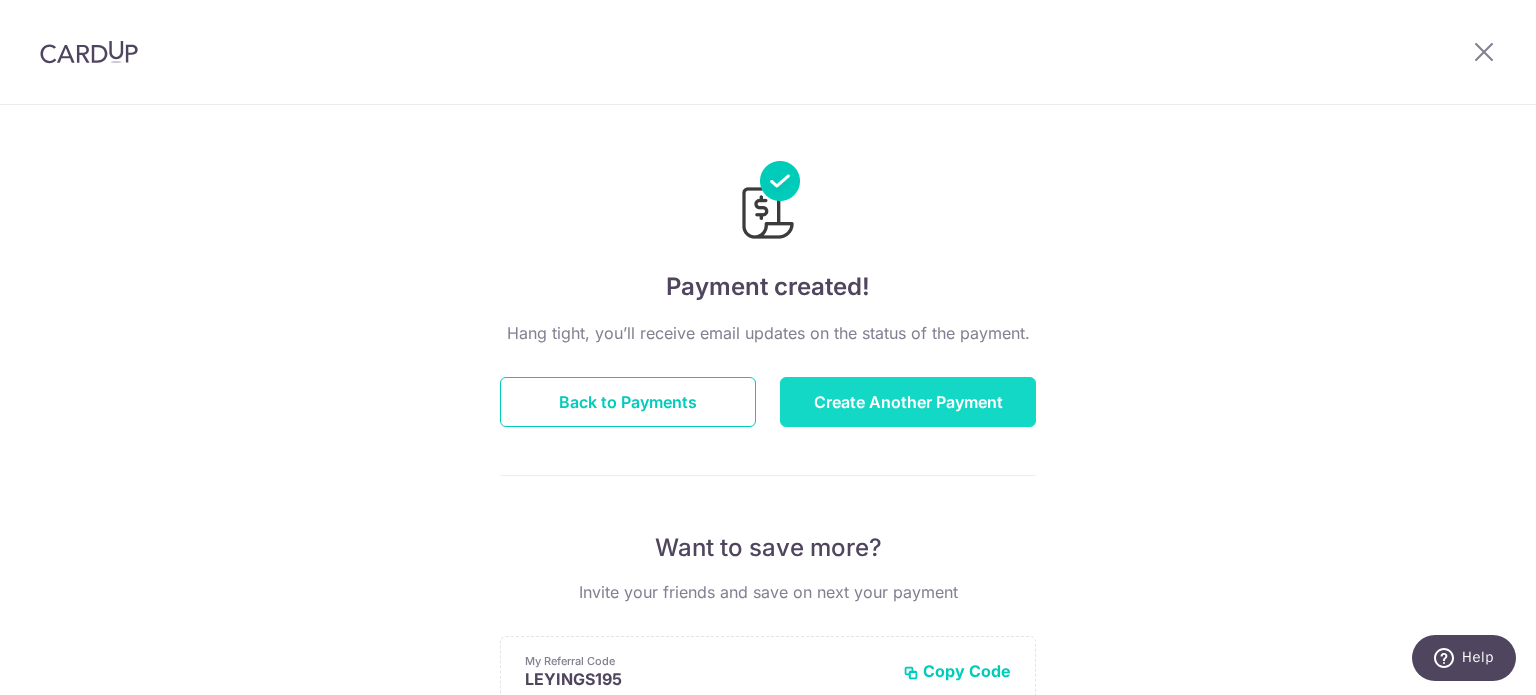 click on "Create Another Payment" at bounding box center (908, 402) 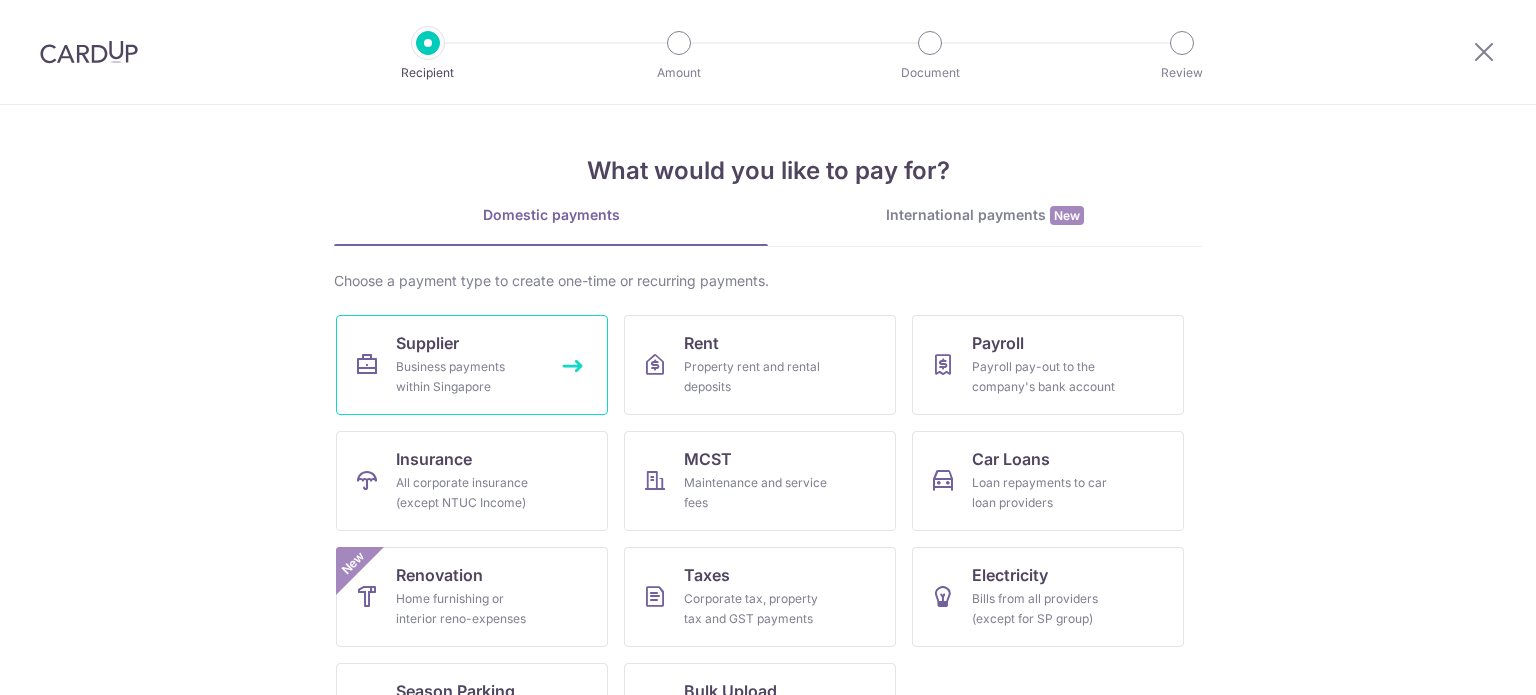 scroll, scrollTop: 0, scrollLeft: 0, axis: both 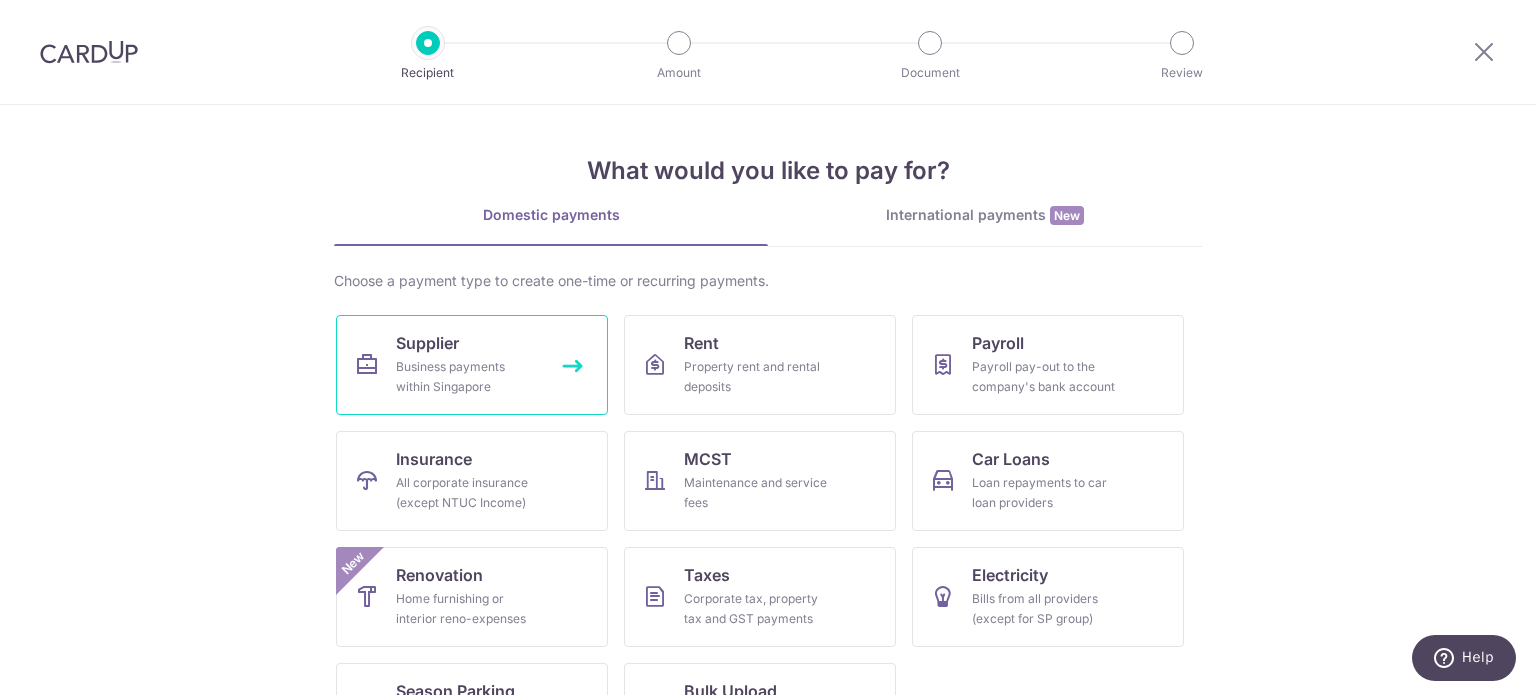 click on "Supplier Business payments within Singapore" at bounding box center [472, 365] 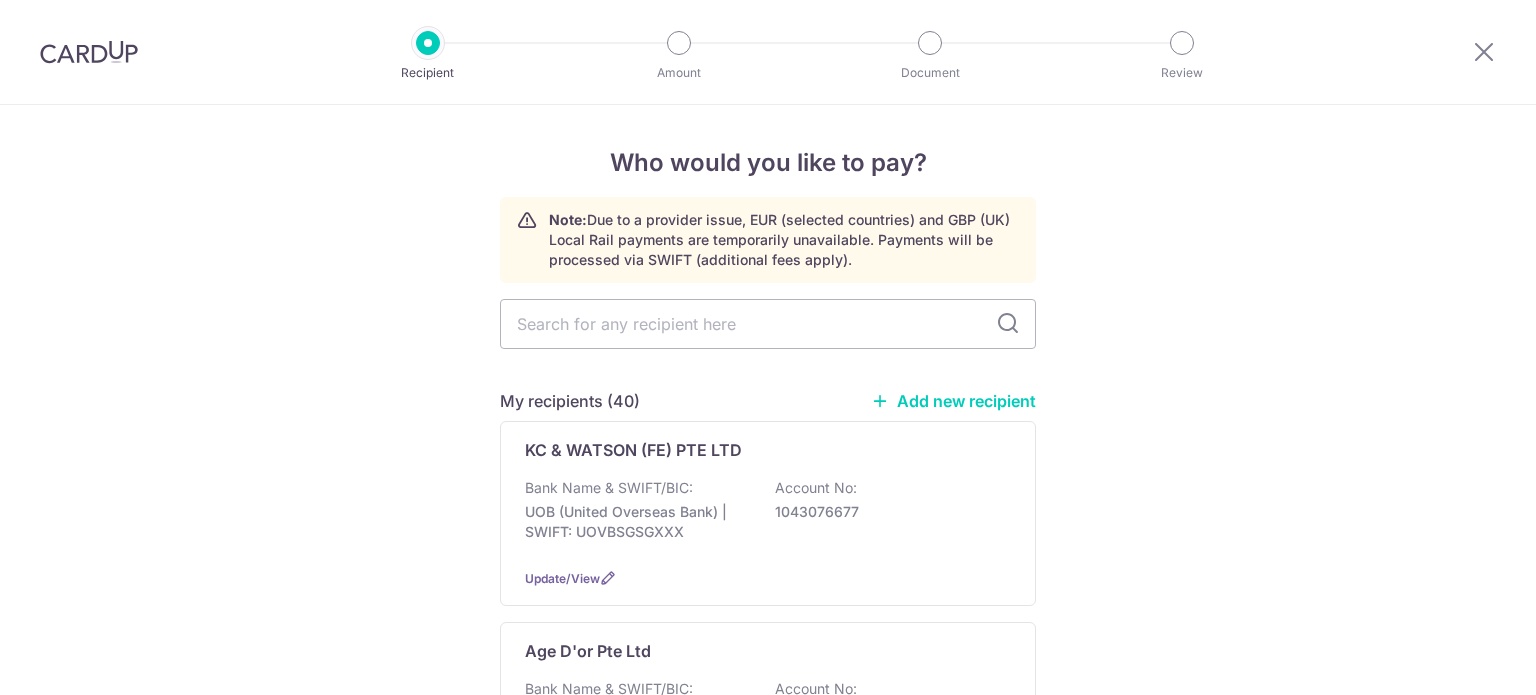 scroll, scrollTop: 0, scrollLeft: 0, axis: both 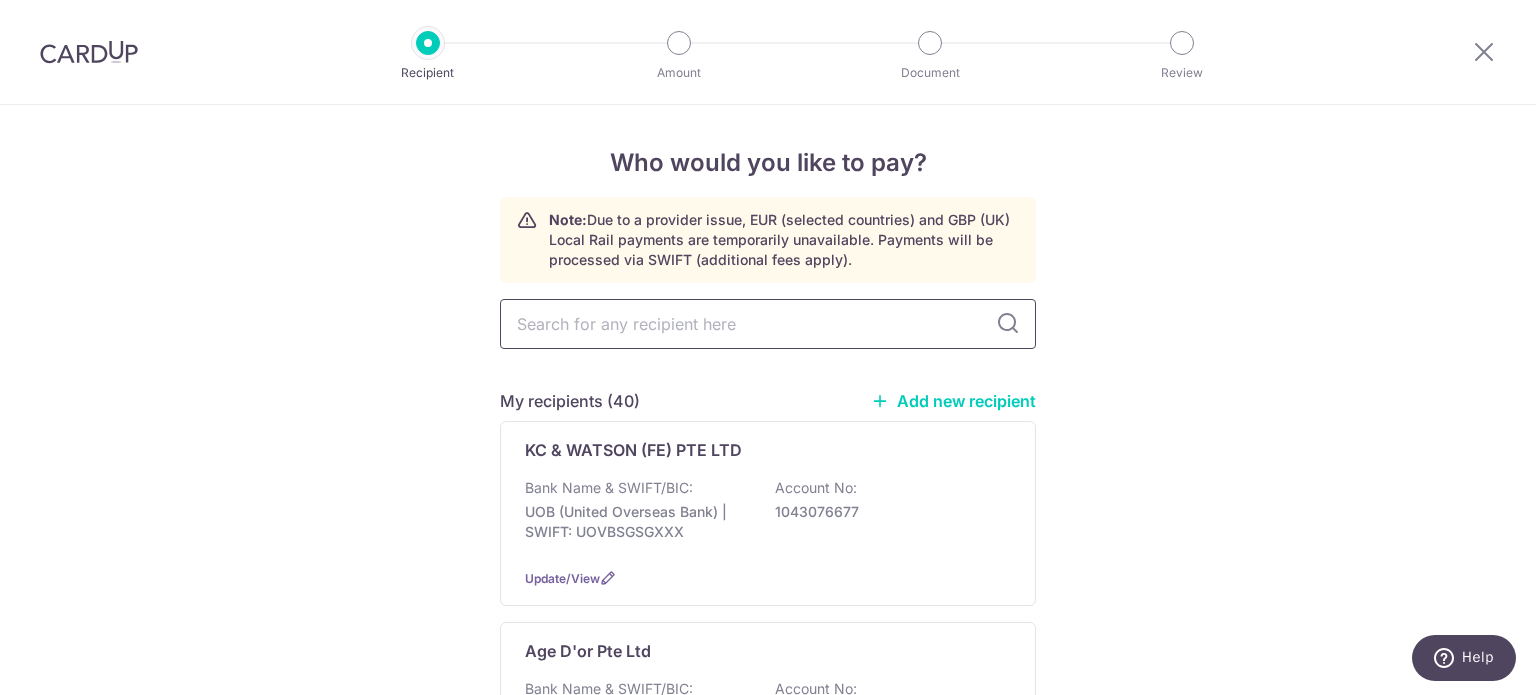 click at bounding box center [768, 324] 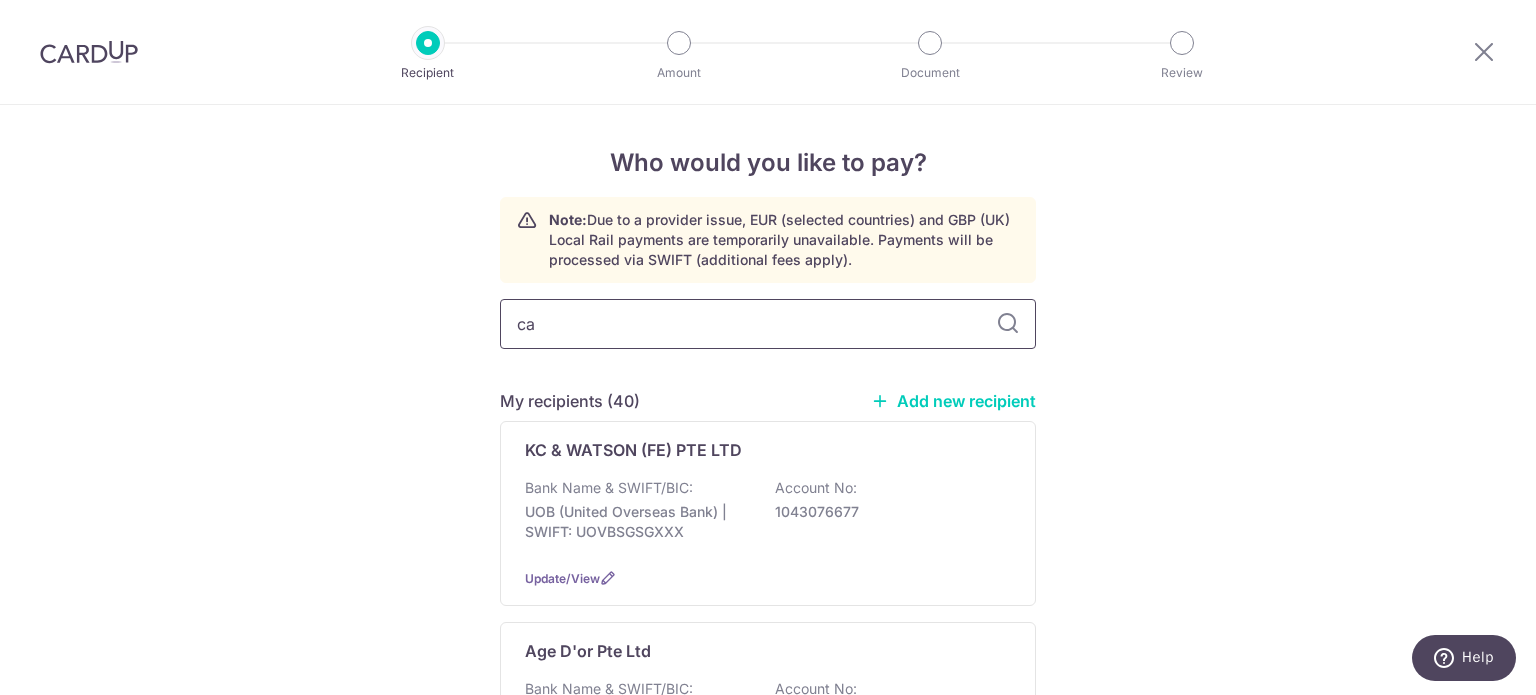 type on "cal" 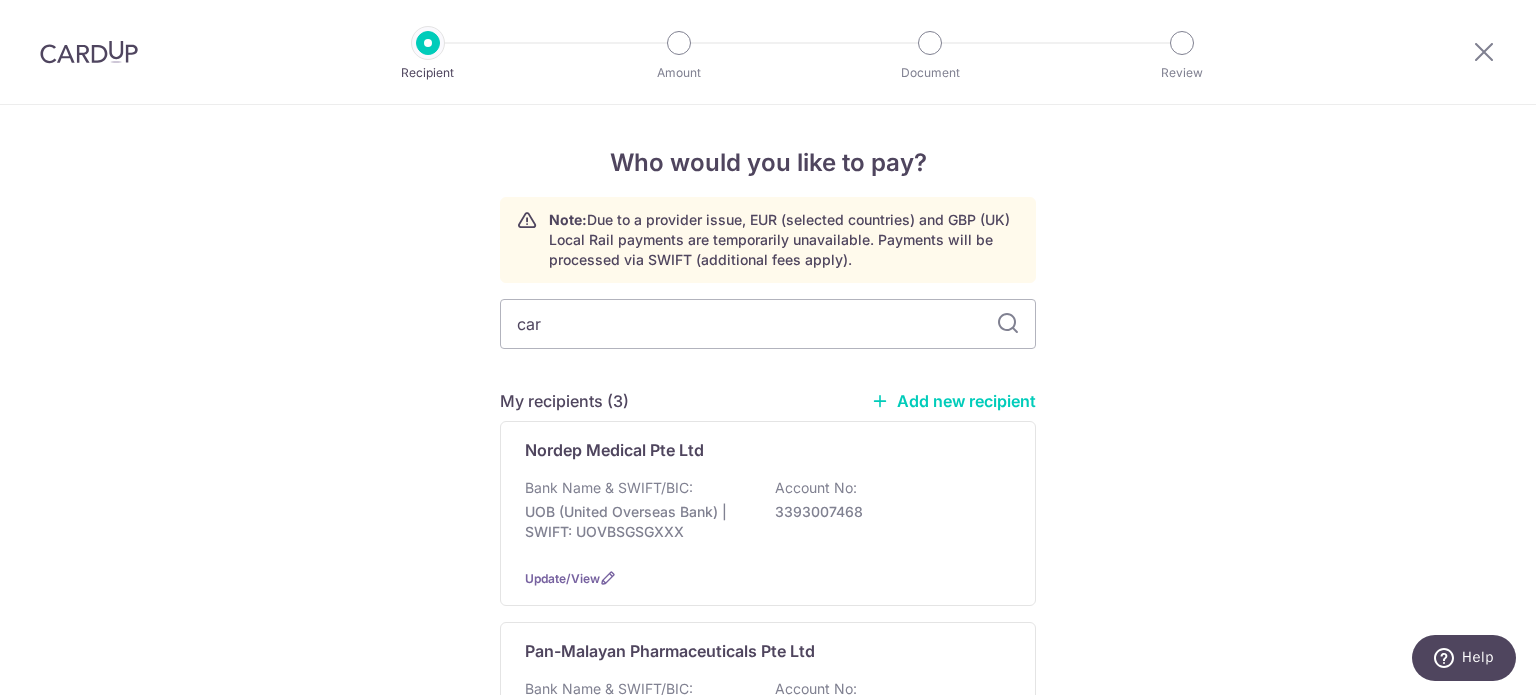 type on "[FIRST]" 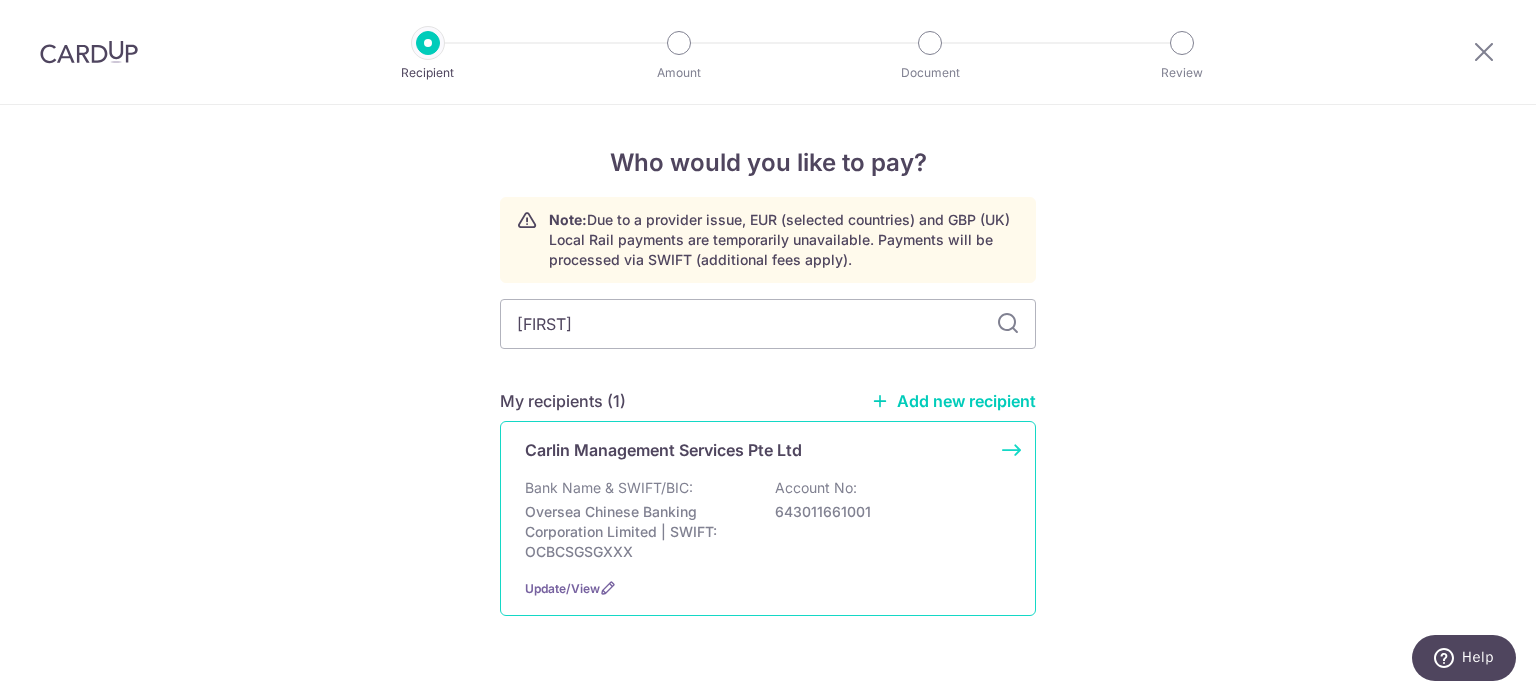 click on "Carlin Management Services Pte Ltd
Bank Name & SWIFT/BIC:
Oversea Chinese Banking Corporation Limited | SWIFT: OCBCSGSGXXX
Account No:
643011661001
Update/View" at bounding box center [768, 518] 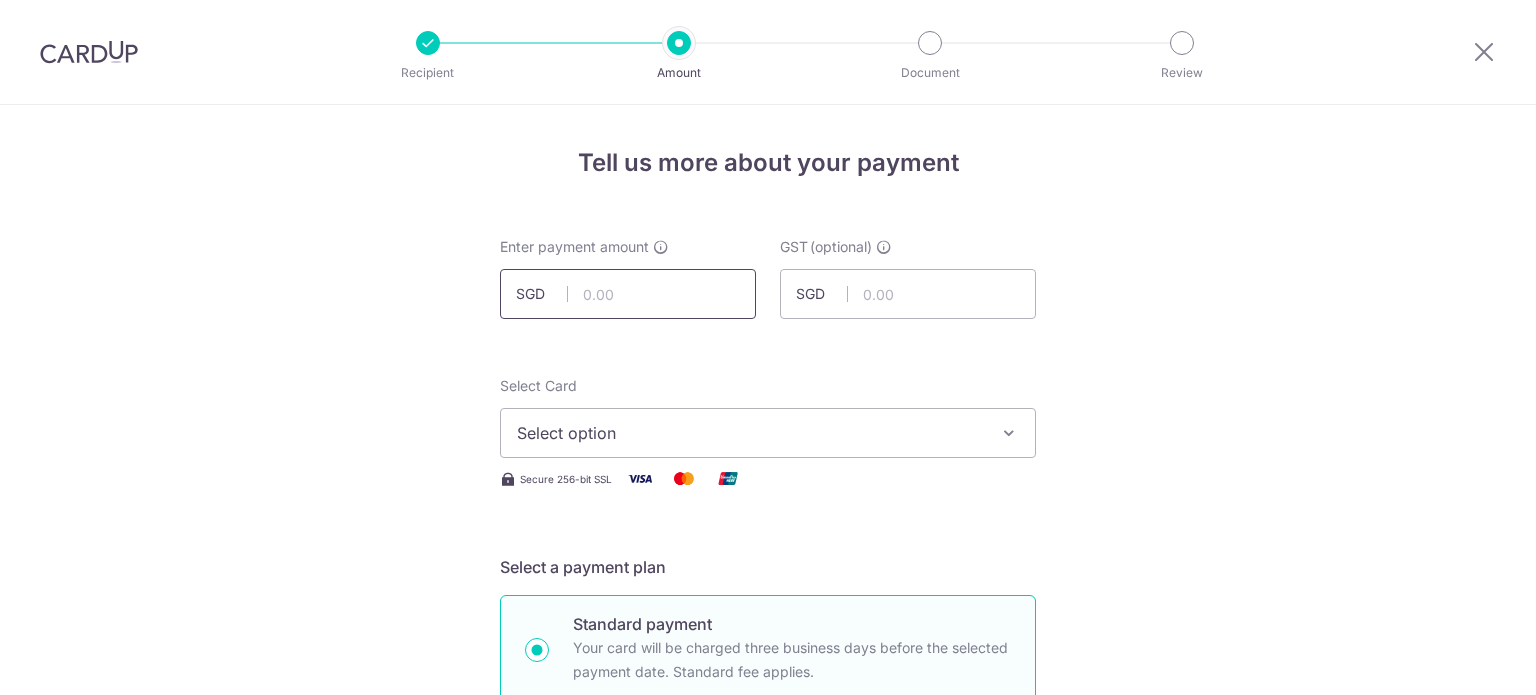 scroll, scrollTop: 0, scrollLeft: 0, axis: both 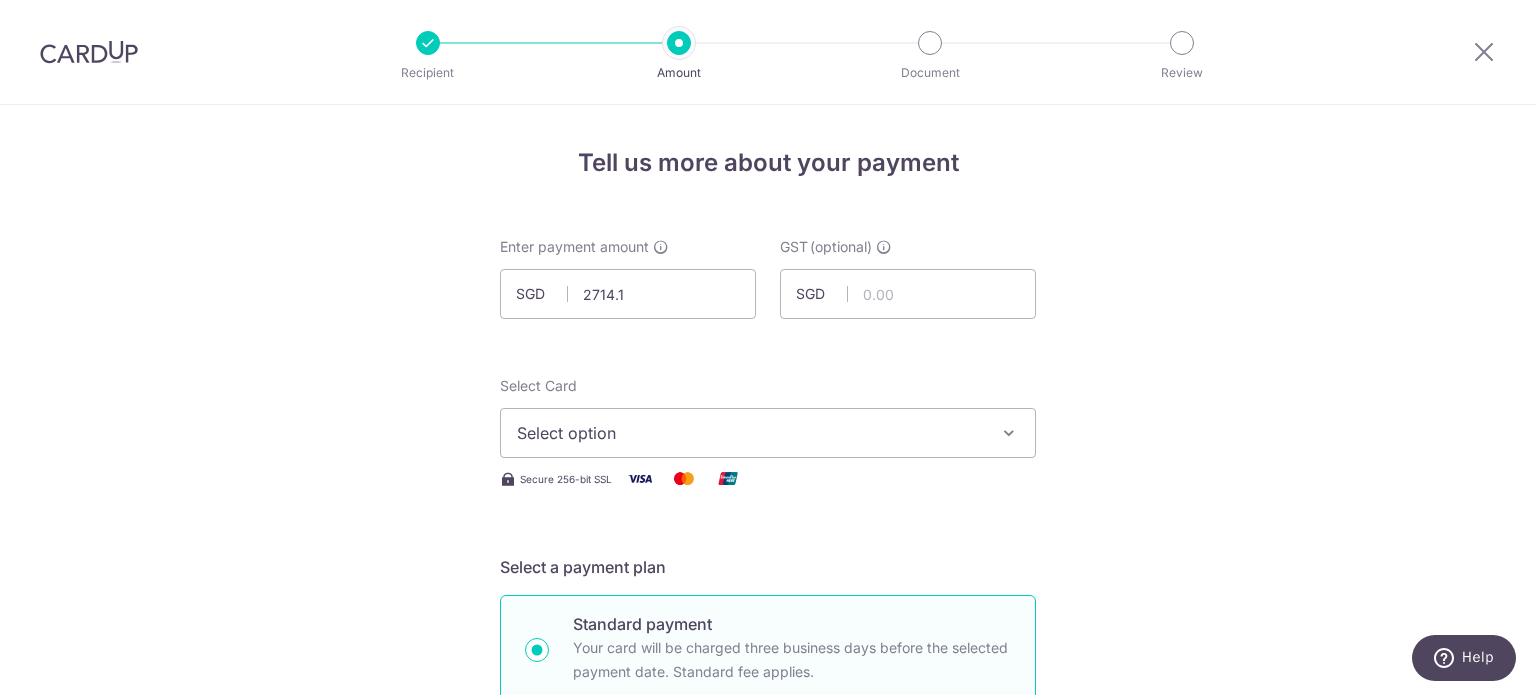 type on "2,714.10" 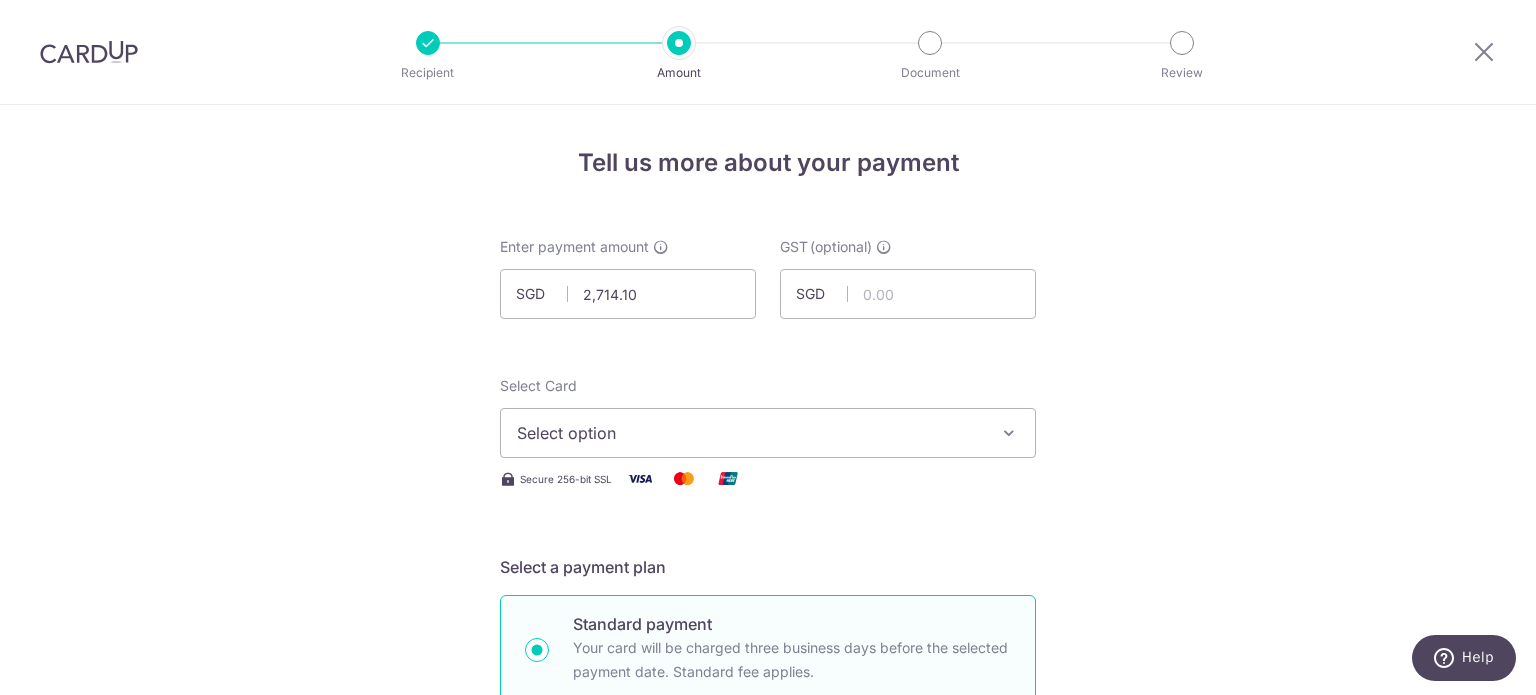 click on "Tell us more about your payment
Enter payment amount
SGD
2,714.10
2714.10
GST
(optional)
SGD
Select Card
Select option
Add credit card
Your Cards
**** 8797
**** 4366
**** 5272
Secure 256-bit SSL" at bounding box center (768, 1076) 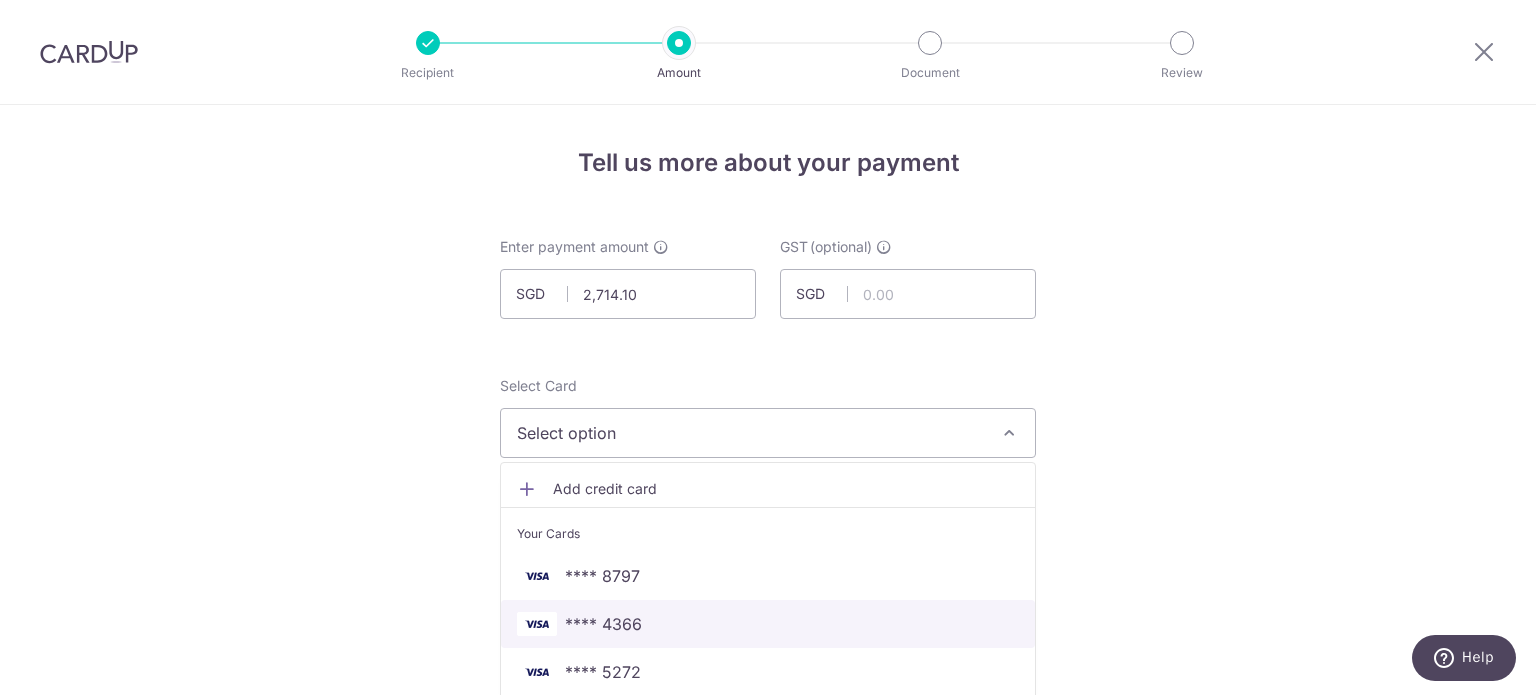 click on "**** 4366" at bounding box center (768, 624) 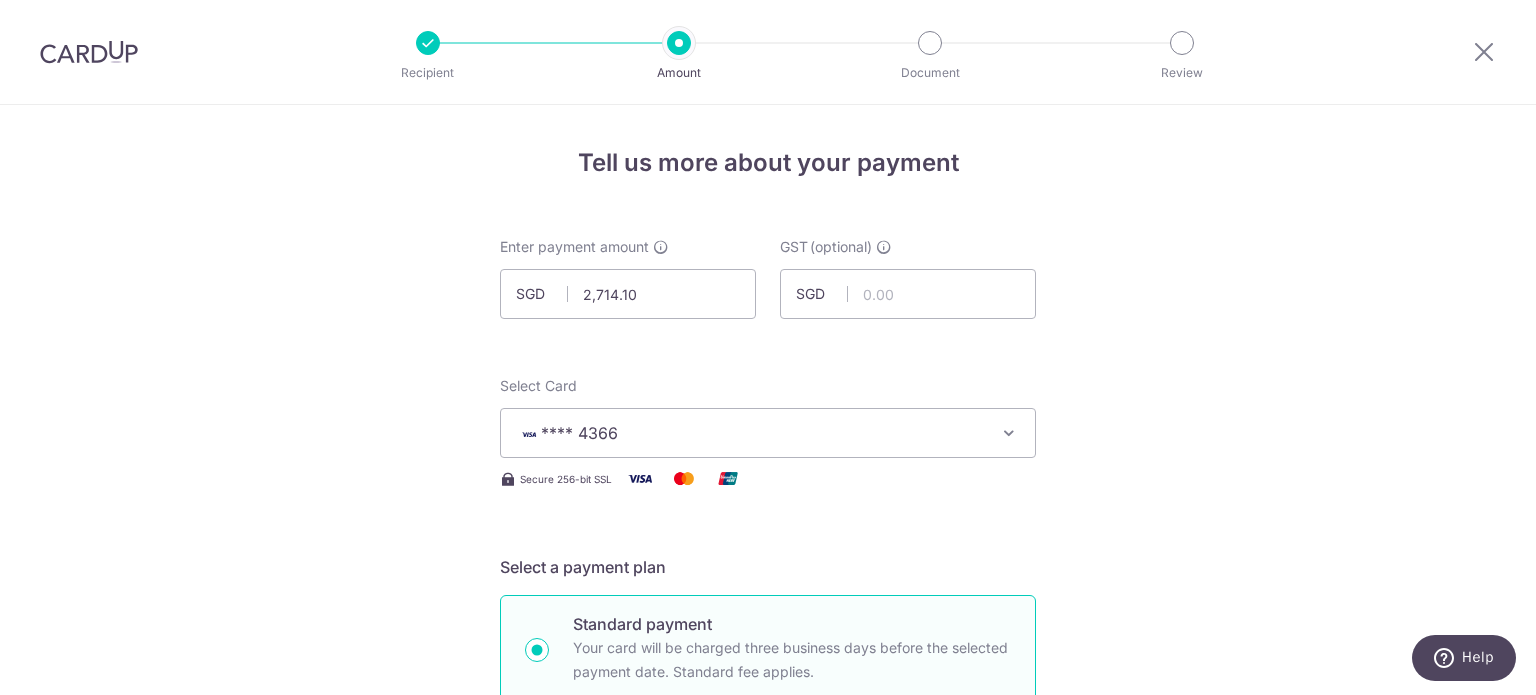 drag, startPoint x: 321, startPoint y: 439, endPoint x: 335, endPoint y: 435, distance: 14.56022 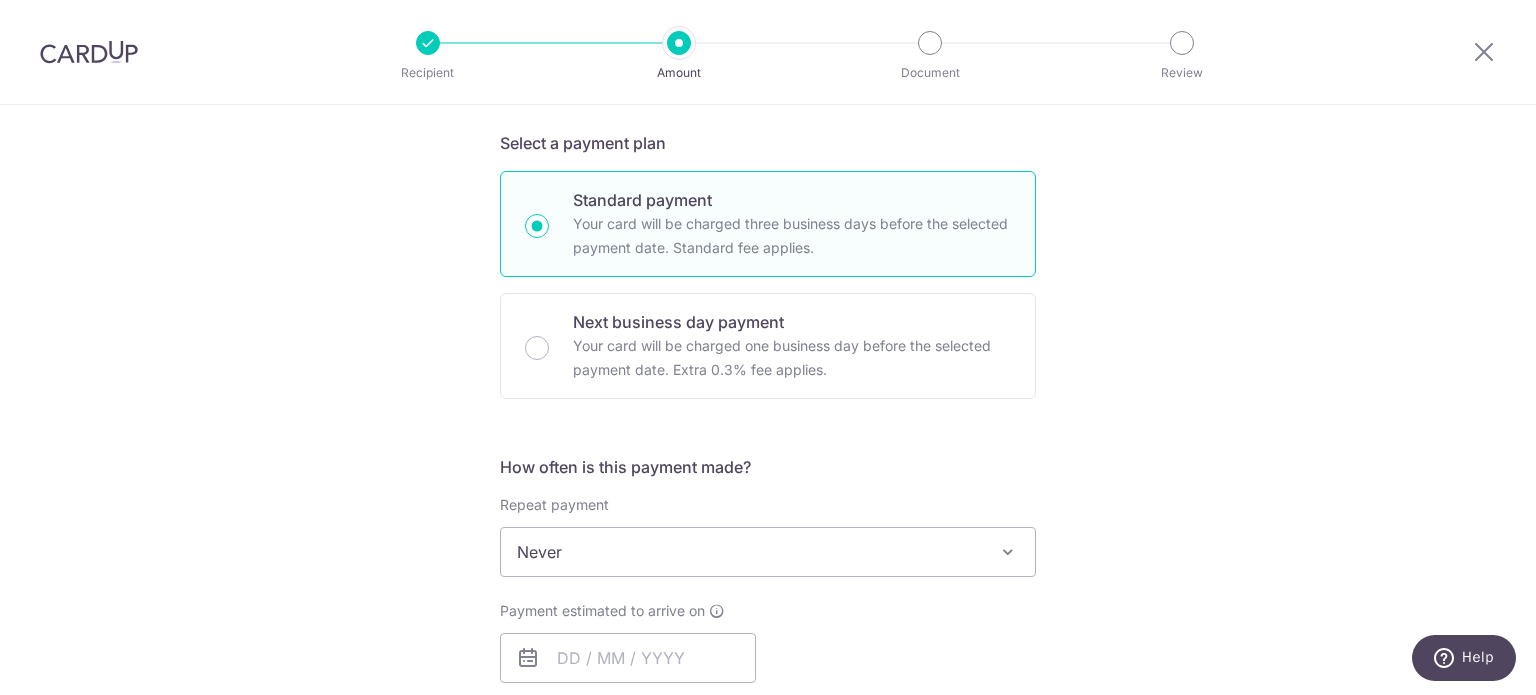 scroll, scrollTop: 500, scrollLeft: 0, axis: vertical 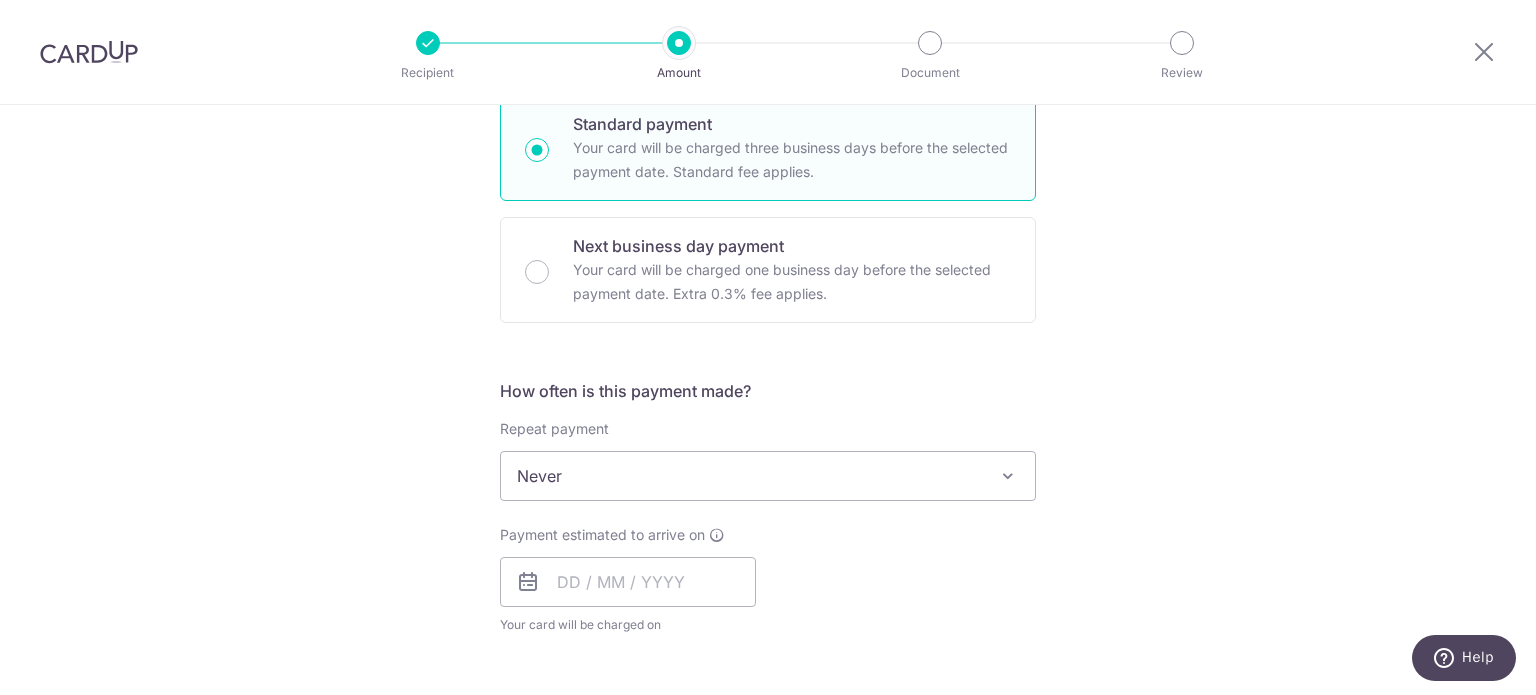 click on "Never" at bounding box center (768, 476) 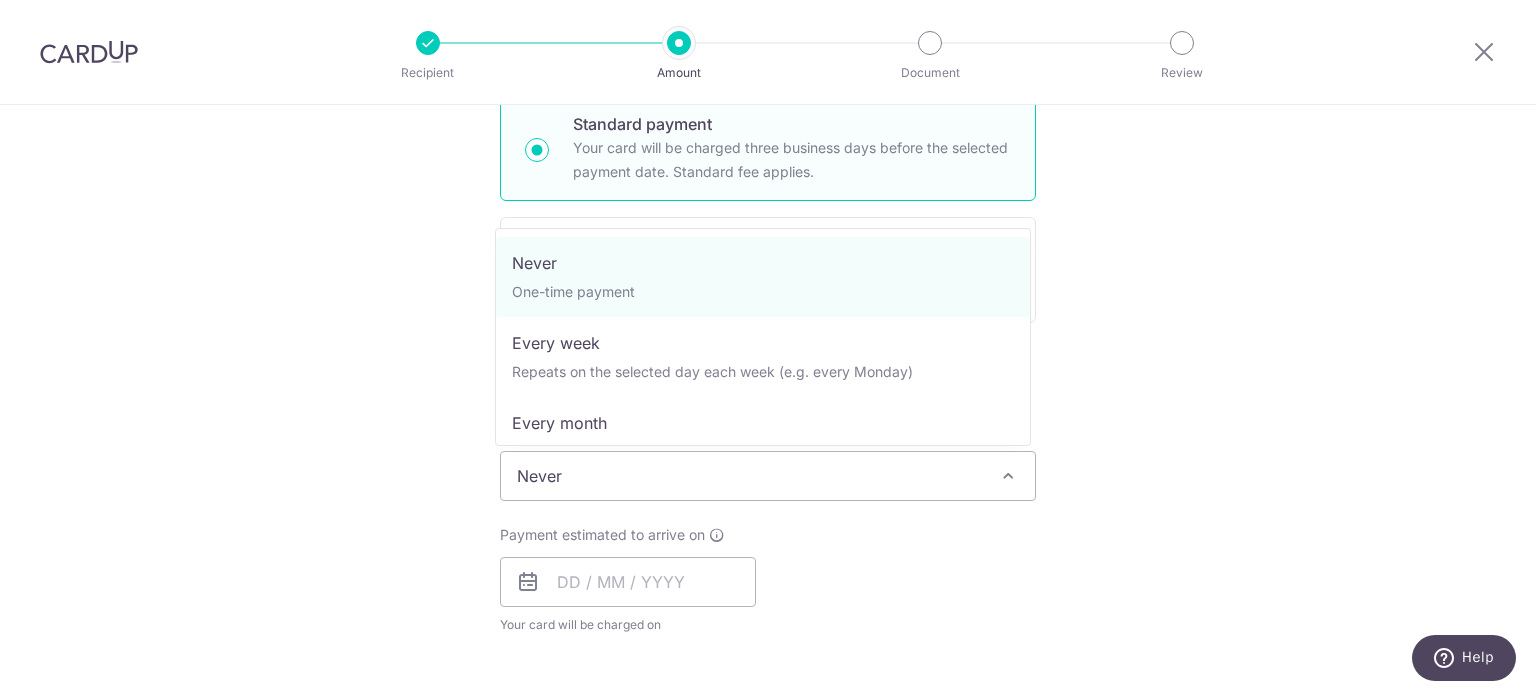 click on "Tell us more about your payment
Enter payment amount
SGD
2,714.10
2714.10
GST
(optional)
SGD
Select Card
**** 4366
Add credit card
Your Cards
**** 8797
**** 4366
**** 5272
Secure 256-bit SSL" at bounding box center (768, 576) 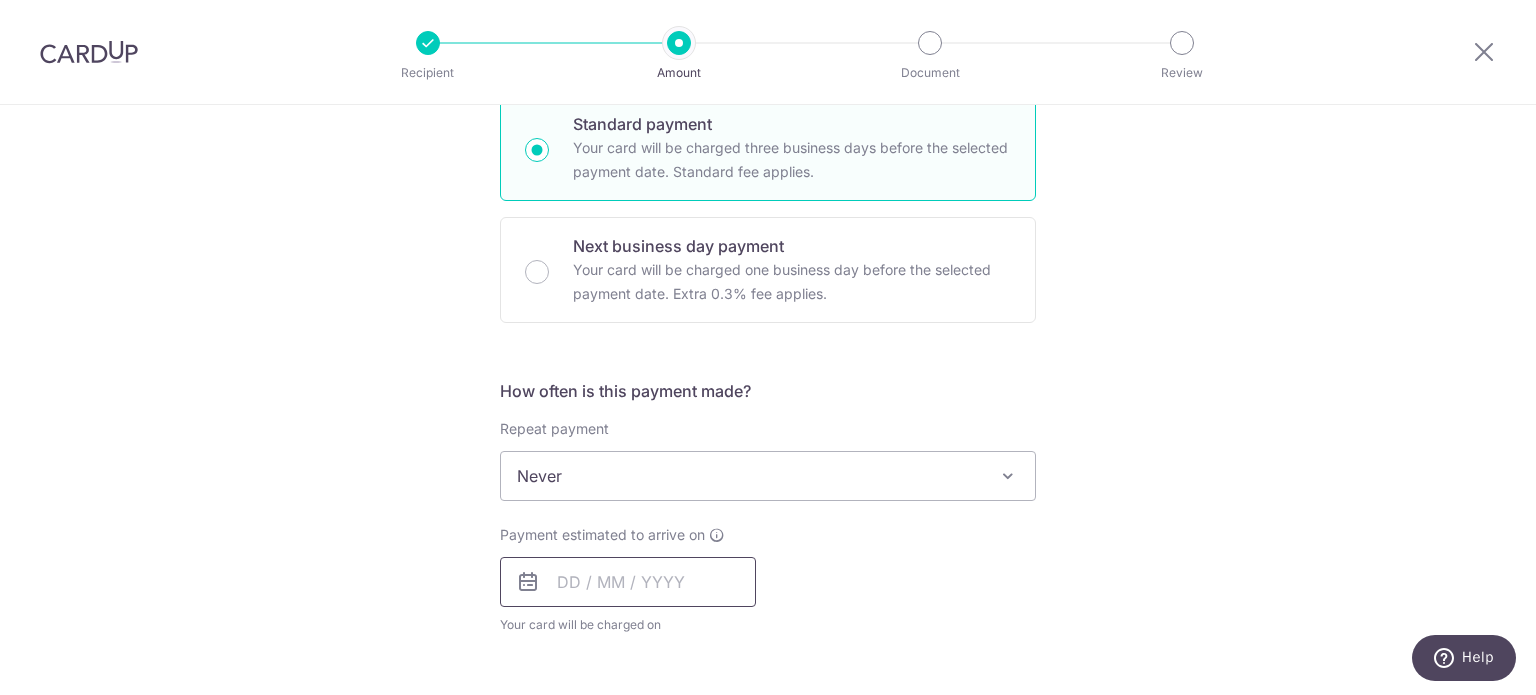 click at bounding box center (628, 582) 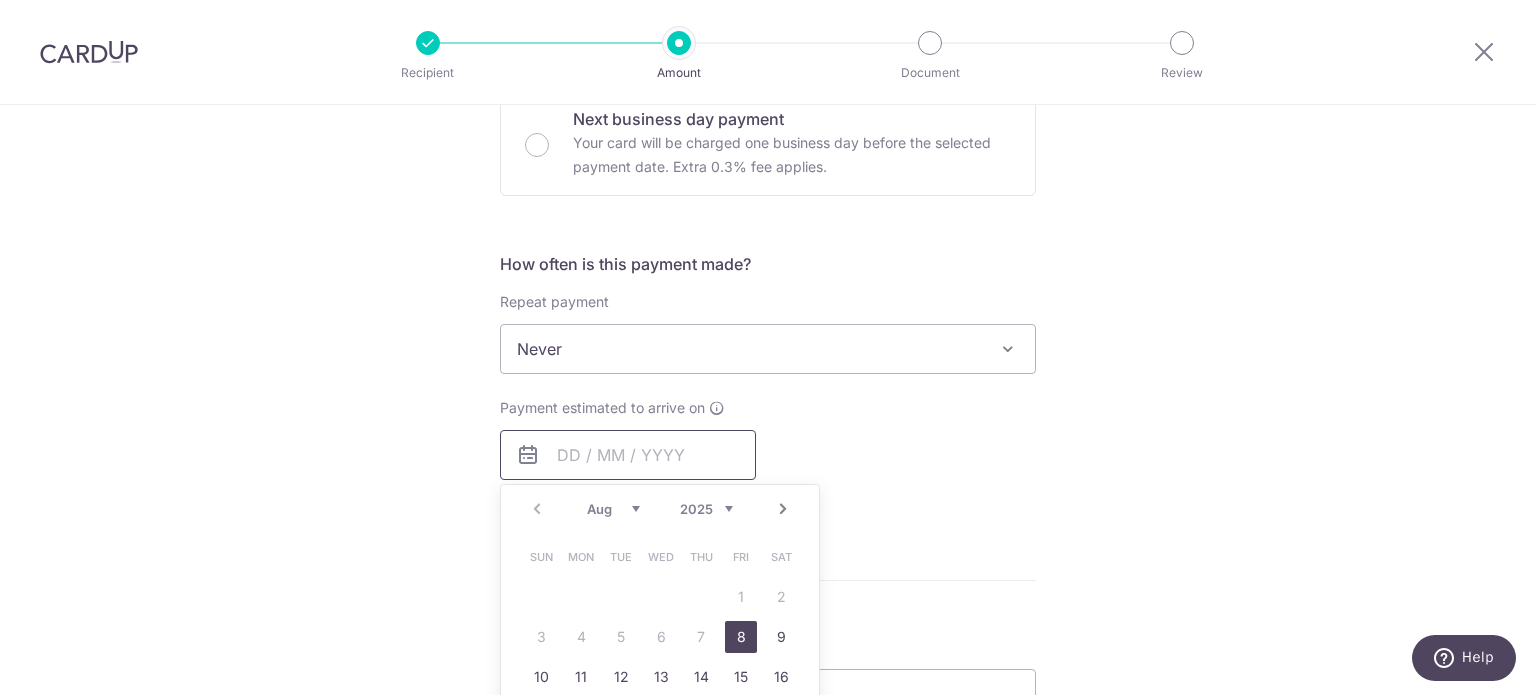 scroll, scrollTop: 800, scrollLeft: 0, axis: vertical 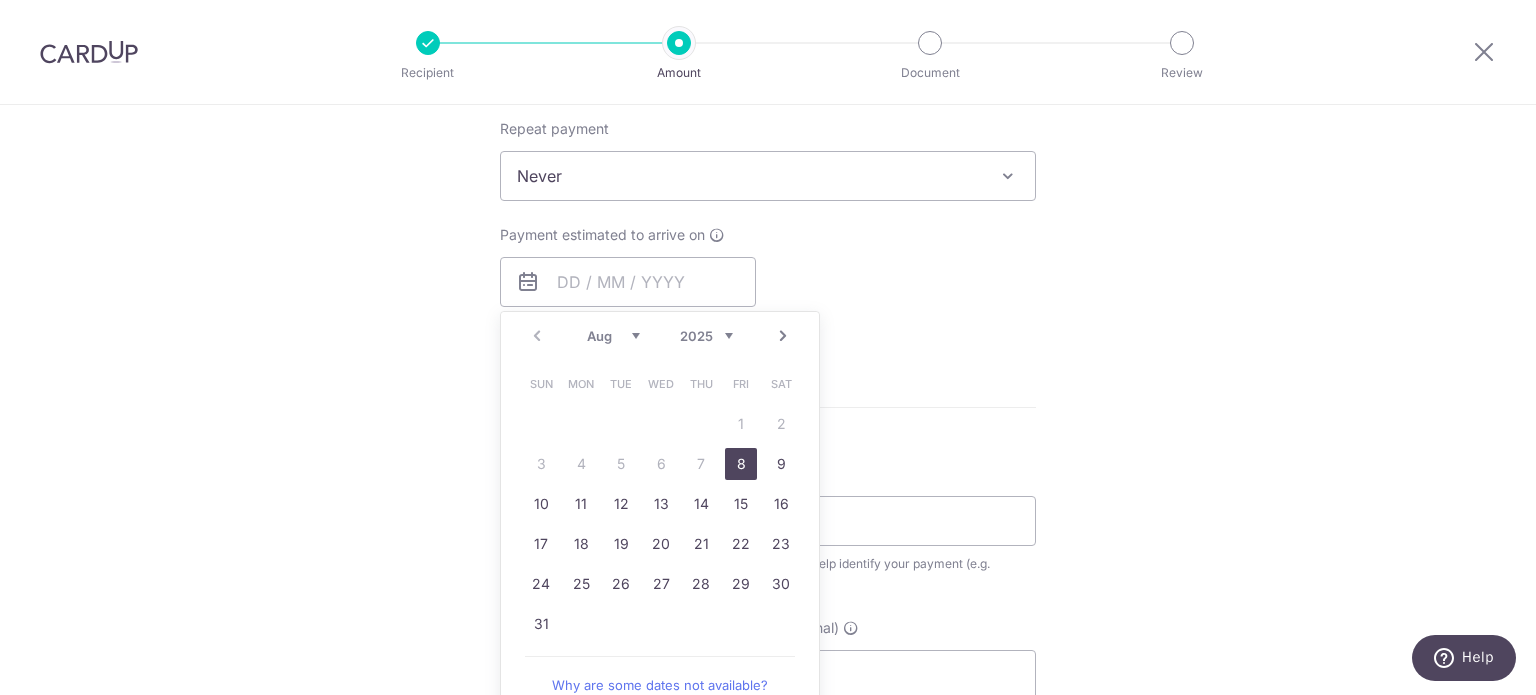click on "8" at bounding box center [741, 464] 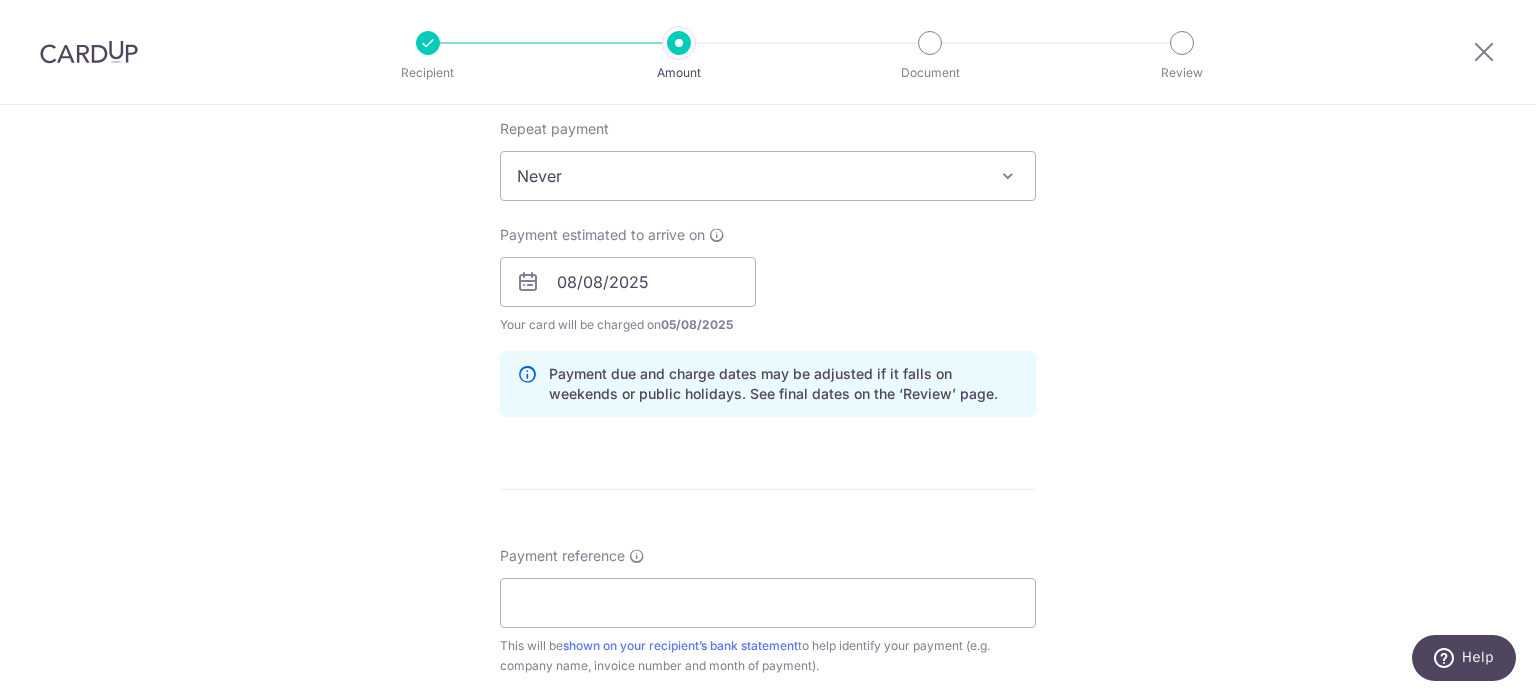 click on "Tell us more about your payment
Enter payment amount
SGD
2,714.10
2714.10
GST
(optional)
SGD
Select Card
**** 4366
Add credit card
Your Cards
**** 8797
**** 4366
**** 5272
Secure 256-bit SSL" at bounding box center [768, 317] 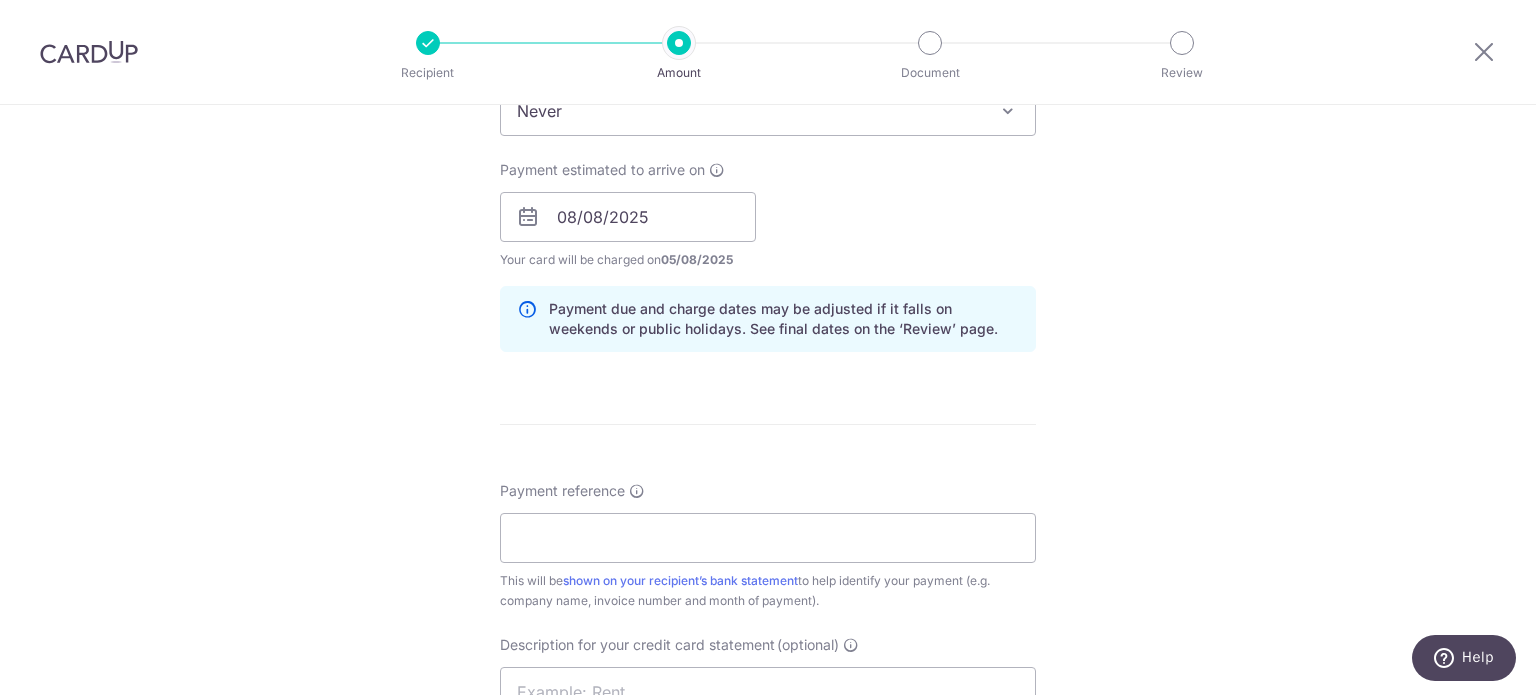 scroll, scrollTop: 900, scrollLeft: 0, axis: vertical 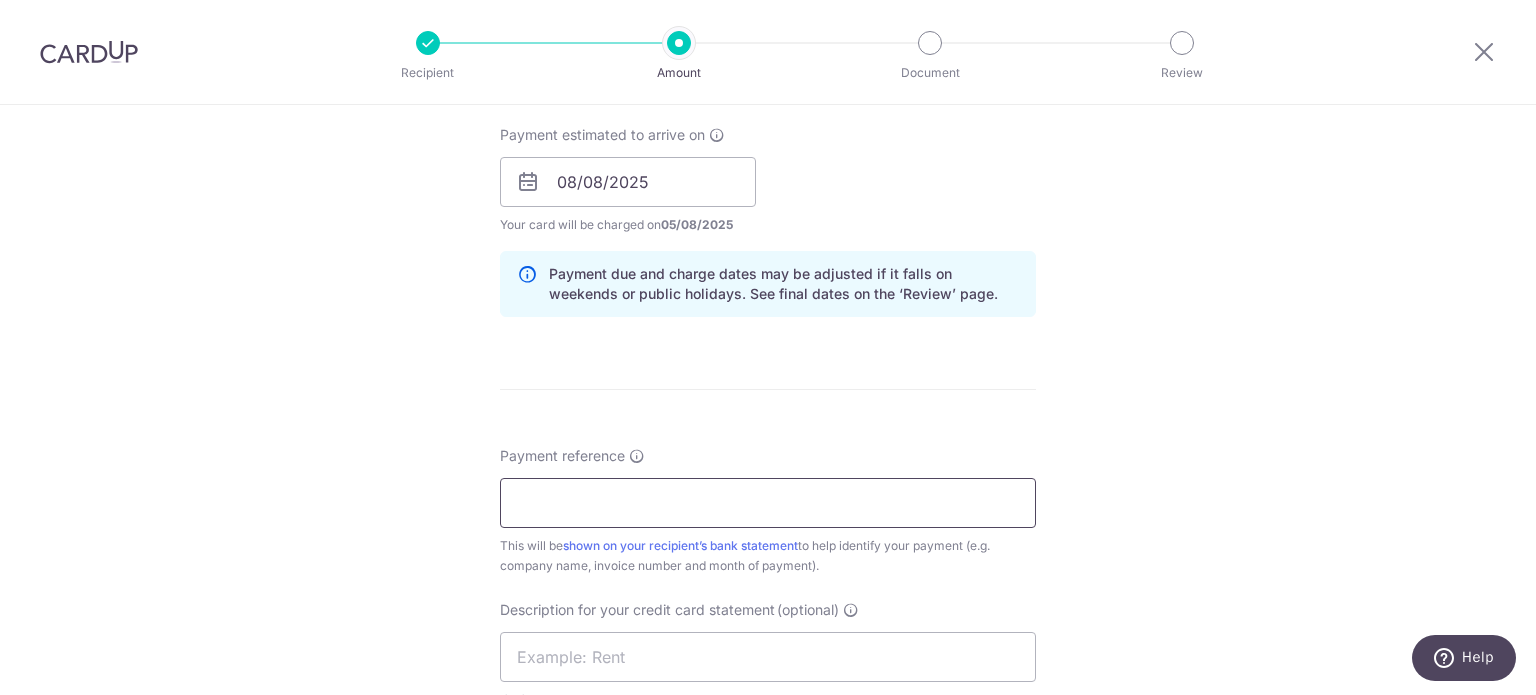 click on "Payment reference" at bounding box center (768, 503) 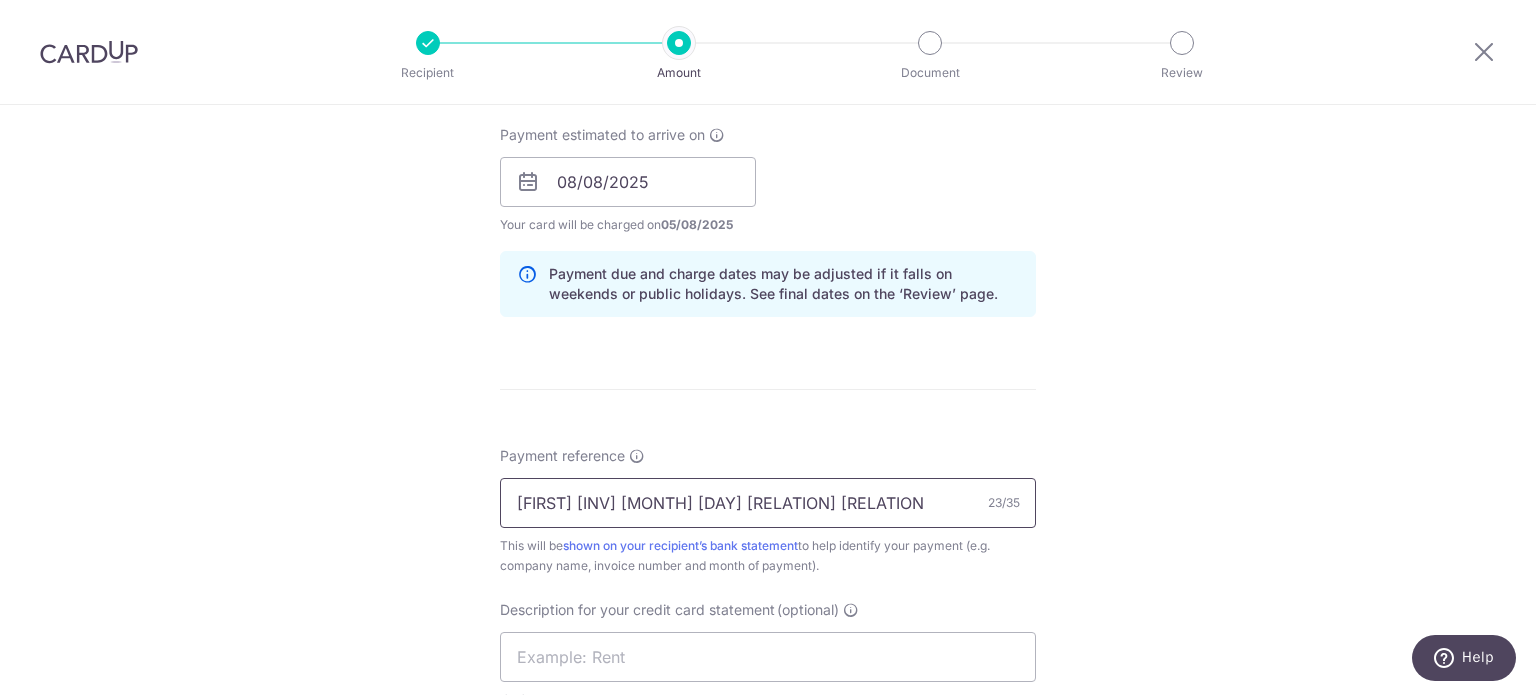 click on "Carl INV Jun 25 Kin Vet" at bounding box center [768, 503] 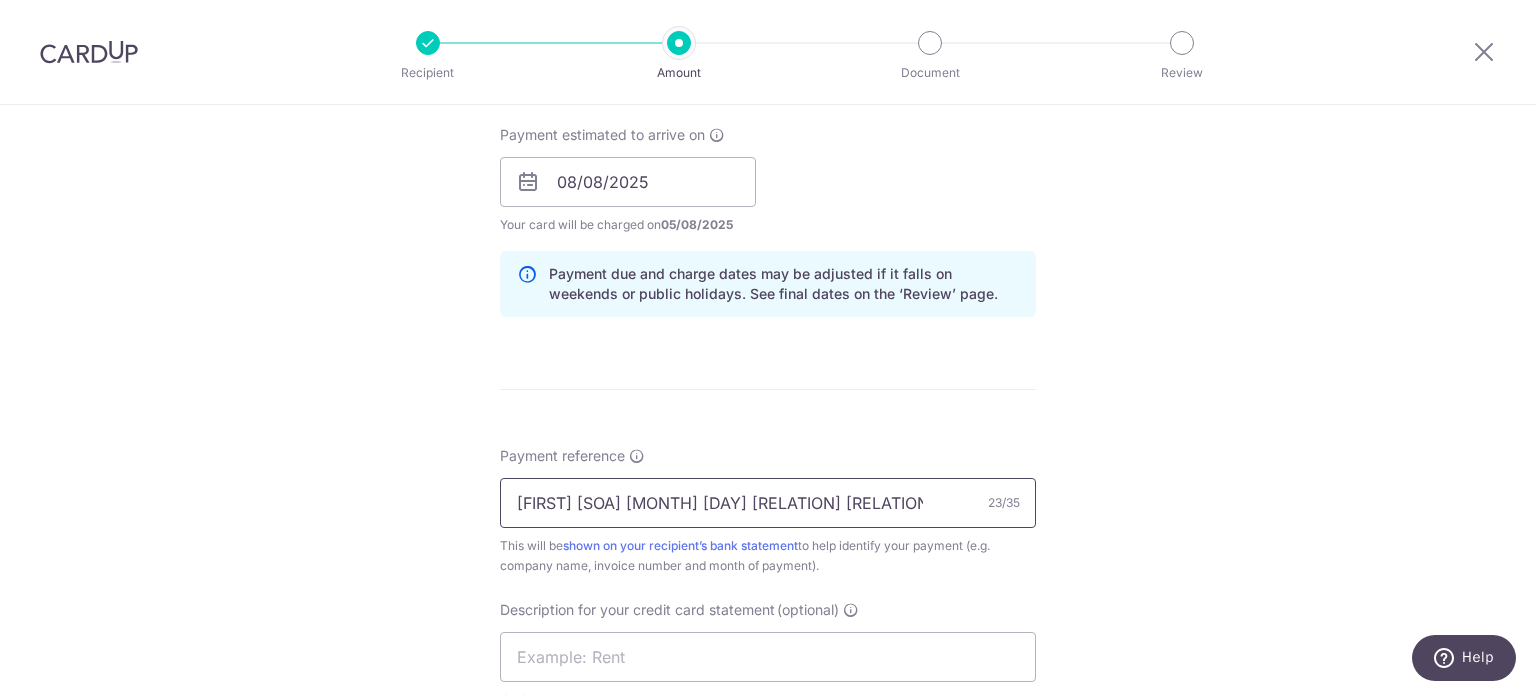 click on "Carl SOA Jun 25 Kin Vet" at bounding box center [768, 503] 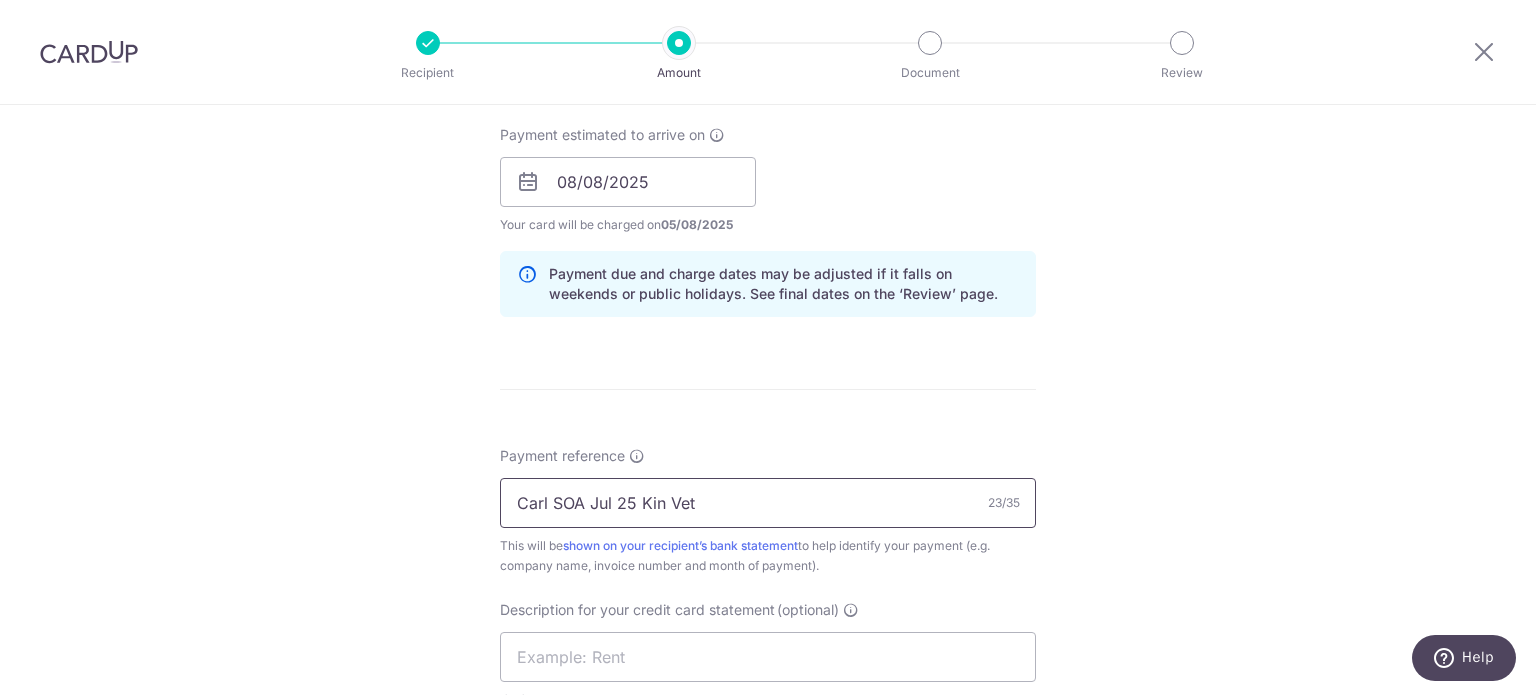drag, startPoint x: 376, startPoint y: 484, endPoint x: 241, endPoint y: 461, distance: 136.94525 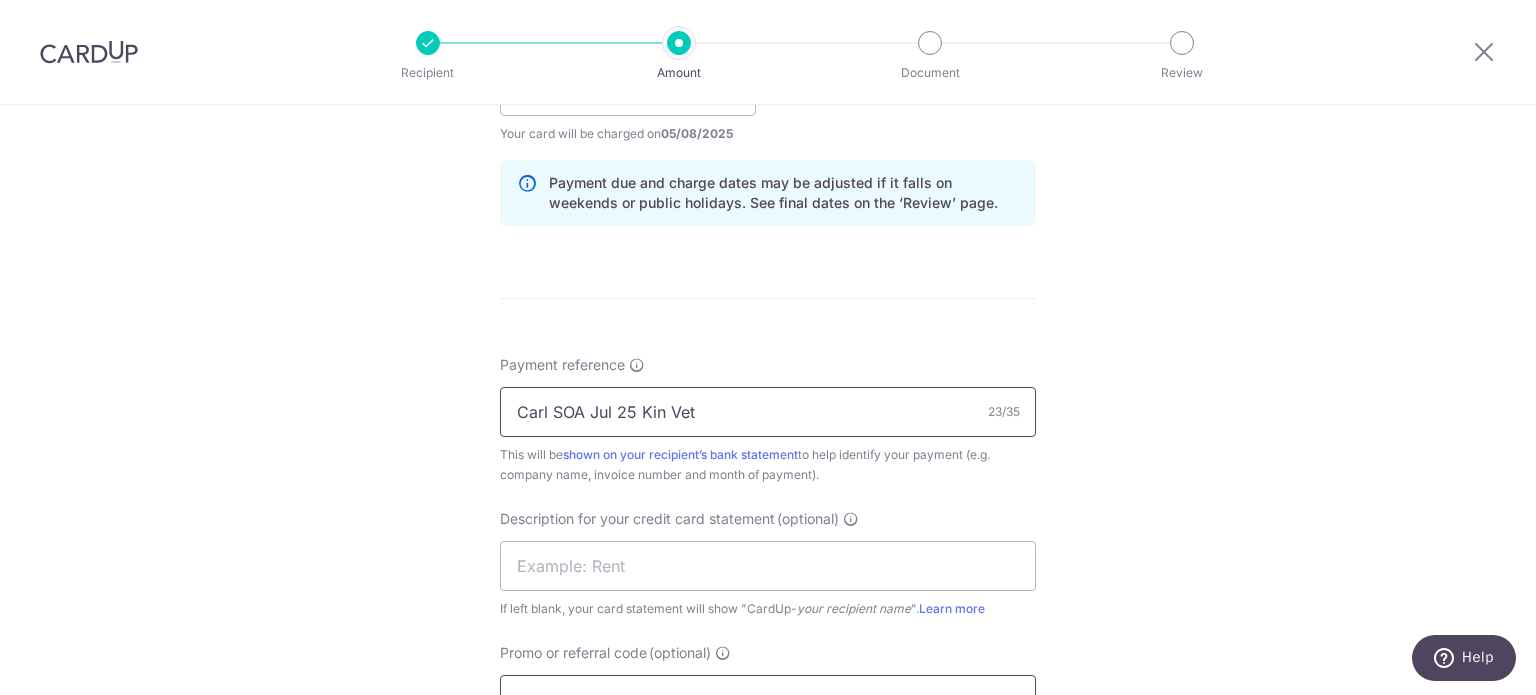 scroll, scrollTop: 1200, scrollLeft: 0, axis: vertical 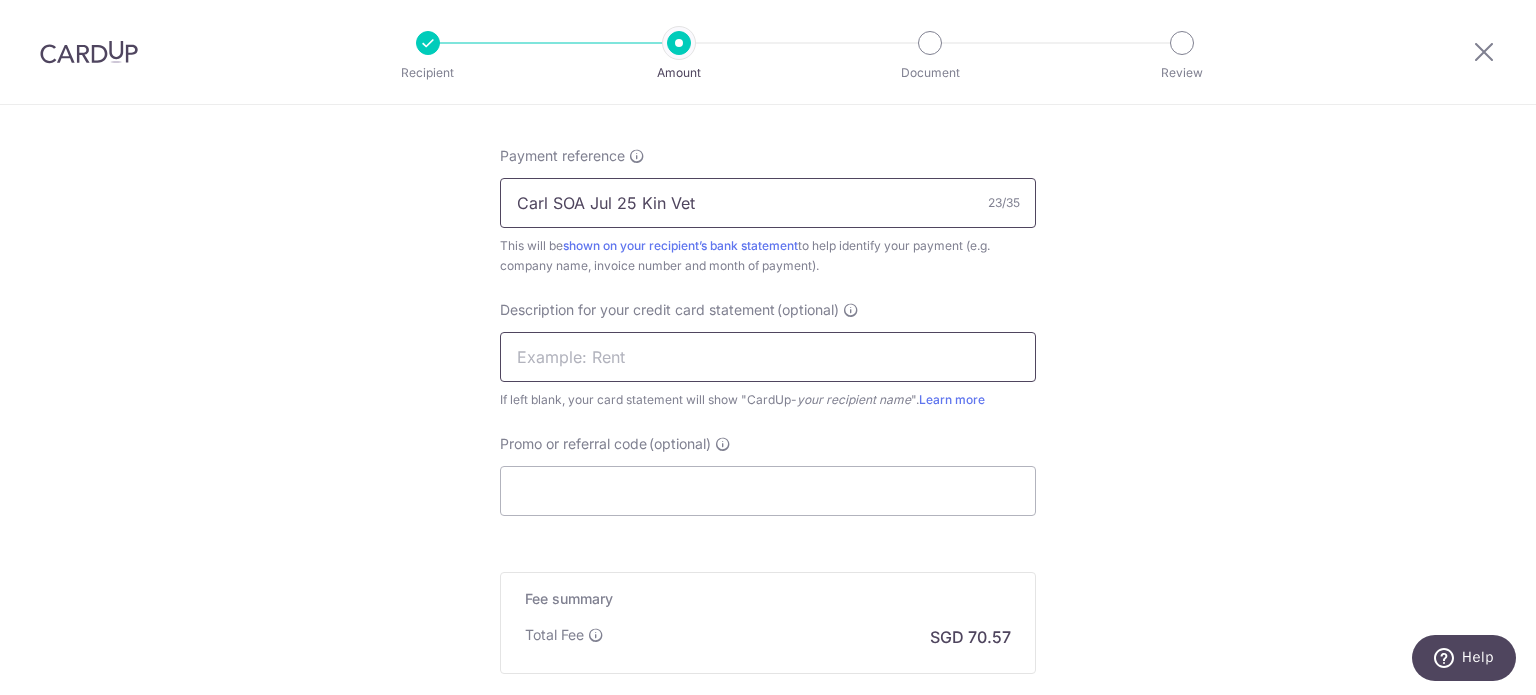 type on "Carl SOA Jul 25 Kin Vet" 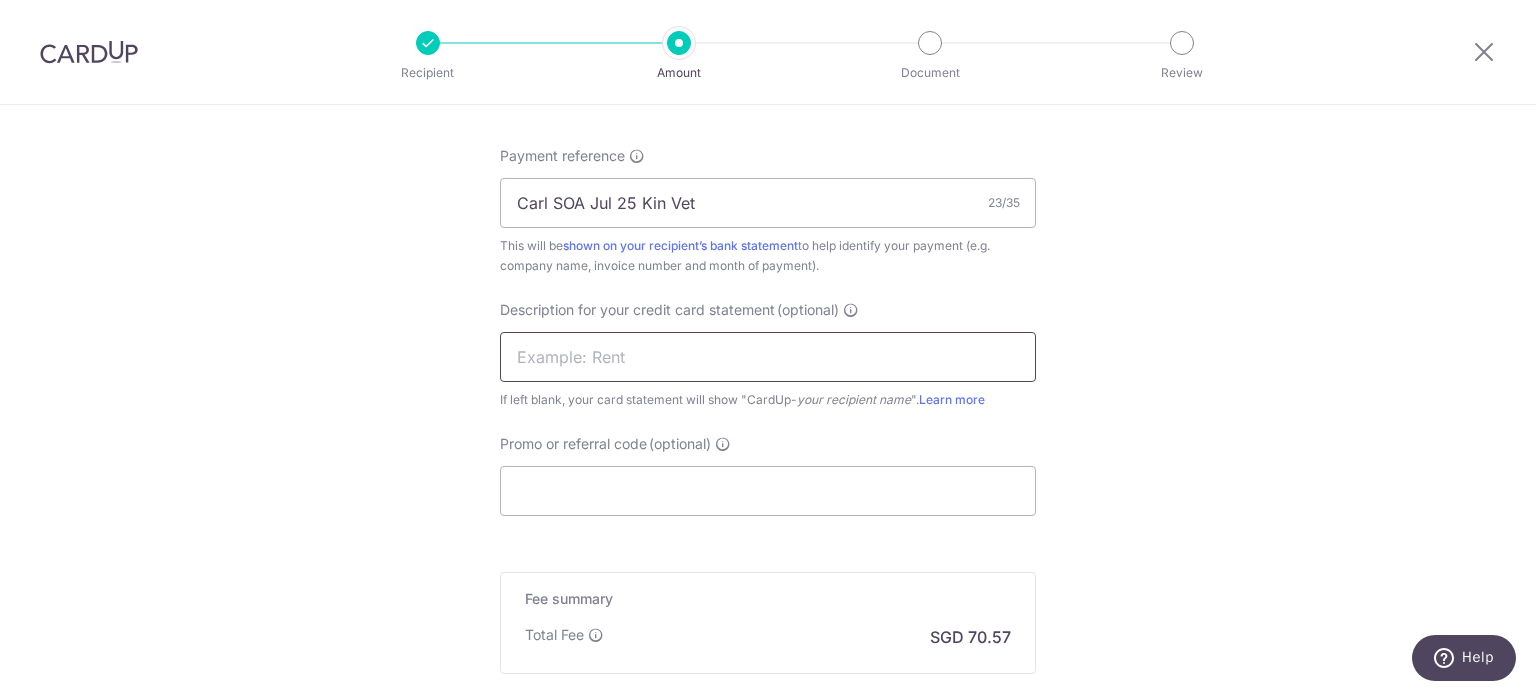 click at bounding box center (768, 357) 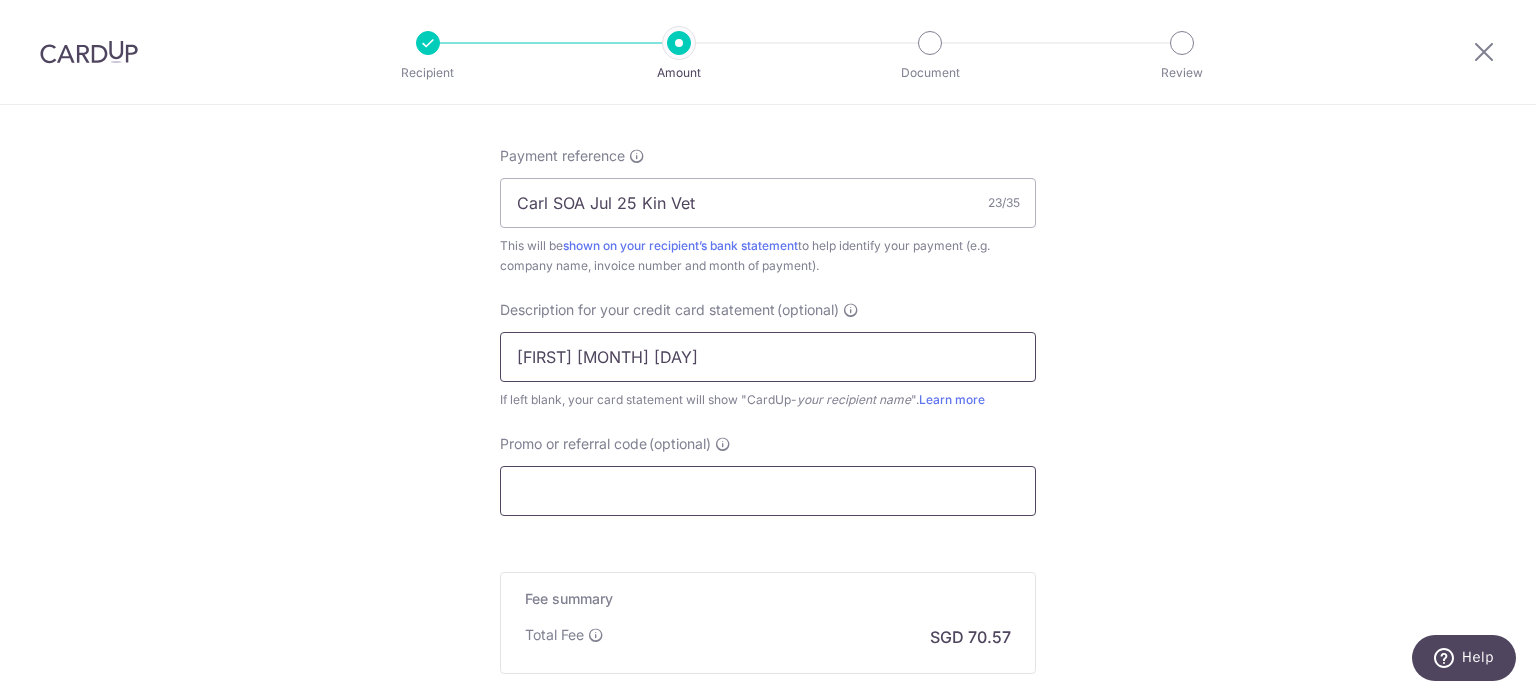 type on "Carl SOA Jul 25" 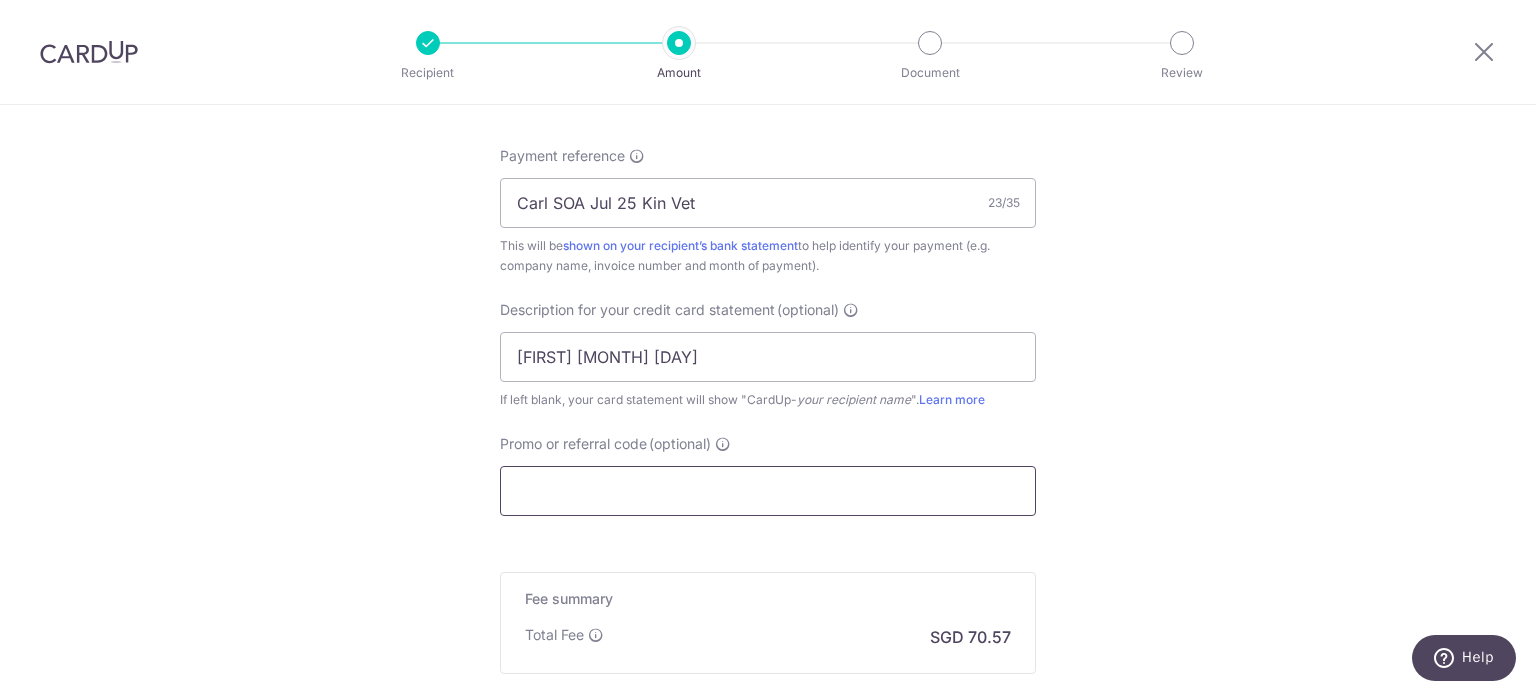 click on "Promo or referral code
(optional)" at bounding box center (768, 491) 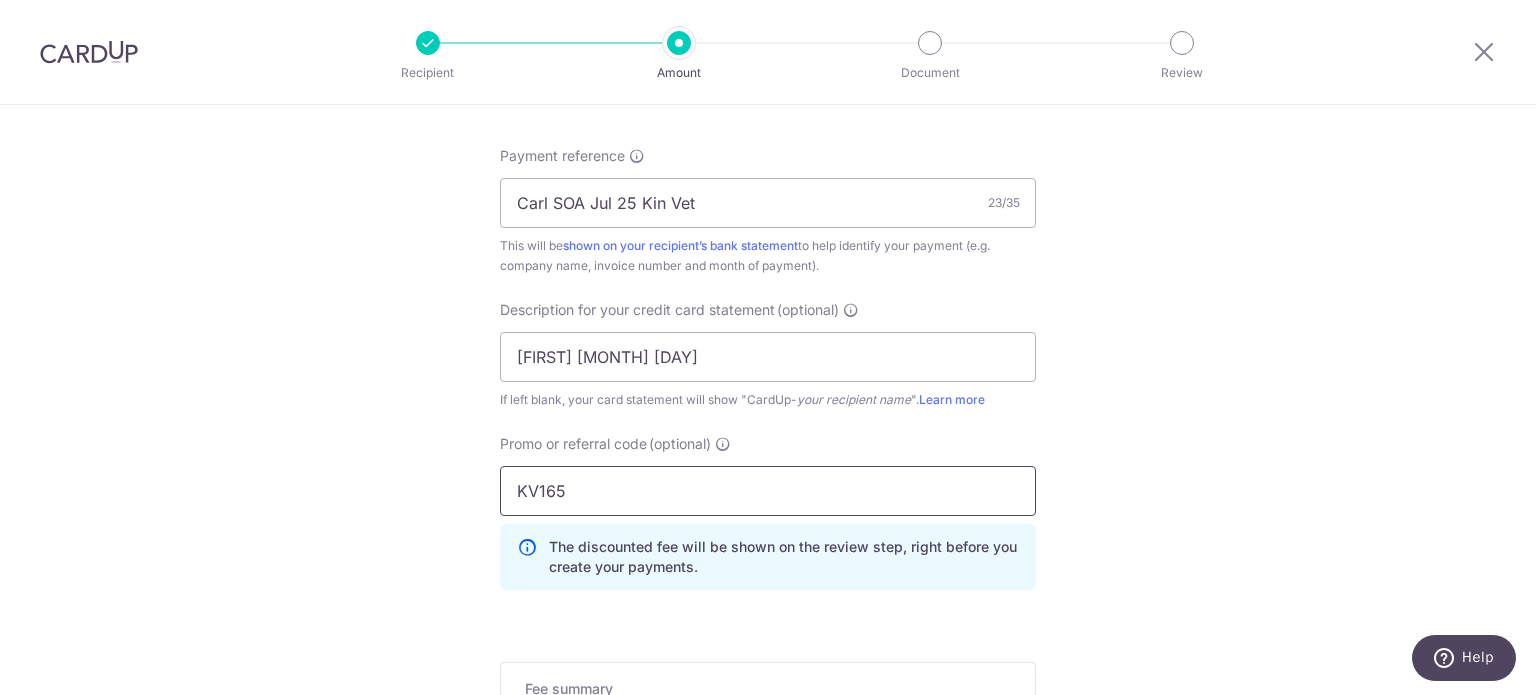 type on "KV165" 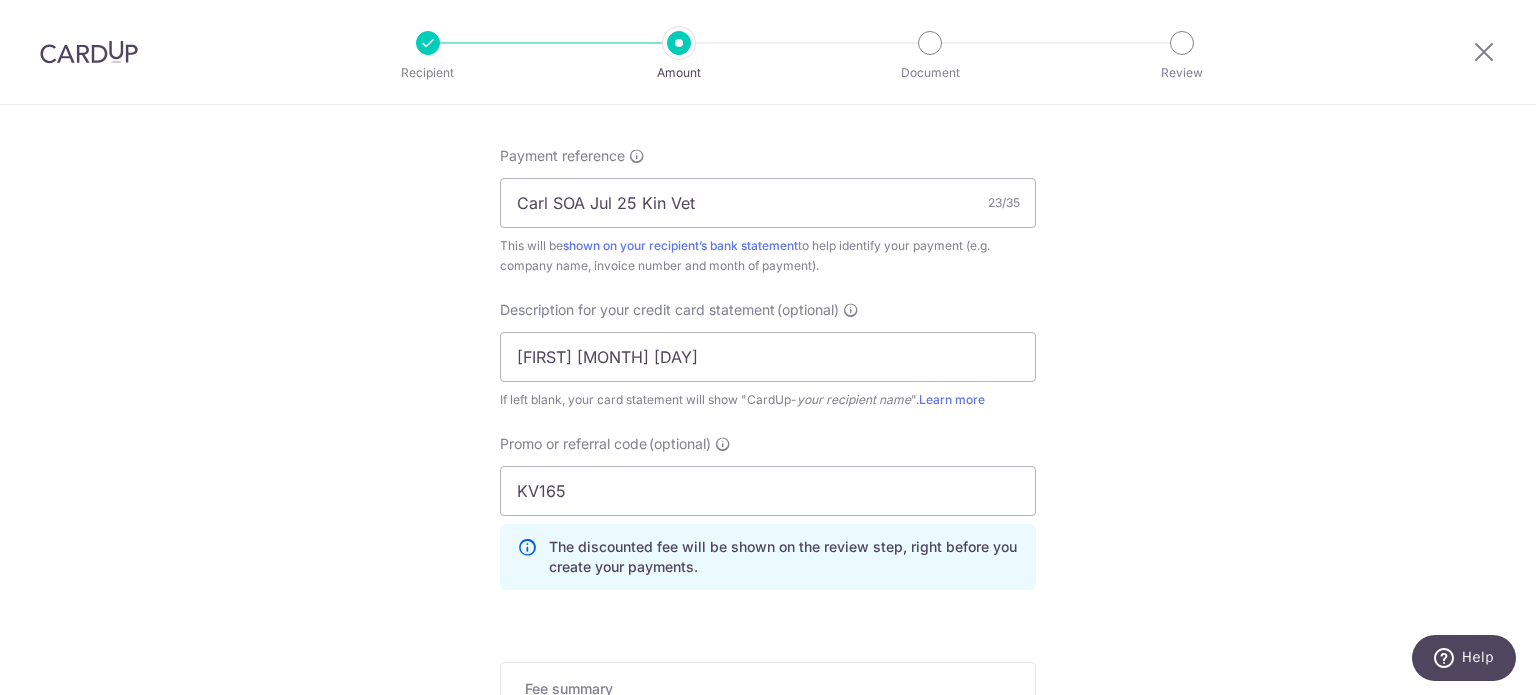 drag, startPoint x: 326, startPoint y: 487, endPoint x: 344, endPoint y: 451, distance: 40.24922 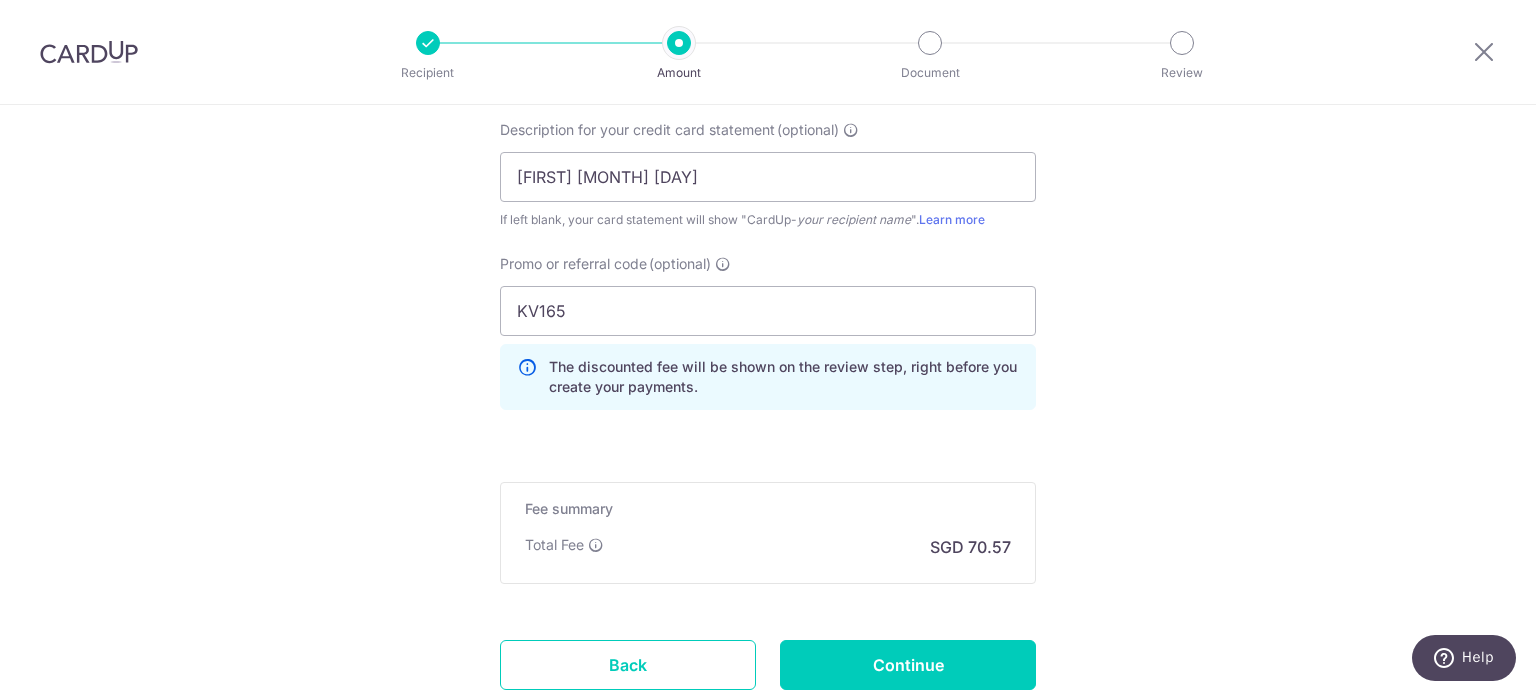 scroll, scrollTop: 1500, scrollLeft: 0, axis: vertical 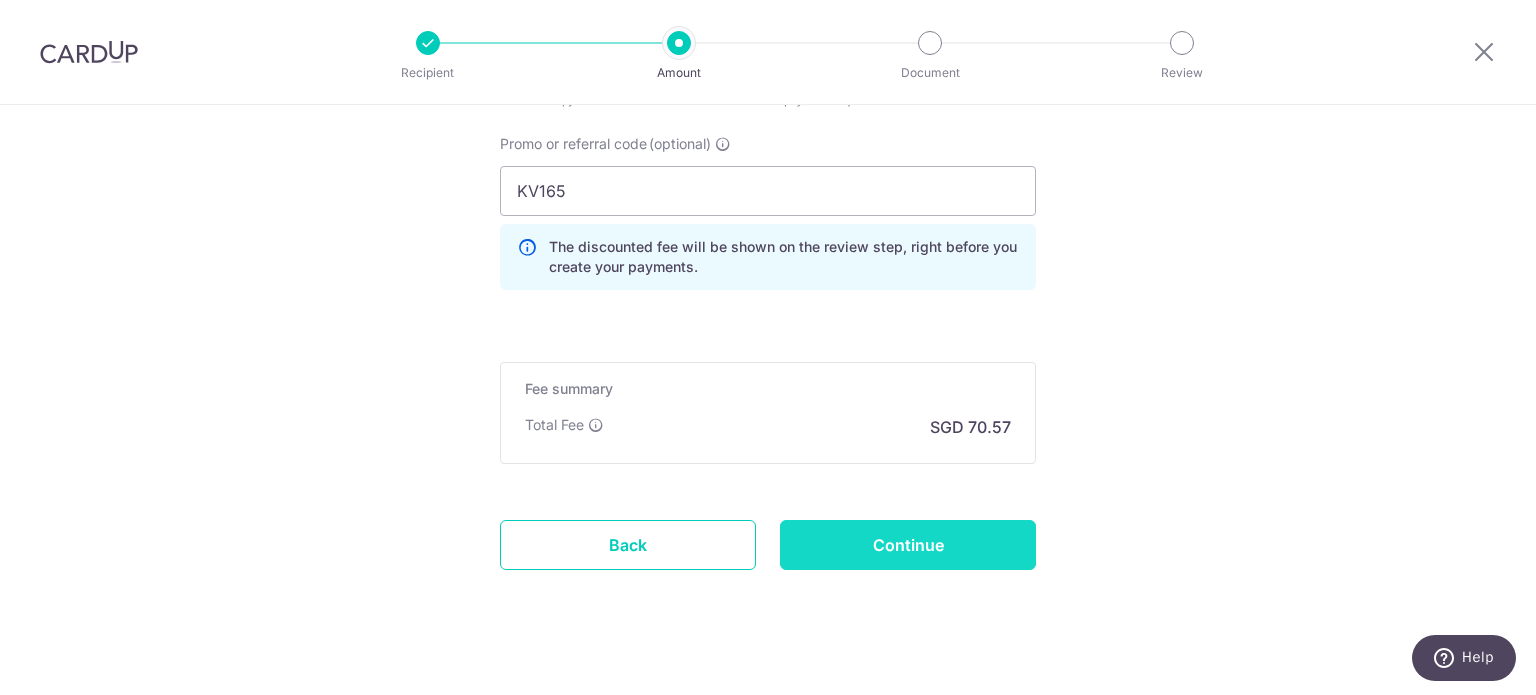 click on "Continue" at bounding box center [908, 545] 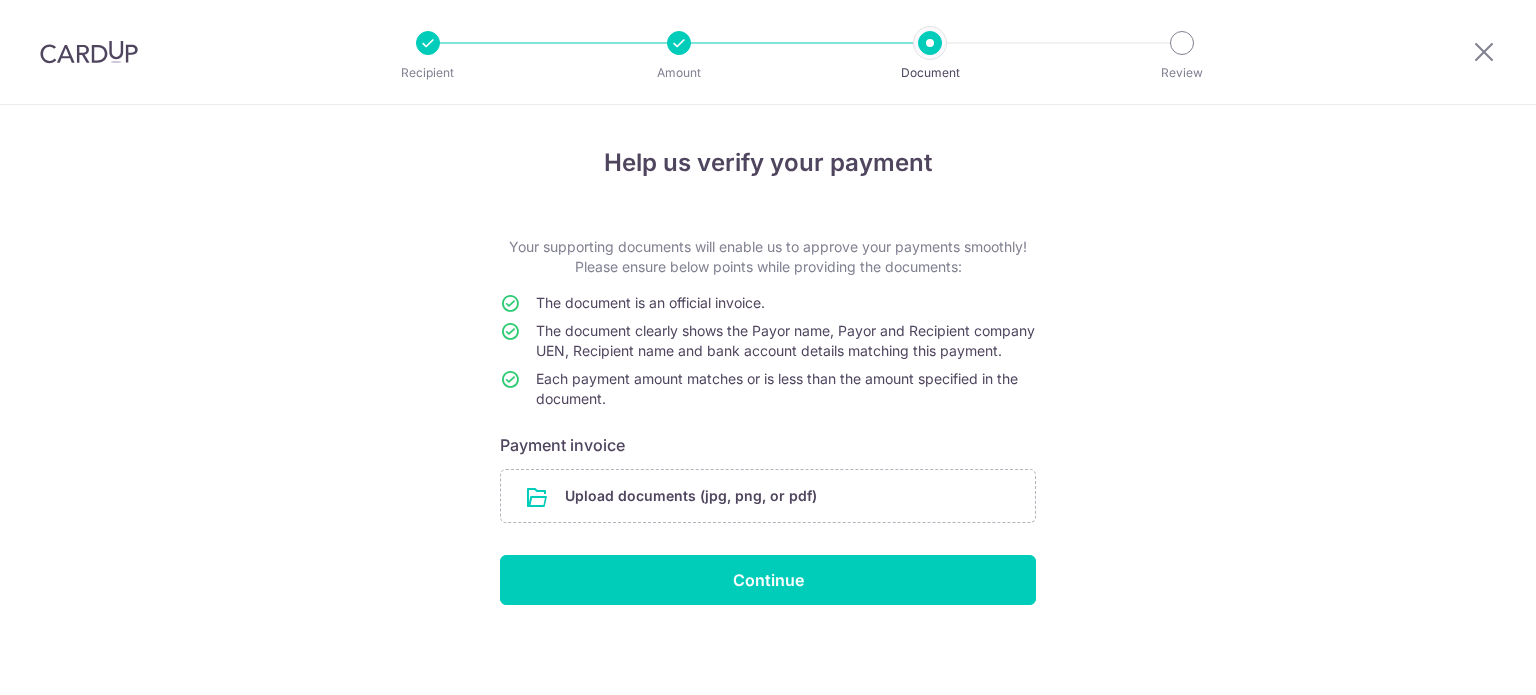 scroll, scrollTop: 0, scrollLeft: 0, axis: both 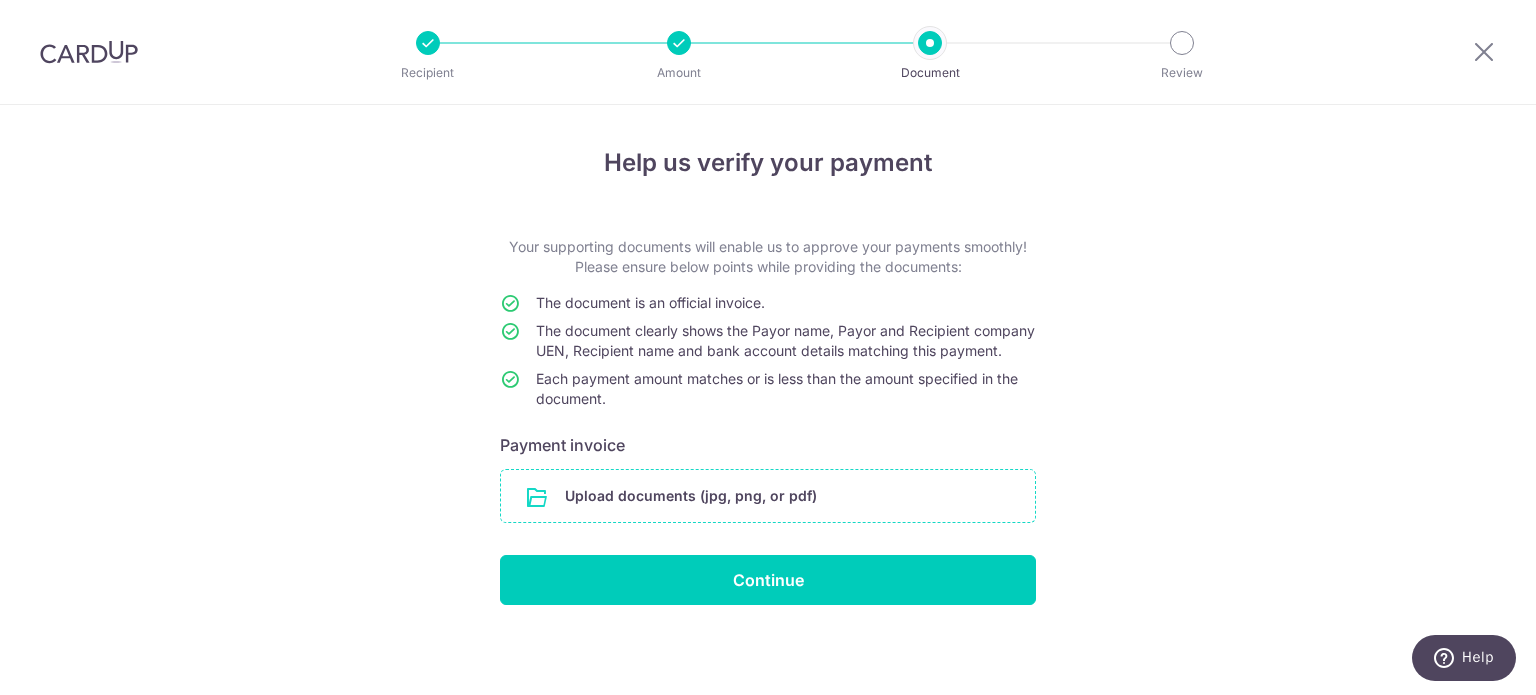 click at bounding box center (768, 496) 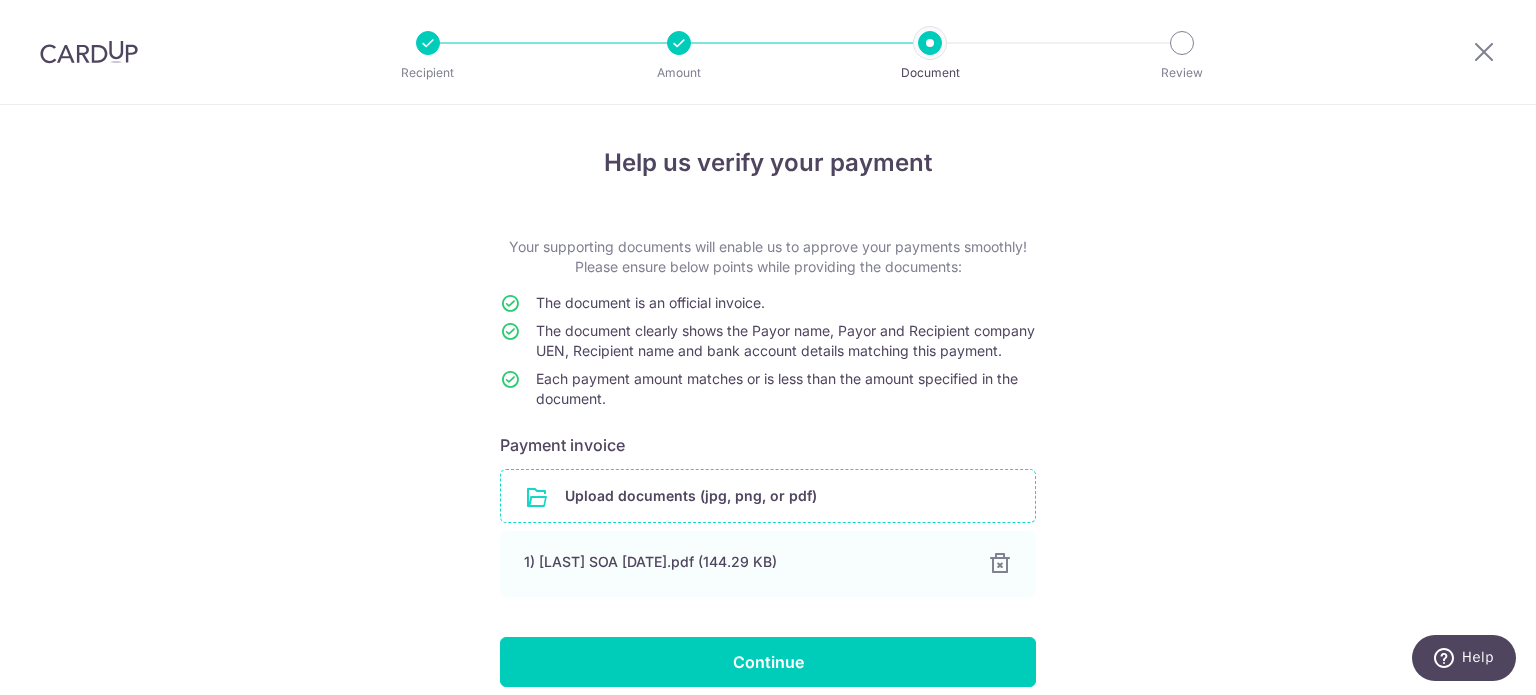 click at bounding box center [768, 496] 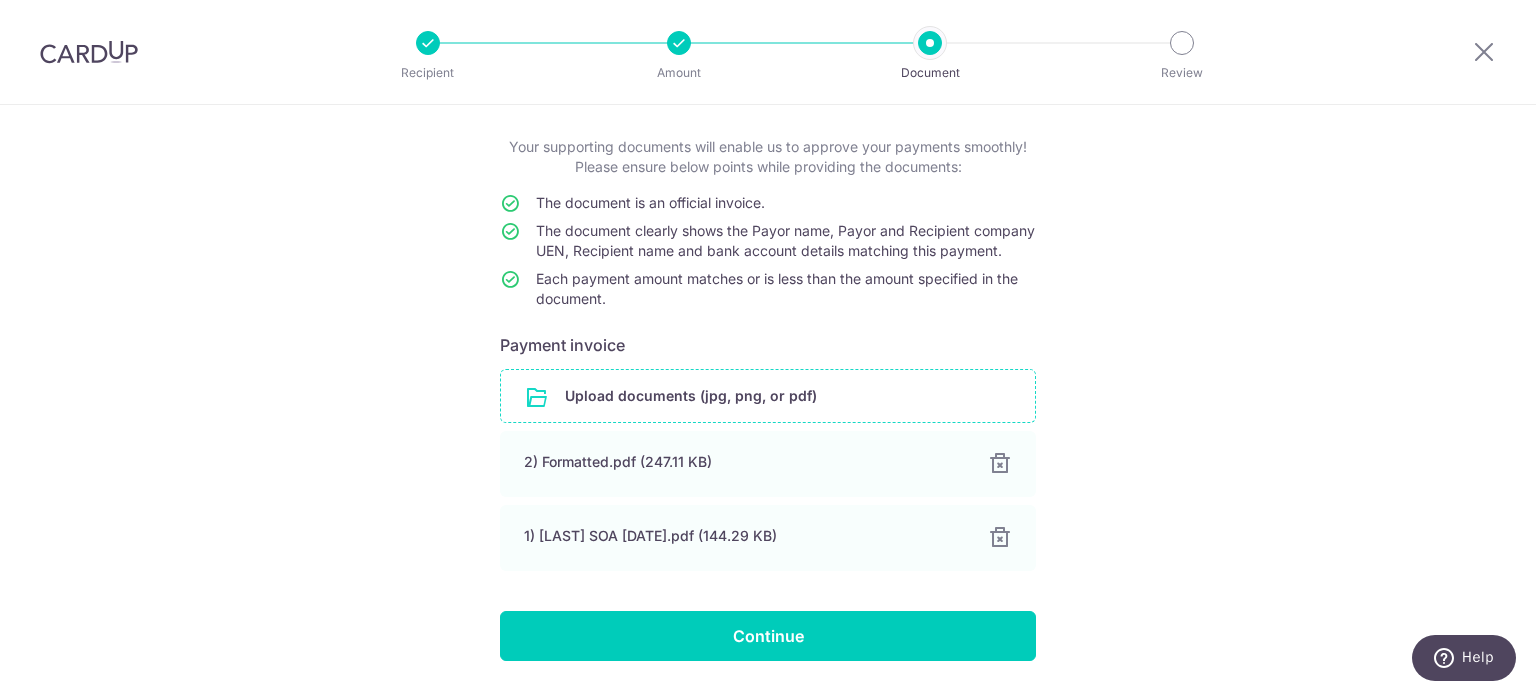 scroll, scrollTop: 179, scrollLeft: 0, axis: vertical 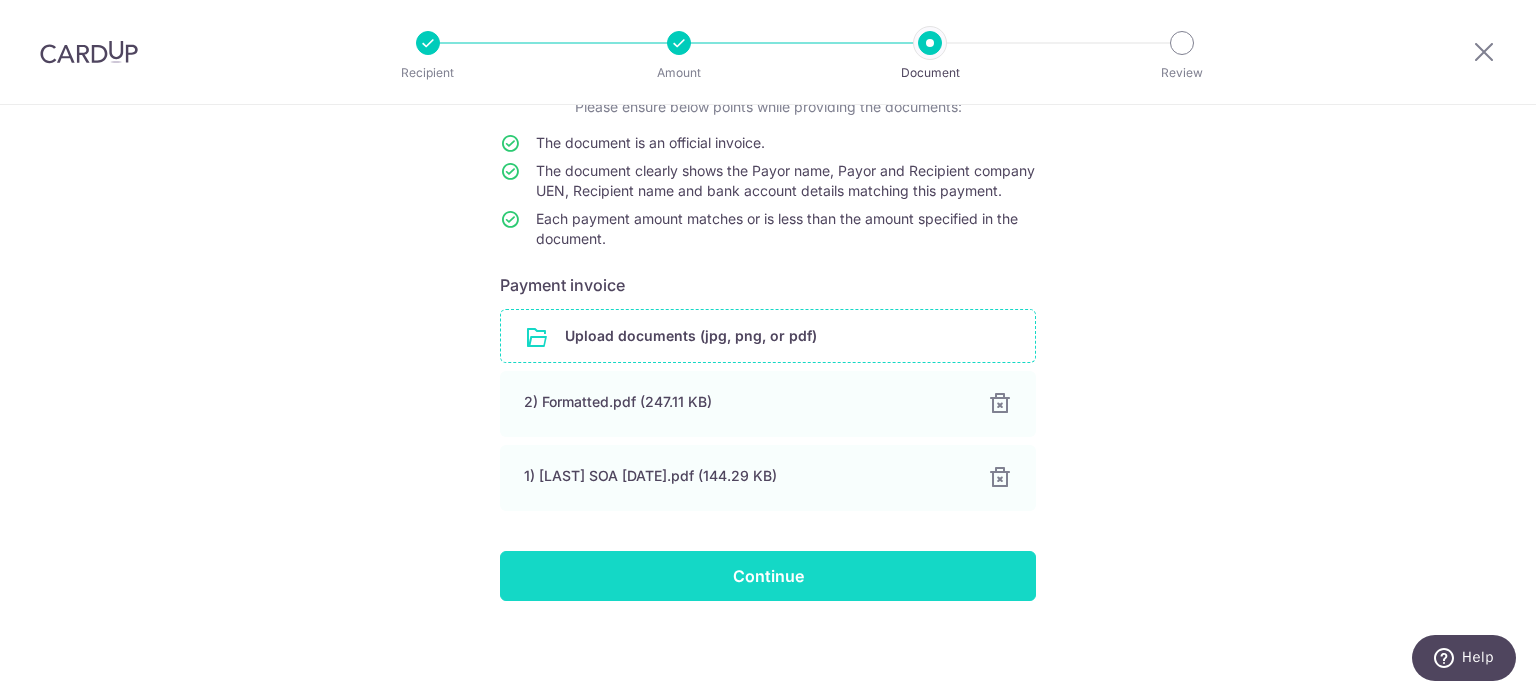 click on "Continue" at bounding box center (768, 576) 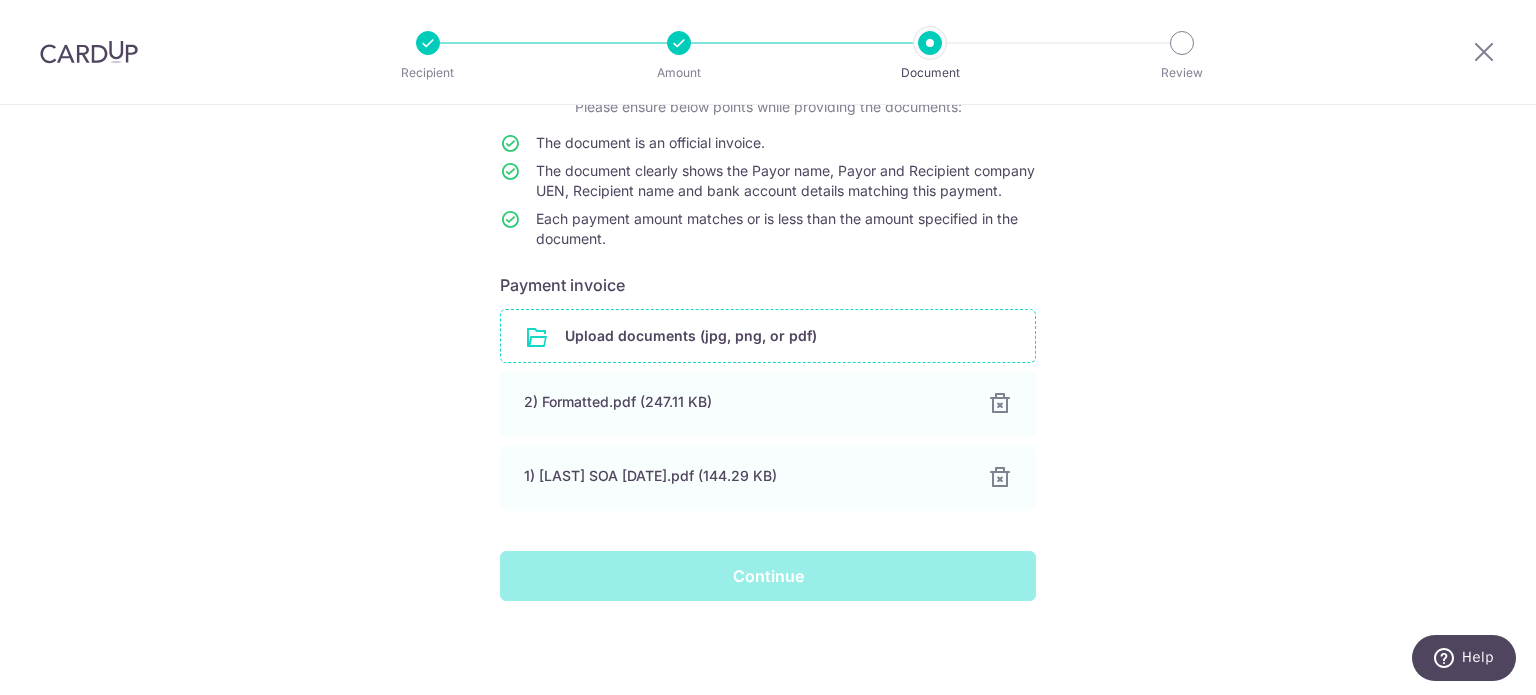 click on "Continue" at bounding box center [768, 576] 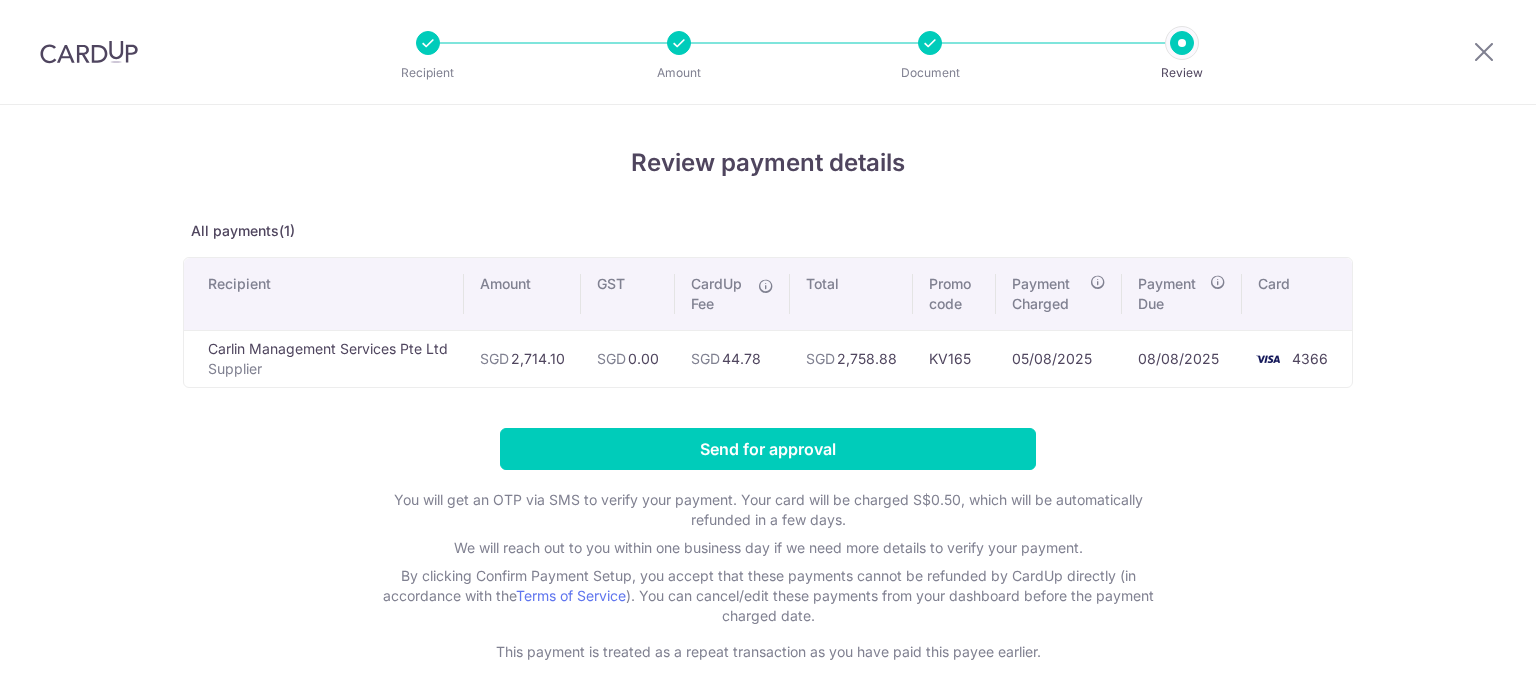 scroll, scrollTop: 0, scrollLeft: 0, axis: both 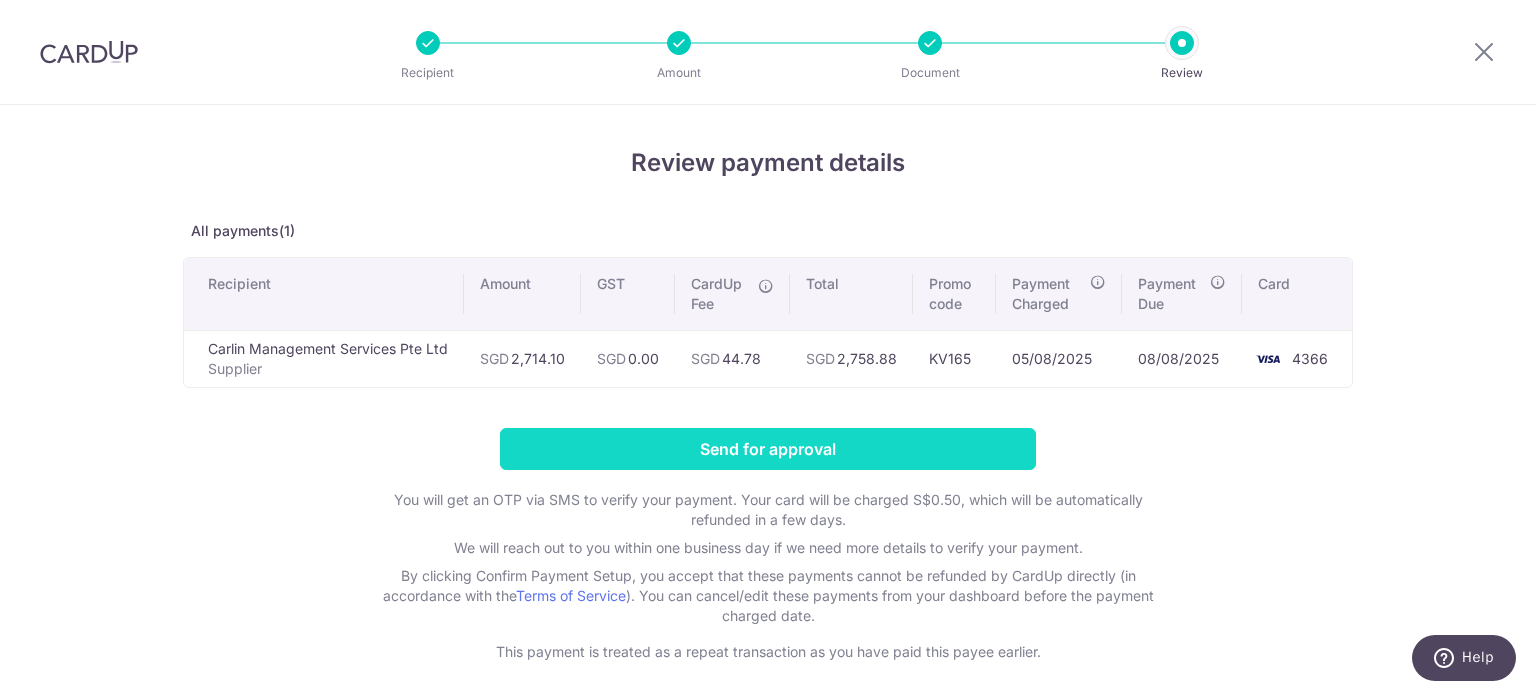 click on "Send for approval" at bounding box center (768, 449) 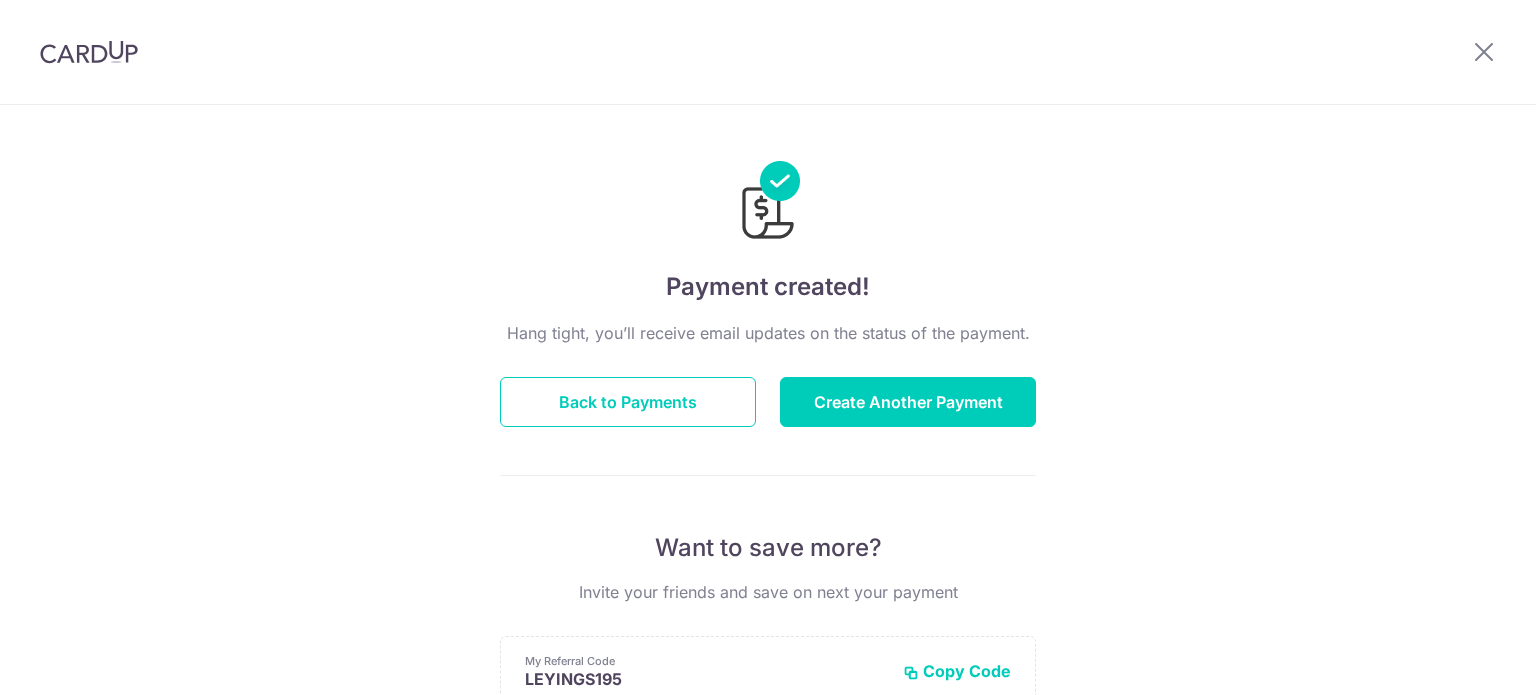 scroll, scrollTop: 0, scrollLeft: 0, axis: both 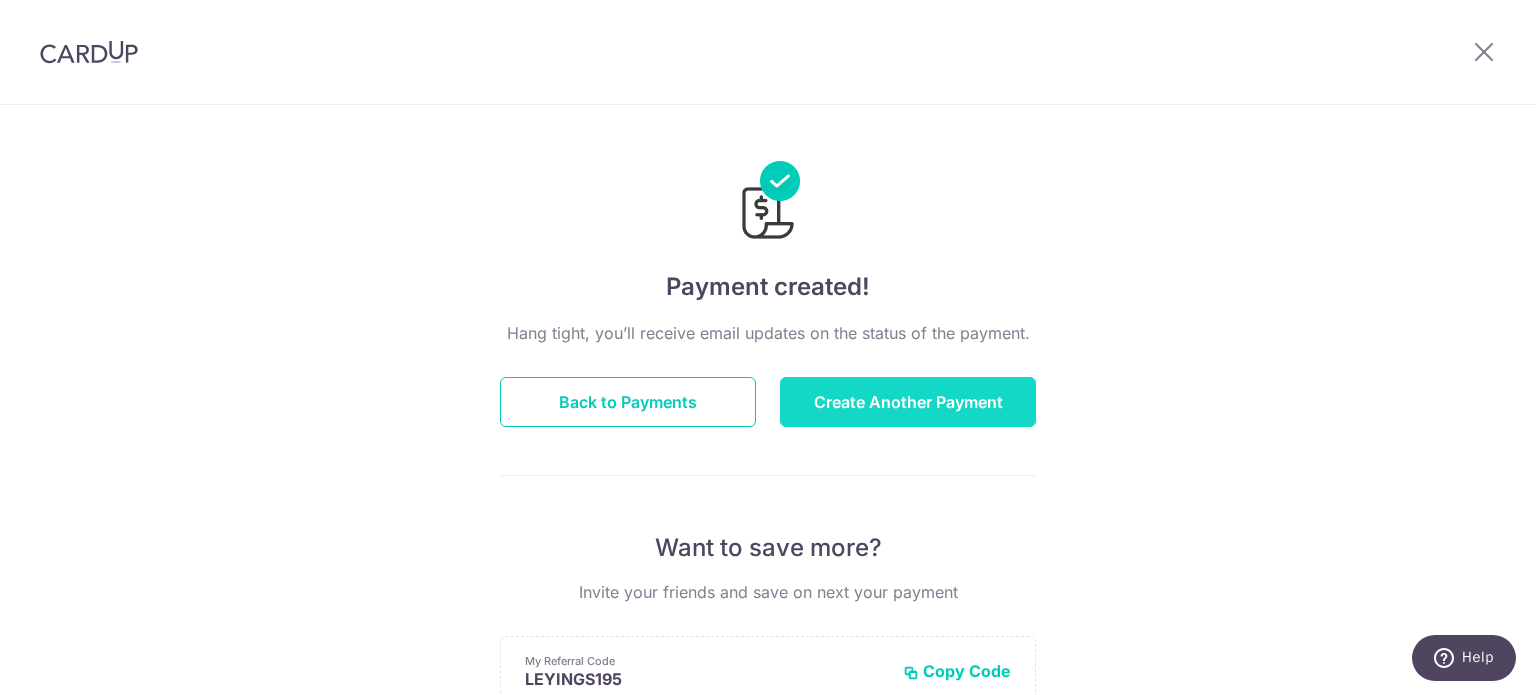 click on "Create Another Payment" at bounding box center [908, 402] 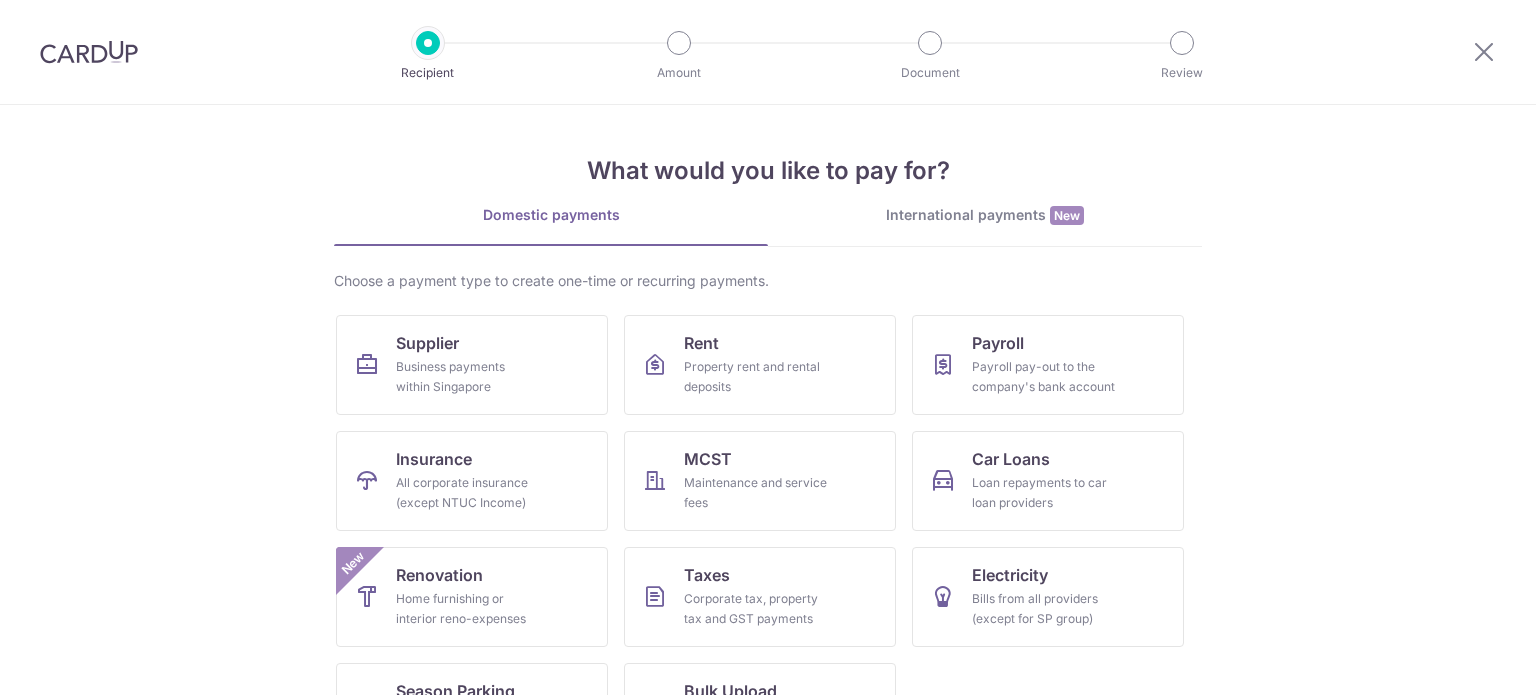 scroll, scrollTop: 0, scrollLeft: 0, axis: both 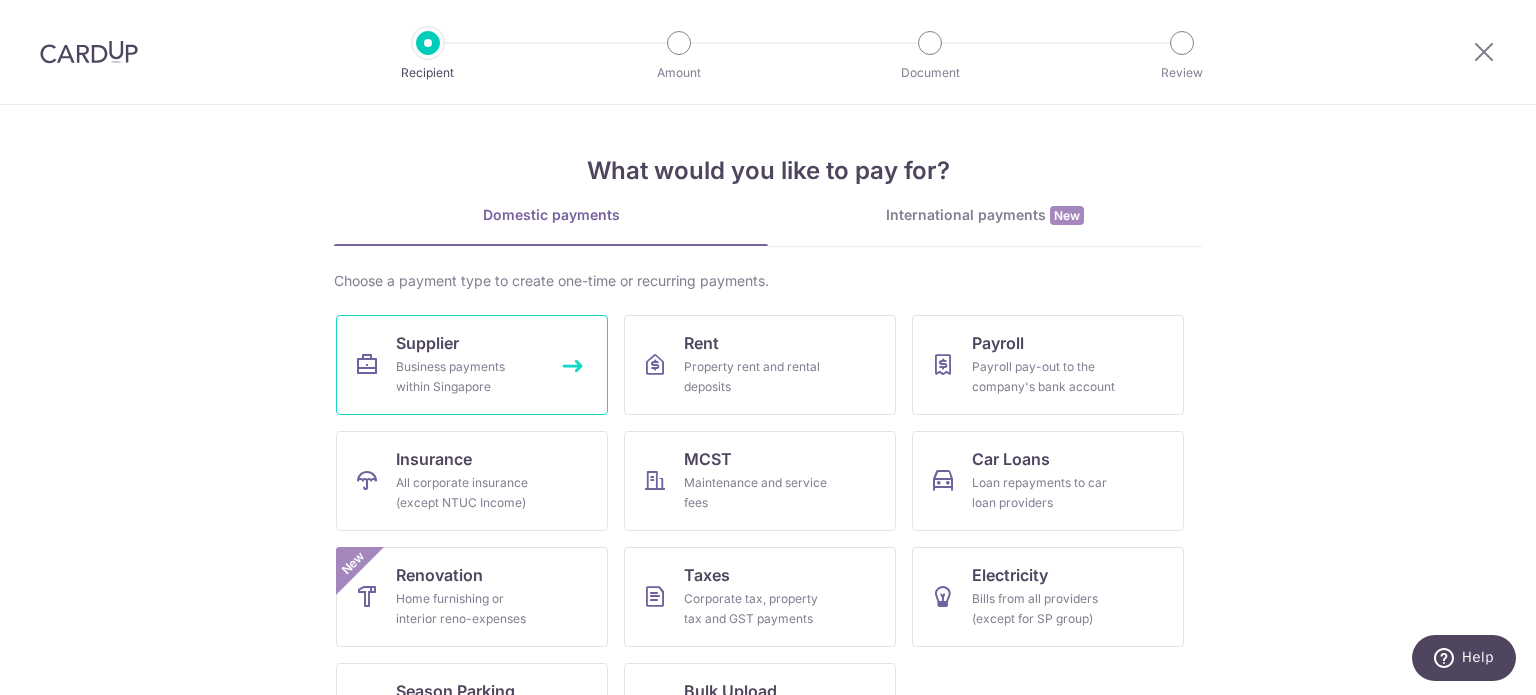 click on "Supplier Business payments within Singapore" at bounding box center [472, 365] 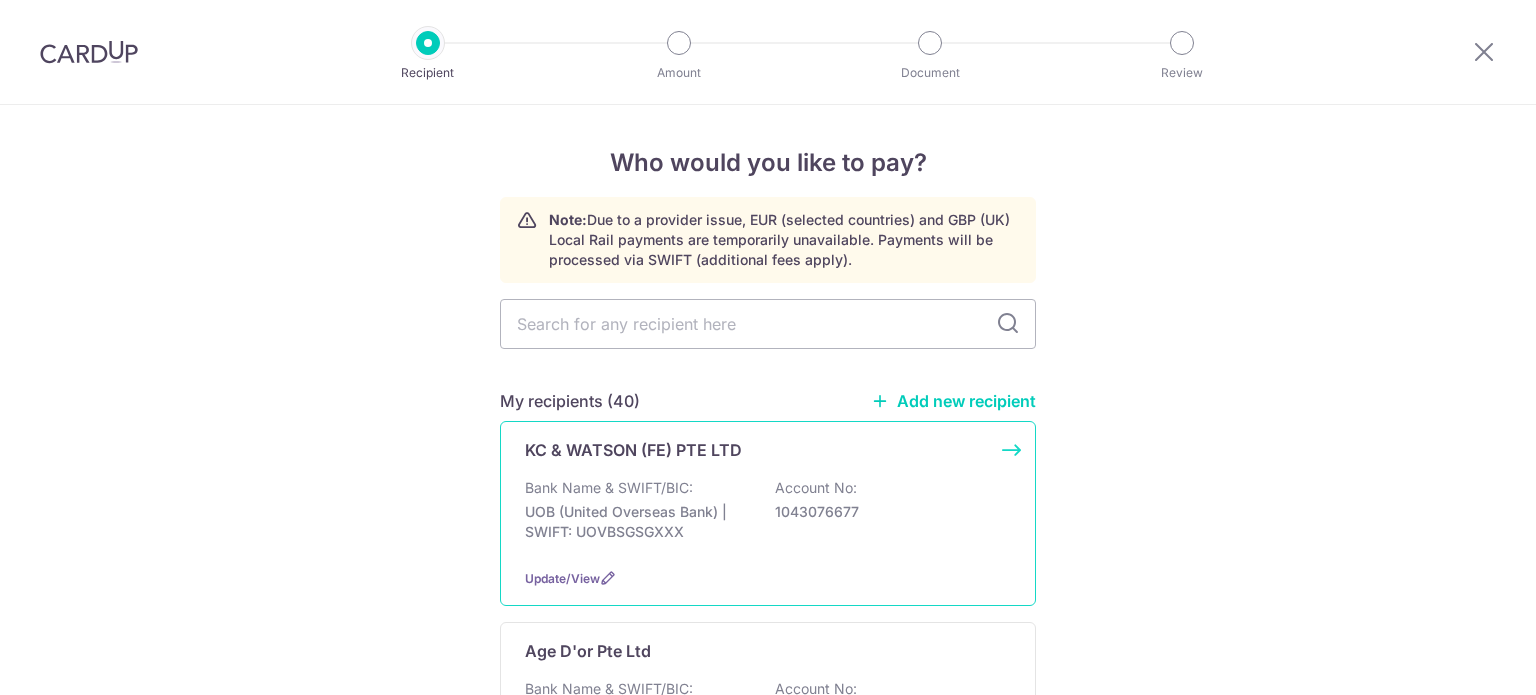scroll, scrollTop: 0, scrollLeft: 0, axis: both 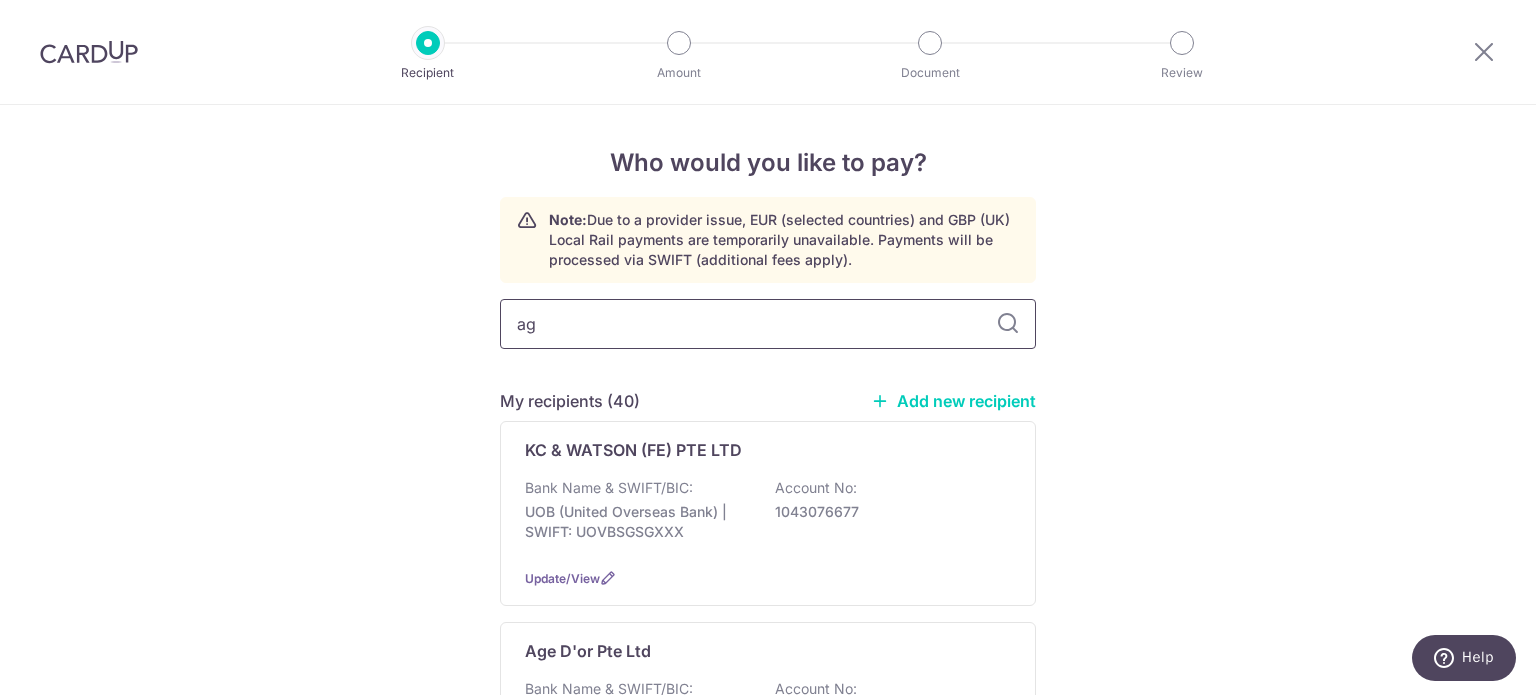 type on "age" 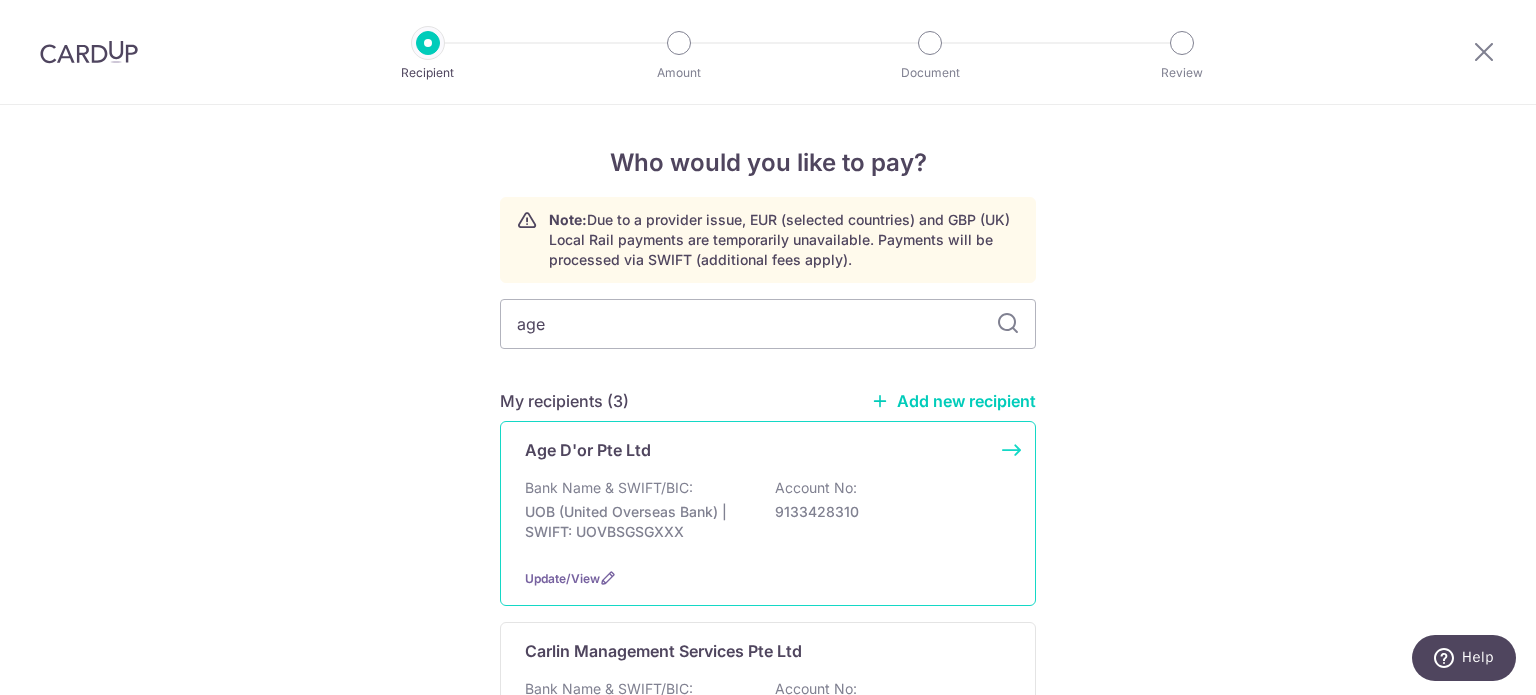 click on "Age D'or Pte Ltd" at bounding box center [756, 450] 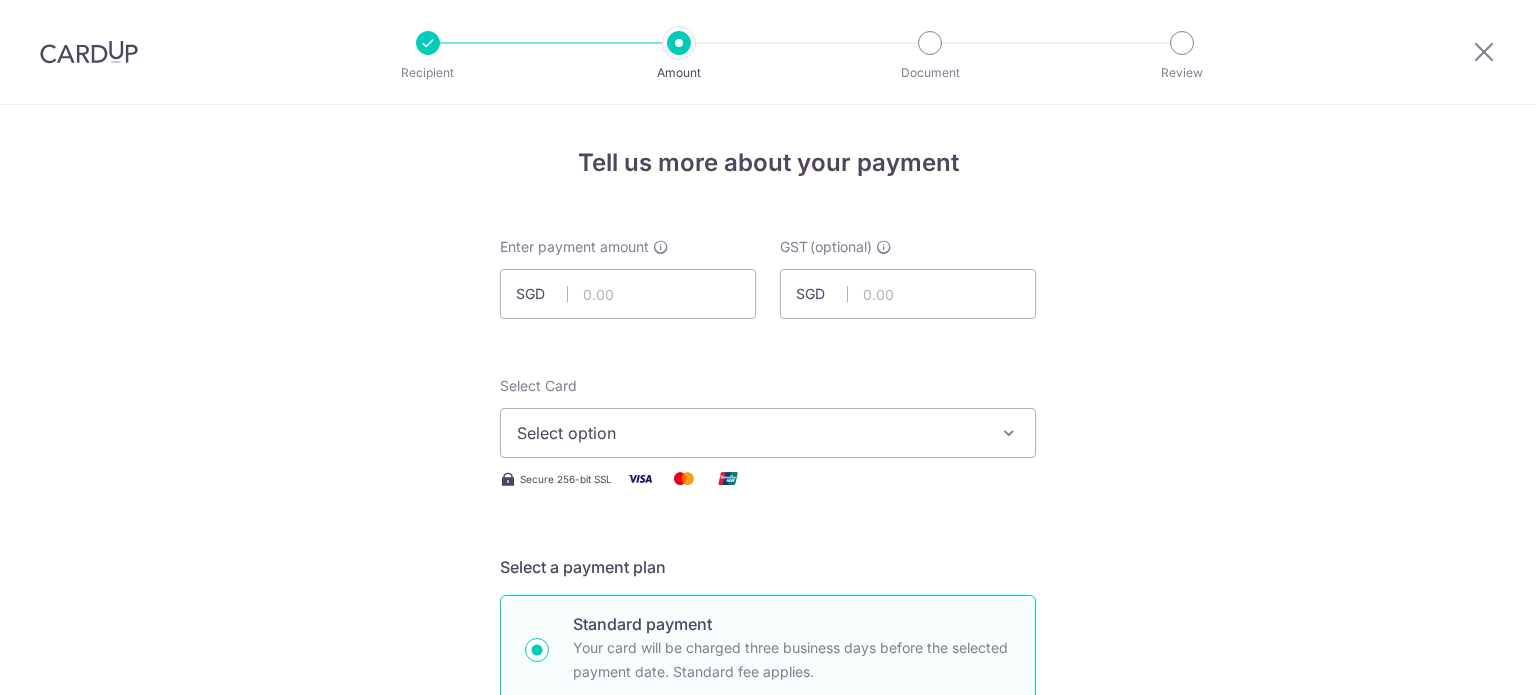 scroll, scrollTop: 0, scrollLeft: 0, axis: both 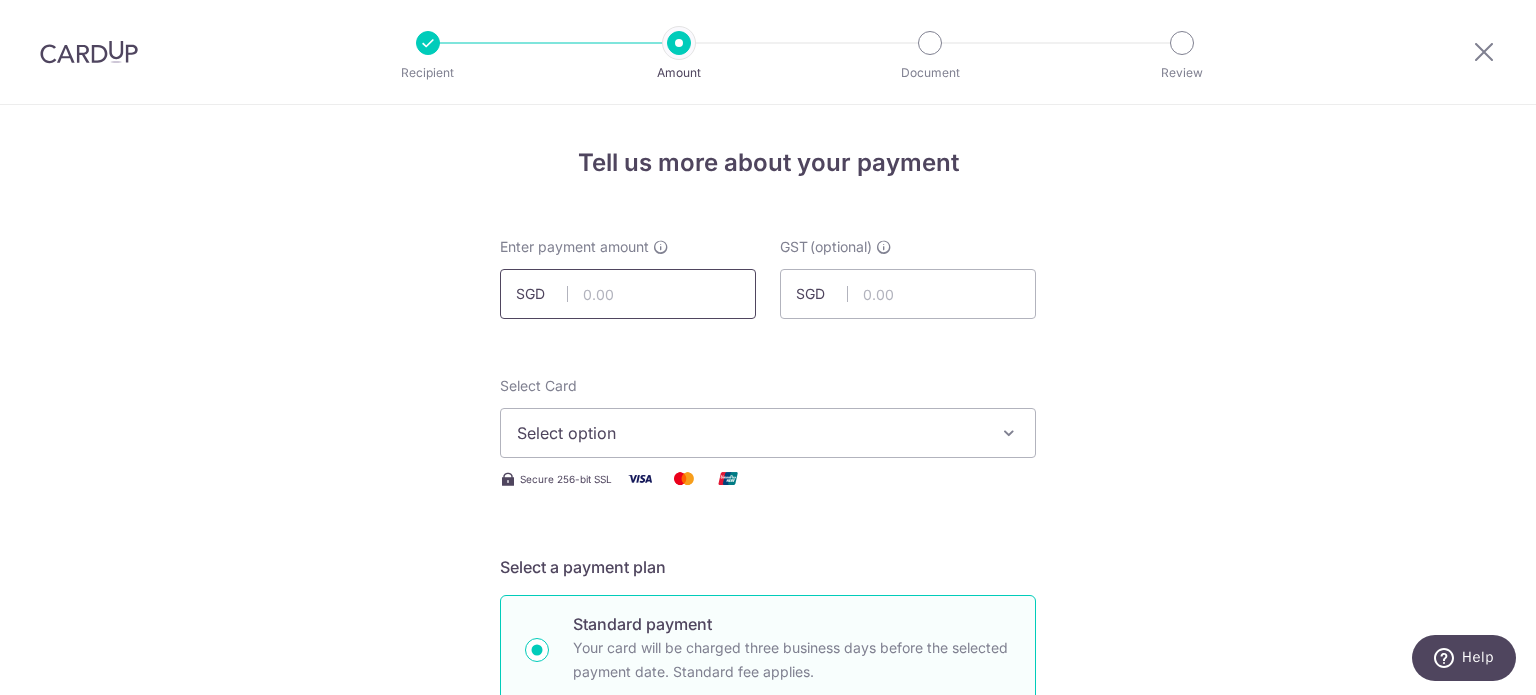 drag, startPoint x: 609, startPoint y: 301, endPoint x: 598, endPoint y: 292, distance: 14.21267 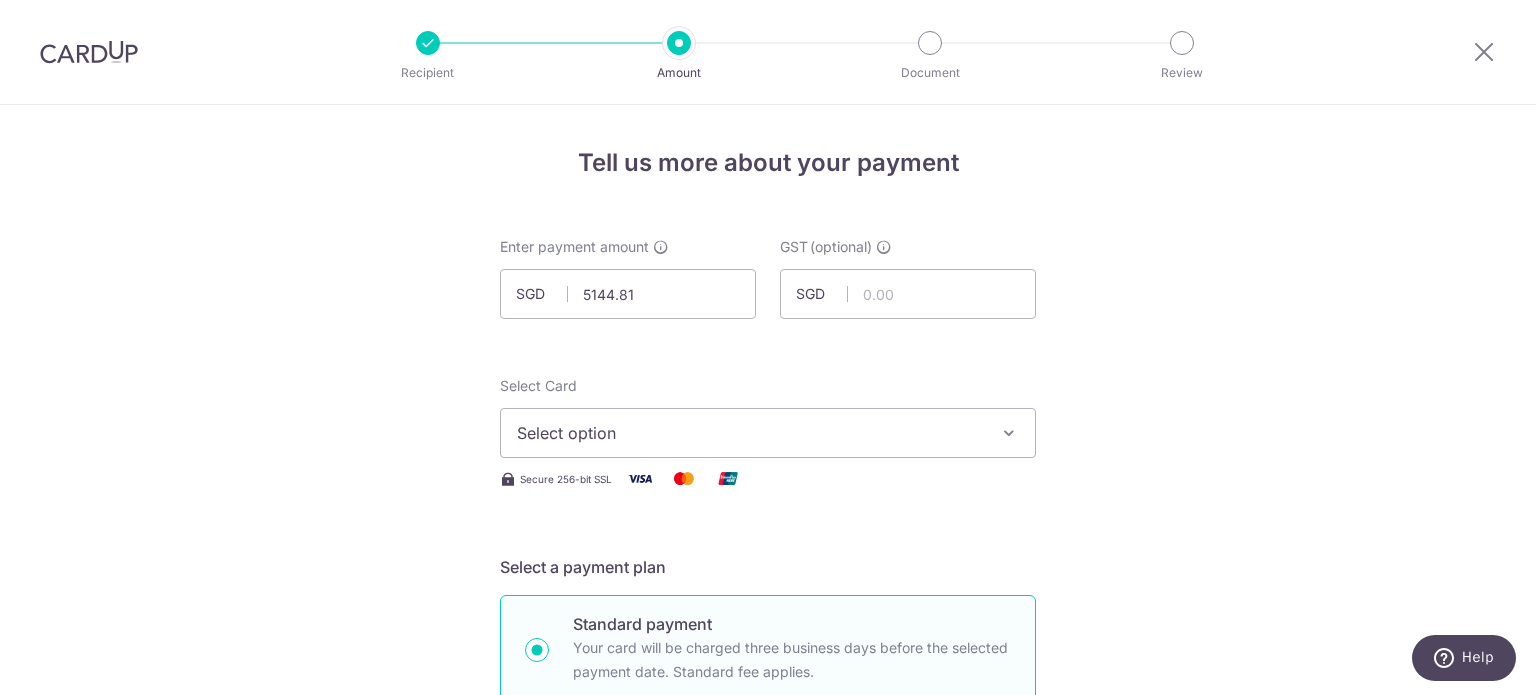 type on "5,144.81" 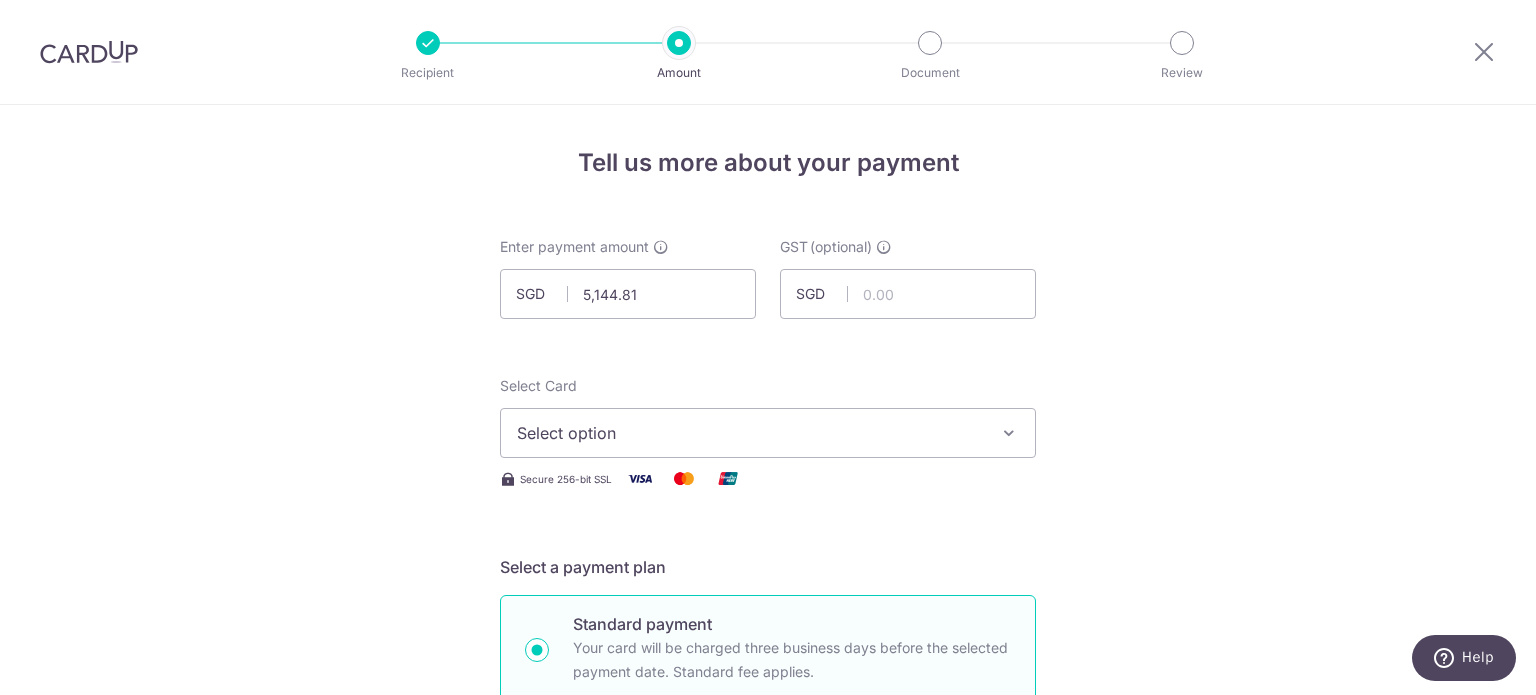click on "Tell us more about your payment
Enter payment amount
SGD
5,144.81
5144.81
GST
(optional)
SGD
Select Card
Select option
Add credit card
Your Cards
**** 8797
**** 4366
**** 5272
Secure 256-bit SSL" at bounding box center (768, 1076) 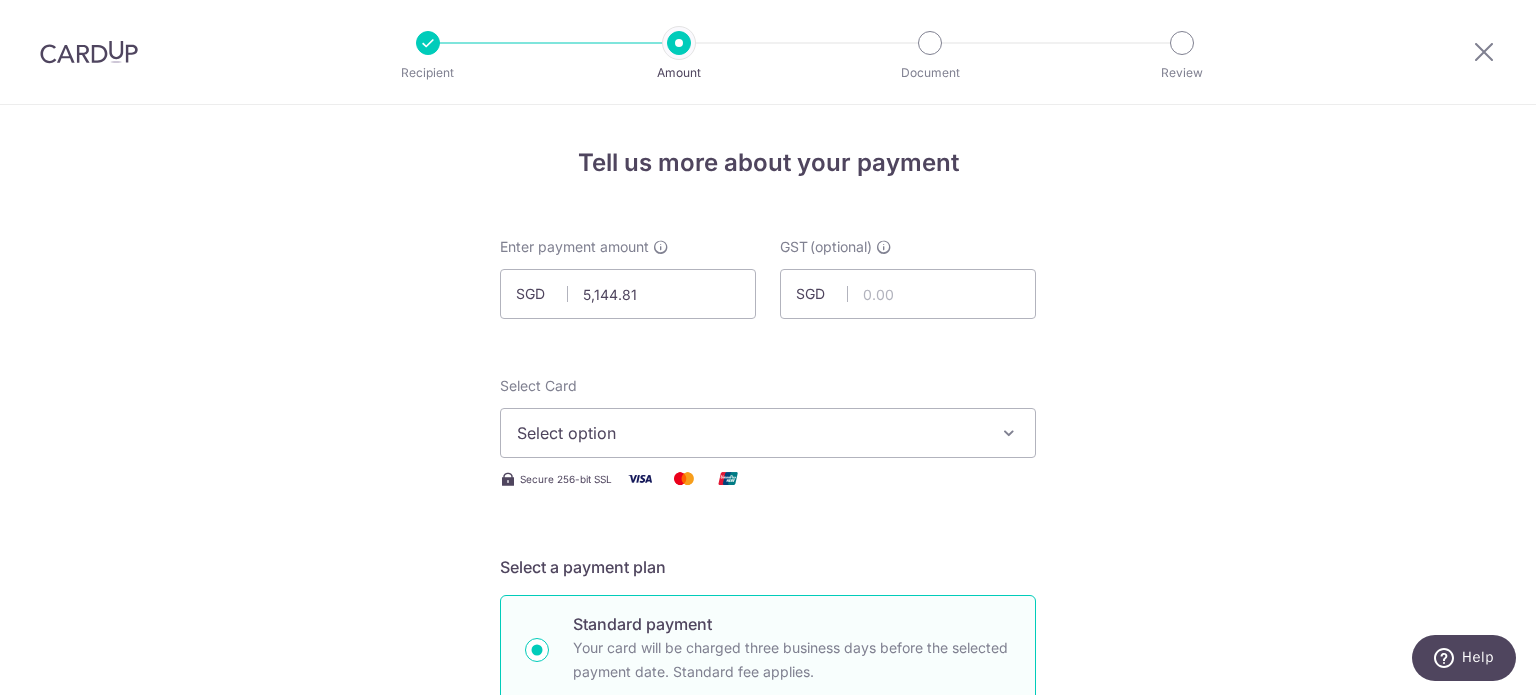 click on "Select option" at bounding box center [750, 433] 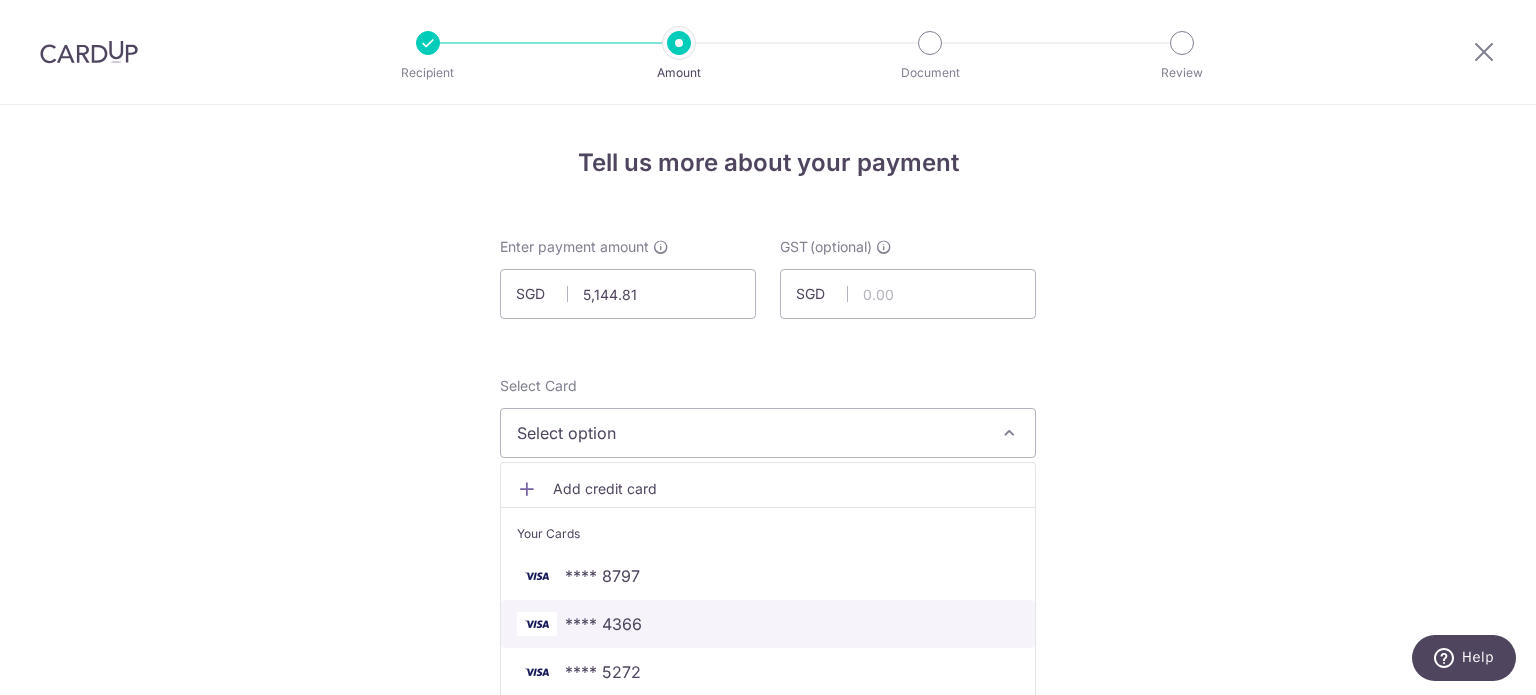 click on "**** 4366" at bounding box center [768, 624] 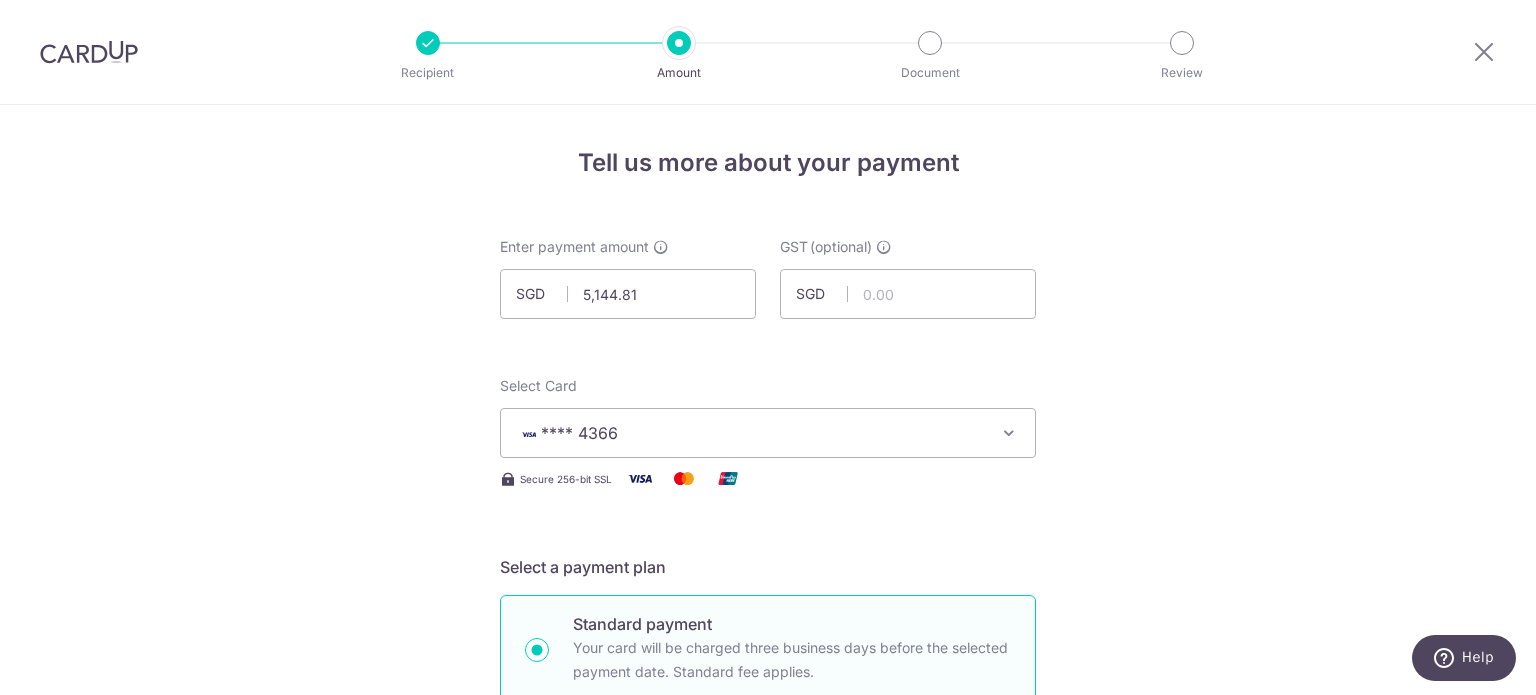 click on "SGD" at bounding box center [768, 1076] 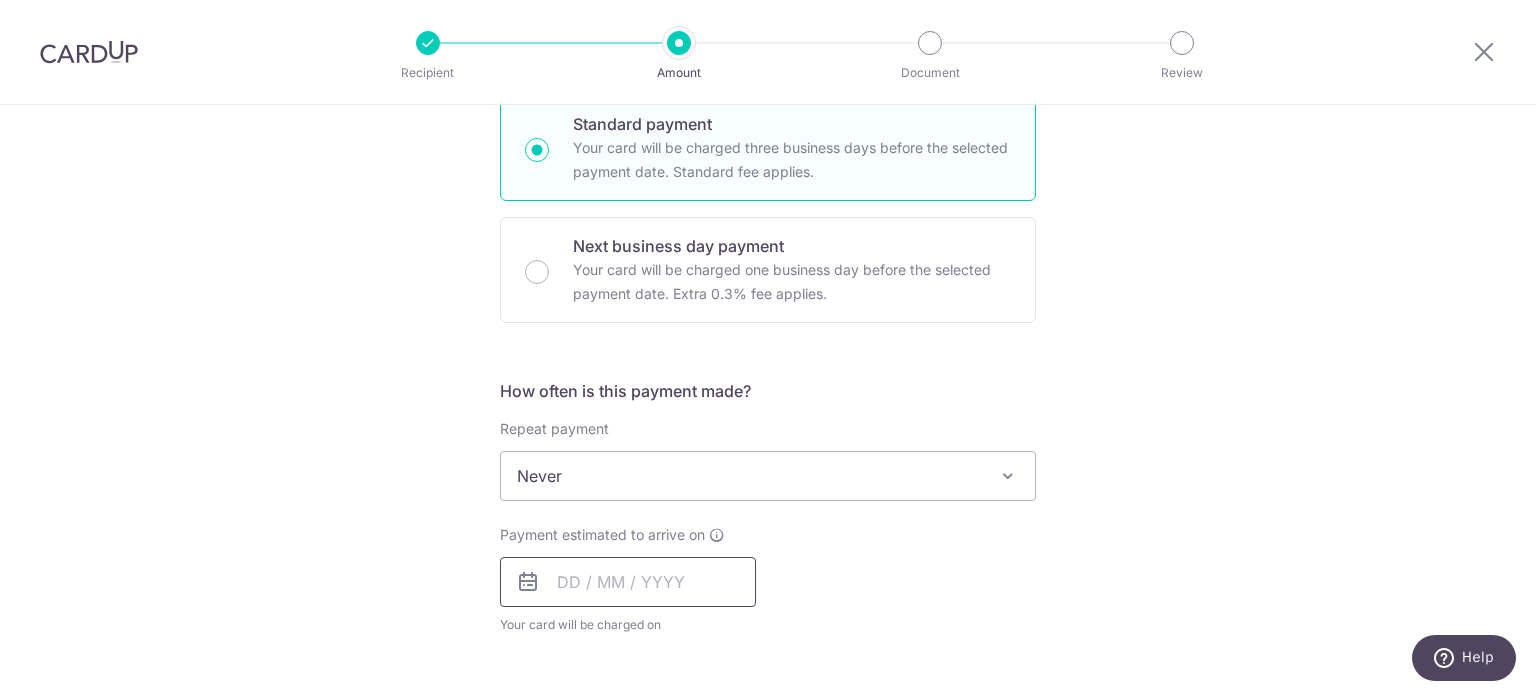 click at bounding box center (628, 582) 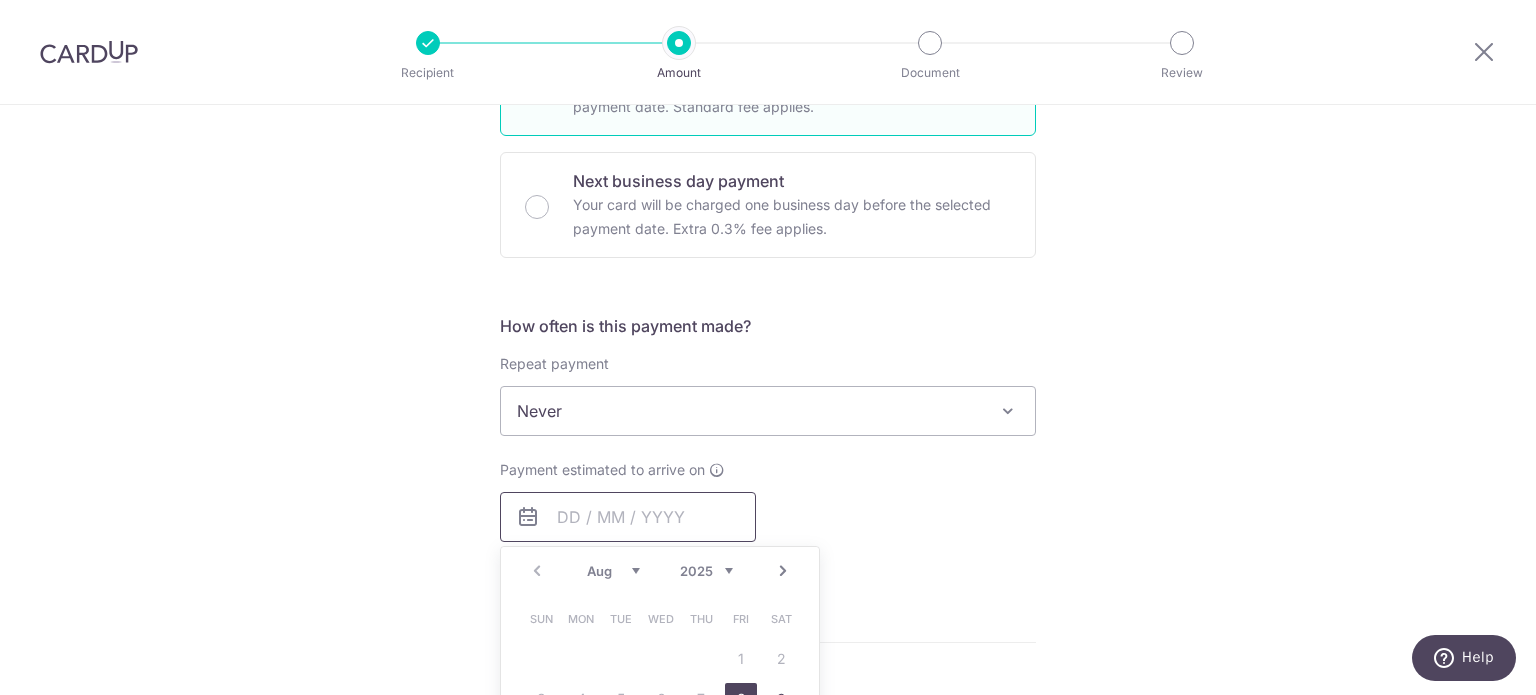 scroll, scrollTop: 600, scrollLeft: 0, axis: vertical 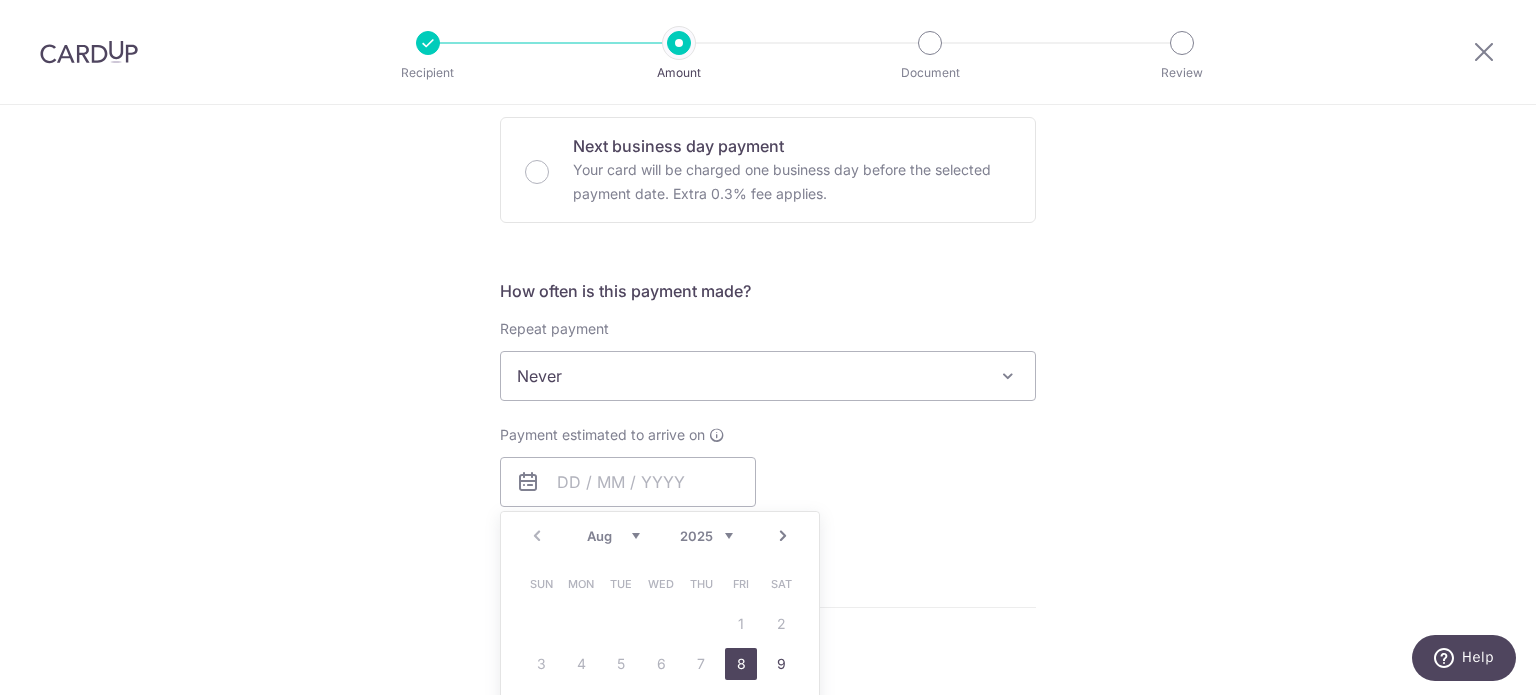 click on "8" at bounding box center (741, 664) 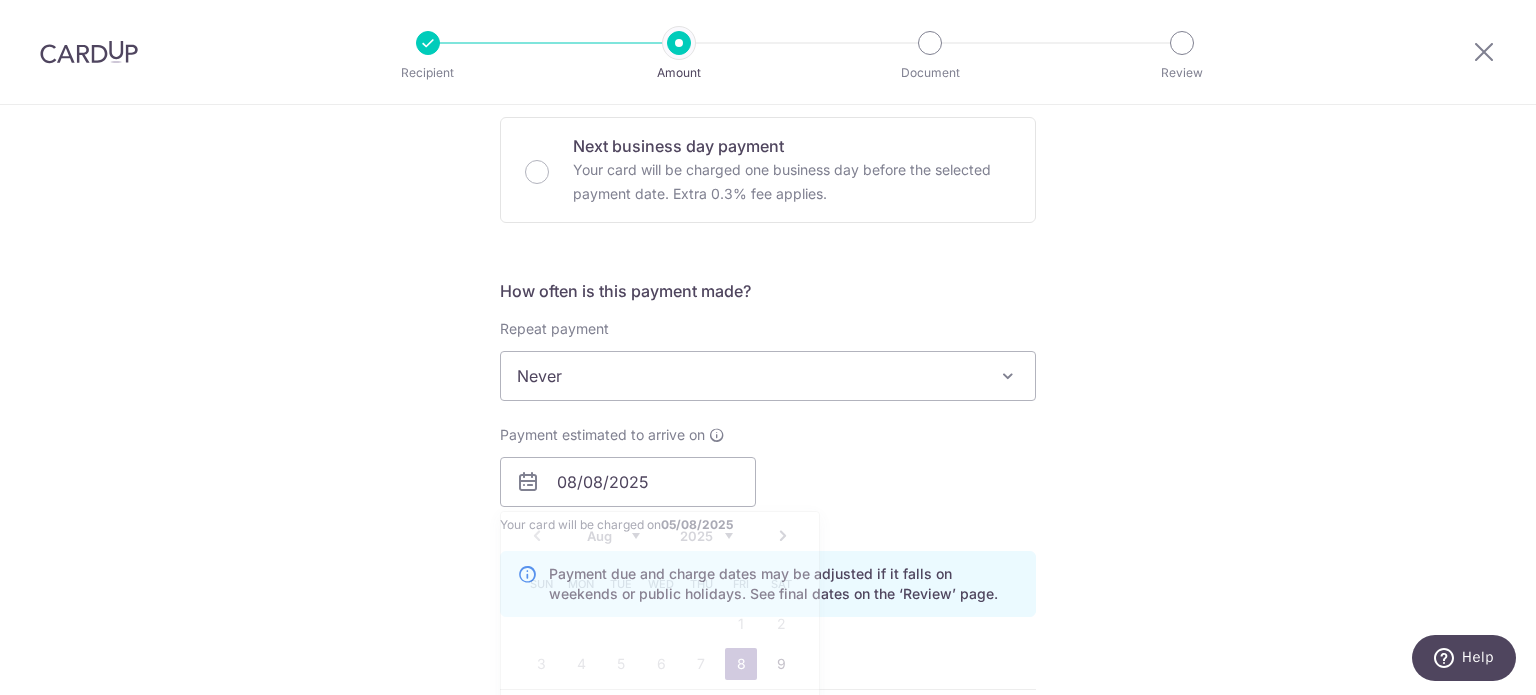 click on "How often is this payment made?
Repeat payment
Never
Every week
Every month
Every quarter
Every half a year Never
To set up monthly income tax payments on CardUp, please ensure the following:     Keep GIRO active   First payment through GIRO   Limit of 11 months scheduling   Upload Notice of Assessment    For more details, refer to this guide:  CardUp Help - Monthly Income Tax Payments
Payment estimated to arrive on
08/08/2025
Prev Next Aug Sep Oct Nov Dec 2025 2026 2027 2028 2029 2030 2031 2032 2033 2034 2035 Sun Mon Tue Wed Thu Fri Sat           1 2 3 4 5 6 7 8 9 10 11 12 13 14 15 16 17 18 19 20 21 22 23 24 25 26 27 28 29 30 31
Your card will be charged on  05/08/2025  for the first payment" at bounding box center (768, 456) 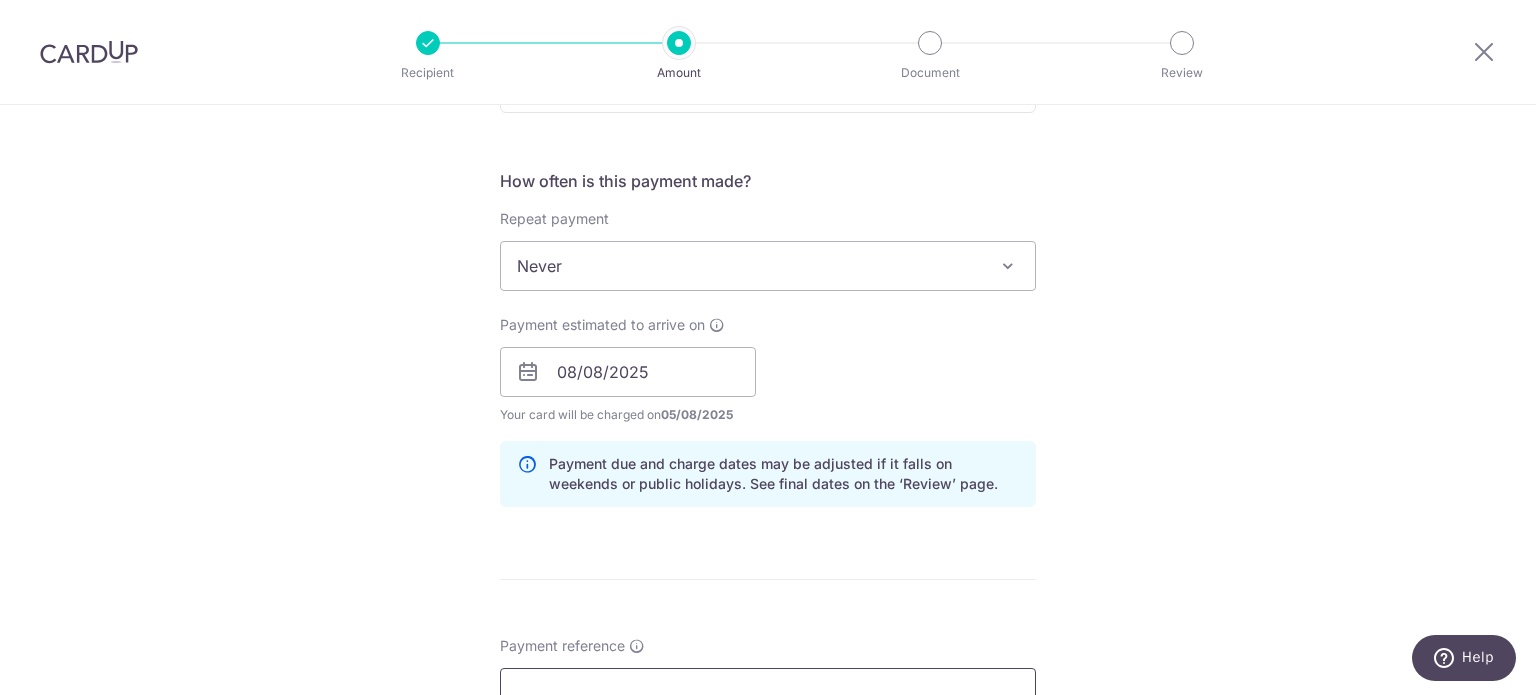 scroll, scrollTop: 900, scrollLeft: 0, axis: vertical 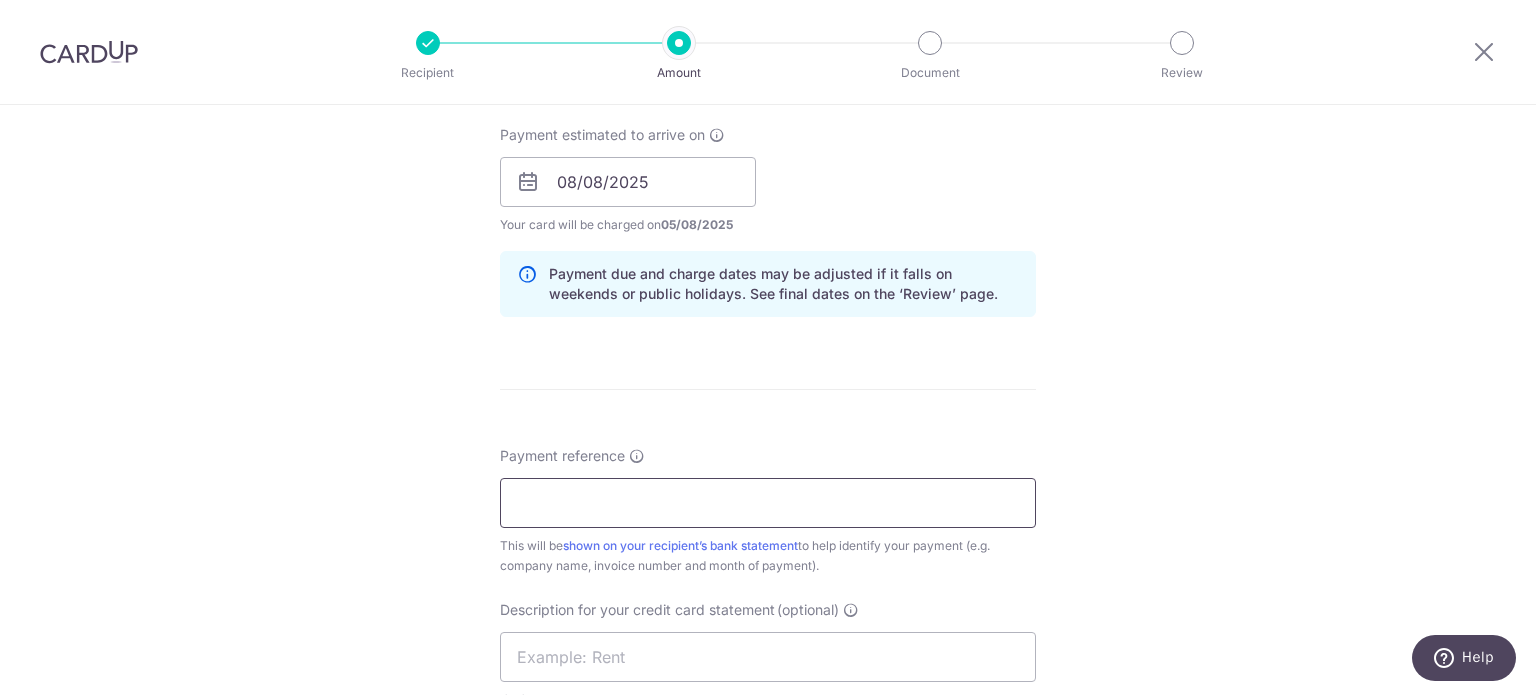 click on "Payment reference" at bounding box center (768, 503) 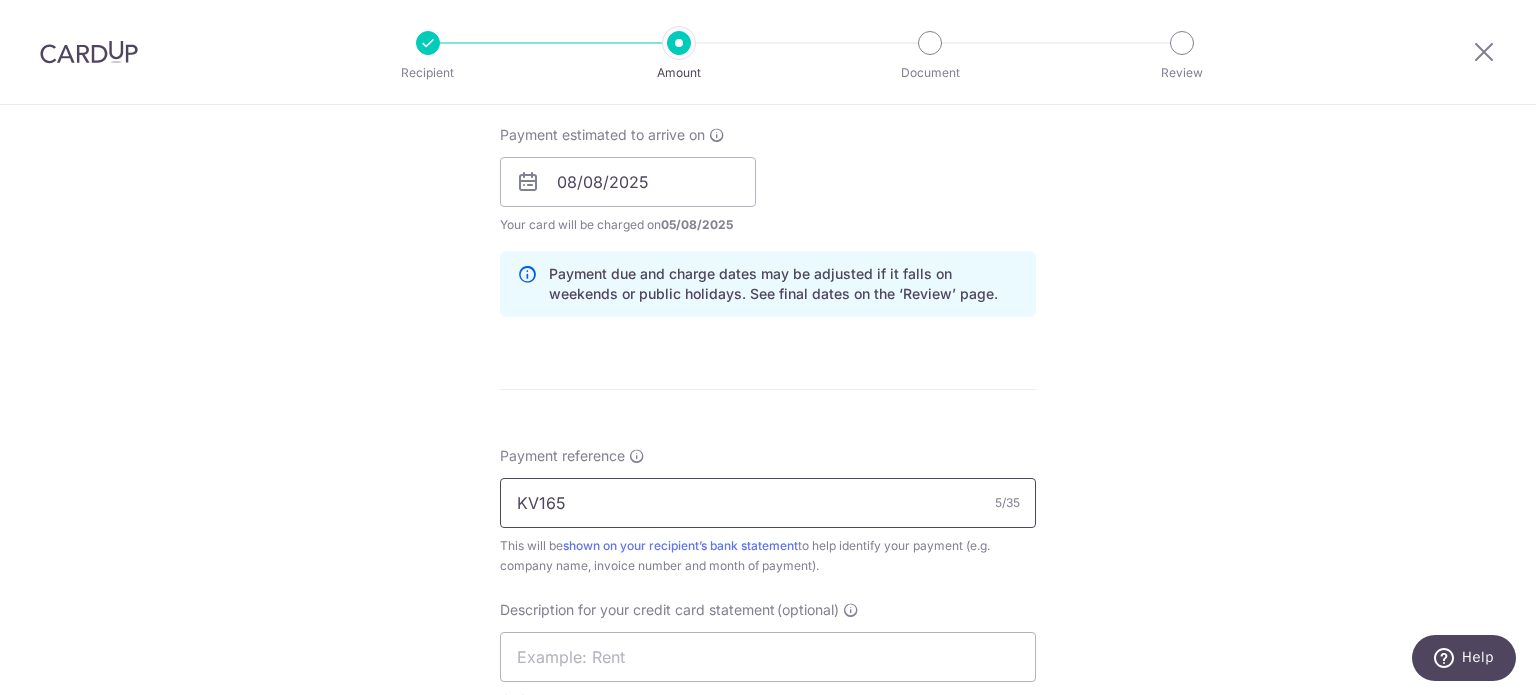 type on "KV165" 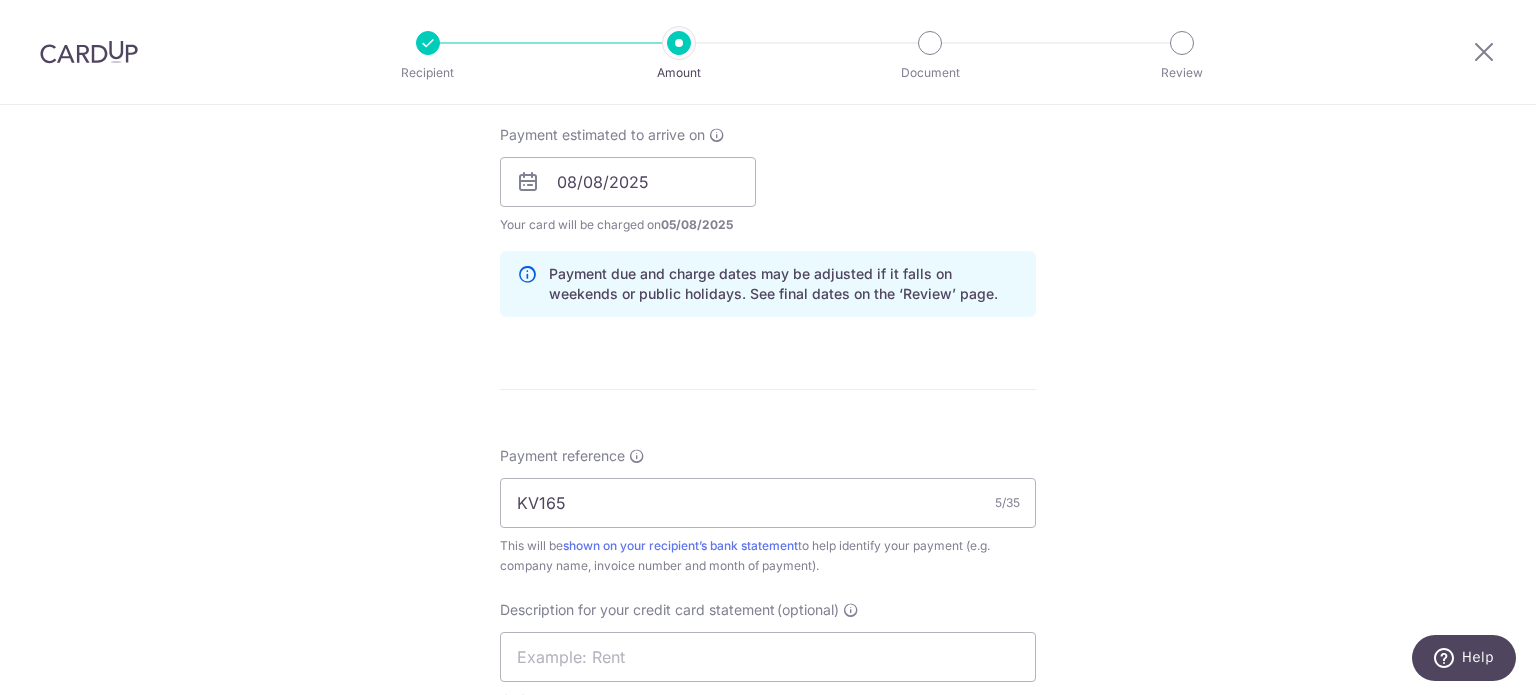 click on "SGD" at bounding box center (768, 217) 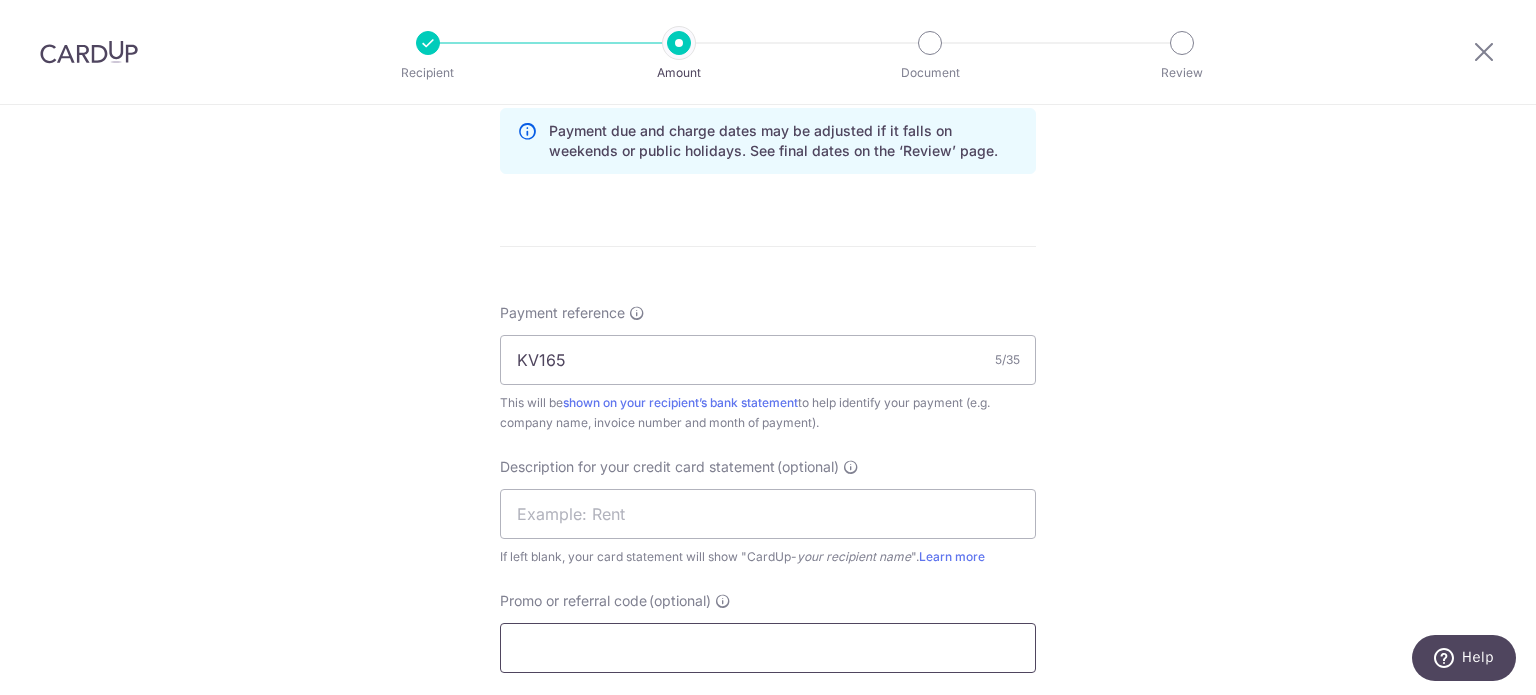 scroll, scrollTop: 1200, scrollLeft: 0, axis: vertical 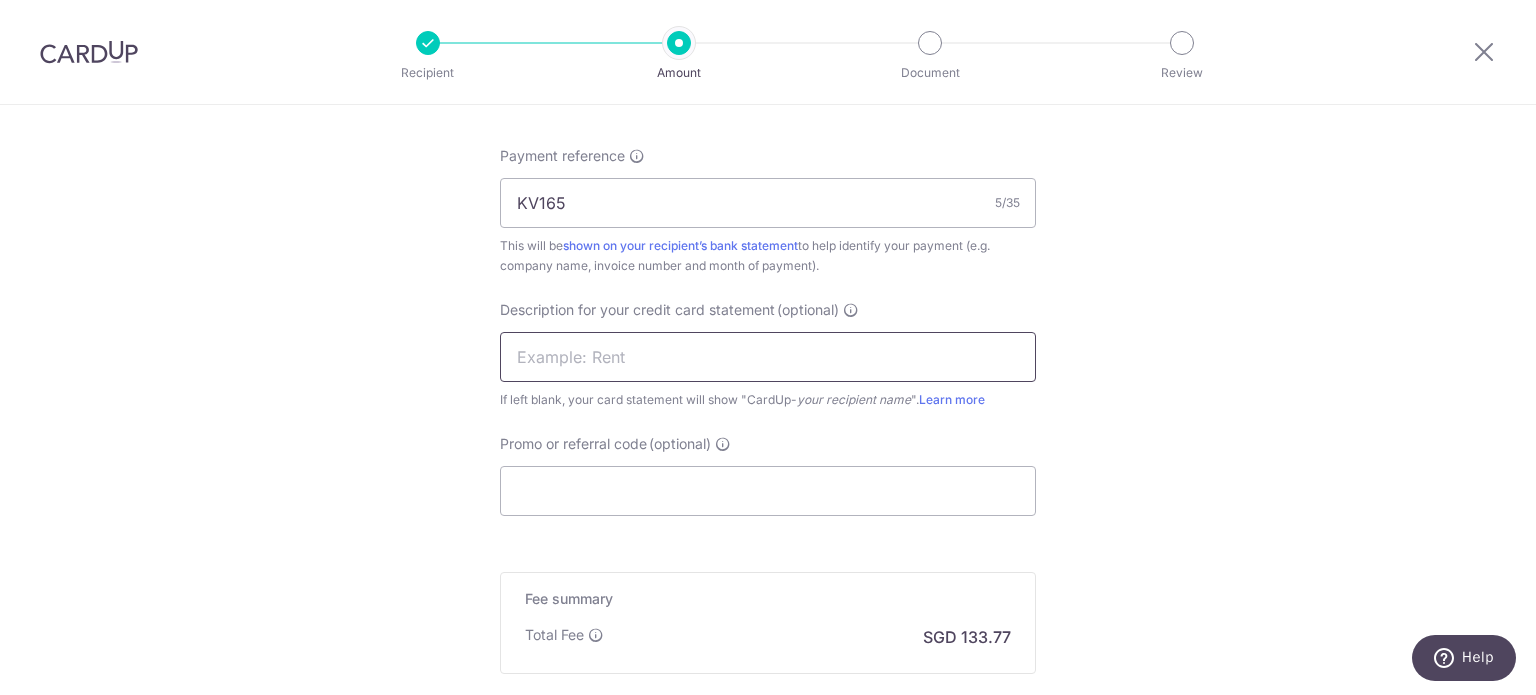 click at bounding box center (768, 357) 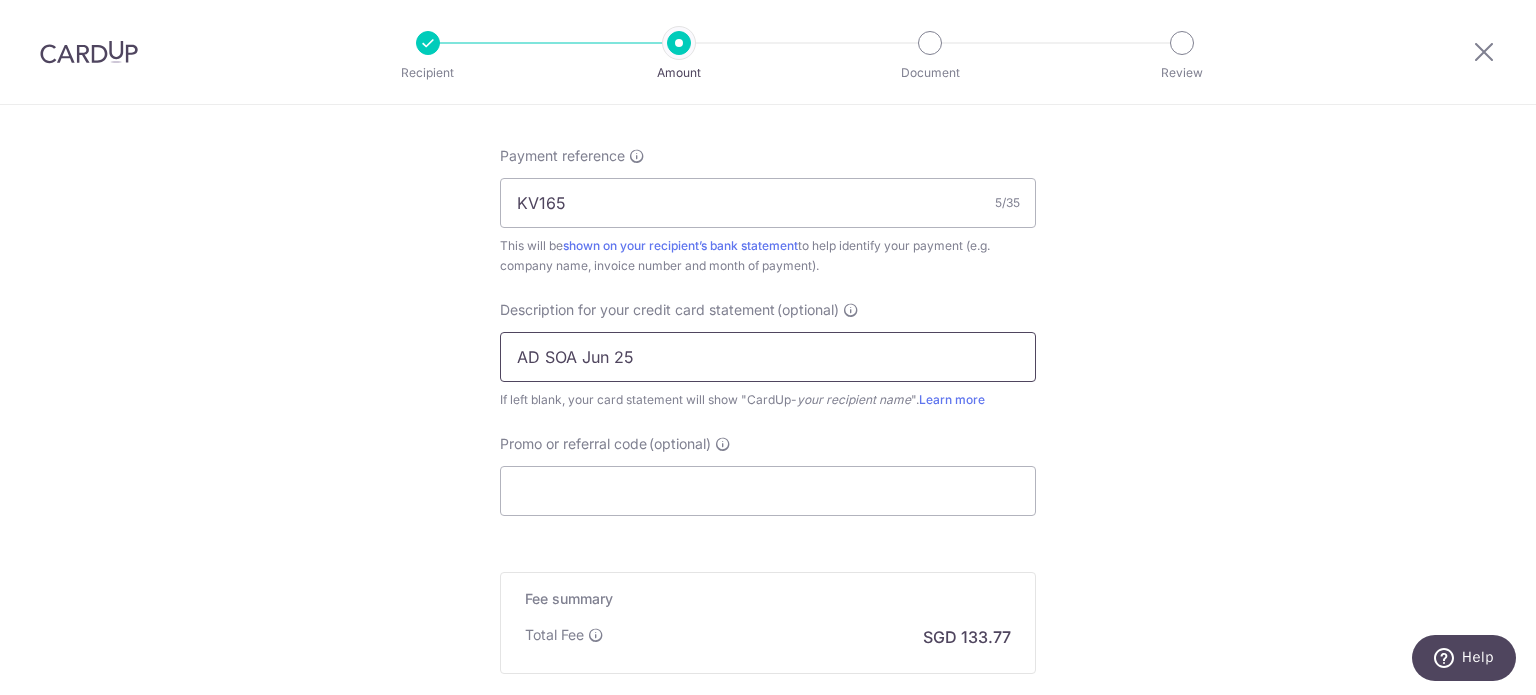 click on "AD SOA Jun 25" at bounding box center (768, 357) 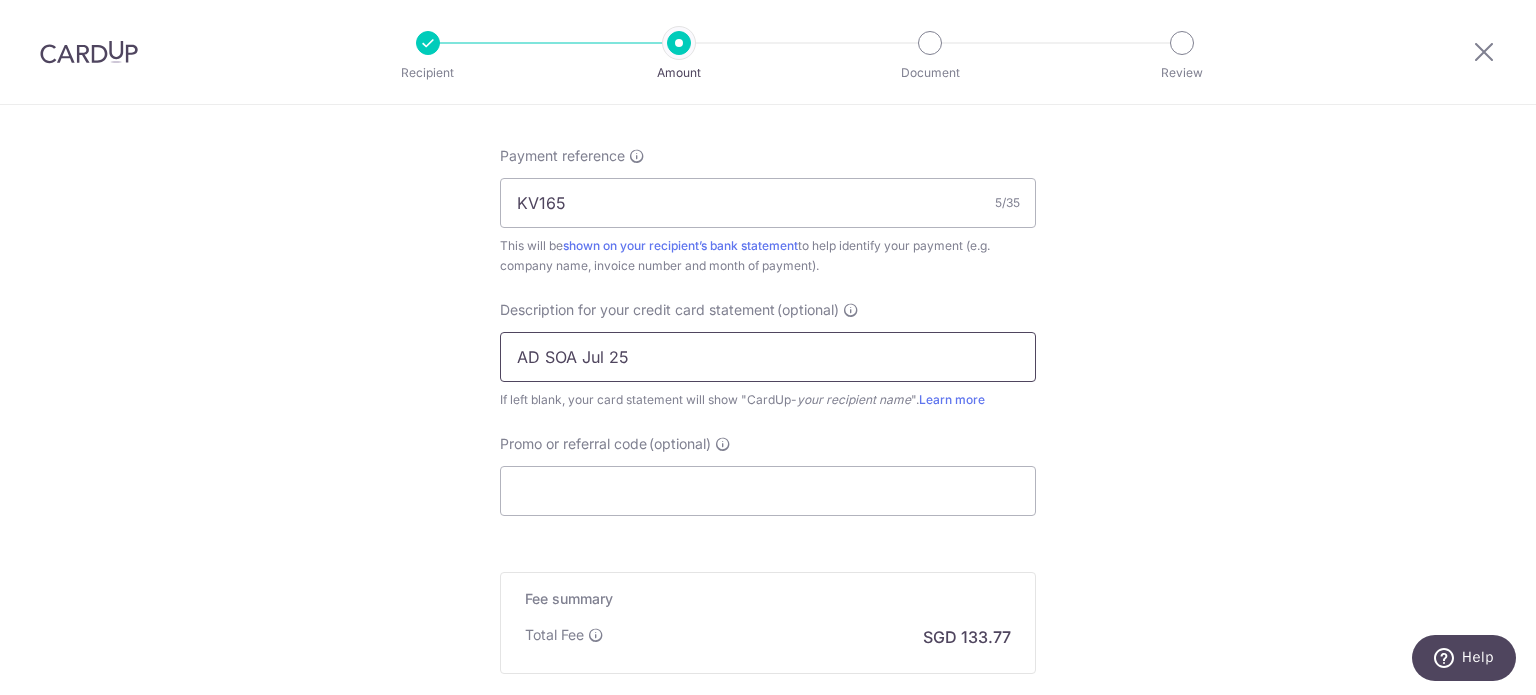 drag, startPoint x: 681, startPoint y: 343, endPoint x: 289, endPoint y: 352, distance: 392.1033 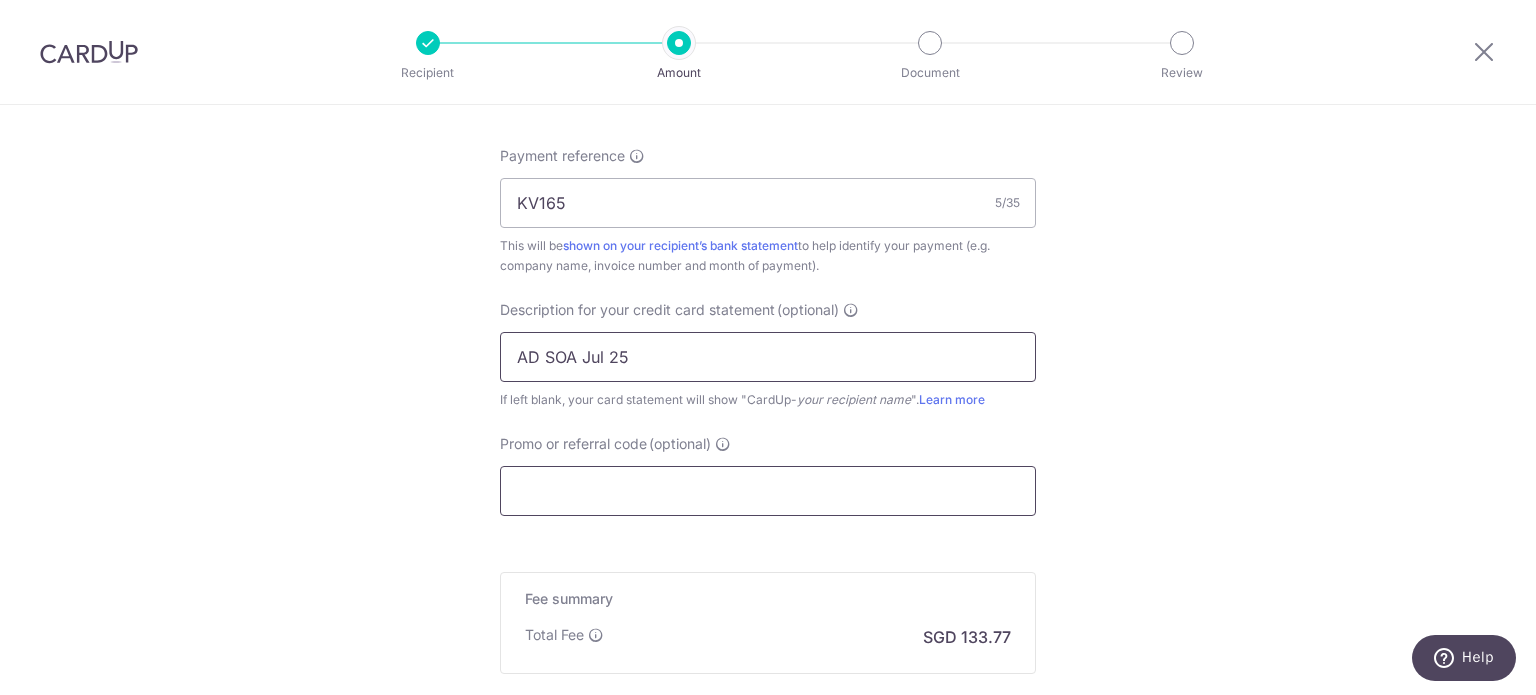 type on "AD SOA Jul 25" 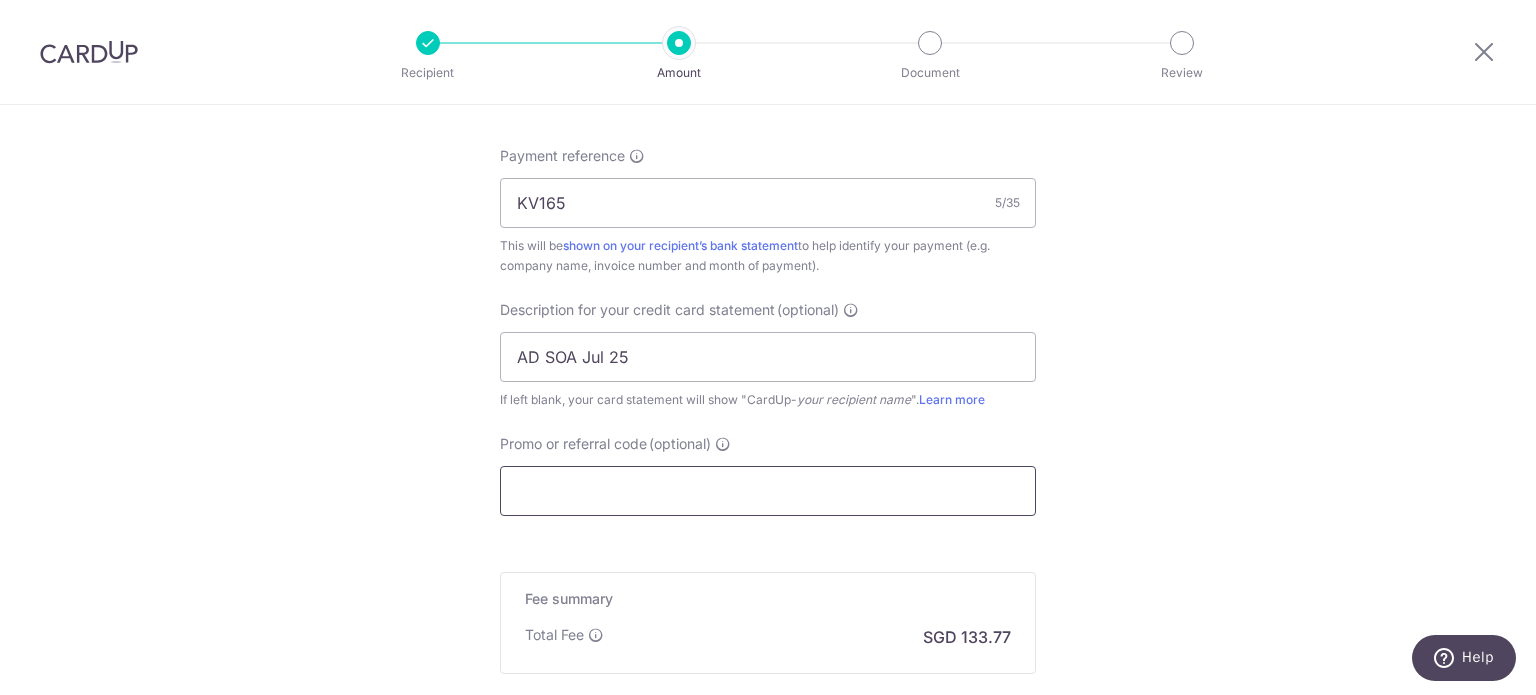 click on "Promo or referral code
(optional)" at bounding box center [768, 491] 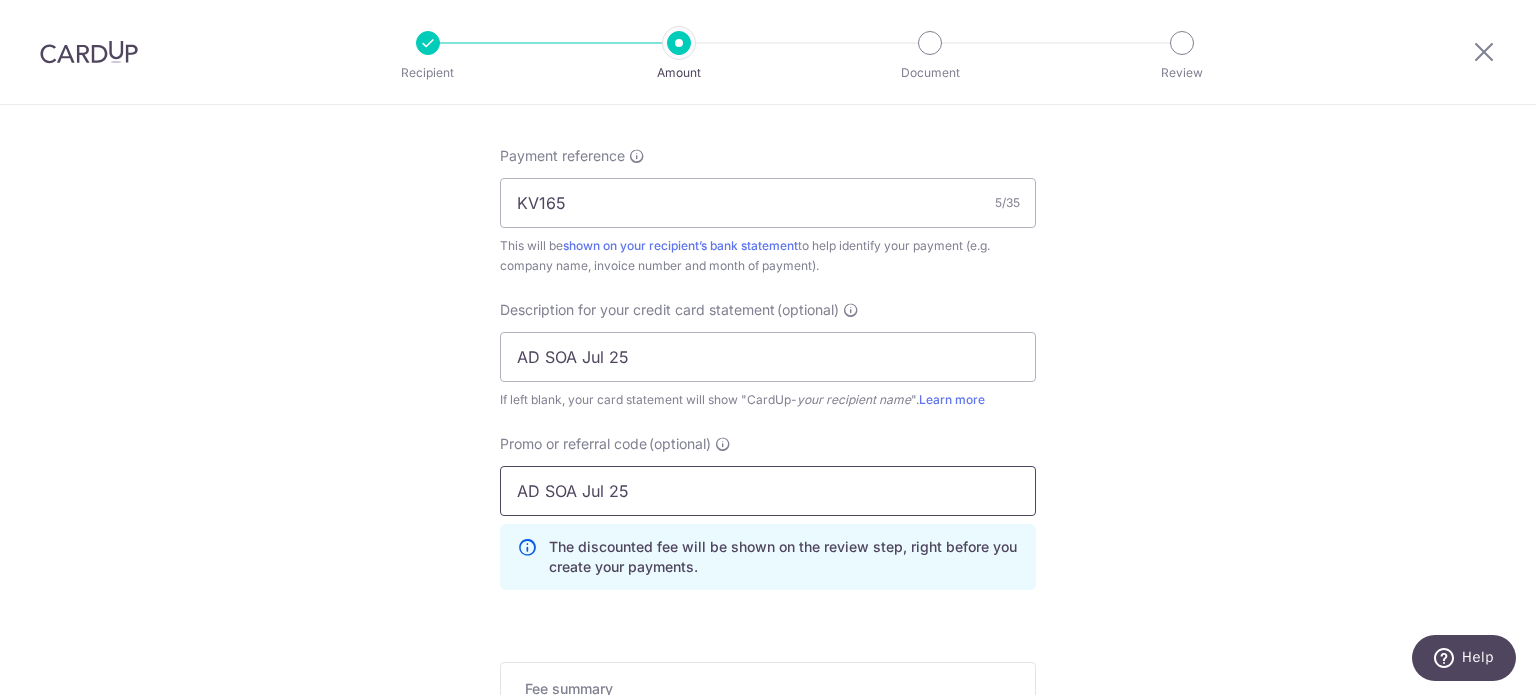 type 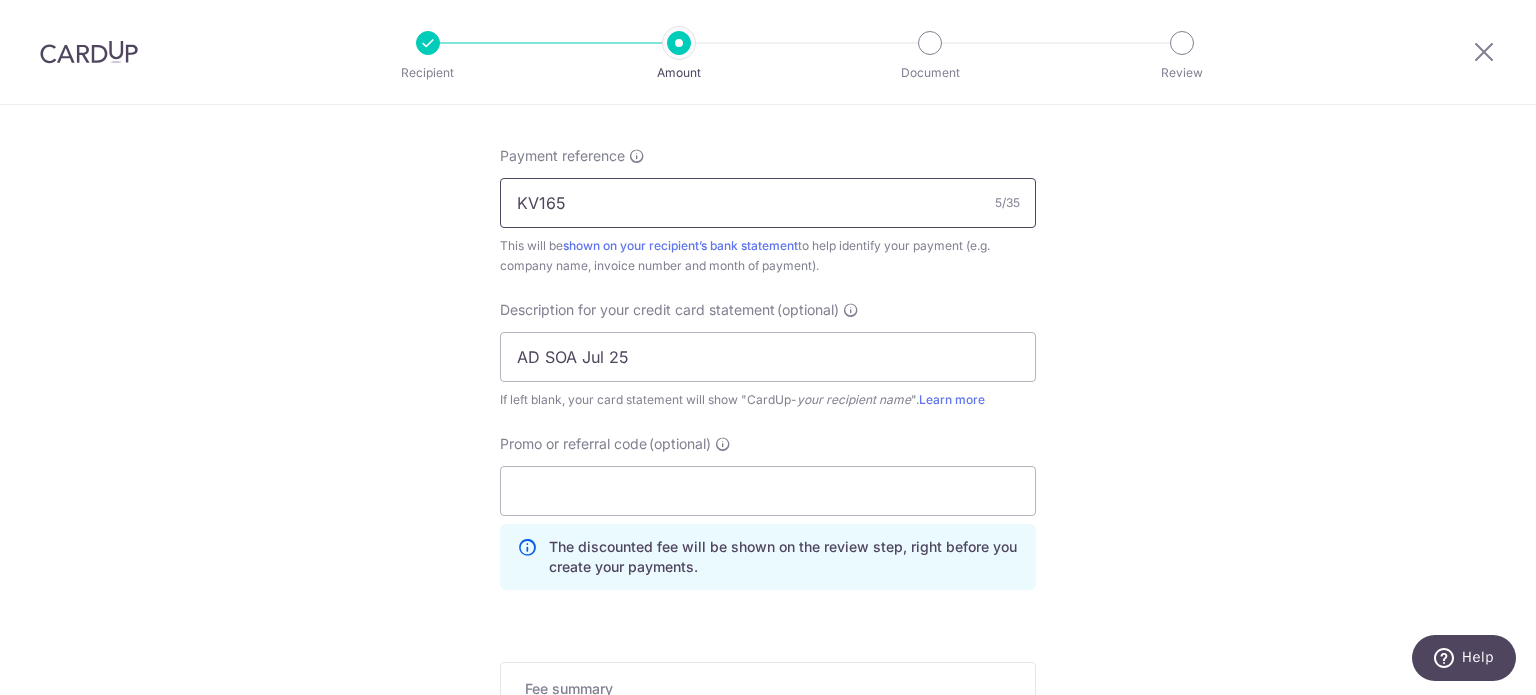 drag, startPoint x: 646, startPoint y: 203, endPoint x: 361, endPoint y: 208, distance: 285.04385 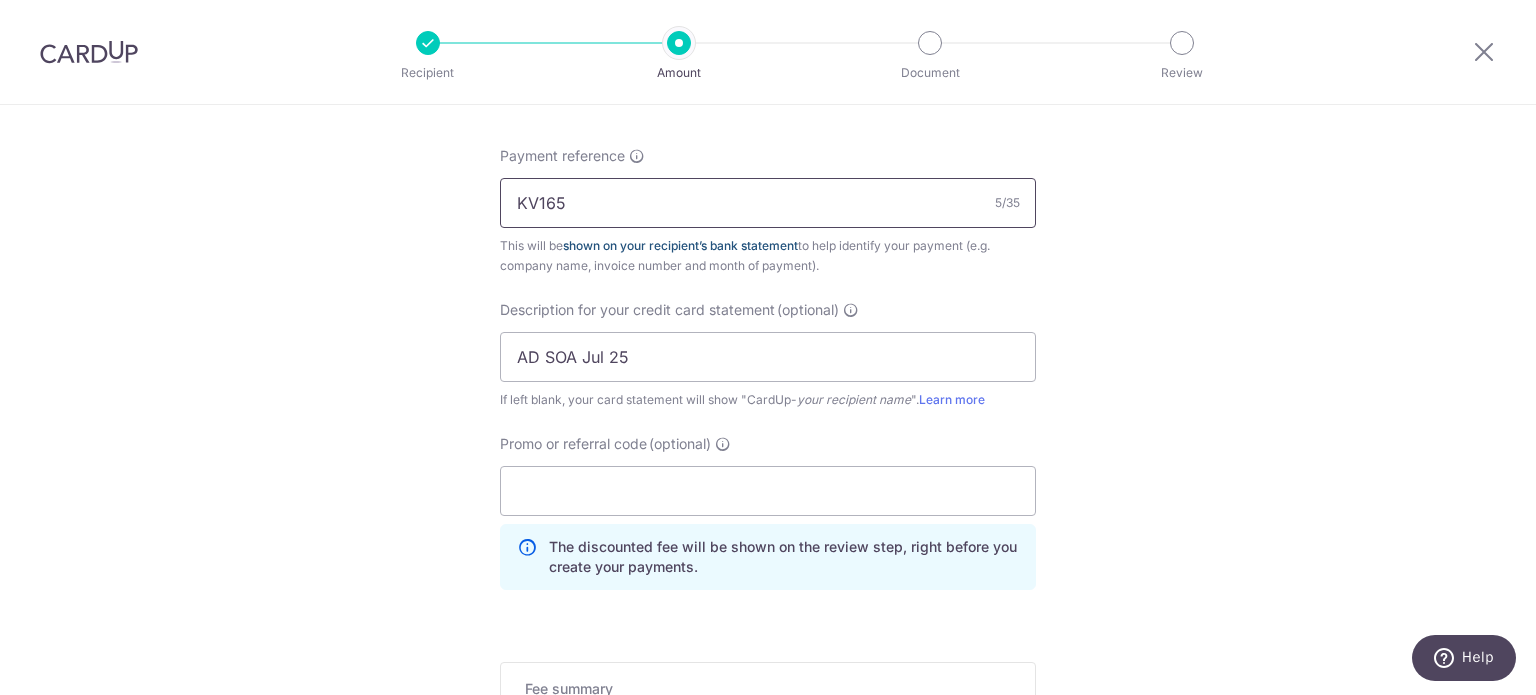 paste on "AD SOA Jul 2" 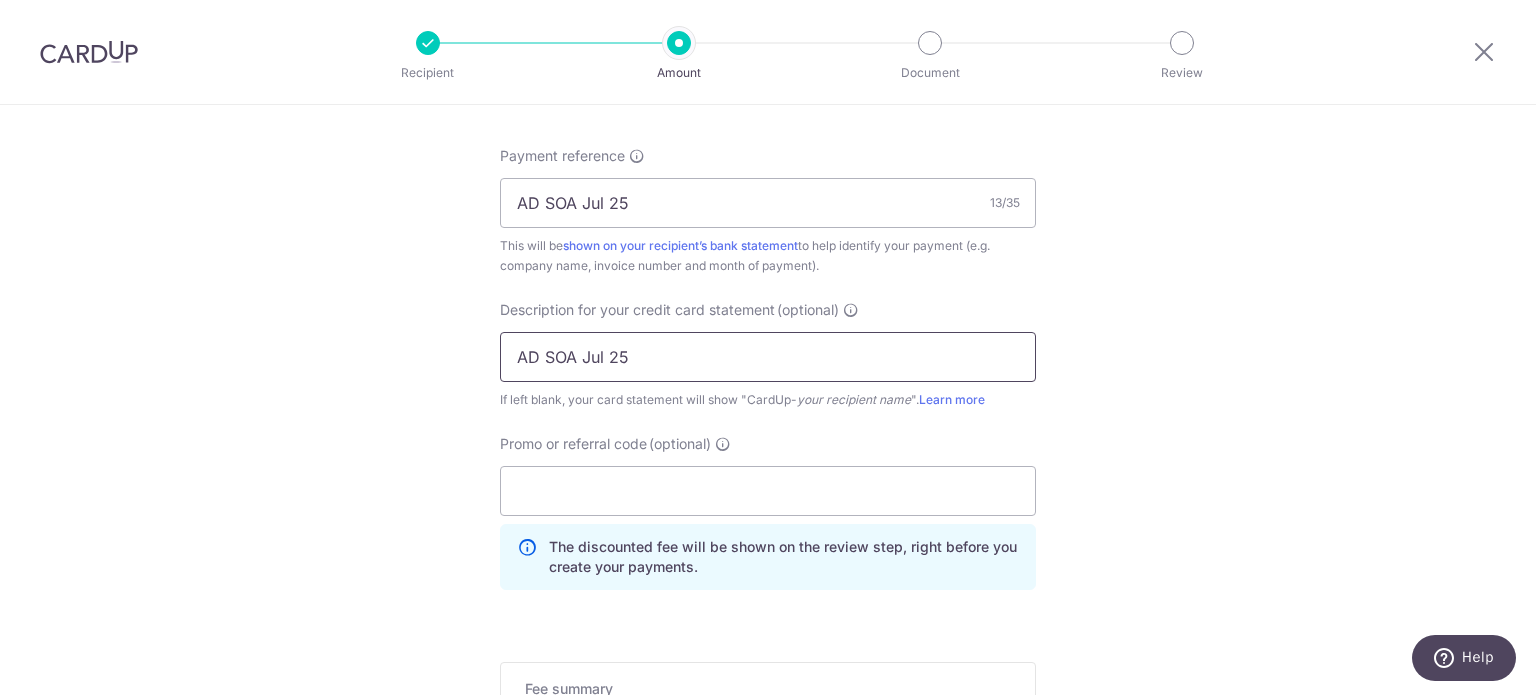 drag, startPoint x: 682, startPoint y: 350, endPoint x: 645, endPoint y: 407, distance: 67.95587 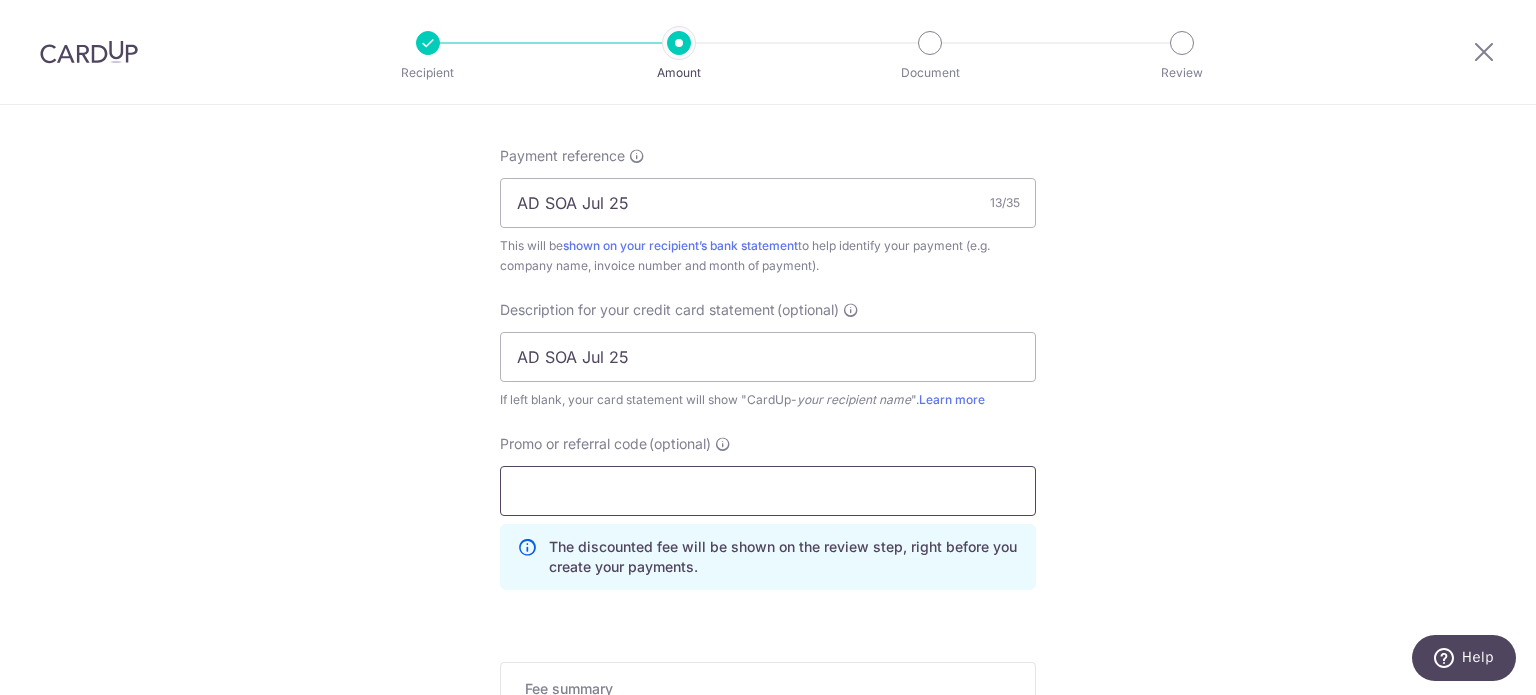 click on "Promo or referral code
(optional)" at bounding box center (768, 491) 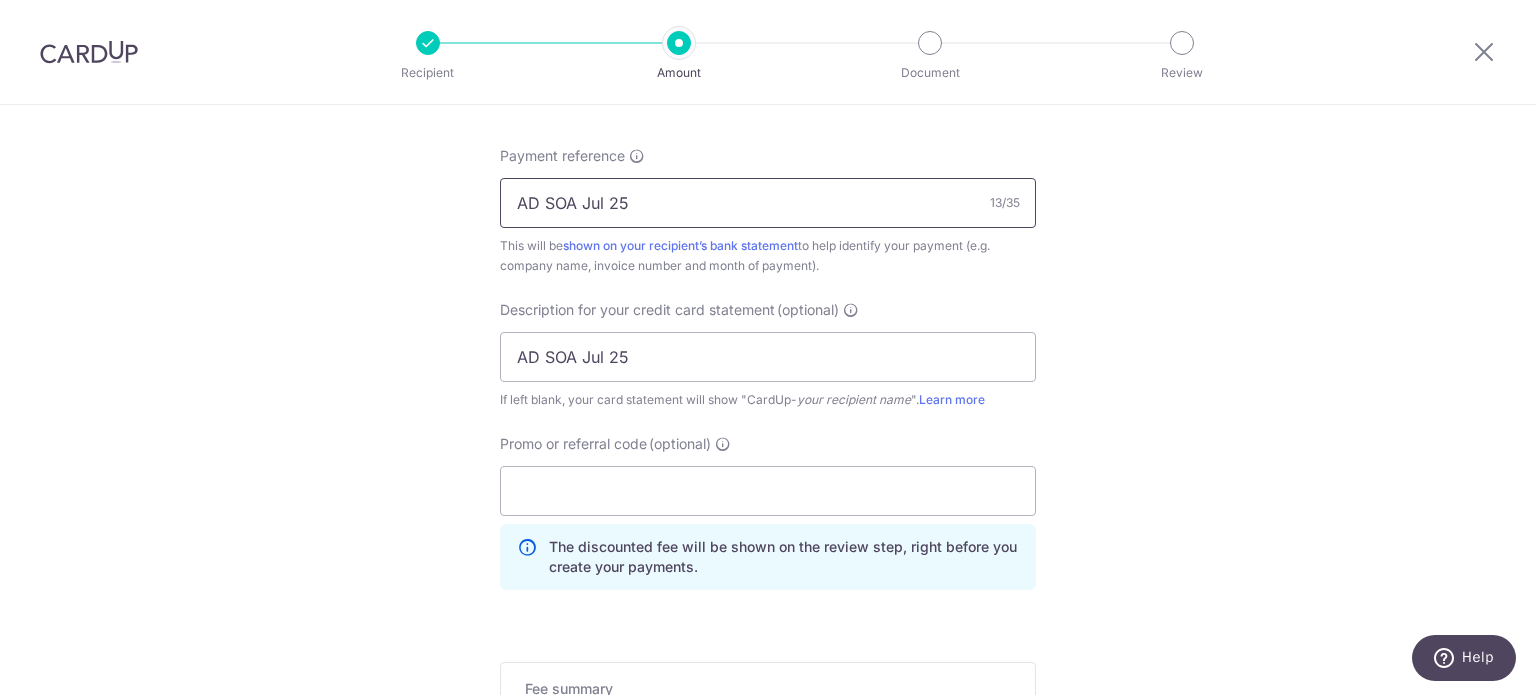 click on "AD SOA Jul 25" at bounding box center [768, 203] 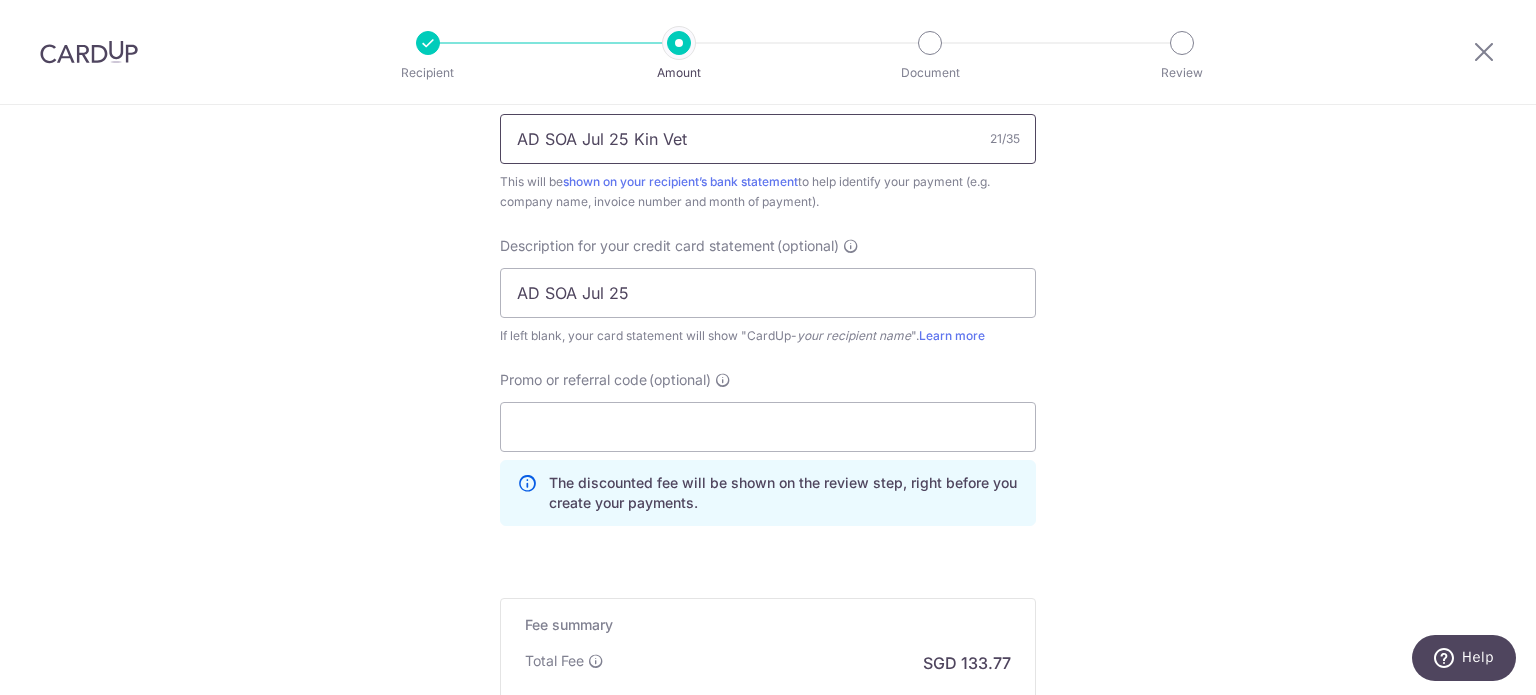 scroll, scrollTop: 1300, scrollLeft: 0, axis: vertical 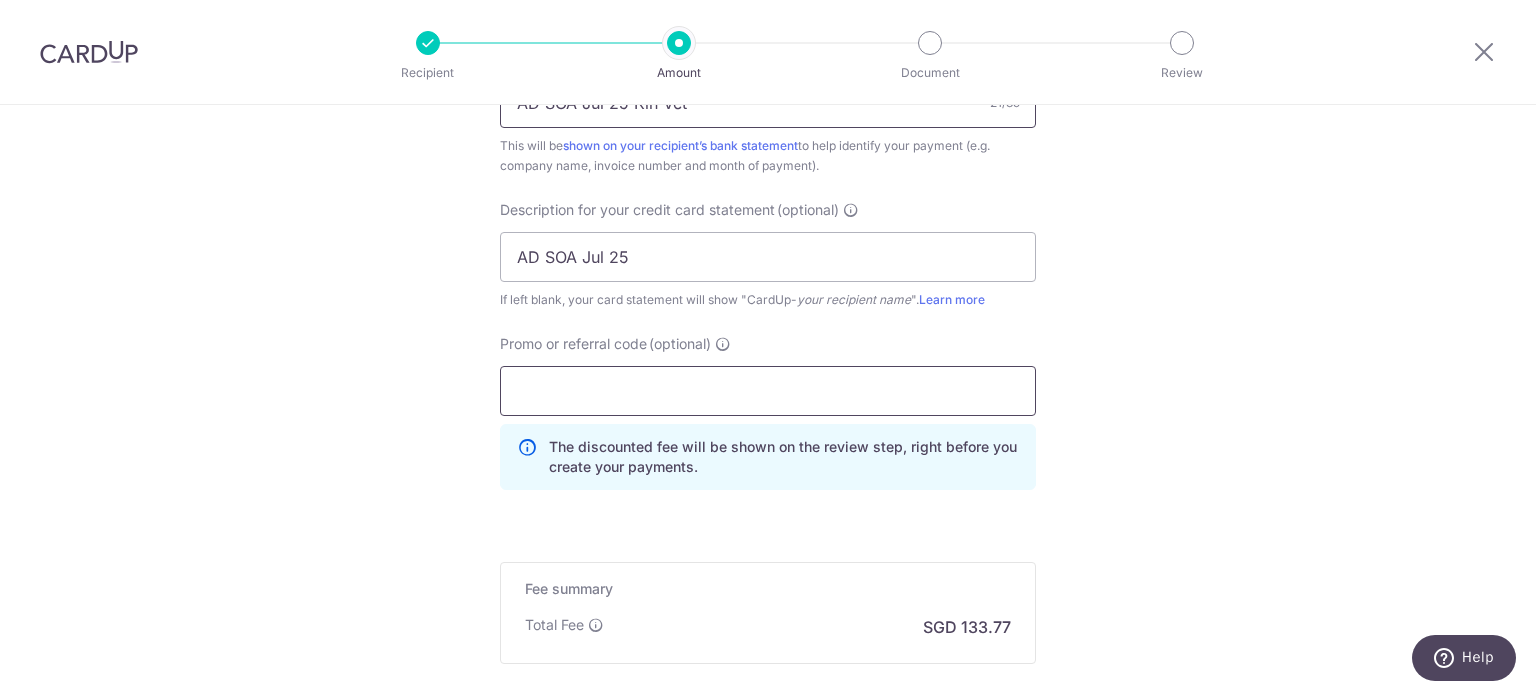 type on "AD SOA Jul 25 Kin Vet" 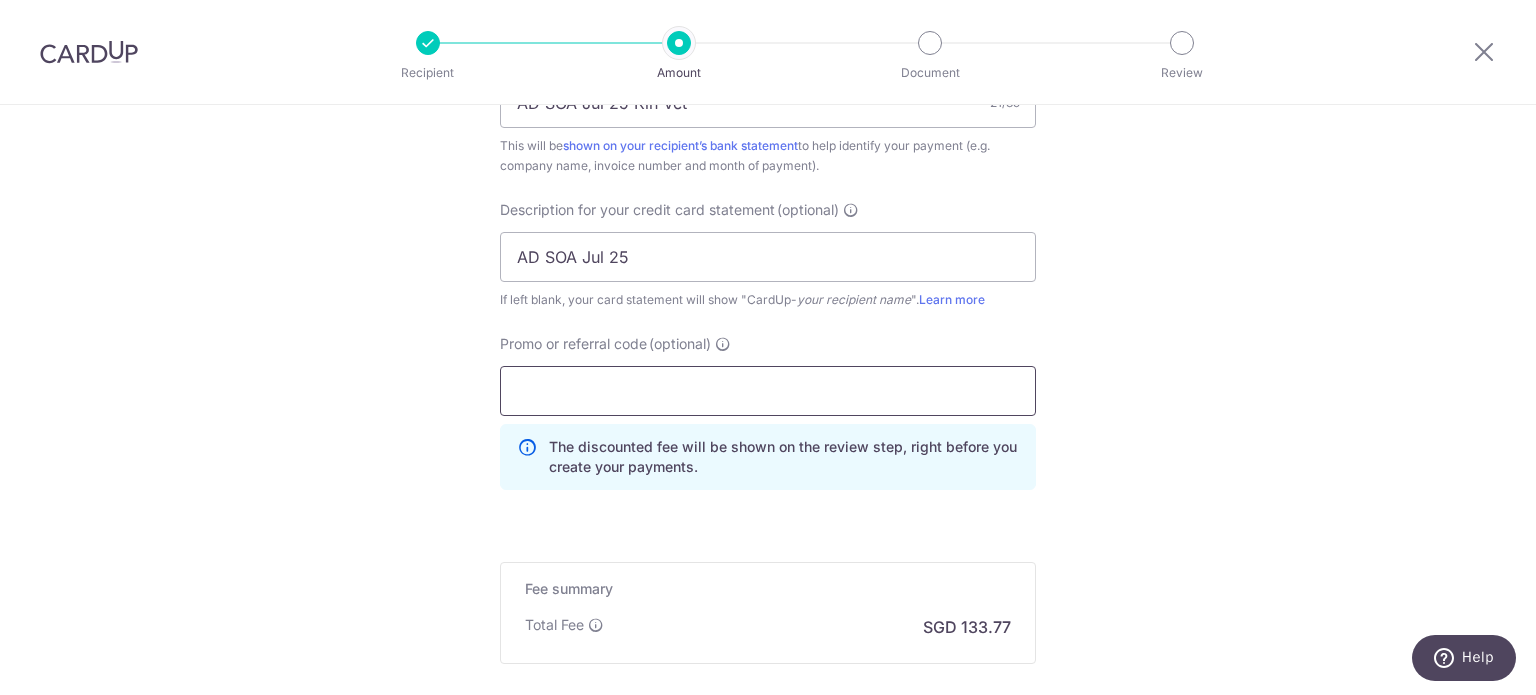 click on "Promo or referral code
(optional)" at bounding box center [768, 391] 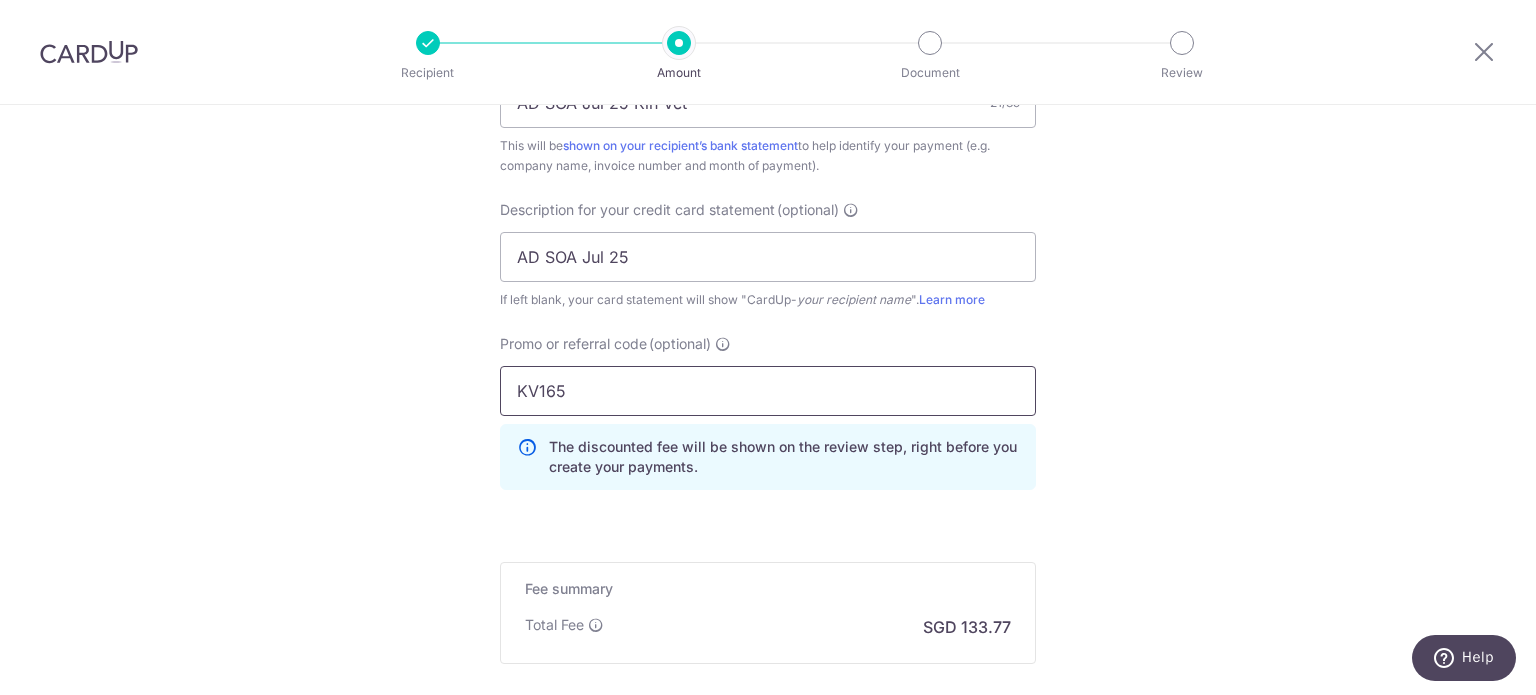 type on "KV165" 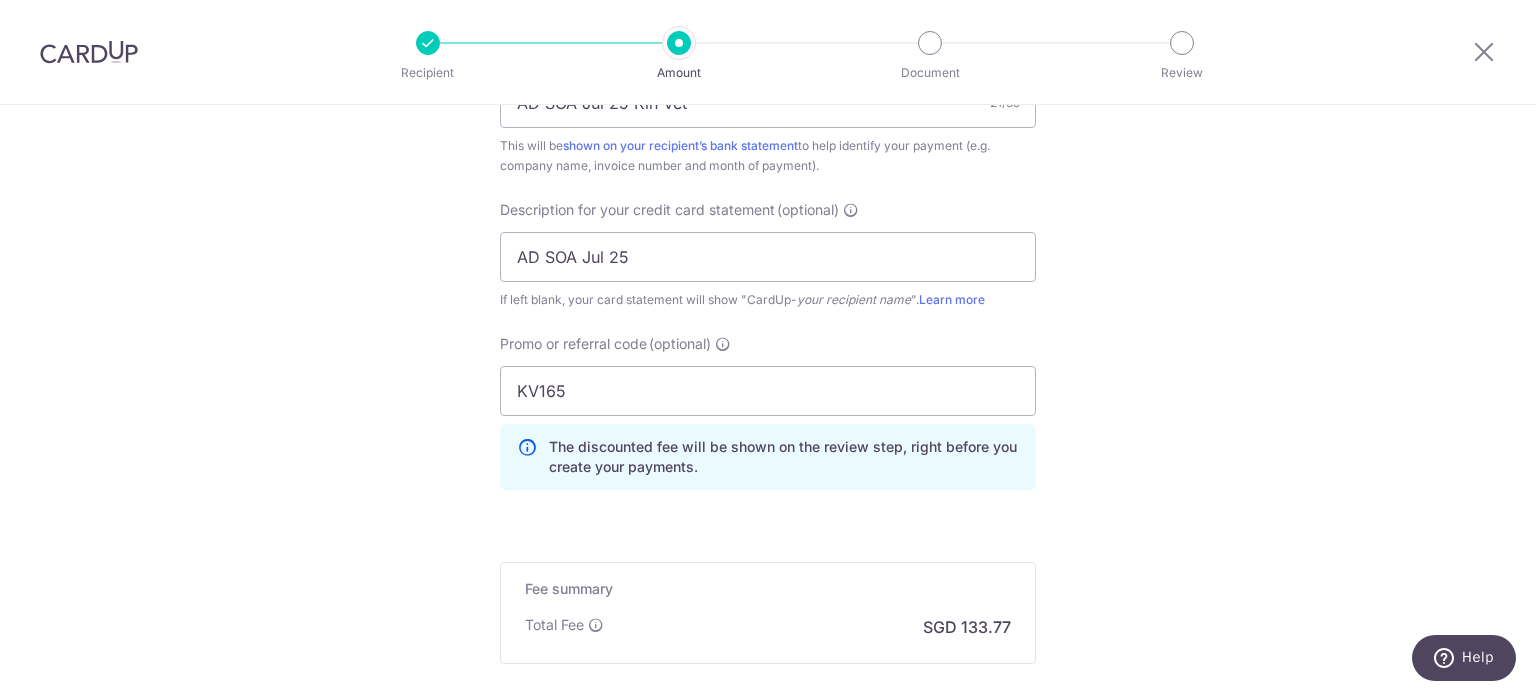 click on "Tell us more about your payment
Enter payment amount
SGD
5,144.81
5144.81
GST
(optional)
SGD
Select Card
**** 4366
Add credit card
Your Cards
**** 8797
**** 4366
**** 5272
Secure 256-bit SSL" at bounding box center (768, -138) 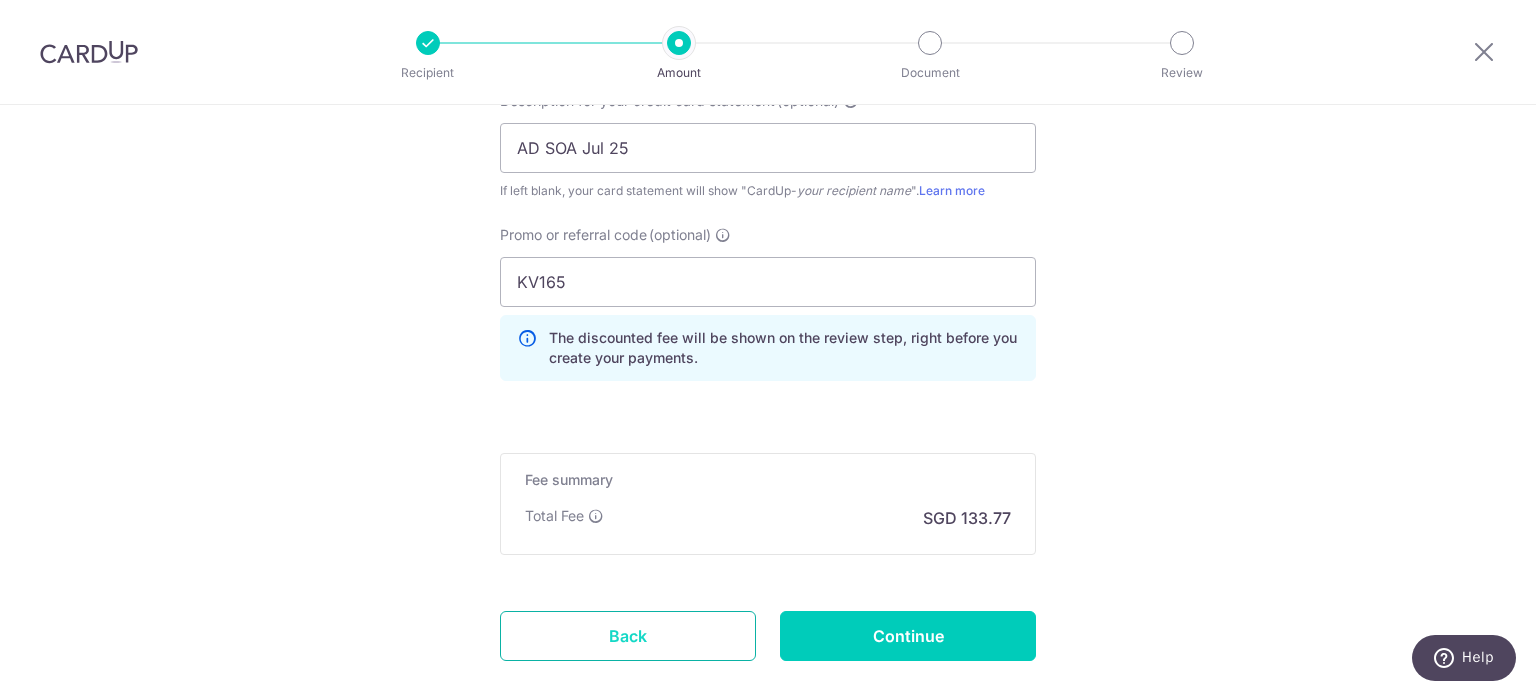 scroll, scrollTop: 1521, scrollLeft: 0, axis: vertical 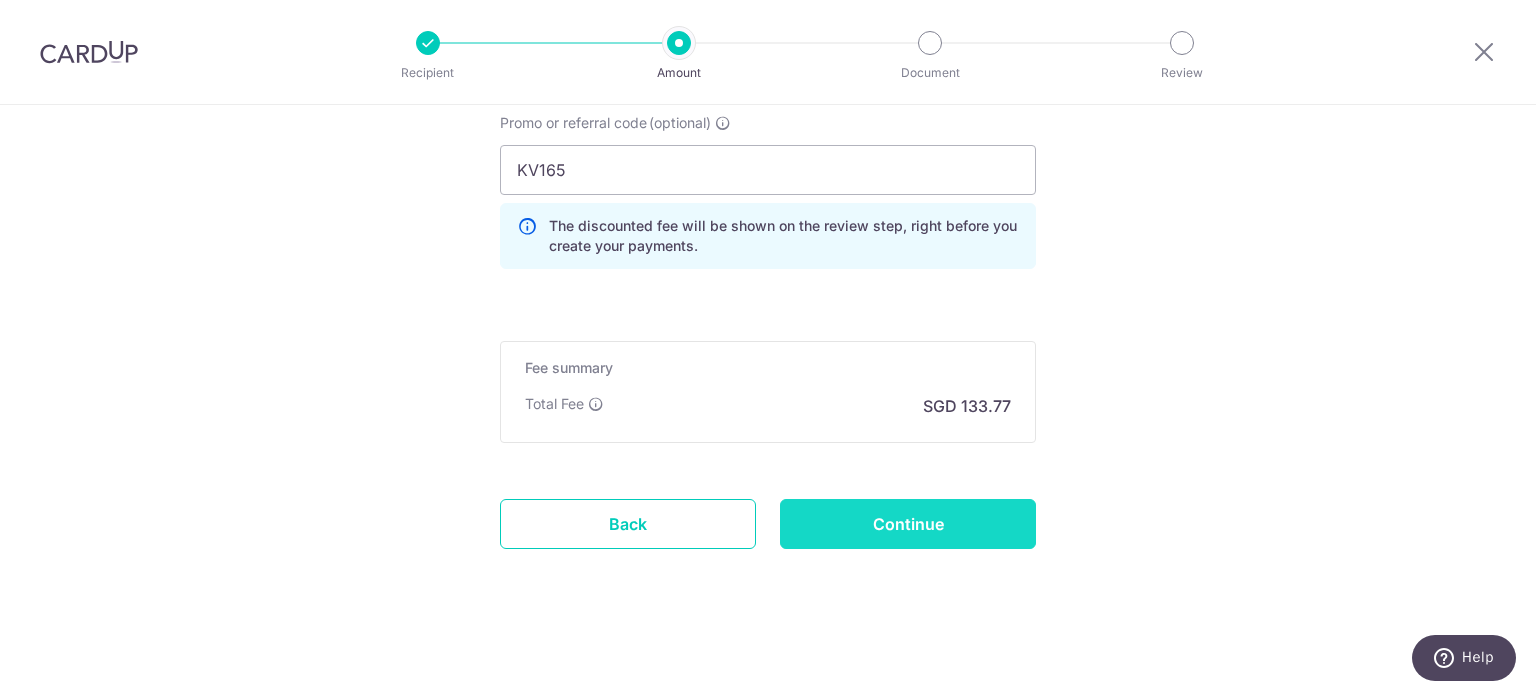 click on "Continue" at bounding box center [908, 524] 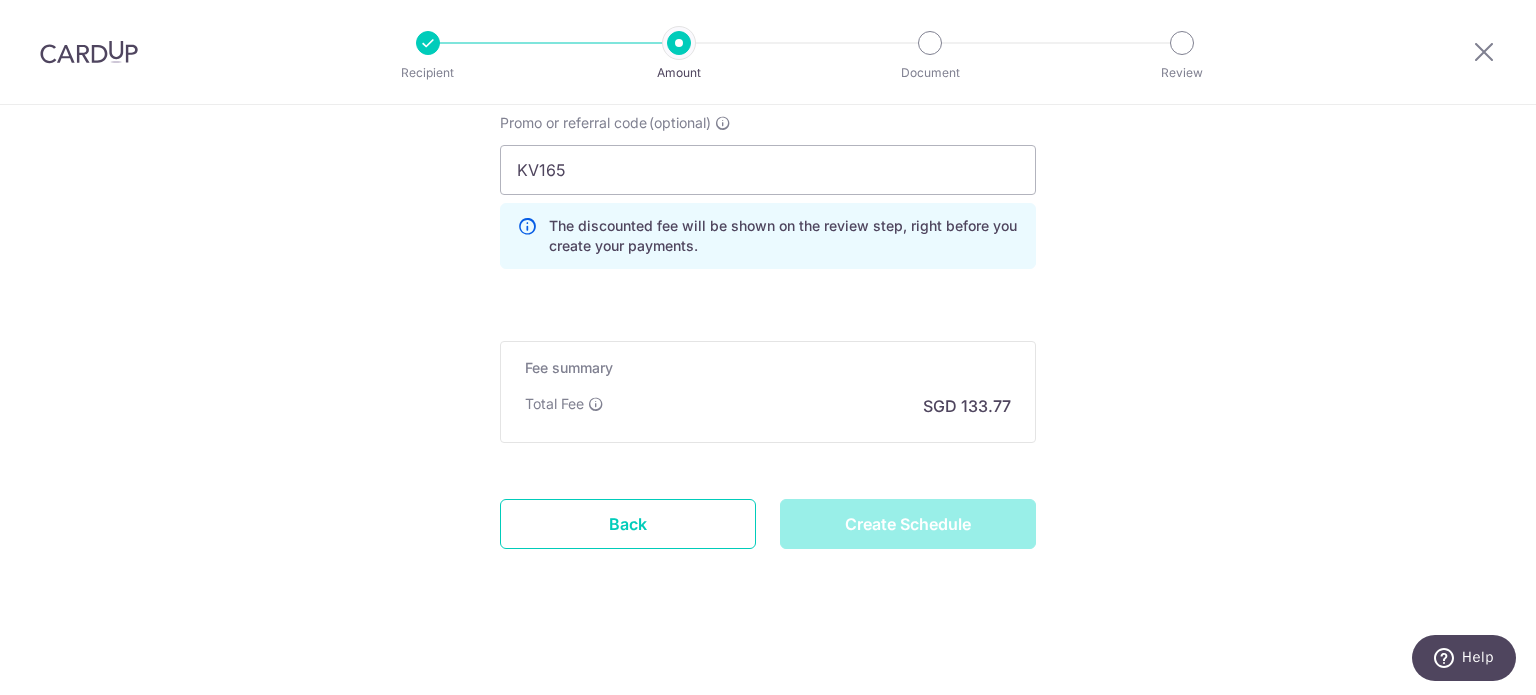 type on "Create Schedule" 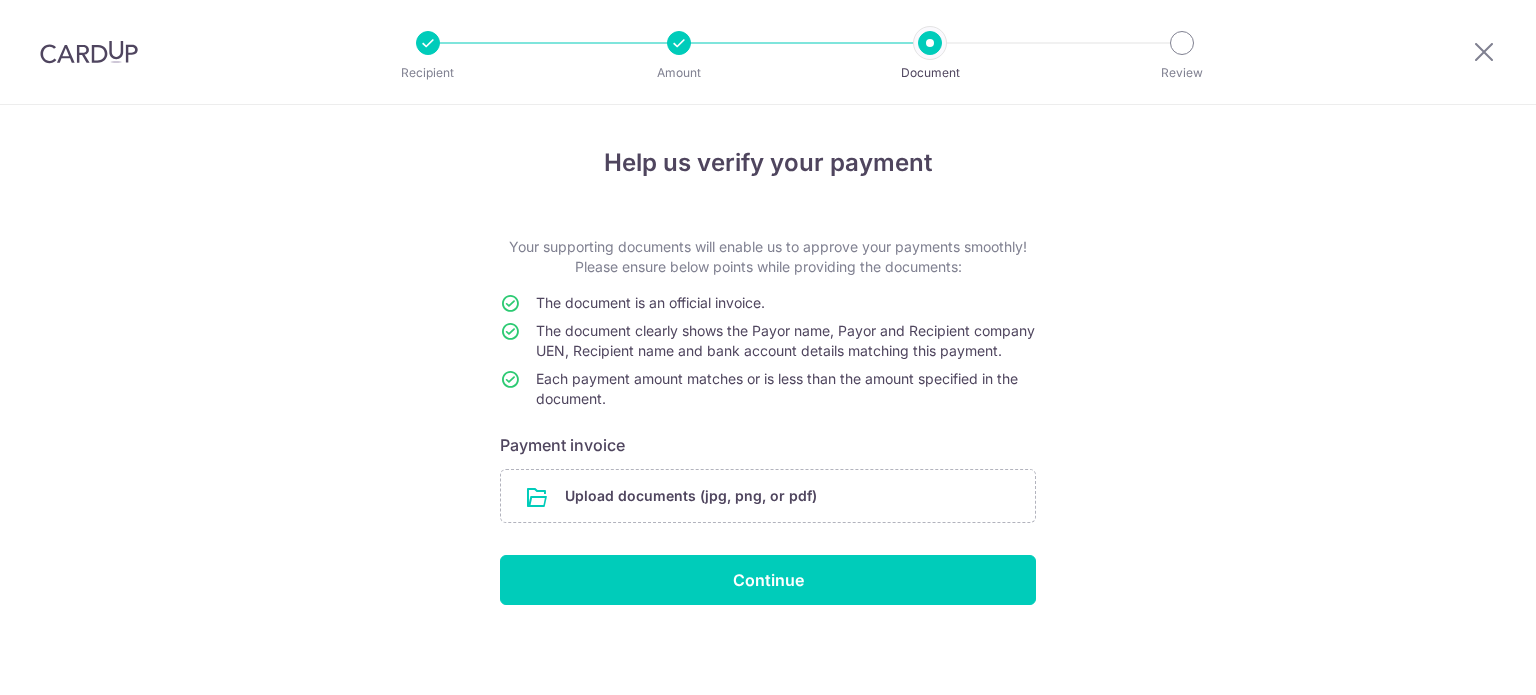 scroll, scrollTop: 0, scrollLeft: 0, axis: both 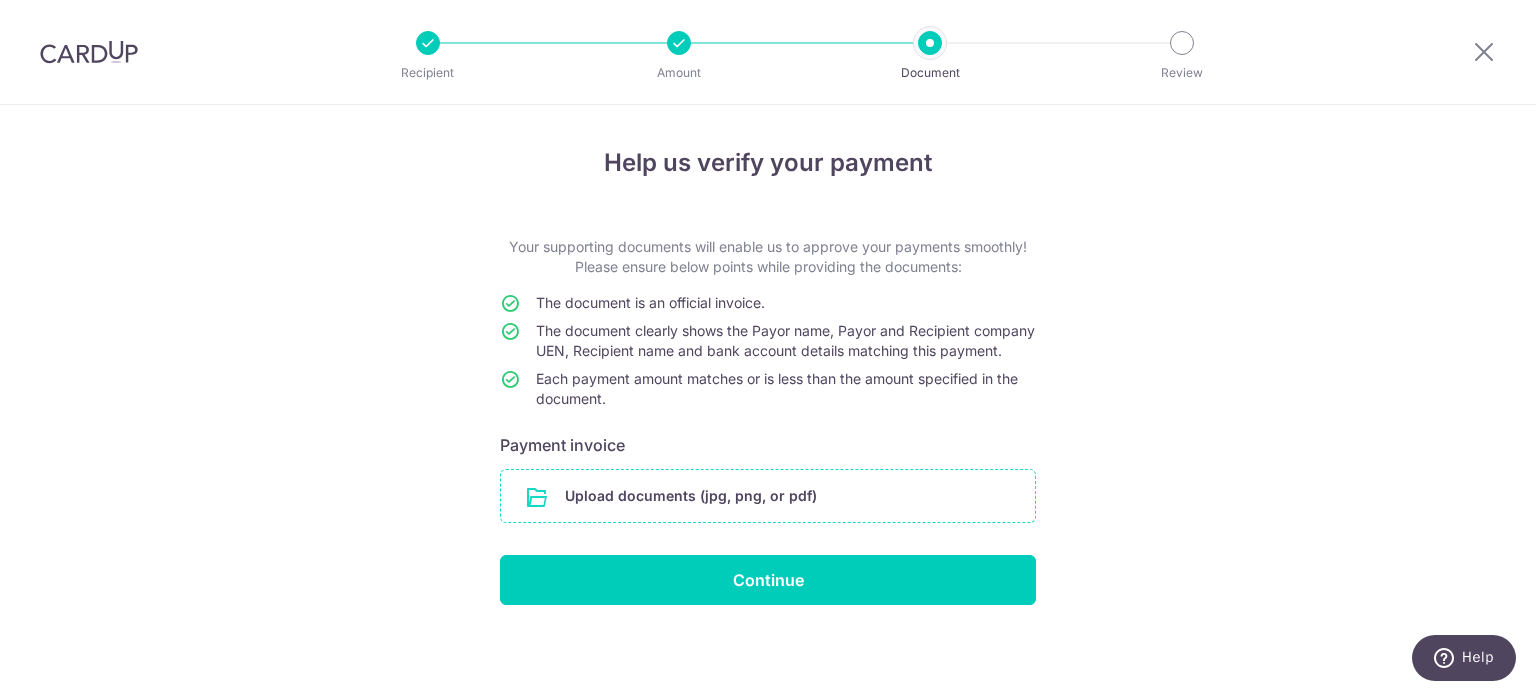 click at bounding box center (768, 496) 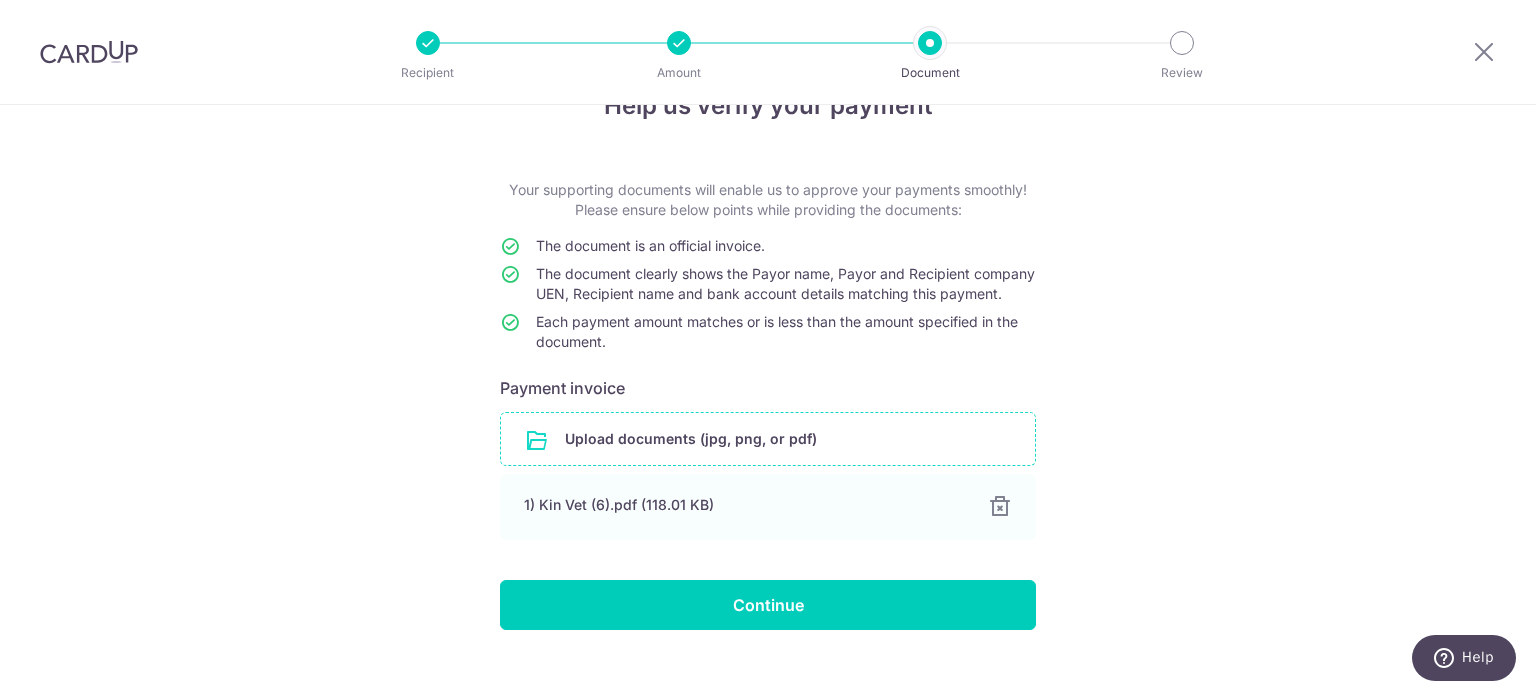 scroll, scrollTop: 104, scrollLeft: 0, axis: vertical 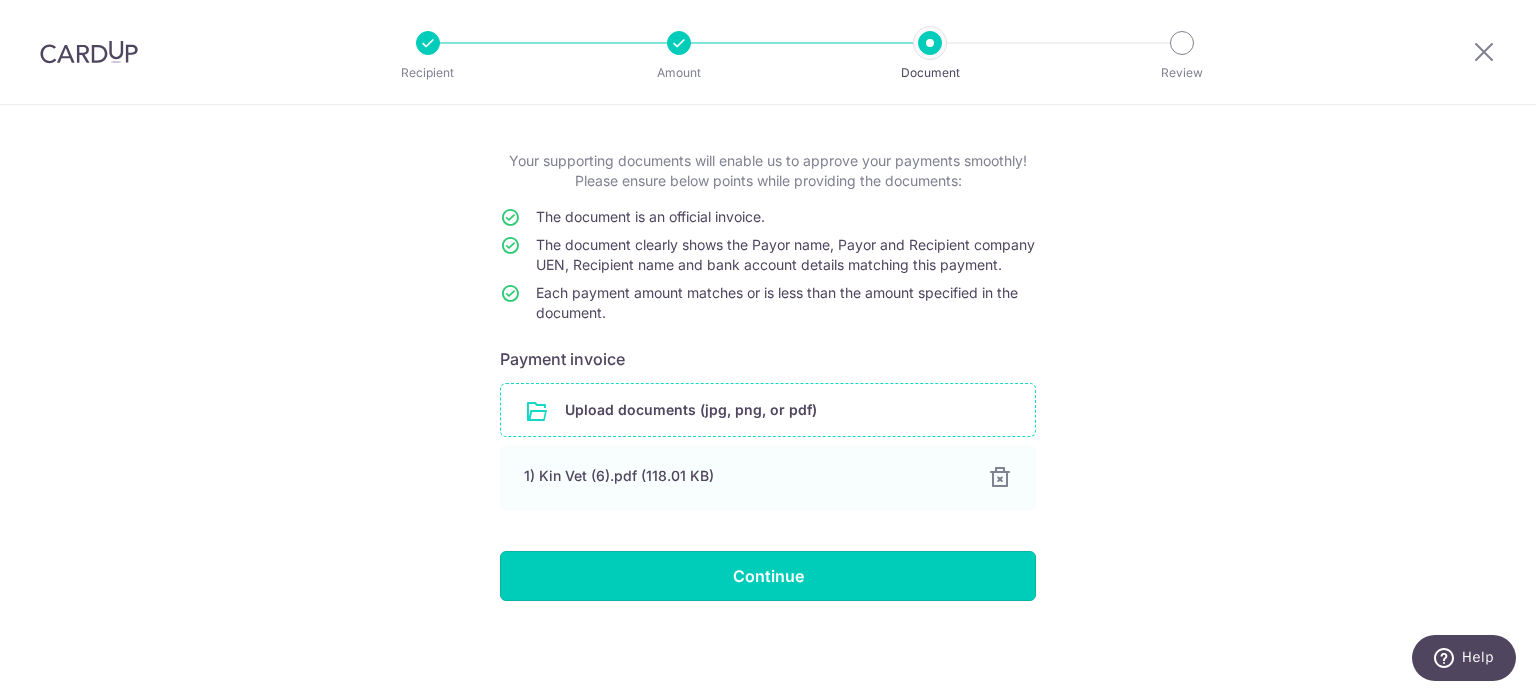 click on "Continue" at bounding box center (768, 576) 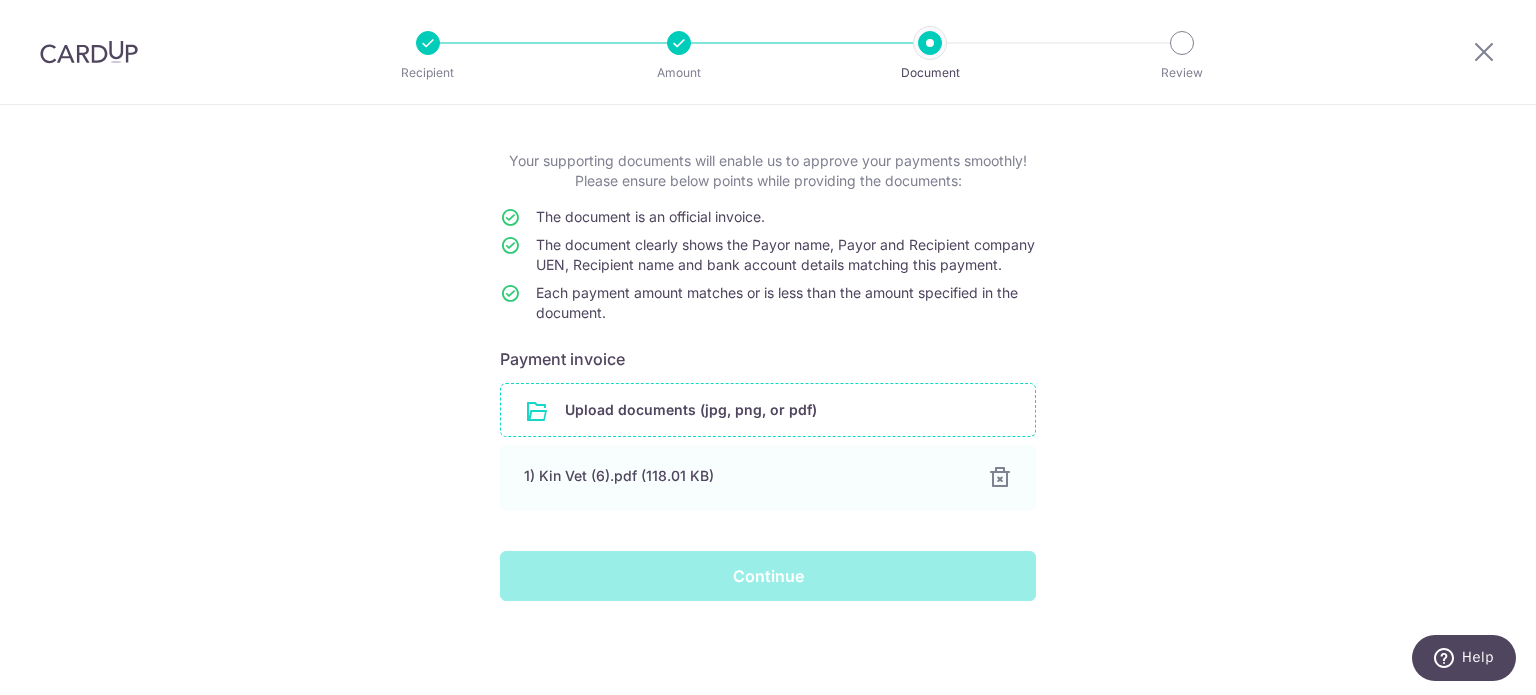 click on "Continue" at bounding box center [768, 576] 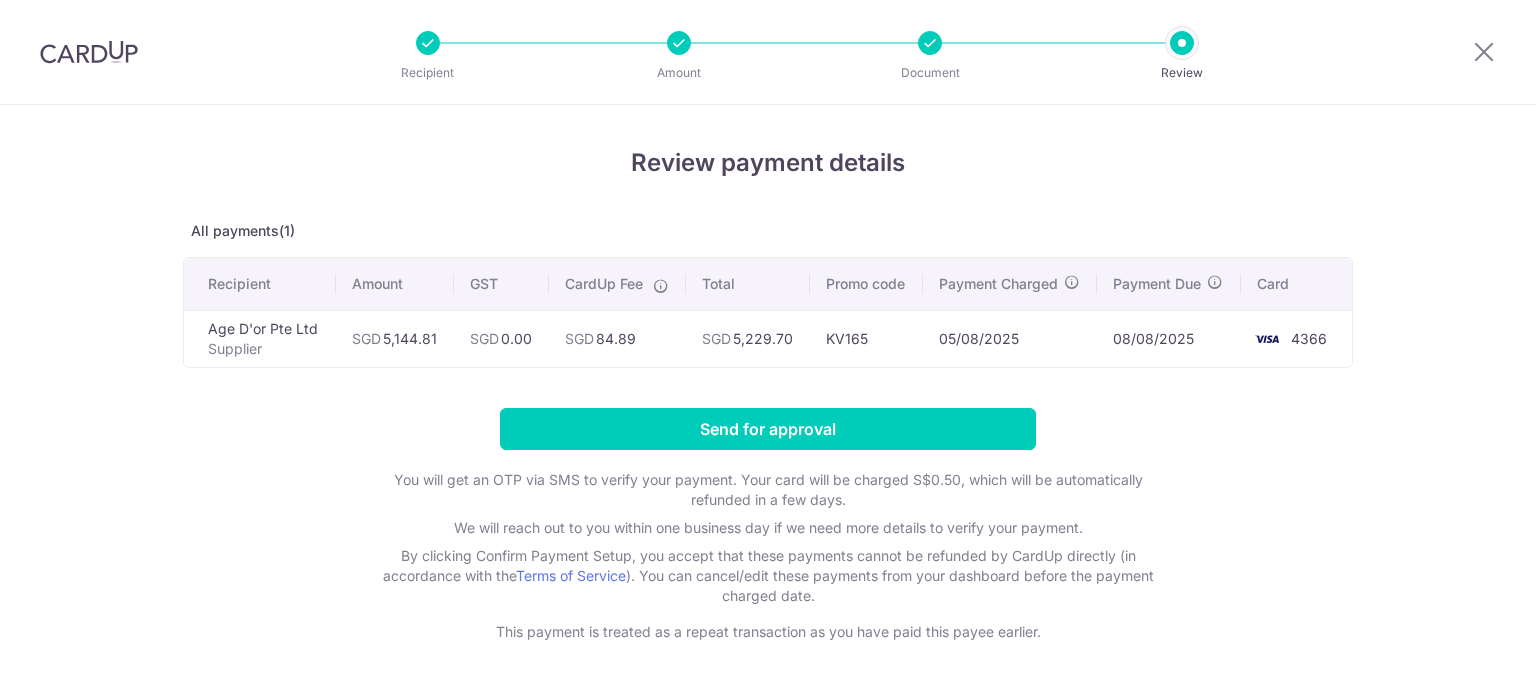 scroll, scrollTop: 0, scrollLeft: 0, axis: both 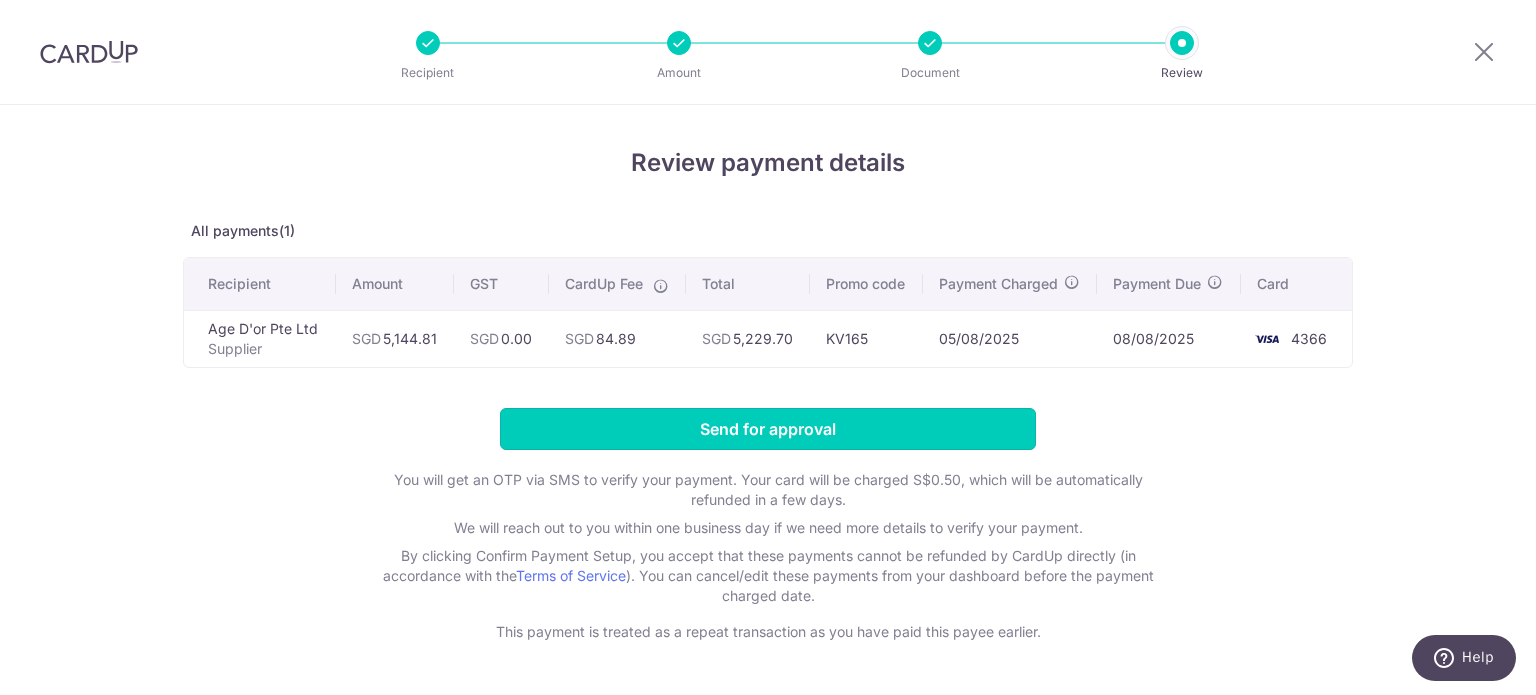 click on "Send for approval" at bounding box center (768, 429) 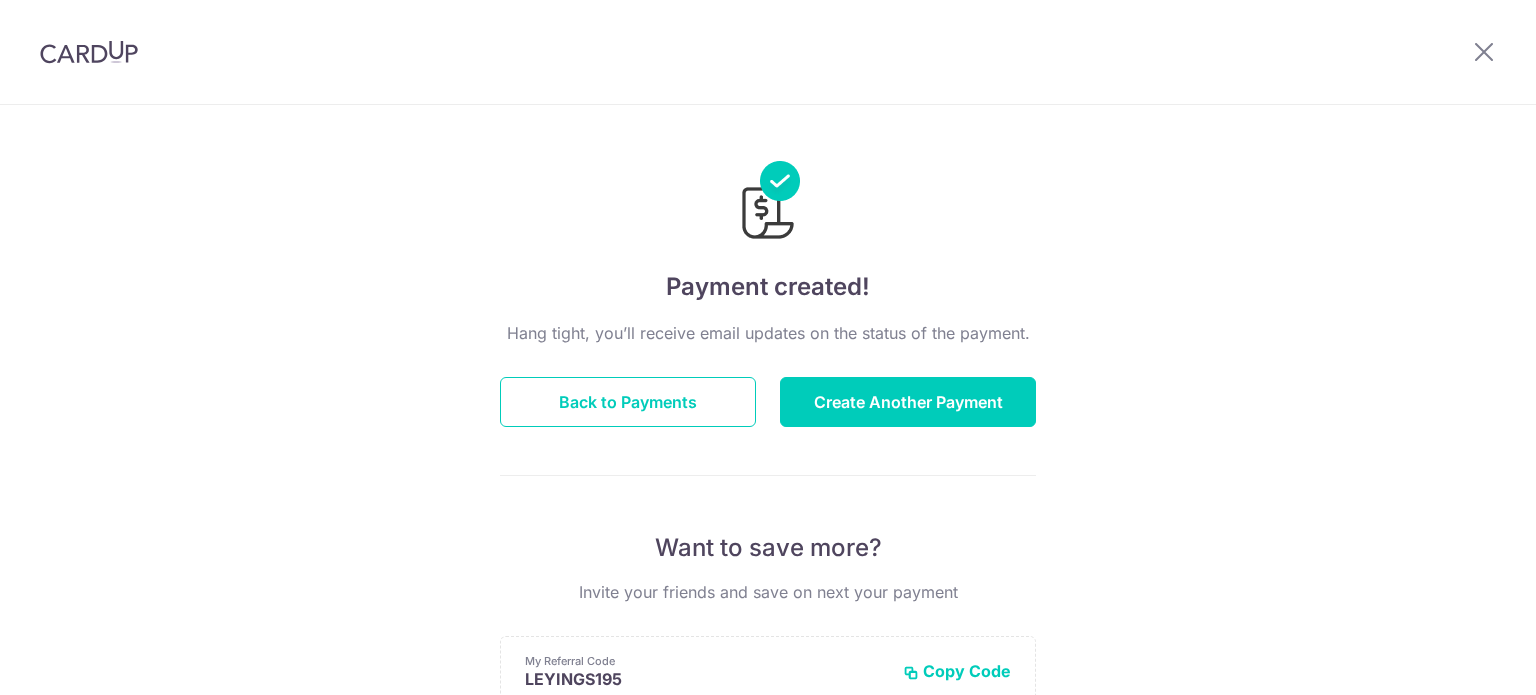 scroll, scrollTop: 0, scrollLeft: 0, axis: both 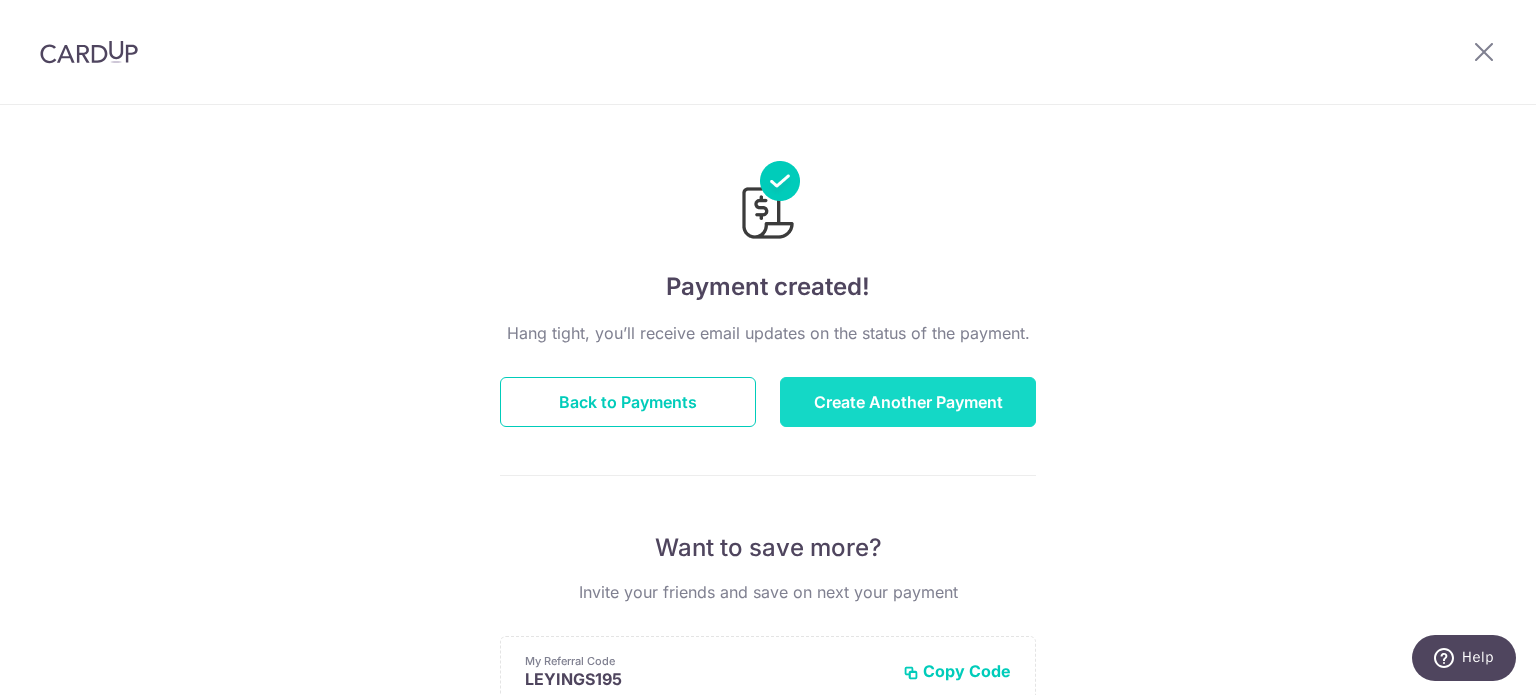 click on "Create Another Payment" at bounding box center [908, 402] 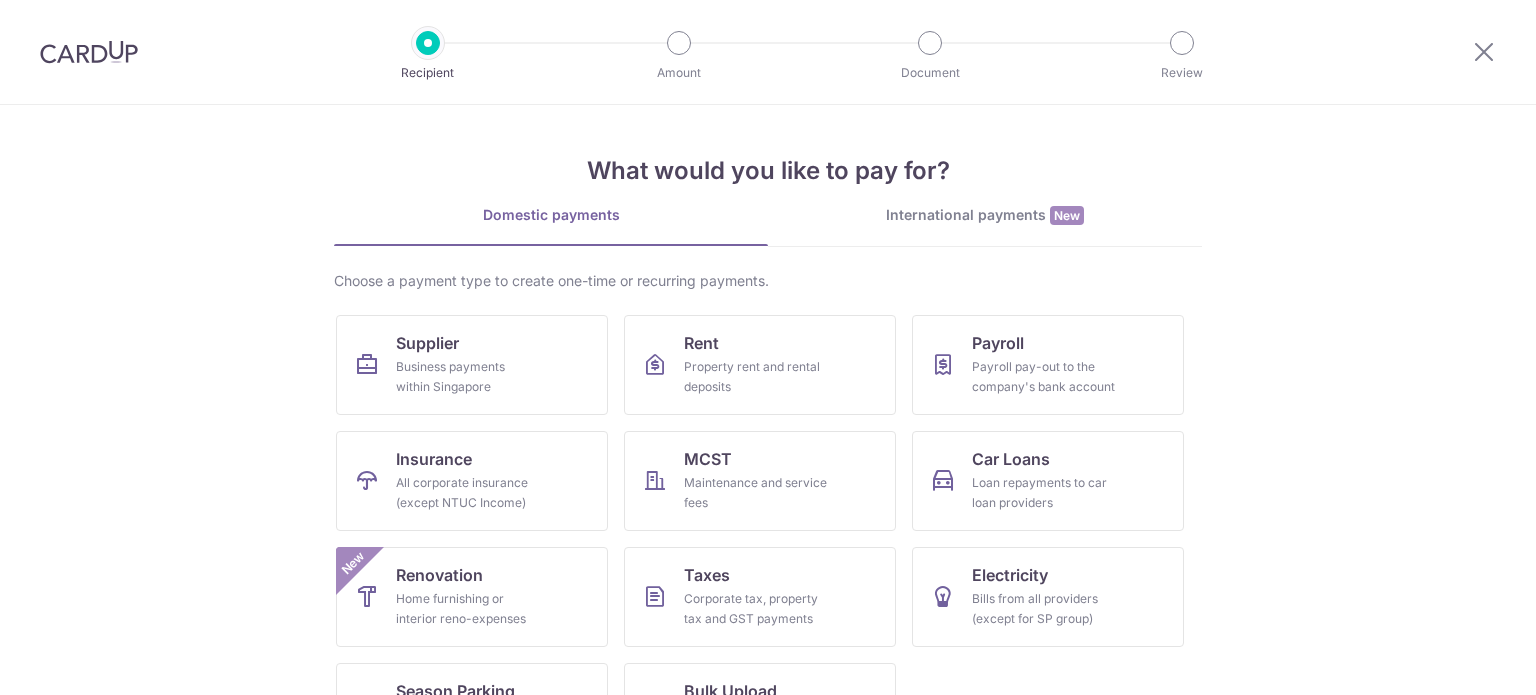 scroll, scrollTop: 0, scrollLeft: 0, axis: both 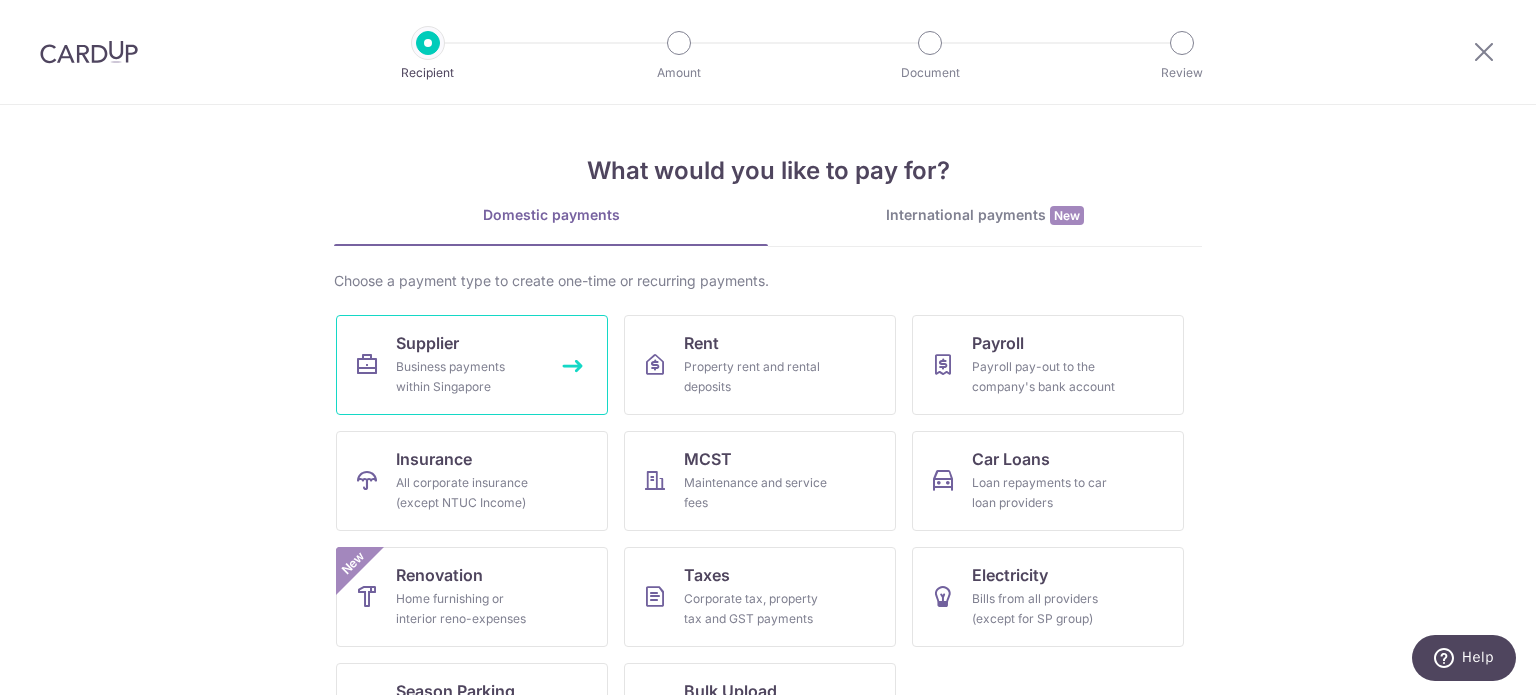 click on "Business payments within Singapore" at bounding box center (468, 377) 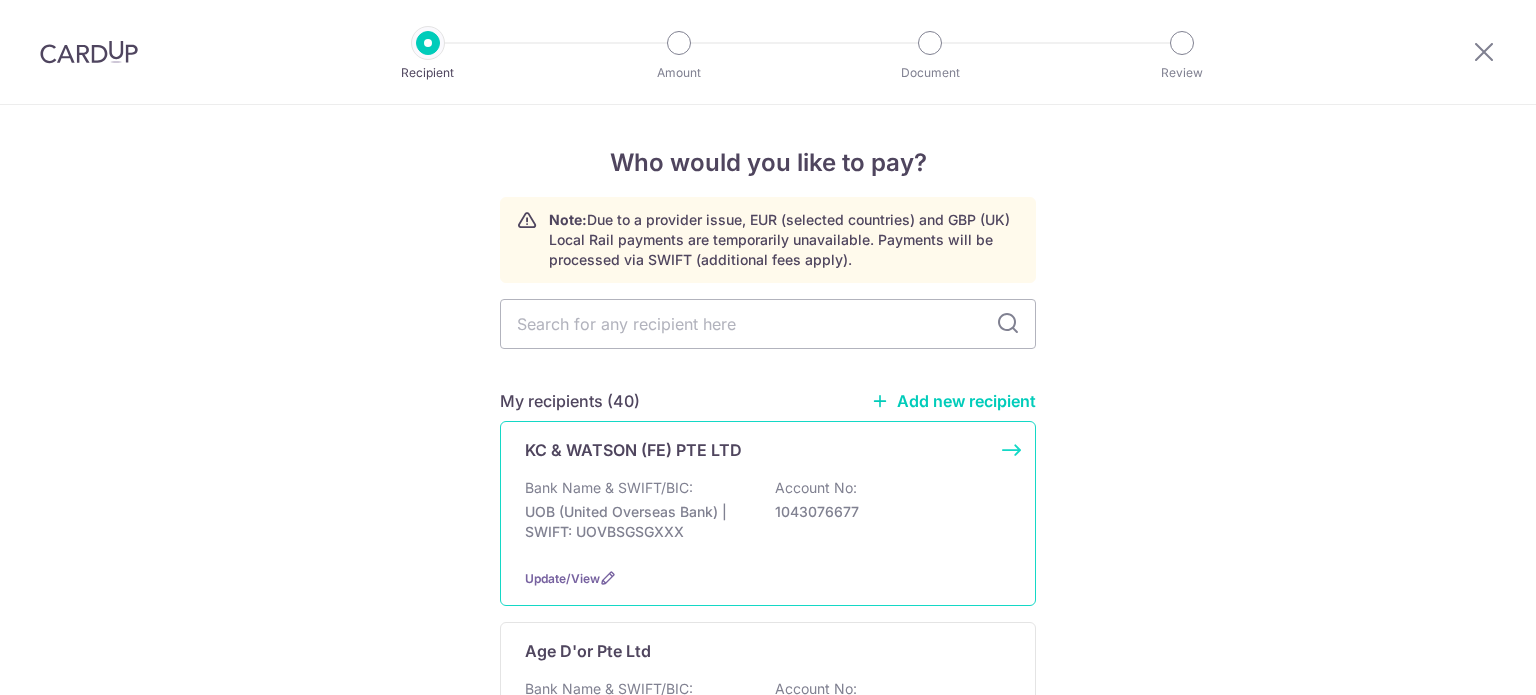 scroll, scrollTop: 0, scrollLeft: 0, axis: both 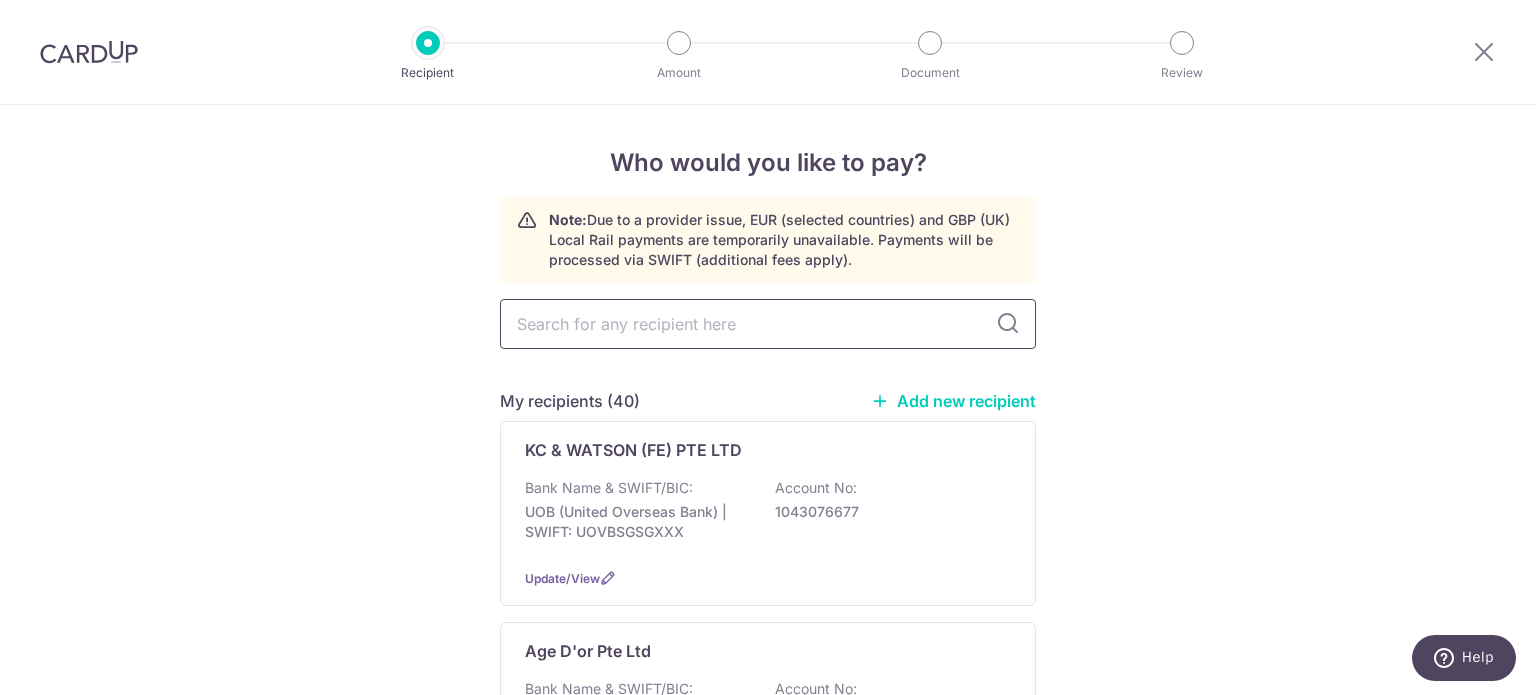 click at bounding box center [768, 324] 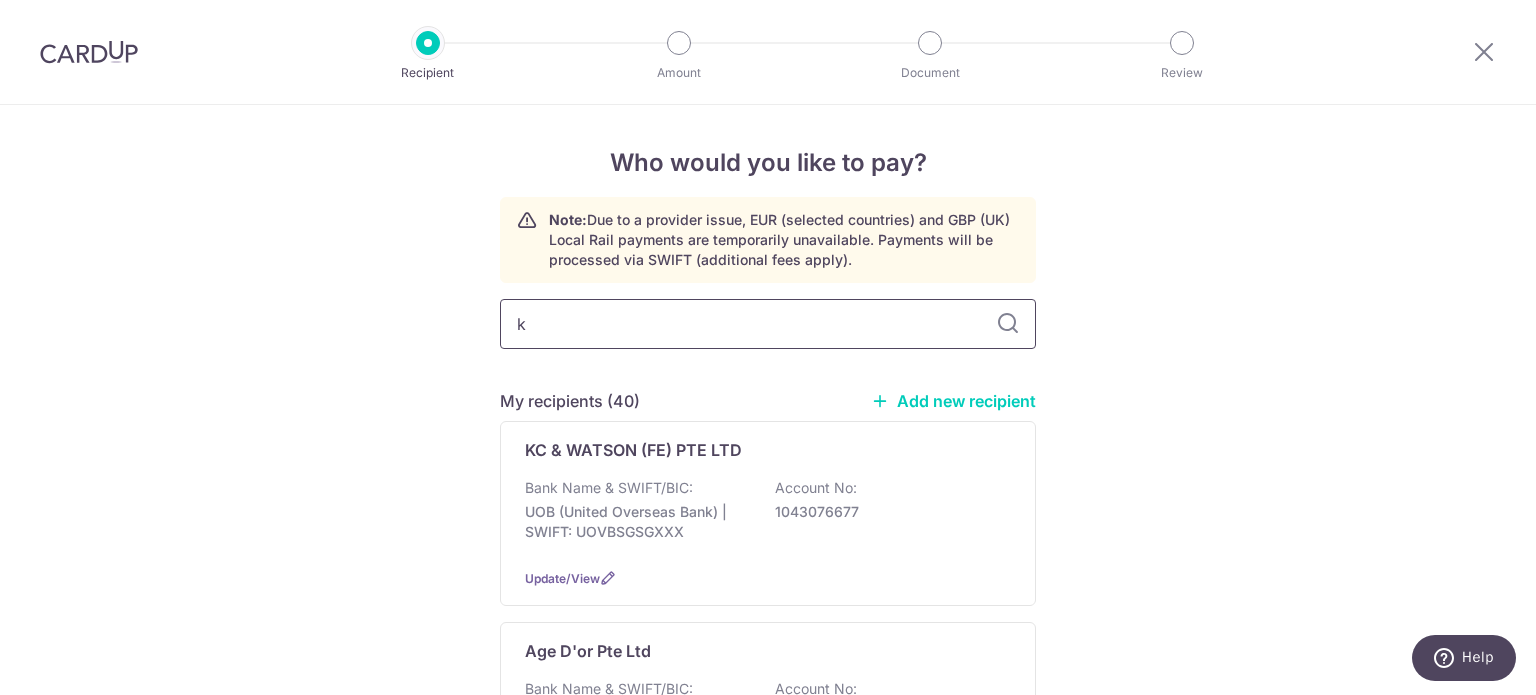 type on "kc" 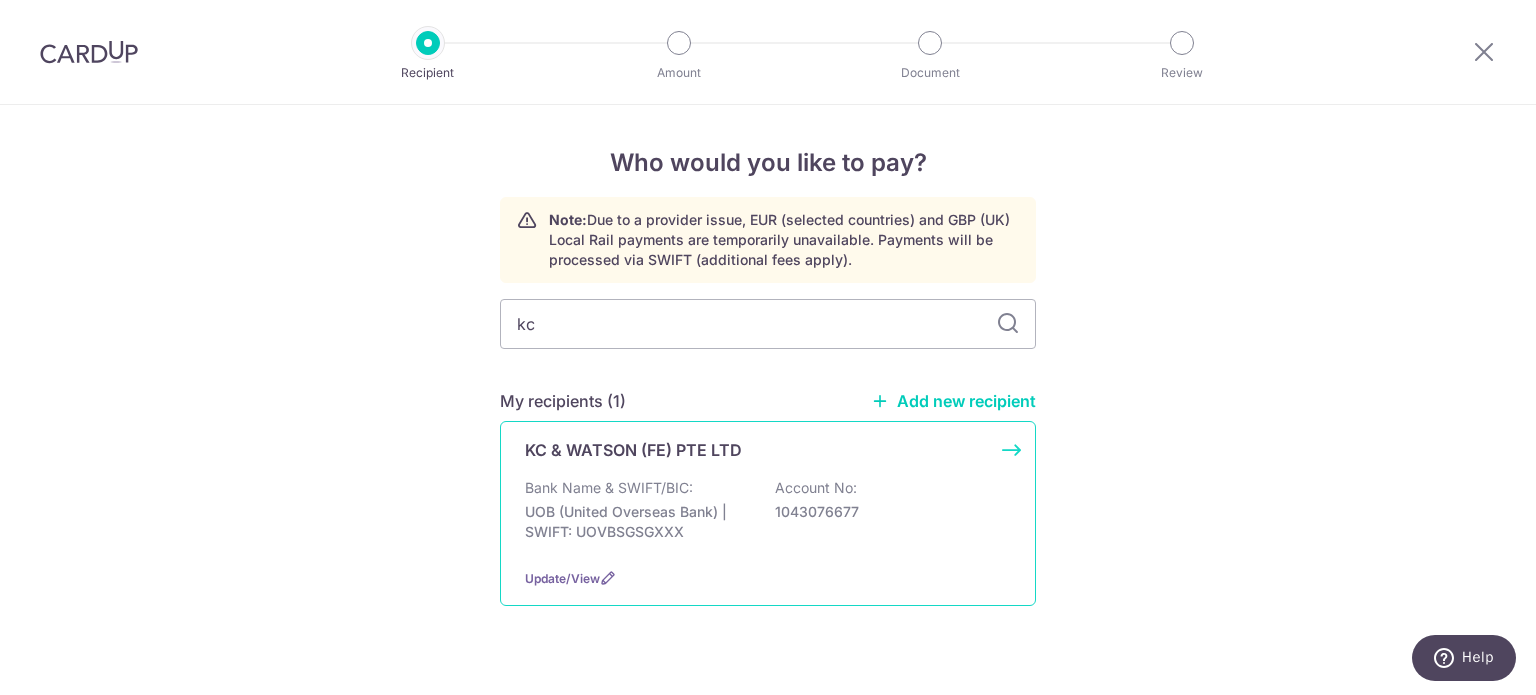 click on "KC & WATSON (FE) PTE LTD
Bank Name & SWIFT/BIC:
UOB (United Overseas Bank) | SWIFT: UOVBSGSGXXX
Account No:
1043076677
Update/View" at bounding box center [768, 513] 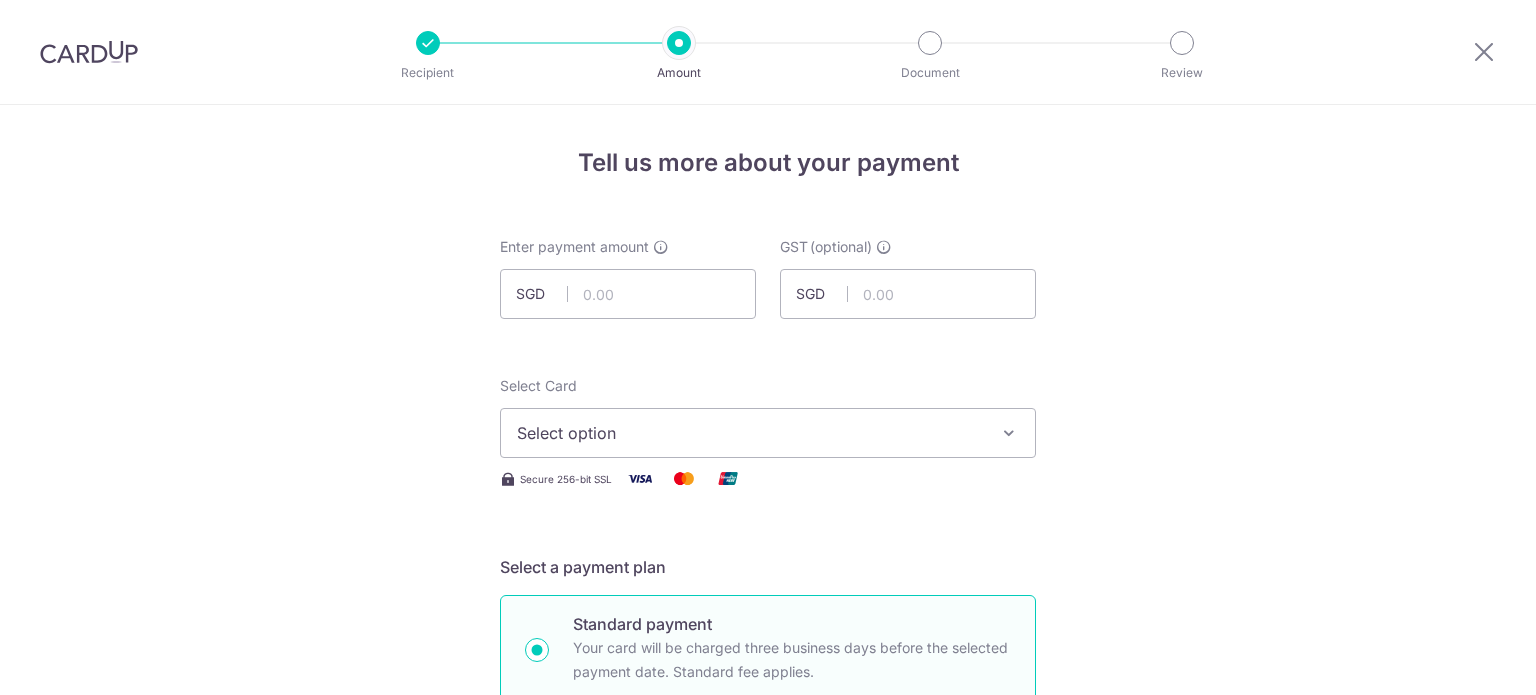 scroll, scrollTop: 0, scrollLeft: 0, axis: both 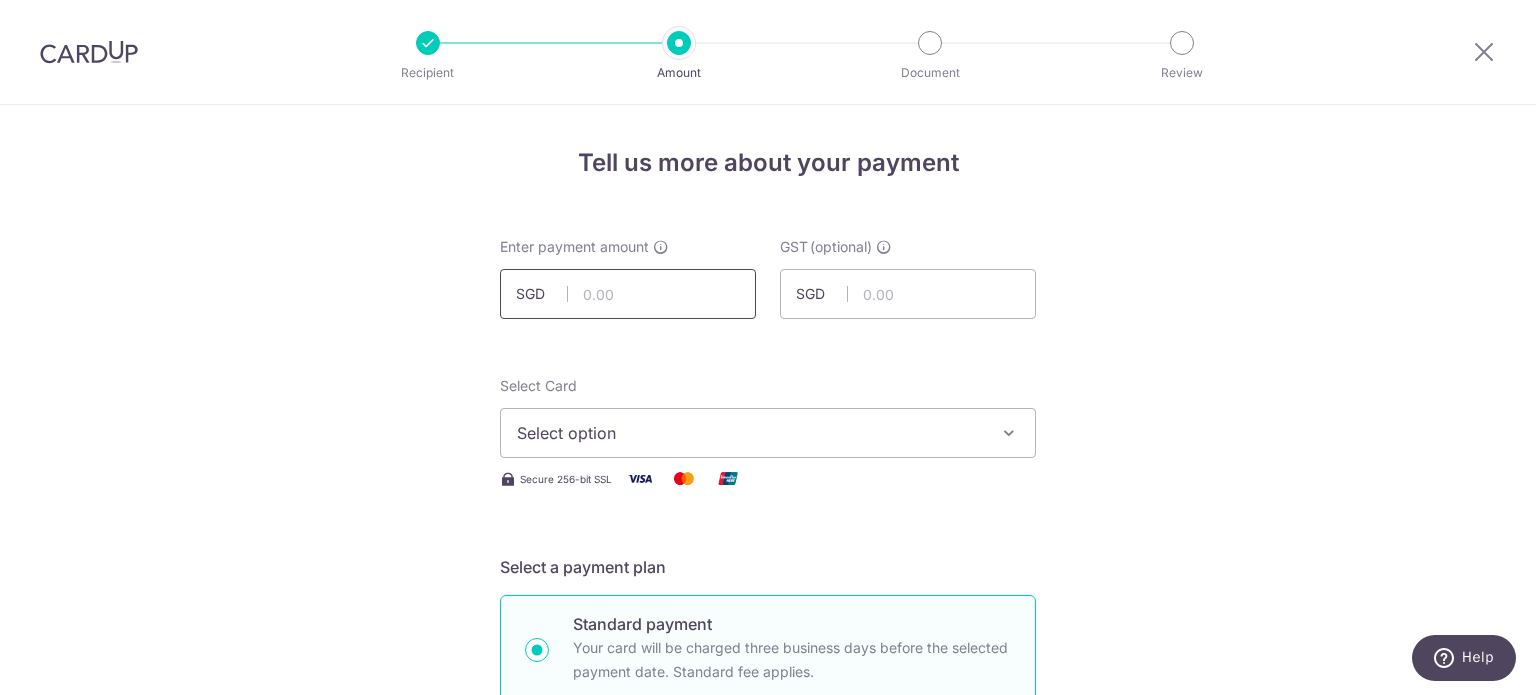 drag, startPoint x: 615, startPoint y: 299, endPoint x: 615, endPoint y: 279, distance: 20 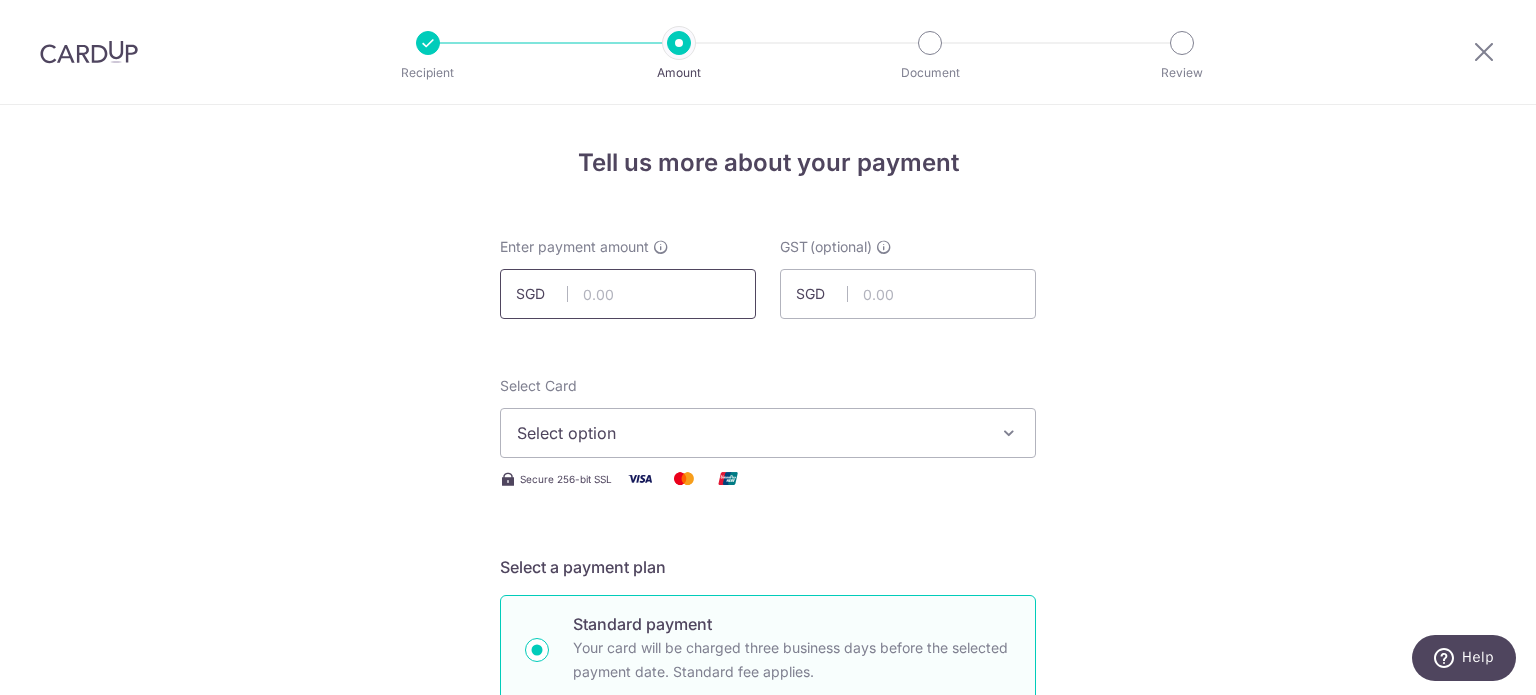 click at bounding box center [628, 294] 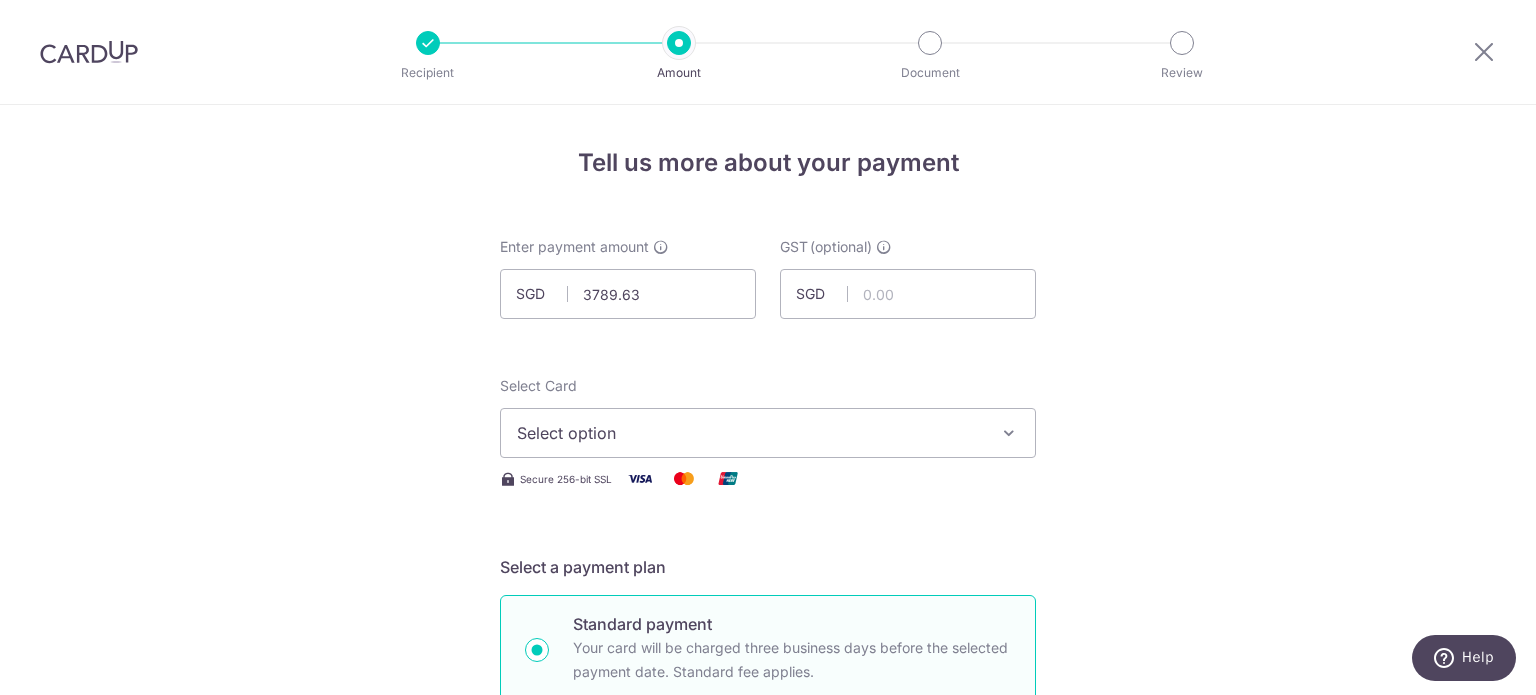 type on "3,789.63" 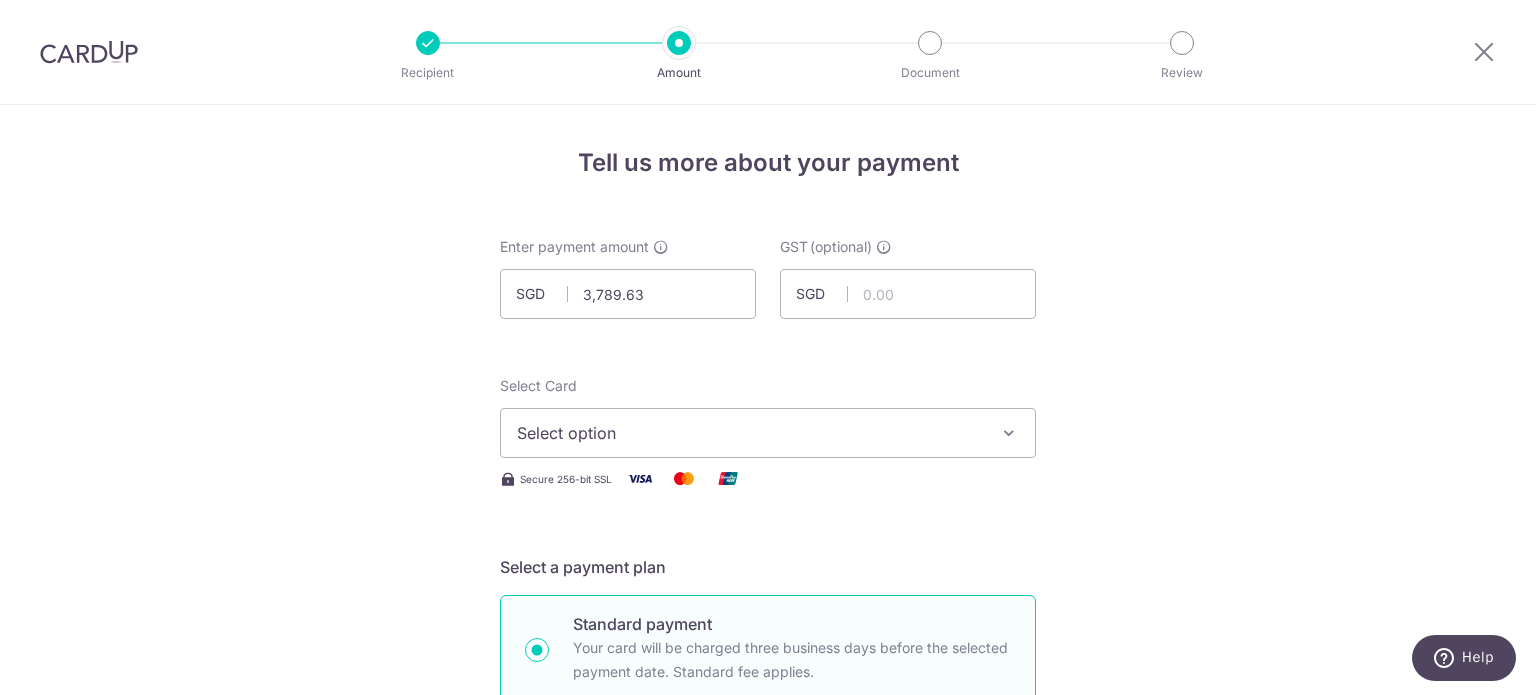 click on "Tell us more about your payment
Enter payment amount
SGD
3,789.63
3789.63
GST
(optional)
SGD
Select Card
Select option
Add credit card
Your Cards
**** 8797
**** 4366
**** 5272
Secure 256-bit SSL" at bounding box center [768, 1076] 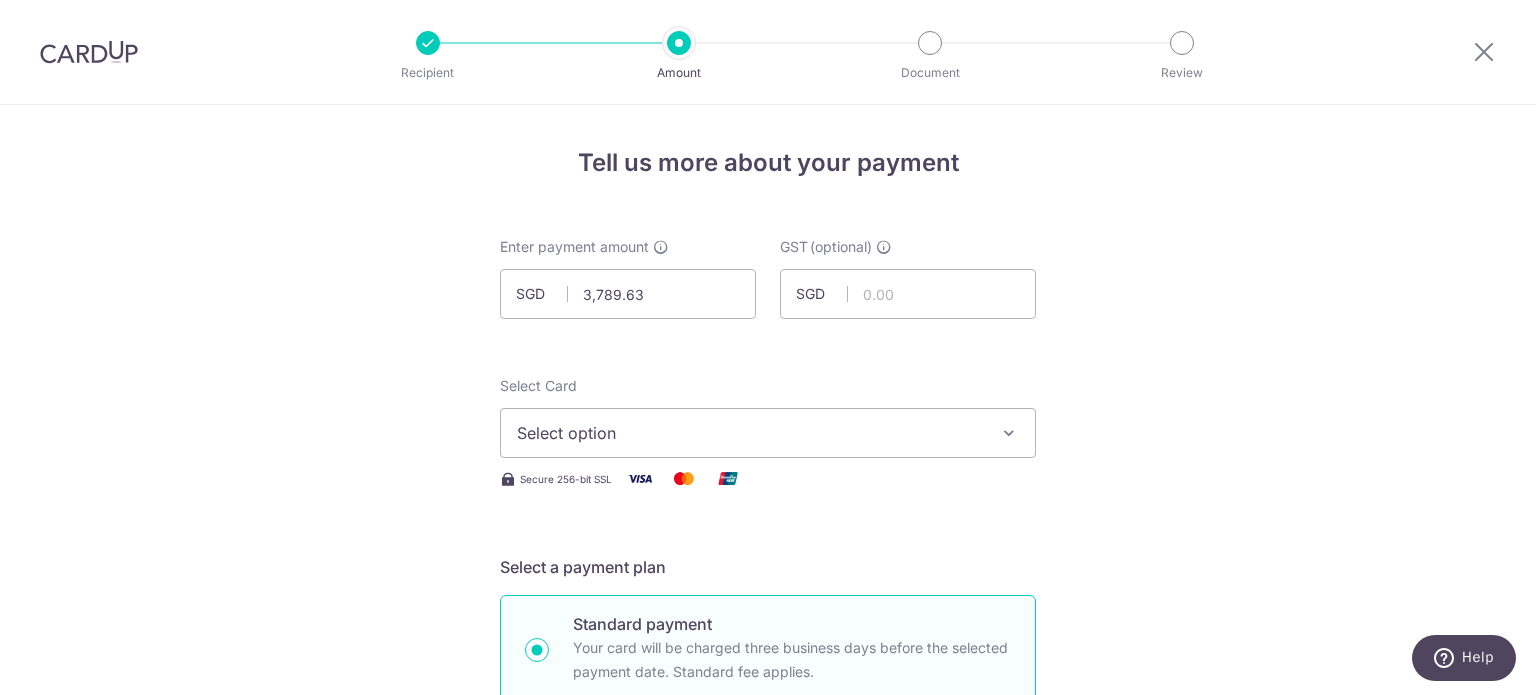 click on "Select option" at bounding box center [750, 433] 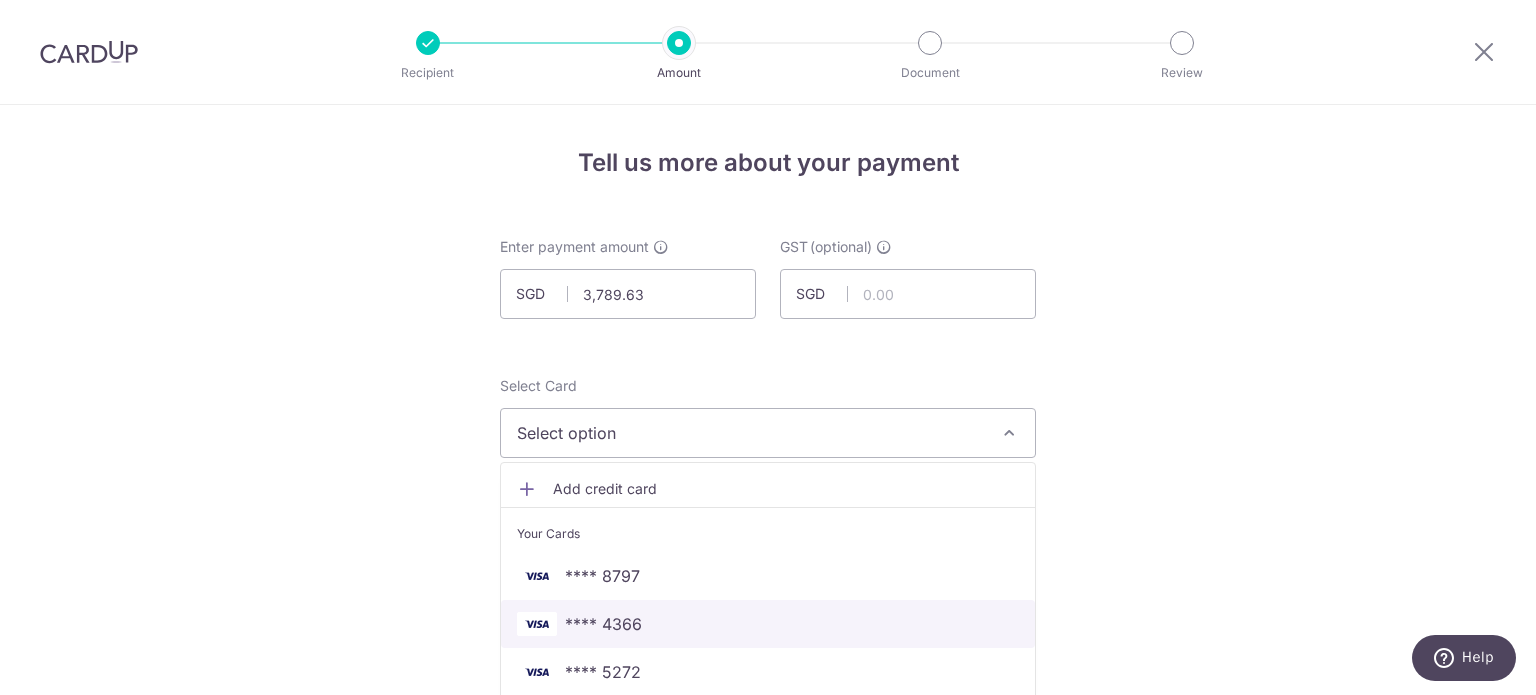 click on "**** 4366" at bounding box center (768, 624) 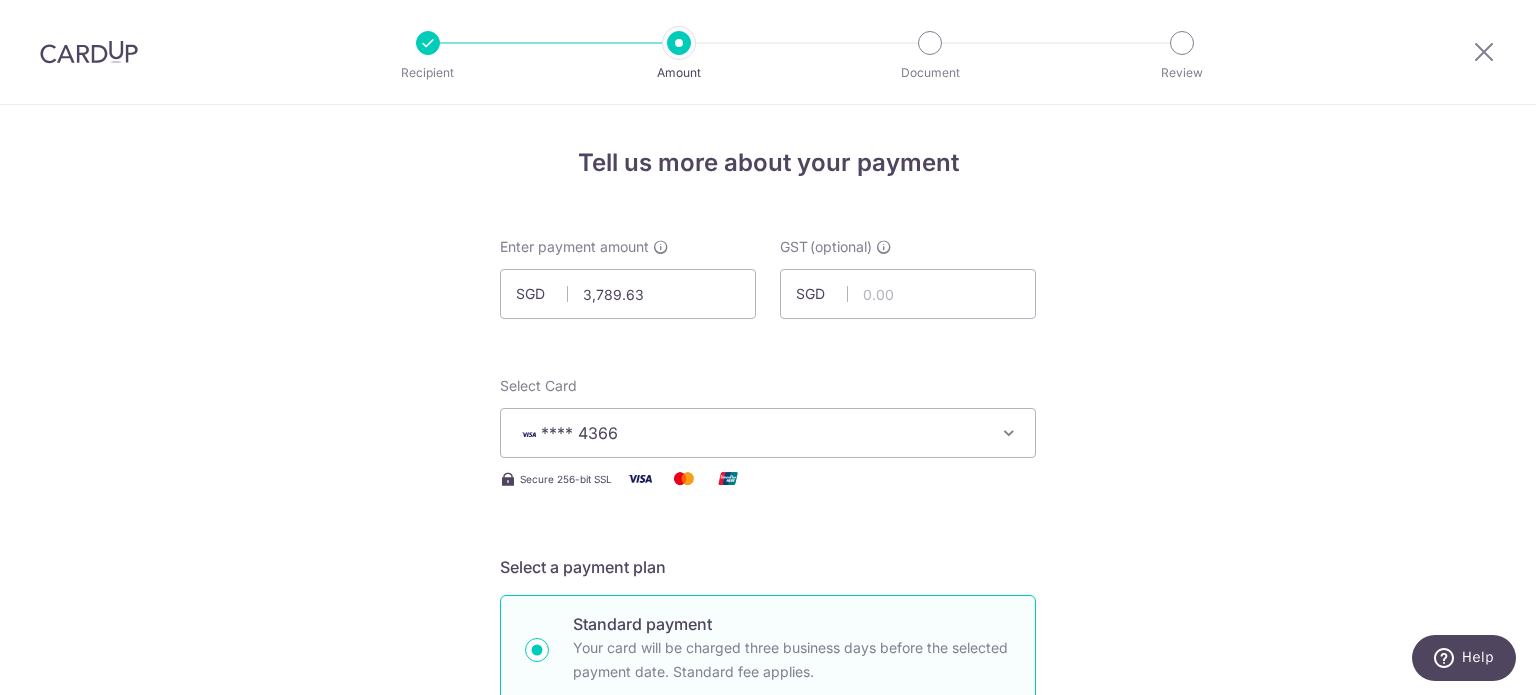 click on "Tell us more about your payment
Enter payment amount
SGD
3,789.63
3789.63
GST
(optional)
SGD
Select Card
**** 4366
Add credit card
Your Cards
**** 8797
**** 4366
**** 5272
Secure 256-bit SSL" at bounding box center (768, 1076) 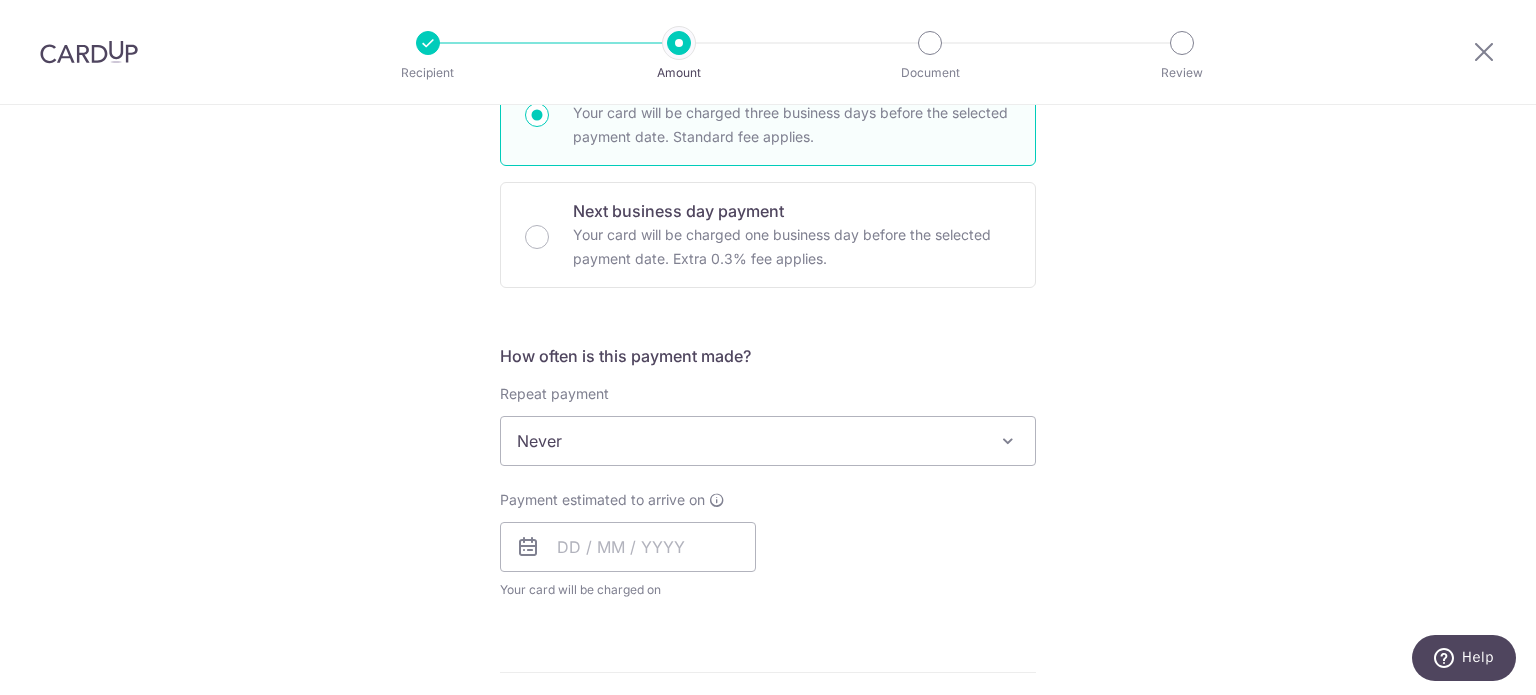 scroll, scrollTop: 700, scrollLeft: 0, axis: vertical 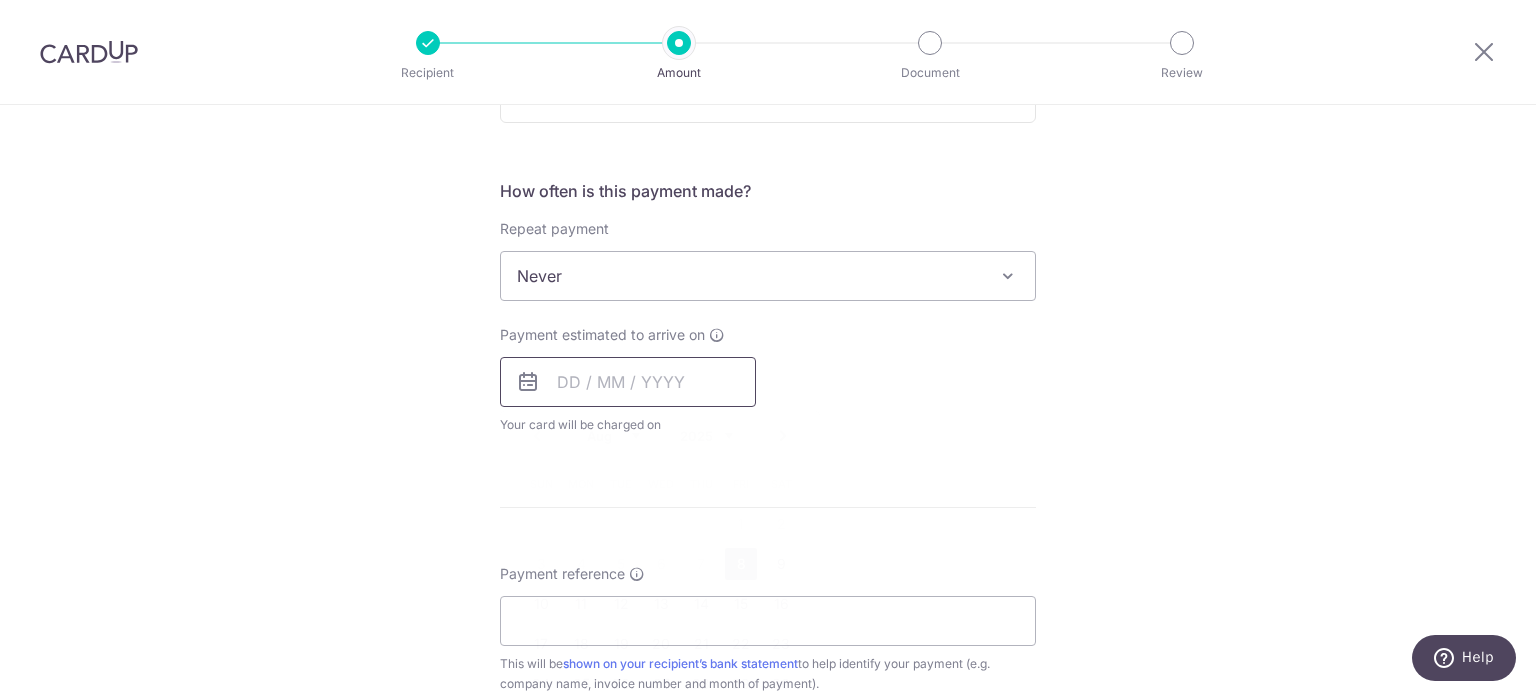 click at bounding box center (628, 382) 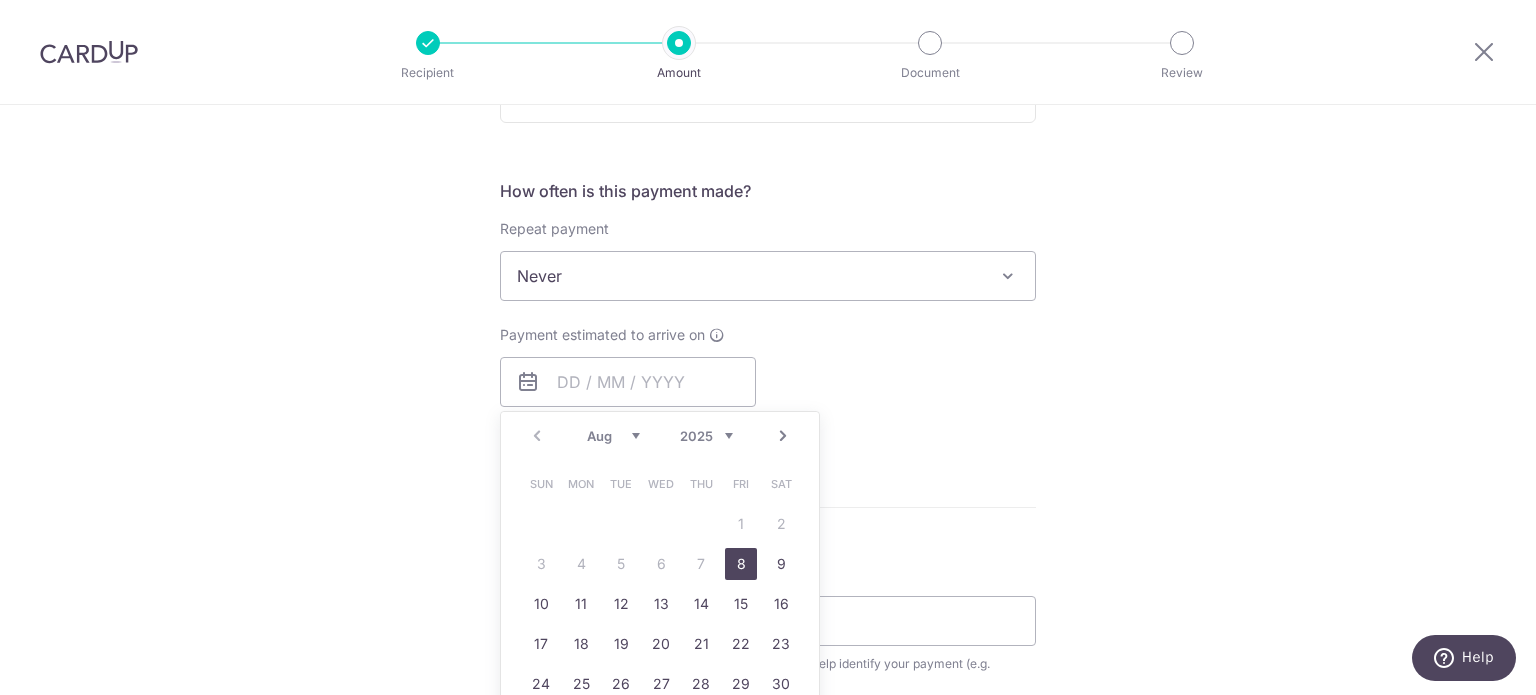 click on "8" at bounding box center (741, 564) 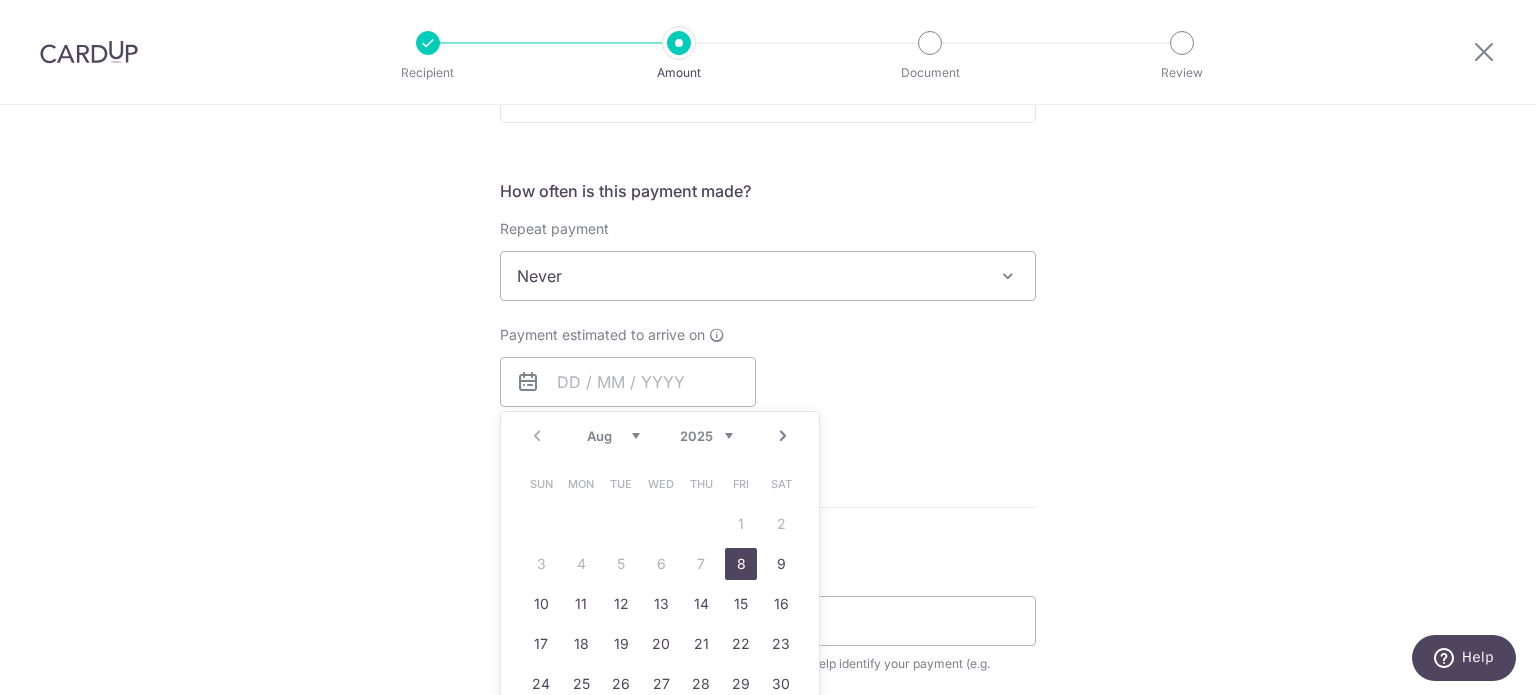 type on "08/08/2025" 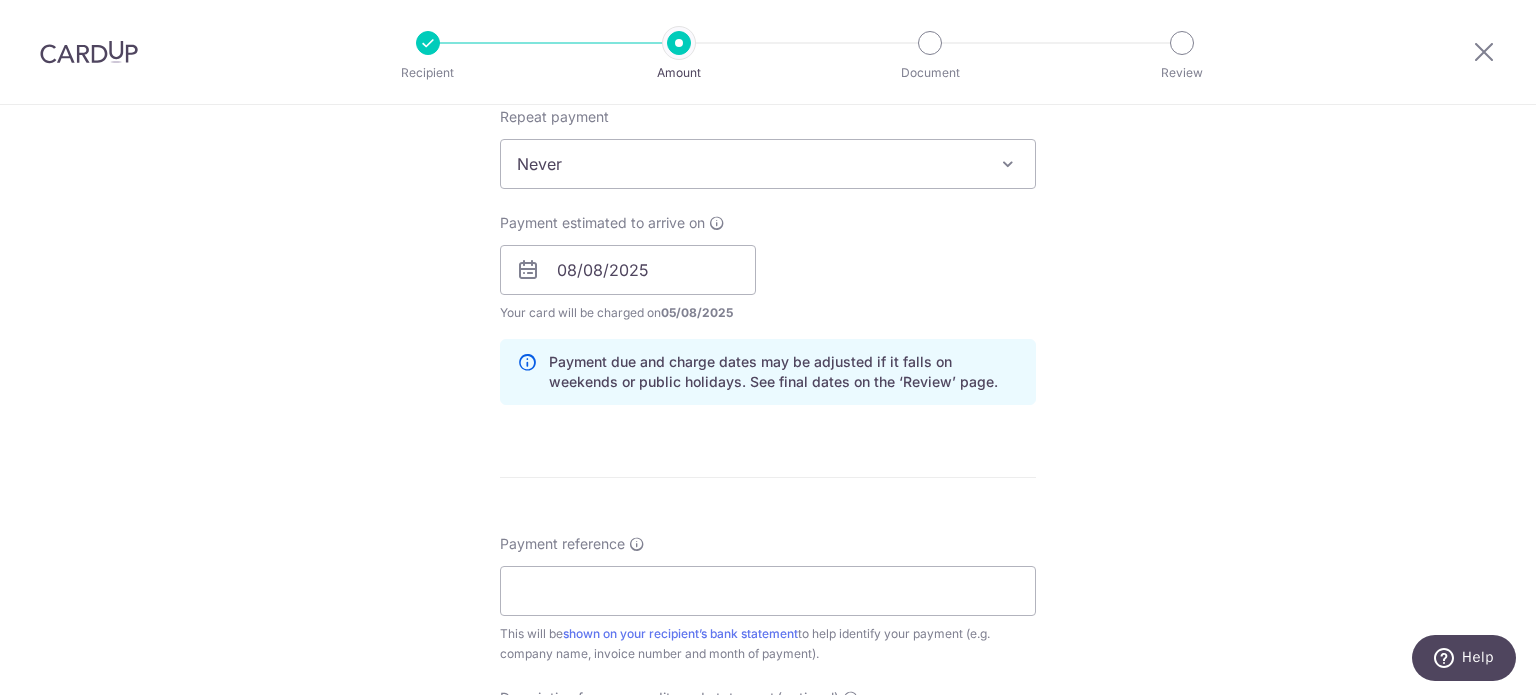 scroll, scrollTop: 900, scrollLeft: 0, axis: vertical 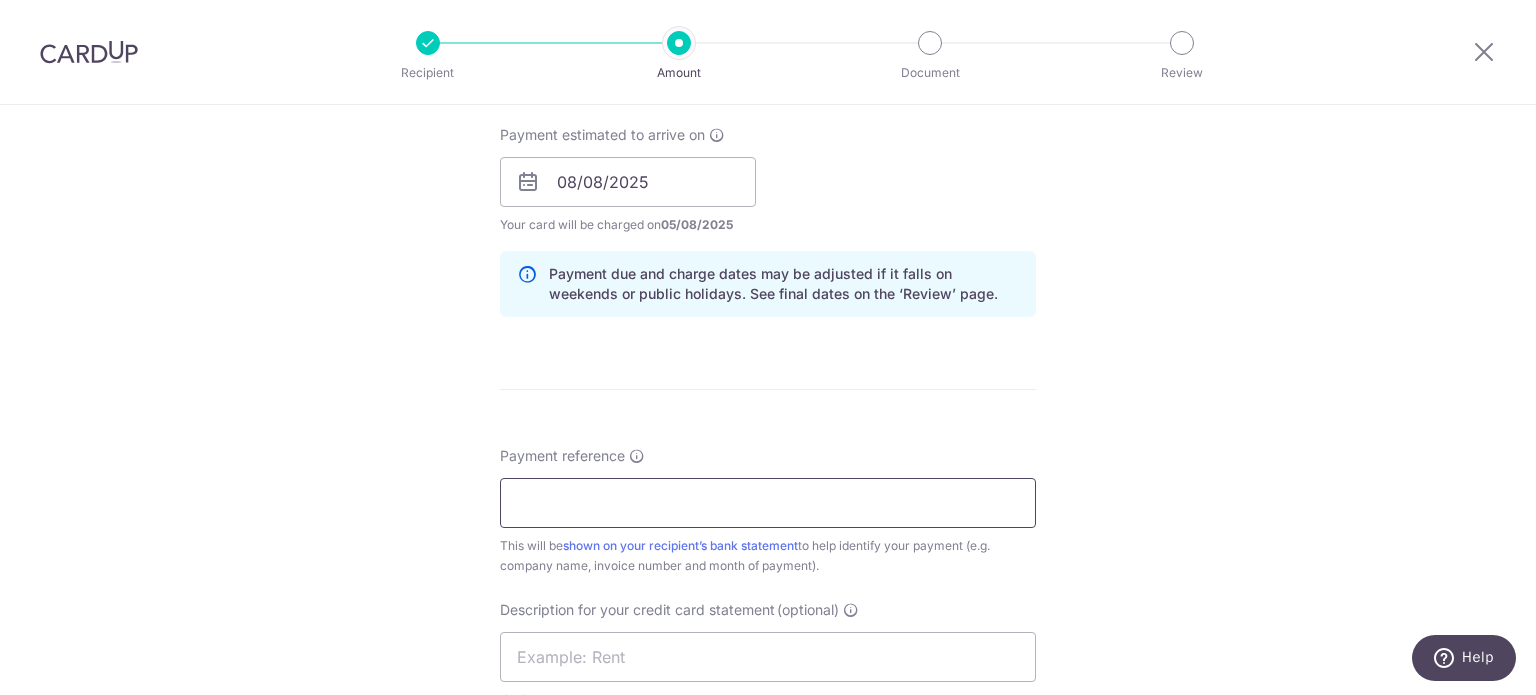 click on "Payment reference" at bounding box center [768, 503] 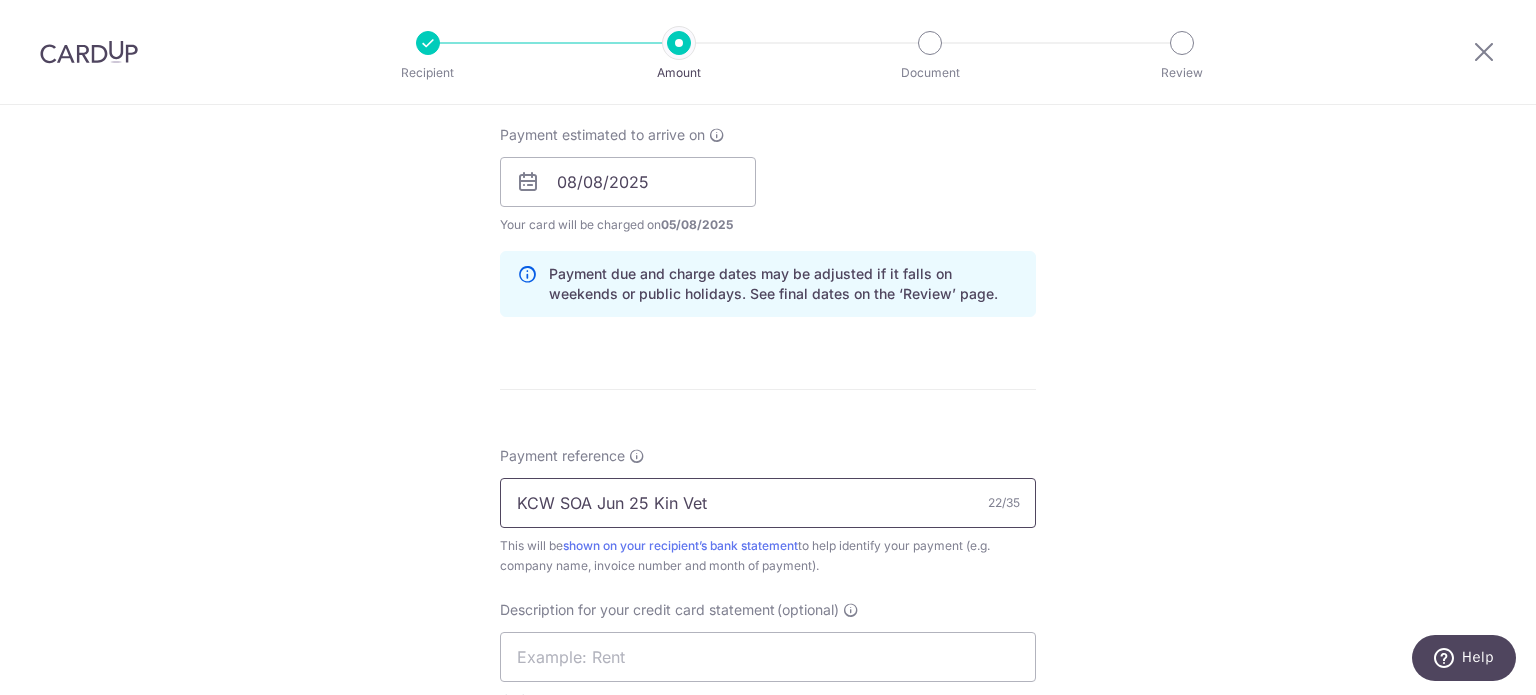 click on "KCW SOA Jun 25 Kin Vet" at bounding box center (768, 503) 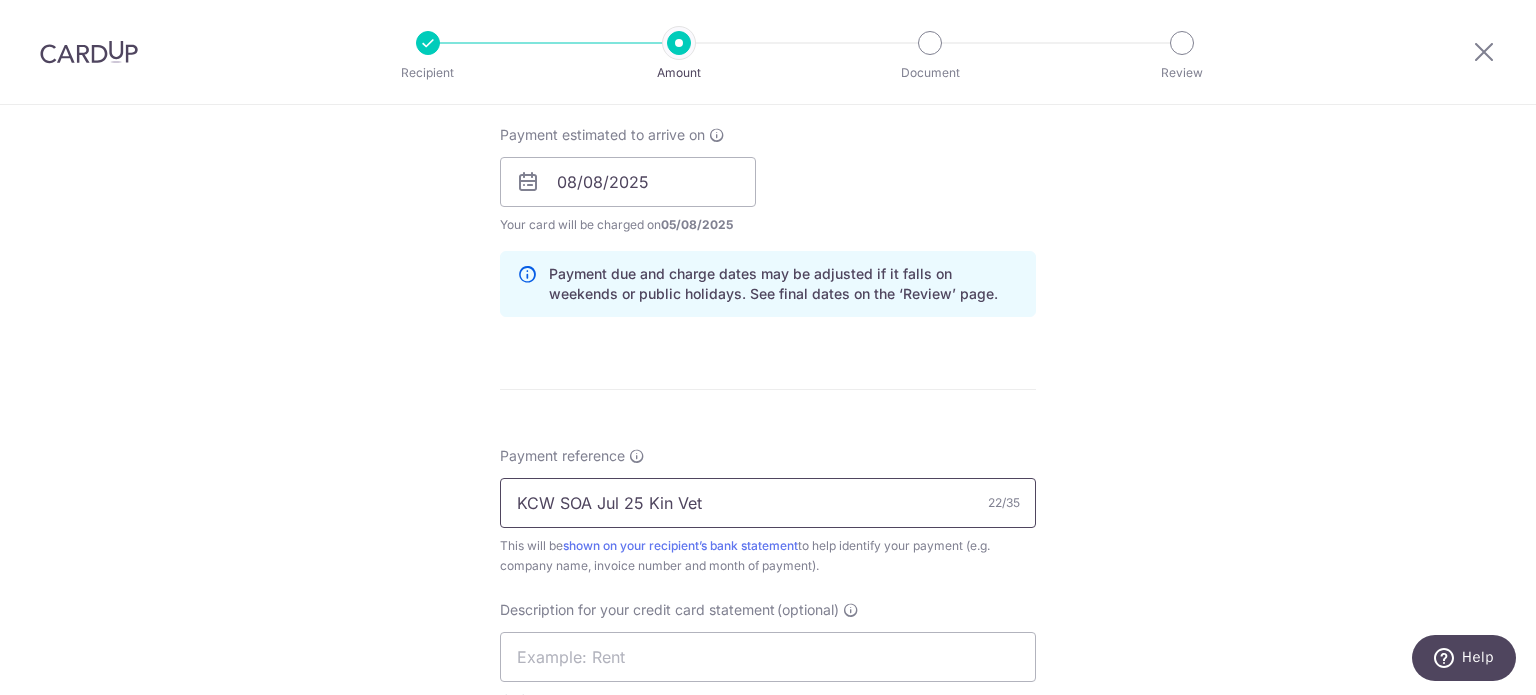 drag, startPoint x: 748, startPoint y: 498, endPoint x: 274, endPoint y: 459, distance: 475.6017 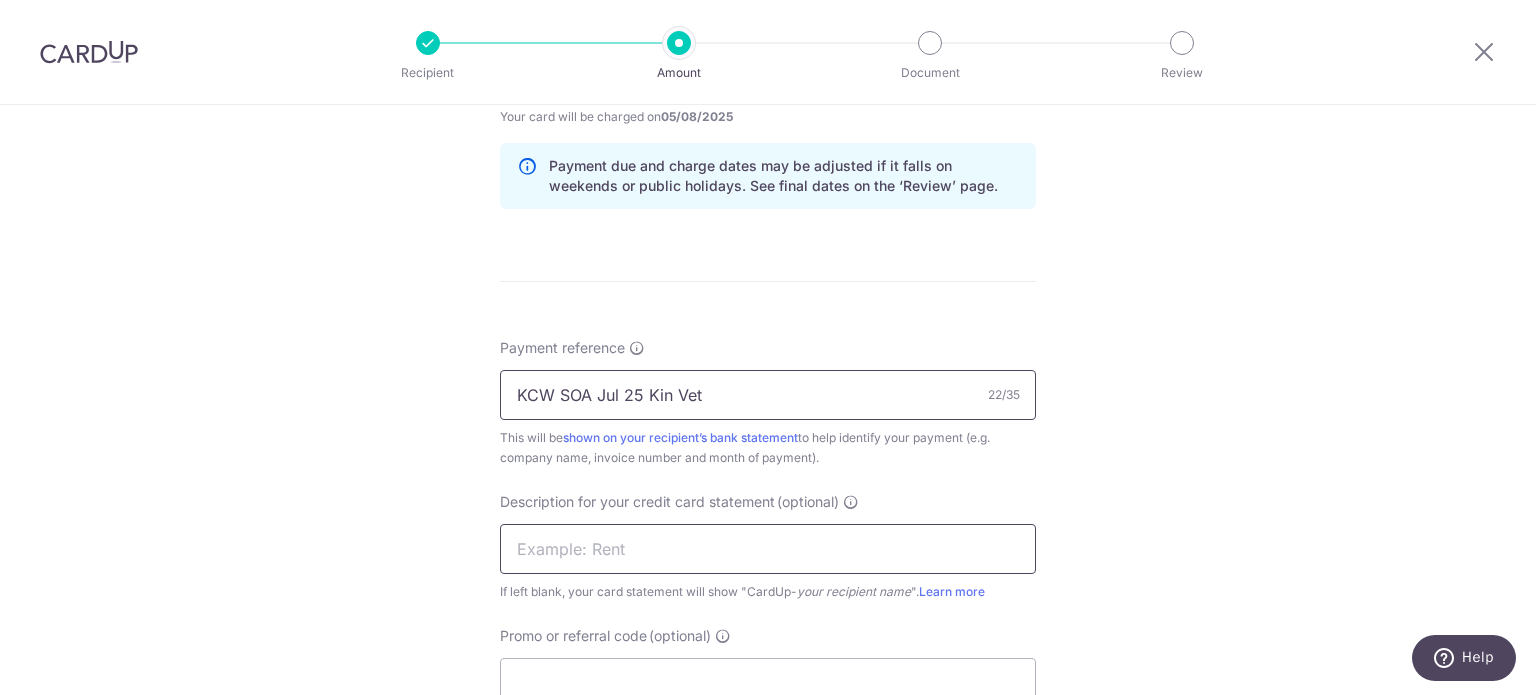 scroll, scrollTop: 1100, scrollLeft: 0, axis: vertical 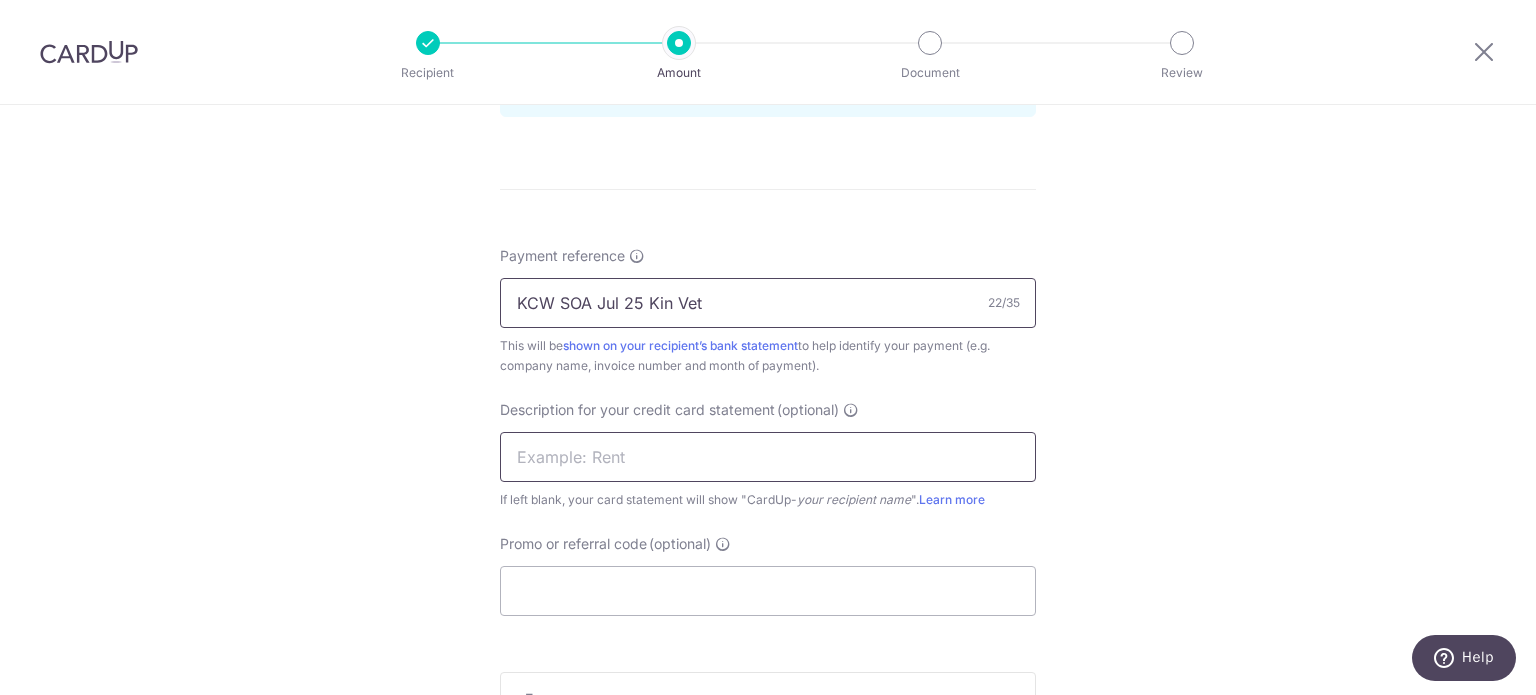 type on "KCW SOA Jul 25 Kin Vet" 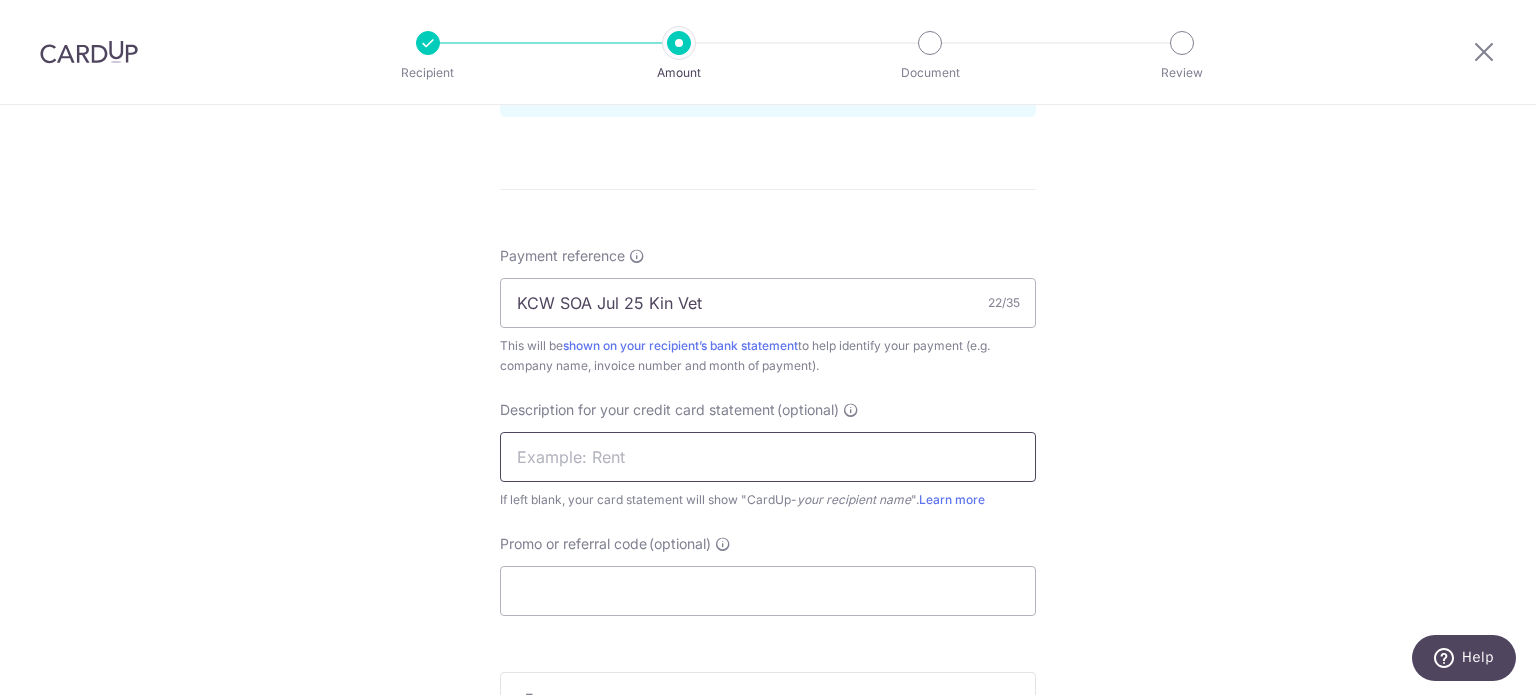 drag, startPoint x: 559, startPoint y: 450, endPoint x: 561, endPoint y: 479, distance: 29.068884 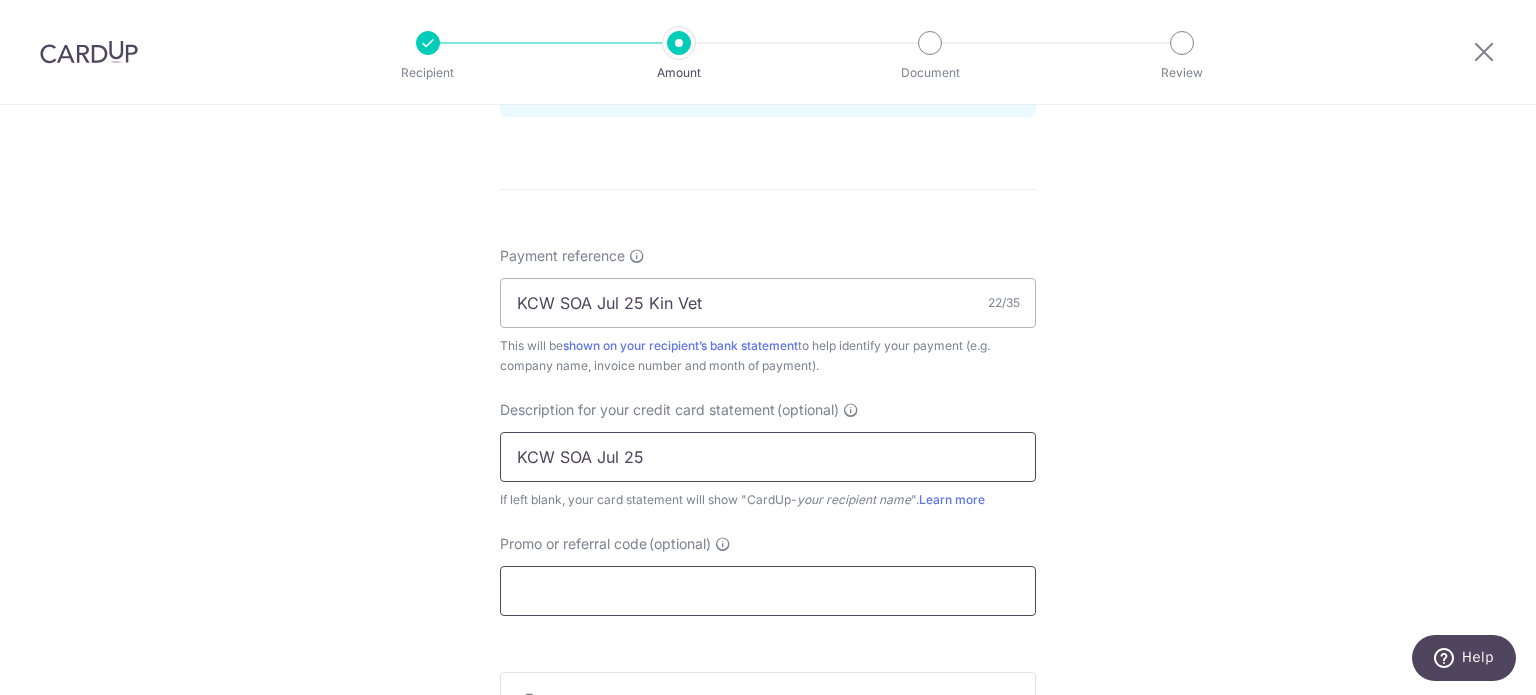 type on "KCW SOA Jul 25" 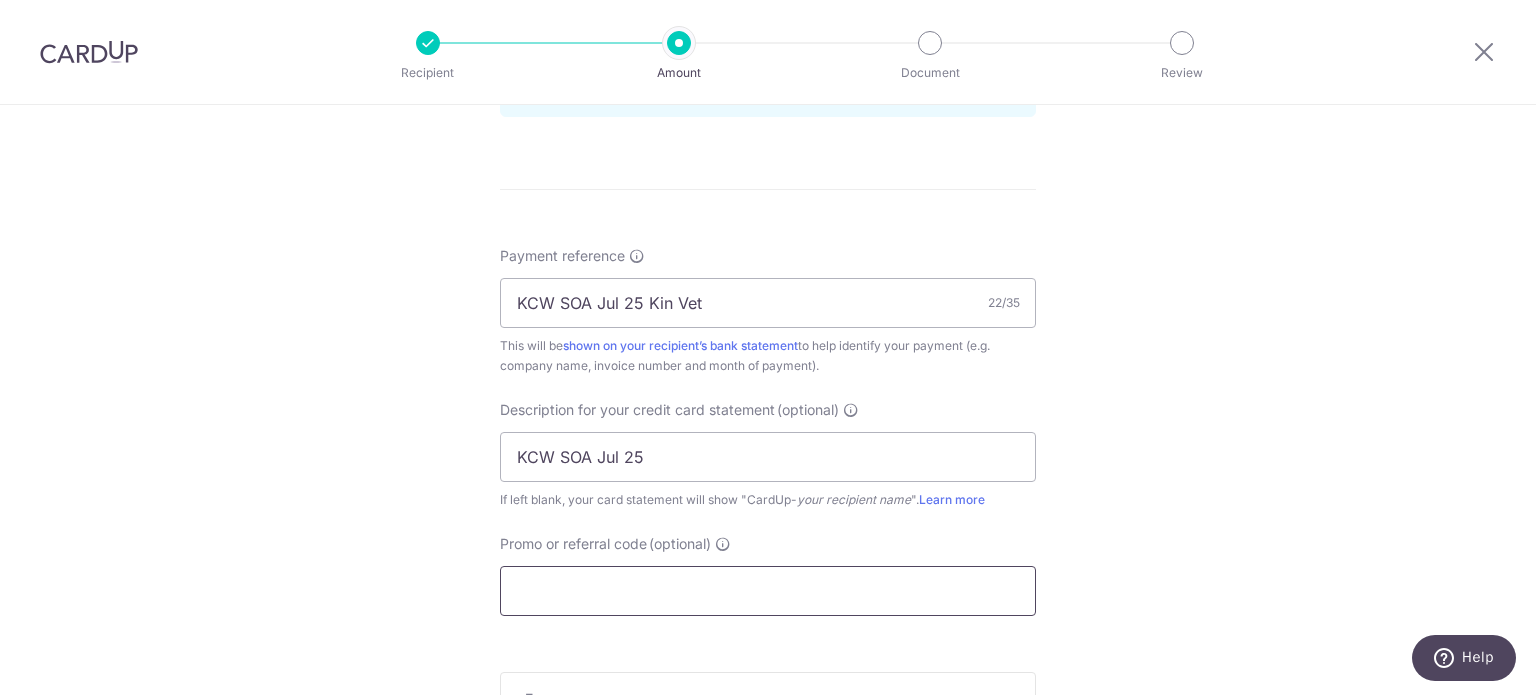 click on "Promo or referral code
(optional)" at bounding box center [768, 591] 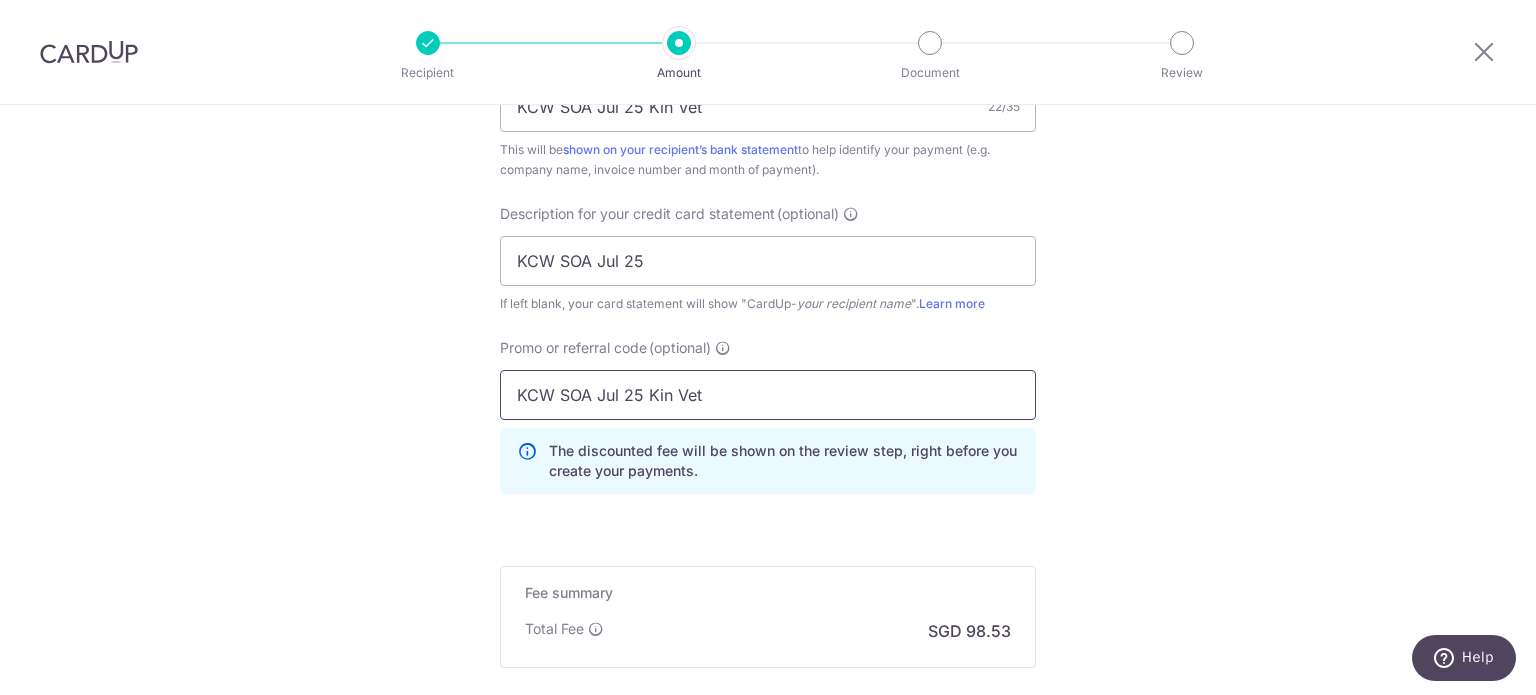 scroll, scrollTop: 1300, scrollLeft: 0, axis: vertical 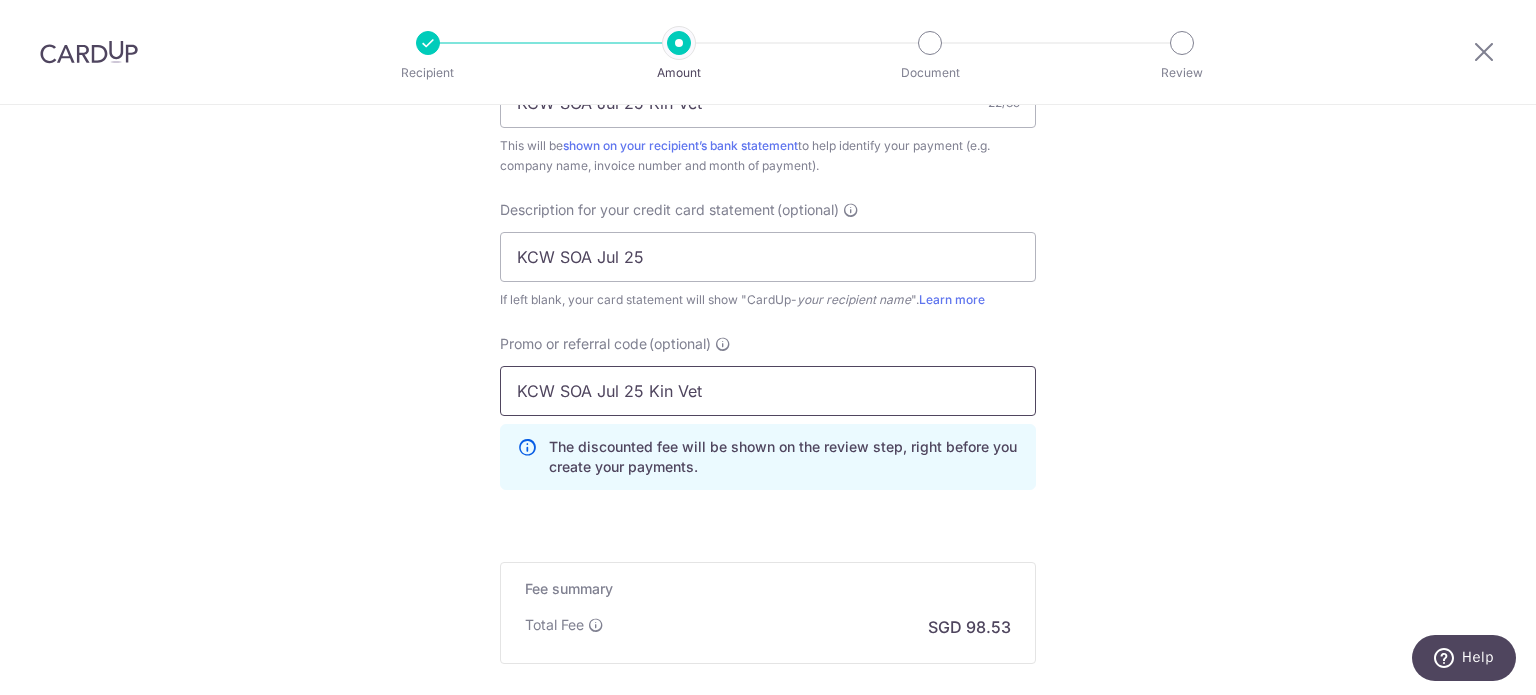 drag, startPoint x: 397, startPoint y: 383, endPoint x: 85, endPoint y: 383, distance: 312 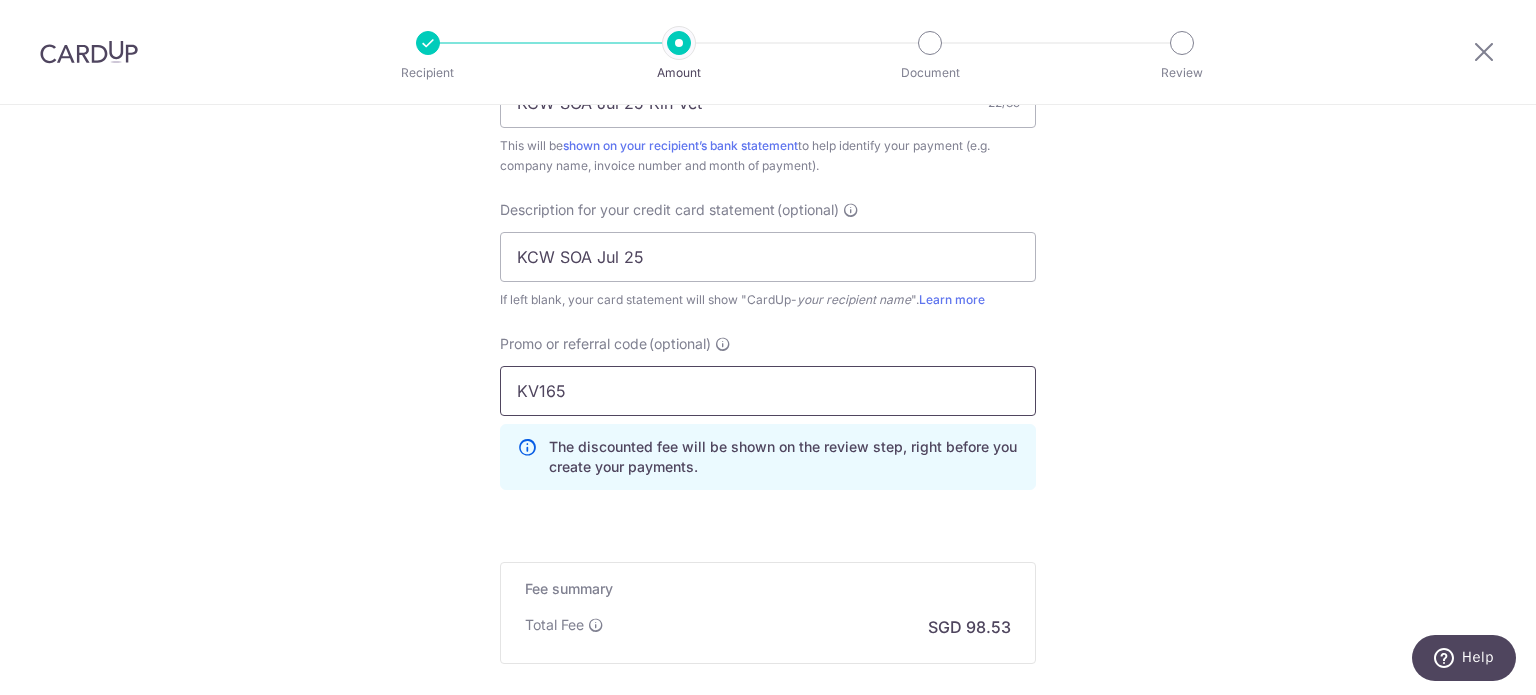 type on "KV165" 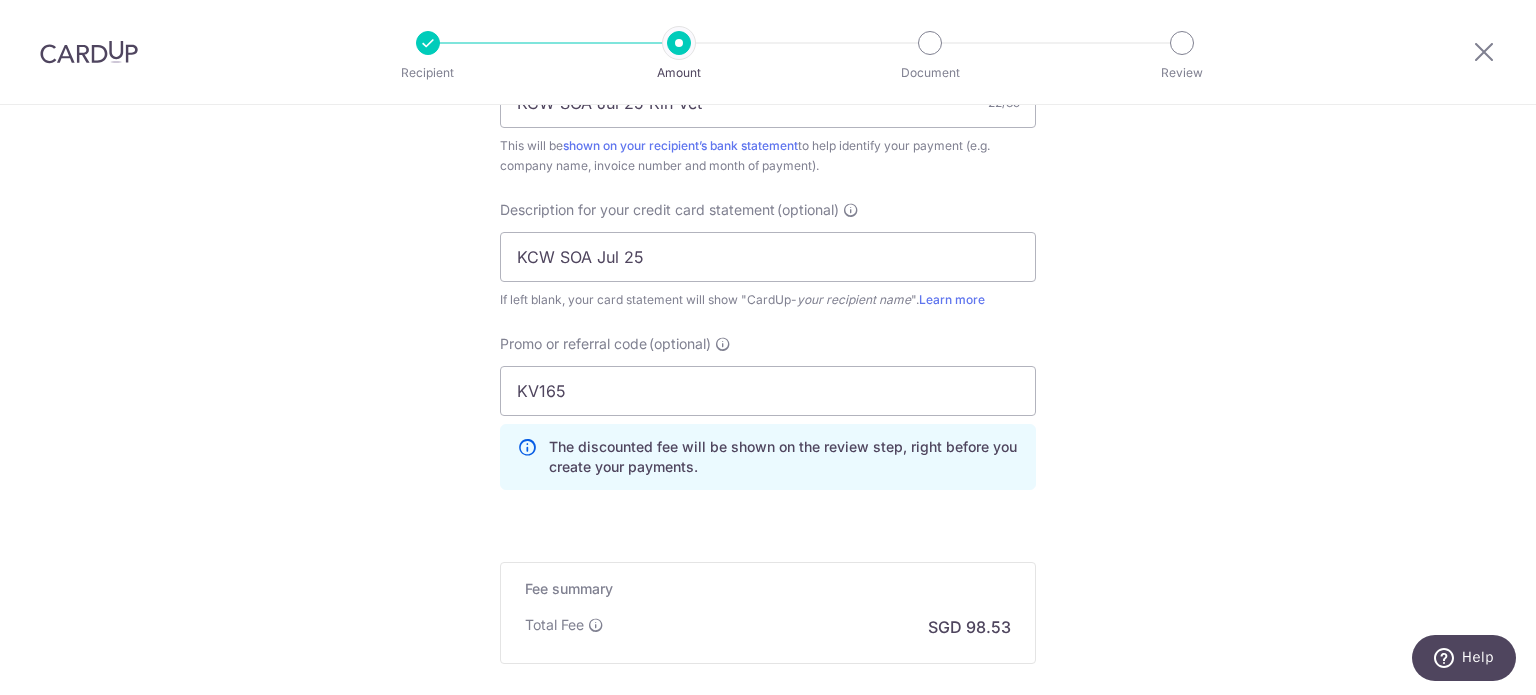 click on "Tell us more about your payment
Enter payment amount
SGD
3,789.63
3789.63
GST
(optional)
SGD
Select Card
**** 4366
Add credit card
Your Cards
**** 8797
**** 4366
**** 5272
Secure 256-bit SSL" at bounding box center [768, -138] 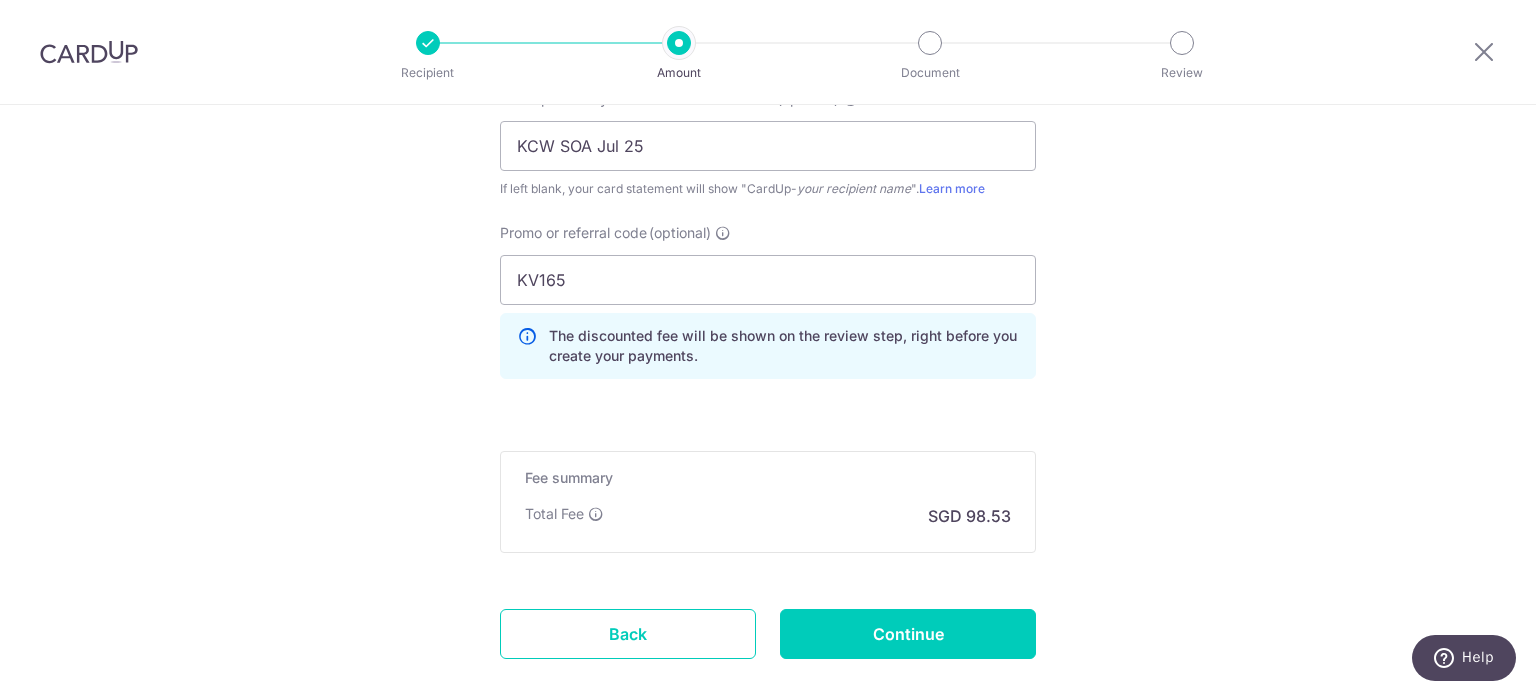 scroll, scrollTop: 1500, scrollLeft: 0, axis: vertical 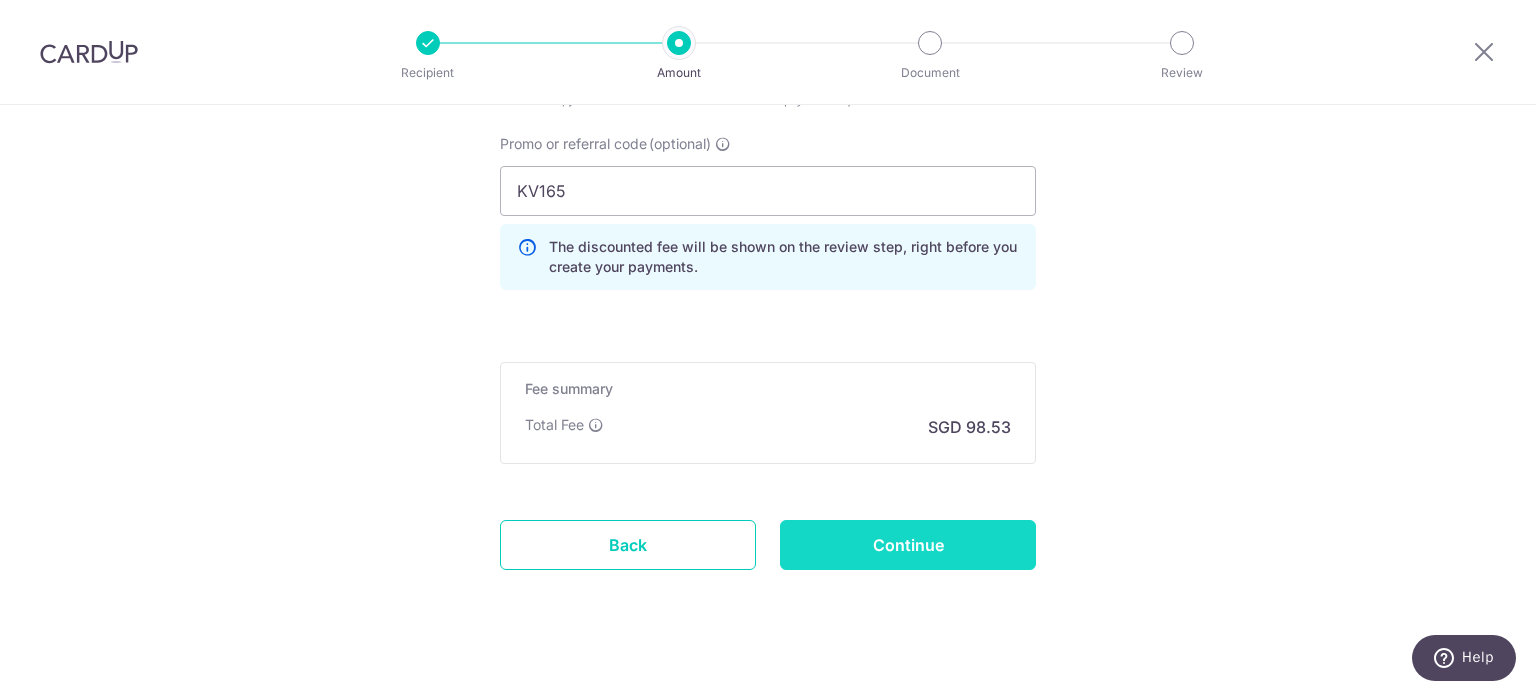 click on "Continue" at bounding box center (908, 545) 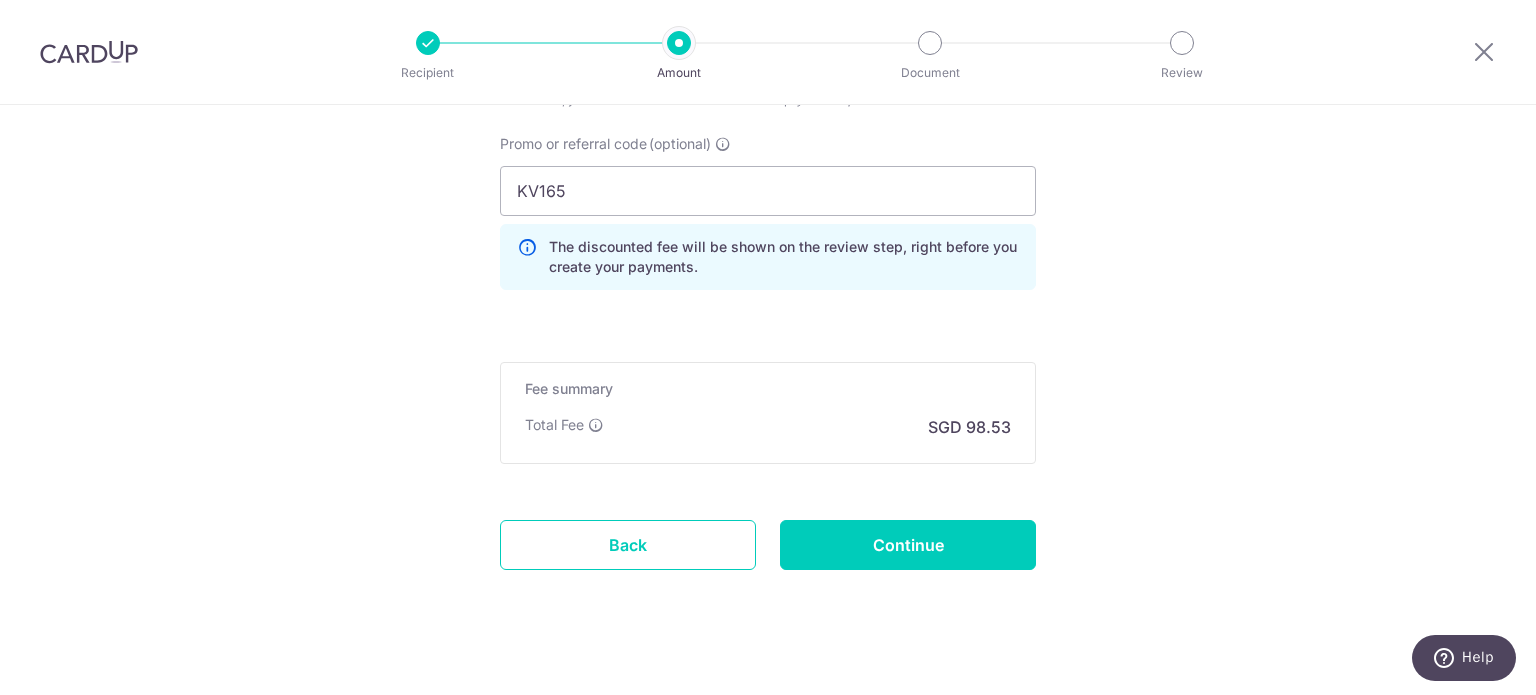 type on "Create Schedule" 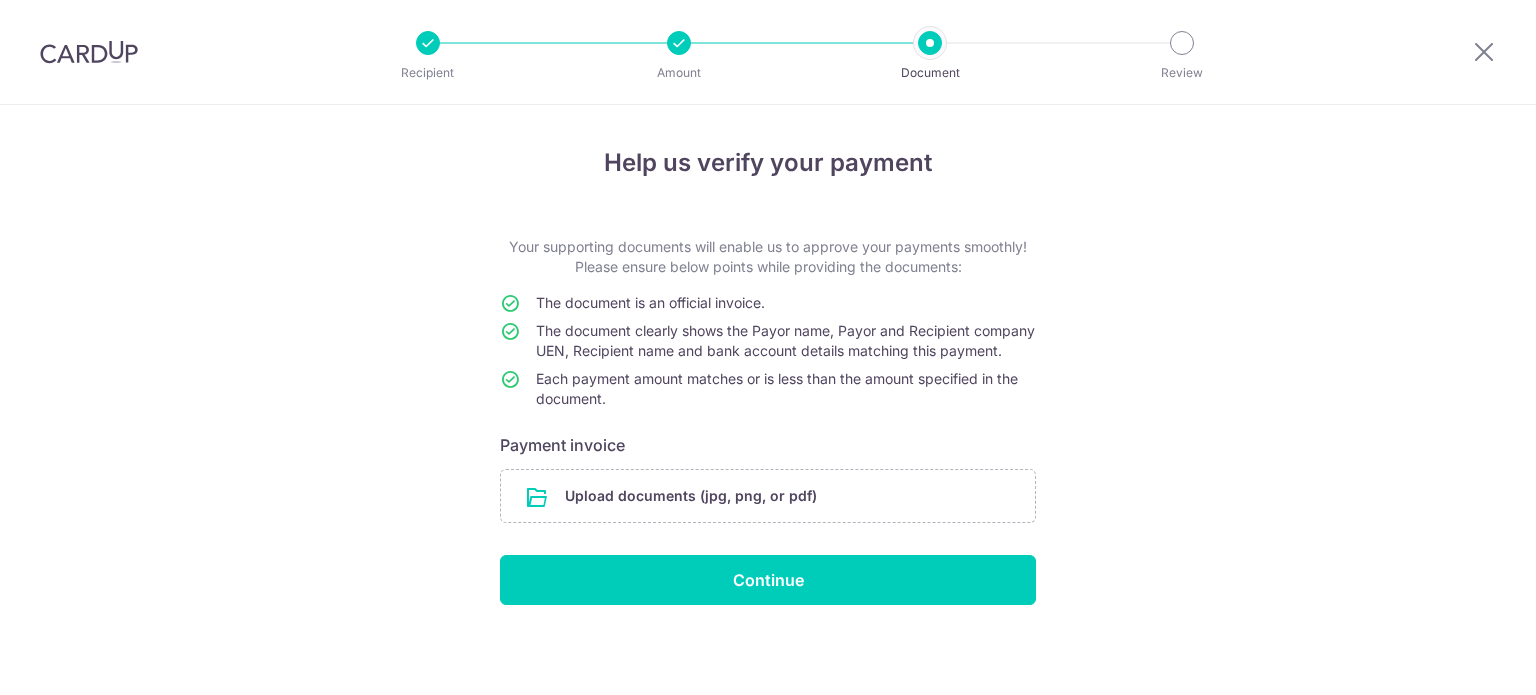 scroll, scrollTop: 0, scrollLeft: 0, axis: both 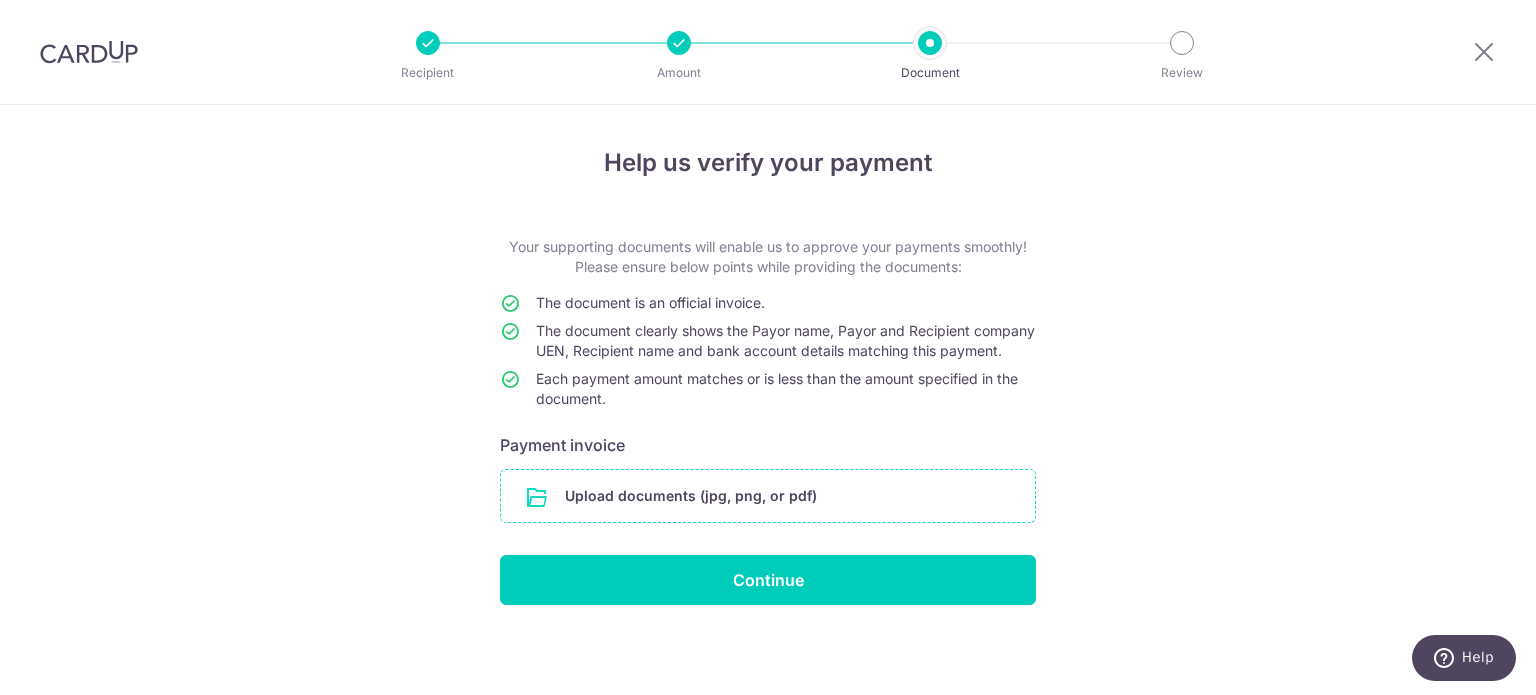 click at bounding box center (768, 496) 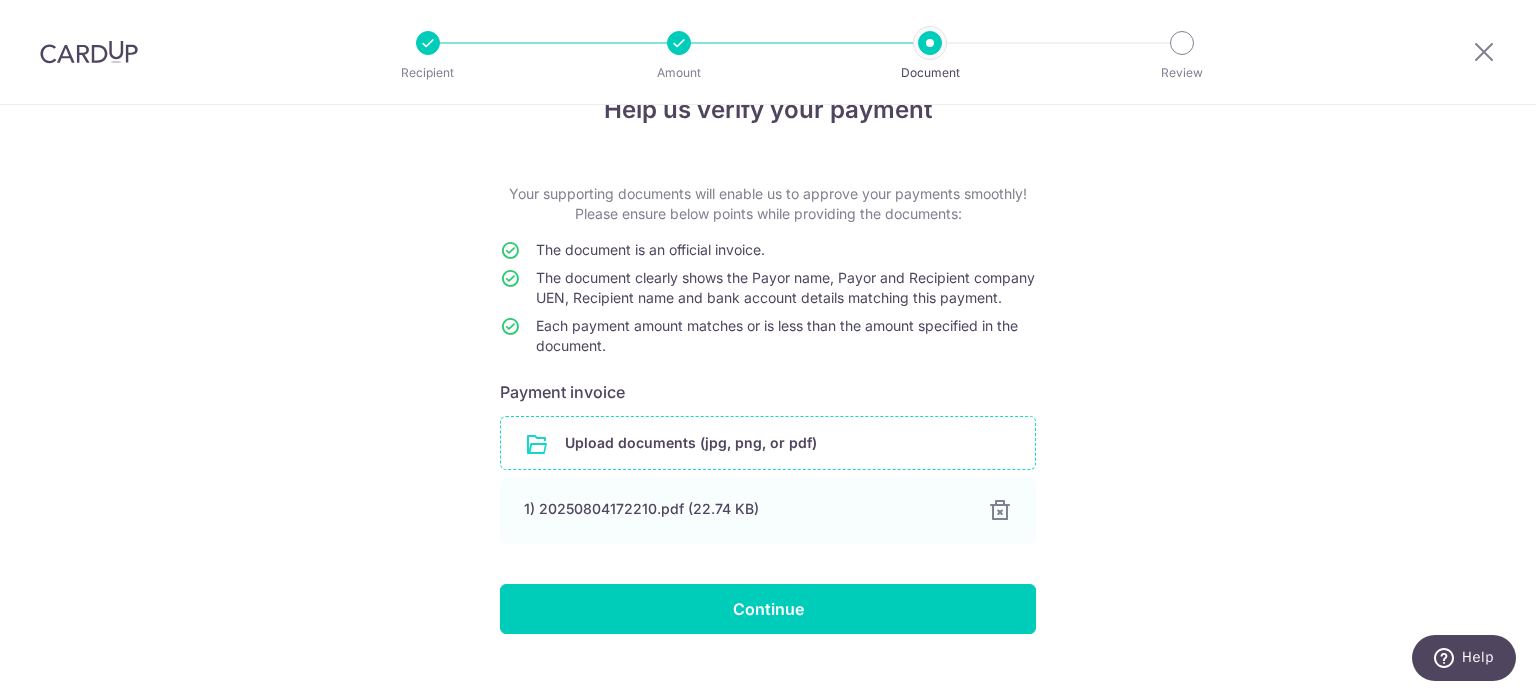 scroll, scrollTop: 104, scrollLeft: 0, axis: vertical 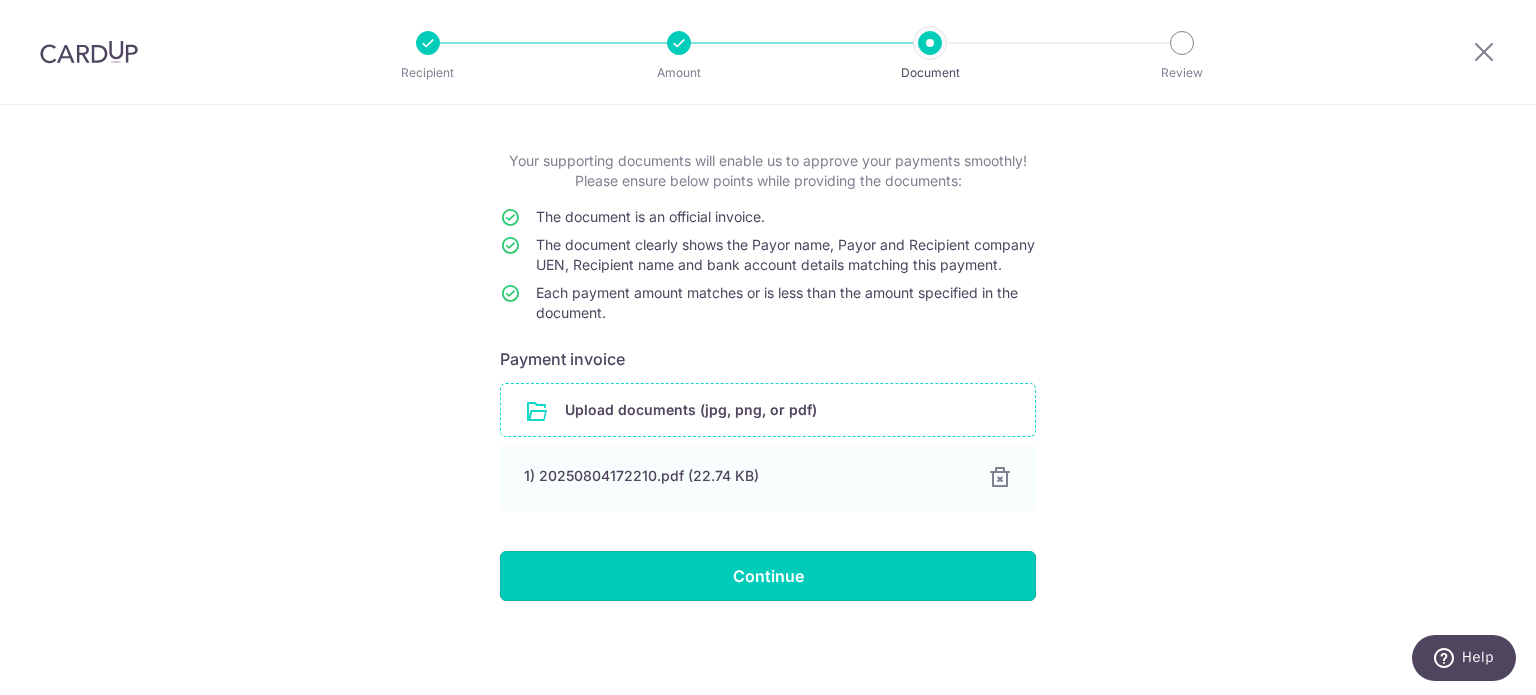 click on "Continue" at bounding box center (768, 576) 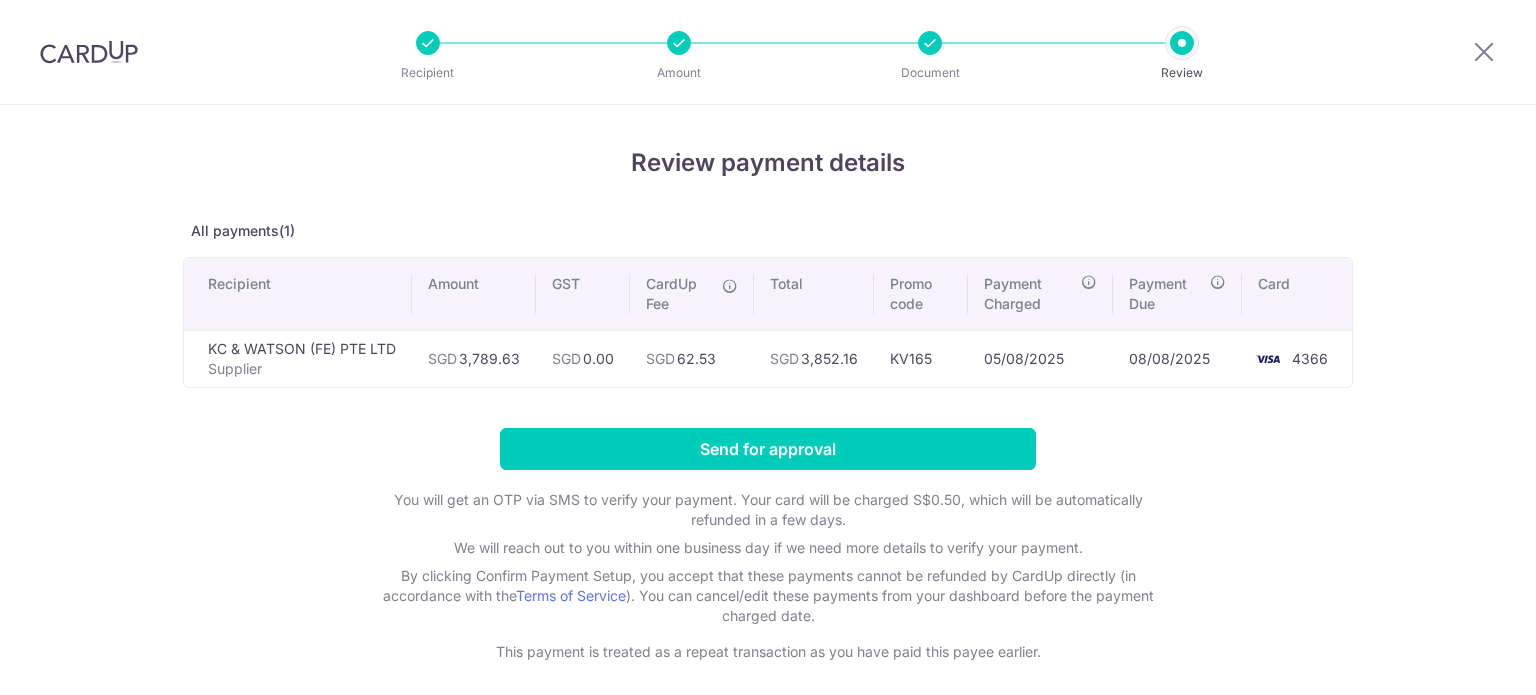 scroll, scrollTop: 0, scrollLeft: 0, axis: both 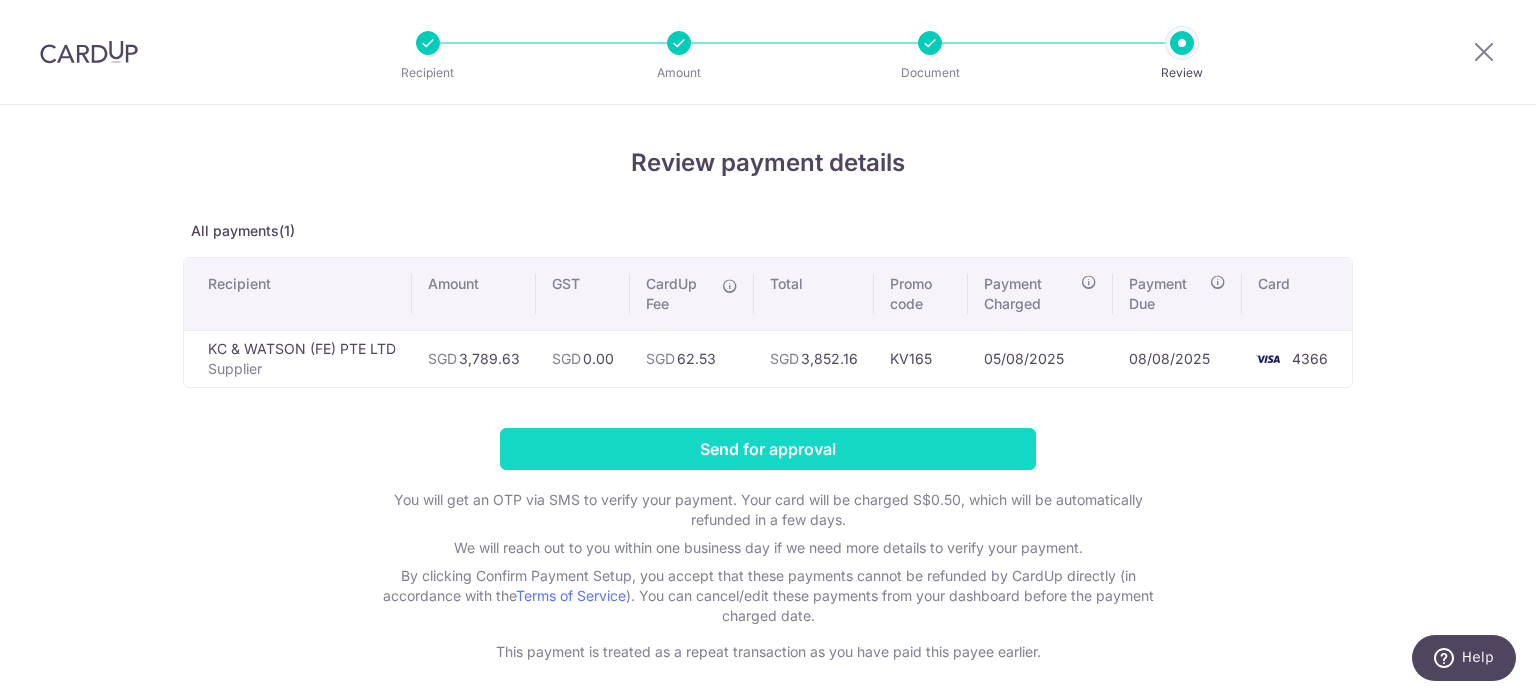 click on "Send for approval" at bounding box center (768, 449) 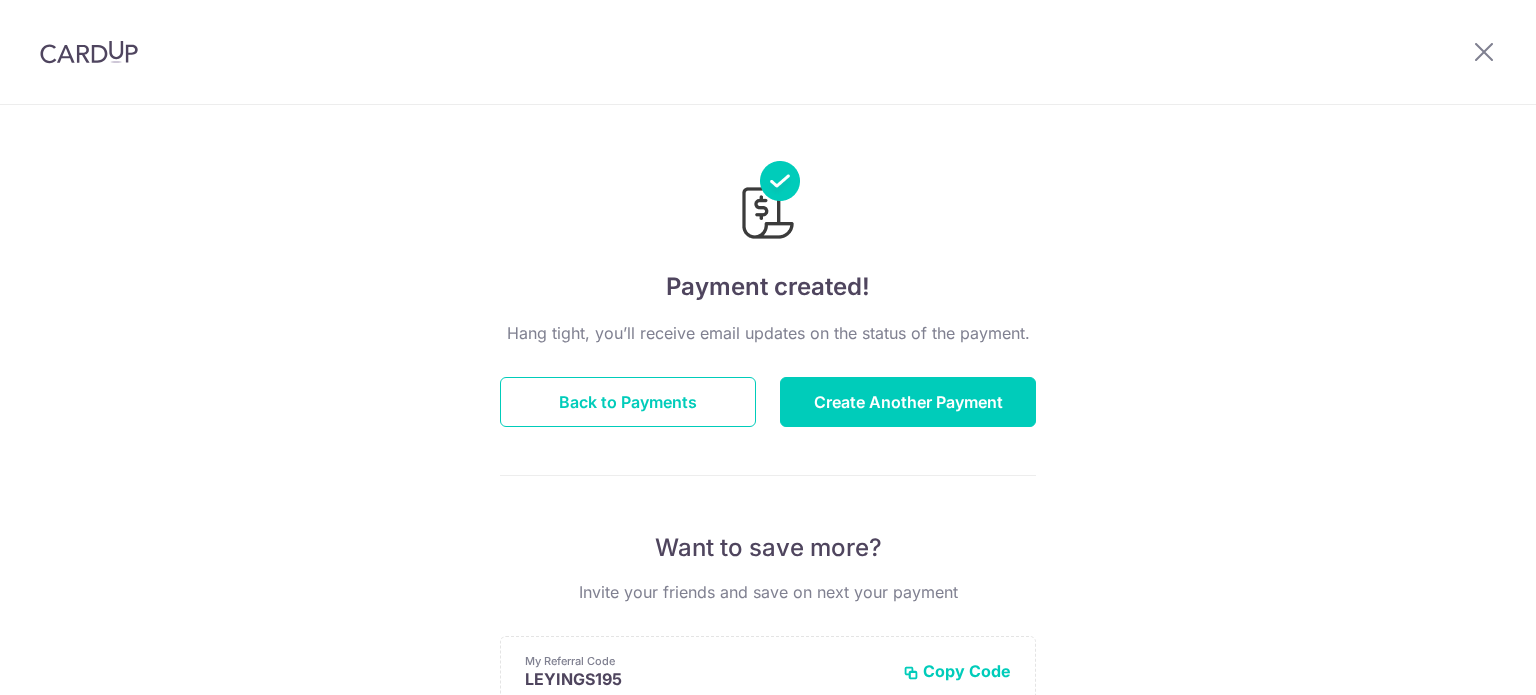 scroll, scrollTop: 0, scrollLeft: 0, axis: both 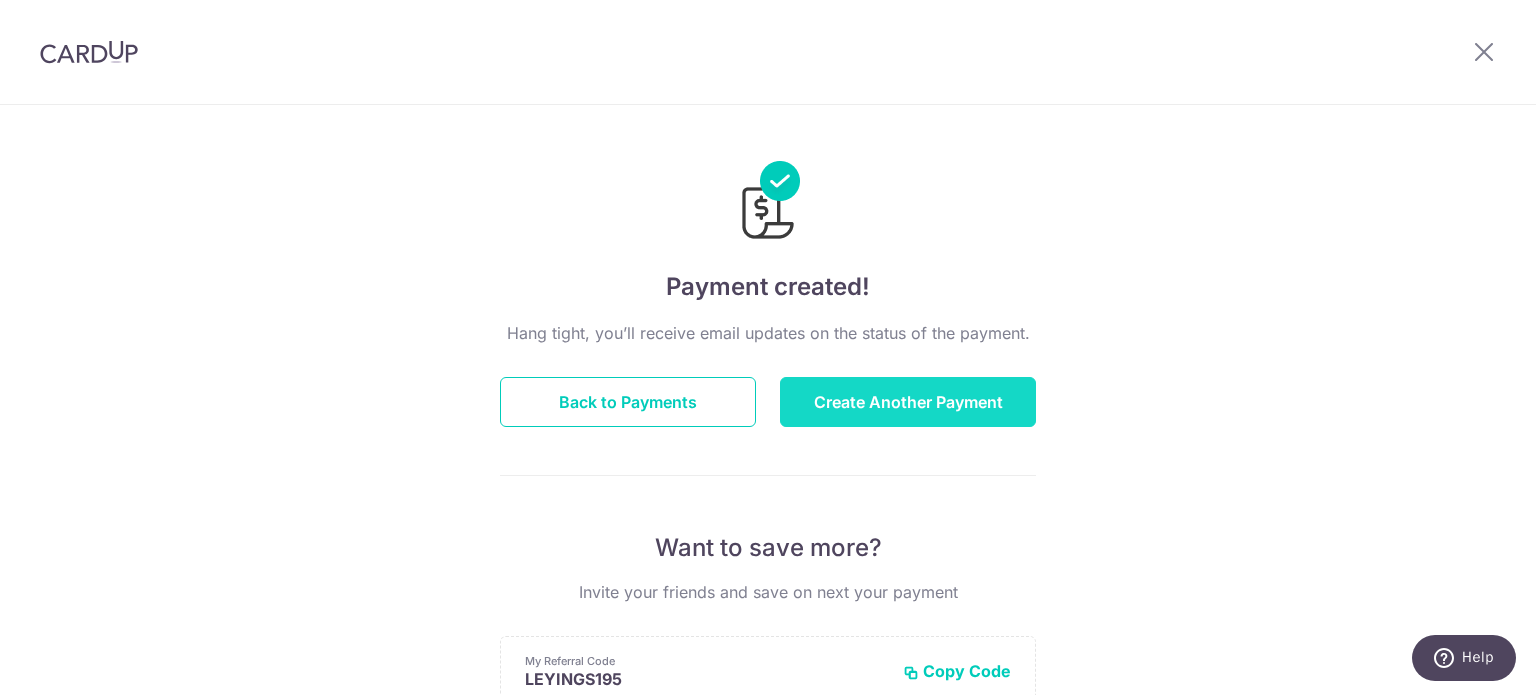 click on "Create Another Payment" at bounding box center [908, 402] 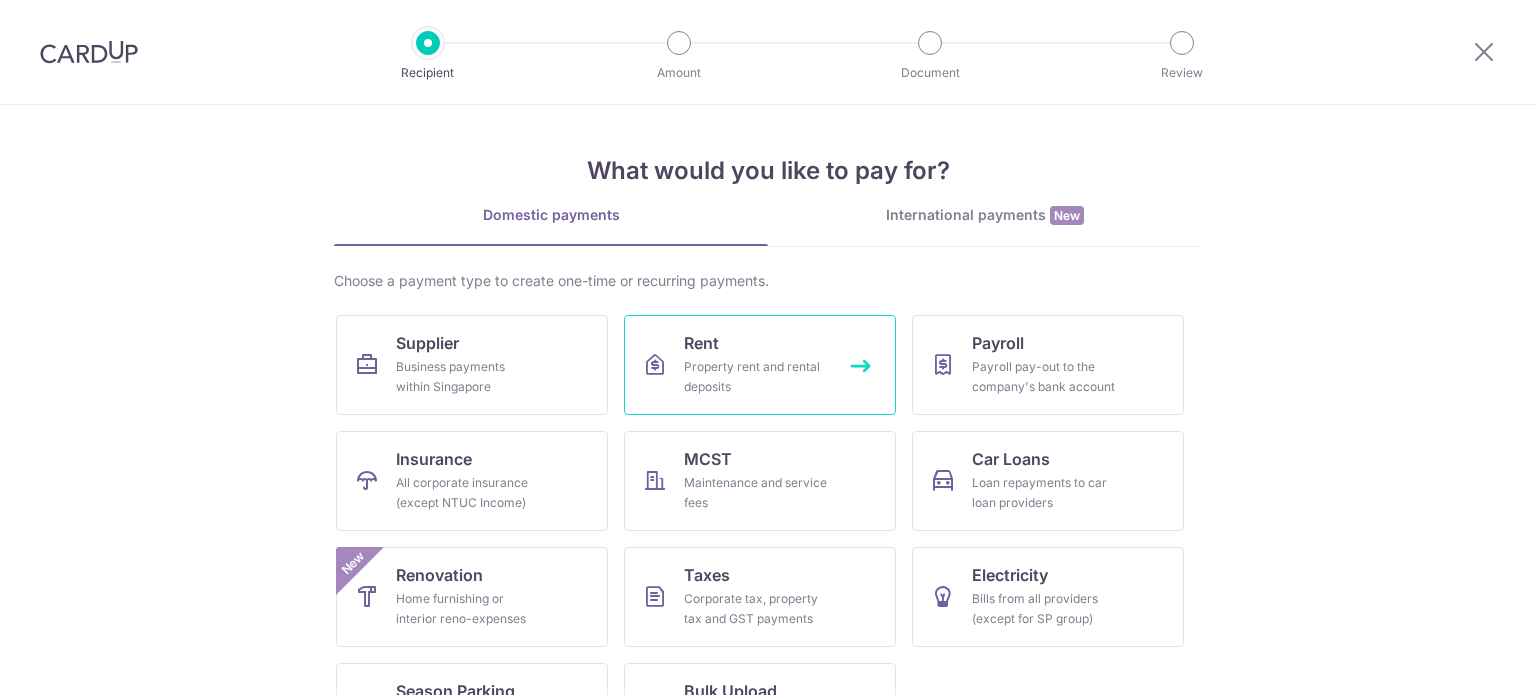 scroll, scrollTop: 0, scrollLeft: 0, axis: both 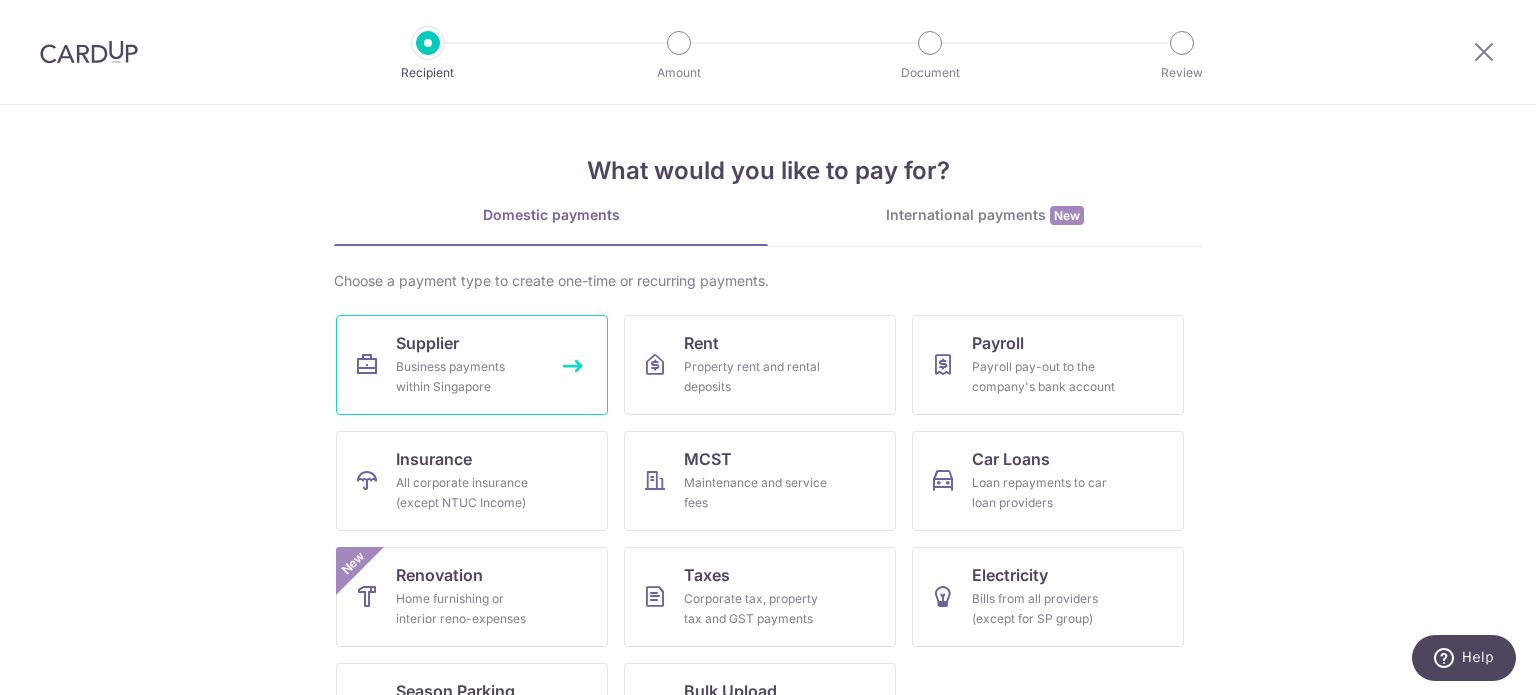 click on "Supplier Business payments within Singapore" at bounding box center (472, 365) 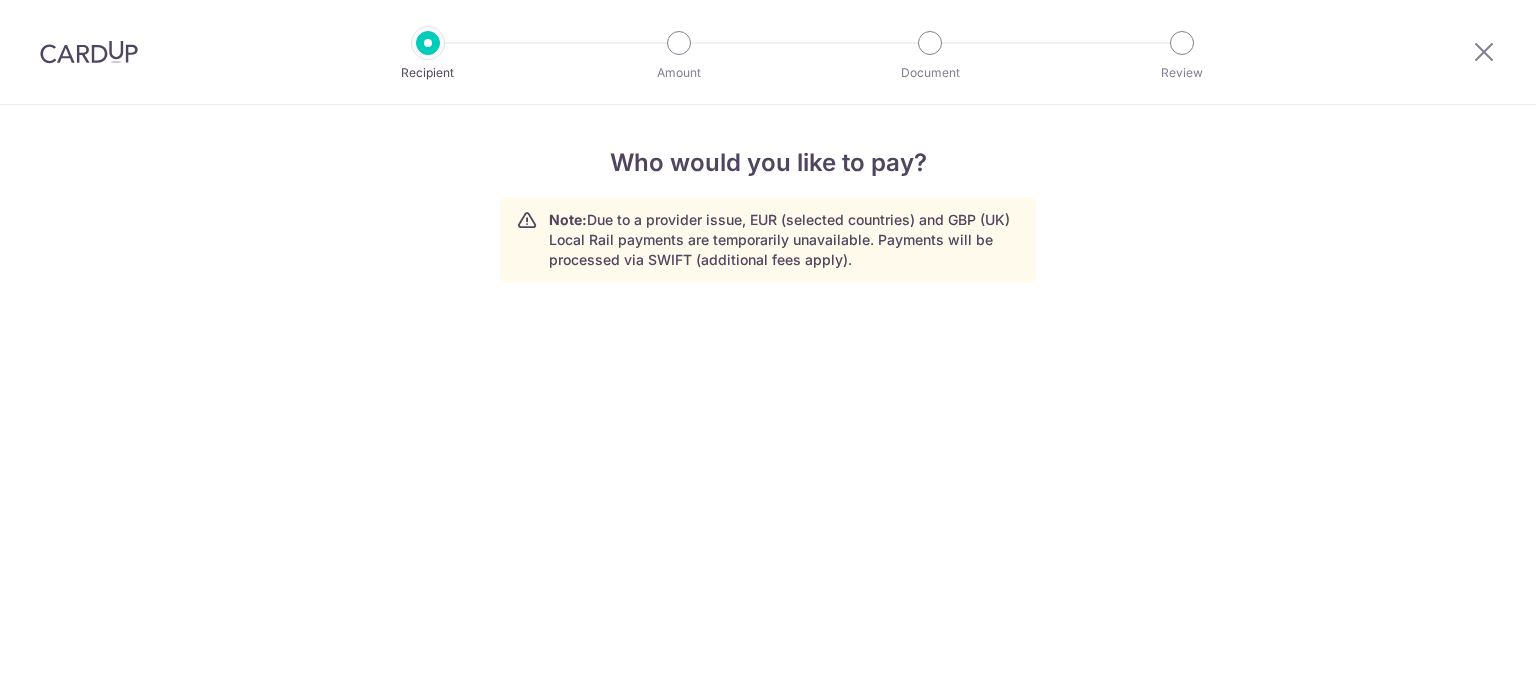 scroll, scrollTop: 0, scrollLeft: 0, axis: both 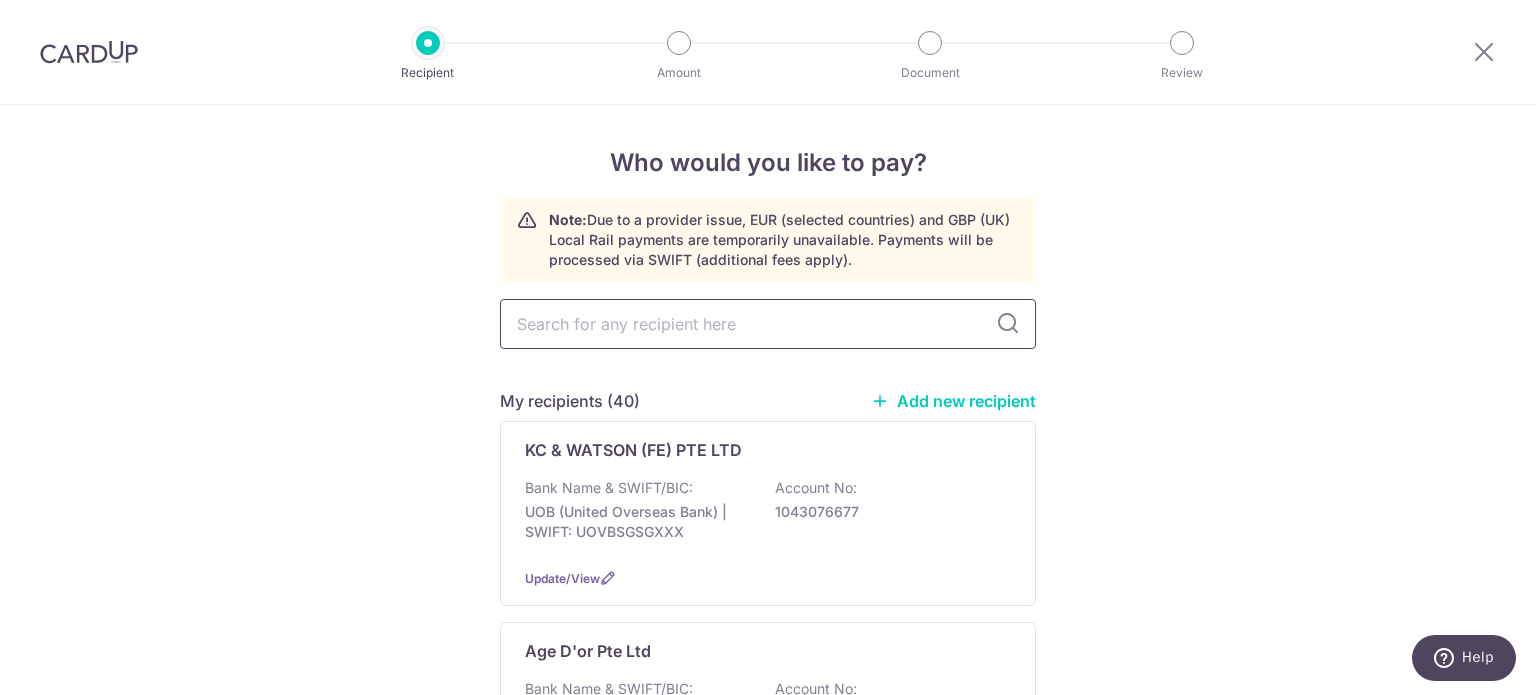 click at bounding box center [768, 324] 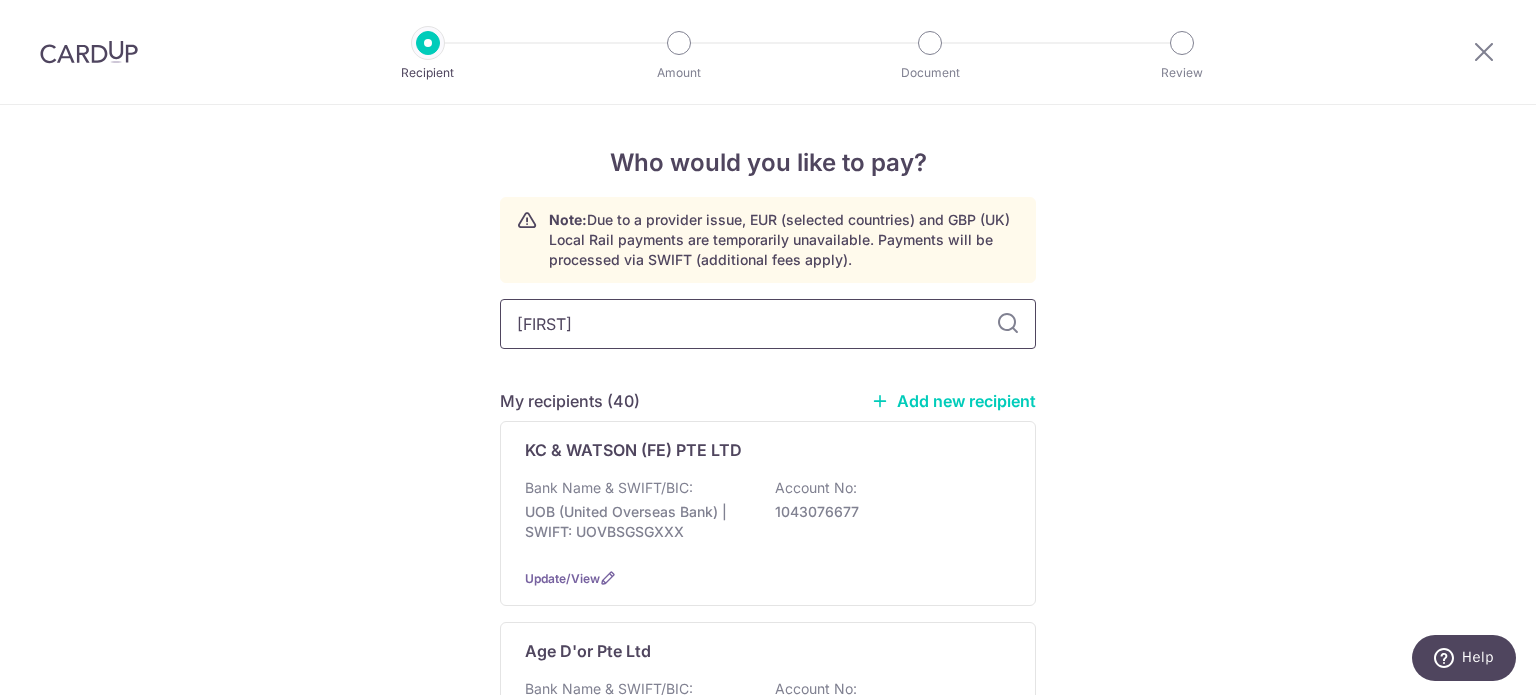 type on "[FIRST]" 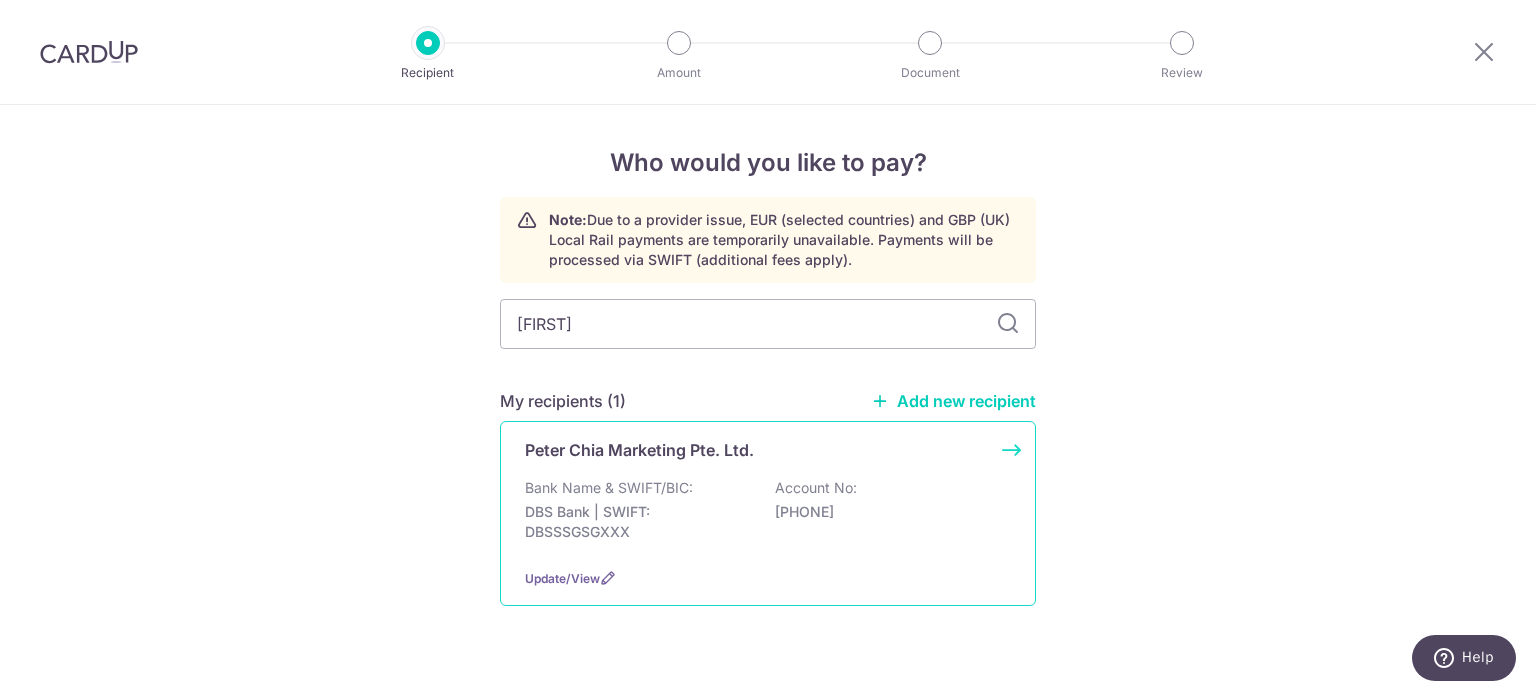 click on "Peter Chia Marketing Pte. Ltd." at bounding box center (639, 450) 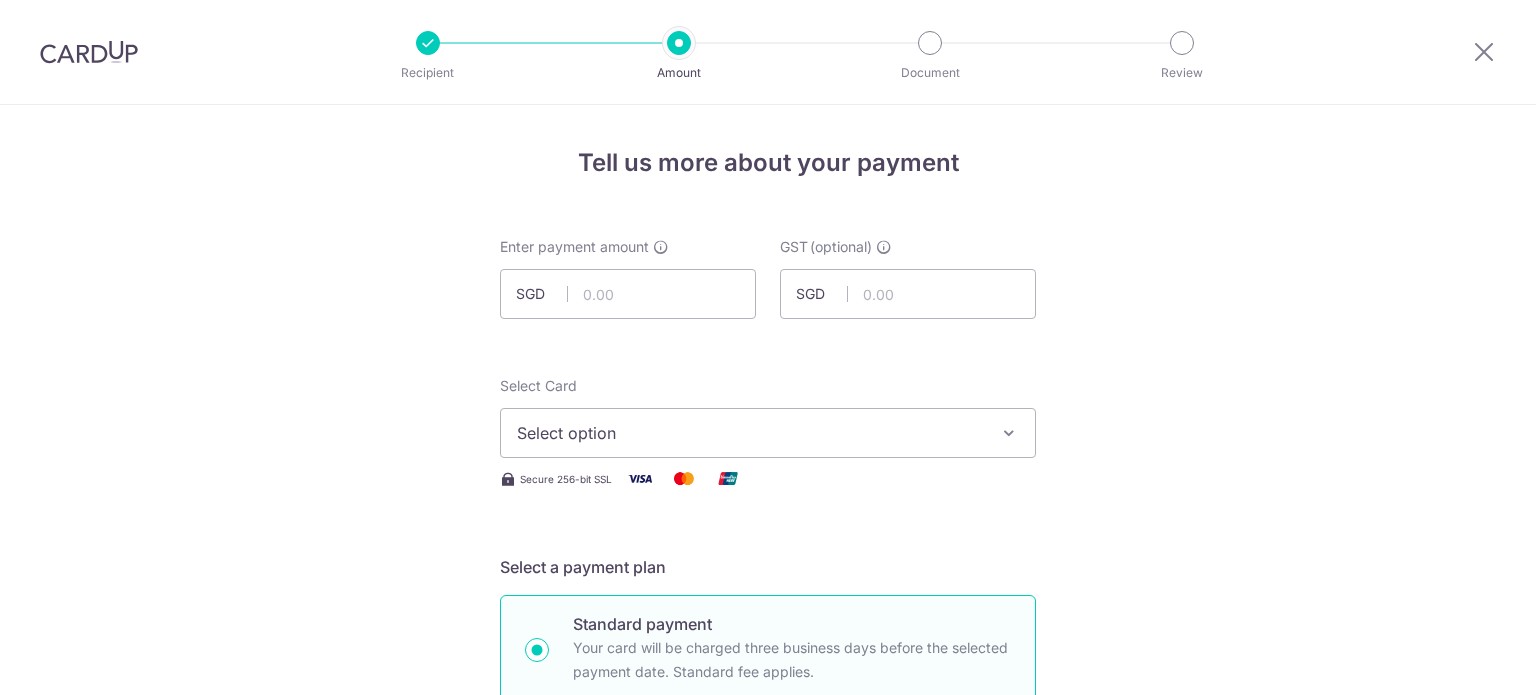 scroll, scrollTop: 0, scrollLeft: 0, axis: both 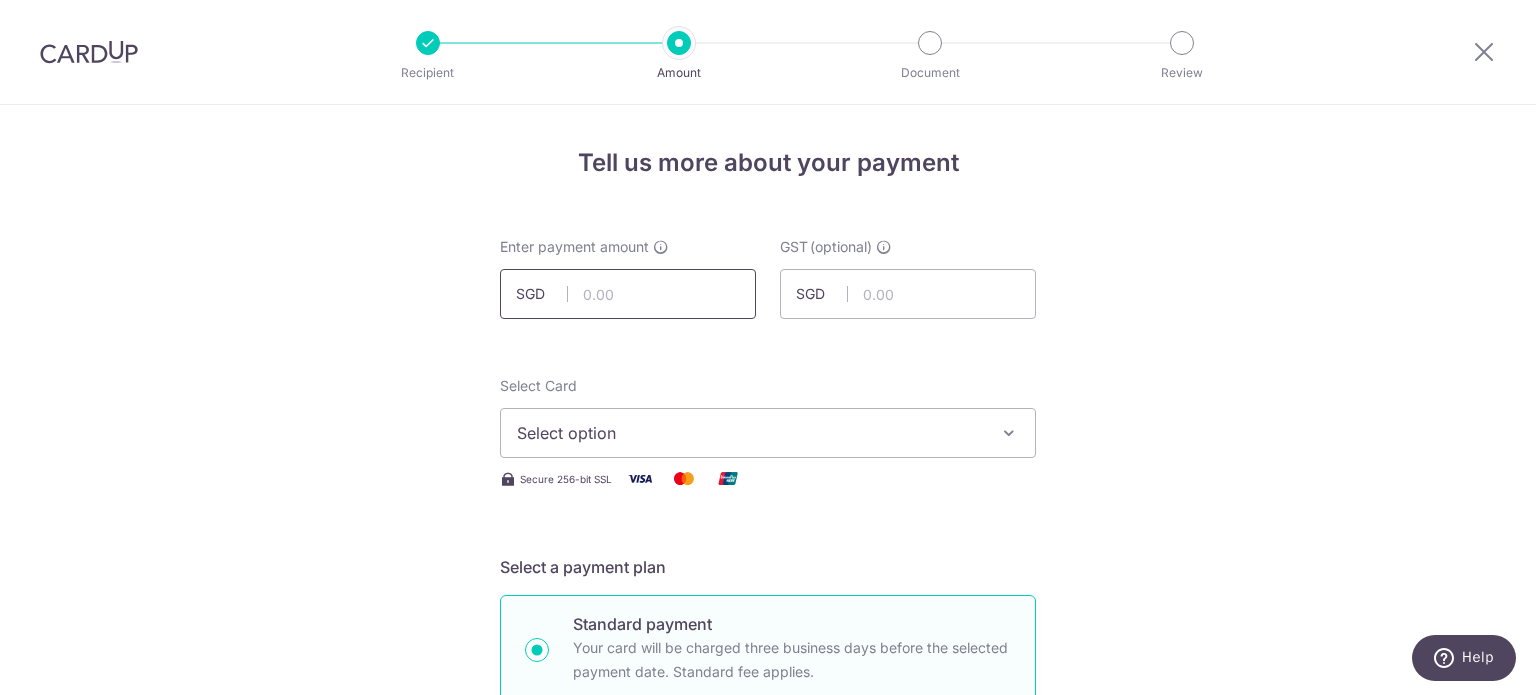 click at bounding box center [628, 294] 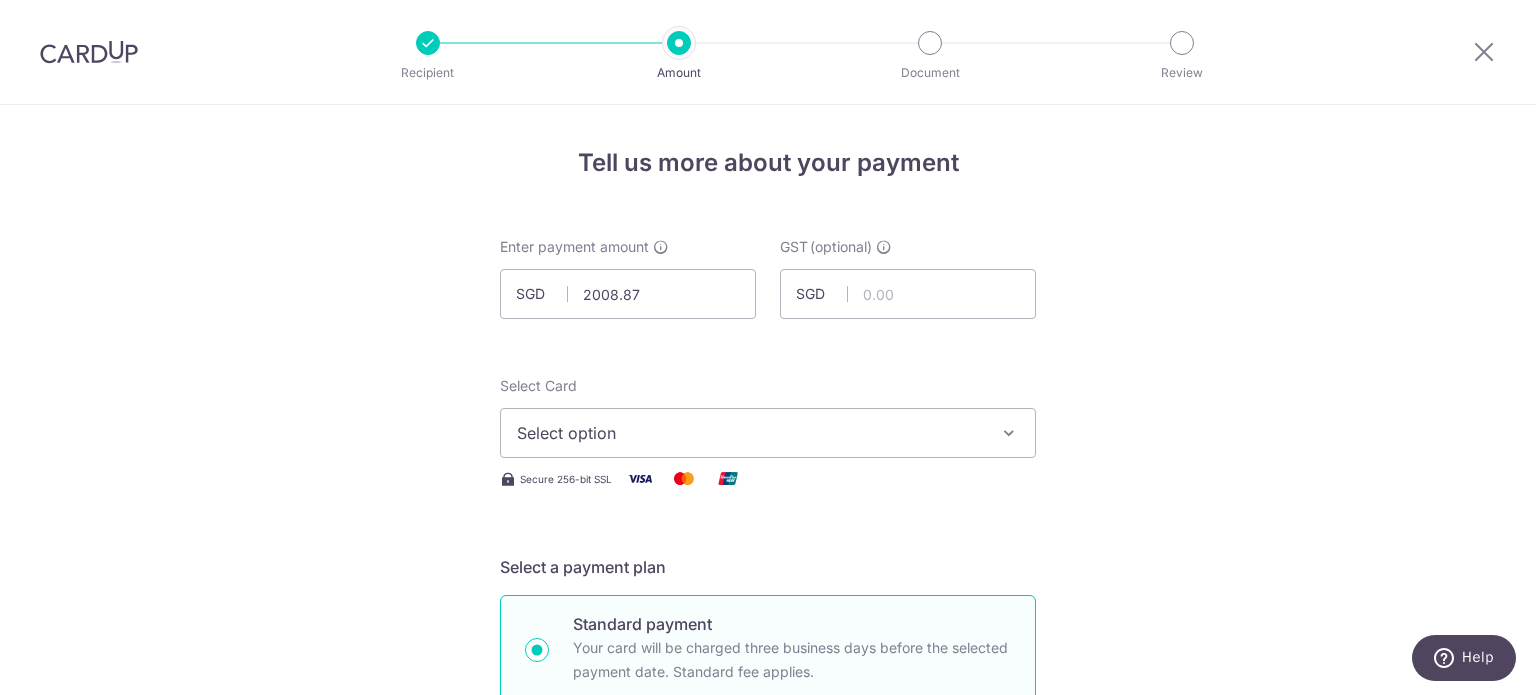 type on "2,008.87" 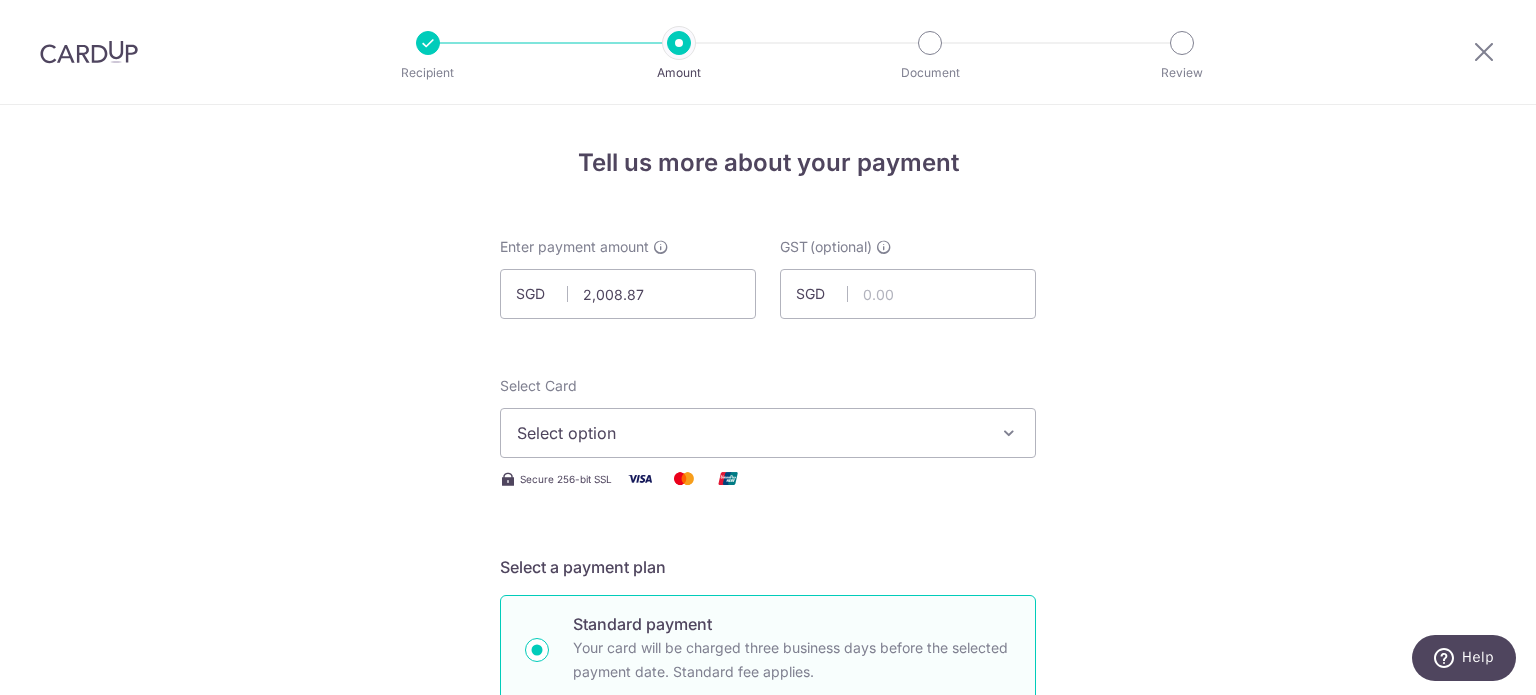 click on "Tell us more about your payment
Enter payment amount
SGD
2,008.87
2008.87
GST
(optional)
SGD
Select Card
Select option
Add credit card
Your Cards
**** 8797
**** 4366
**** 5272
Secure 256-bit SSL" at bounding box center (768, 1076) 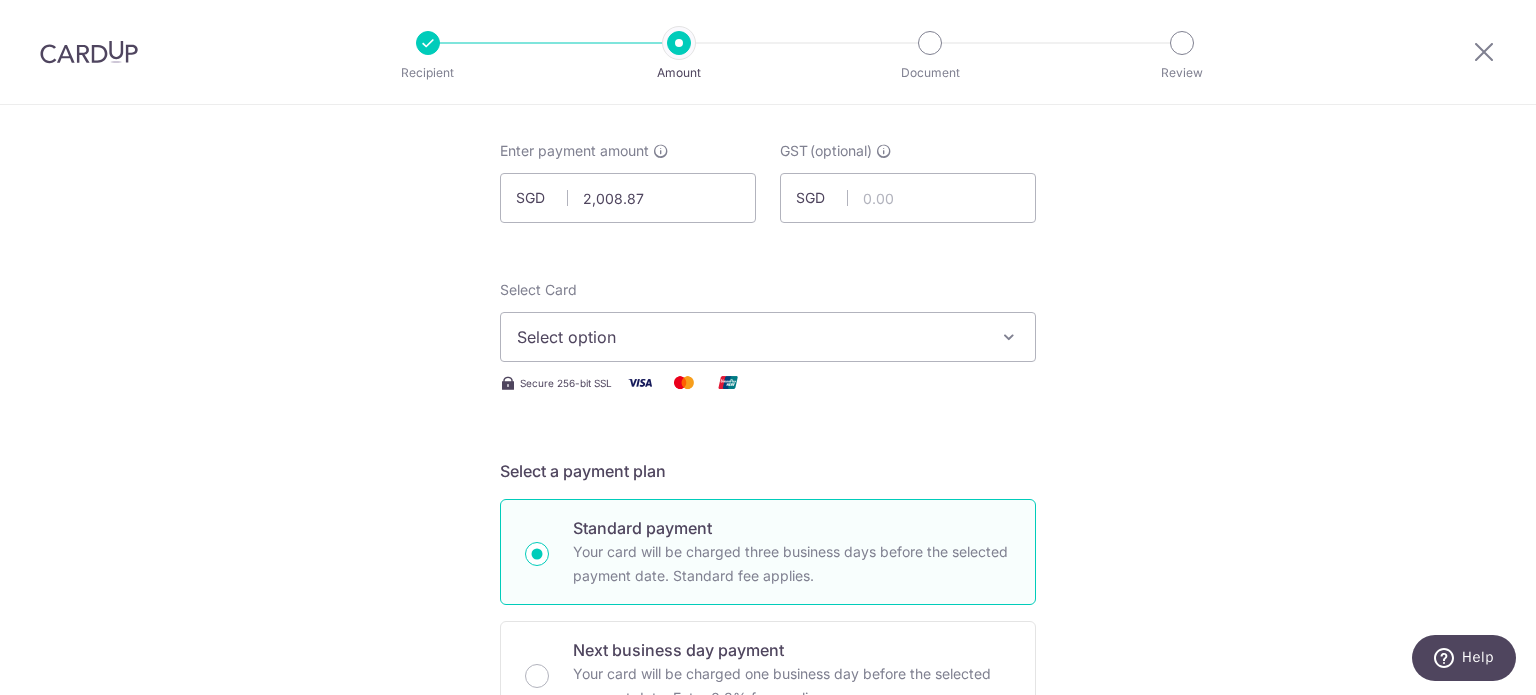 scroll, scrollTop: 200, scrollLeft: 0, axis: vertical 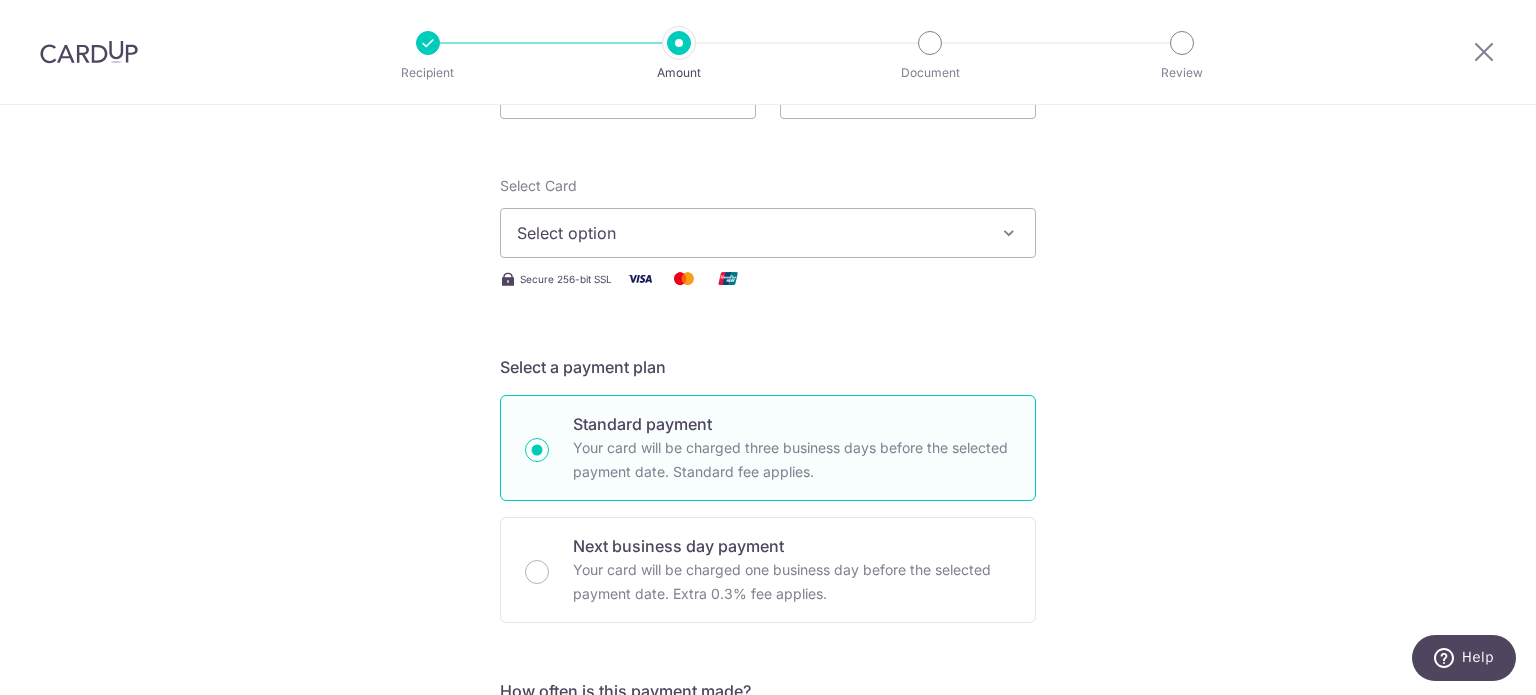 click on "Select Card
Select option
Add credit card
Your Cards
**** 8797
**** 4366
**** 5272" at bounding box center (768, 217) 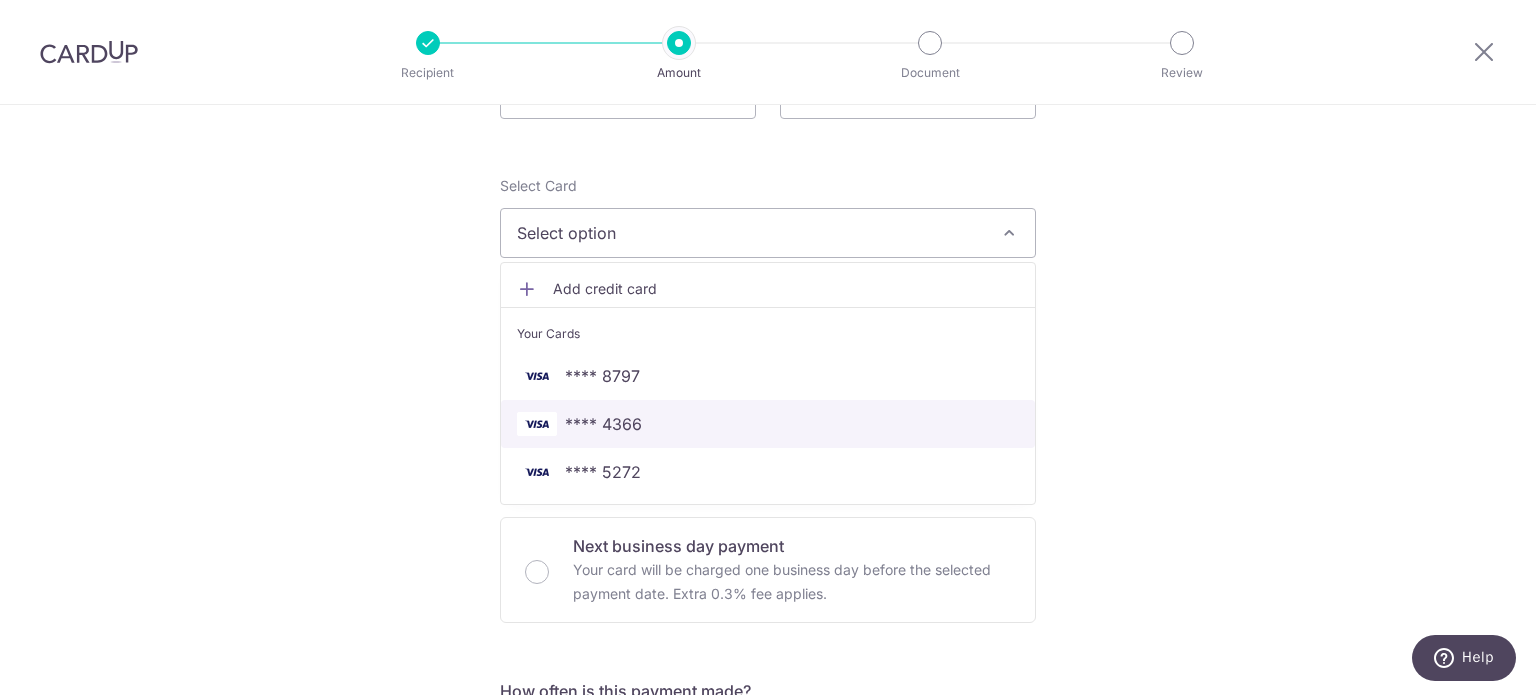 click on "**** 4366" at bounding box center [768, 424] 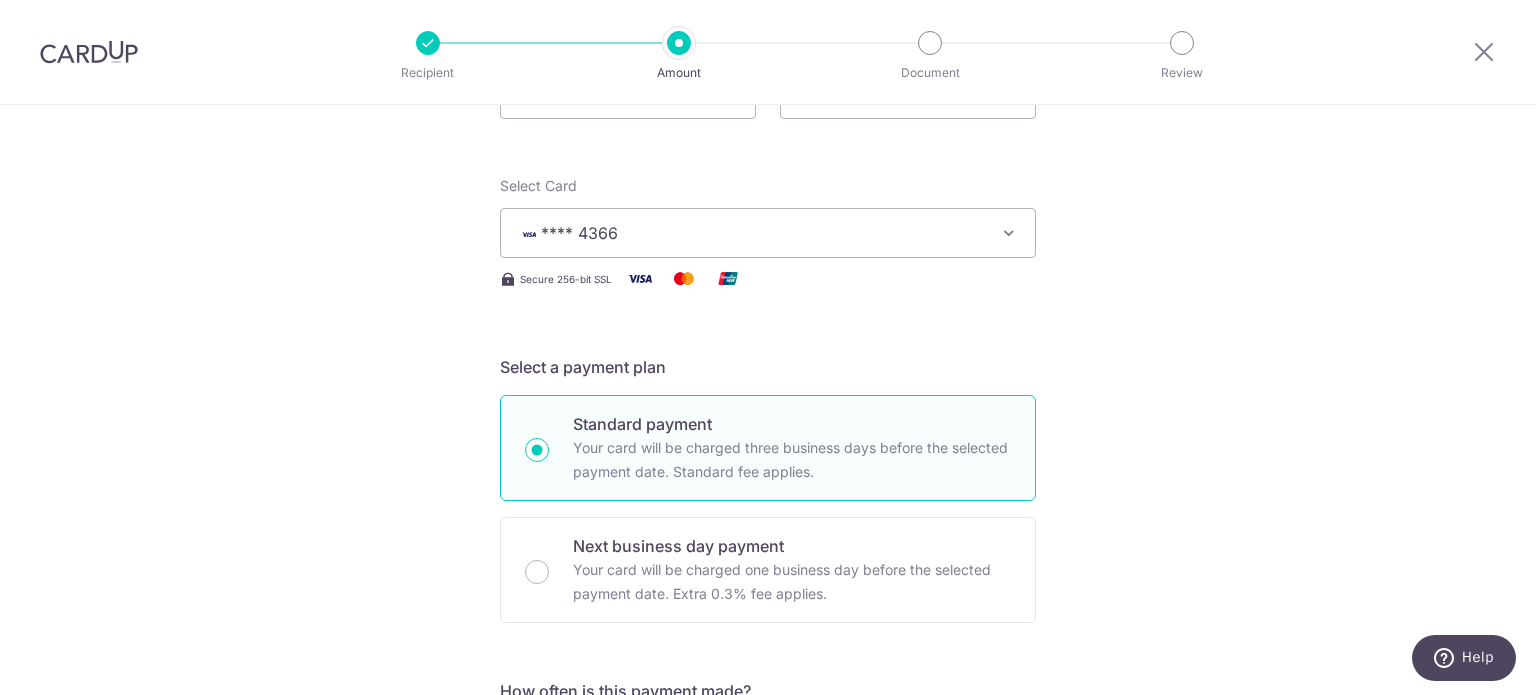 click on "Tell us more about your payment
Enter payment amount
SGD
2,008.87
2008.87
GST
(optional)
SGD
Select Card
**** 4366
Add credit card
Your Cards
**** 8797
**** 4366
**** 5272
Secure 256-bit SSL" at bounding box center (768, 876) 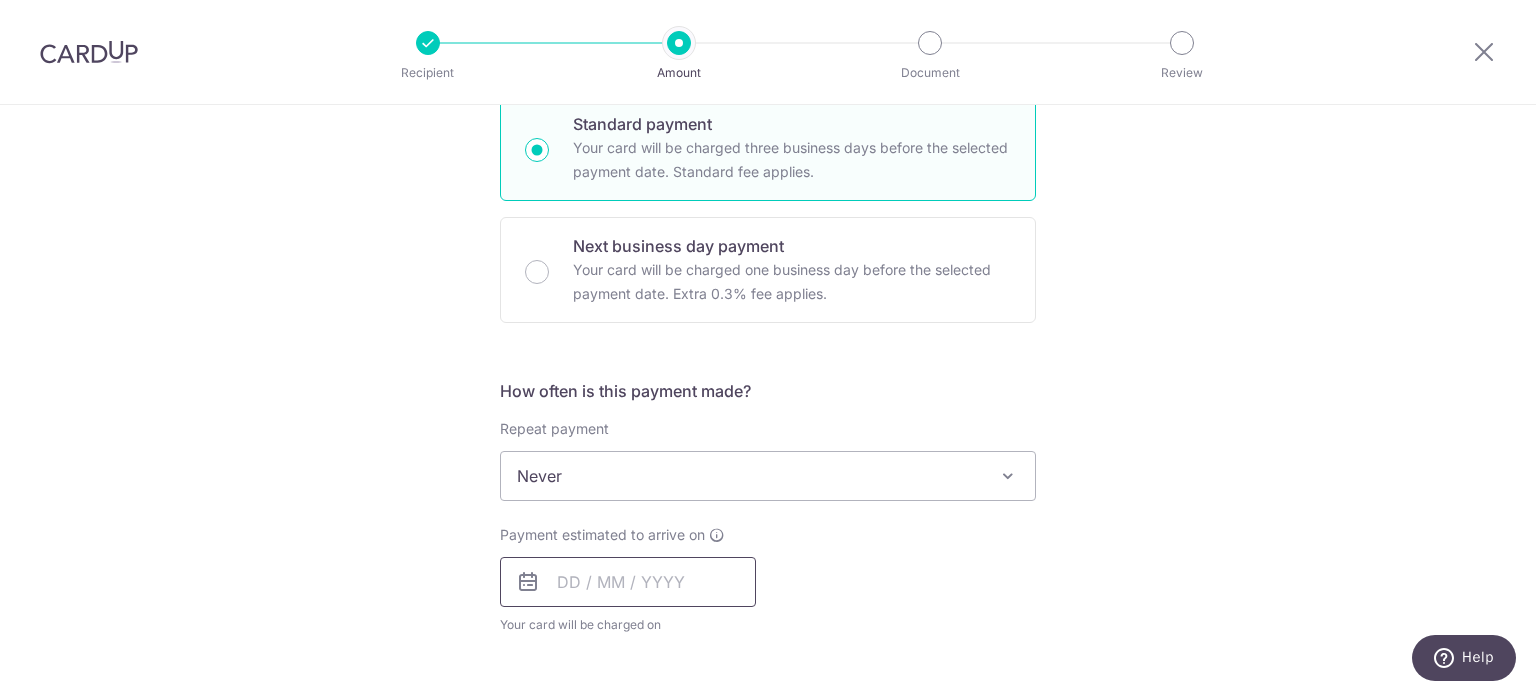 click at bounding box center (628, 582) 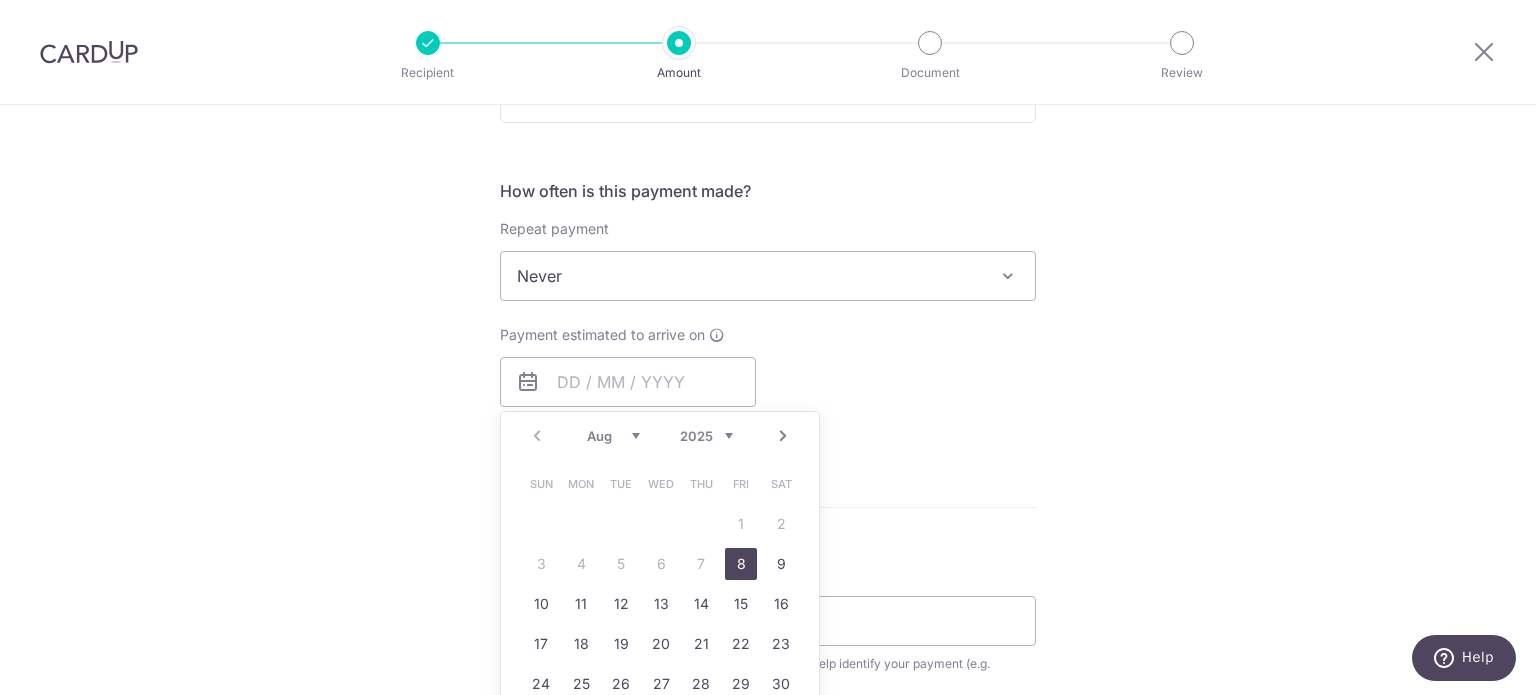 click on "8" at bounding box center (741, 564) 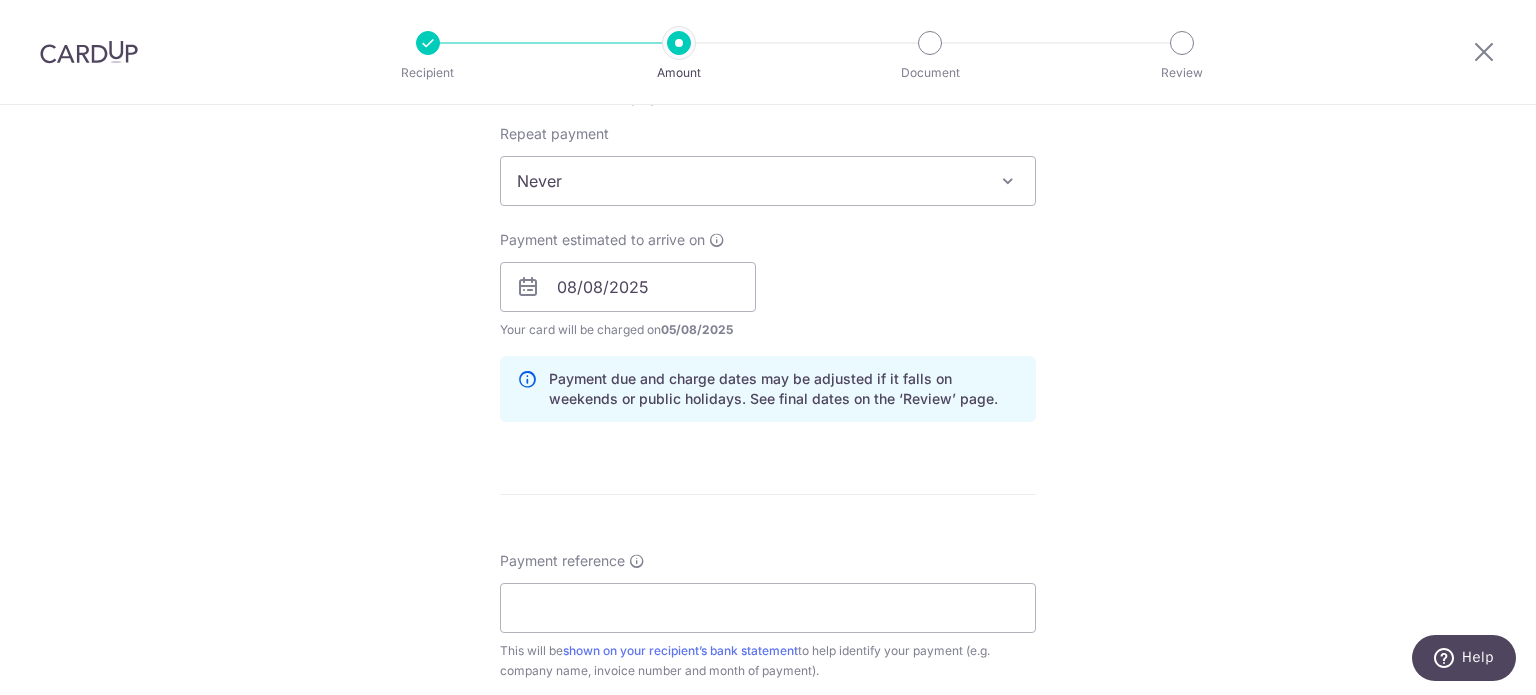 scroll, scrollTop: 900, scrollLeft: 0, axis: vertical 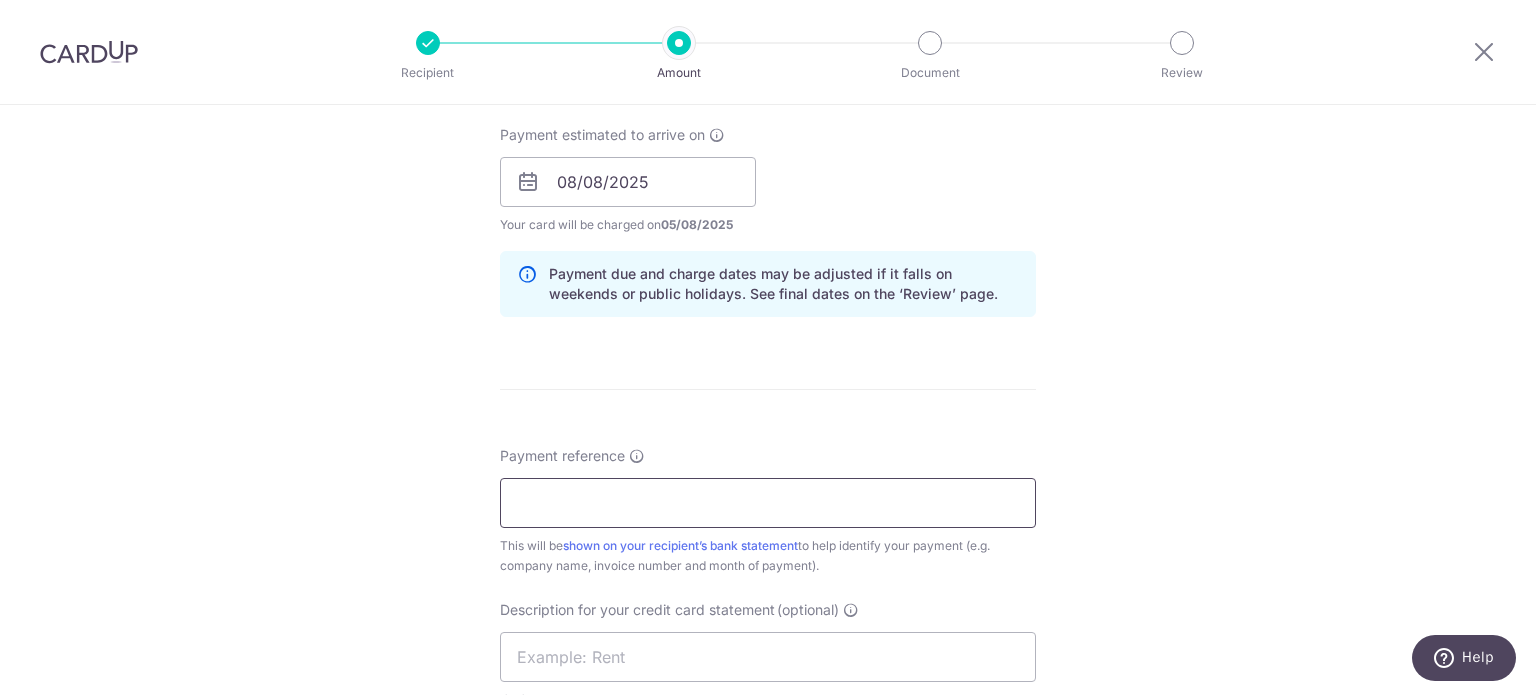 click on "Payment reference" at bounding box center (768, 503) 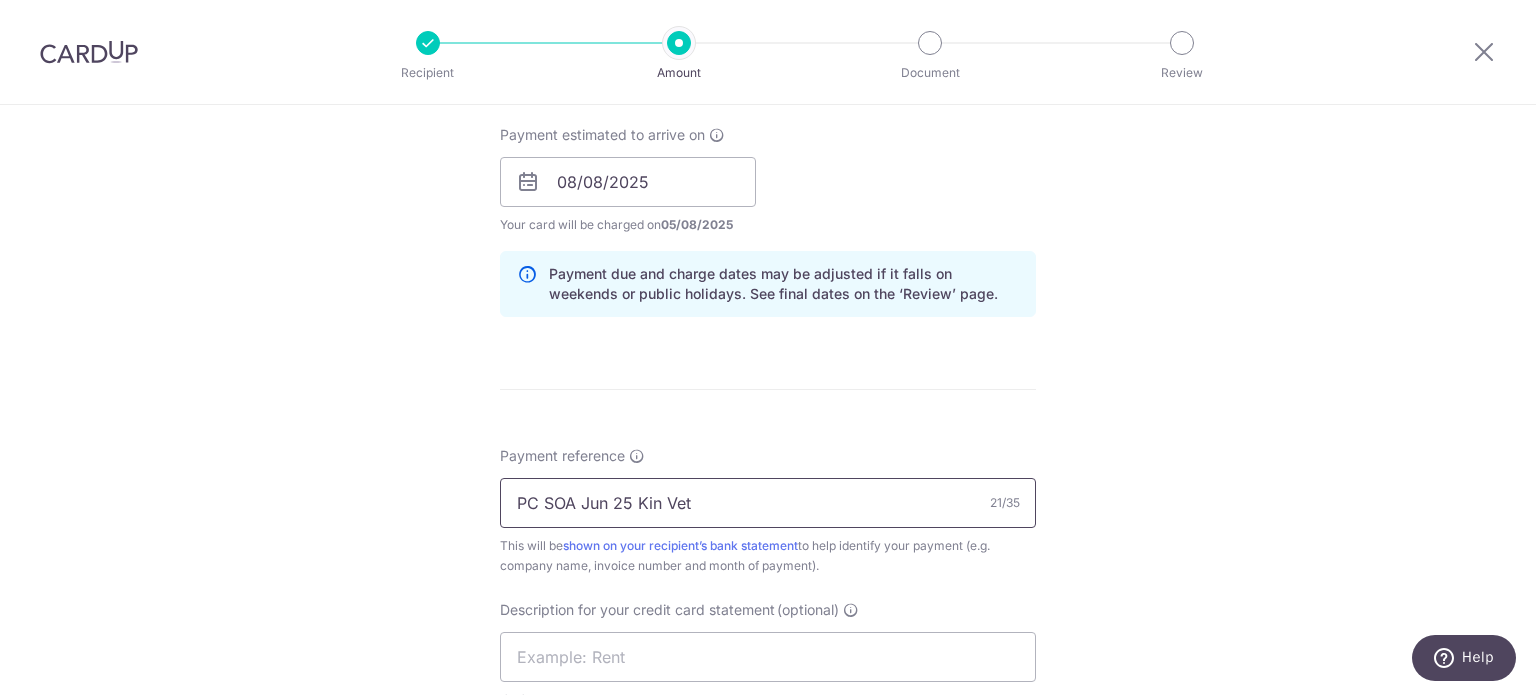 click on "PC SOA Jun 25 Kin Vet" at bounding box center (768, 503) 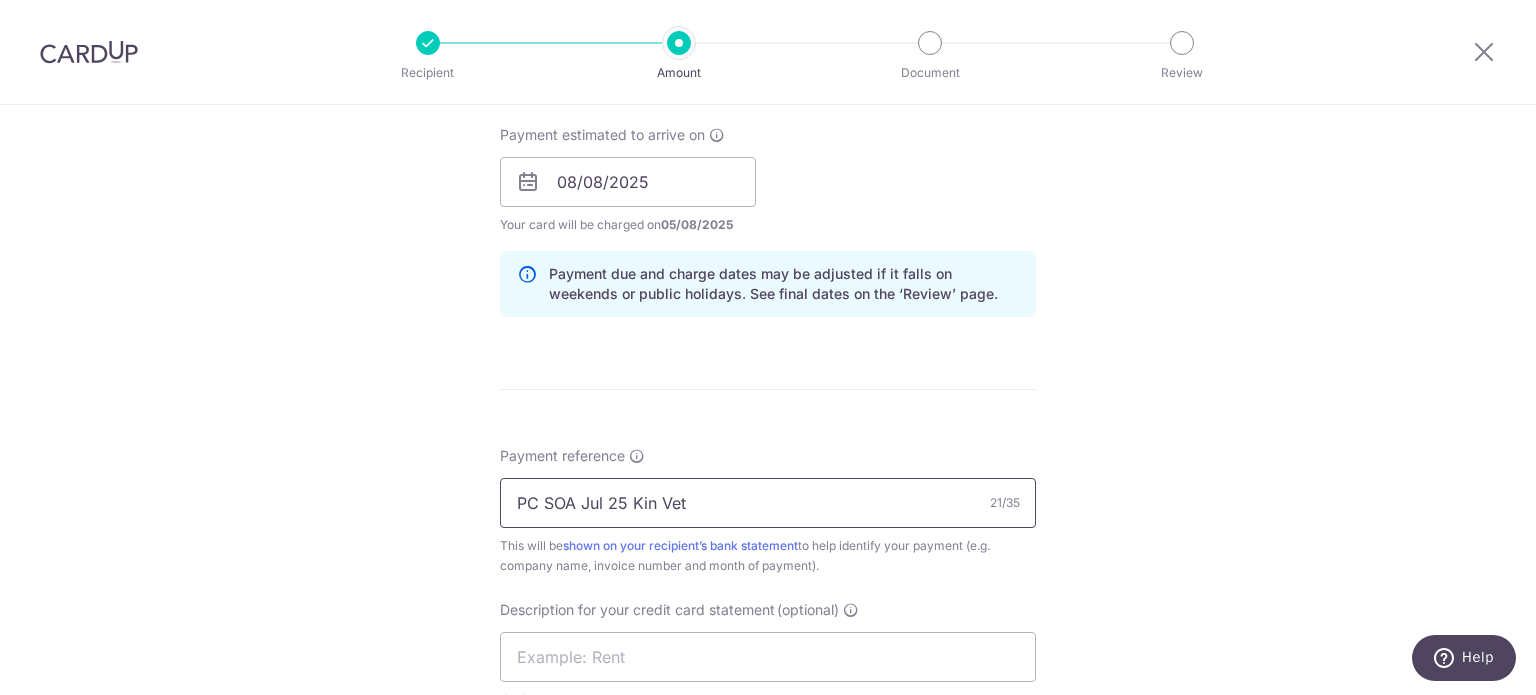 drag, startPoint x: 559, startPoint y: 484, endPoint x: 500, endPoint y: 482, distance: 59.03389 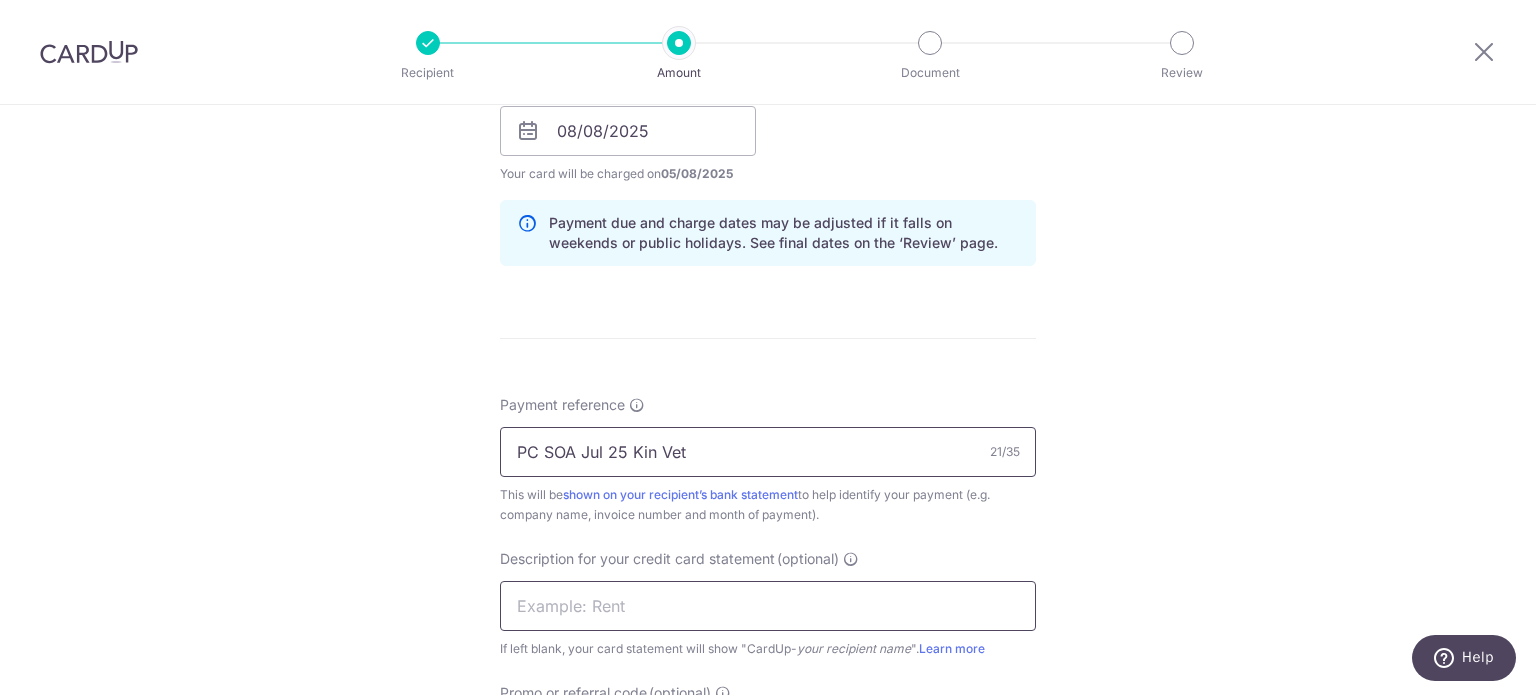 scroll, scrollTop: 1000, scrollLeft: 0, axis: vertical 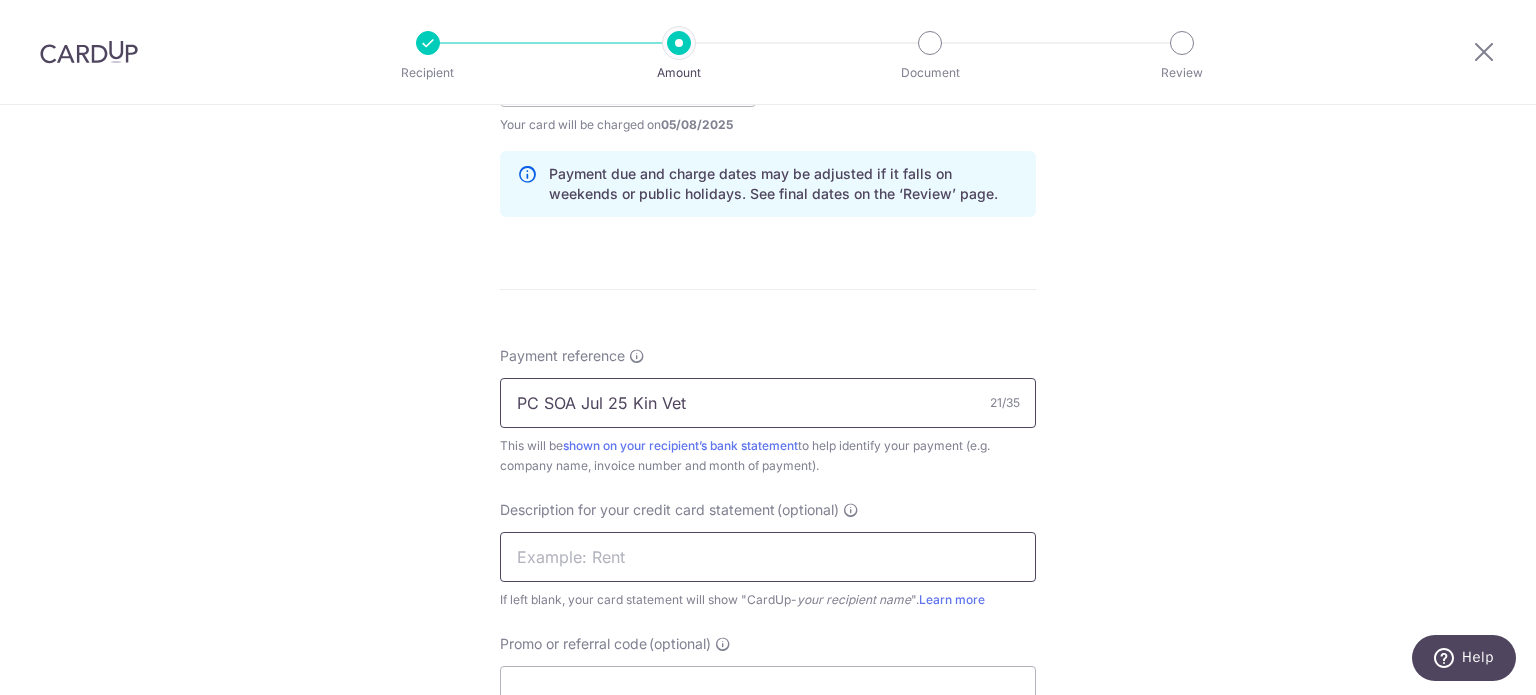 type on "PC SOA Jul 25 Kin Vet" 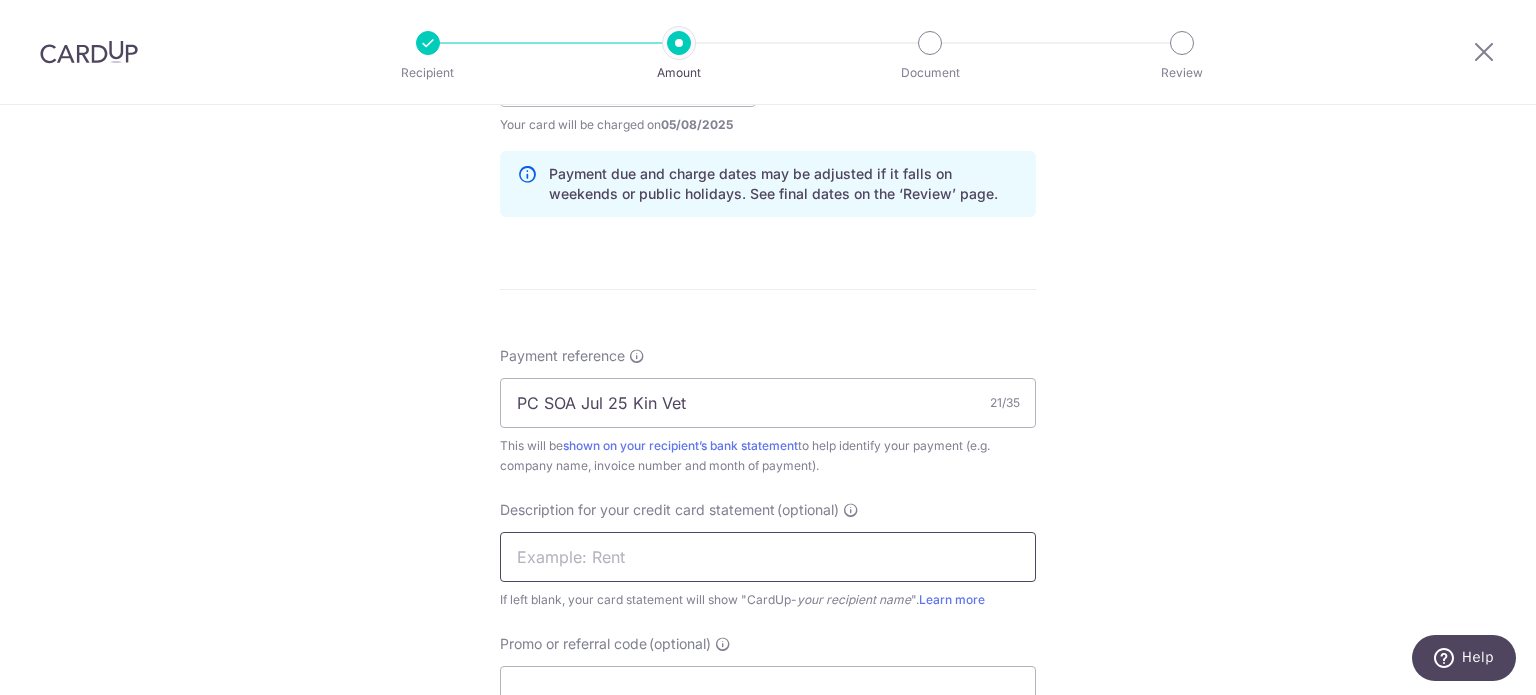click at bounding box center [768, 557] 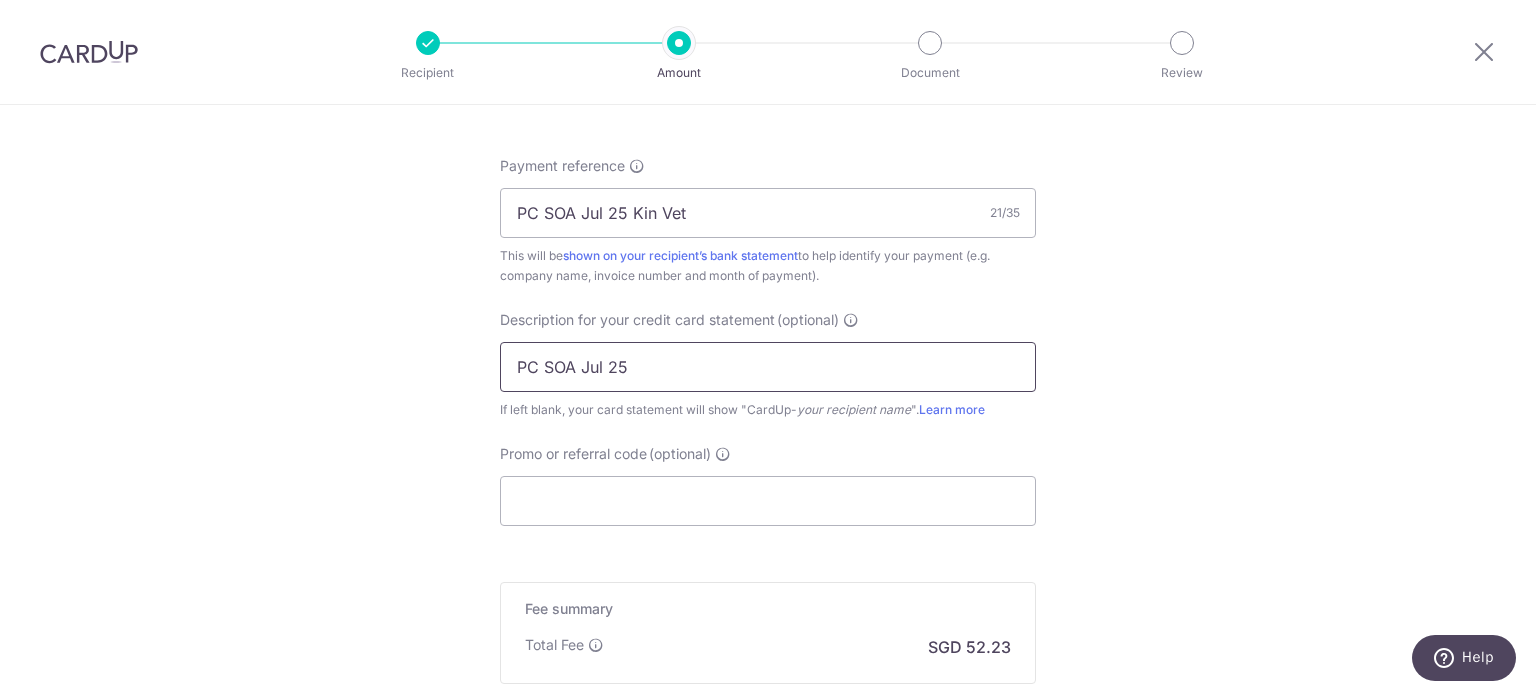 scroll, scrollTop: 1200, scrollLeft: 0, axis: vertical 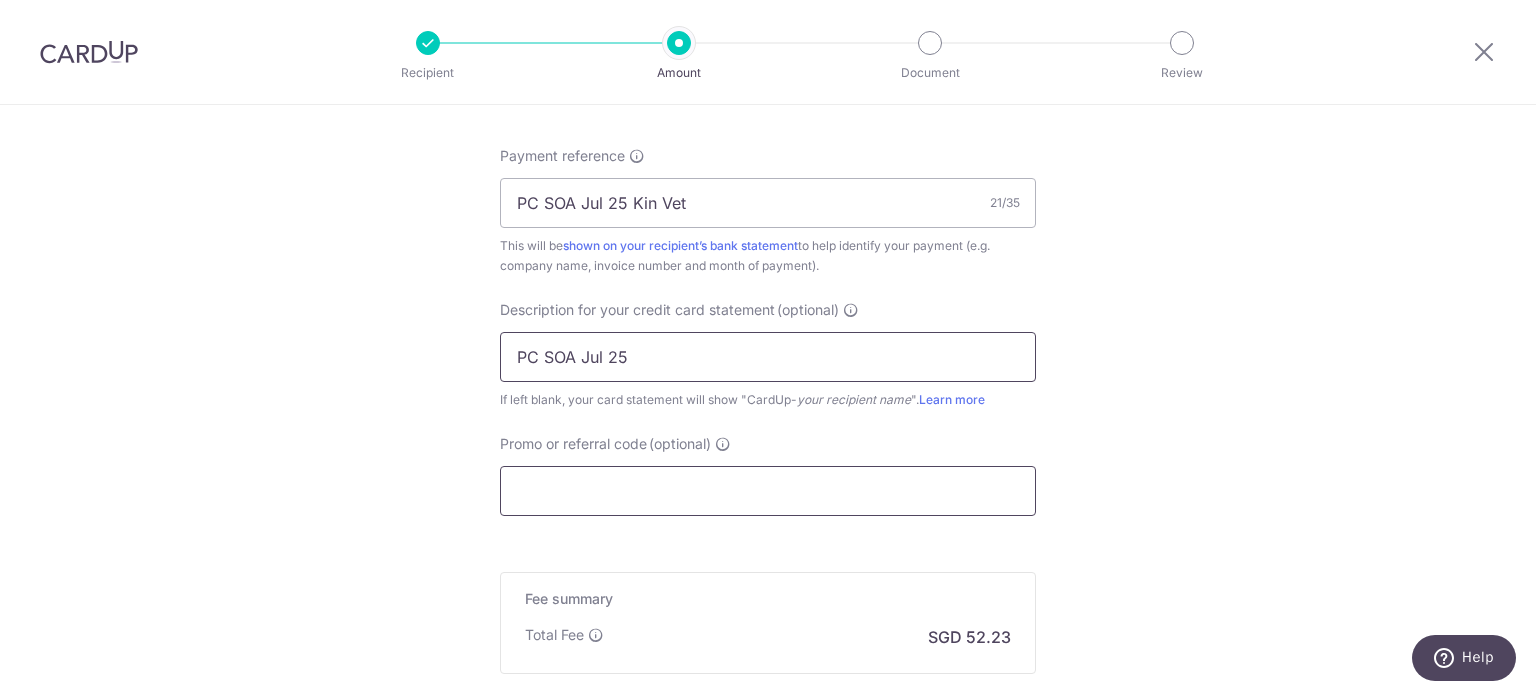 type on "PC SOA Jul 25" 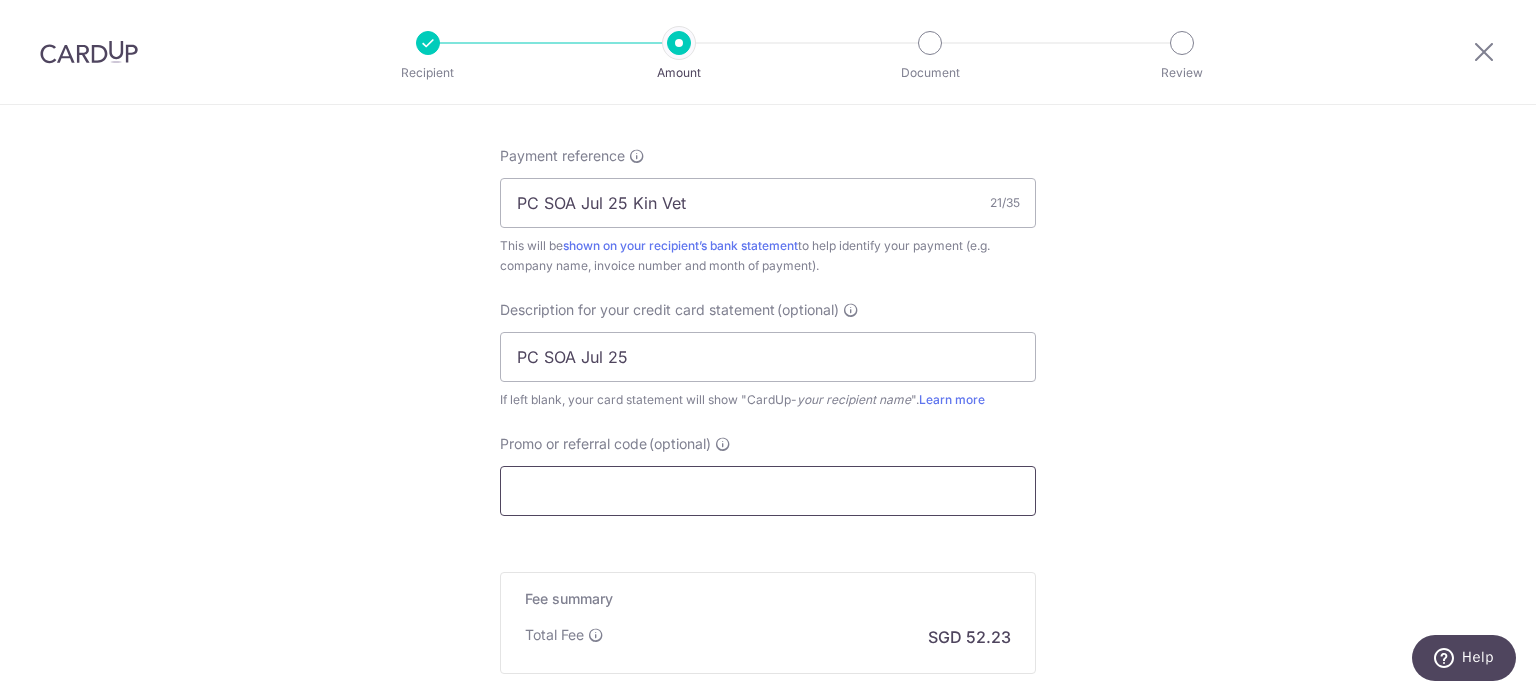 click on "Promo or referral code
(optional)" at bounding box center (768, 491) 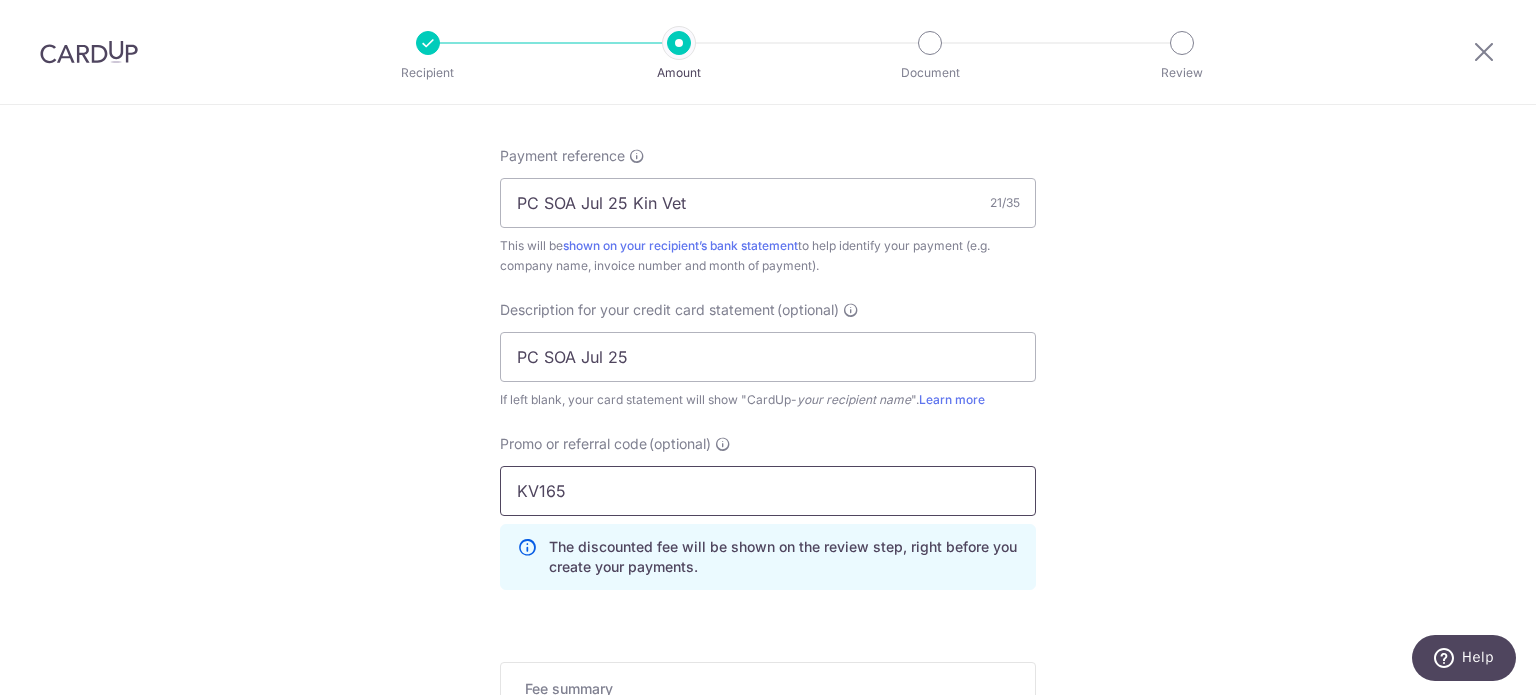 type on "KV165" 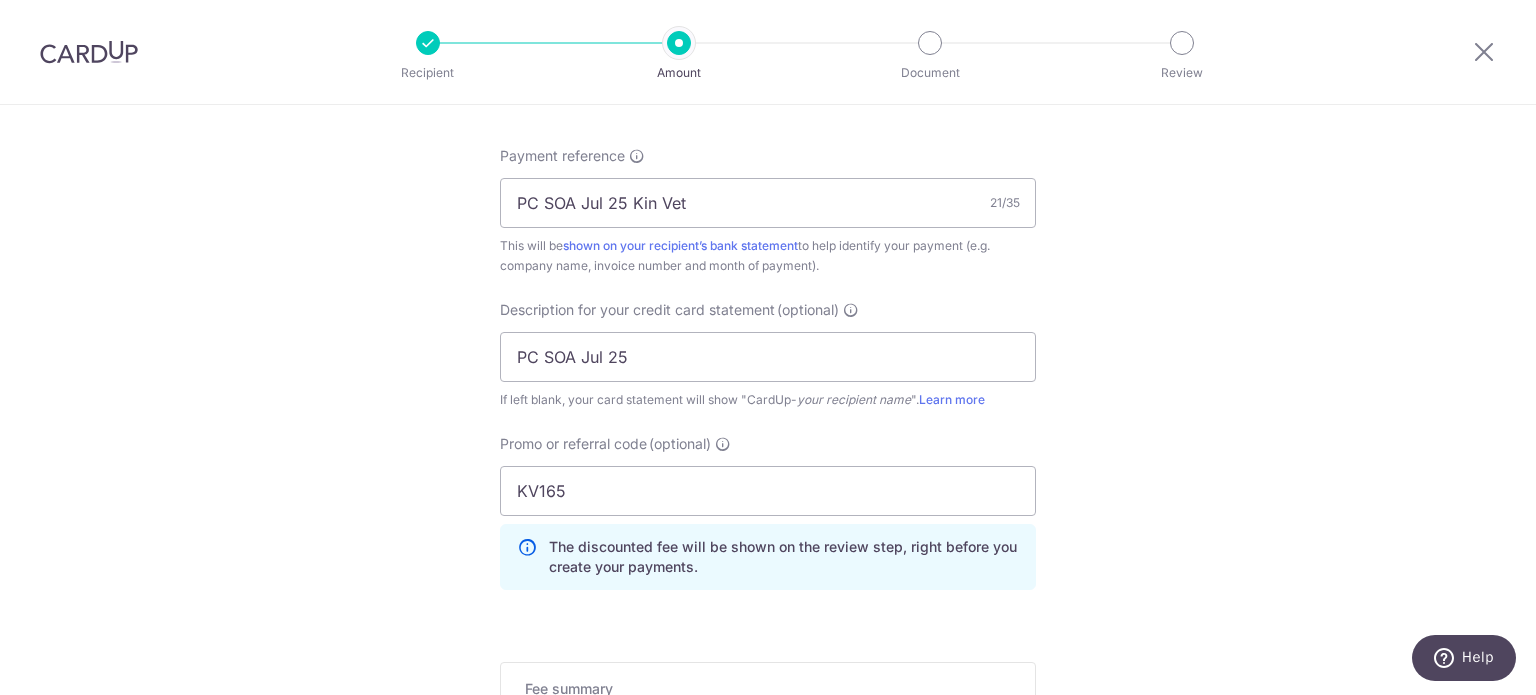 click on "Tell us more about your payment
Enter payment amount
SGD
2,008.87
2008.87
GST
(optional)
SGD
Select Card
**** 4366
Add credit card
Your Cards
**** 8797
**** 4366
**** 5272
Secure 256-bit SSL" at bounding box center (768, -38) 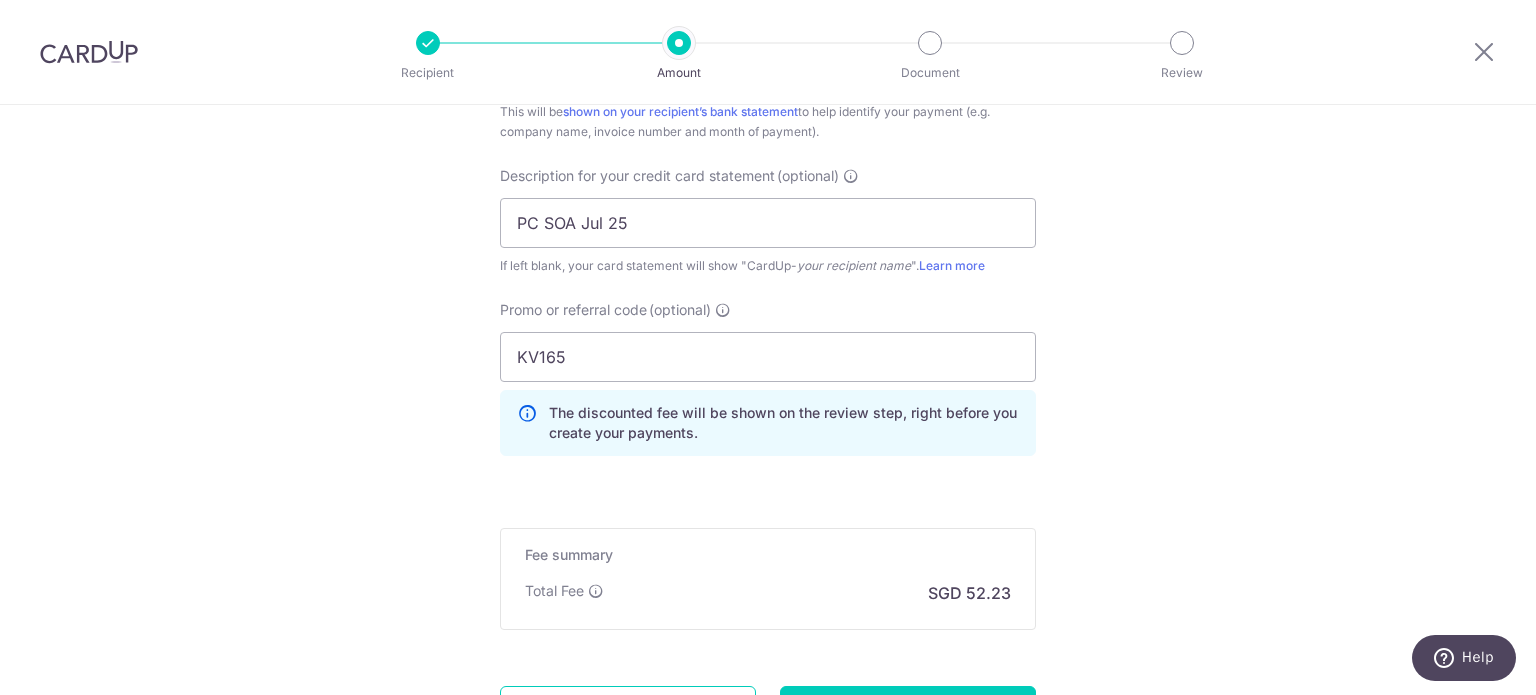 scroll, scrollTop: 1400, scrollLeft: 0, axis: vertical 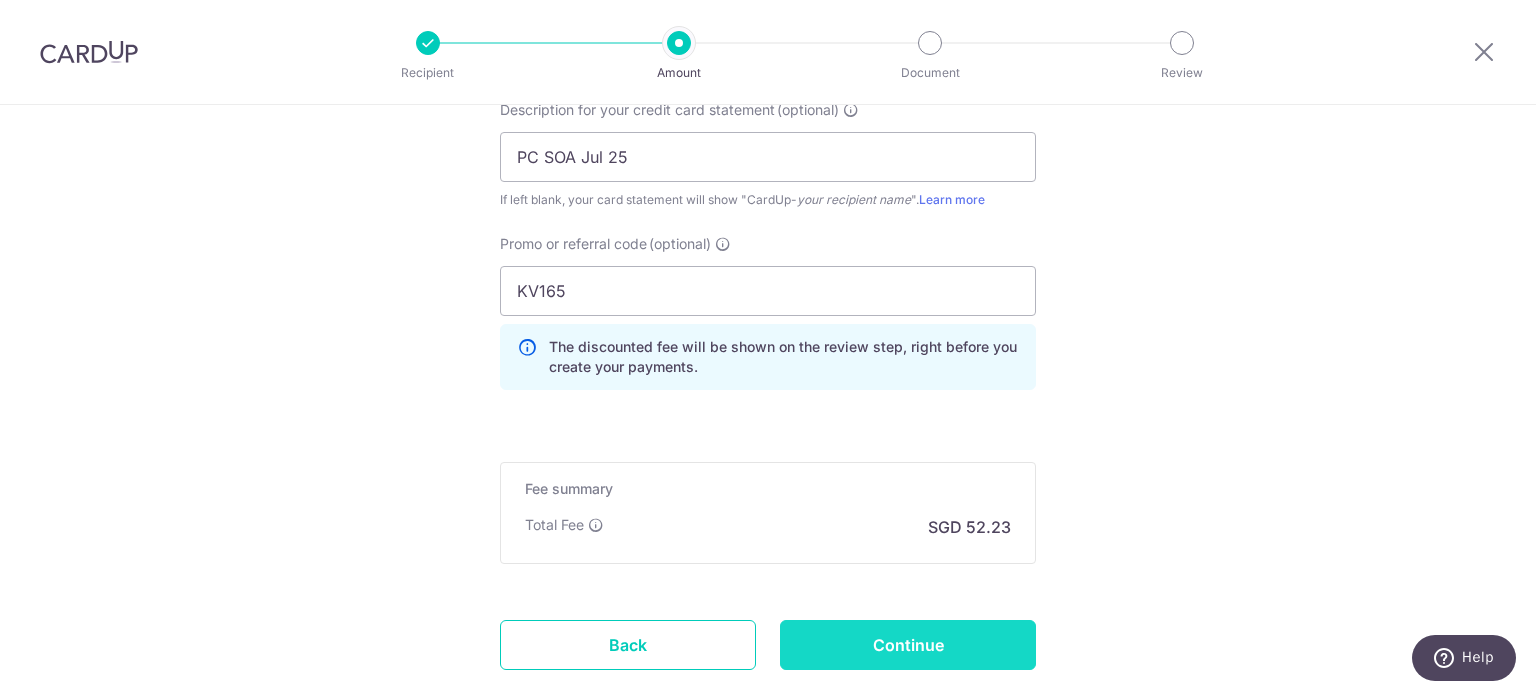 click on "Continue" at bounding box center (908, 645) 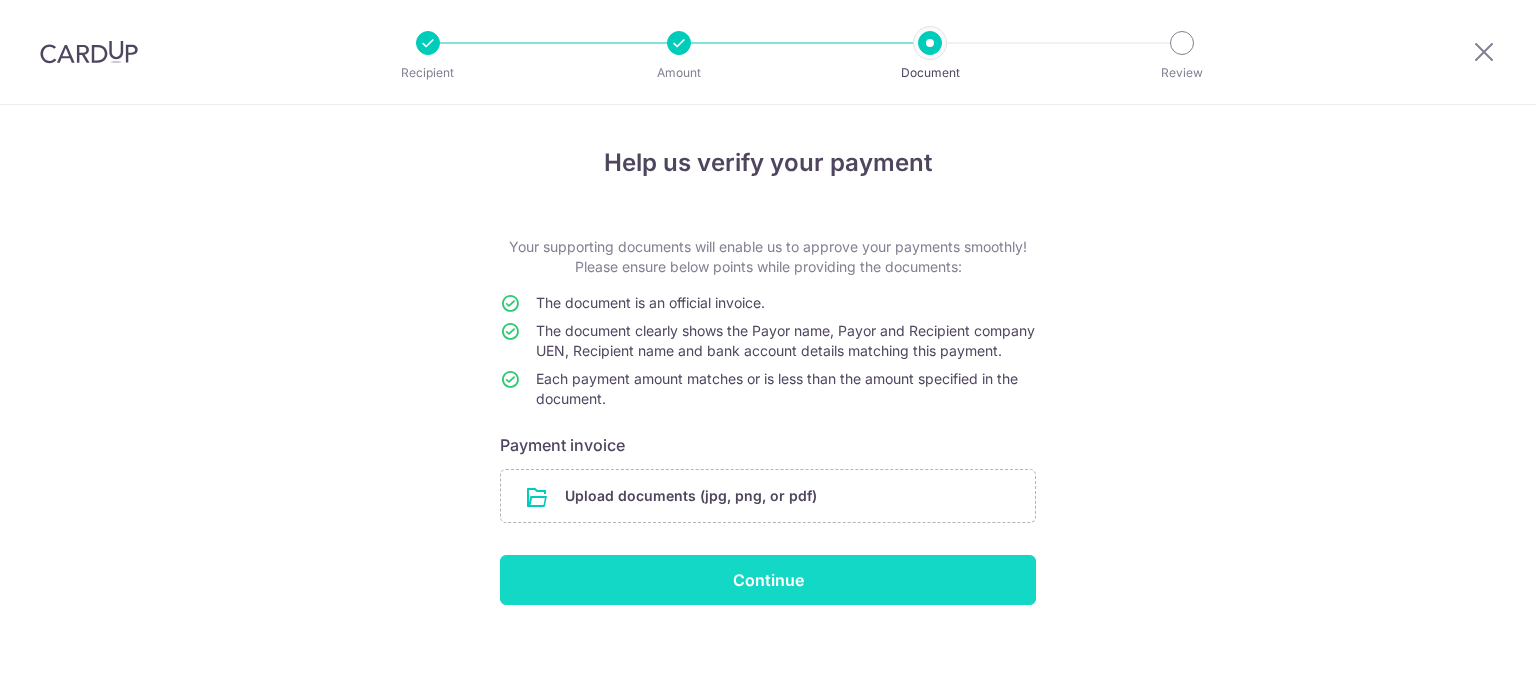 scroll, scrollTop: 0, scrollLeft: 0, axis: both 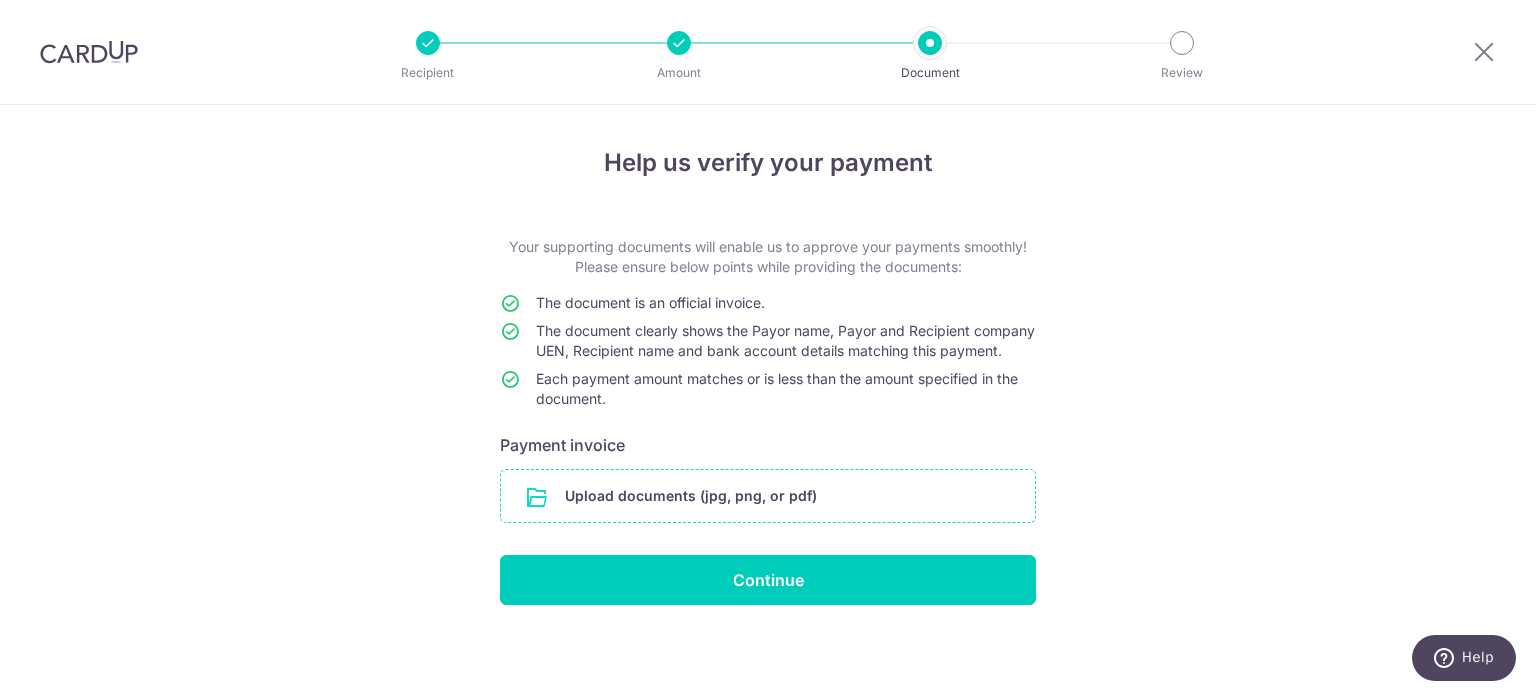 click at bounding box center [768, 496] 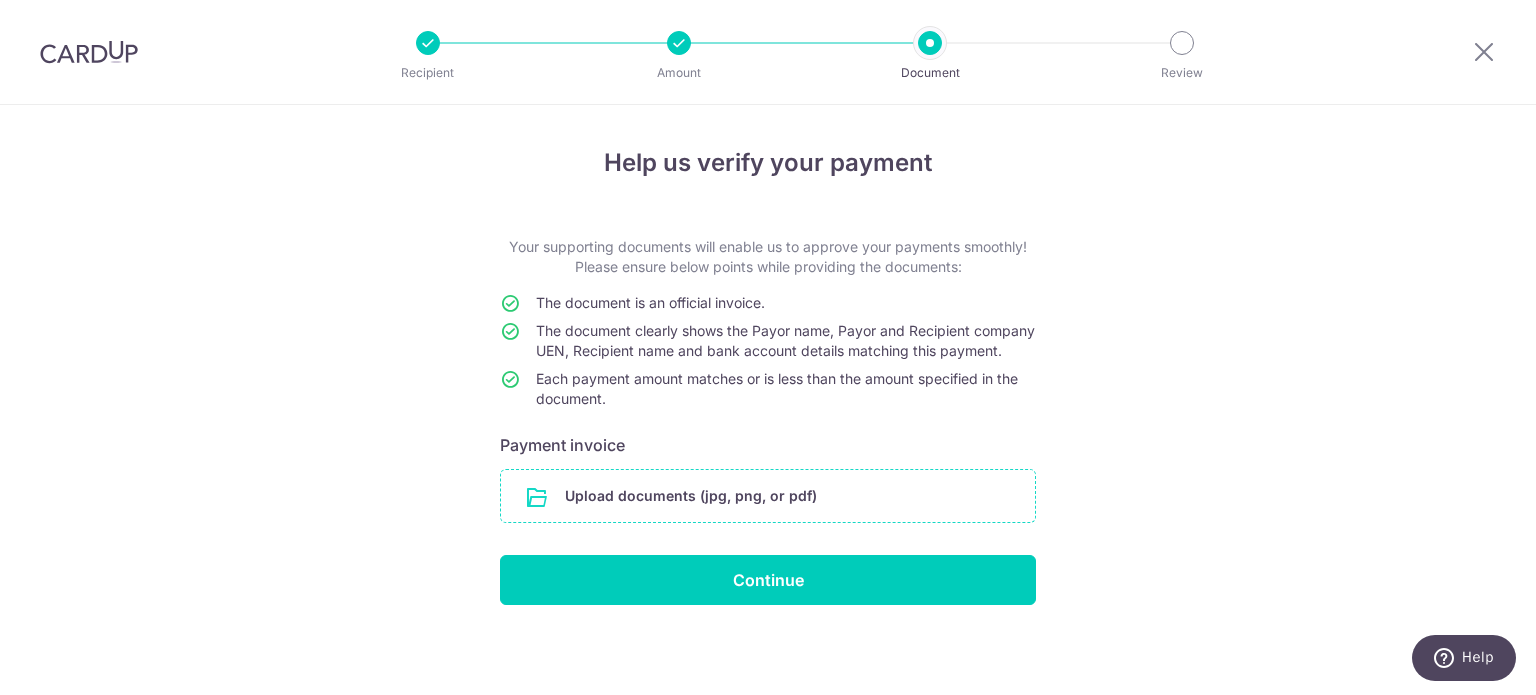 click at bounding box center [768, 496] 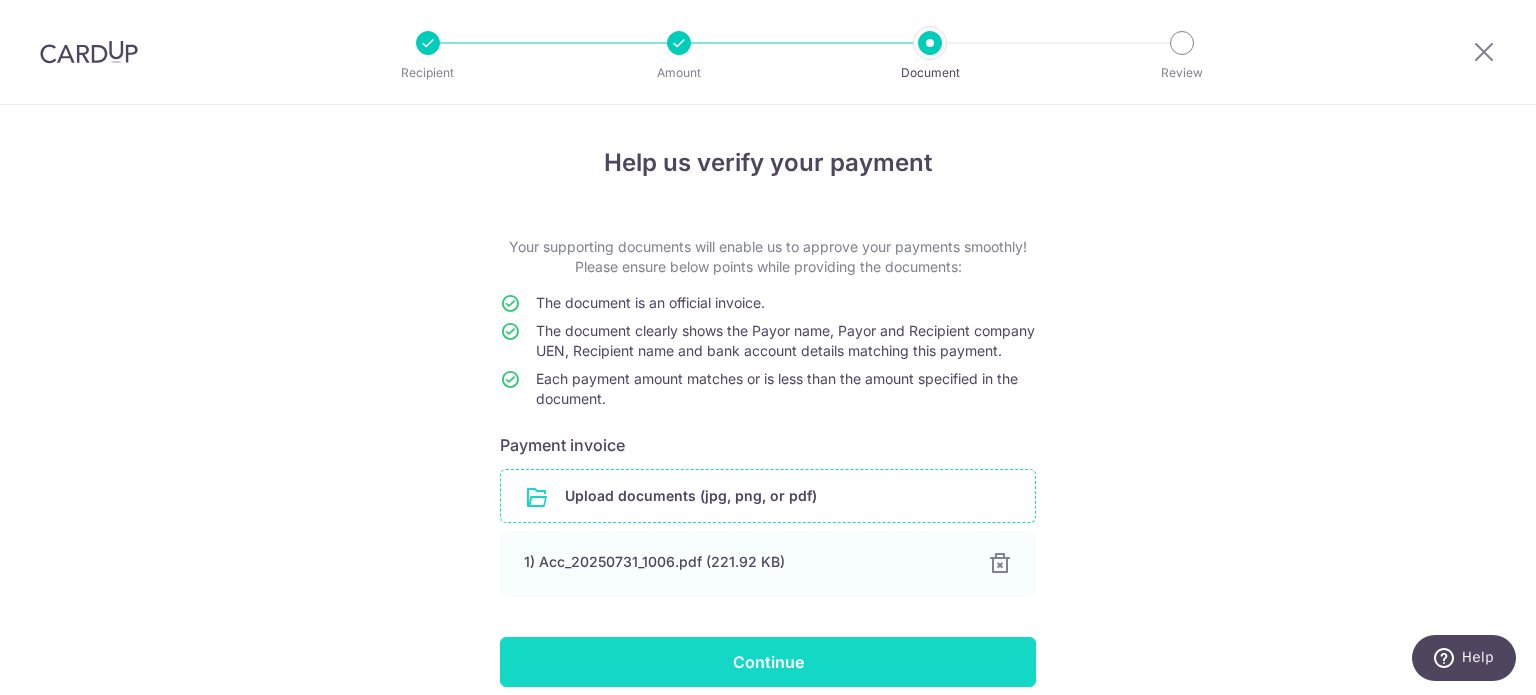 click on "Continue" at bounding box center [768, 662] 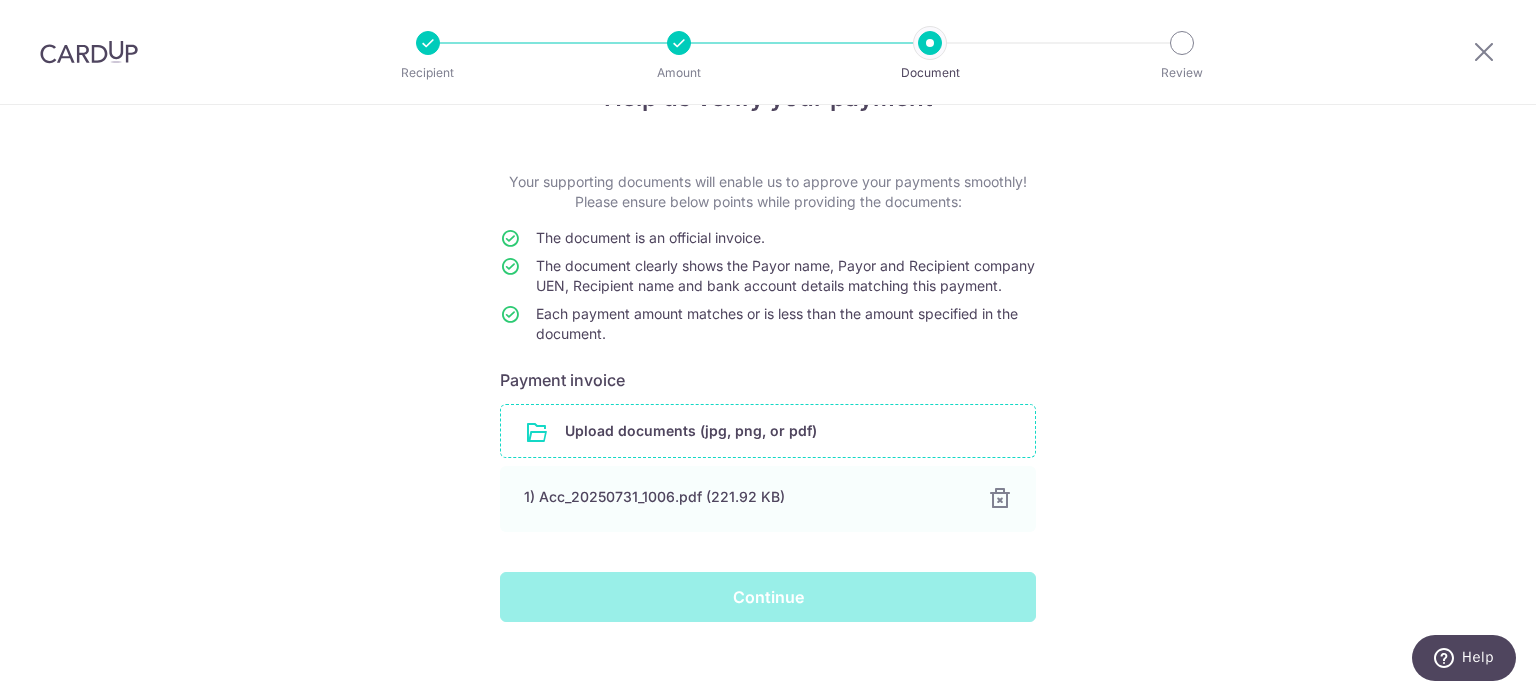 scroll, scrollTop: 100, scrollLeft: 0, axis: vertical 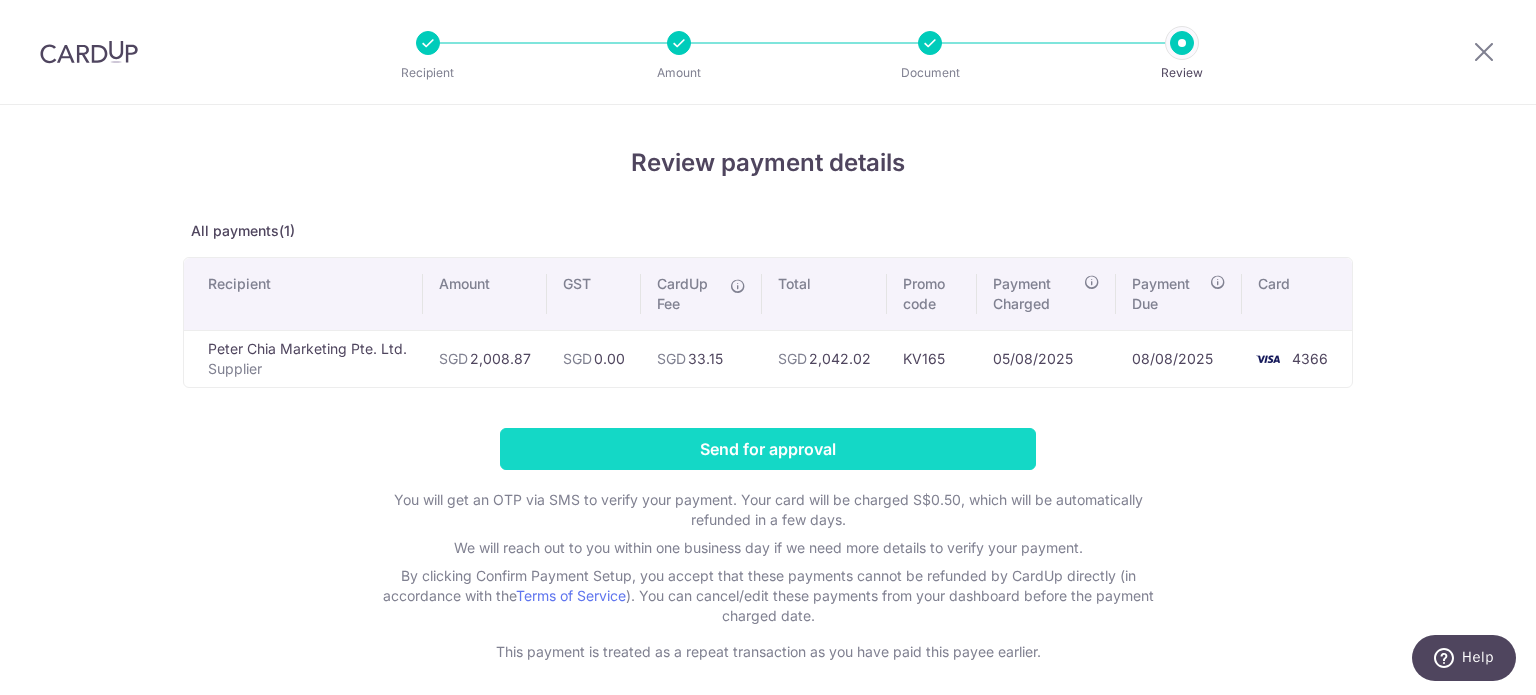 click on "Send for approval" at bounding box center [768, 449] 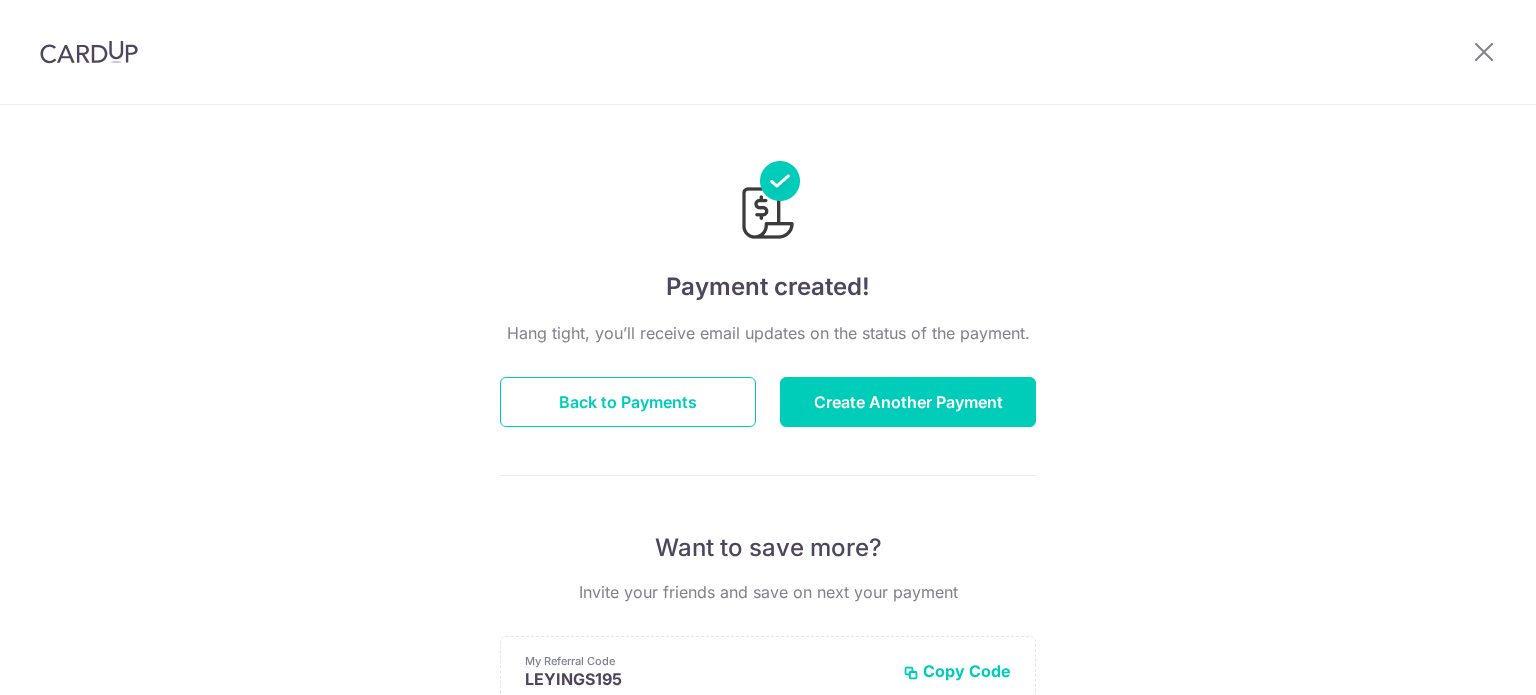 scroll, scrollTop: 0, scrollLeft: 0, axis: both 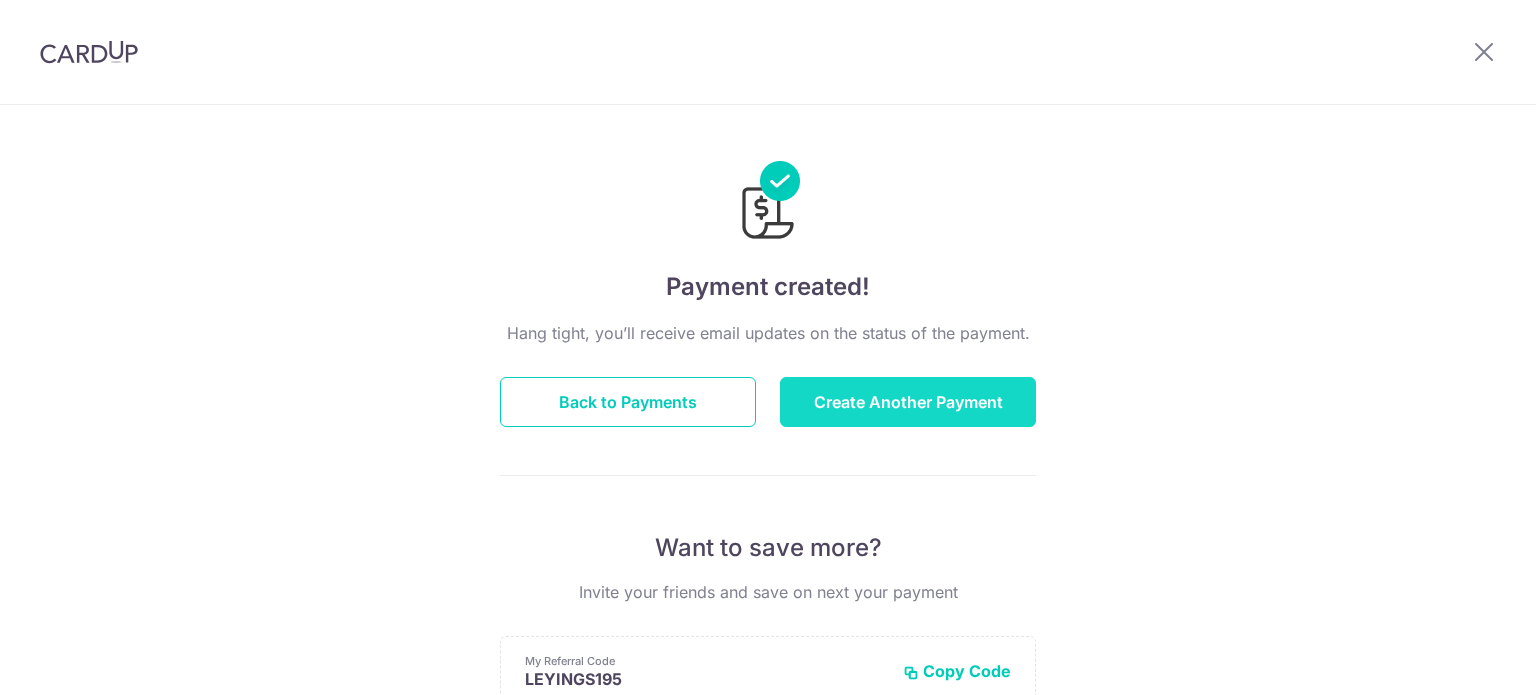 click on "Create Another Payment" at bounding box center (908, 402) 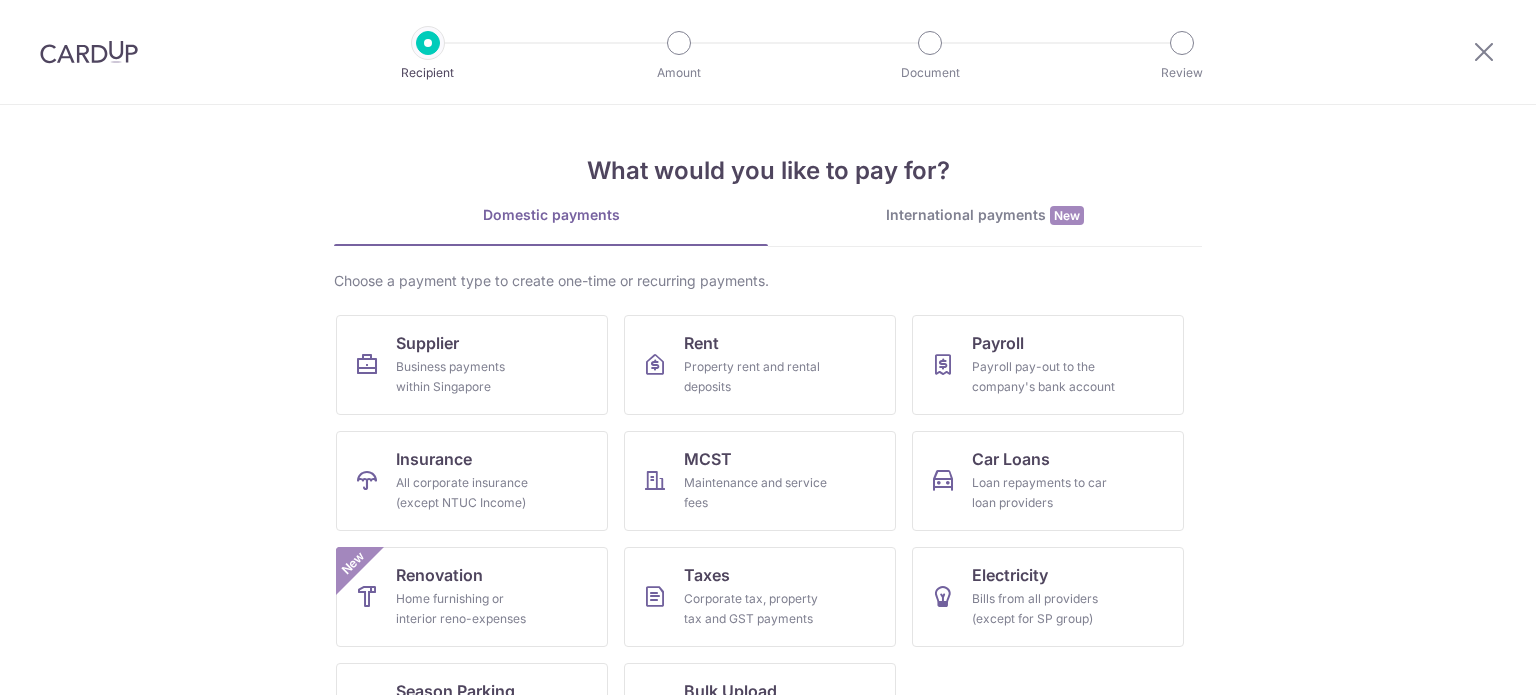 scroll, scrollTop: 0, scrollLeft: 0, axis: both 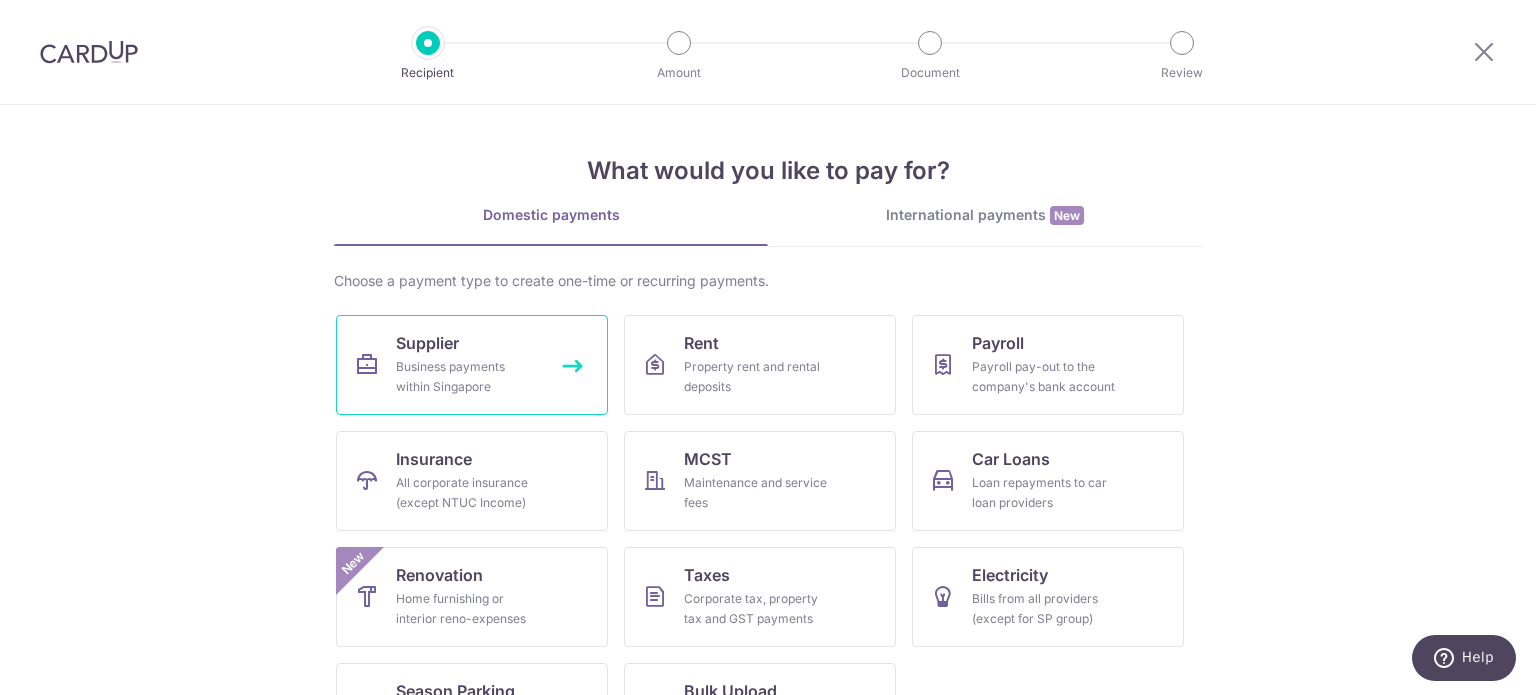 click on "Supplier Business payments within Singapore" at bounding box center (472, 365) 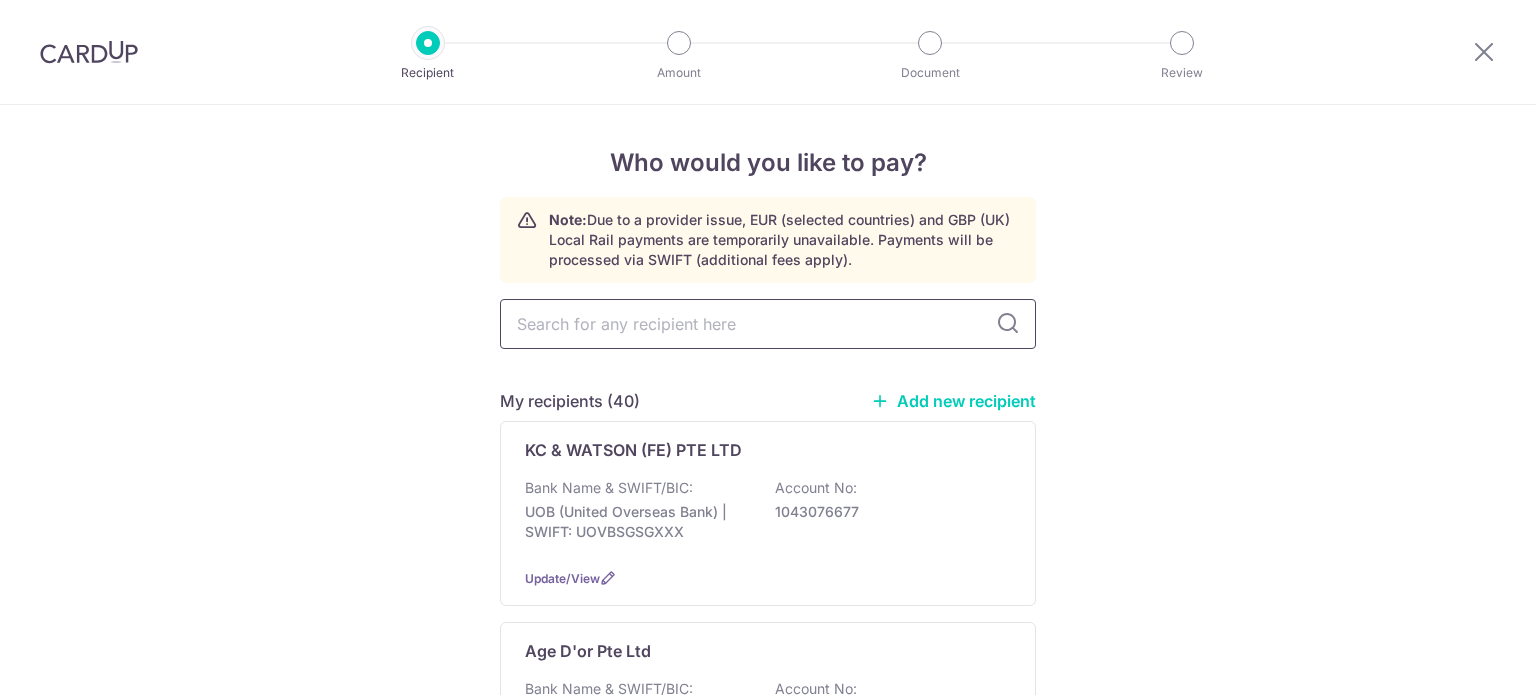 scroll, scrollTop: 0, scrollLeft: 0, axis: both 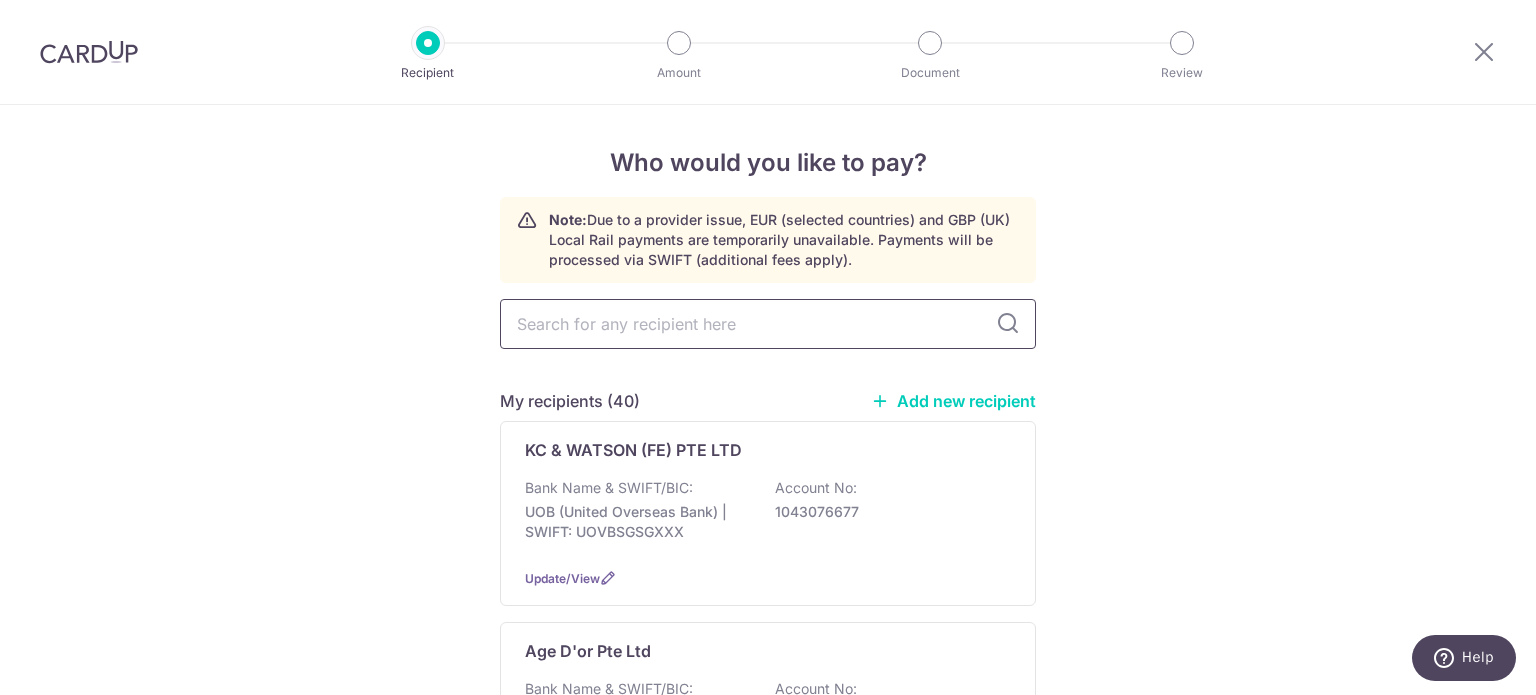 click at bounding box center (768, 324) 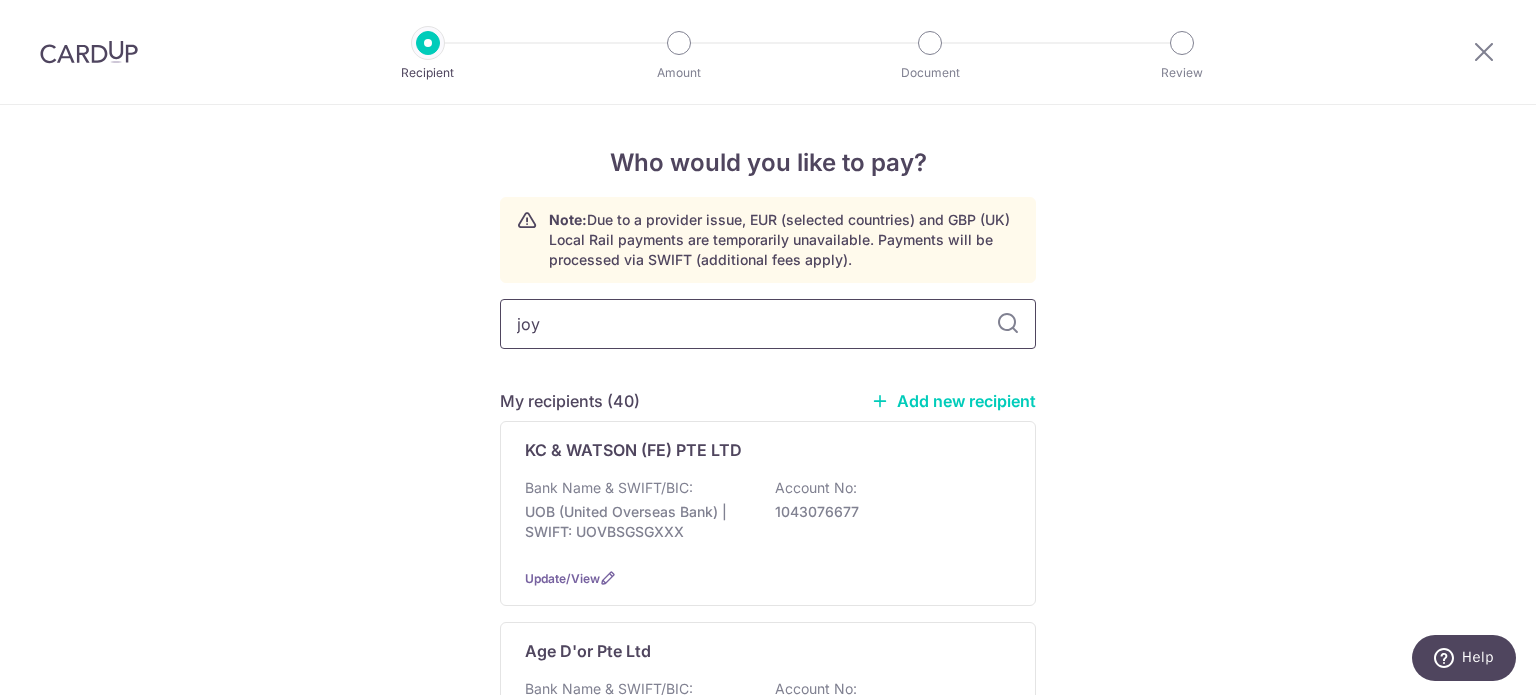type on "joys" 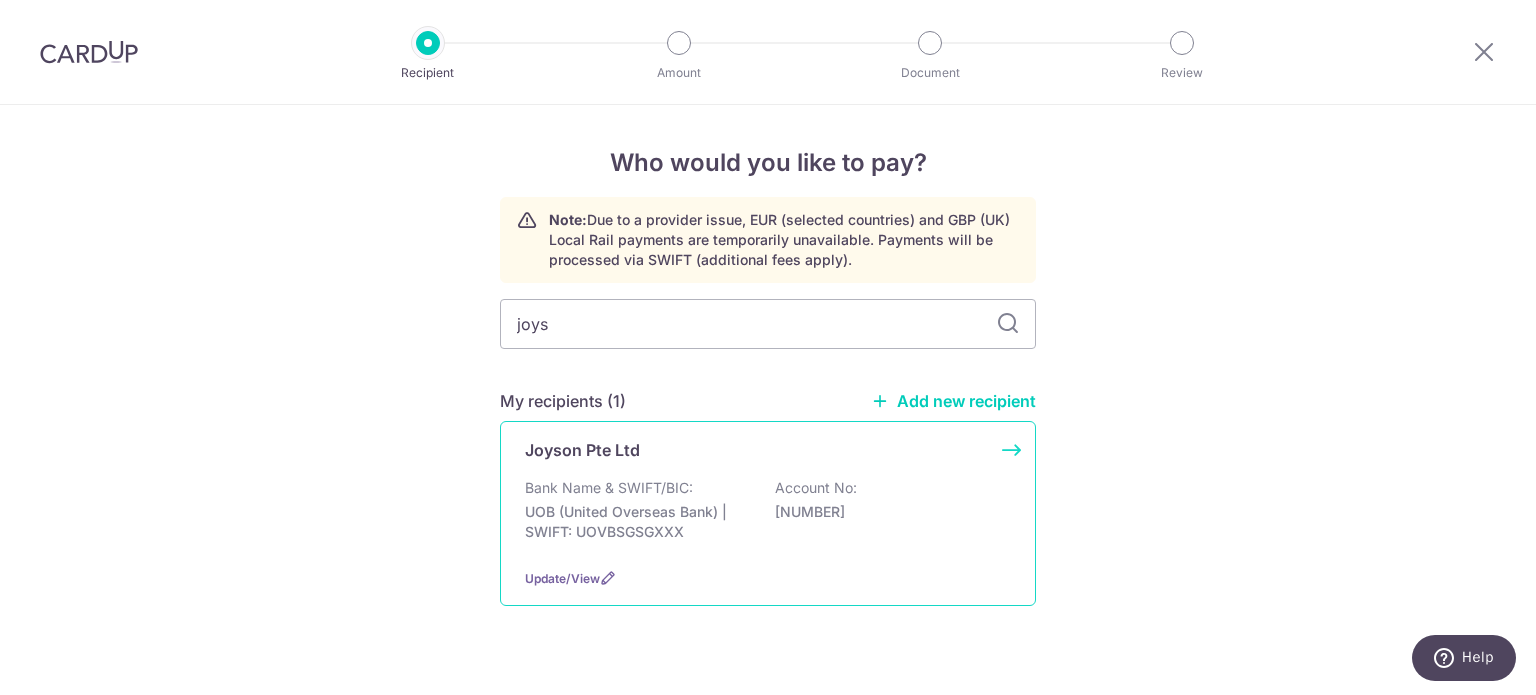 click on "Joyson Pte Ltd" at bounding box center [756, 450] 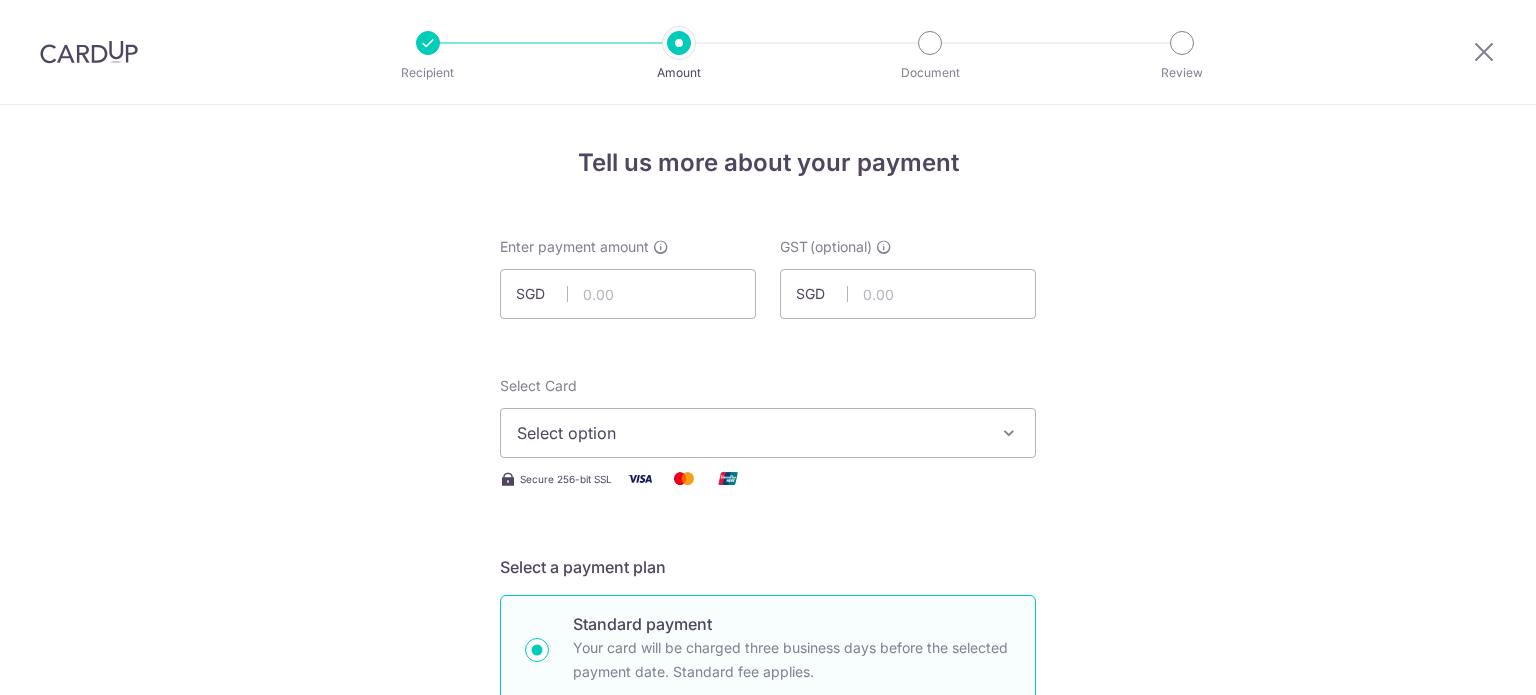 scroll, scrollTop: 0, scrollLeft: 0, axis: both 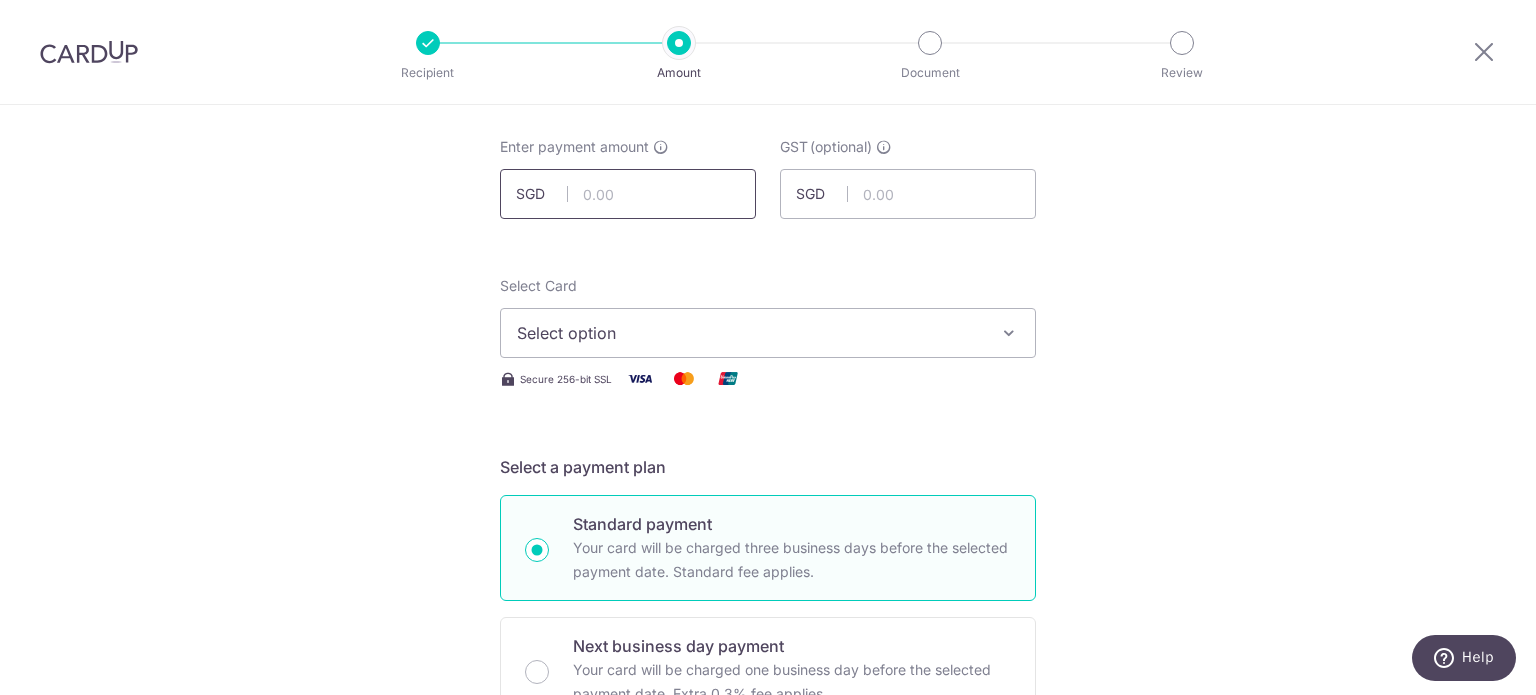 click at bounding box center [628, 194] 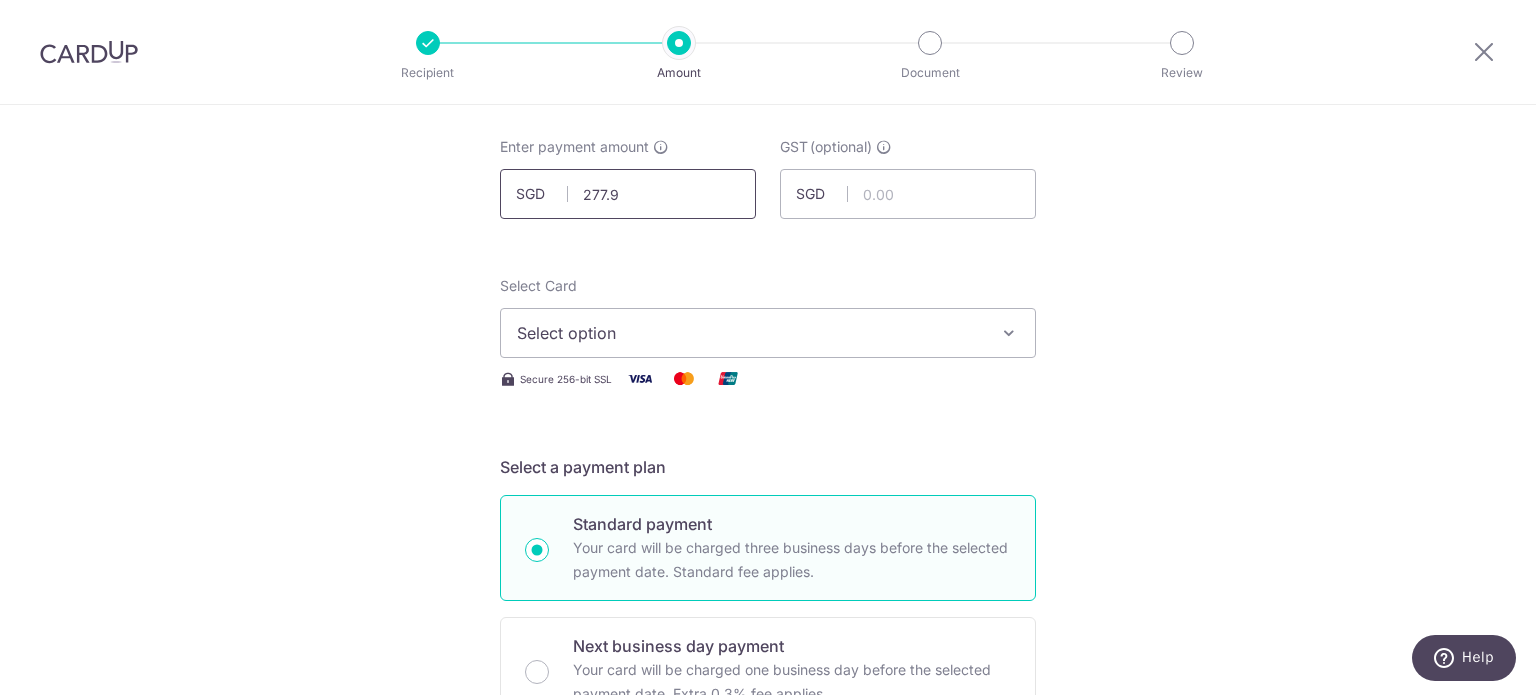 type on "277.95" 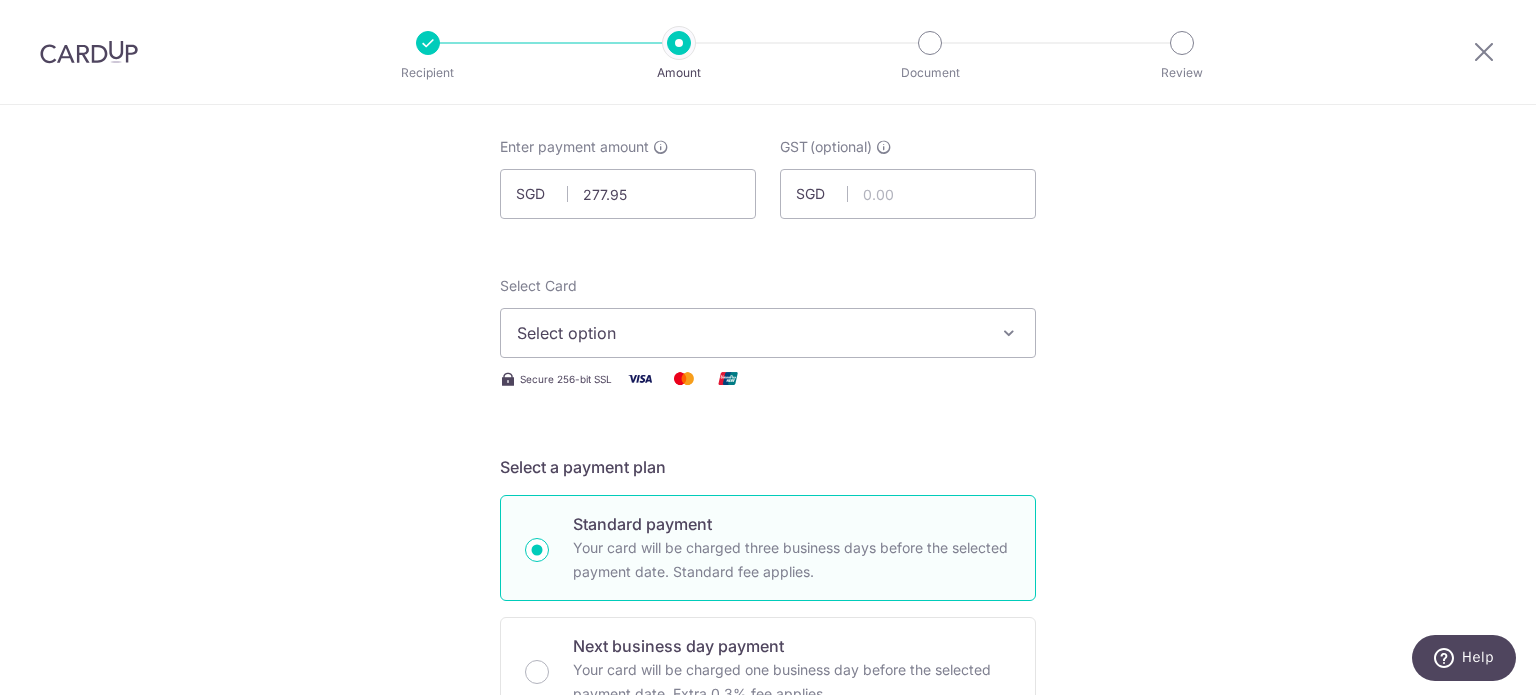 click on "Tell us more about your payment
Enter payment amount
SGD
277.95
277.95
GST
(optional)
SGD
Select Card
Select option
Add credit card
Your Cards
**** 8797
**** 4366
**** 5272
Secure 256-bit SSL" at bounding box center [768, 976] 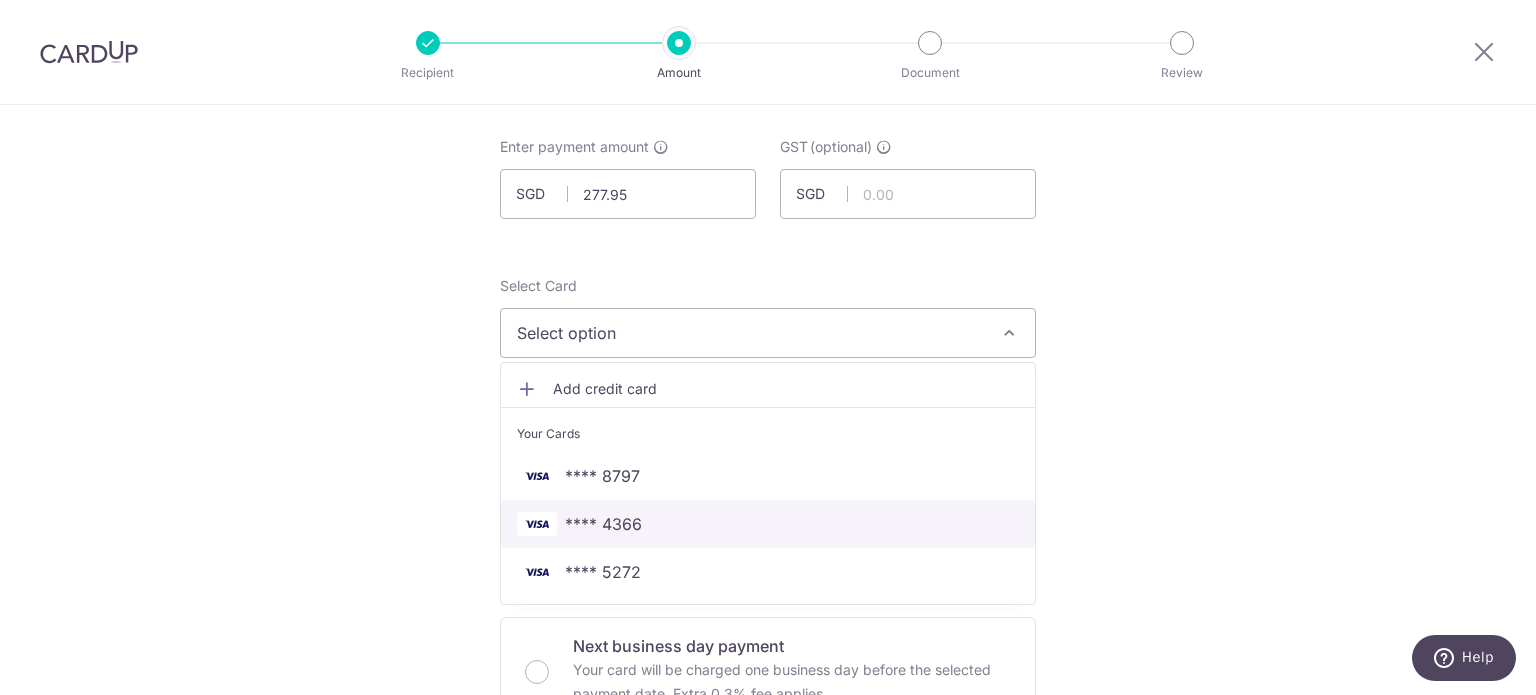 click on "**** 4366" at bounding box center [603, 524] 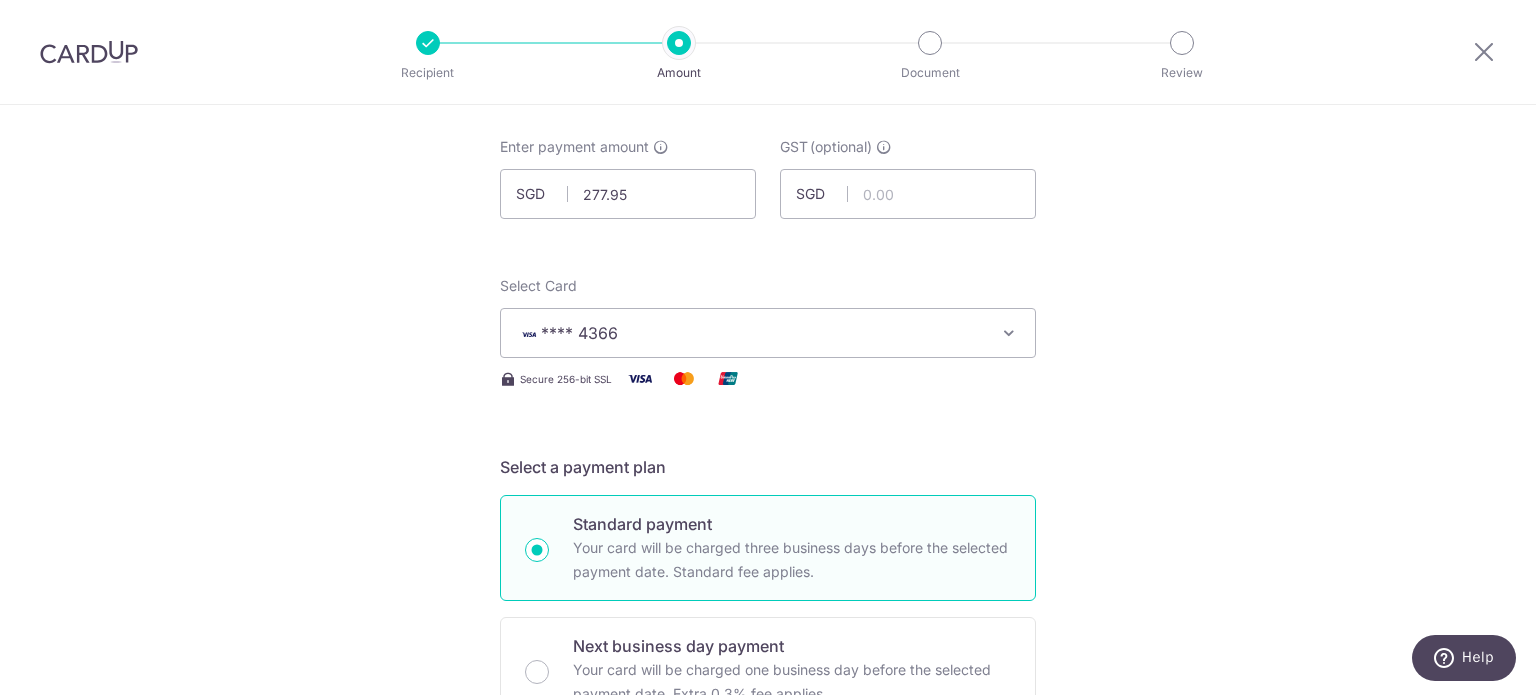 click on "Tell us more about your payment
Enter payment amount
SGD
[PRICE]
[PRICE]
GST
(optional)
SGD
Select Card
**** [LAST_FOUR_DIGITS]
Add credit card
Your Cards
**** [LAST_FOUR_DIGITS]
**** [LAST_FOUR_DIGITS]
**** [LAST_FOUR_DIGITS]
Secure 256-bit SSL" at bounding box center (768, 976) 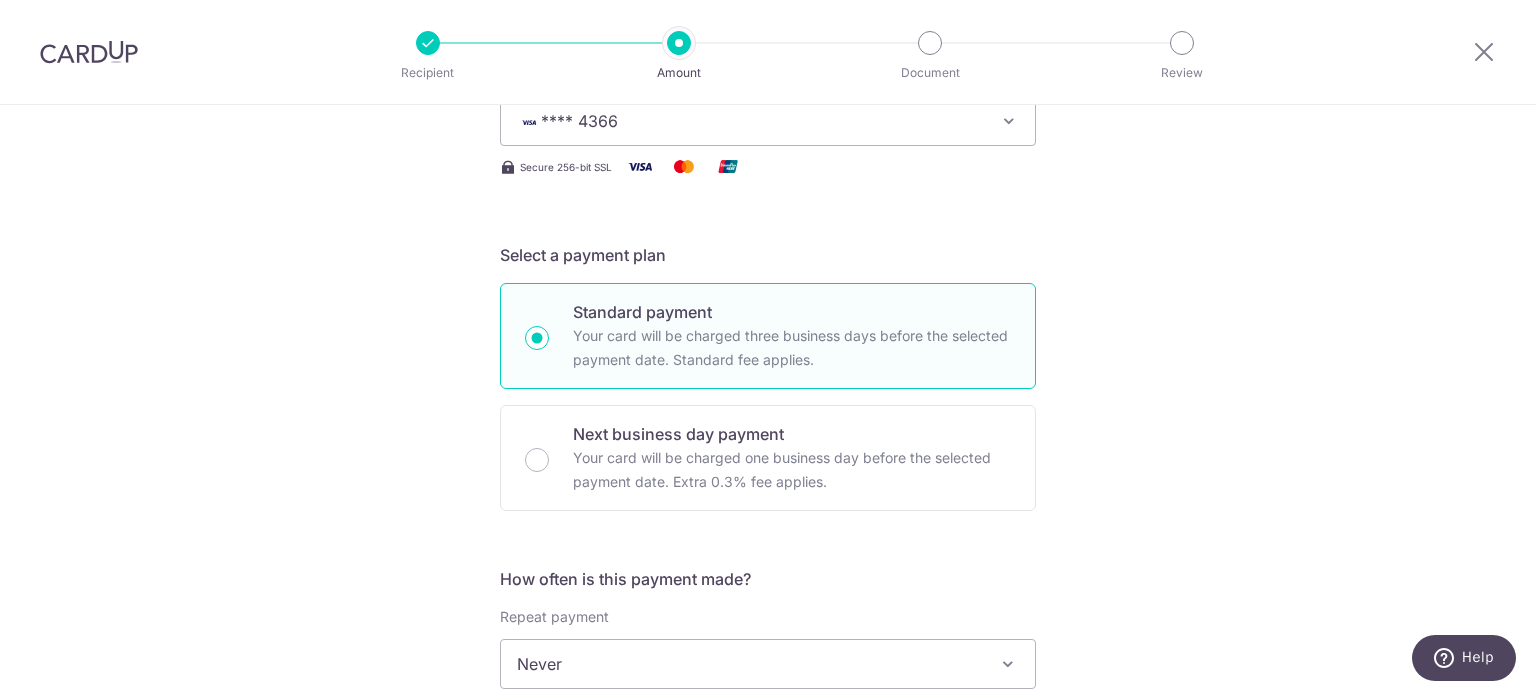 scroll, scrollTop: 500, scrollLeft: 0, axis: vertical 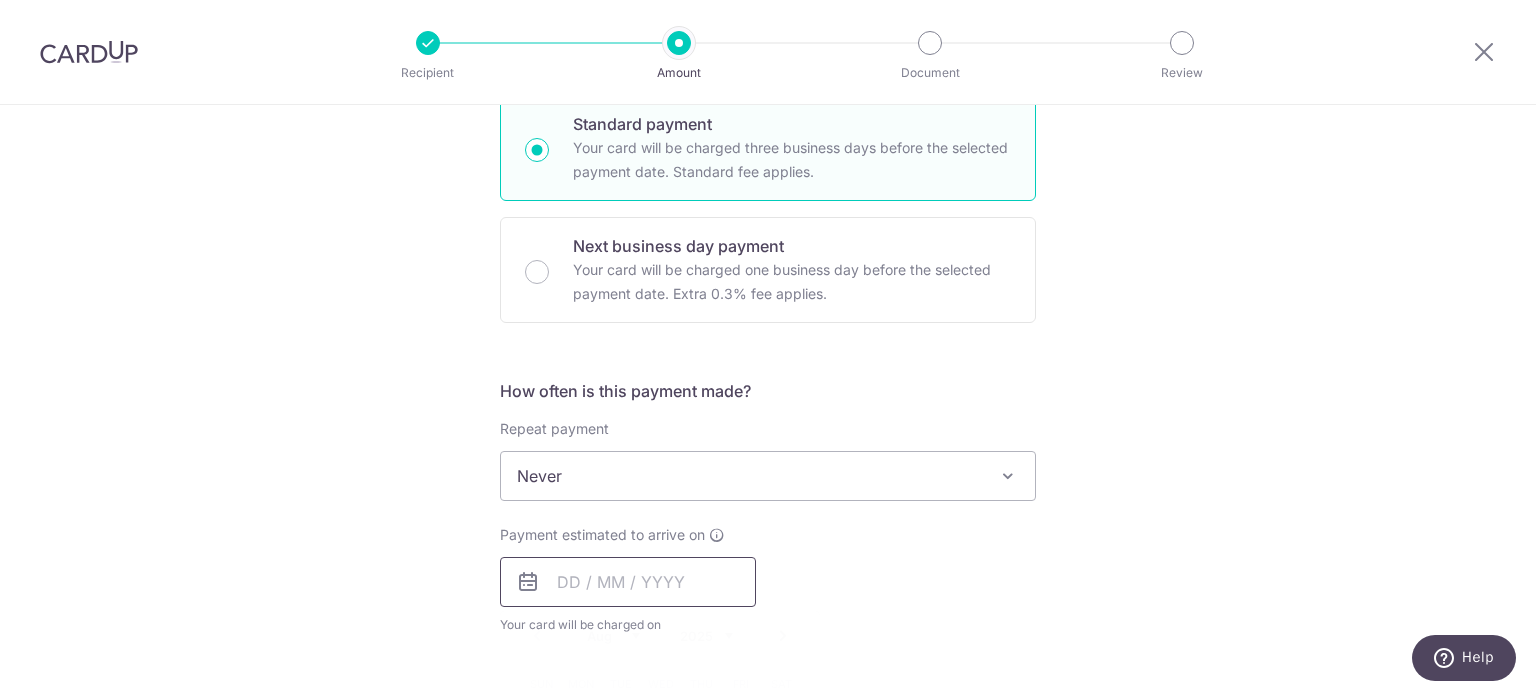 click at bounding box center (628, 582) 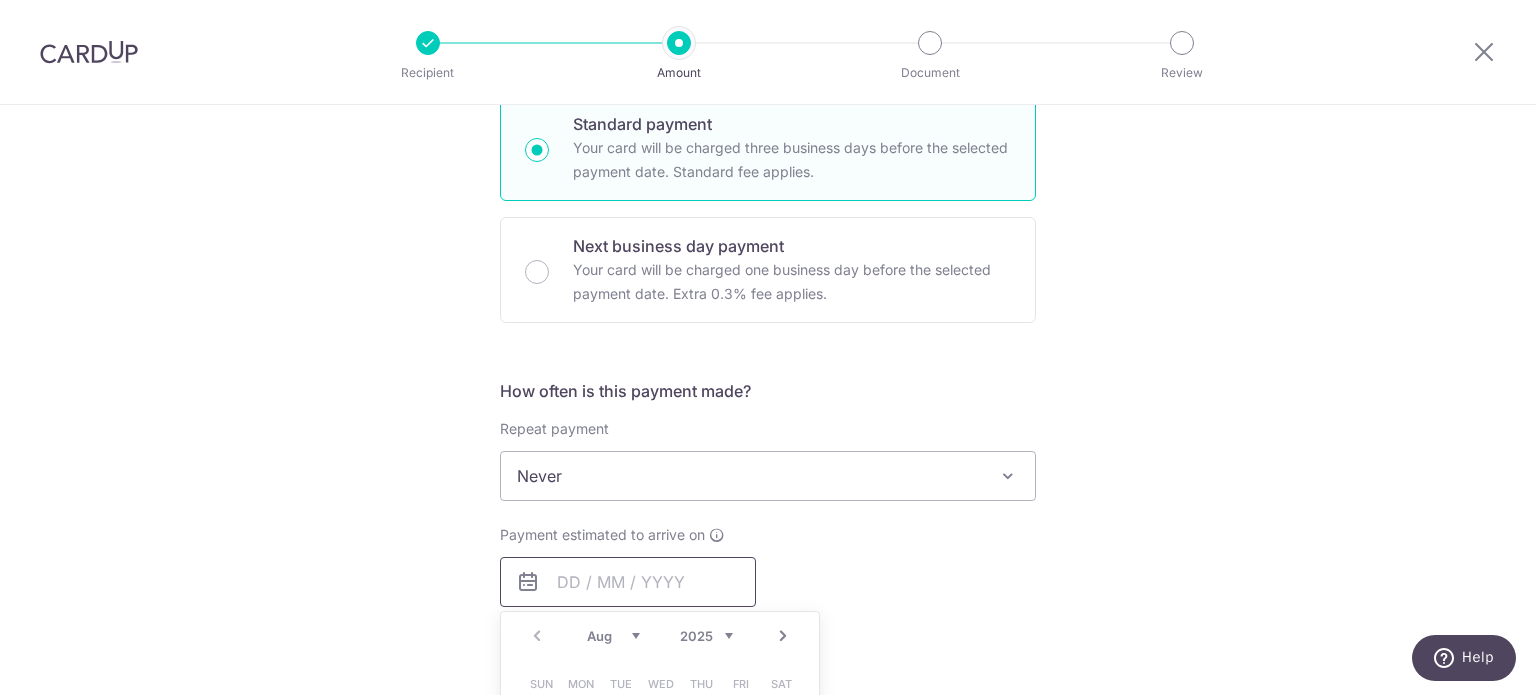 scroll, scrollTop: 700, scrollLeft: 0, axis: vertical 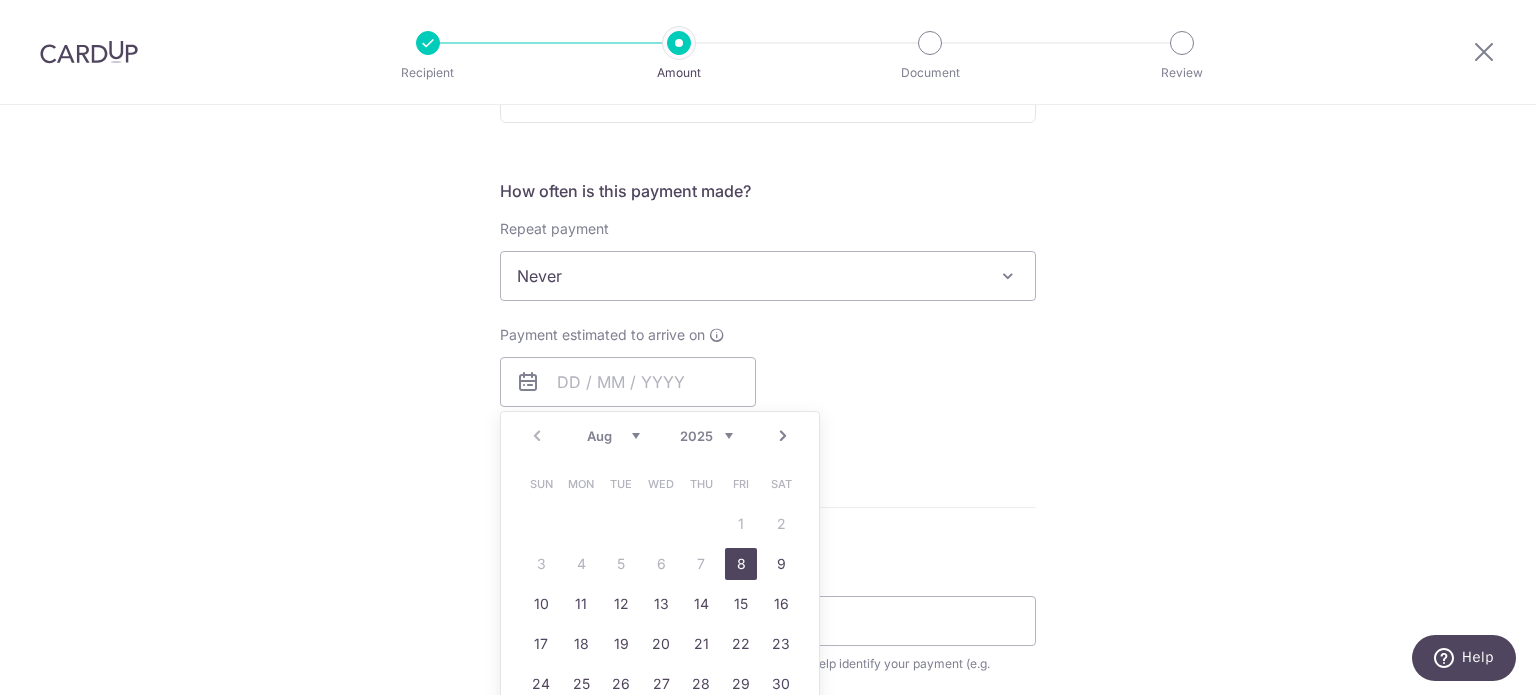 click on "8" at bounding box center (741, 564) 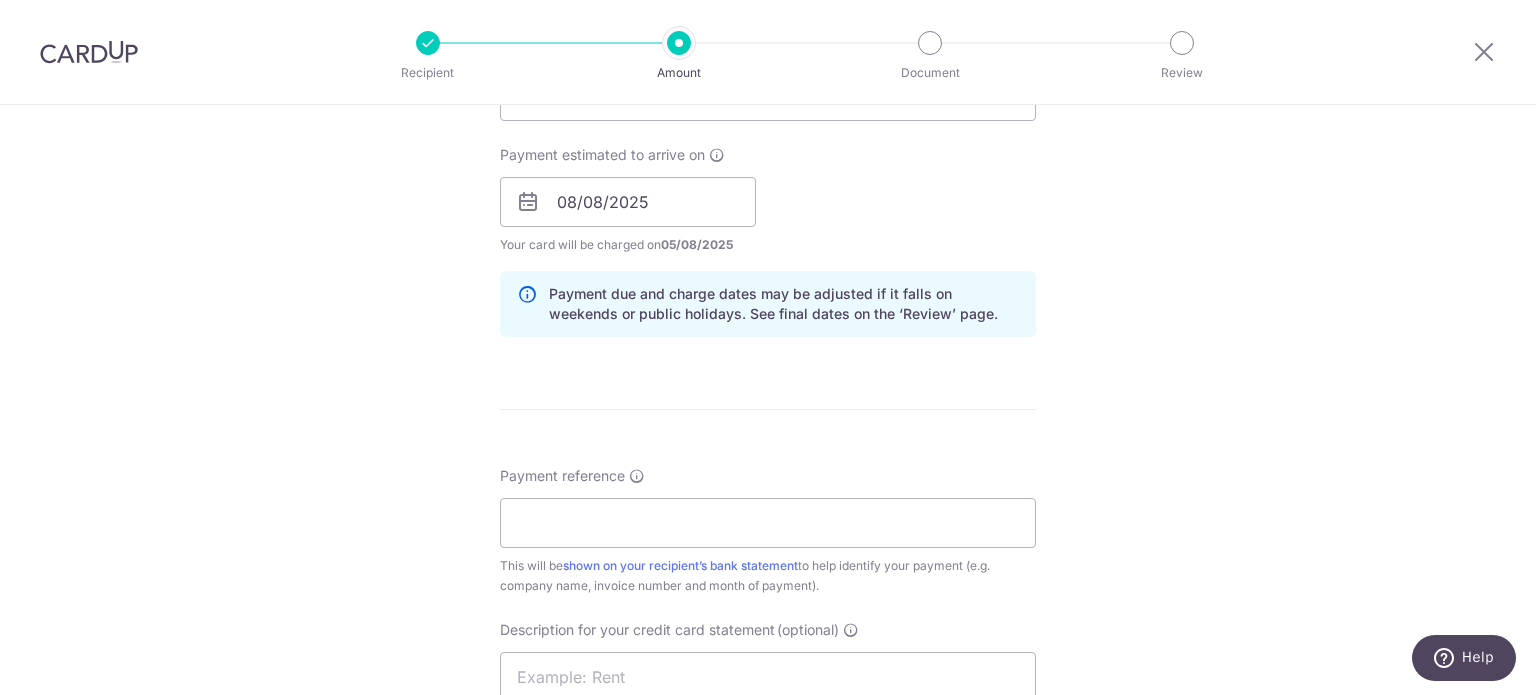 scroll, scrollTop: 1000, scrollLeft: 0, axis: vertical 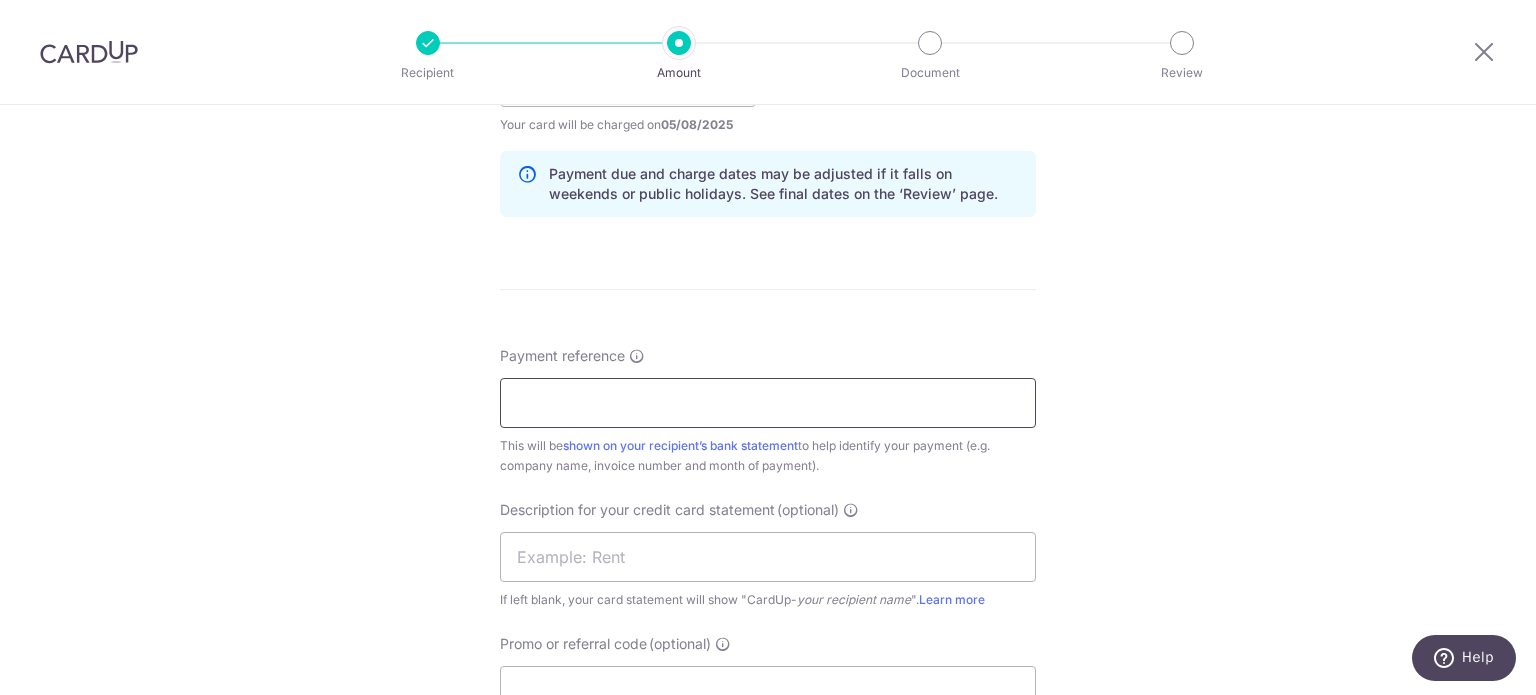 click on "Payment reference" at bounding box center (768, 403) 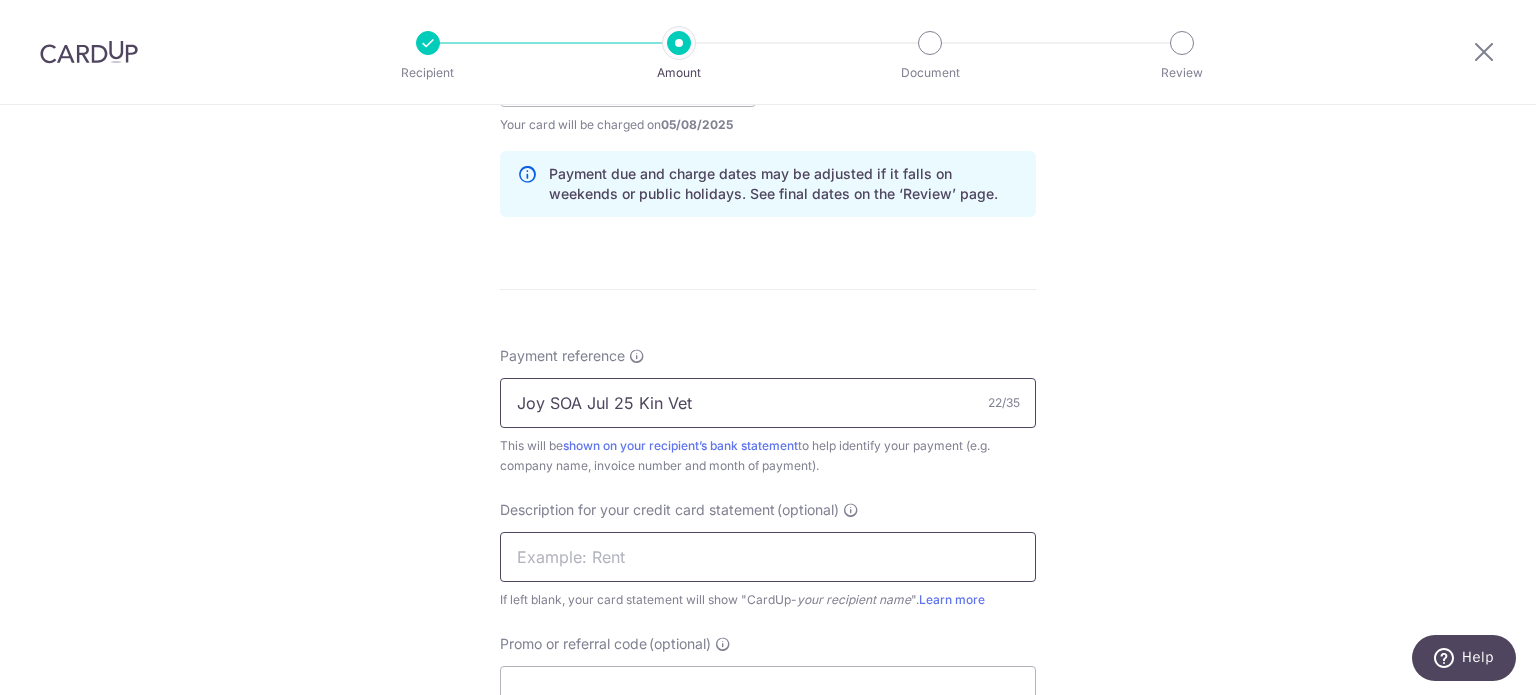 scroll, scrollTop: 1100, scrollLeft: 0, axis: vertical 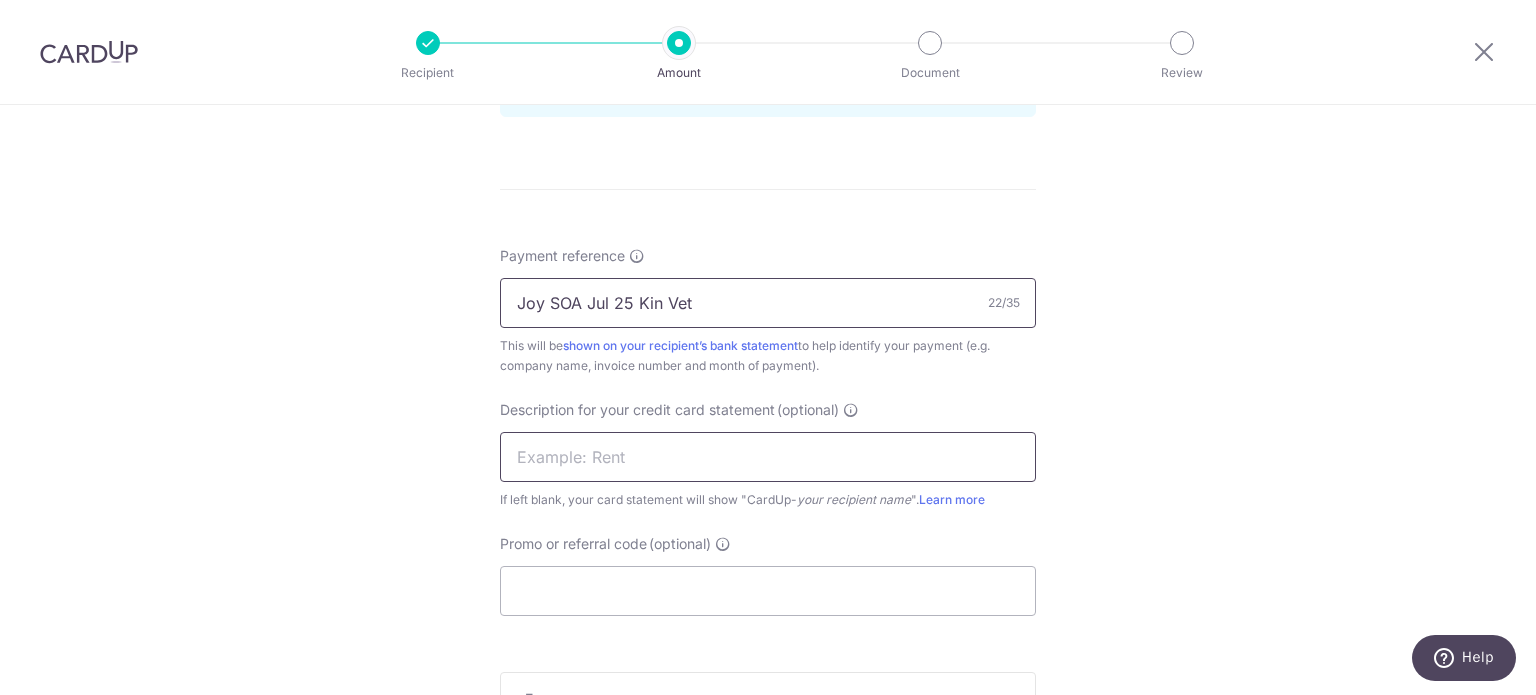 type on "Joy SOA Jul 25 Kin Vet" 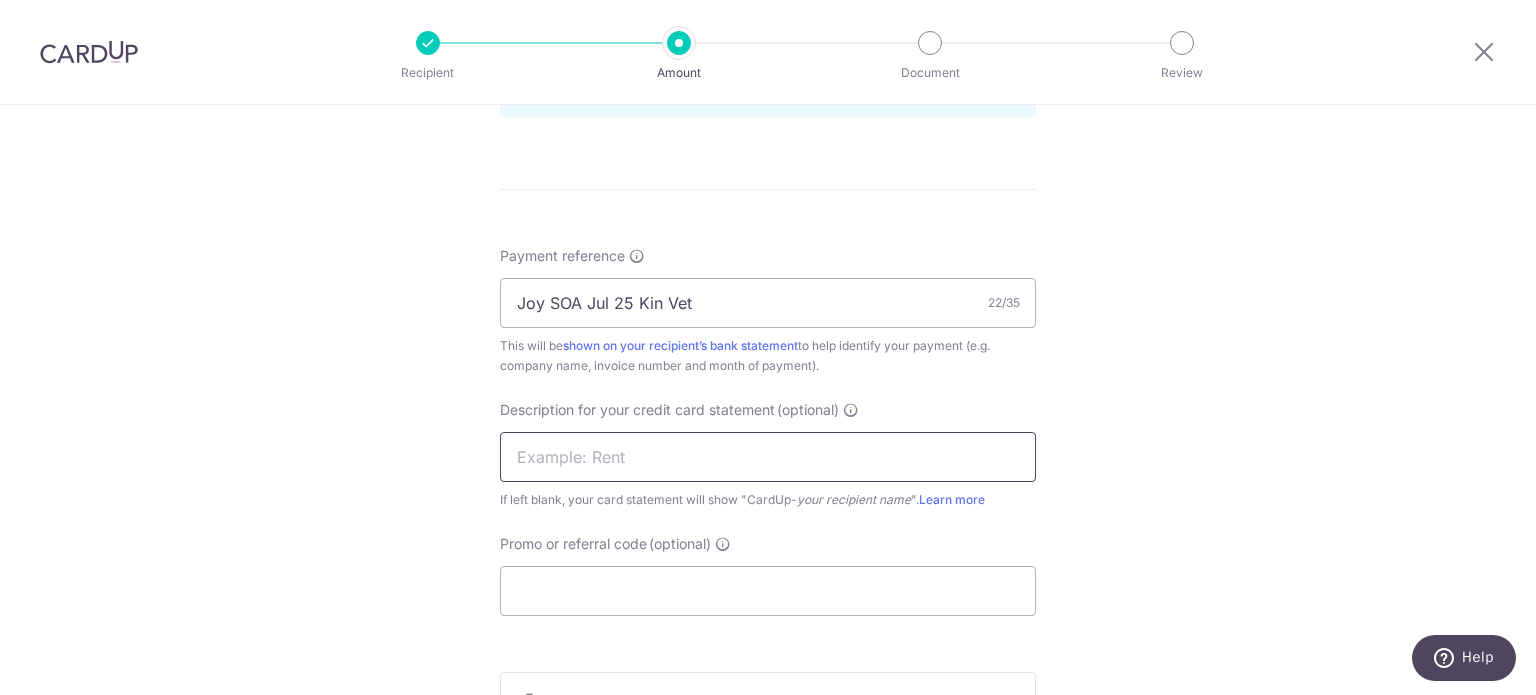 click at bounding box center [768, 457] 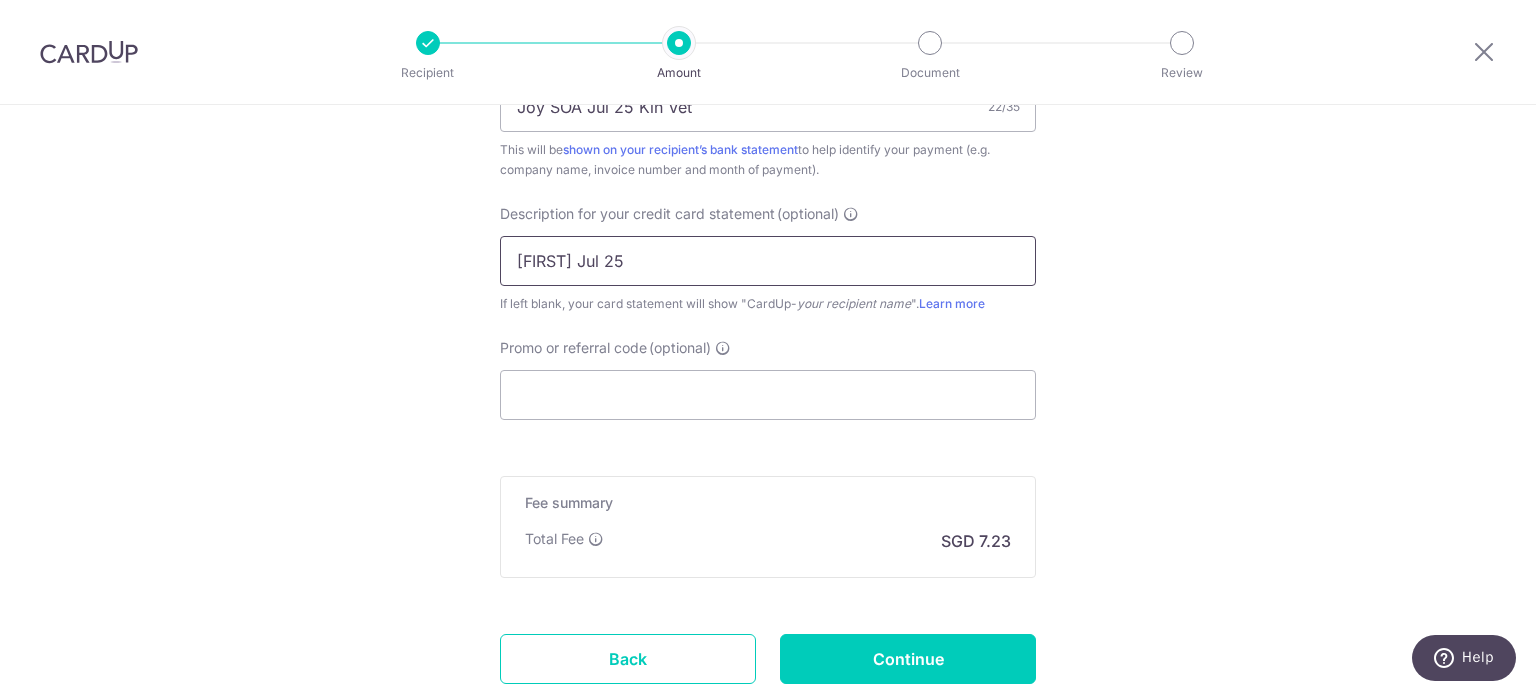scroll, scrollTop: 1300, scrollLeft: 0, axis: vertical 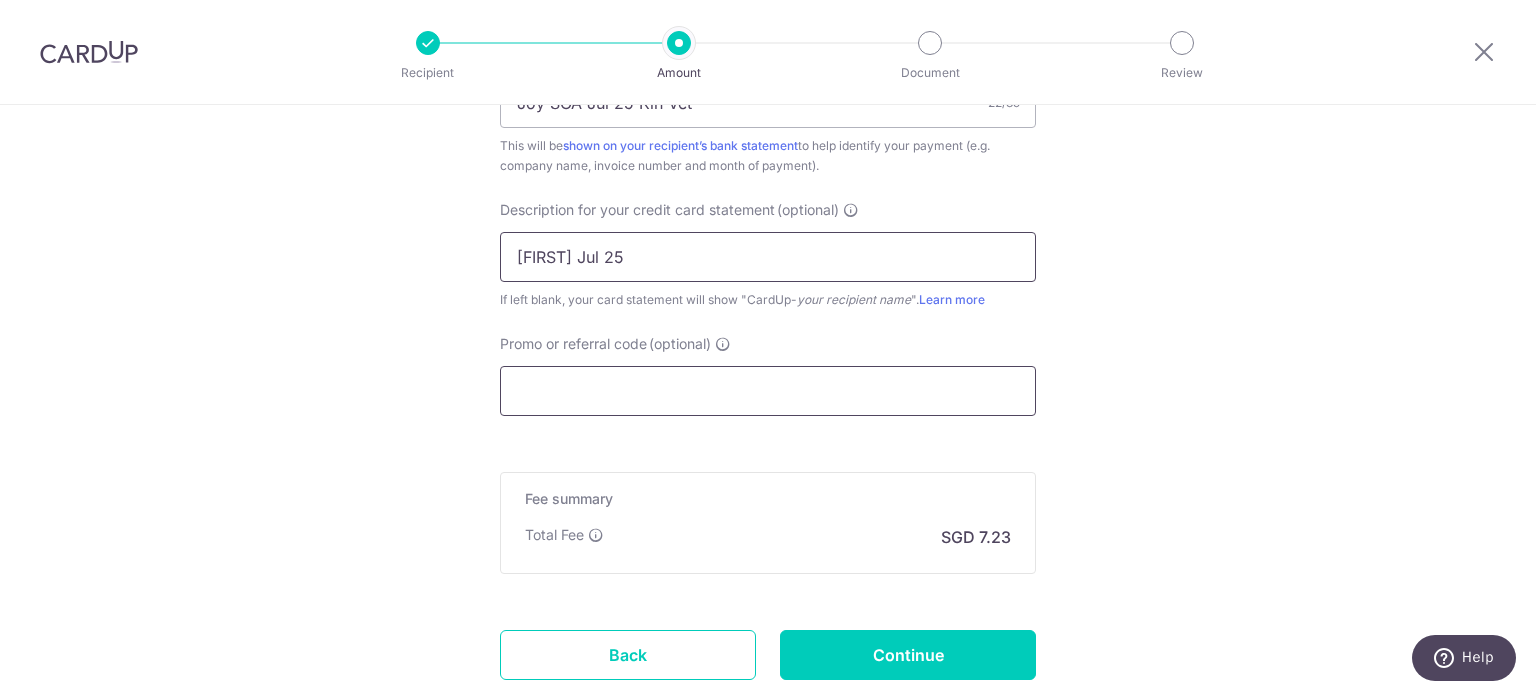 type on "[FIRST] Jul 25" 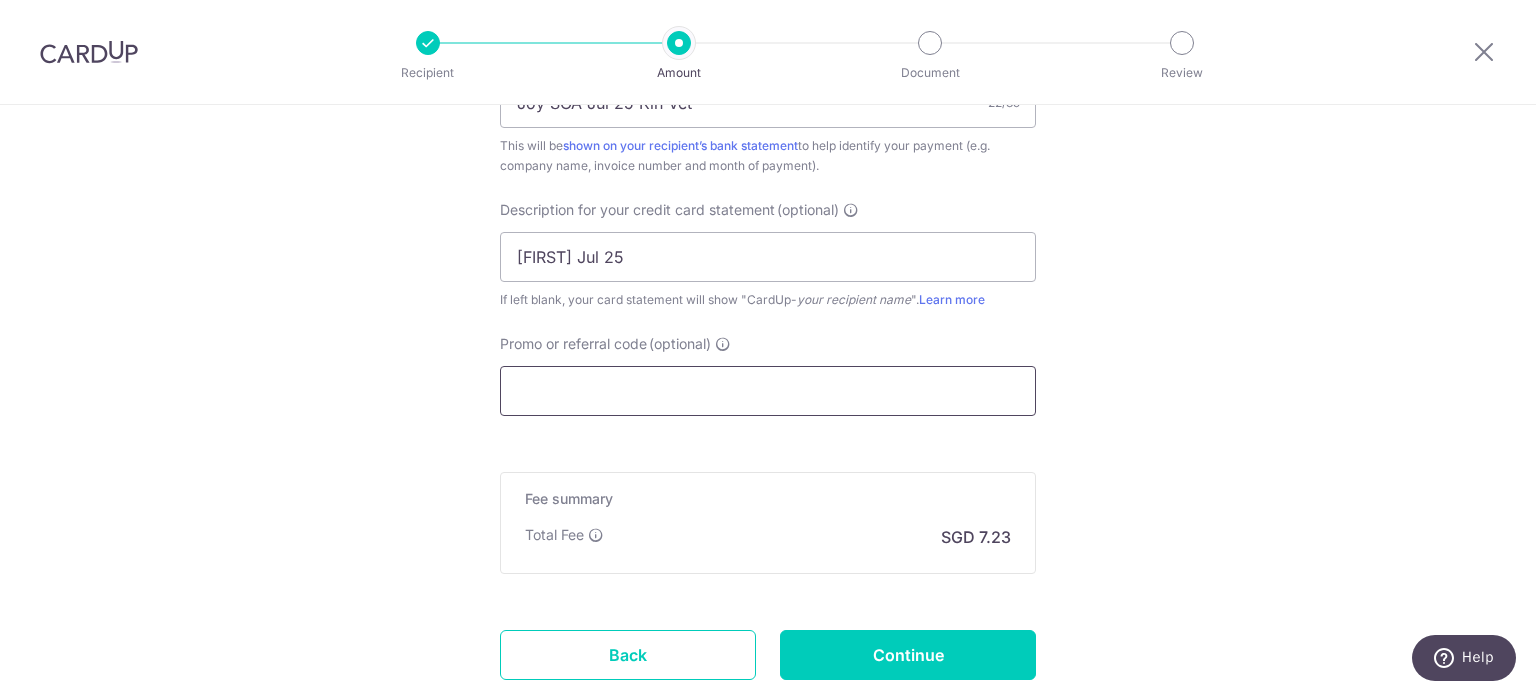 click on "Promo or referral code
(optional)" at bounding box center [768, 391] 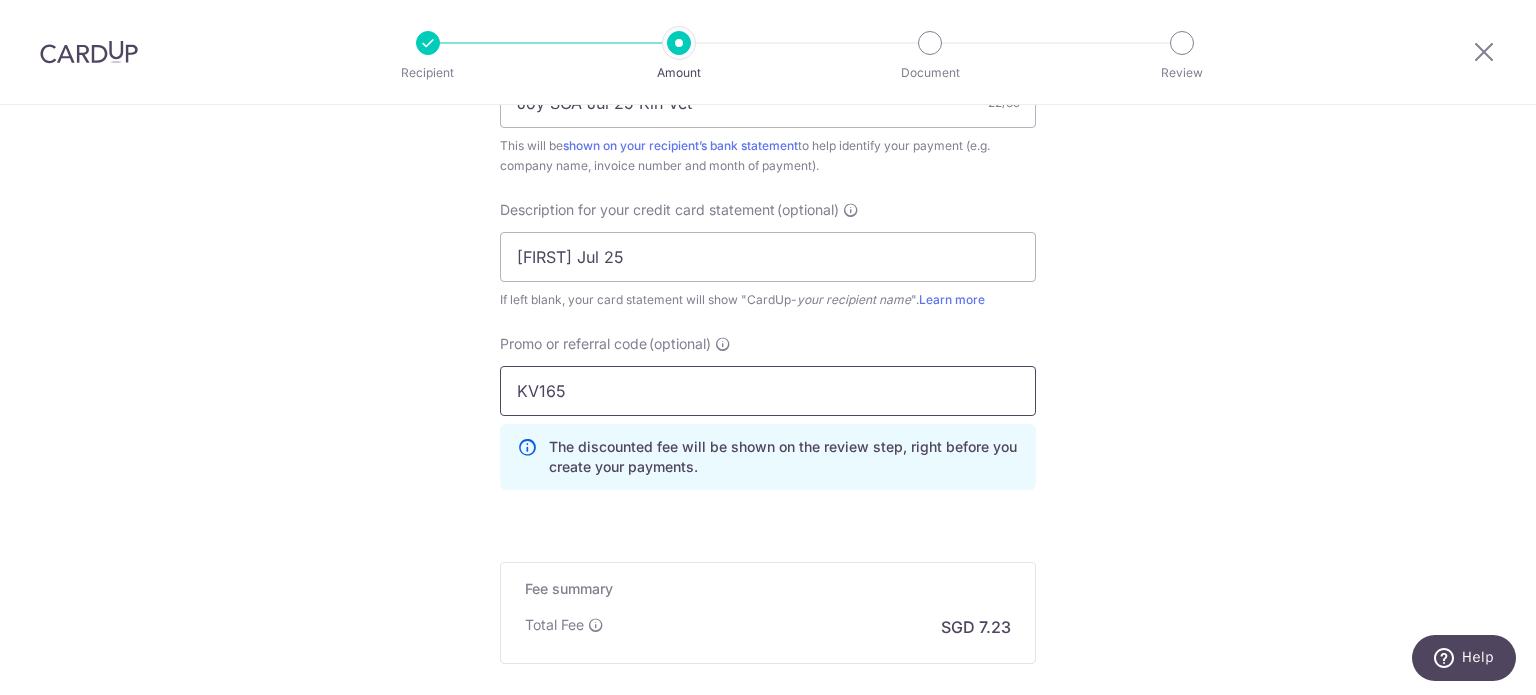 type on "KV165" 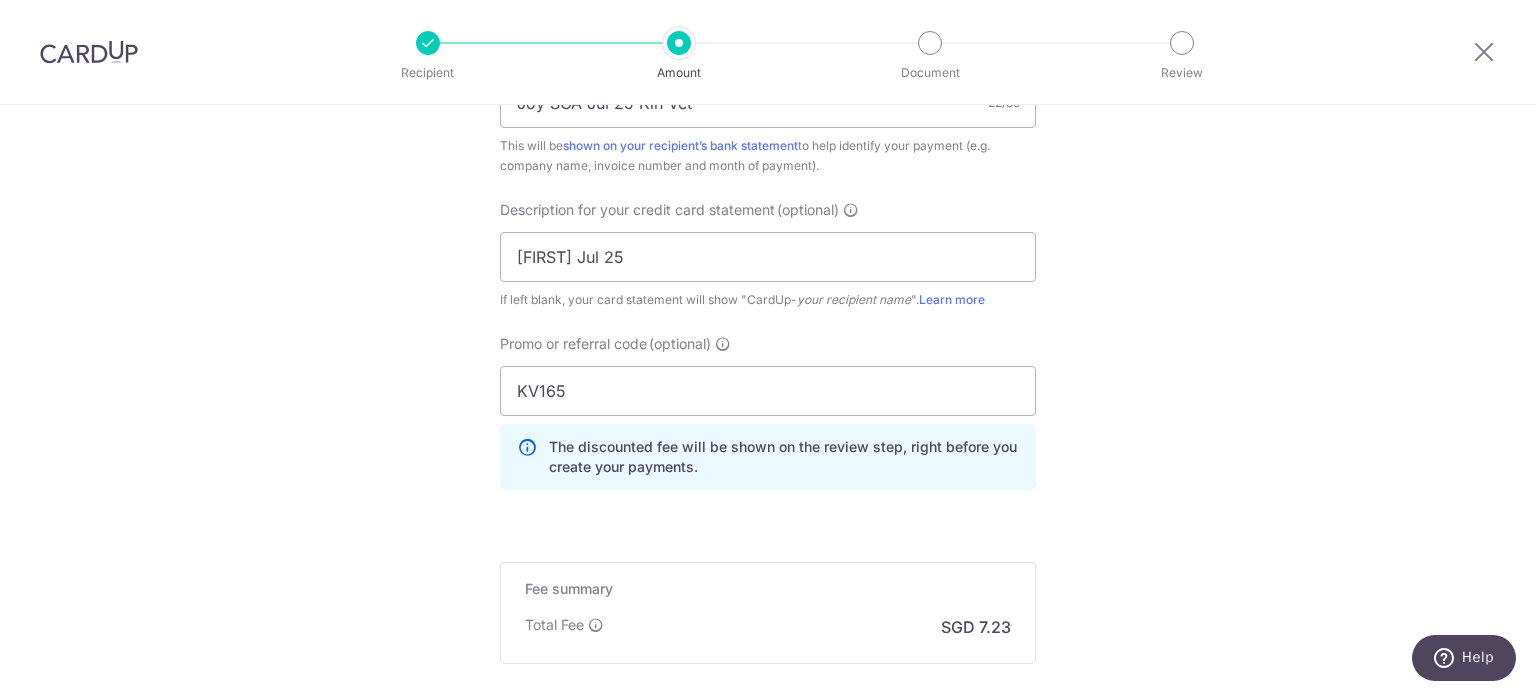 click on "Tell us more about your payment
Enter payment amount
SGD
[PRICE]
[PRICE]
GST
(optional)
SGD
Select Card
**** [LAST_FOUR_DIGITS]
Add credit card
Your Cards
**** [LAST_FOUR_DIGITS]
**** [LAST_FOUR_DIGITS]
**** [LAST_FOUR_DIGITS]
Secure 256-bit SSL" at bounding box center (768, -138) 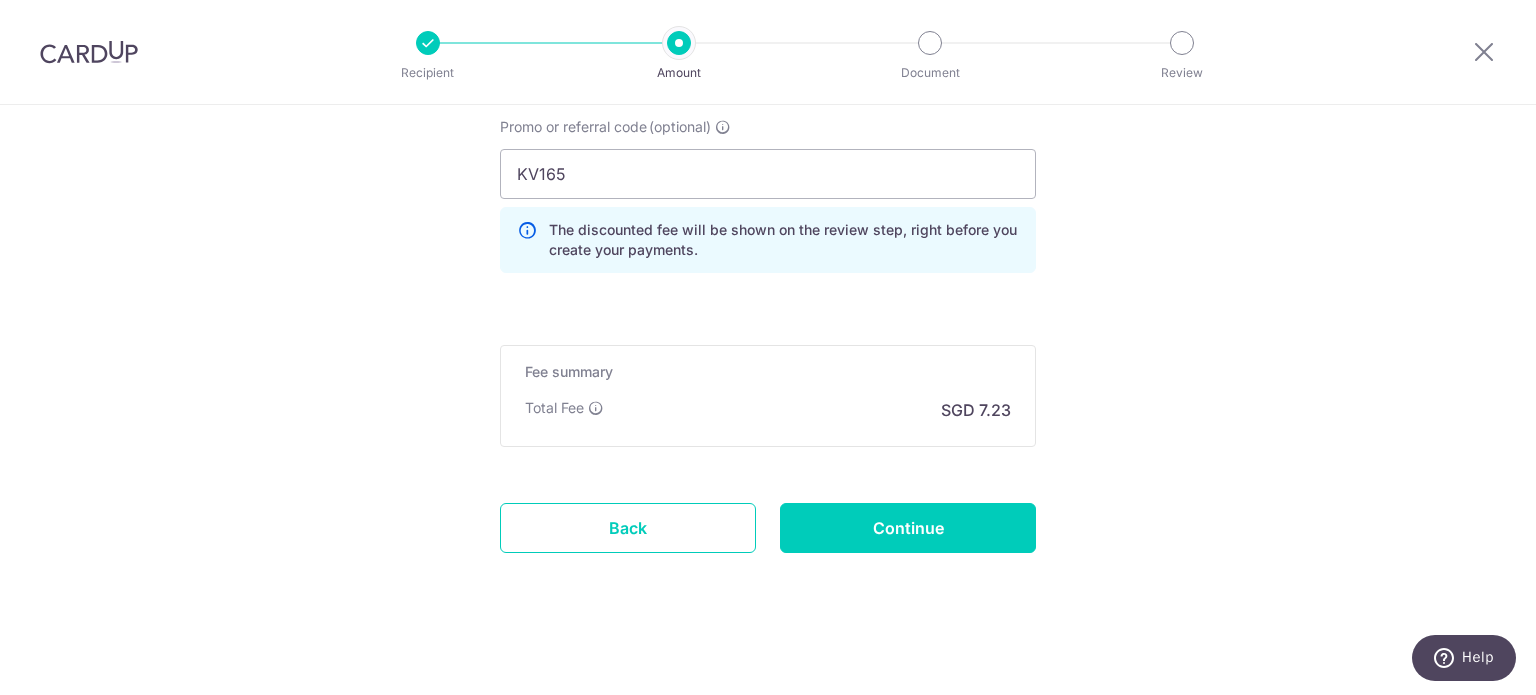 scroll, scrollTop: 1521, scrollLeft: 0, axis: vertical 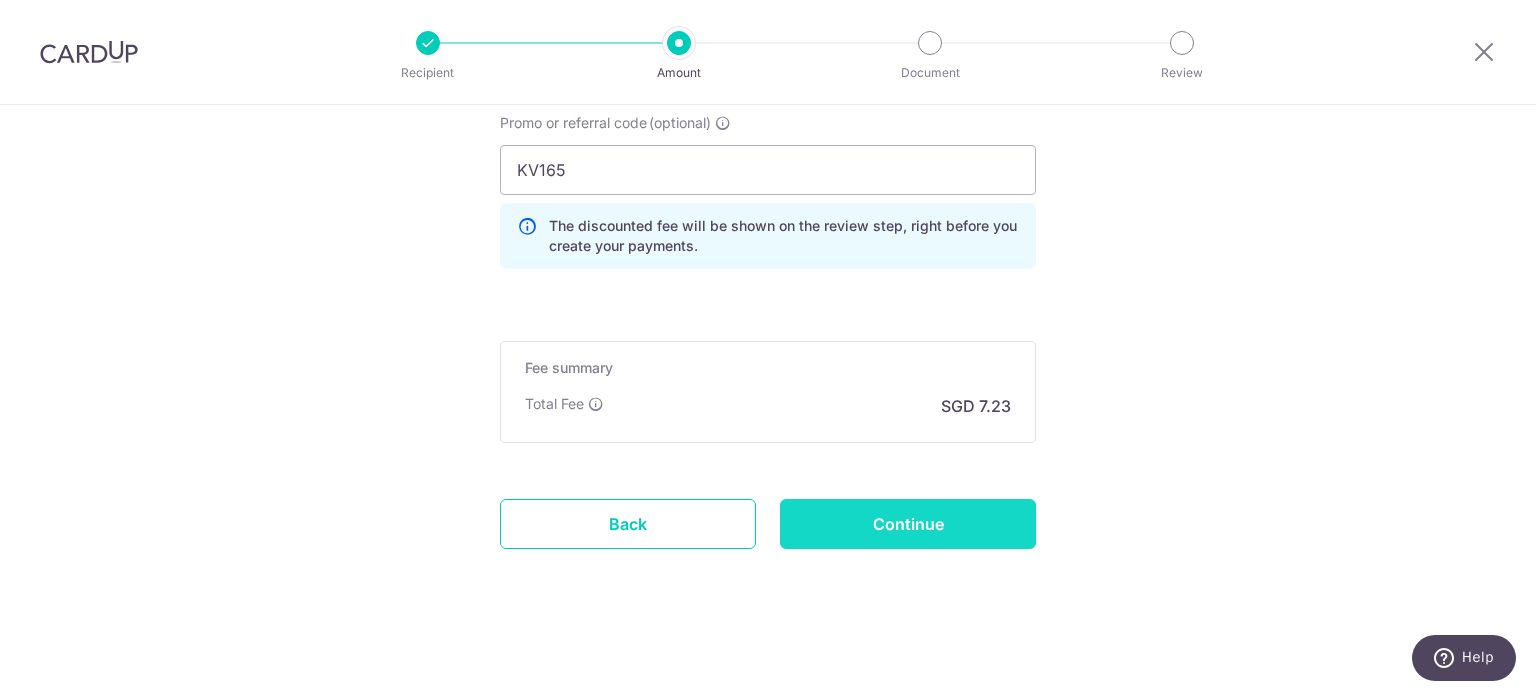 click on "Continue" at bounding box center [908, 524] 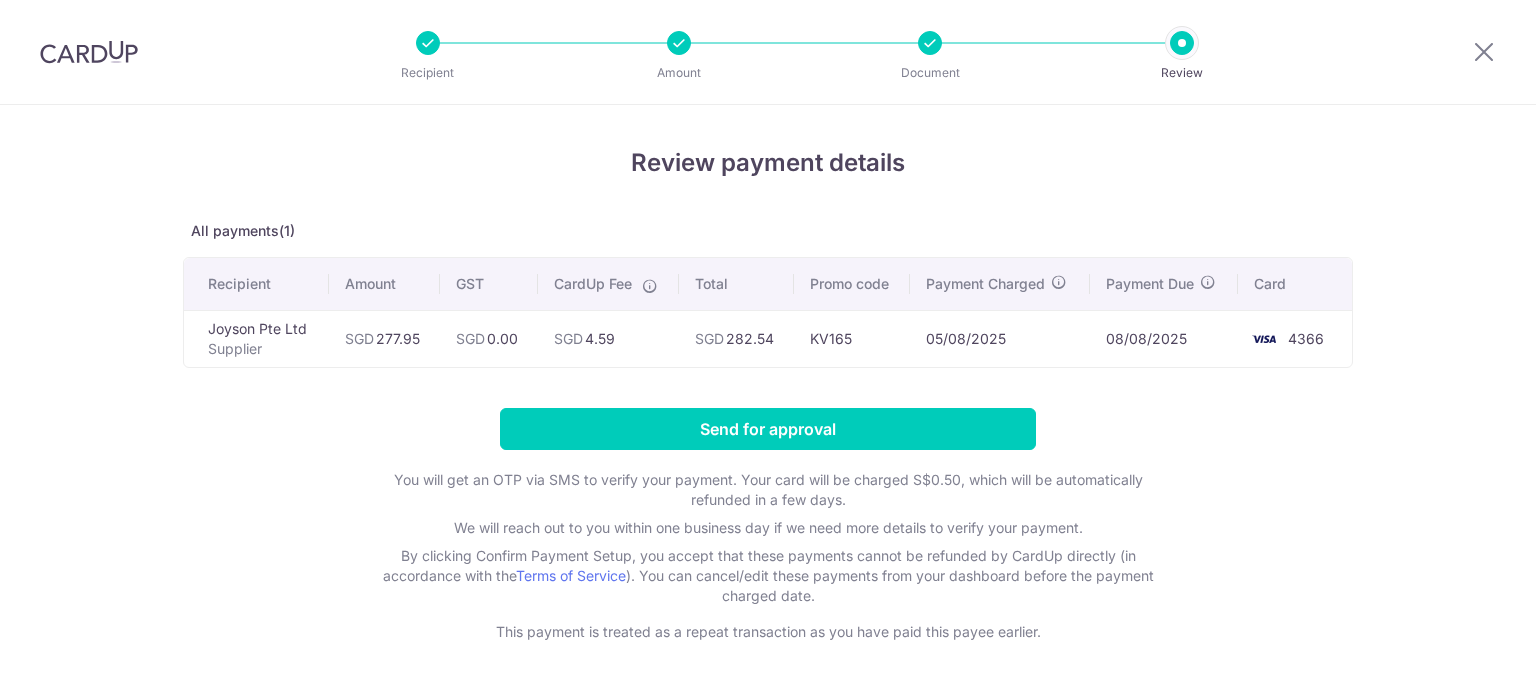 scroll, scrollTop: 0, scrollLeft: 0, axis: both 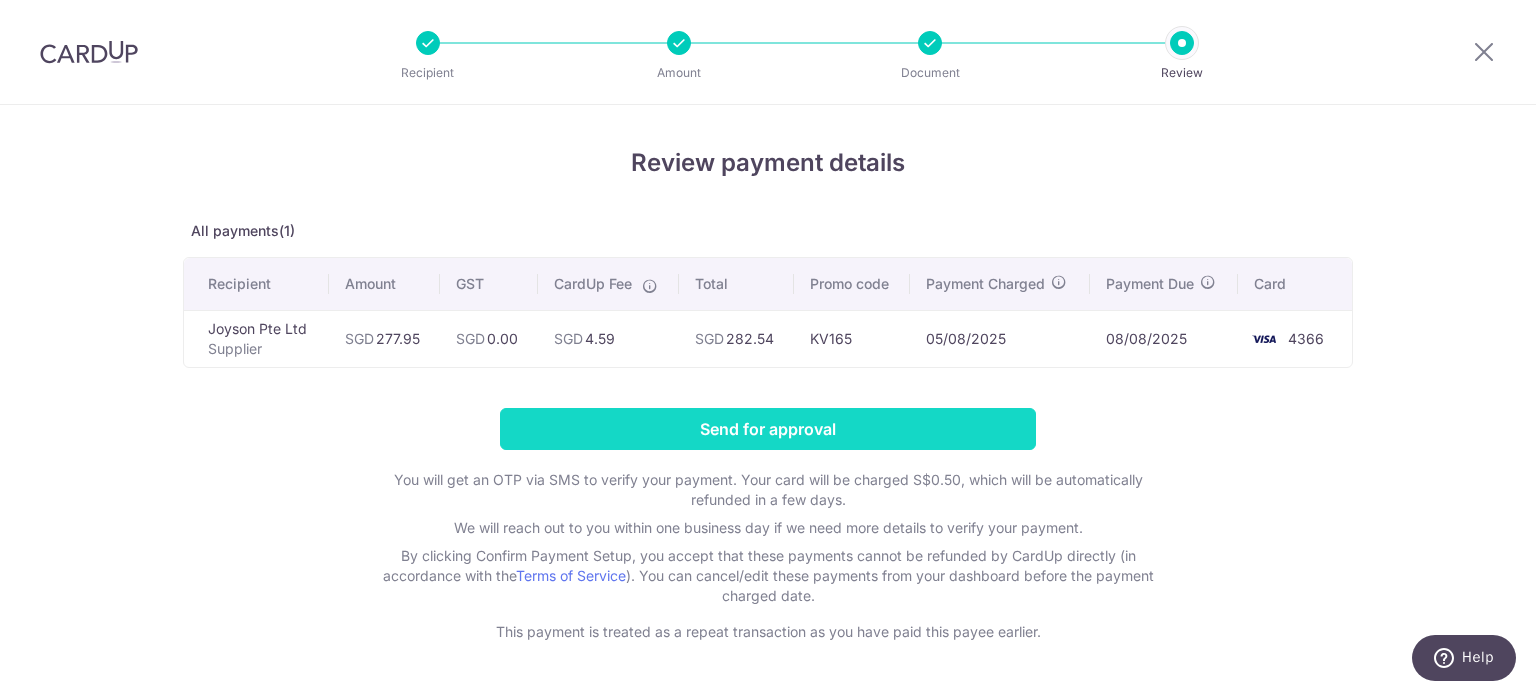 click on "Send for approval" at bounding box center [768, 429] 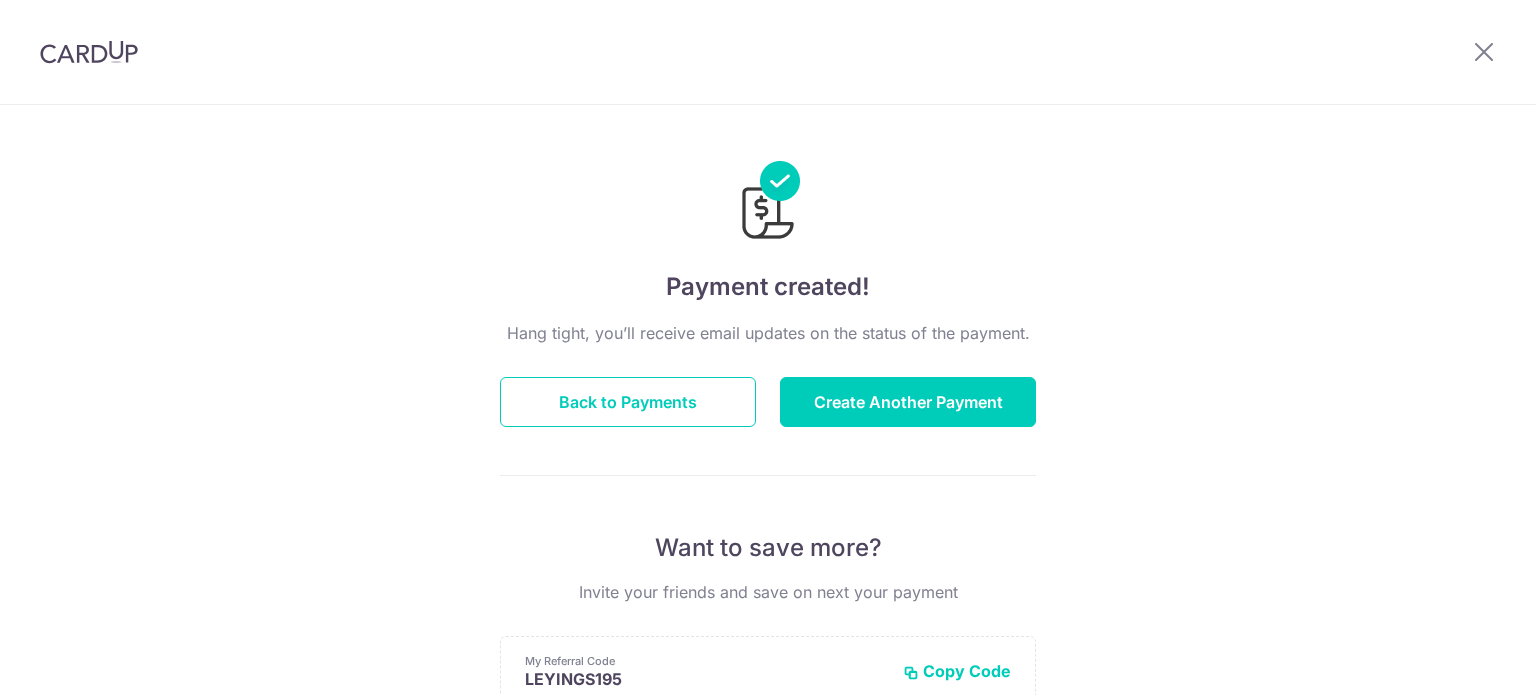 scroll, scrollTop: 0, scrollLeft: 0, axis: both 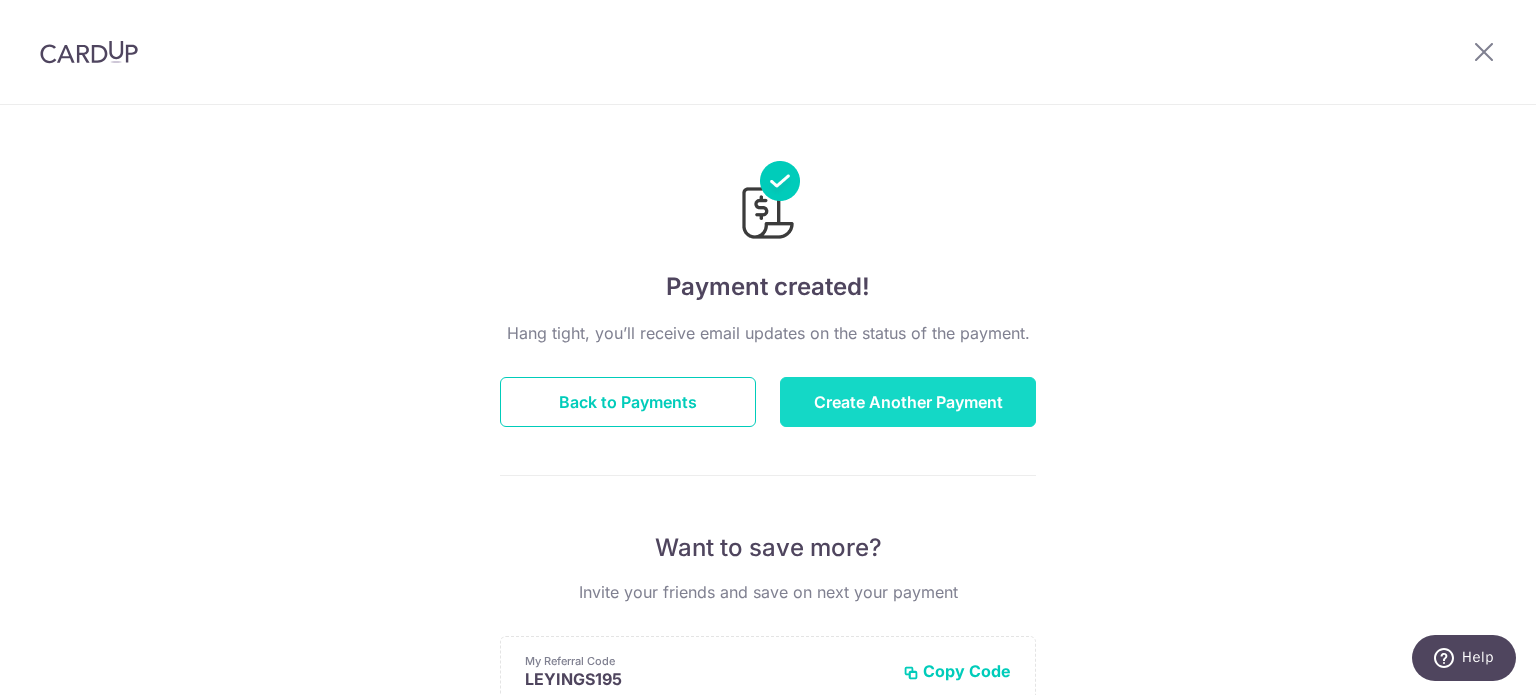 click on "Create Another Payment" at bounding box center (908, 402) 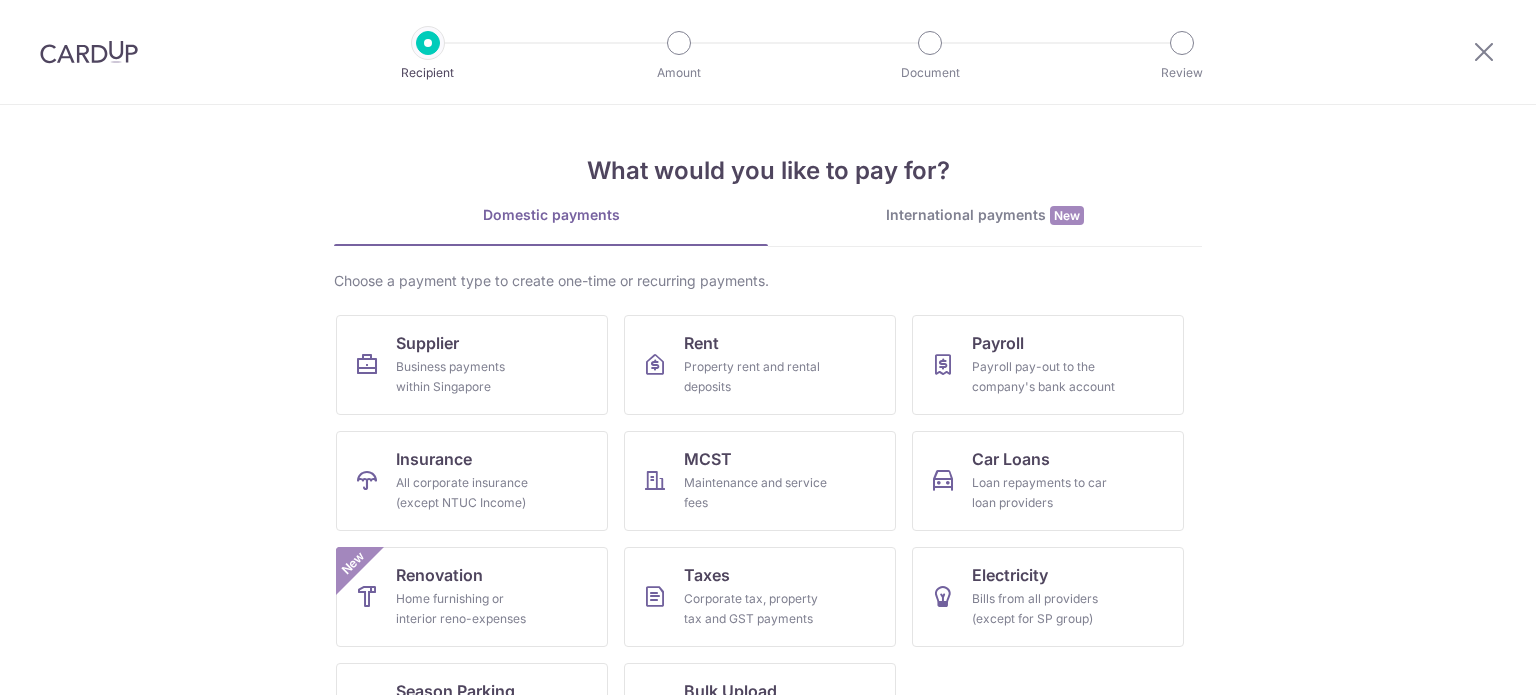 scroll, scrollTop: 0, scrollLeft: 0, axis: both 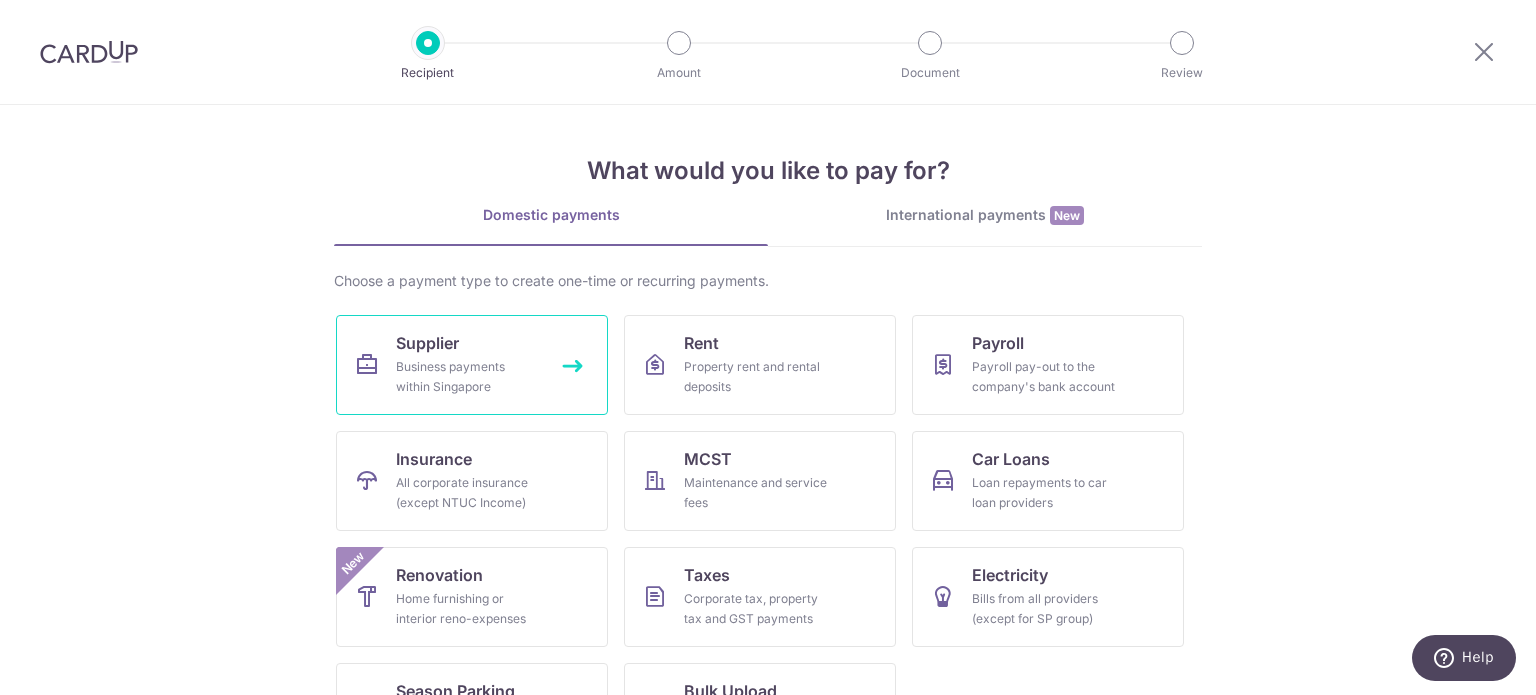 click on "Supplier Business payments within Singapore" at bounding box center (472, 365) 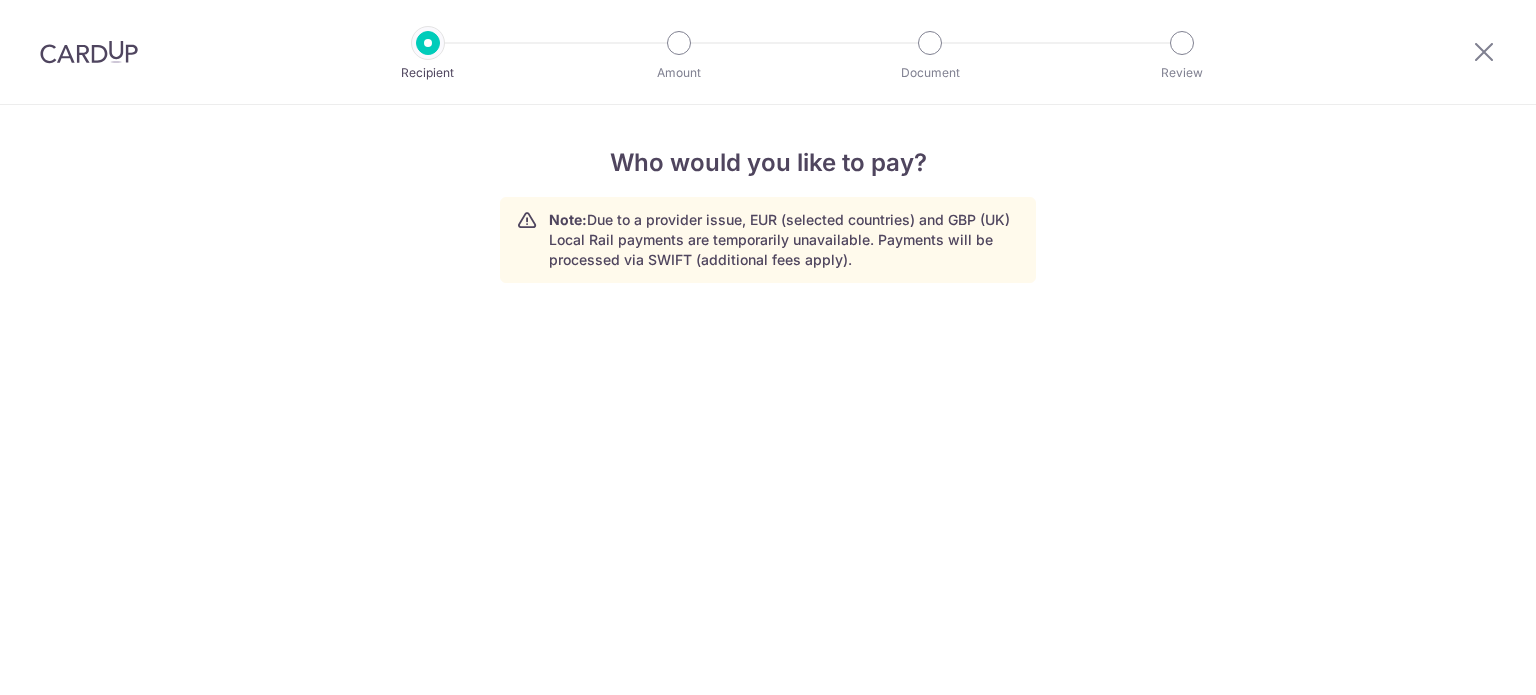 scroll, scrollTop: 0, scrollLeft: 0, axis: both 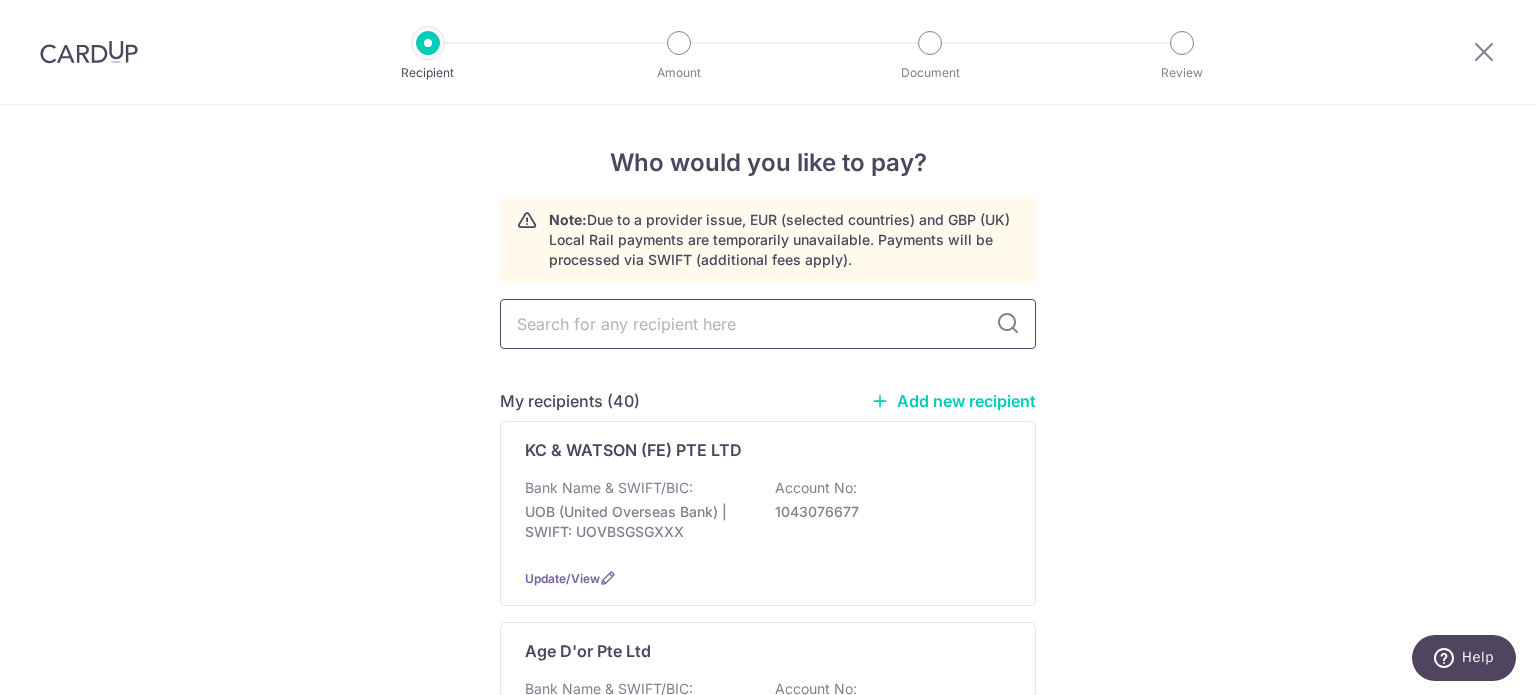 click at bounding box center (768, 324) 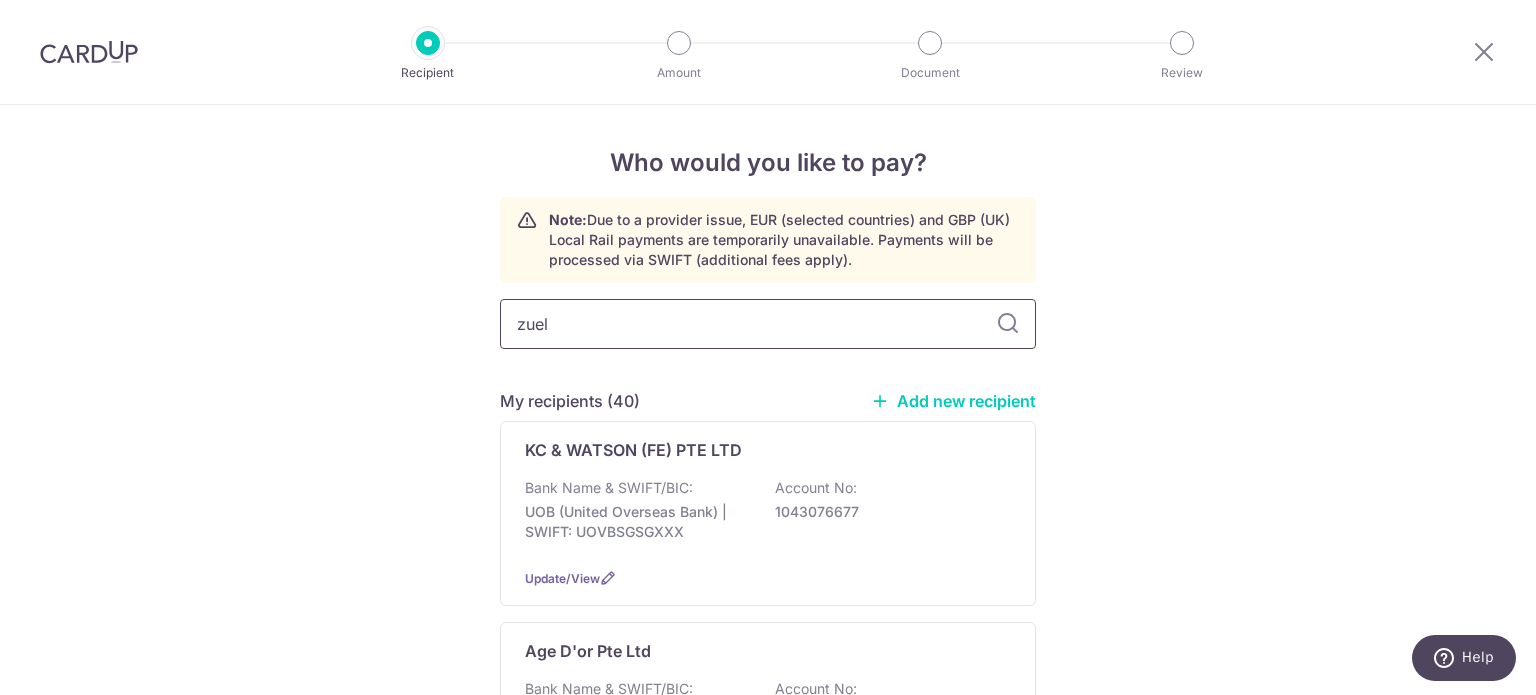 type on "zuell" 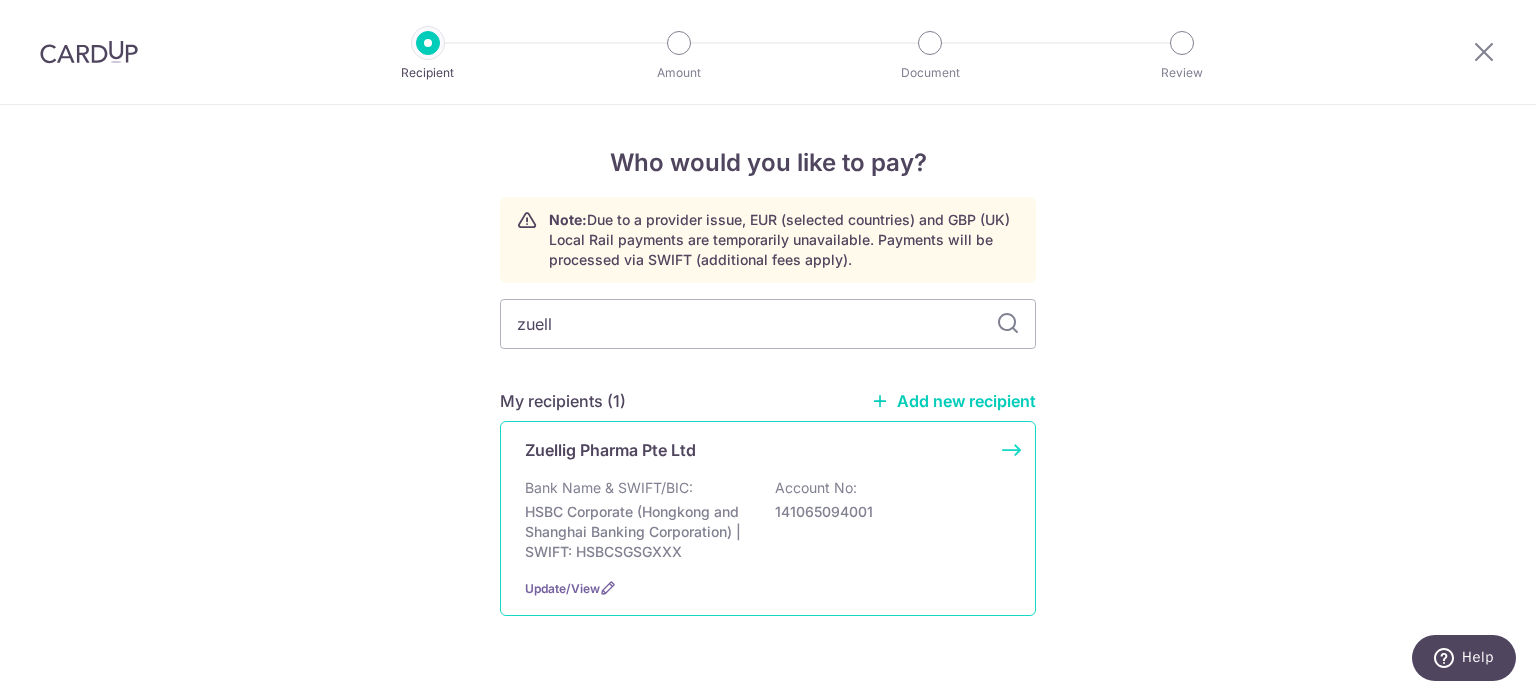 click on "HSBC Corporate (Hongkong and Shanghai Banking Corporation) | SWIFT: HSBCSGSGXXX" at bounding box center (637, 532) 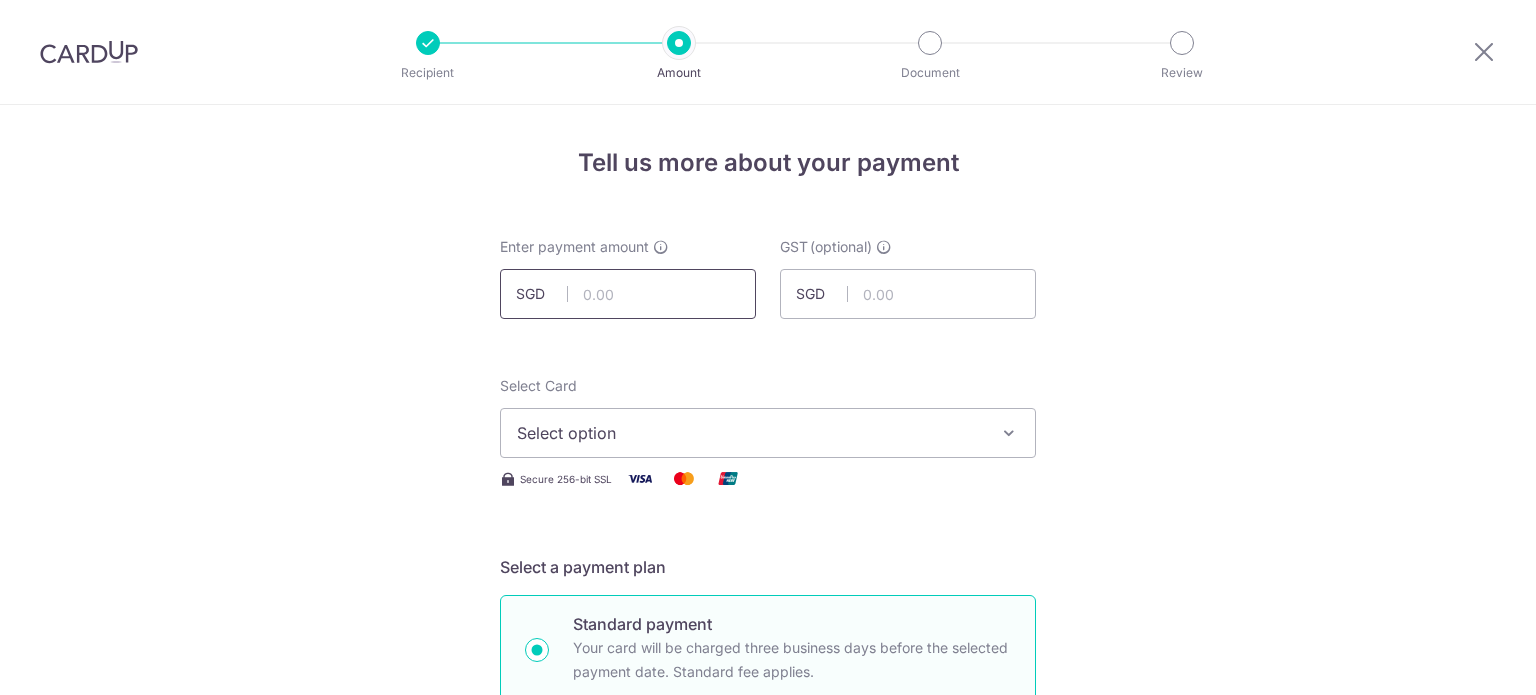 scroll, scrollTop: 0, scrollLeft: 0, axis: both 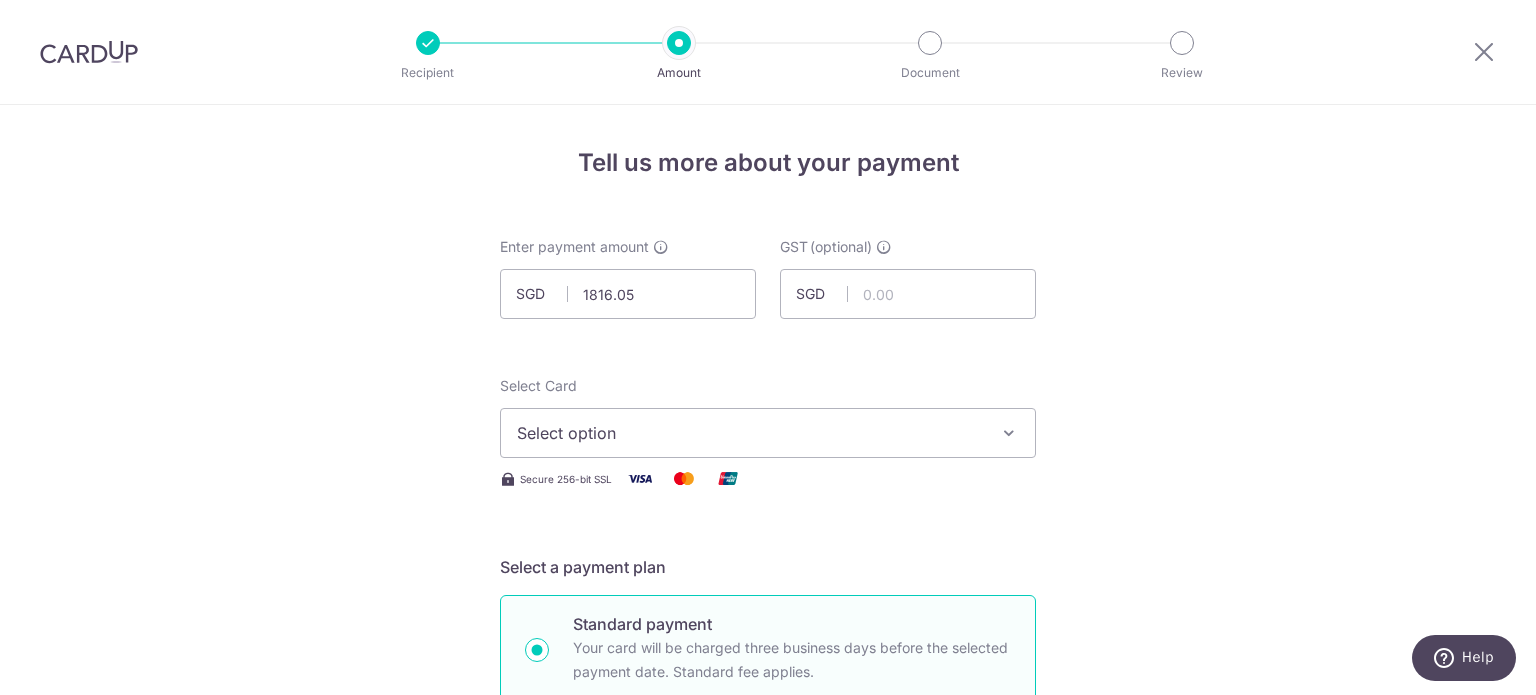 type on "1,816.05" 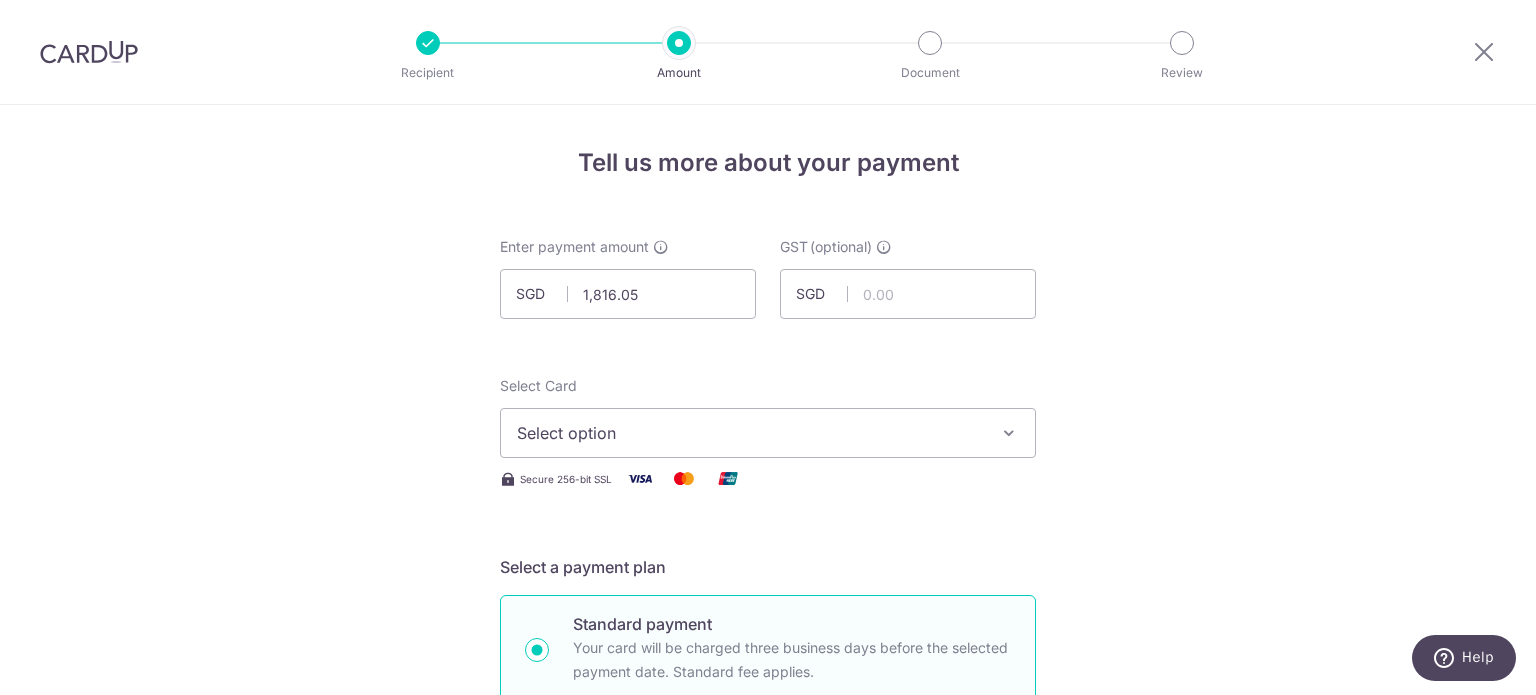 click on "Tell us more about your payment
Enter payment amount
SGD
1,816.05
1816.05
GST
(optional)
SGD
Select Card
Select option
Add credit card
Your Cards
**** 8797
**** 4366
**** 5272
Secure 256-bit SSL" at bounding box center (768, 1076) 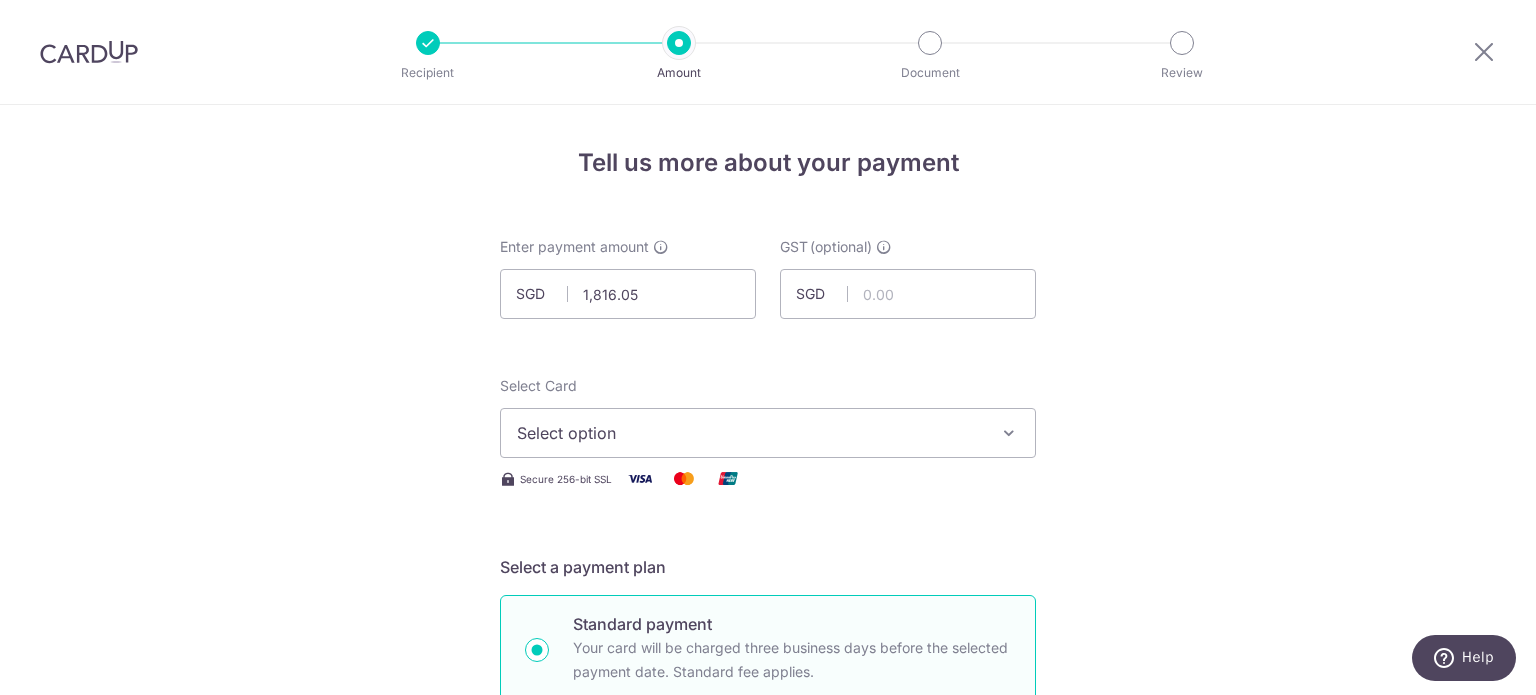 click on "Select option" at bounding box center [750, 433] 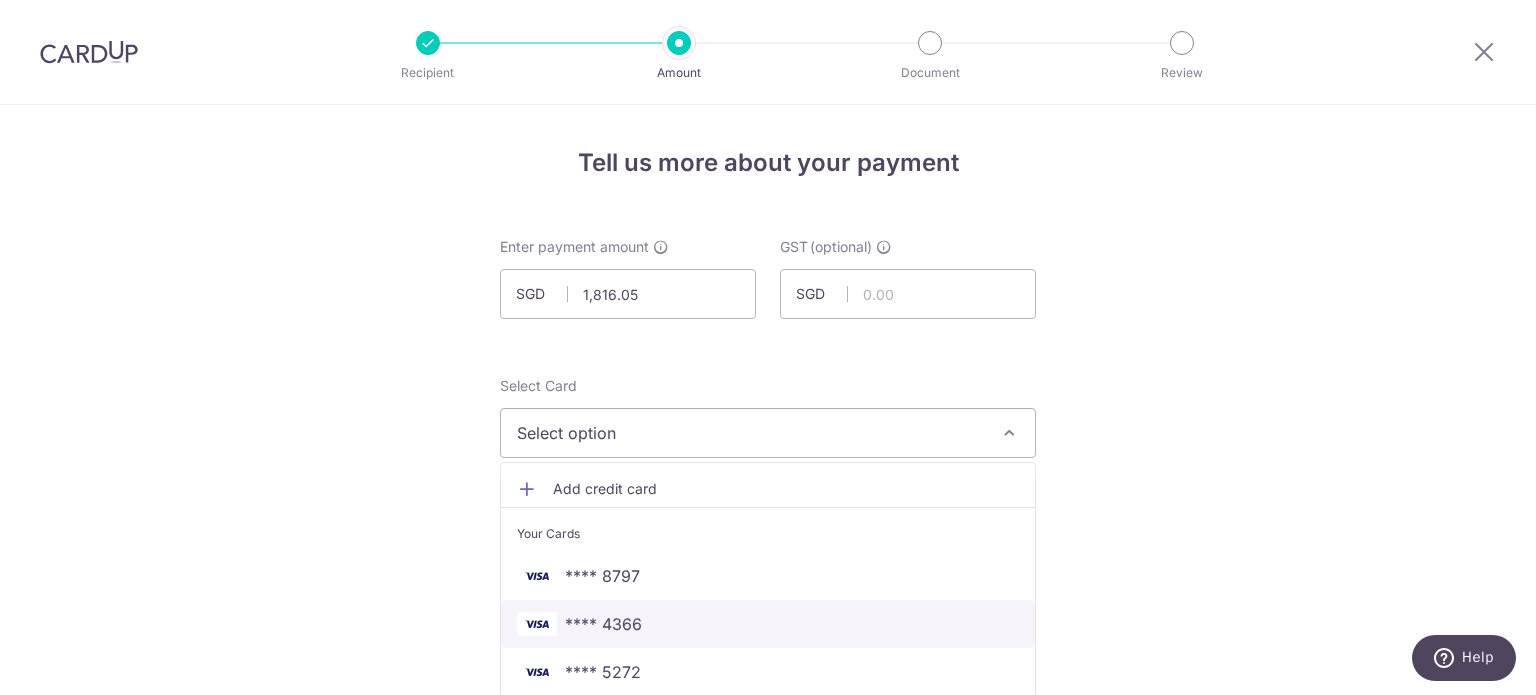 click on "**** 4366" at bounding box center (603, 624) 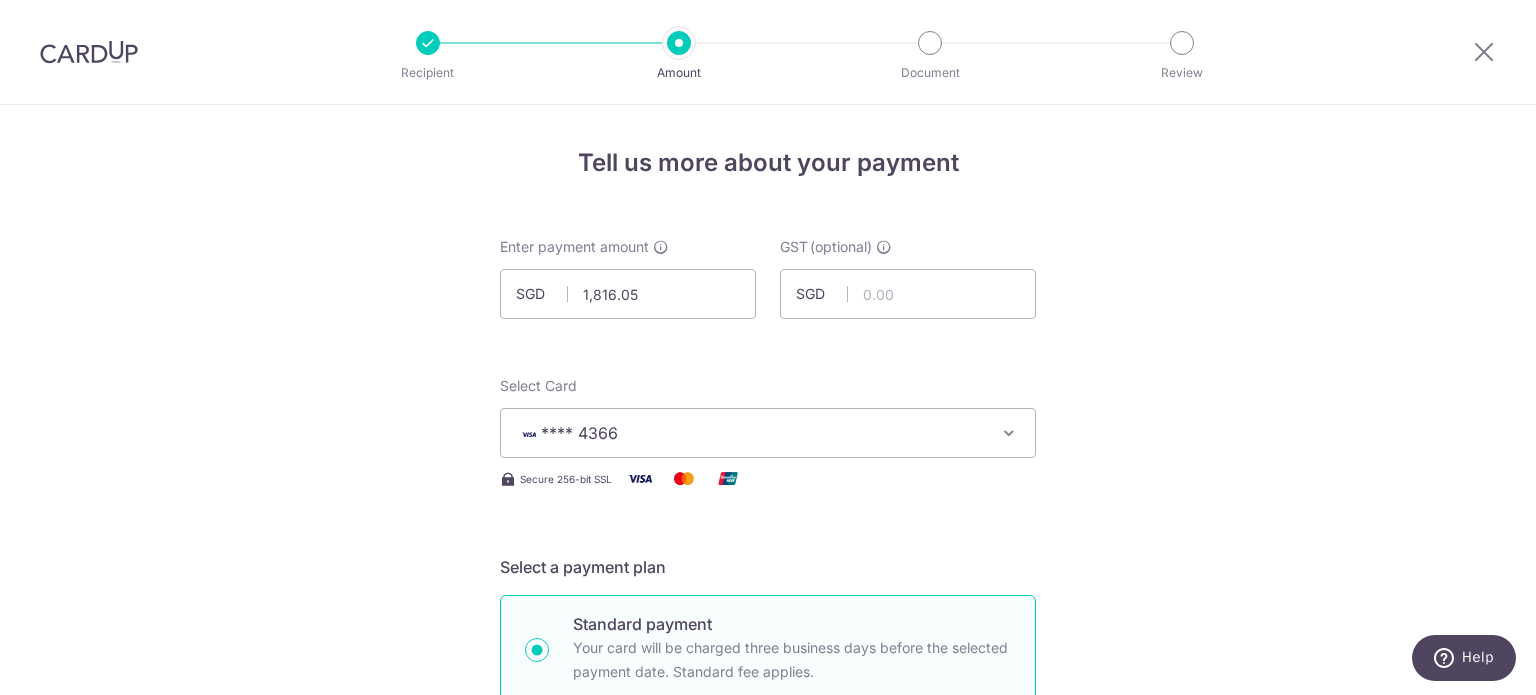 click on "Tell us more about your payment
SGD
[NUMBER]
[NUMBER]
GST
(optional)
SGD
Select Card
**** [NUMBER]
Add credit card
Your Cards
**** [NUMBER]
**** [NUMBER]
**** [NUMBER]
Secure 256-bit SSL" at bounding box center [768, 1076] 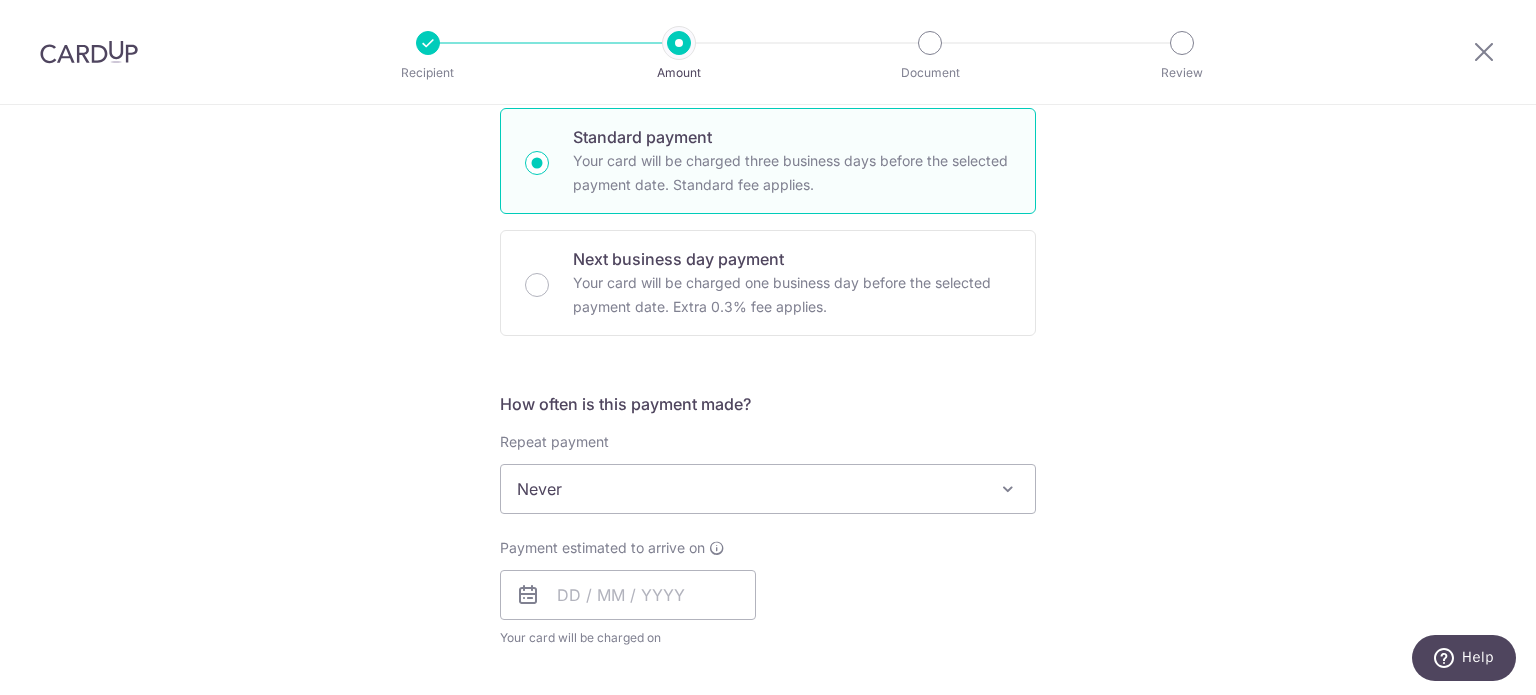 scroll, scrollTop: 600, scrollLeft: 0, axis: vertical 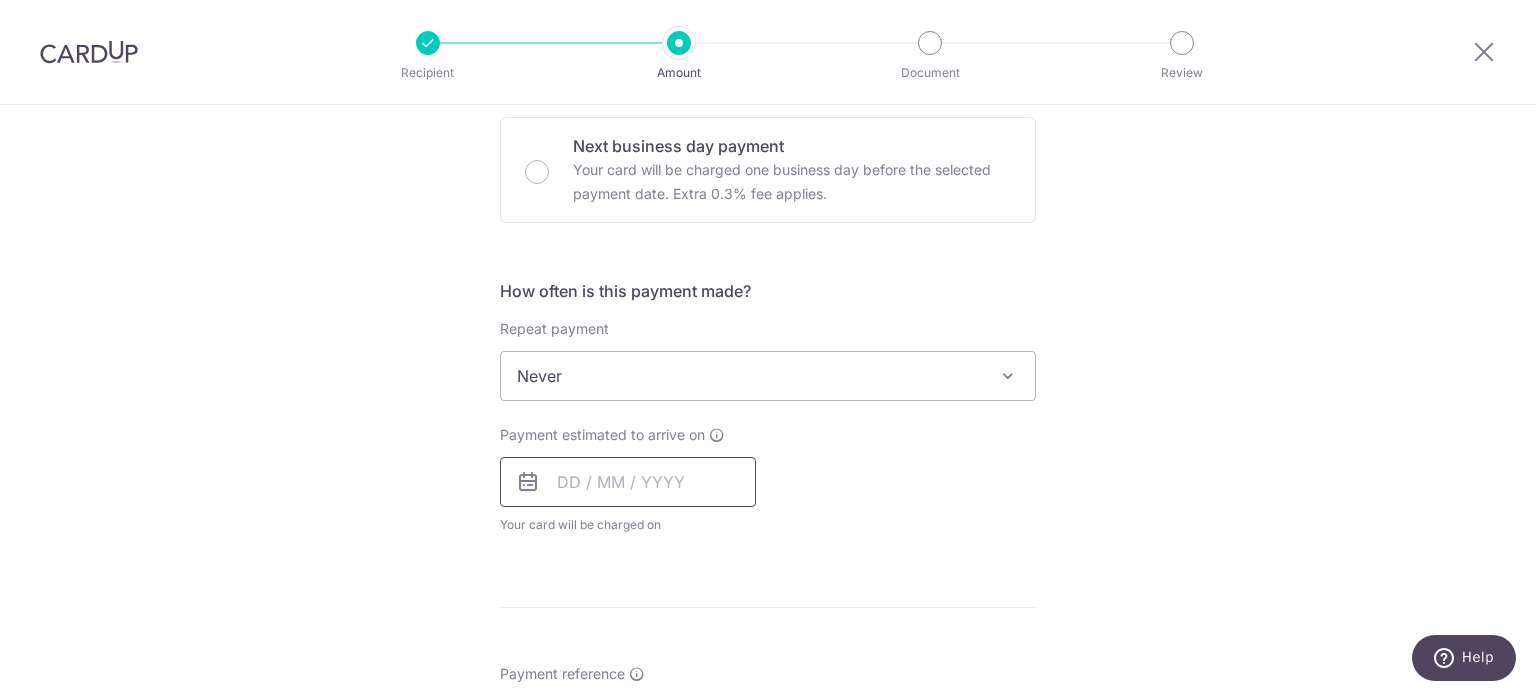 click at bounding box center (628, 482) 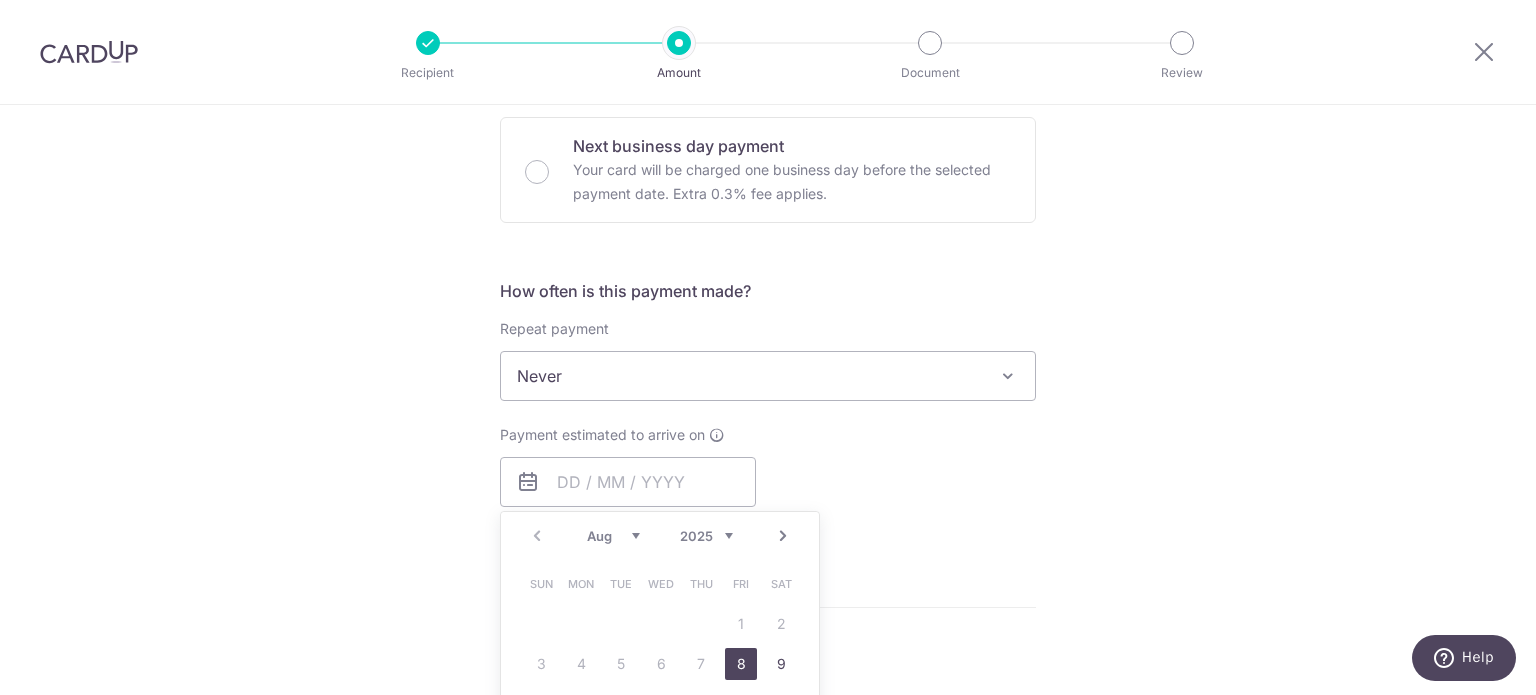 click on "8" at bounding box center [741, 664] 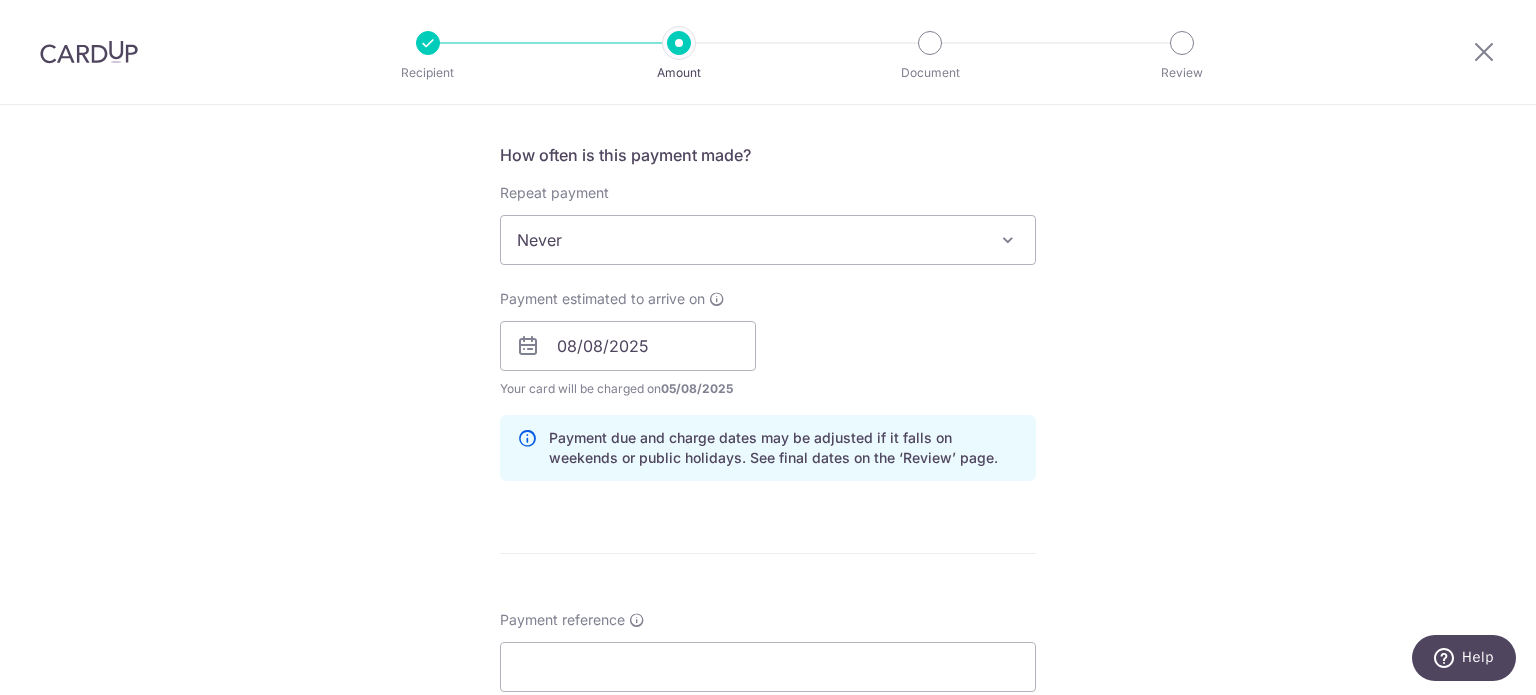 scroll, scrollTop: 900, scrollLeft: 0, axis: vertical 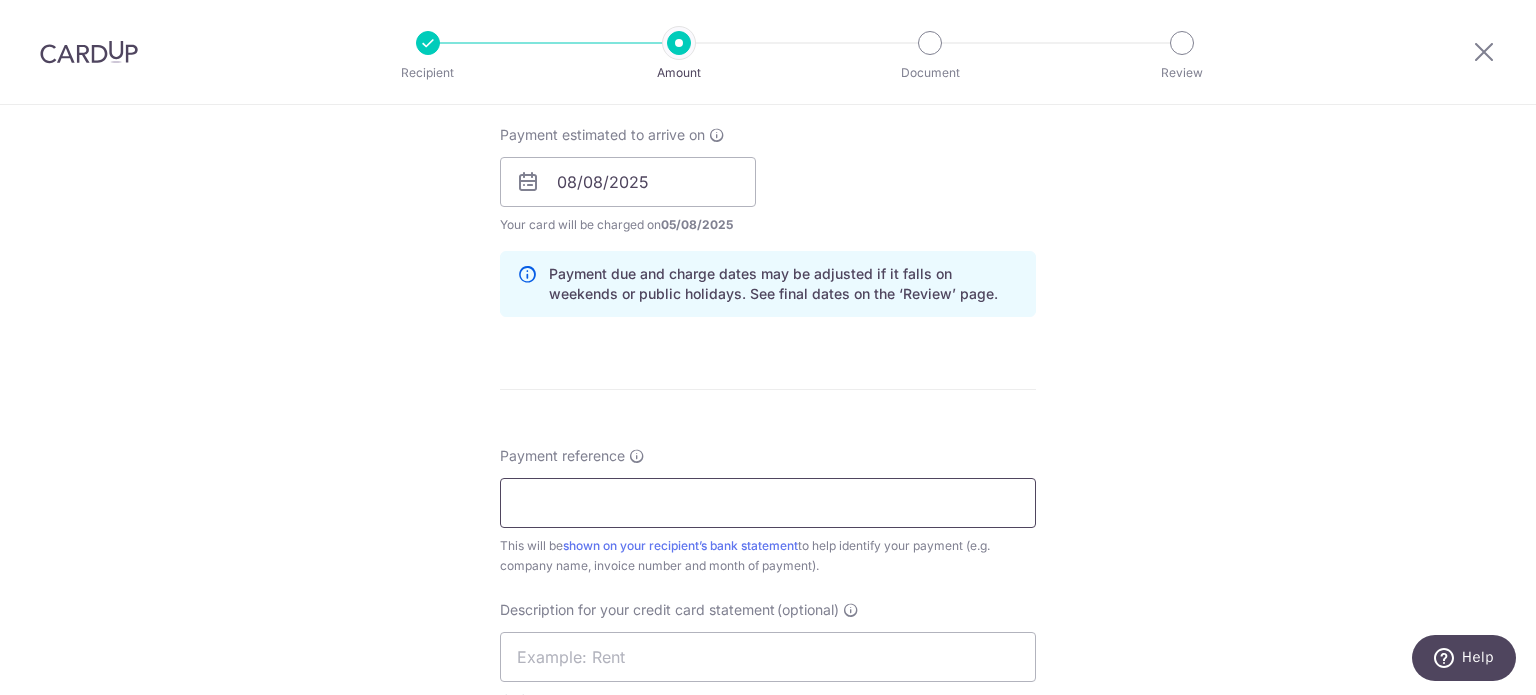 click on "Payment reference" at bounding box center (768, 503) 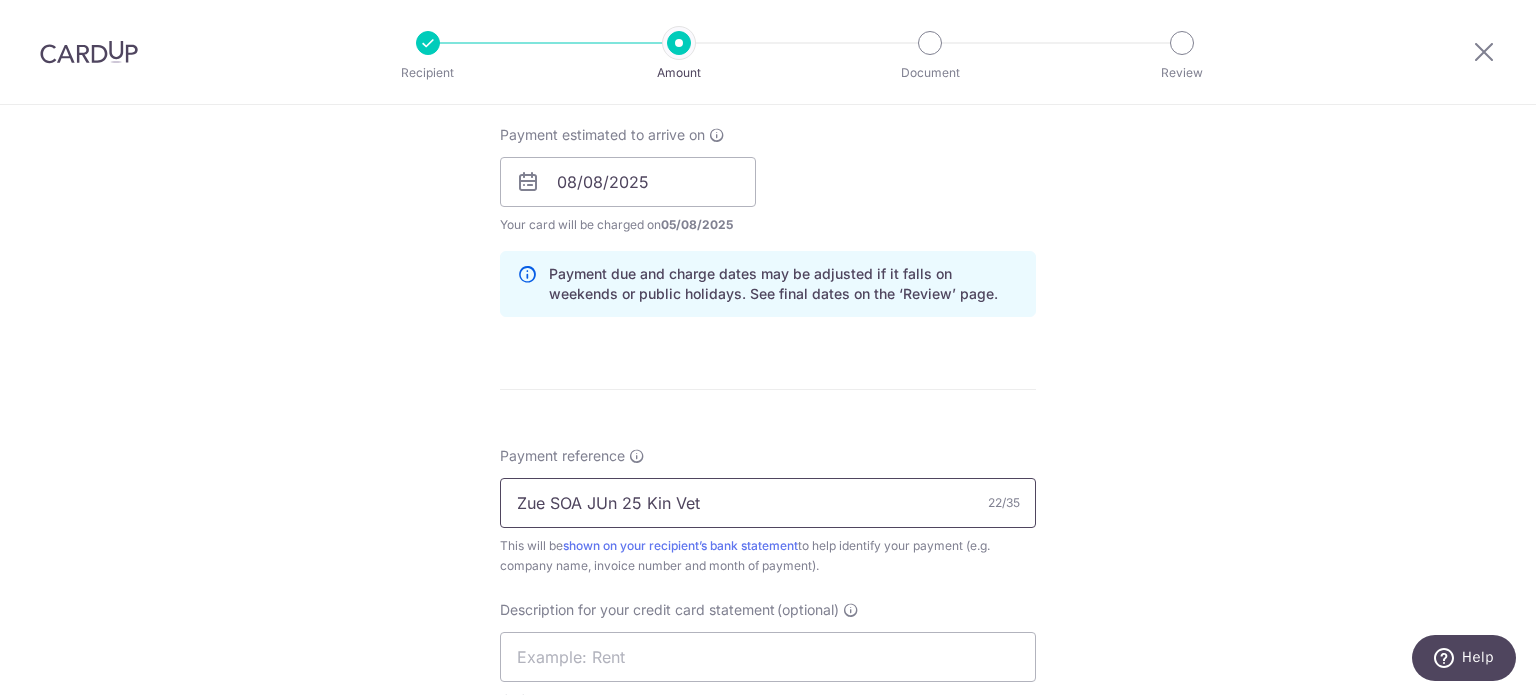 click on "Zue SOA JUn 25 Kin Vet" at bounding box center (768, 503) 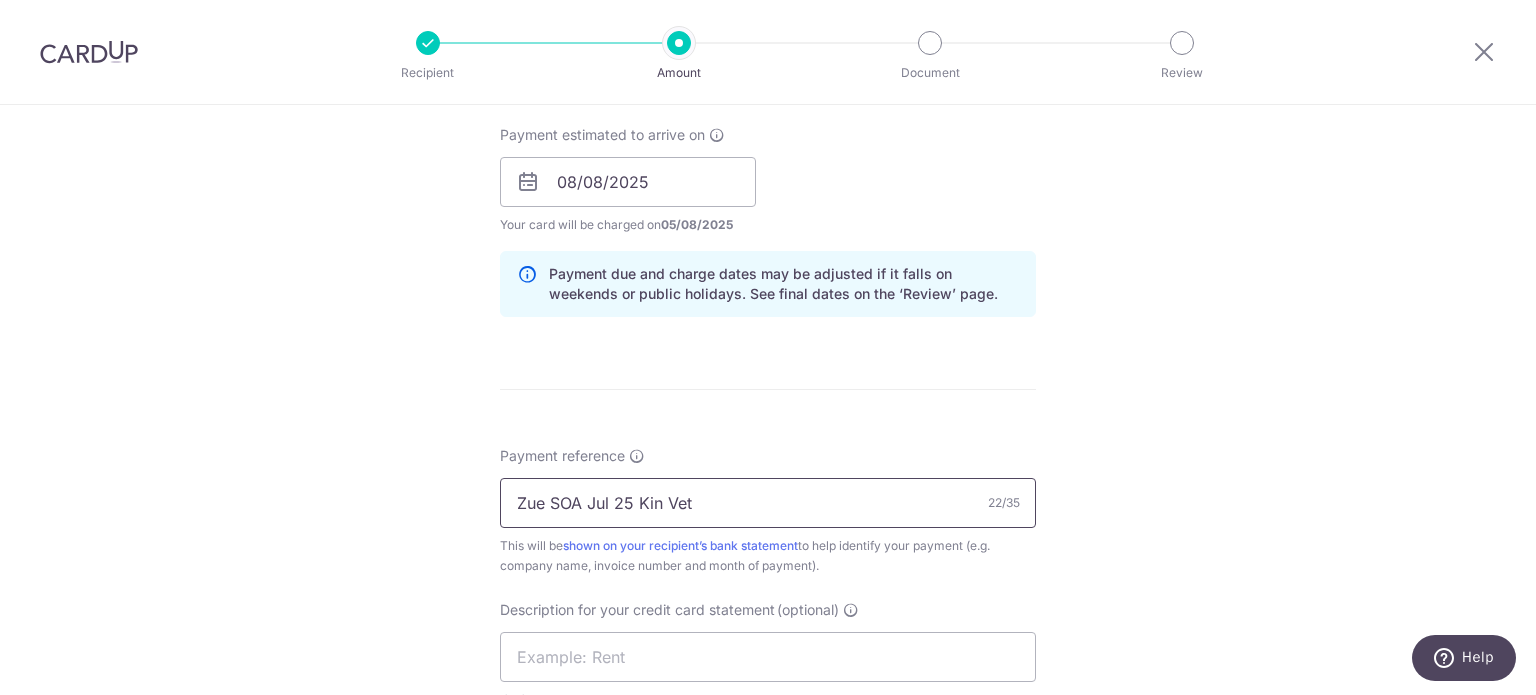 drag, startPoint x: 749, startPoint y: 491, endPoint x: 288, endPoint y: 490, distance: 461.0011 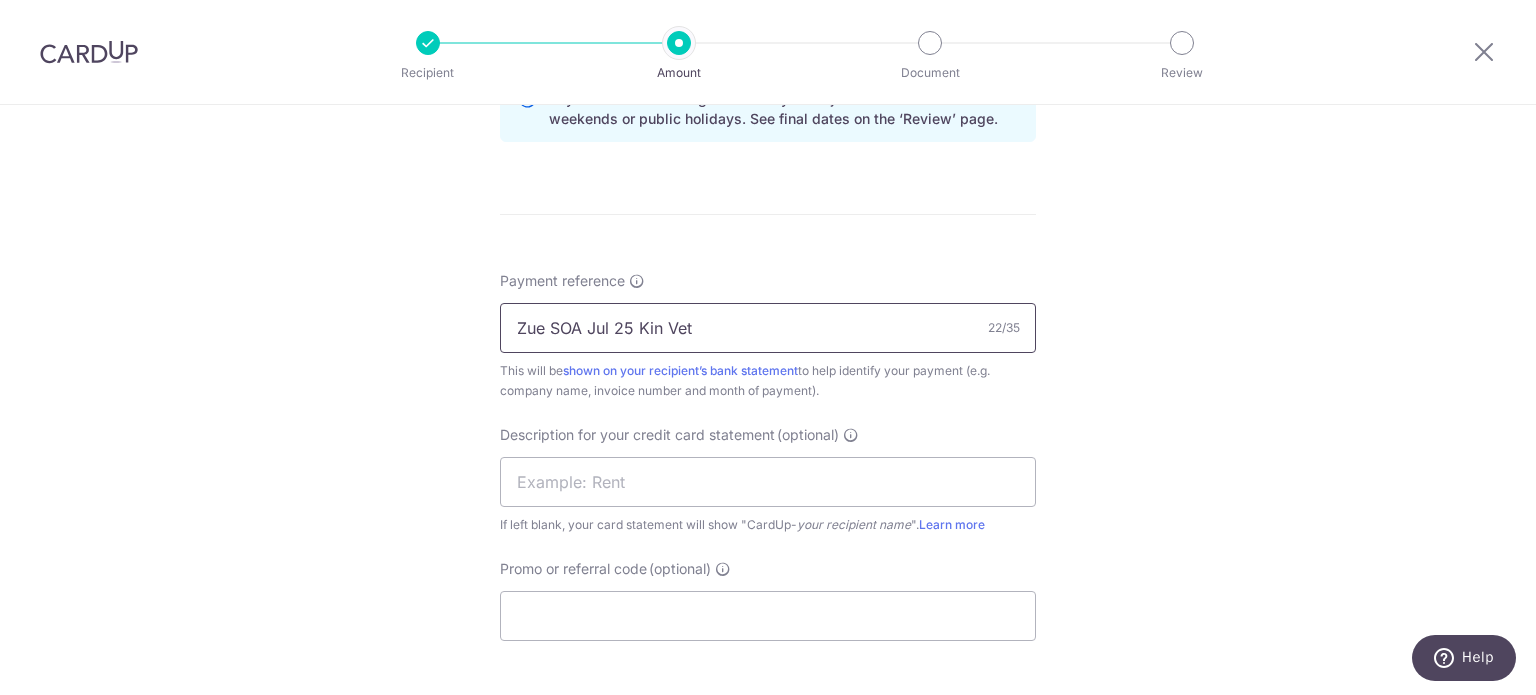 scroll, scrollTop: 1100, scrollLeft: 0, axis: vertical 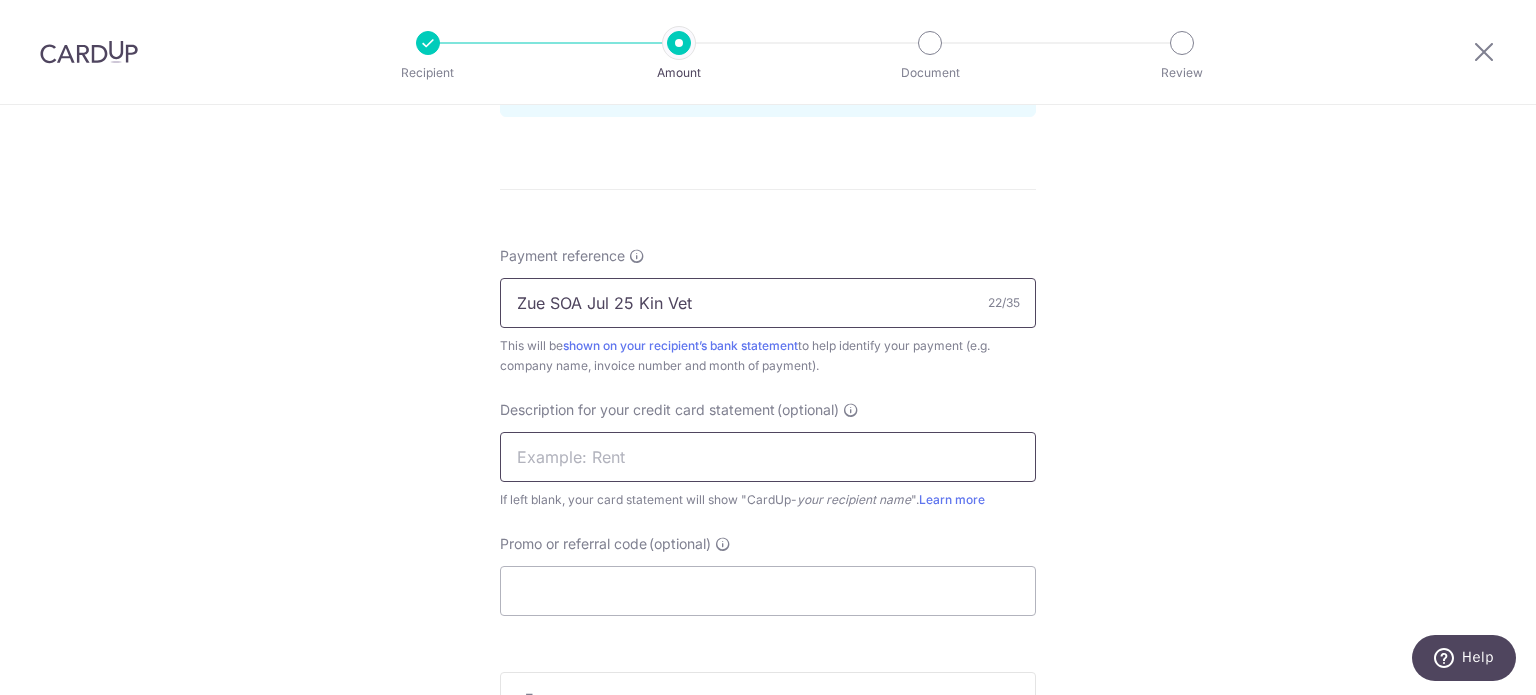 type on "Zue SOA Jul 25 Kin Vet" 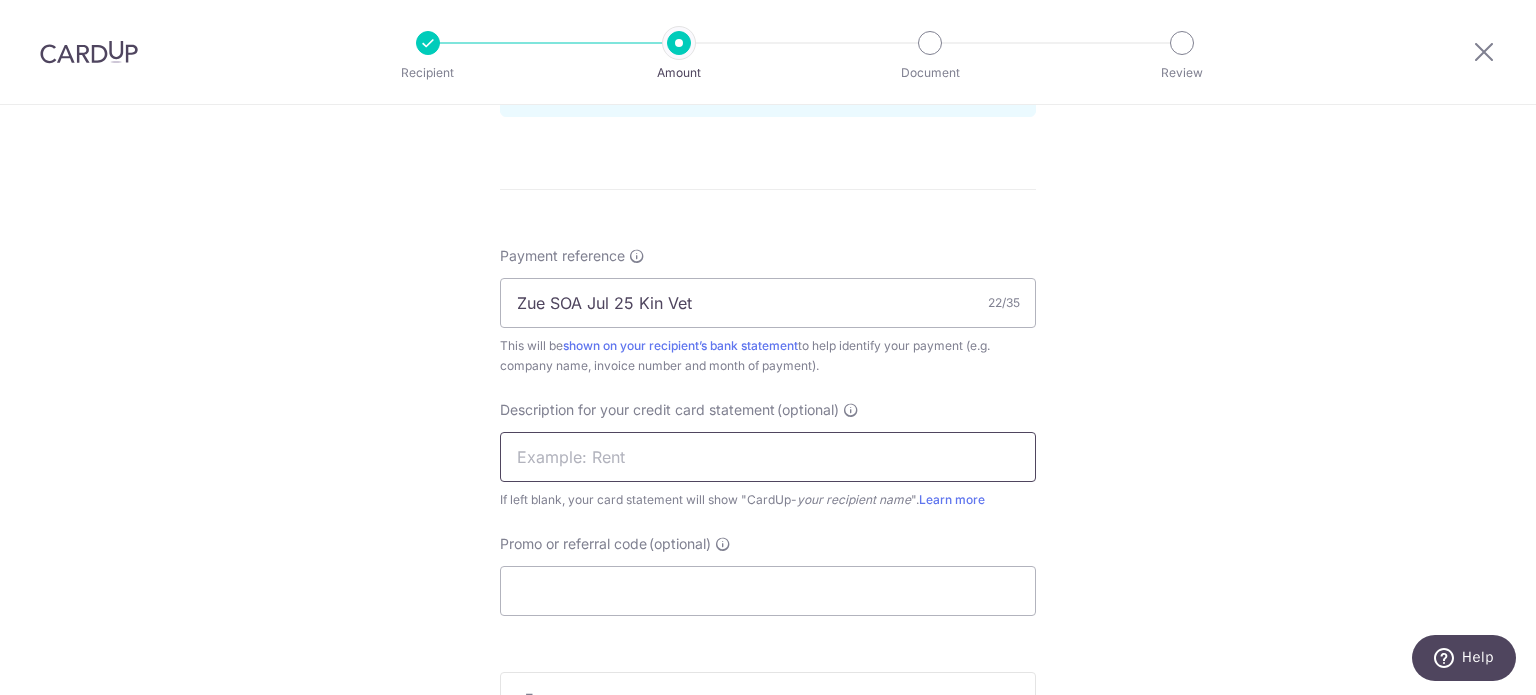 click at bounding box center [768, 457] 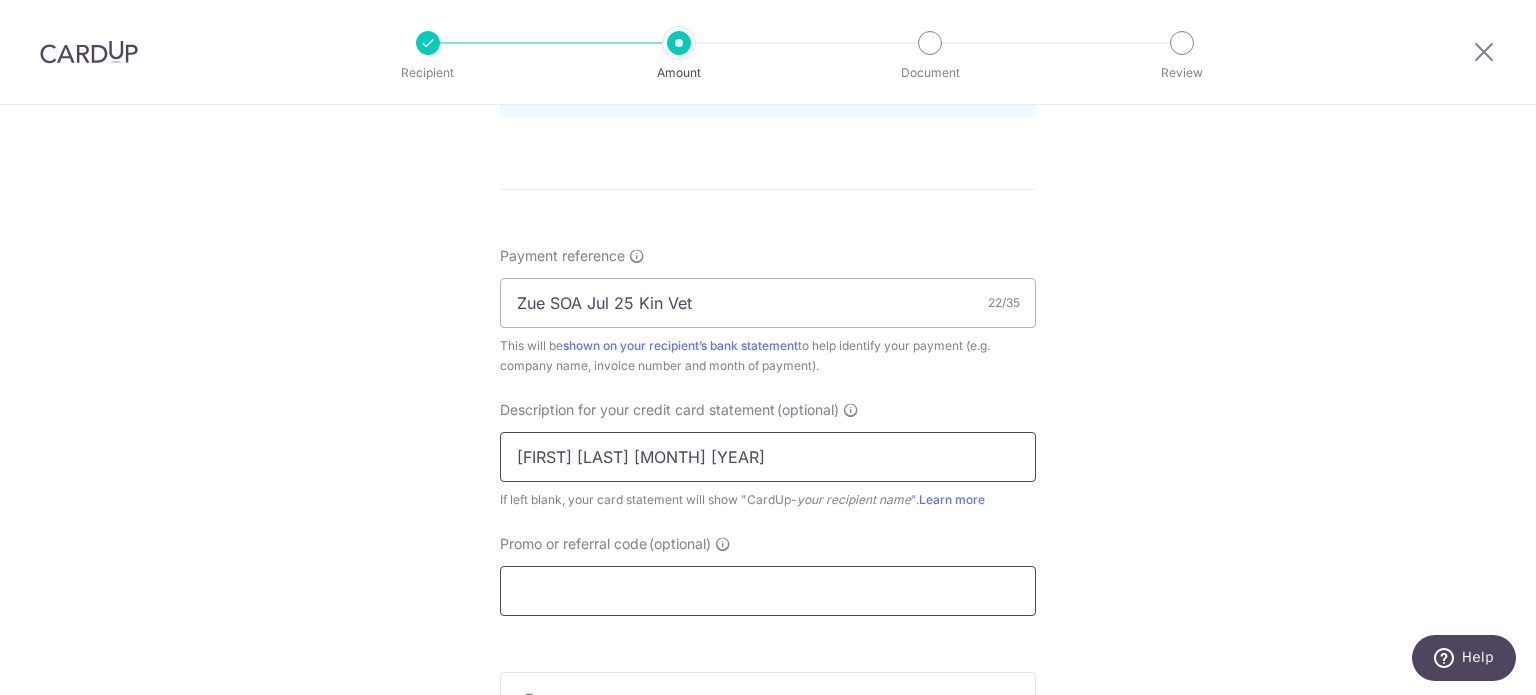 type on "[FIRST] [LAST] [MONTH] [YEAR]" 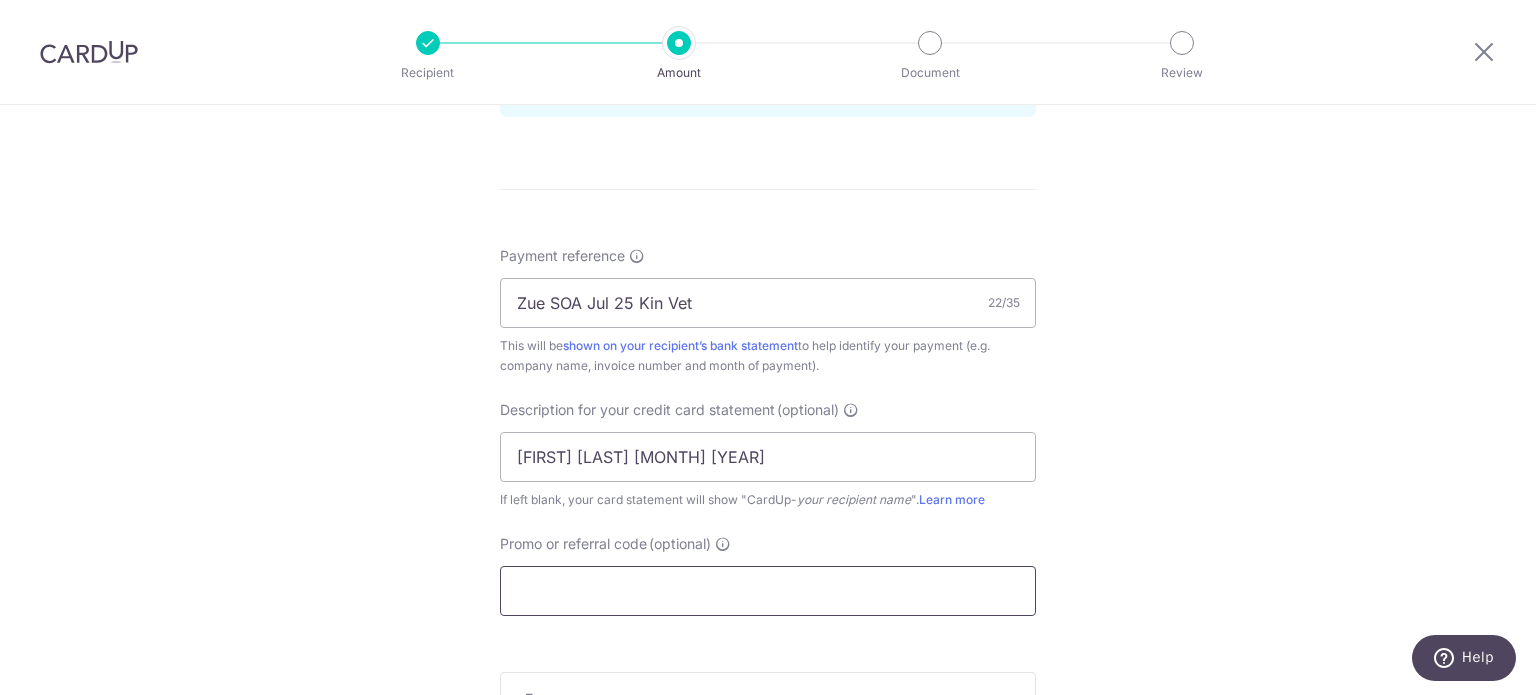 click on "Promo or referral code
(optional)" at bounding box center [768, 591] 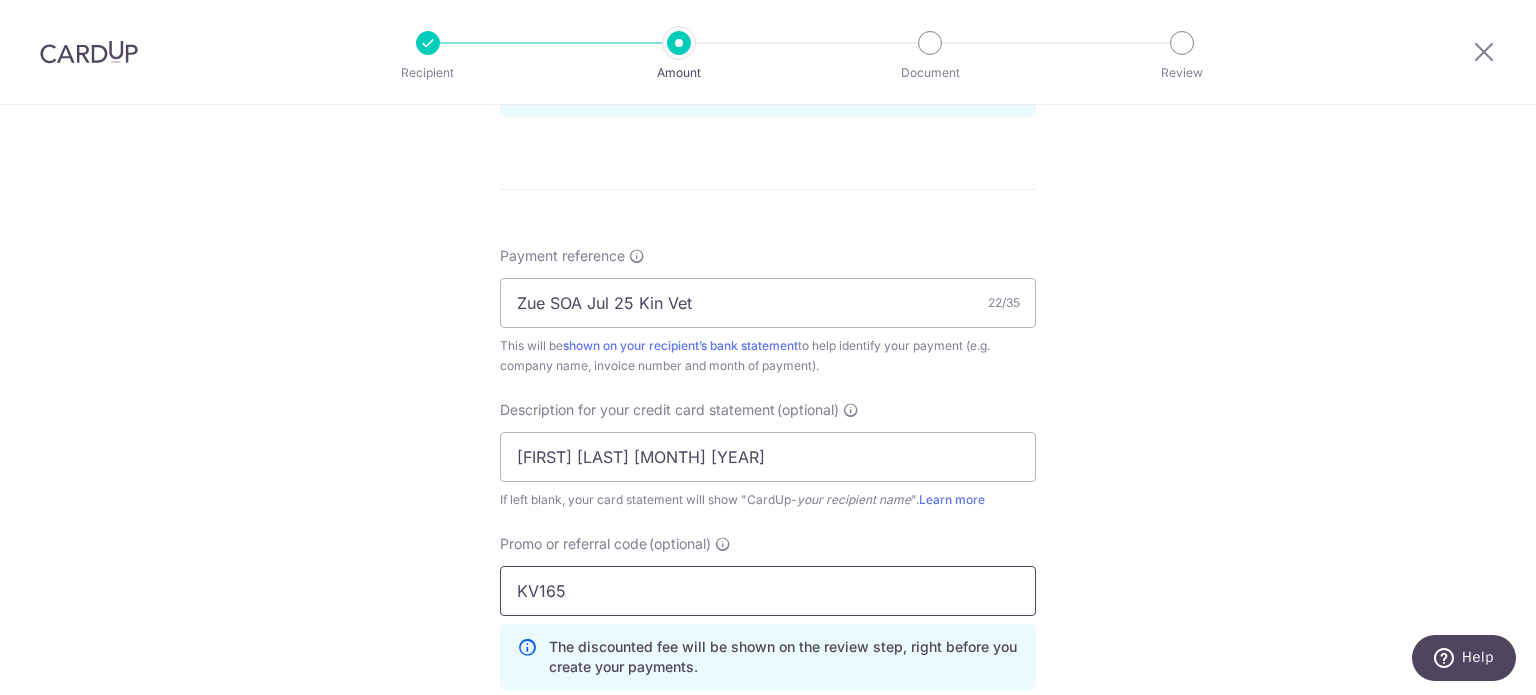 type on "KV165" 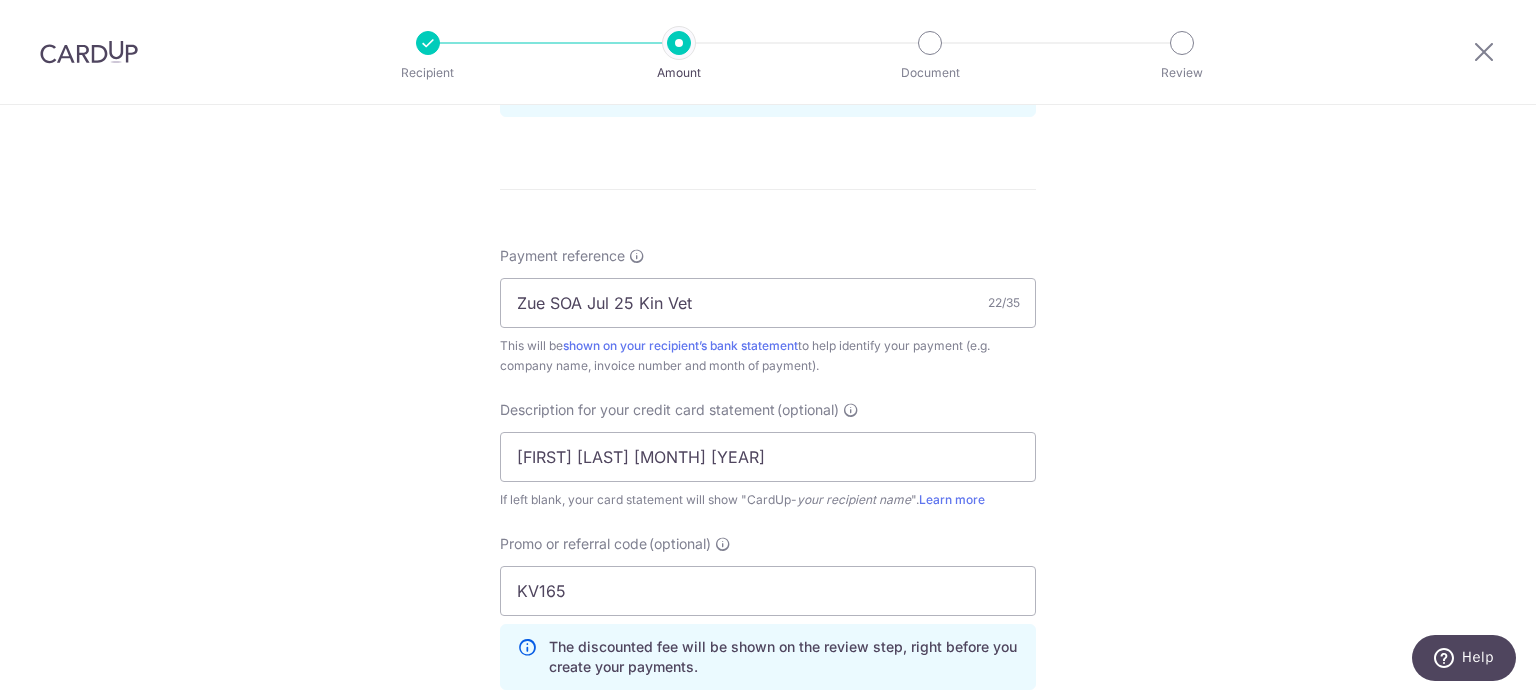 click on "Tell us more about your payment
SGD
[NUMBER]
[NUMBER]
GST
(optional)
SGD
Select Card
**** [NUMBER]
Add credit card
Your Cards
**** [NUMBER]
**** [NUMBER]
**** [NUMBER]
Secure 256-bit SSL" at bounding box center [768, 62] 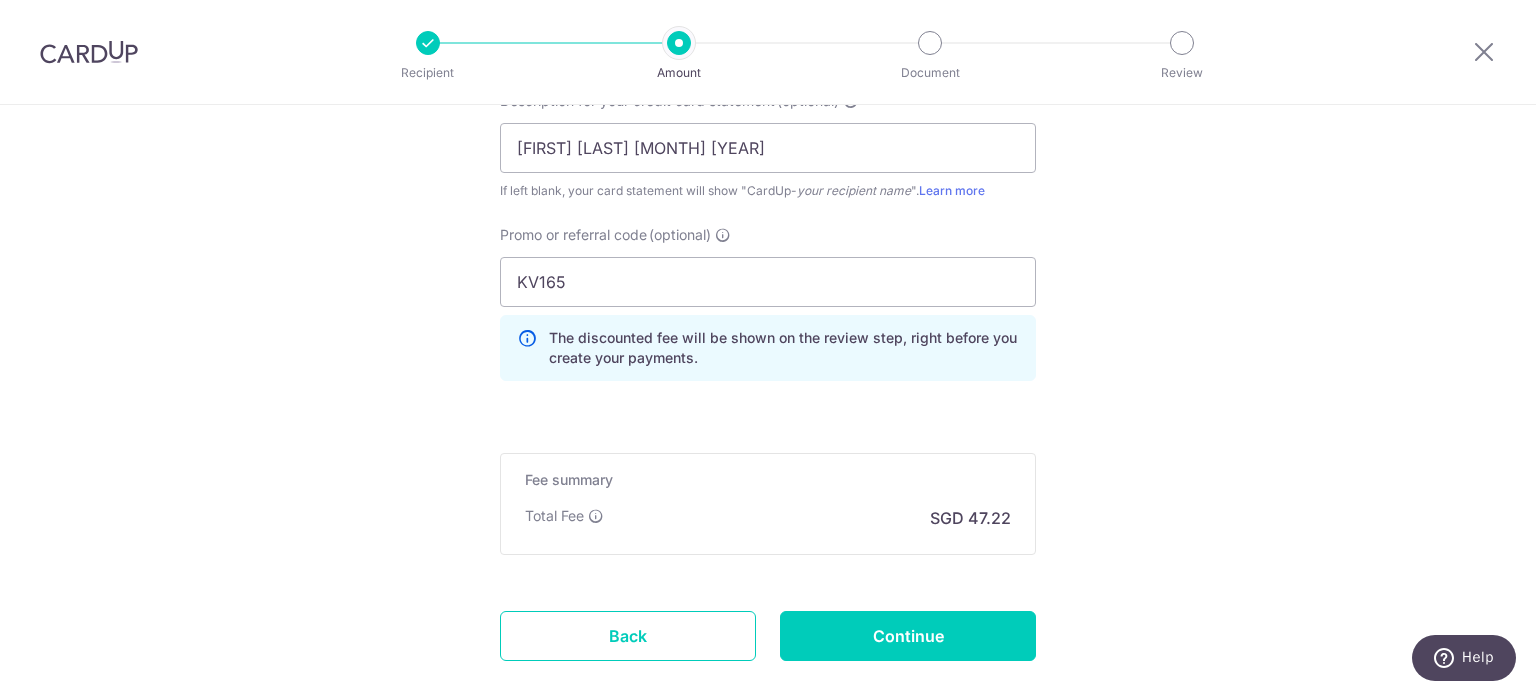 scroll, scrollTop: 1521, scrollLeft: 0, axis: vertical 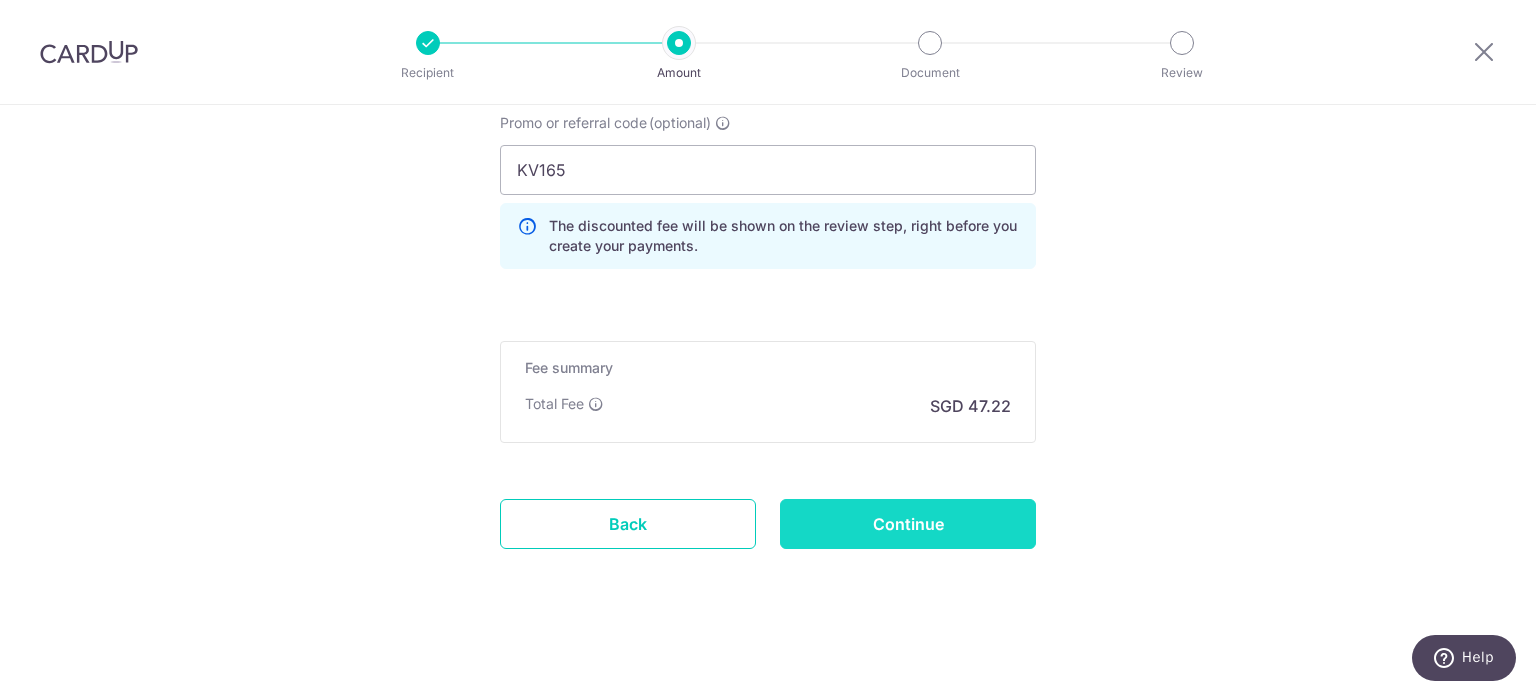 click on "Continue" at bounding box center [908, 524] 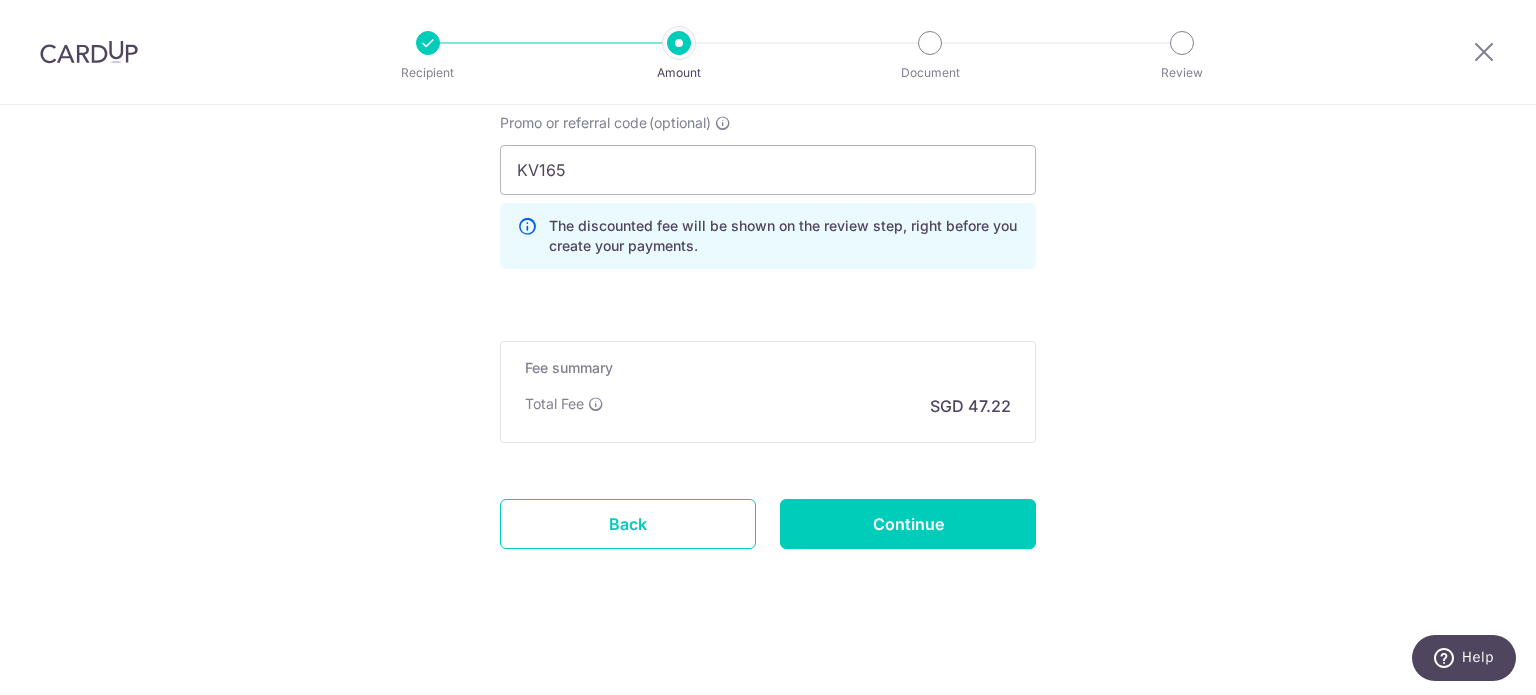 type on "Create Schedule" 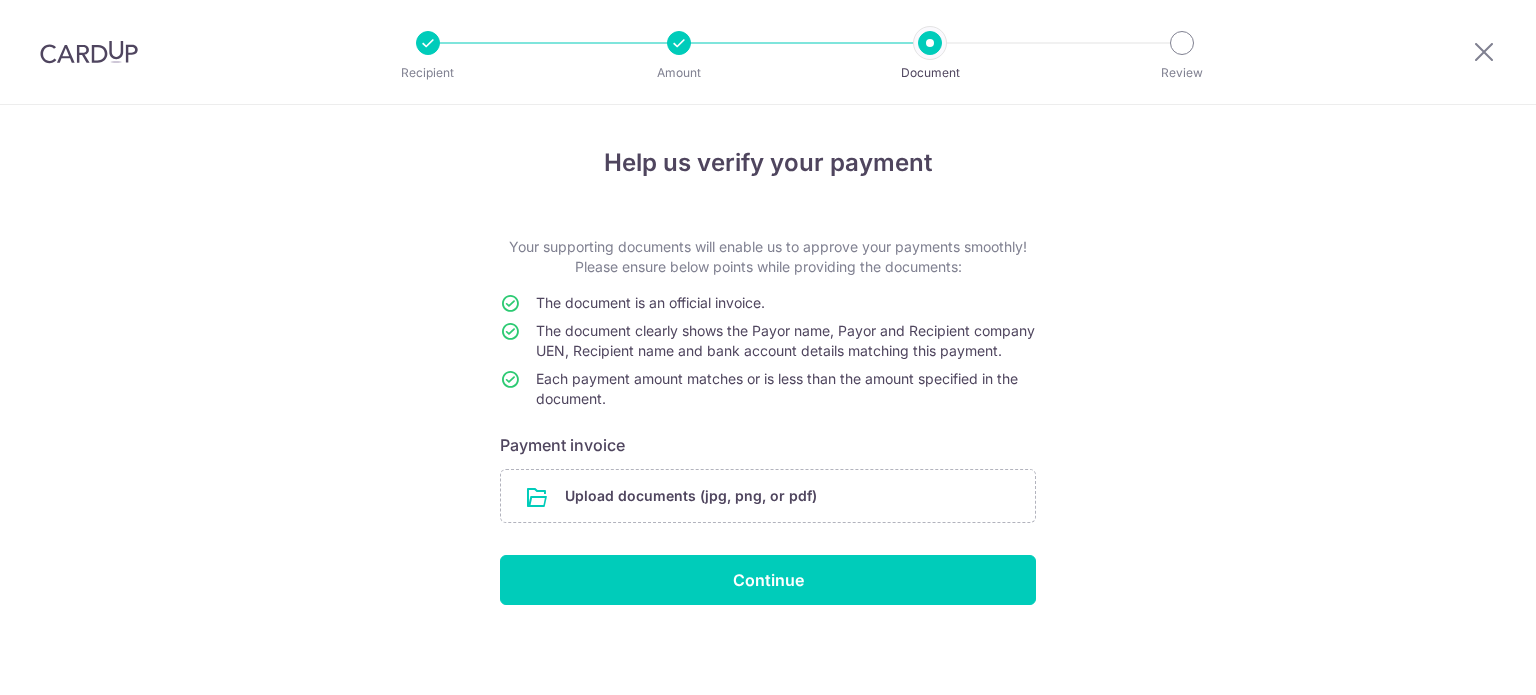 scroll, scrollTop: 0, scrollLeft: 0, axis: both 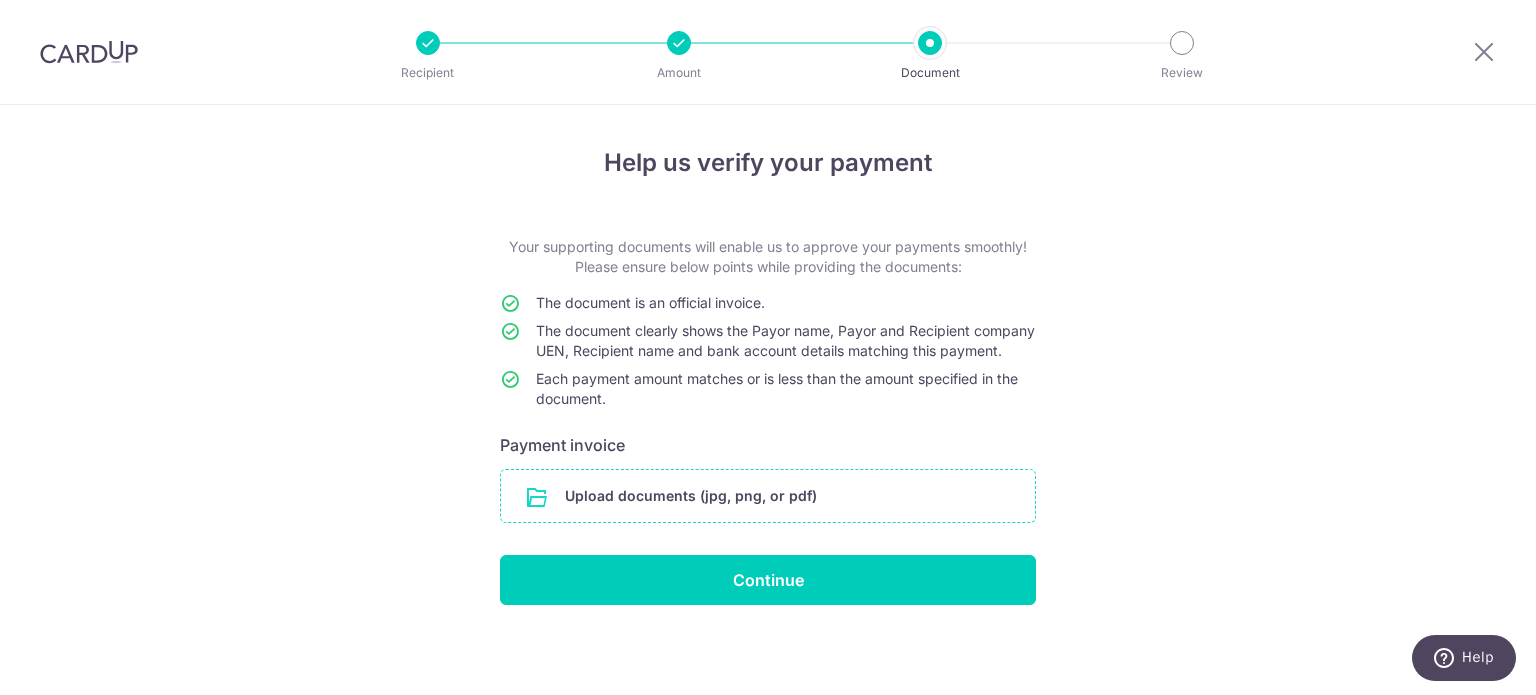 click at bounding box center (768, 496) 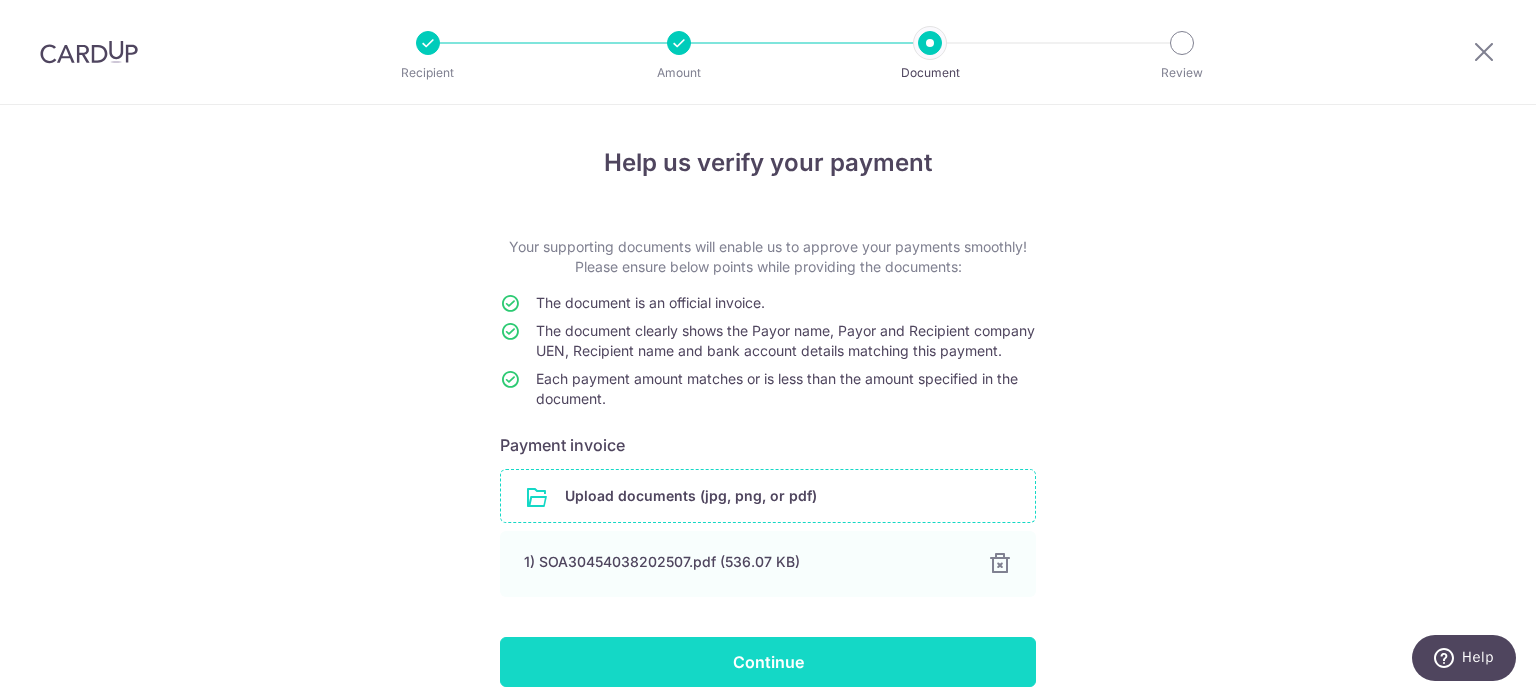 click on "Continue" at bounding box center [768, 662] 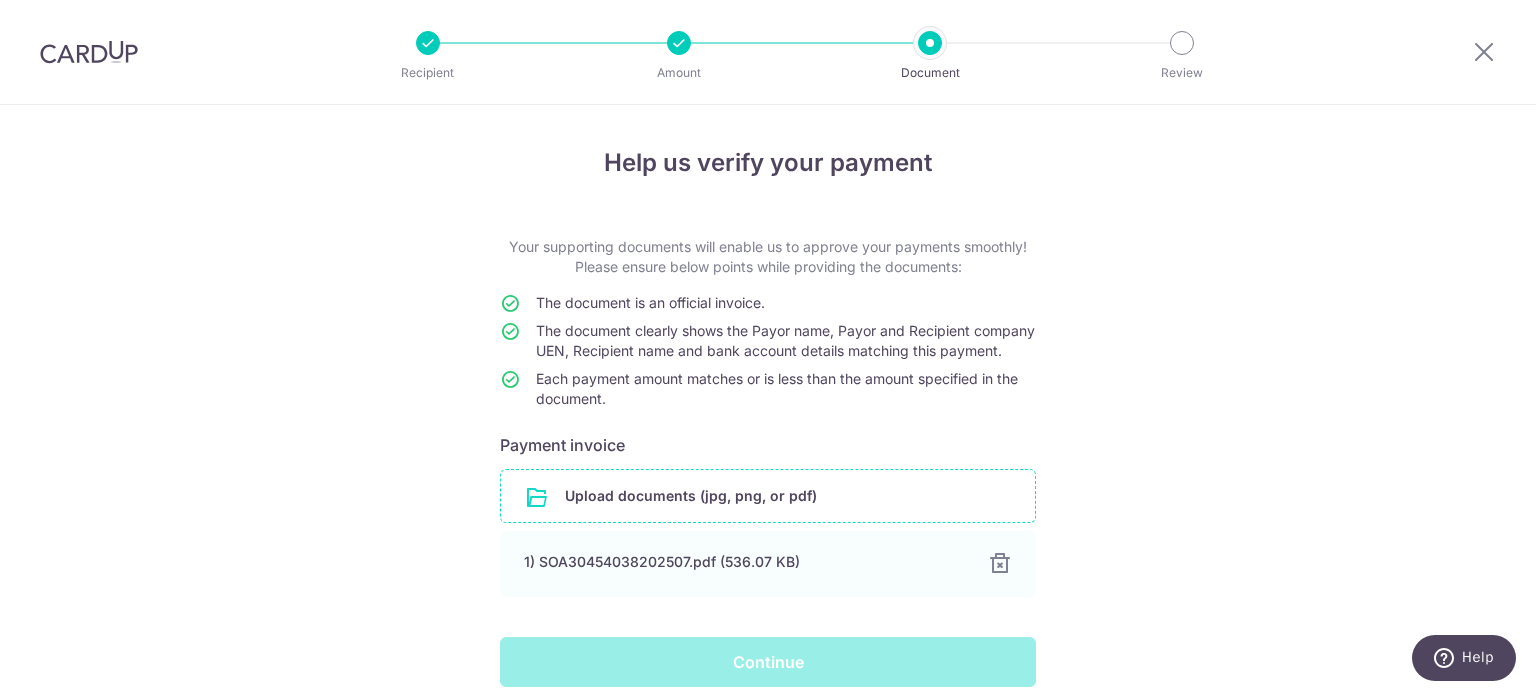 scroll, scrollTop: 37, scrollLeft: 0, axis: vertical 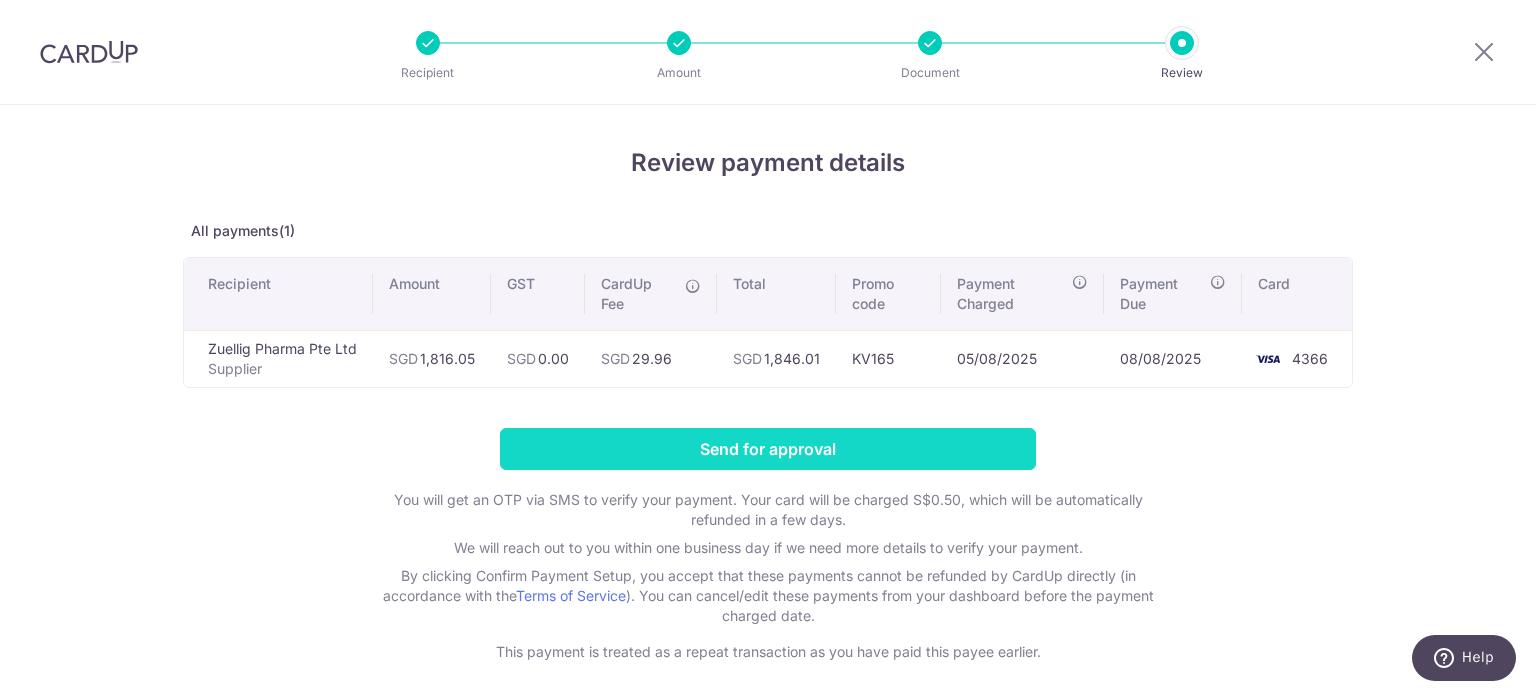 click on "Send for approval" at bounding box center (768, 449) 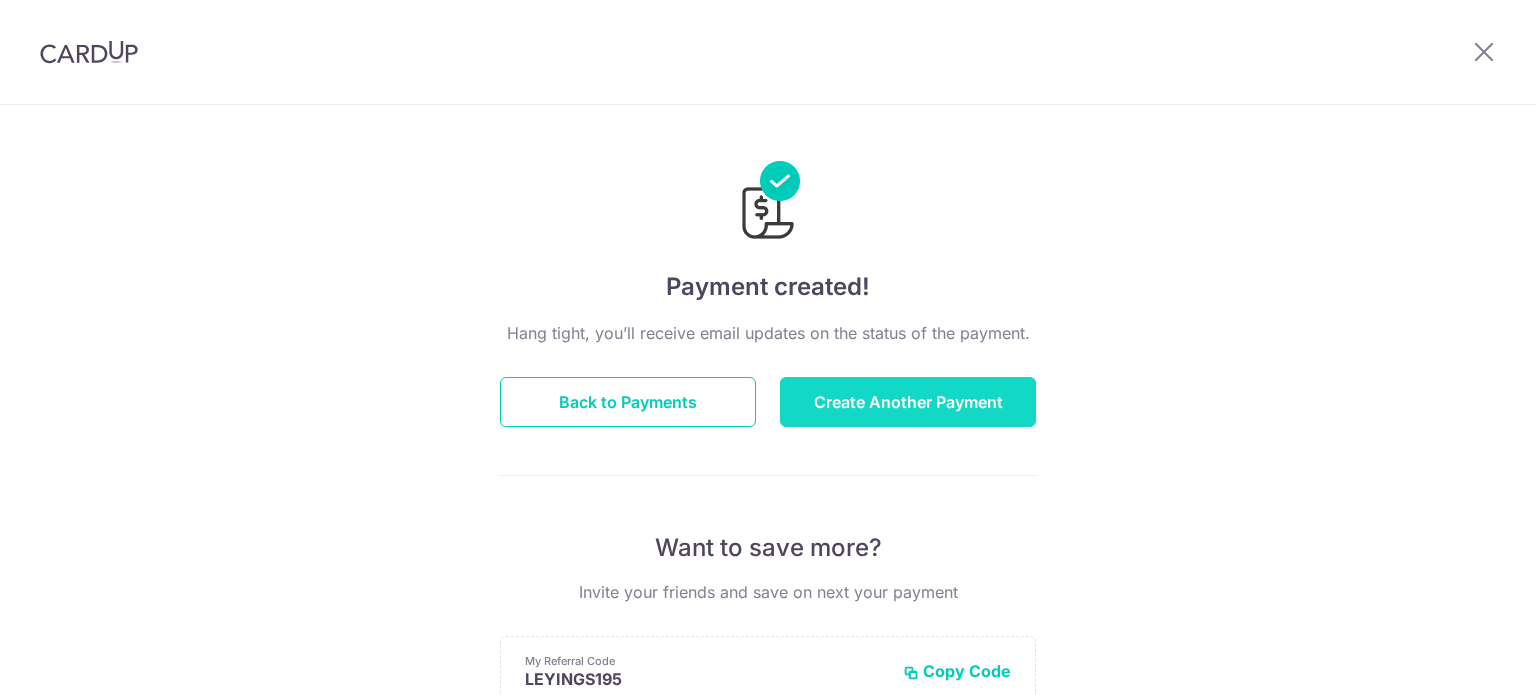 scroll, scrollTop: 0, scrollLeft: 0, axis: both 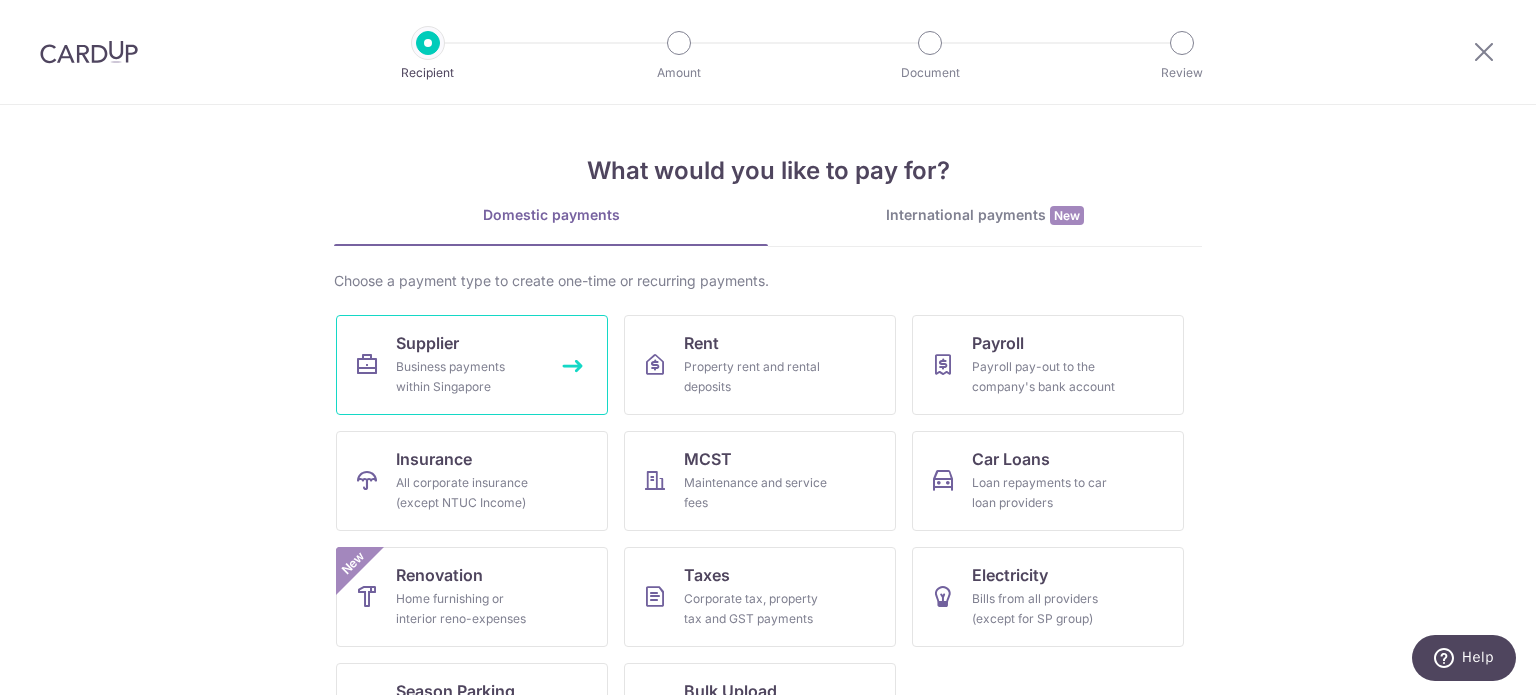 click on "Supplier Business payments within Singapore" at bounding box center [472, 365] 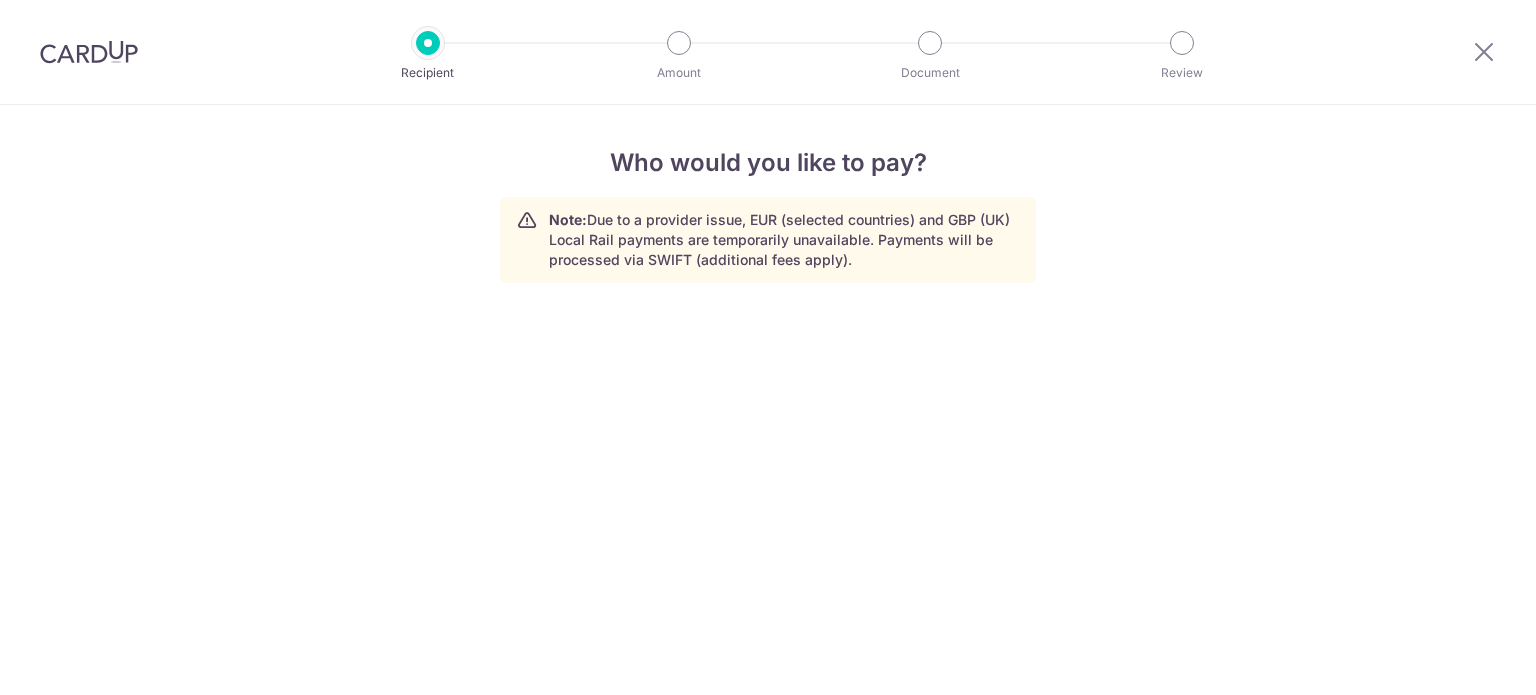 scroll, scrollTop: 0, scrollLeft: 0, axis: both 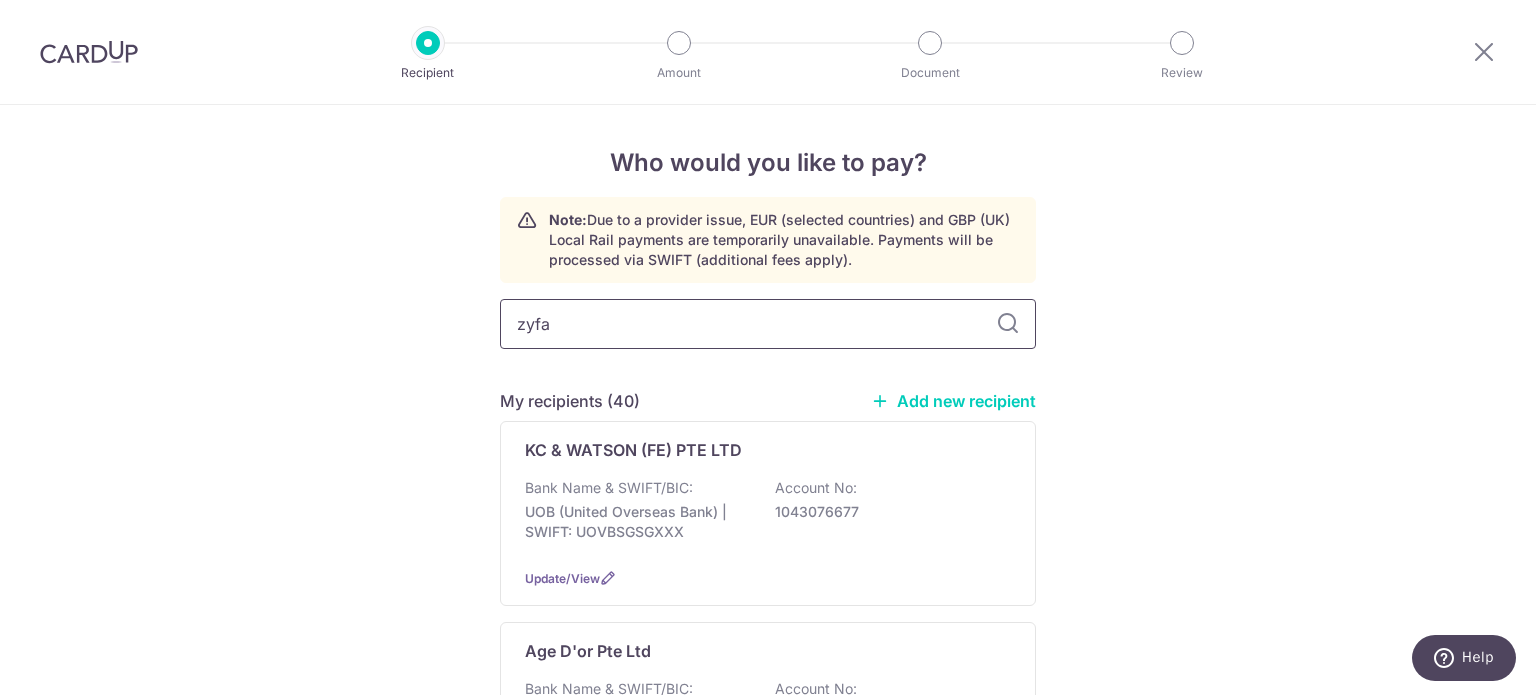 type on "zyfas" 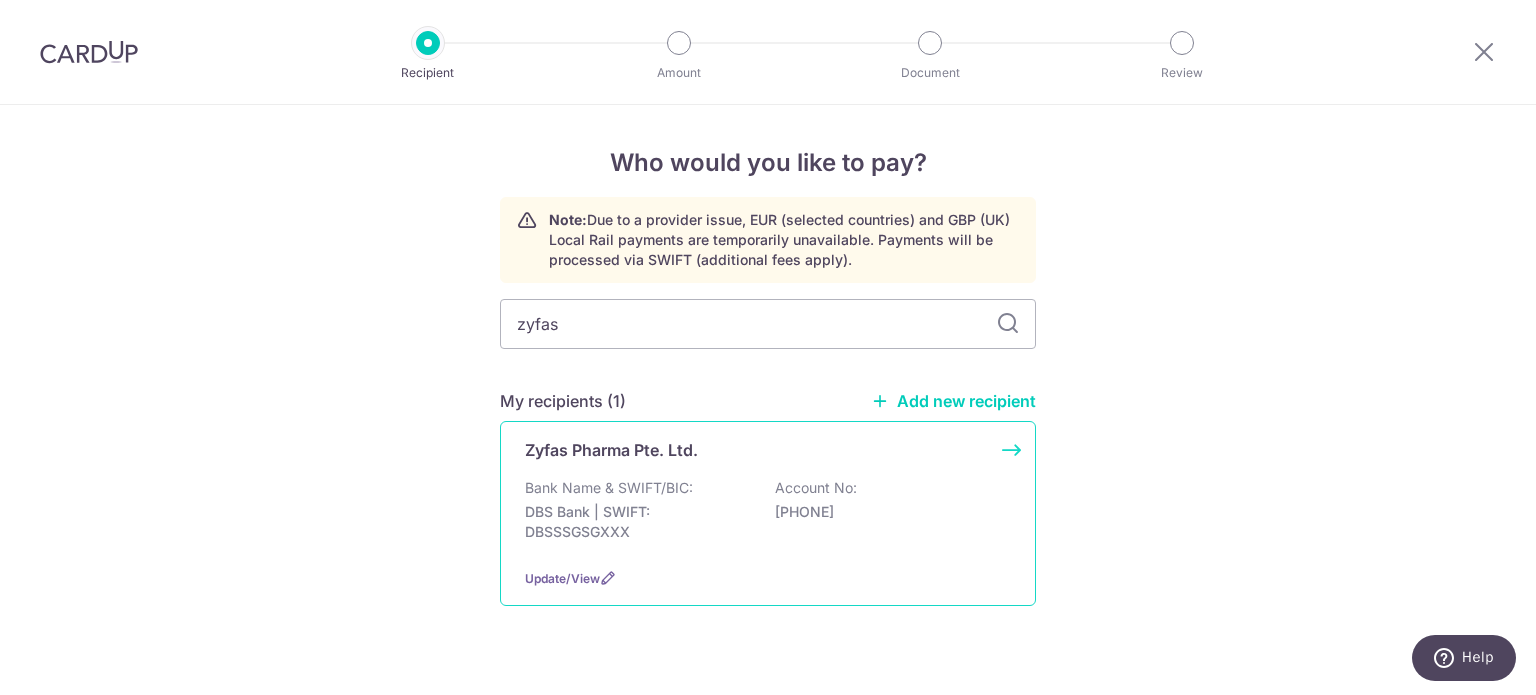 click on "Bank Name & SWIFT/BIC:" at bounding box center [609, 488] 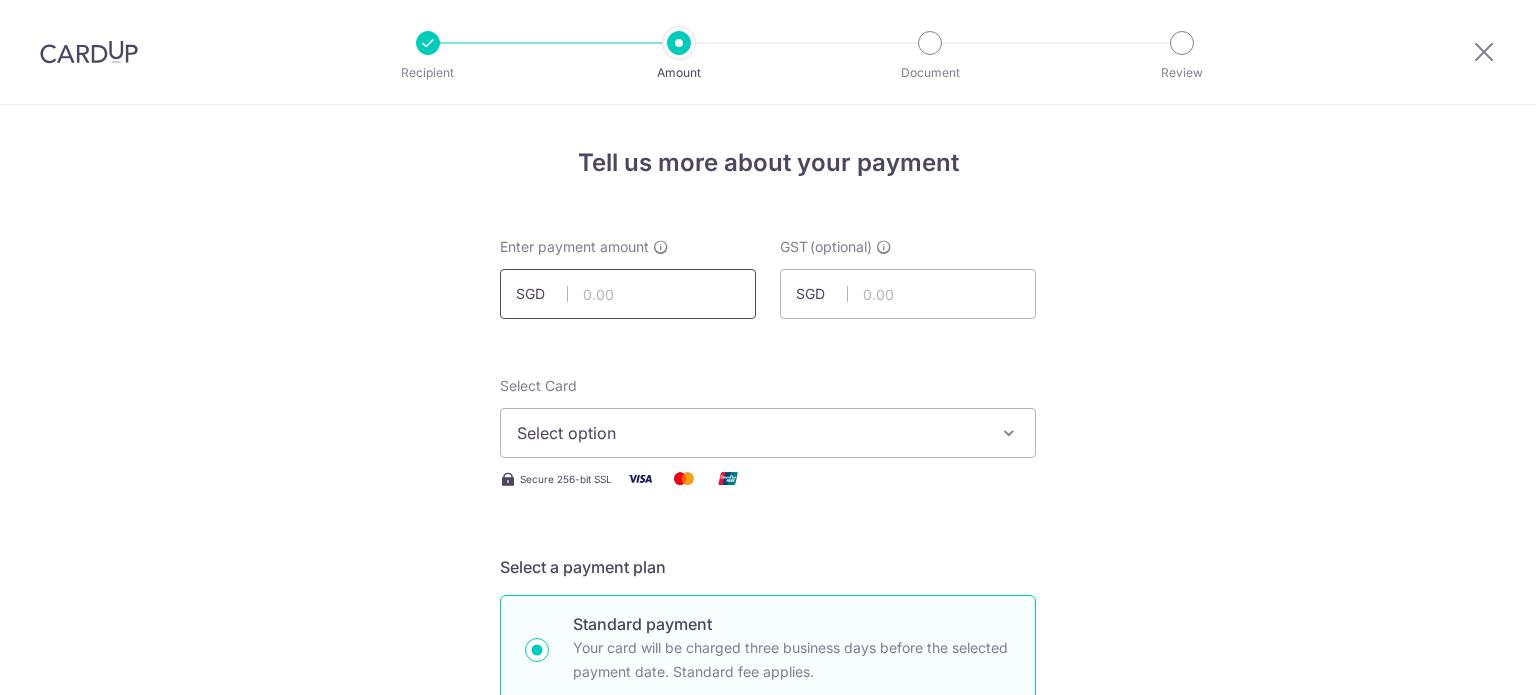 scroll, scrollTop: 0, scrollLeft: 0, axis: both 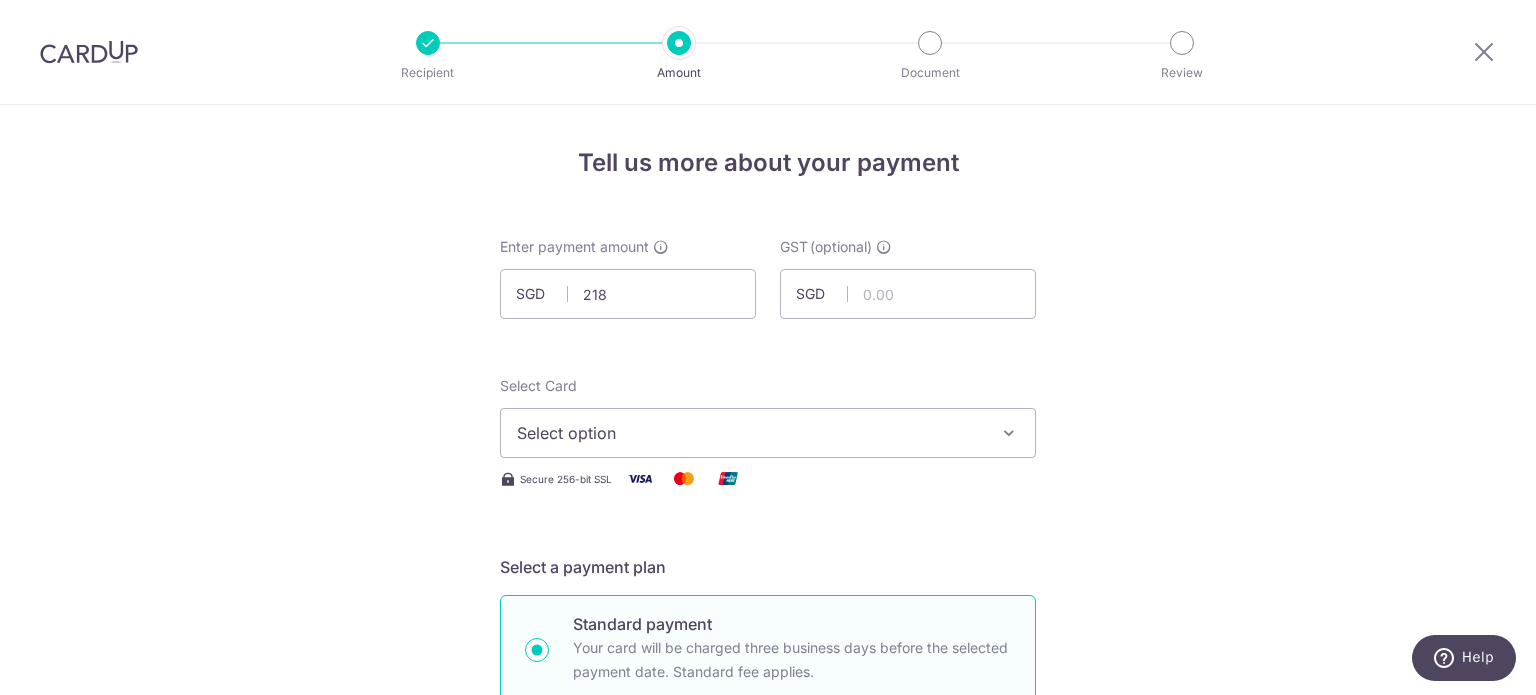 type on "218.00" 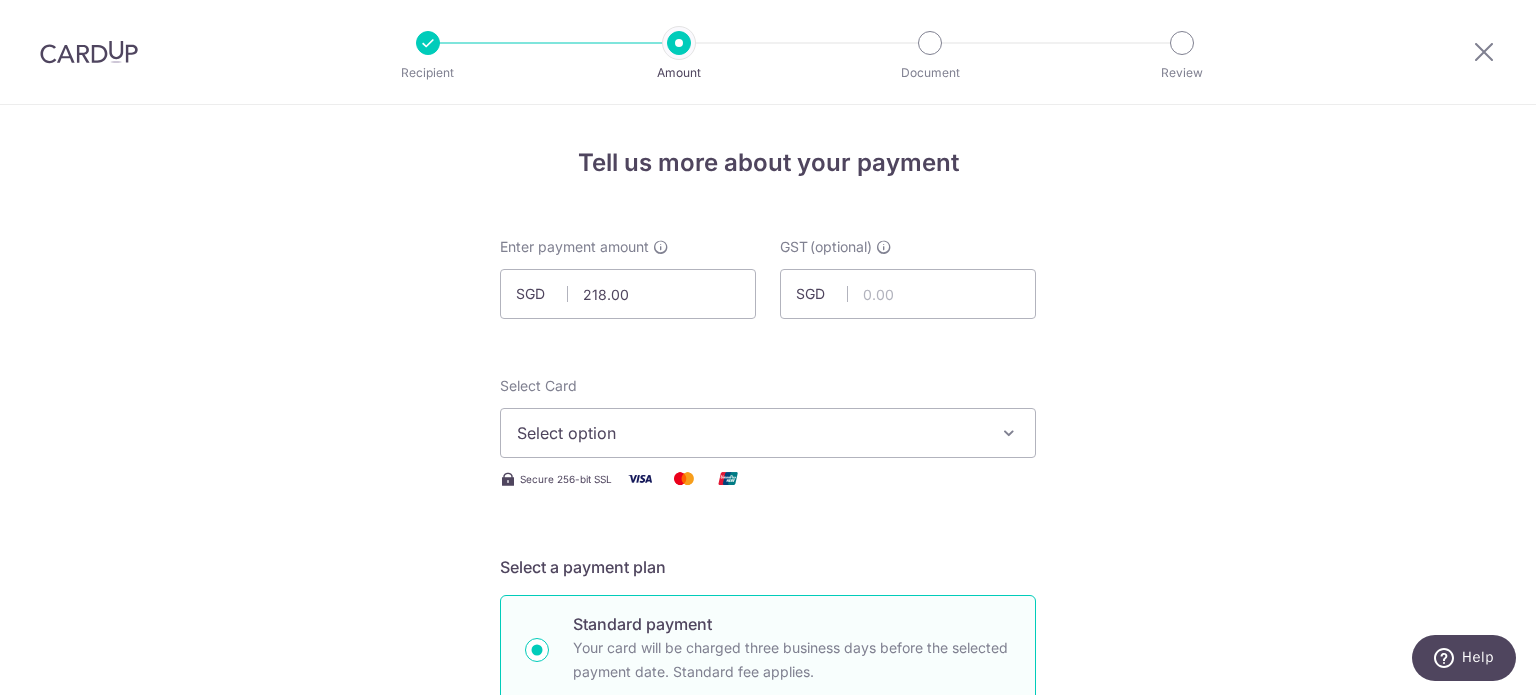 click on "Tell us more about your payment
Enter payment amount
SGD
218.00
218.00
GST
(optional)
SGD
Select Card
Select option
Add credit card
Your Cards
**** 8797
**** 4366
**** 5272
Secure 256-bit SSL" at bounding box center [768, 1076] 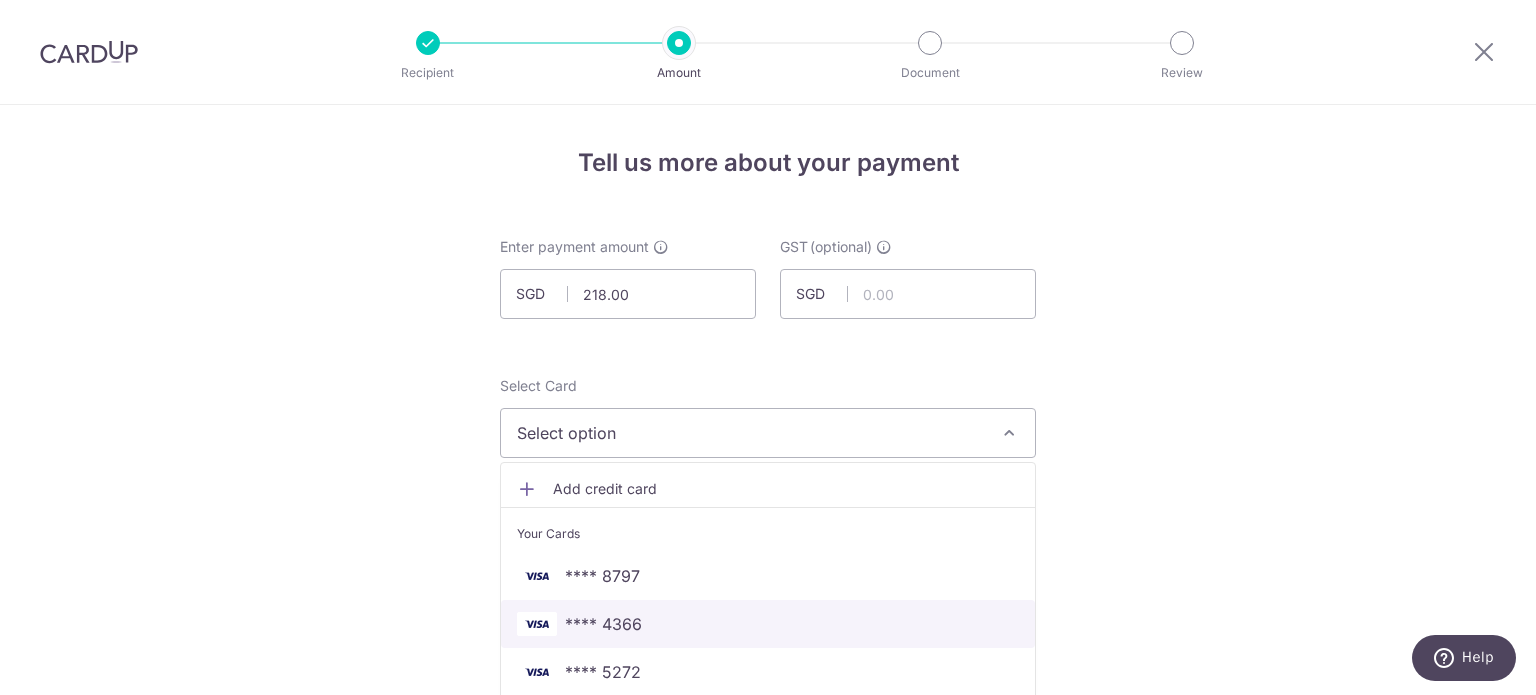 click on "**** 4366" at bounding box center (603, 624) 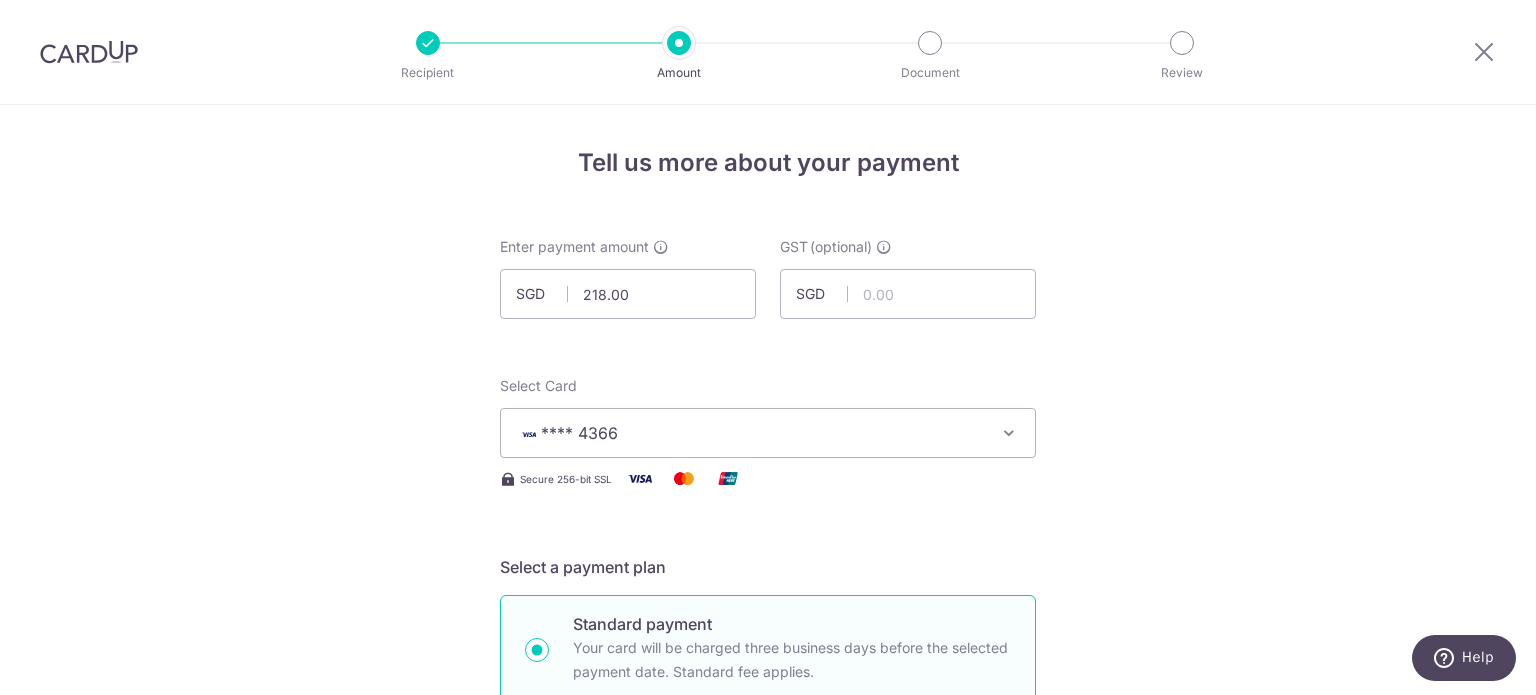 click on "Tell us more about your payment
Enter payment amount
SGD
218.00
218.00
GST
(optional)
SGD
Select Card
**** 4366
Add credit card
Your Cards
**** 8797
**** 4366
**** 5272
Secure 256-bit SSL" at bounding box center [768, 1076] 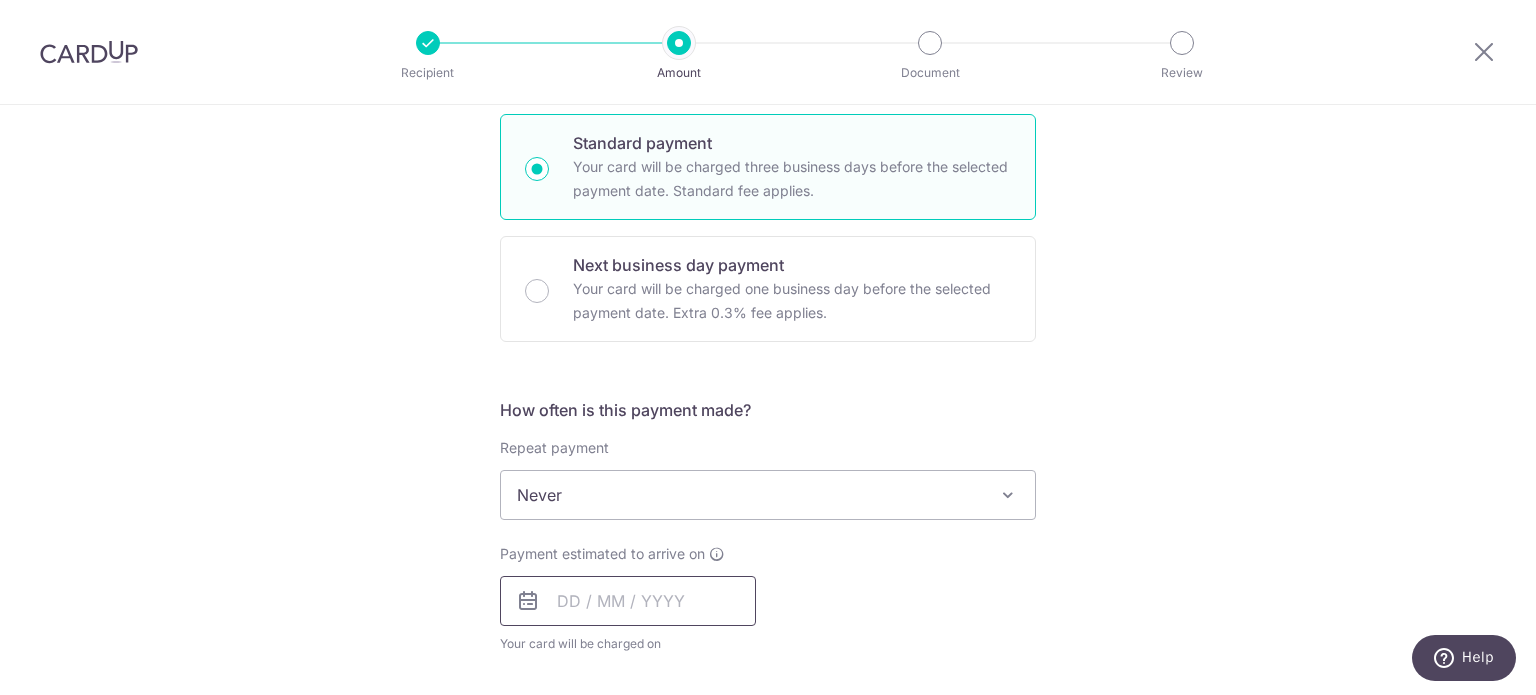 scroll, scrollTop: 600, scrollLeft: 0, axis: vertical 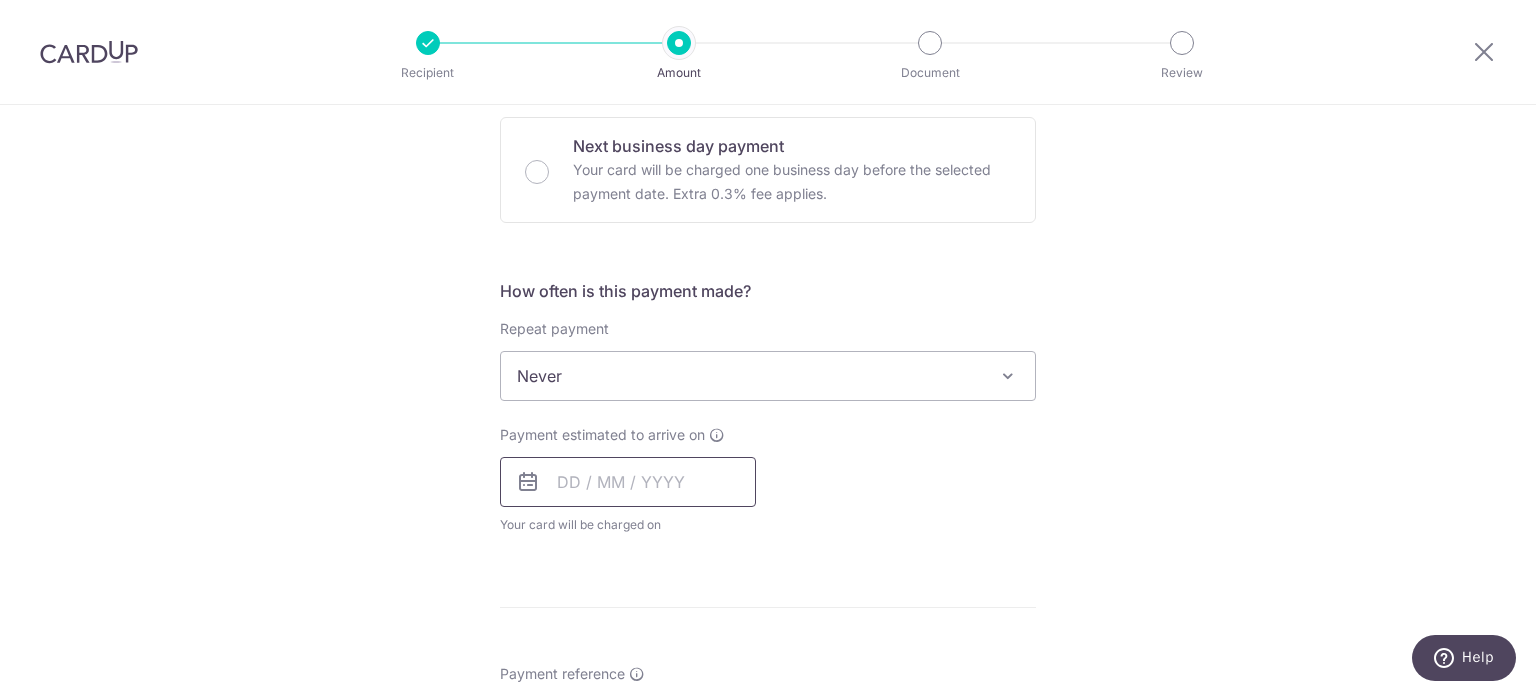 click at bounding box center [628, 482] 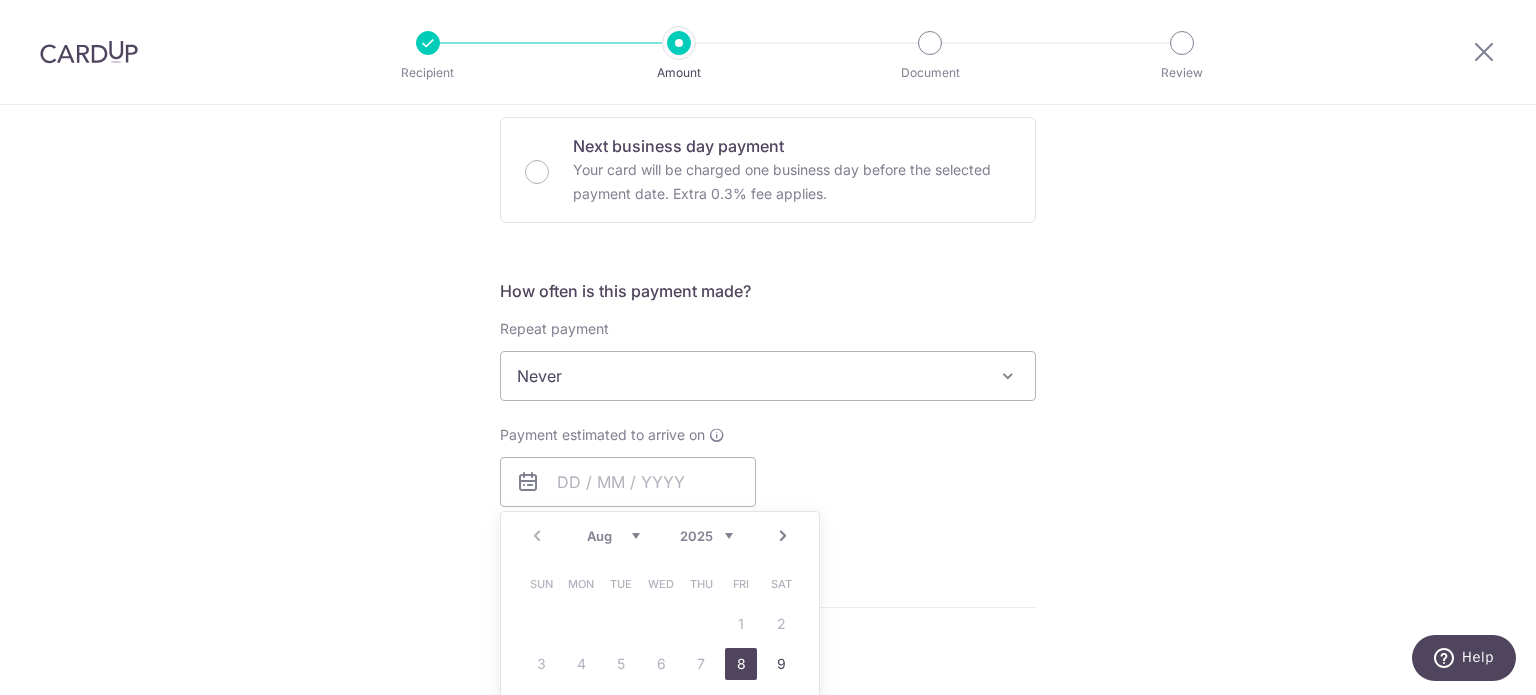 click on "8" at bounding box center (741, 664) 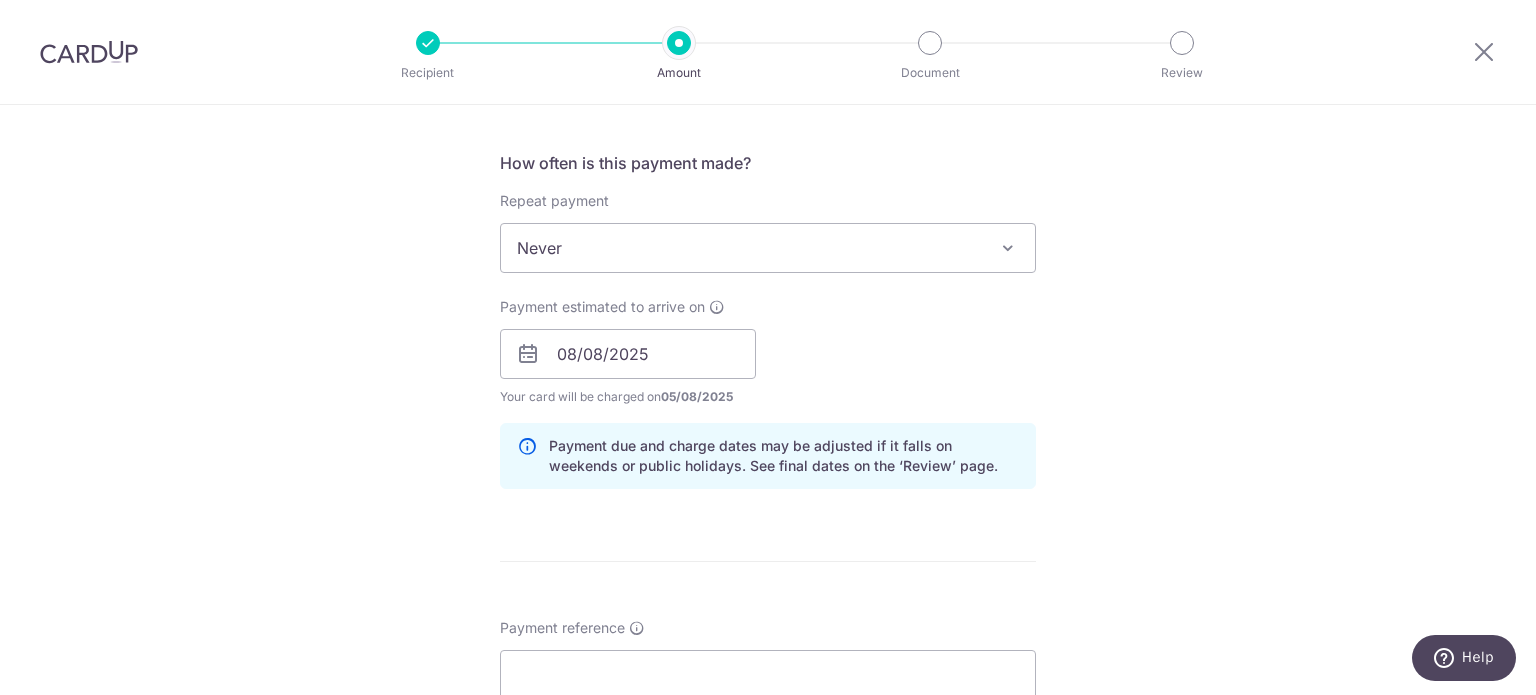 scroll, scrollTop: 900, scrollLeft: 0, axis: vertical 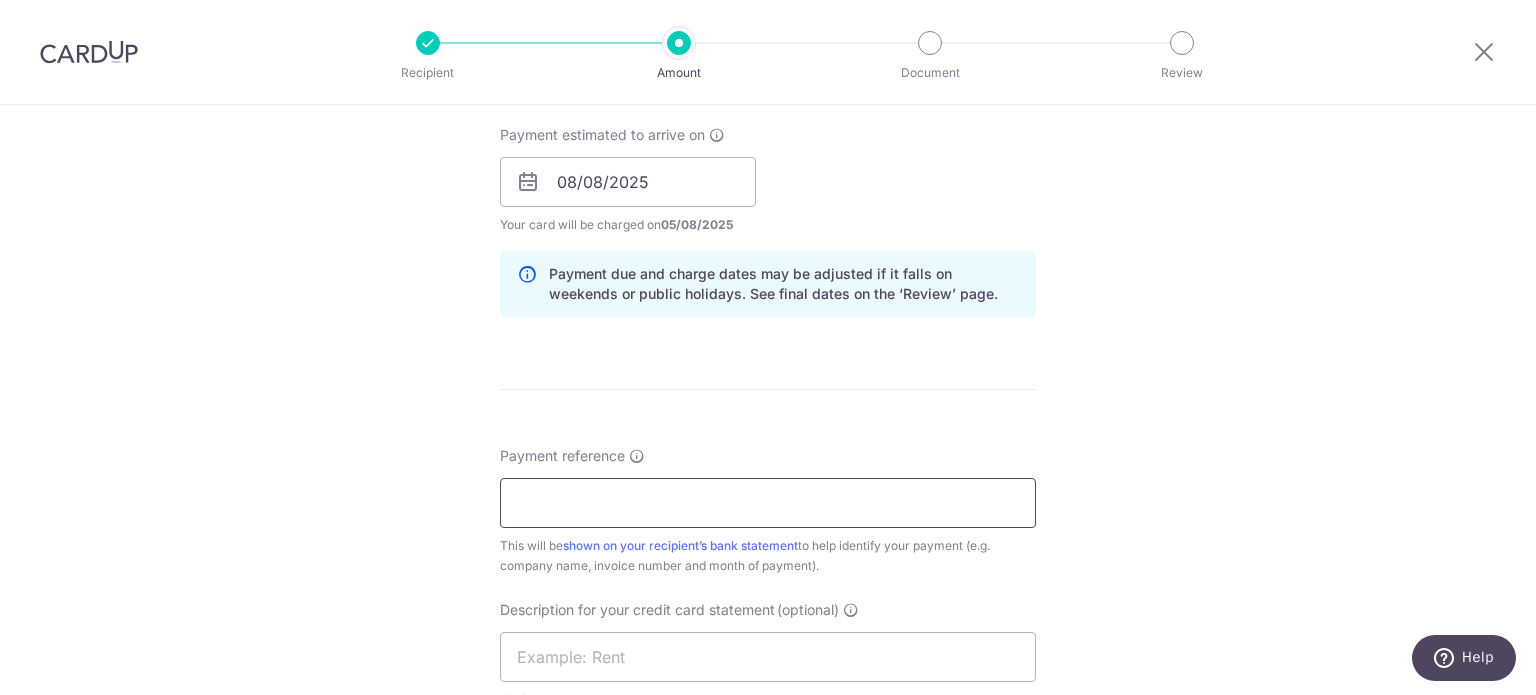 click on "Payment reference" at bounding box center (768, 503) 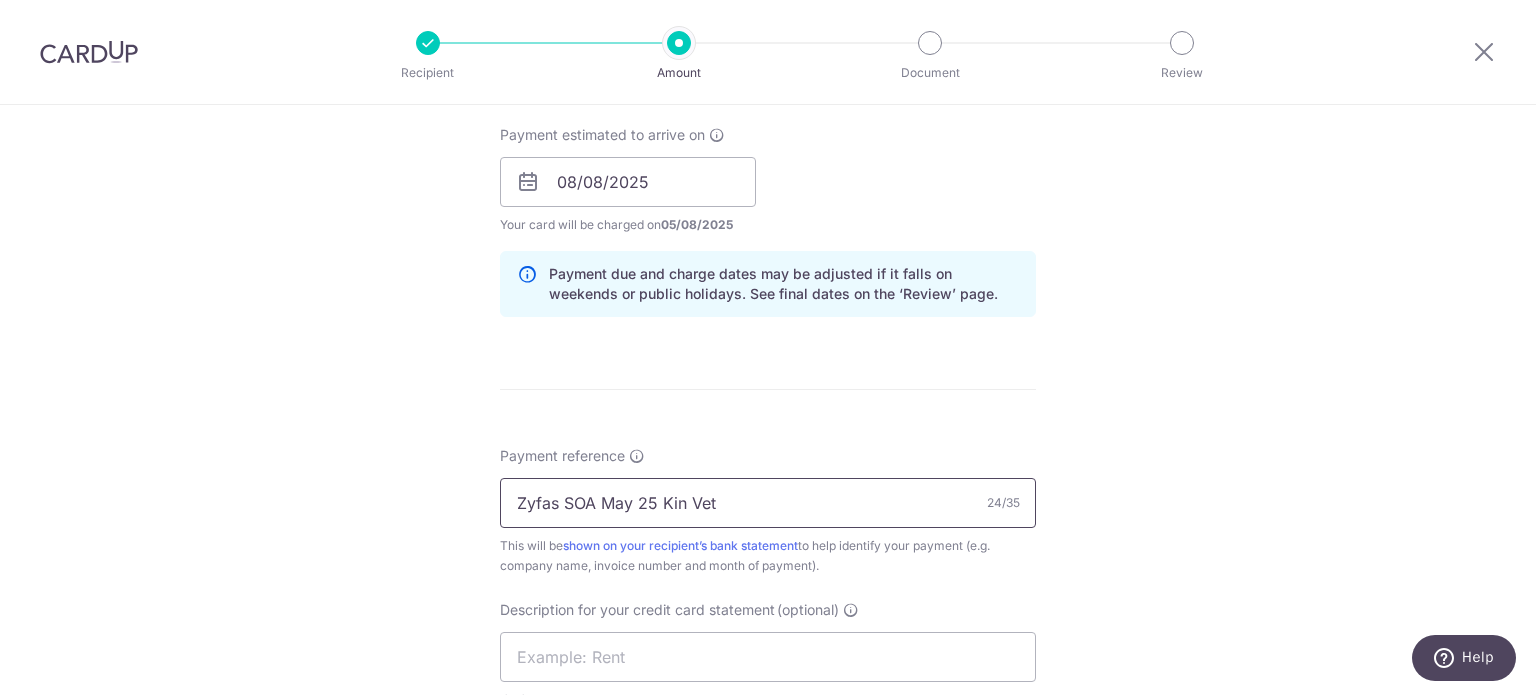 click on "Zyfas SOA May 25 Kin Vet" at bounding box center (768, 503) 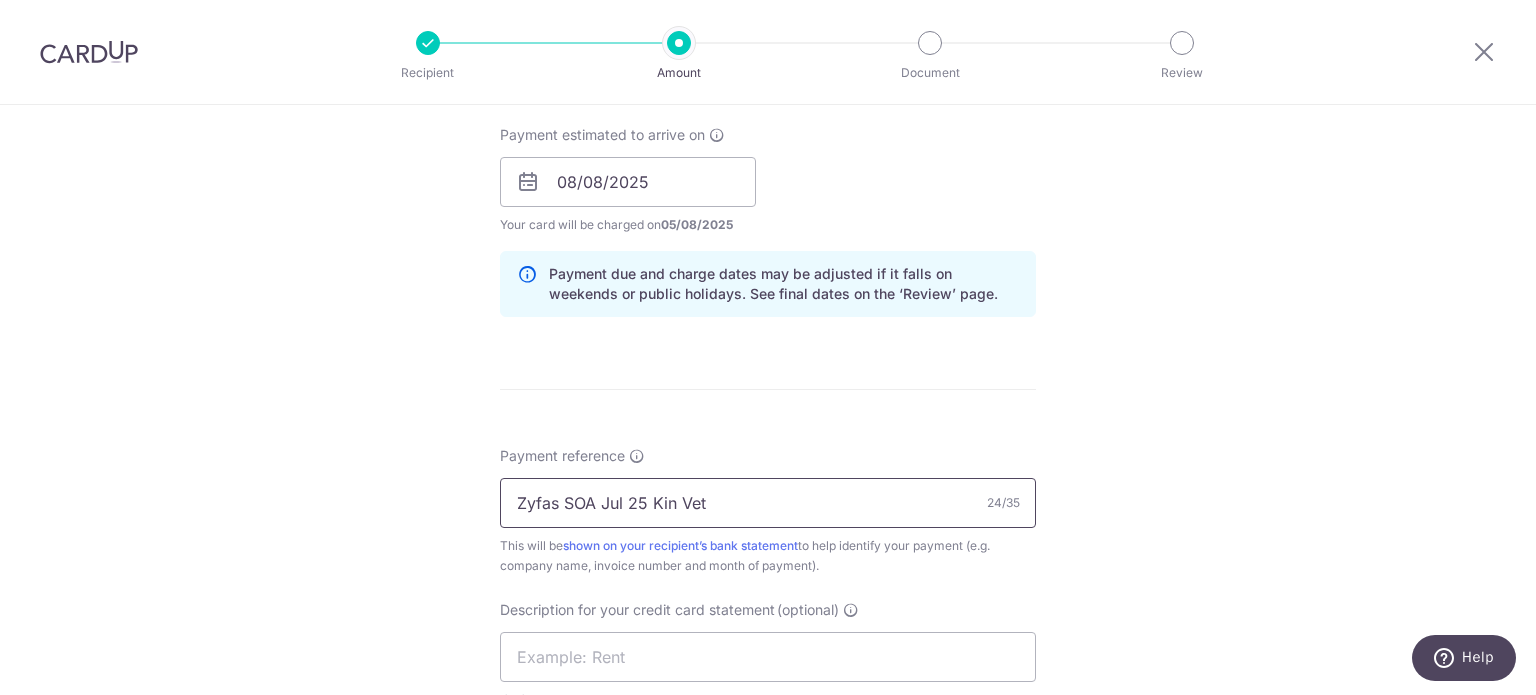 click on "Zyfas SOA Jul 25 Kin Vet" at bounding box center [768, 503] 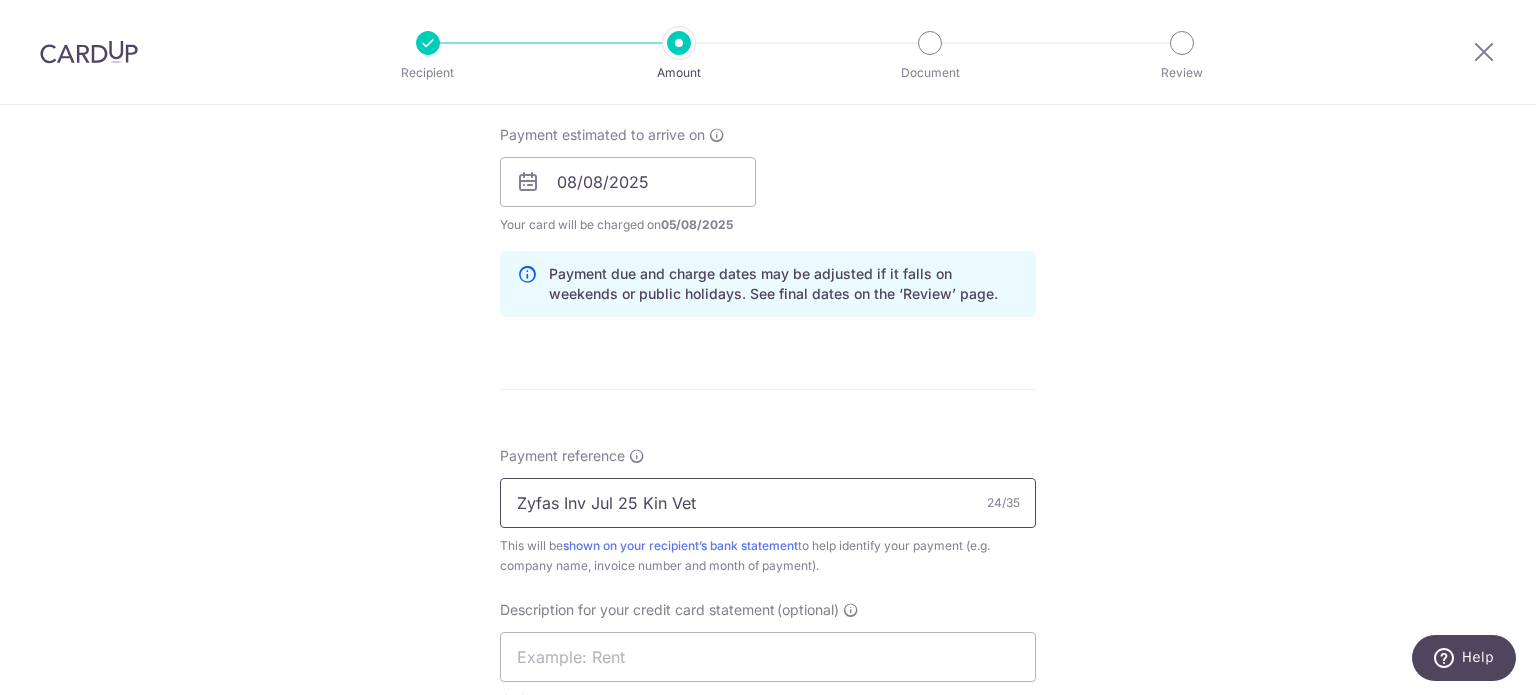 drag, startPoint x: 783, startPoint y: 515, endPoint x: 322, endPoint y: 523, distance: 461.0694 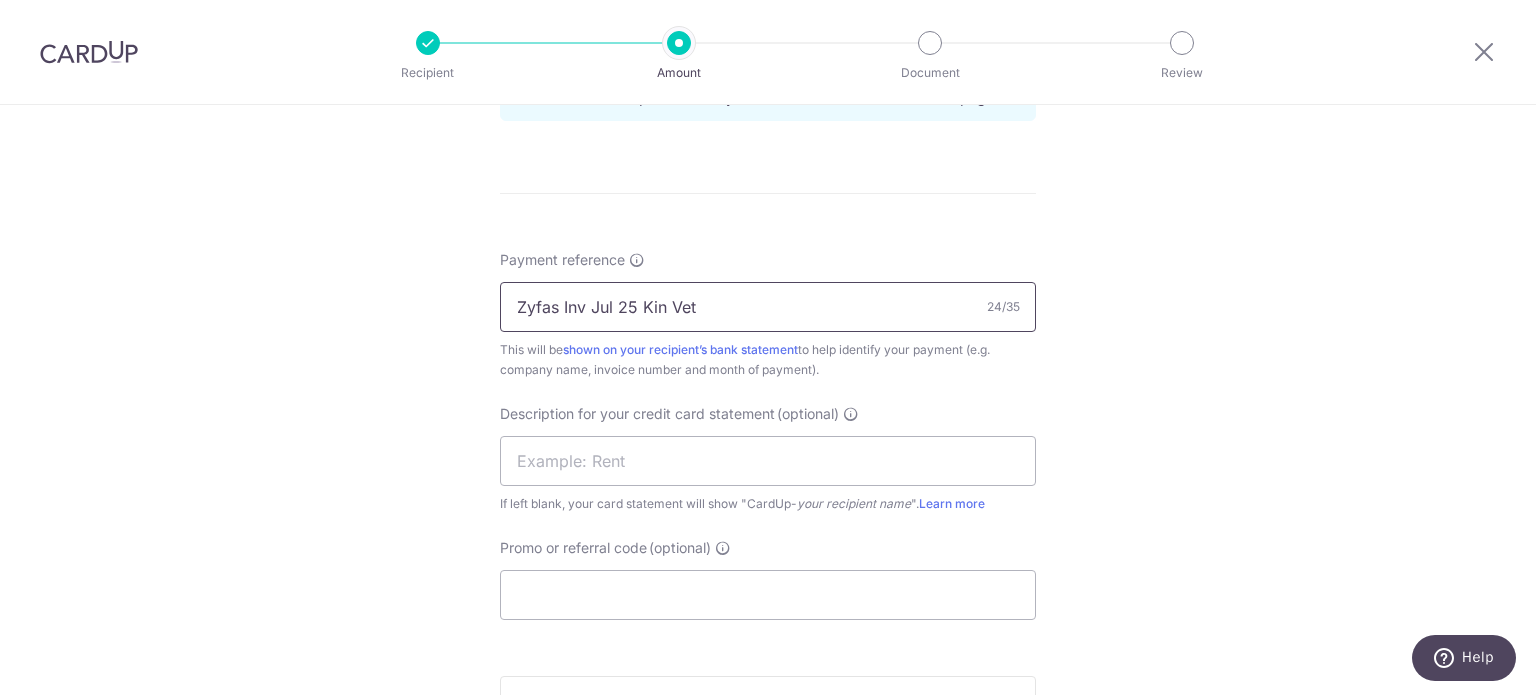 scroll, scrollTop: 1100, scrollLeft: 0, axis: vertical 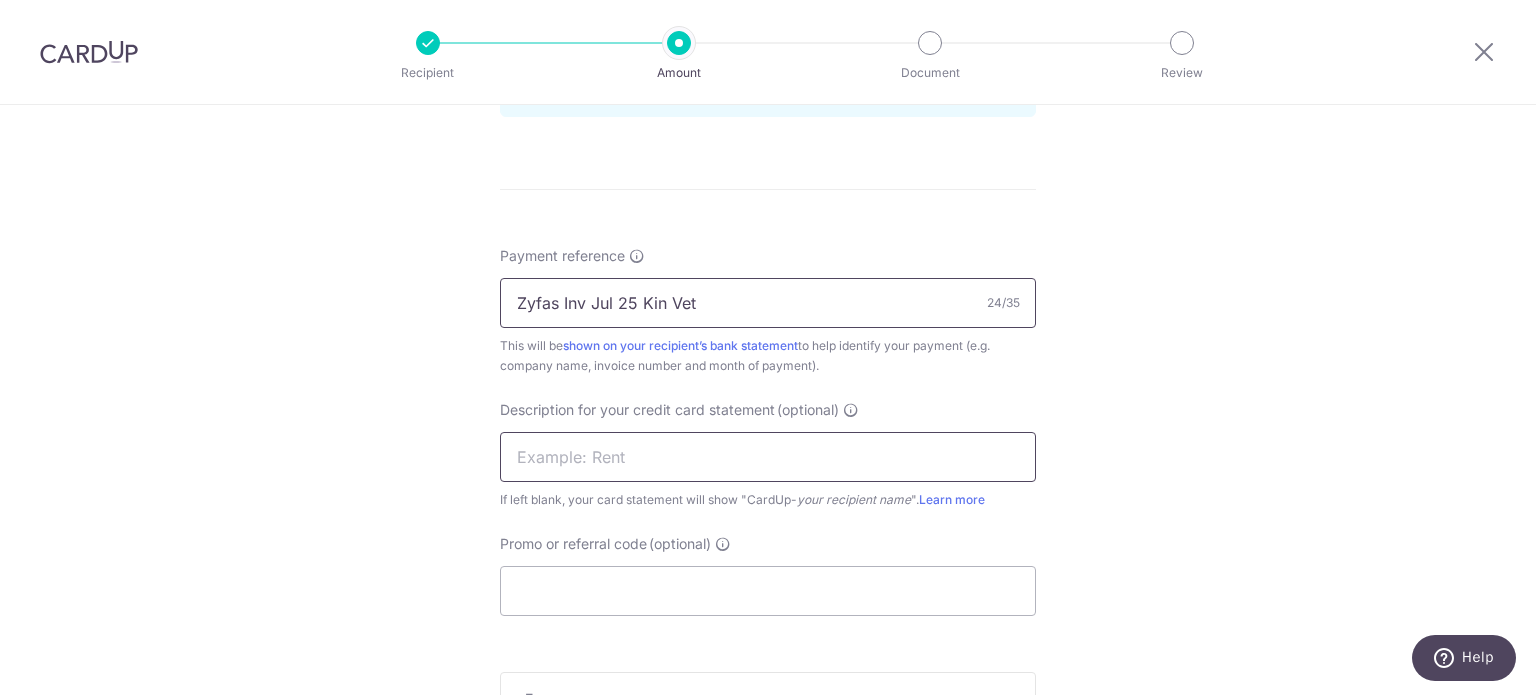 type on "Zyfas Inv Jul 25 Kin Vet" 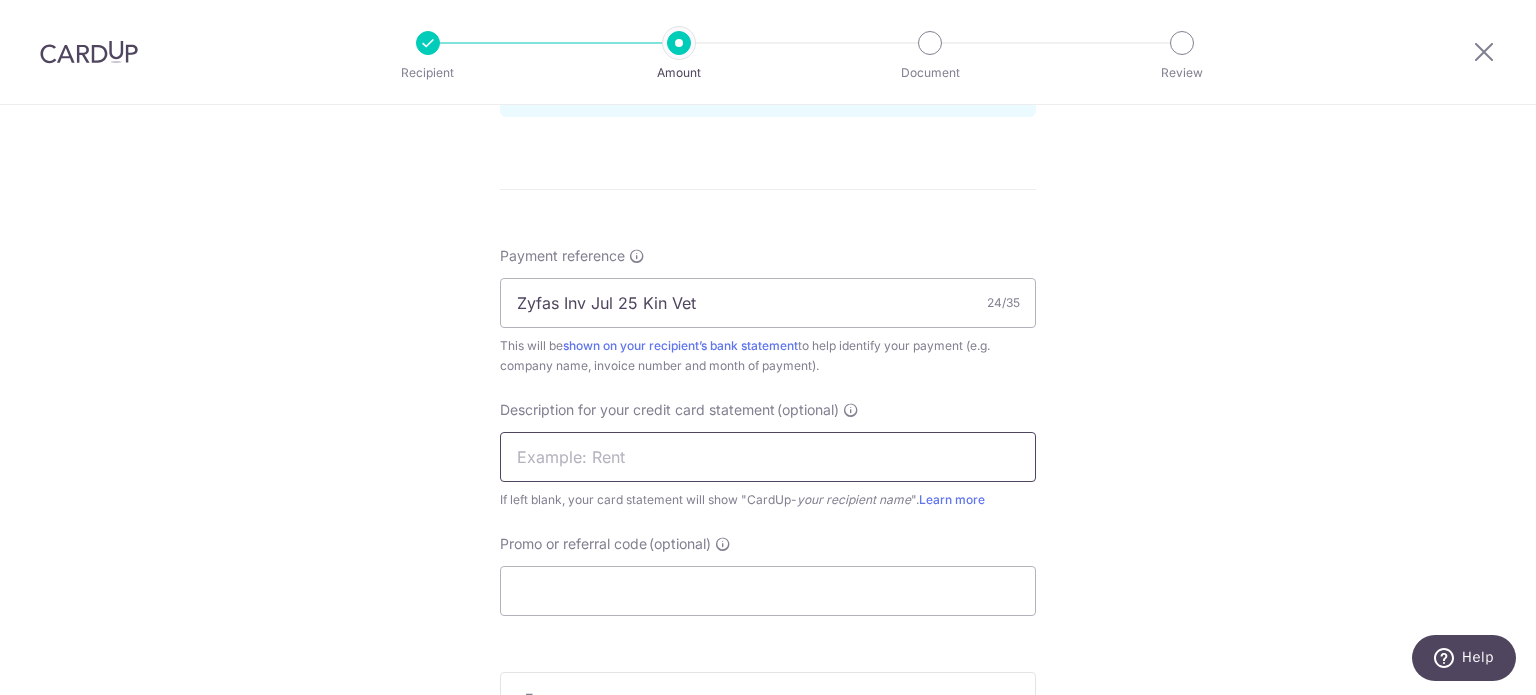 click at bounding box center [768, 457] 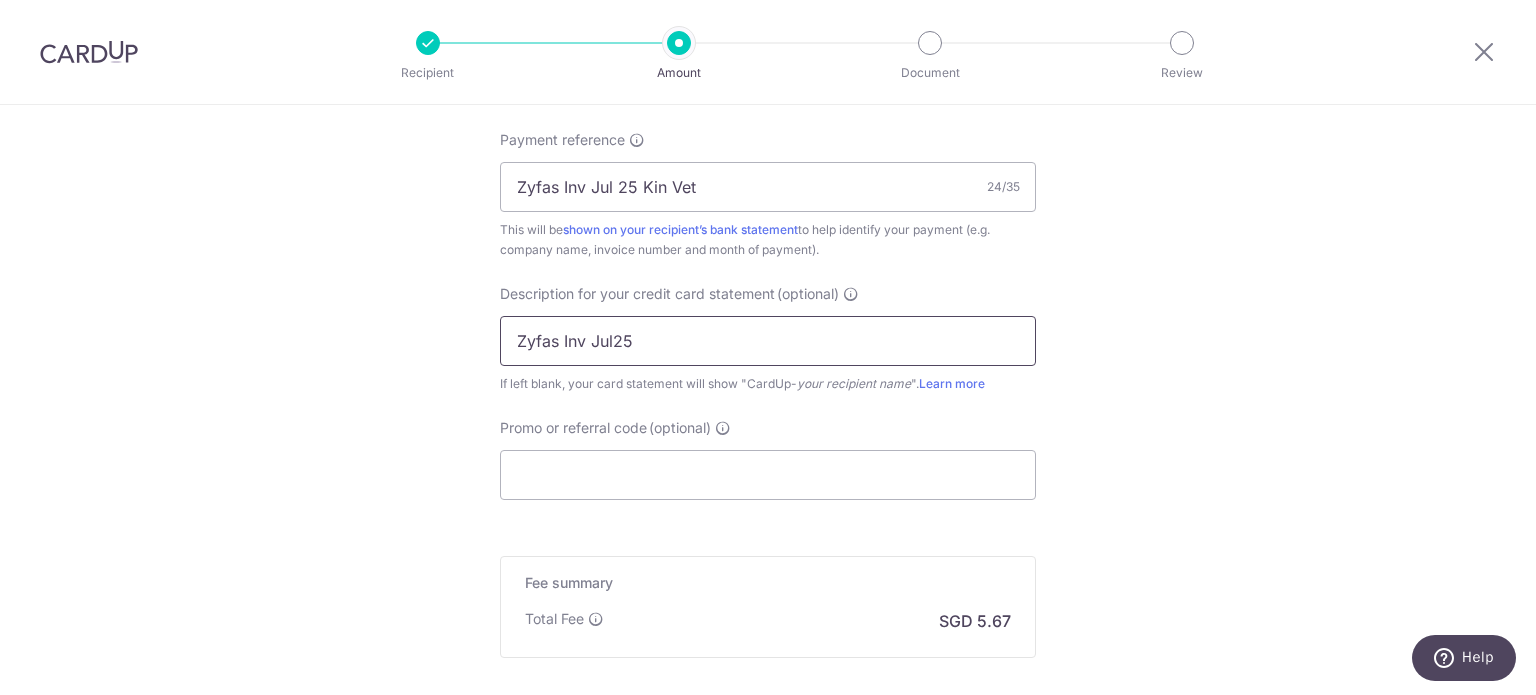 scroll, scrollTop: 1400, scrollLeft: 0, axis: vertical 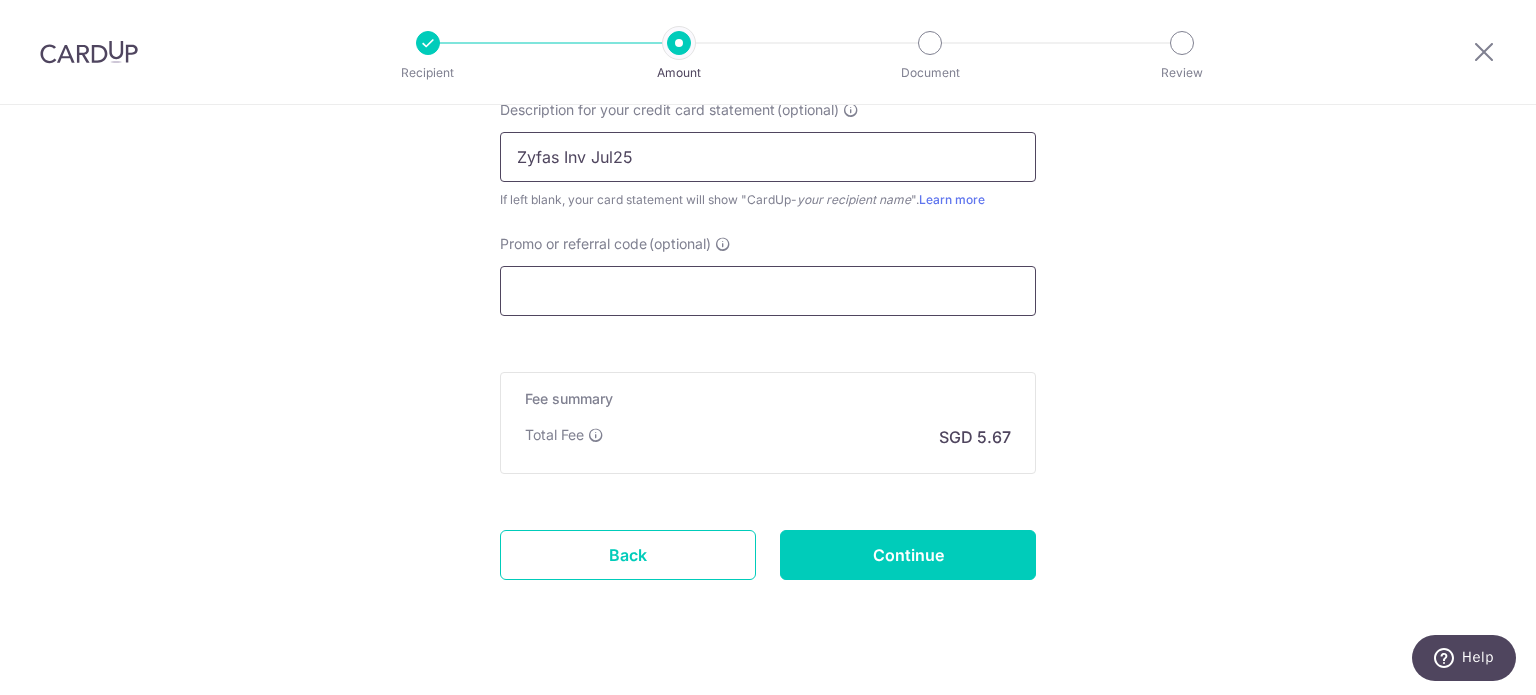 type on "Zyfas Inv Jul25" 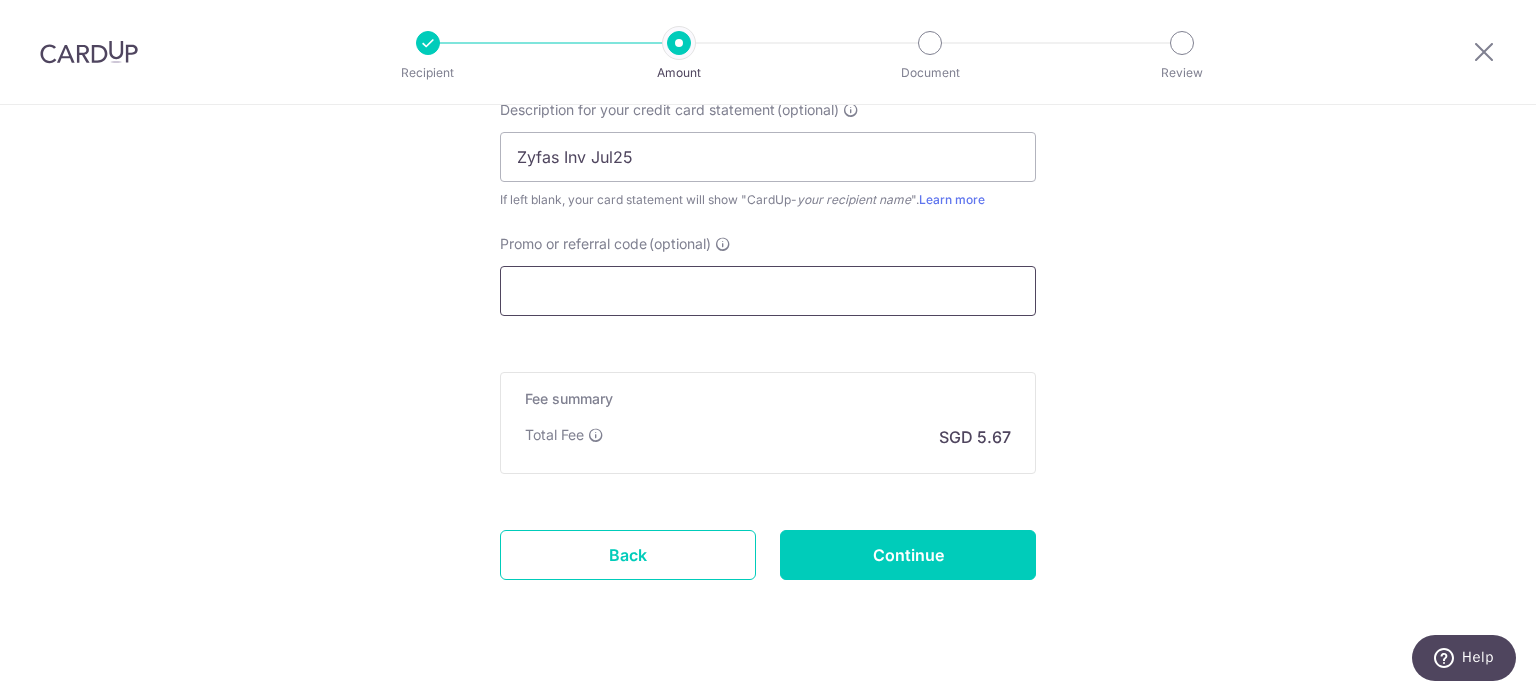 click on "Promo or referral code
(optional)" at bounding box center [768, 291] 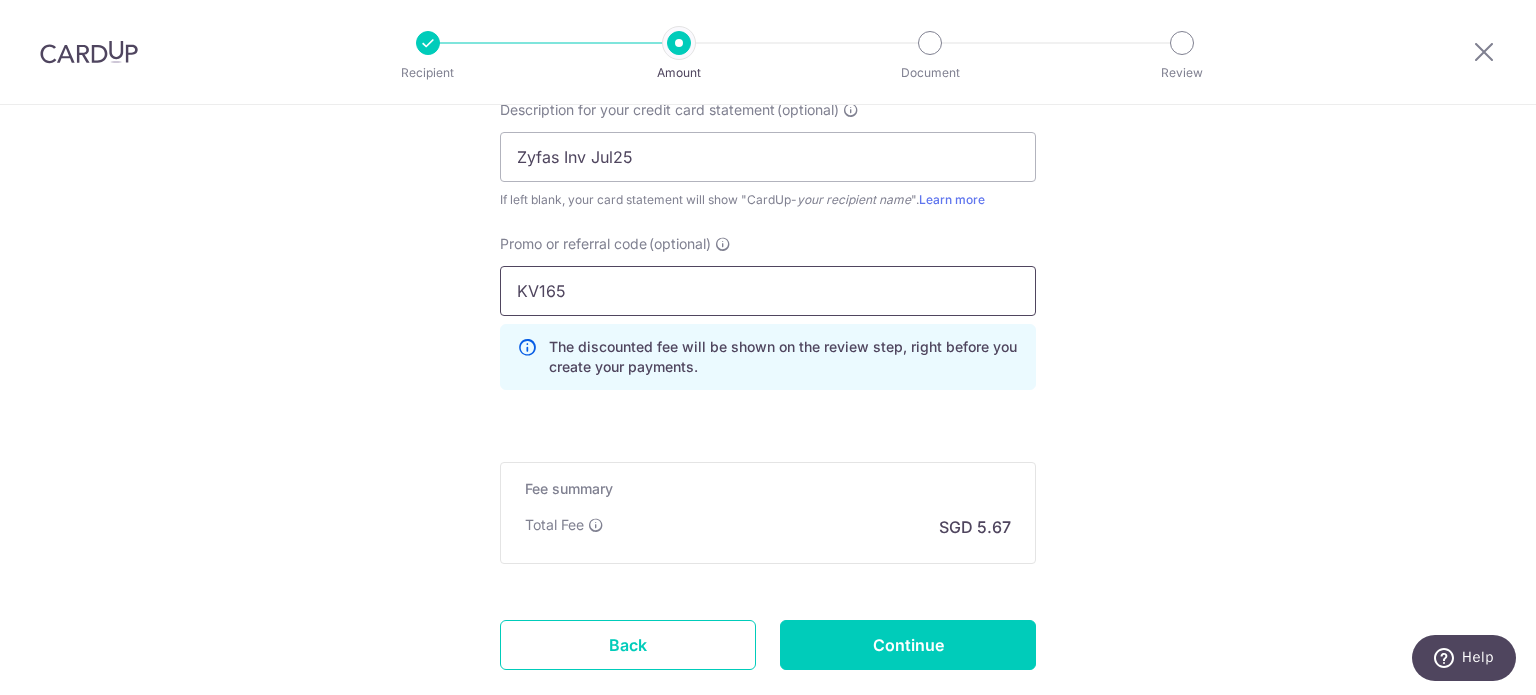 type on "KV165" 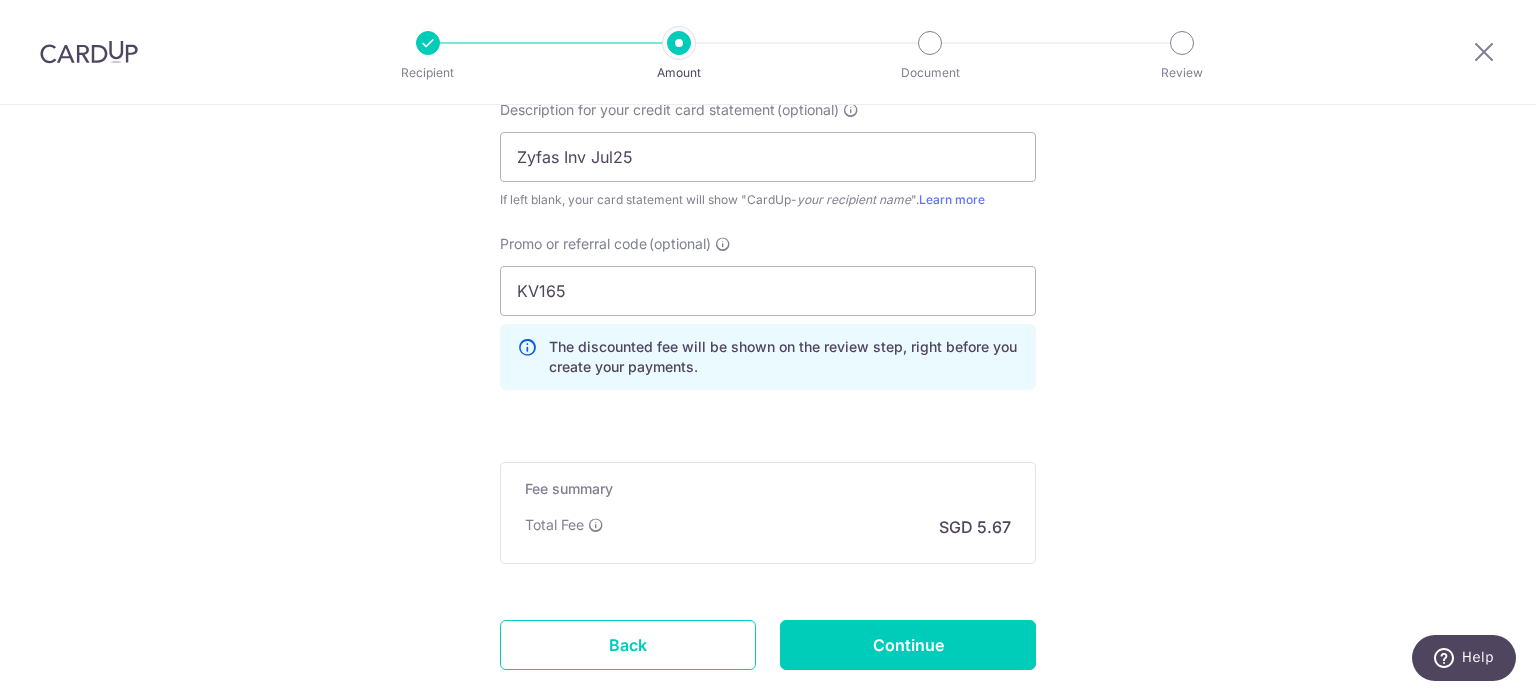 click on "Tell us more about your payment
Enter payment amount
SGD
218.00
218.00
GST
(optional)
SGD
Select Card
**** 4366
Add credit card
Your Cards
**** 8797
**** 4366
**** 5272
Secure 256-bit SSL" at bounding box center (768, -238) 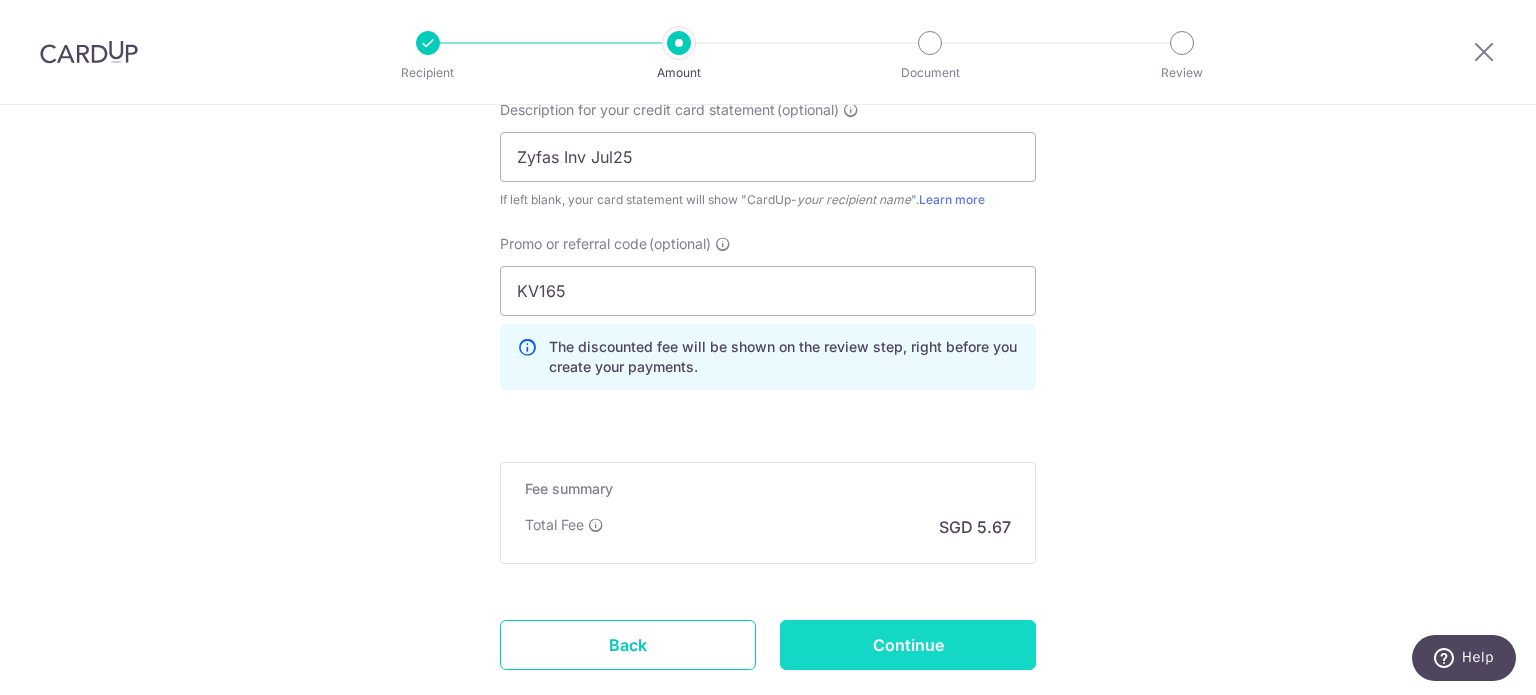 click on "Continue" at bounding box center (908, 645) 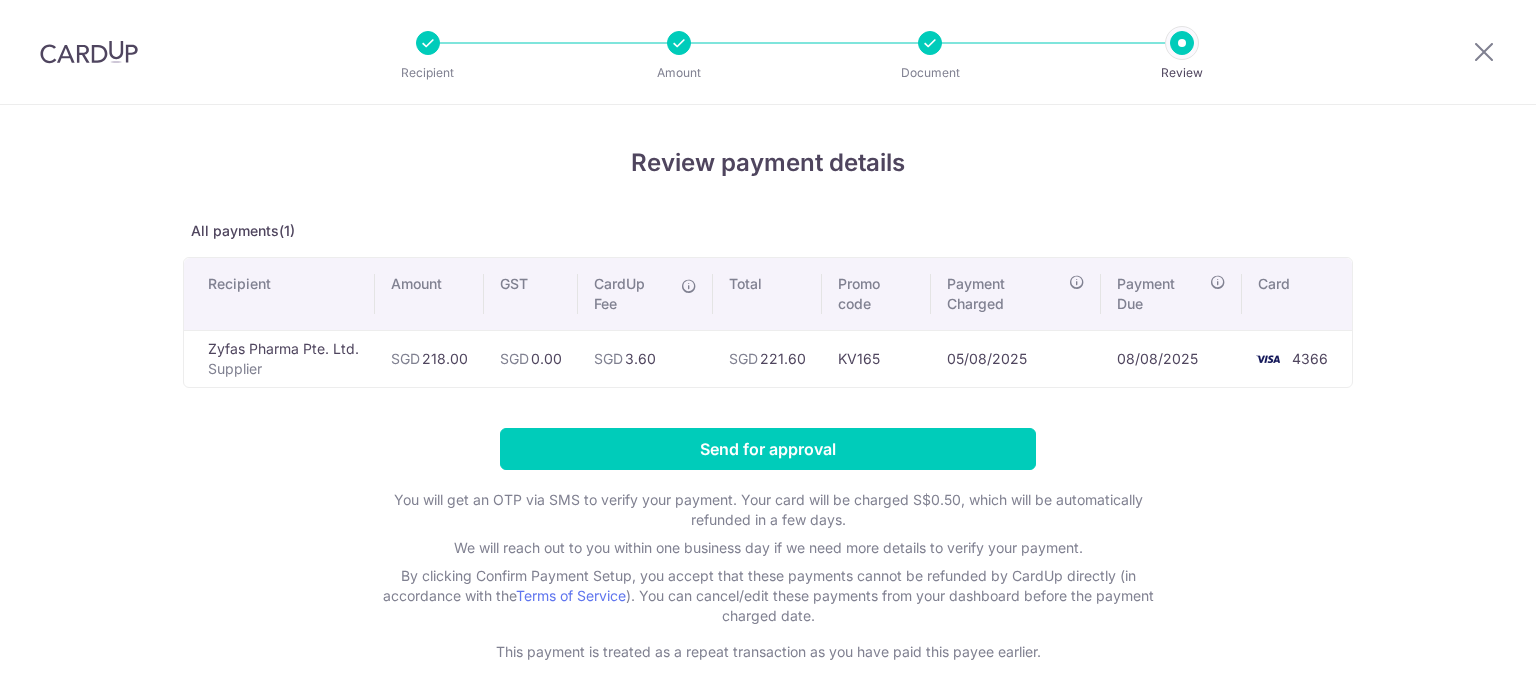 scroll, scrollTop: 0, scrollLeft: 0, axis: both 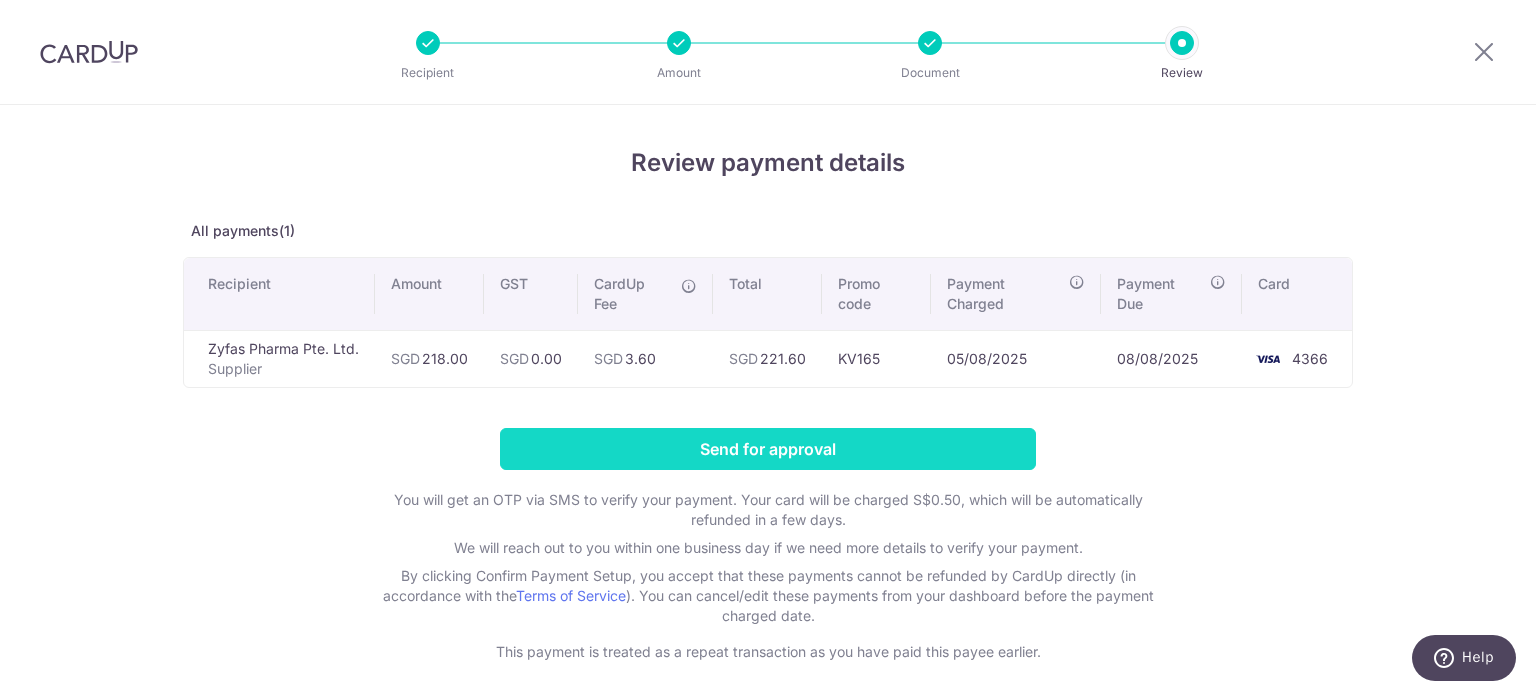 click on "Send for approval" at bounding box center (768, 449) 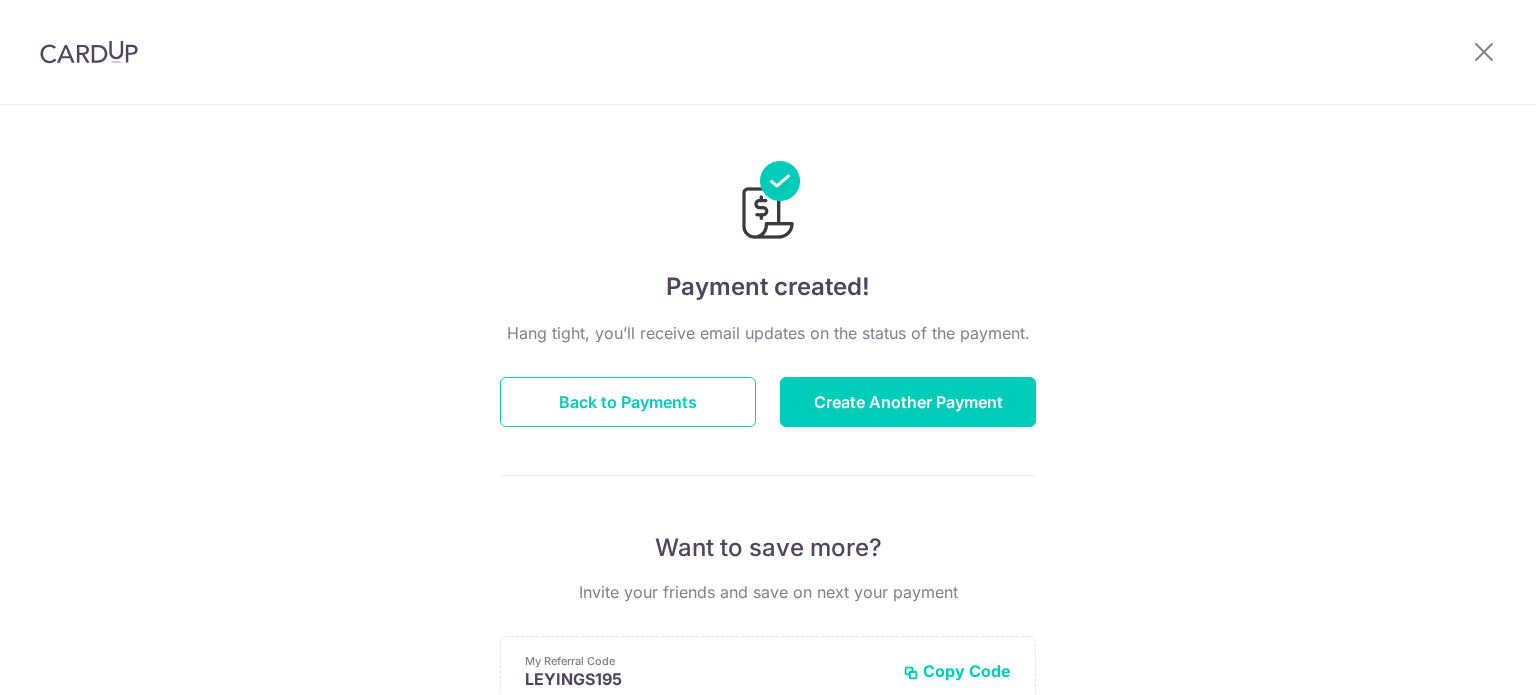 scroll, scrollTop: 0, scrollLeft: 0, axis: both 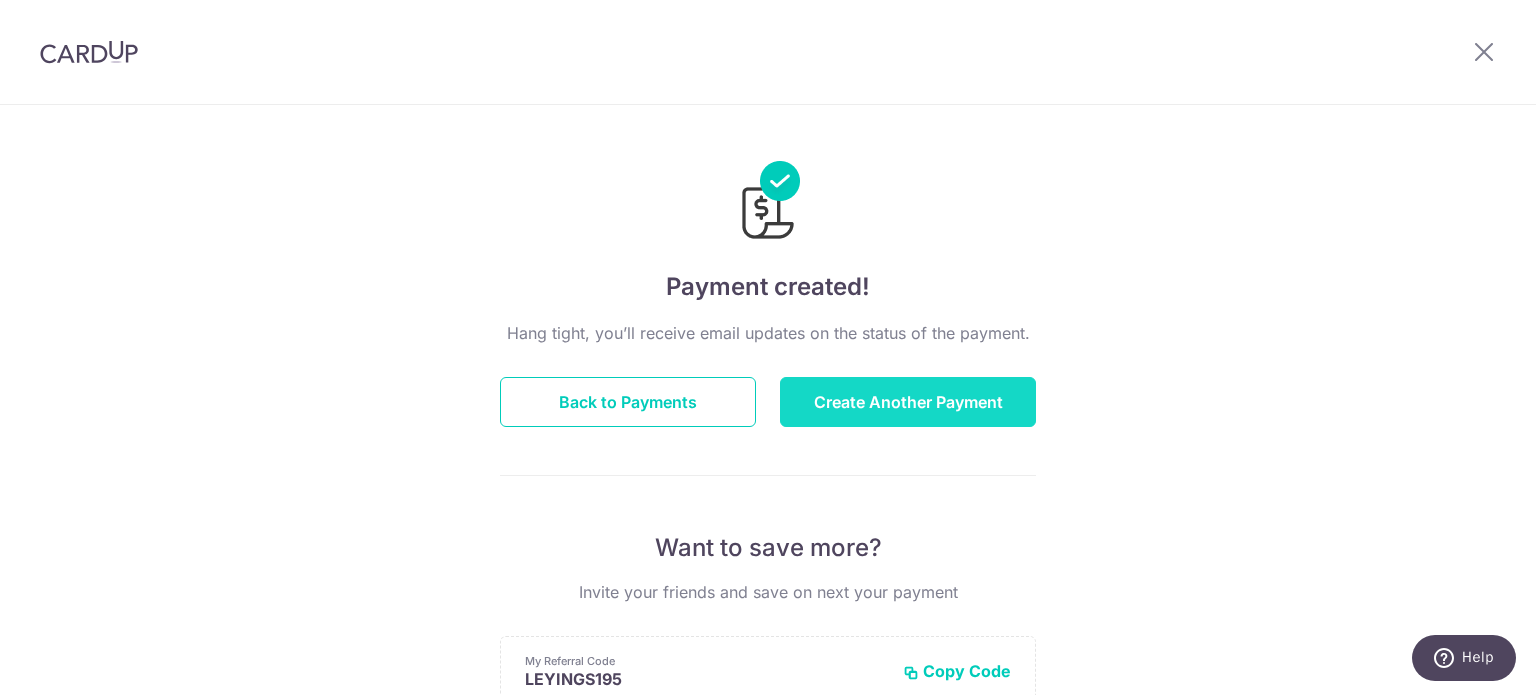 click on "Create Another Payment" at bounding box center [908, 402] 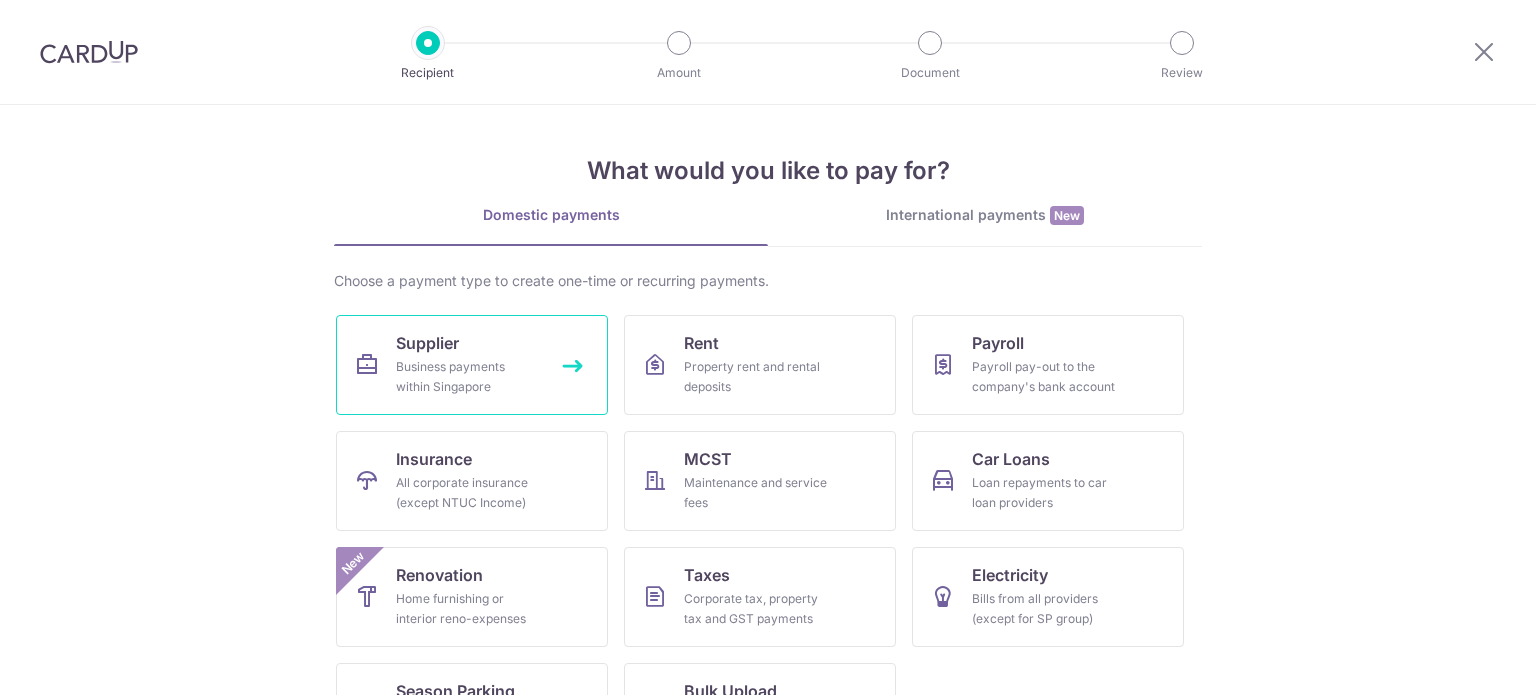 scroll, scrollTop: 0, scrollLeft: 0, axis: both 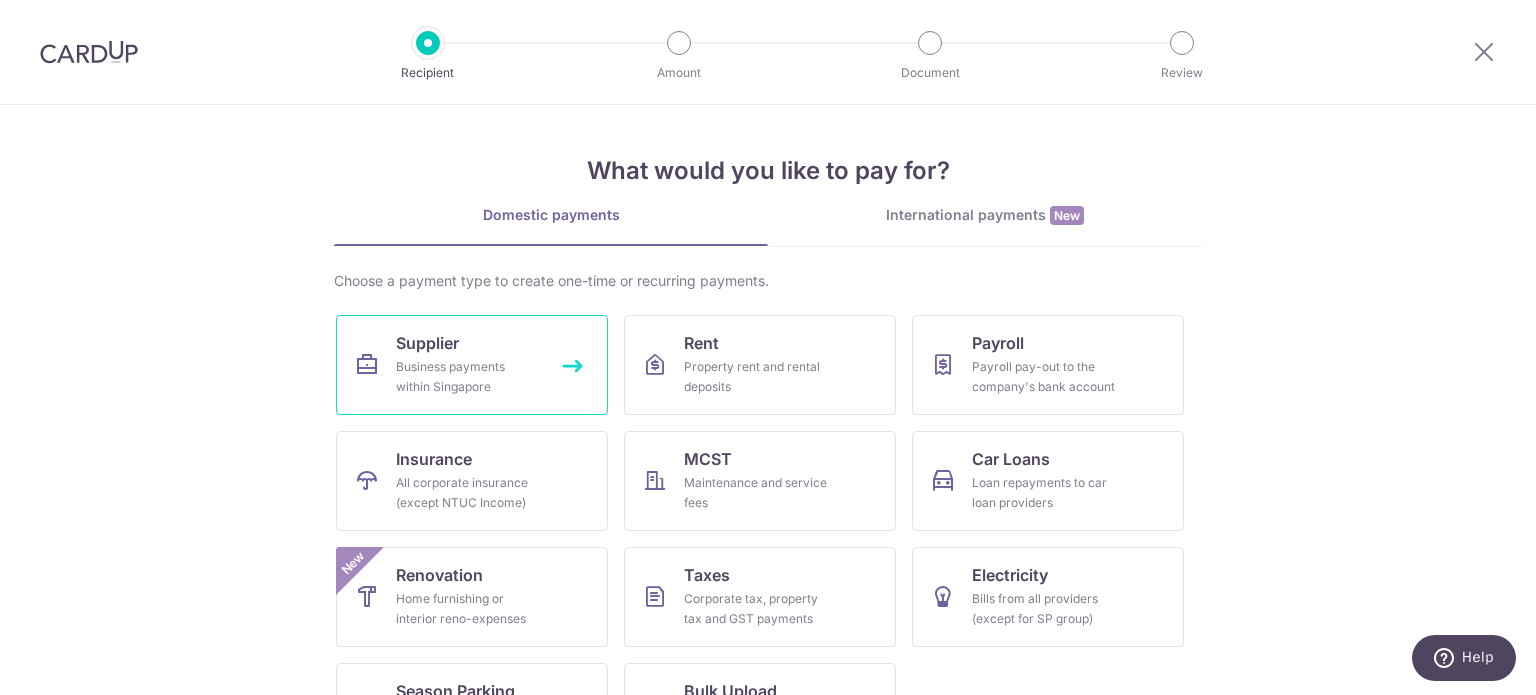 click on "Supplier Business payments within Singapore" at bounding box center [472, 365] 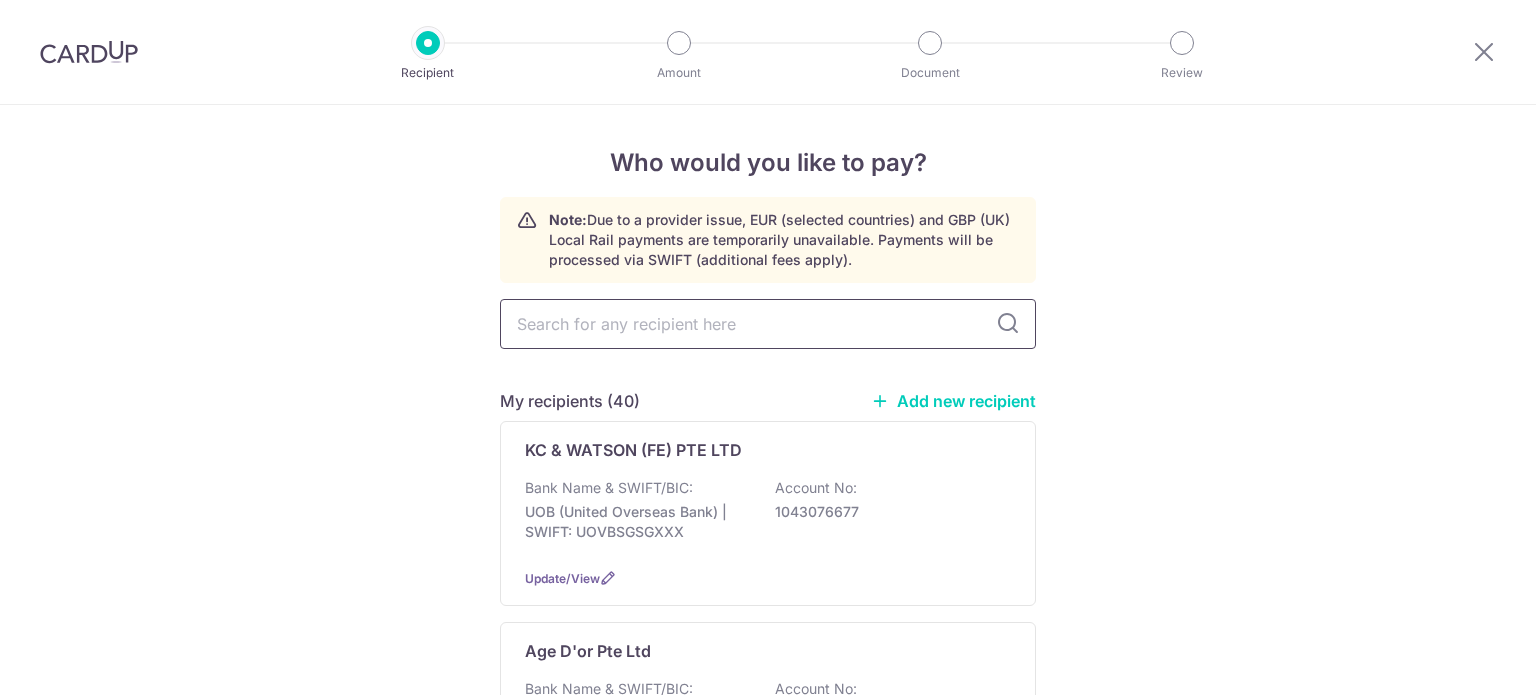 scroll, scrollTop: 0, scrollLeft: 0, axis: both 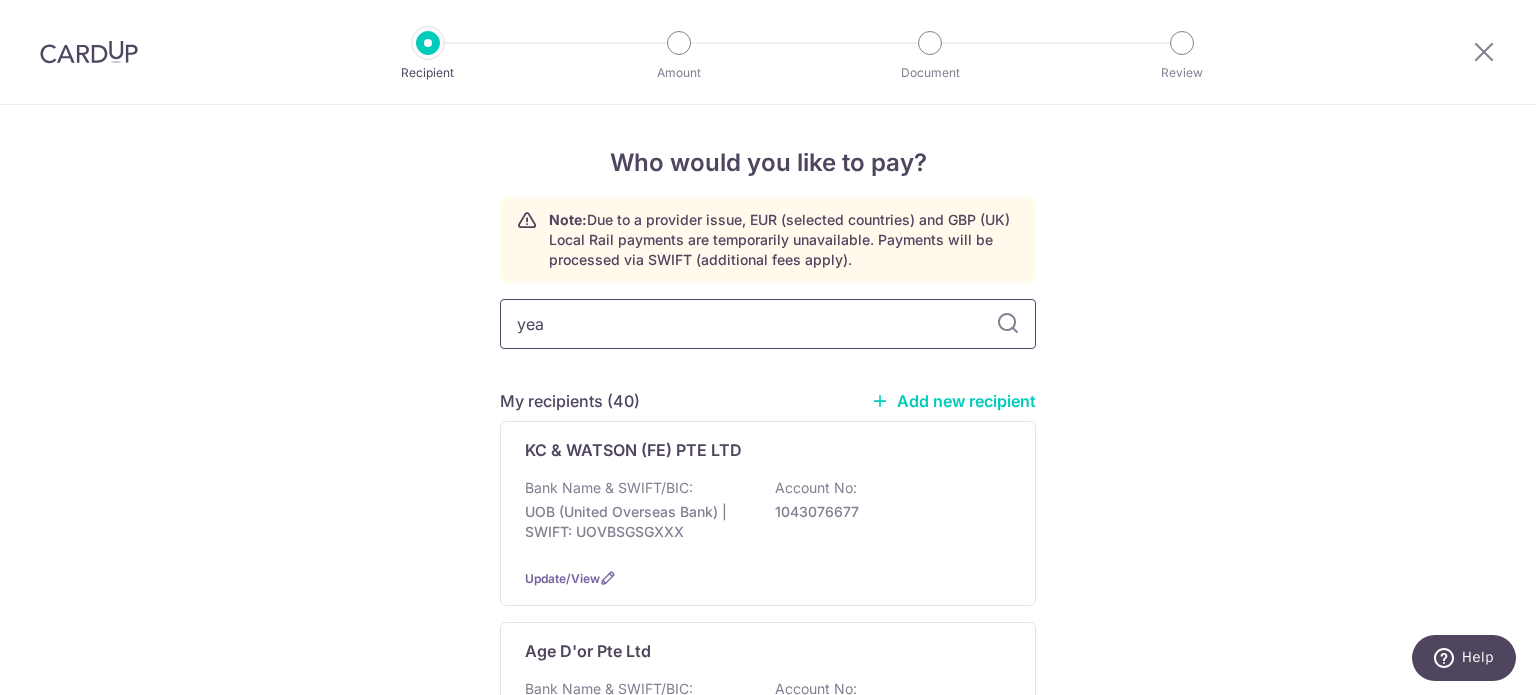 type on "yeap" 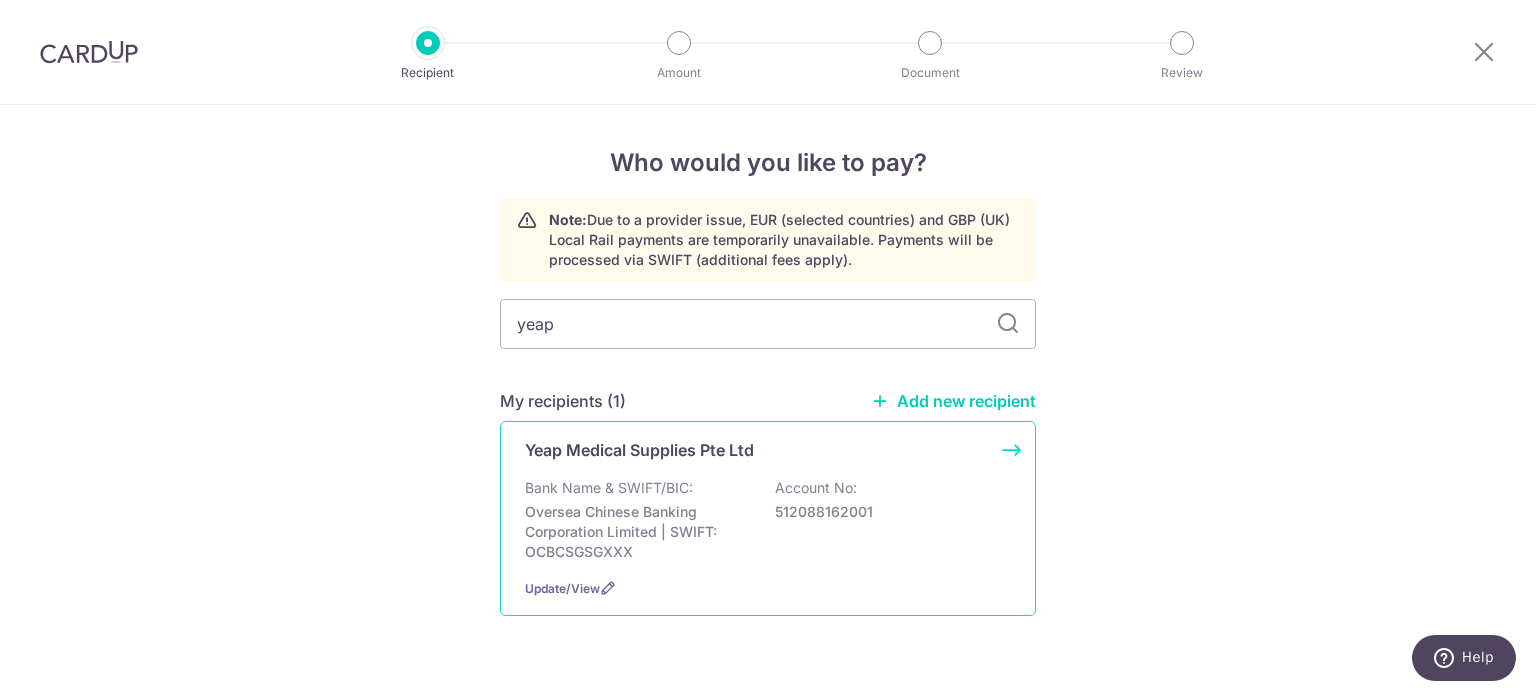 click on "Yeap Medical Supplies Pte Ltd
Bank Name & SWIFT/BIC:
[BANK] | SWIFT: [SWIFT]
Account No:
[ACCOUNT]
Update/View" at bounding box center (768, 518) 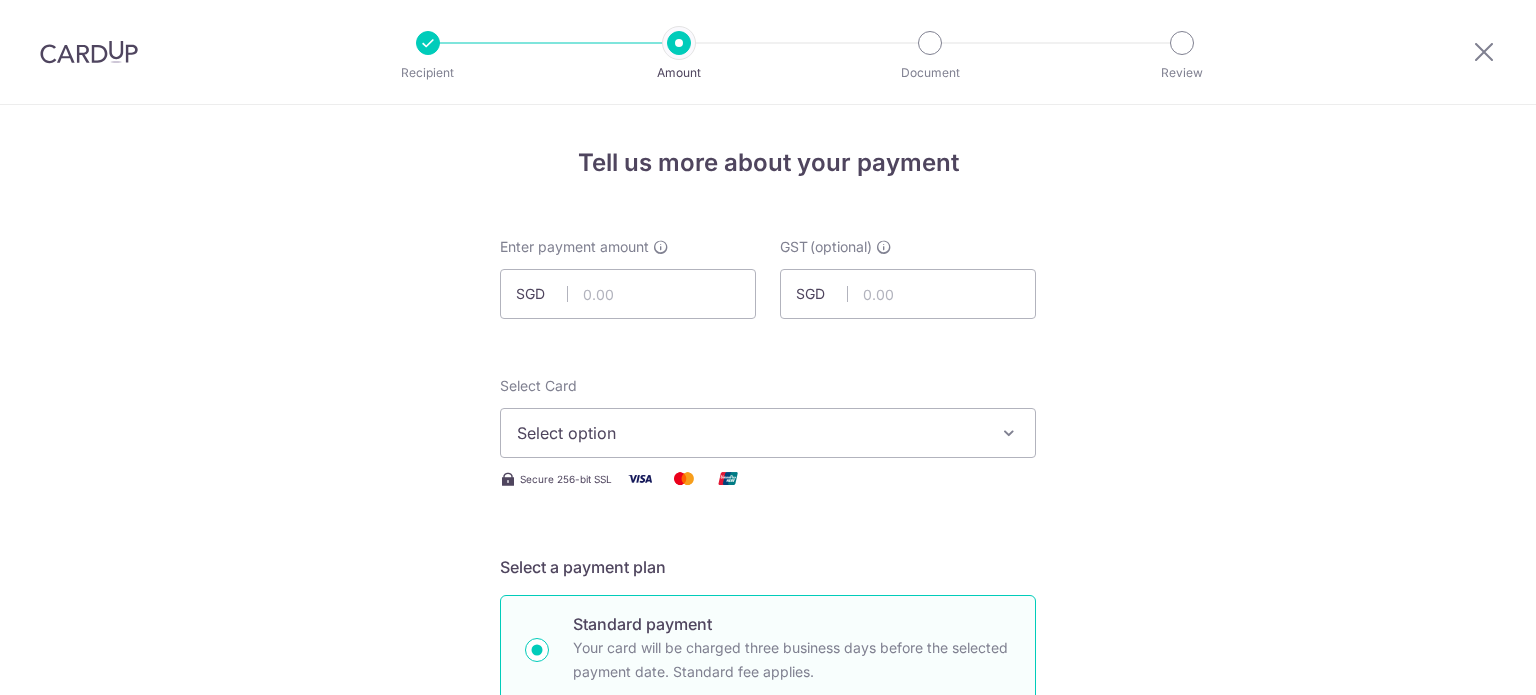 scroll, scrollTop: 0, scrollLeft: 0, axis: both 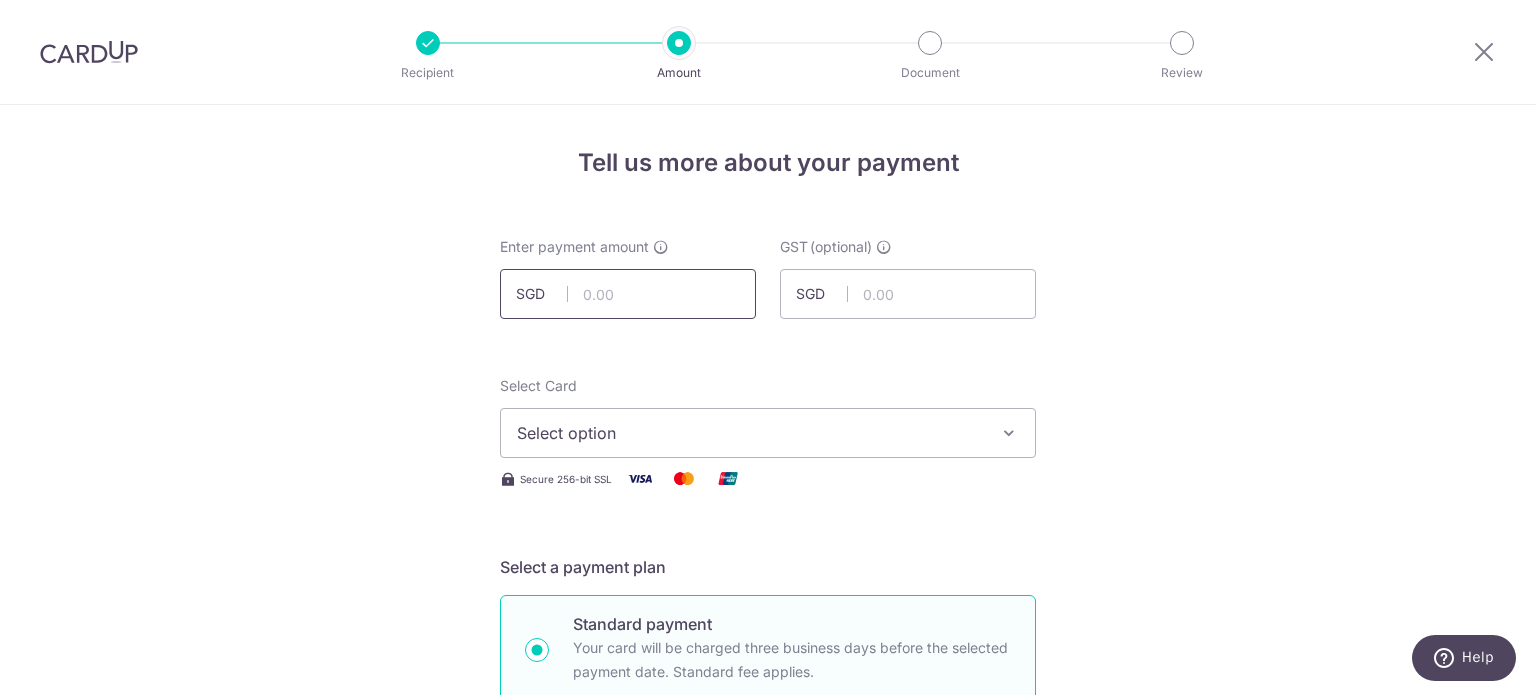 drag, startPoint x: 653, startPoint y: 301, endPoint x: 652, endPoint y: 286, distance: 15.033297 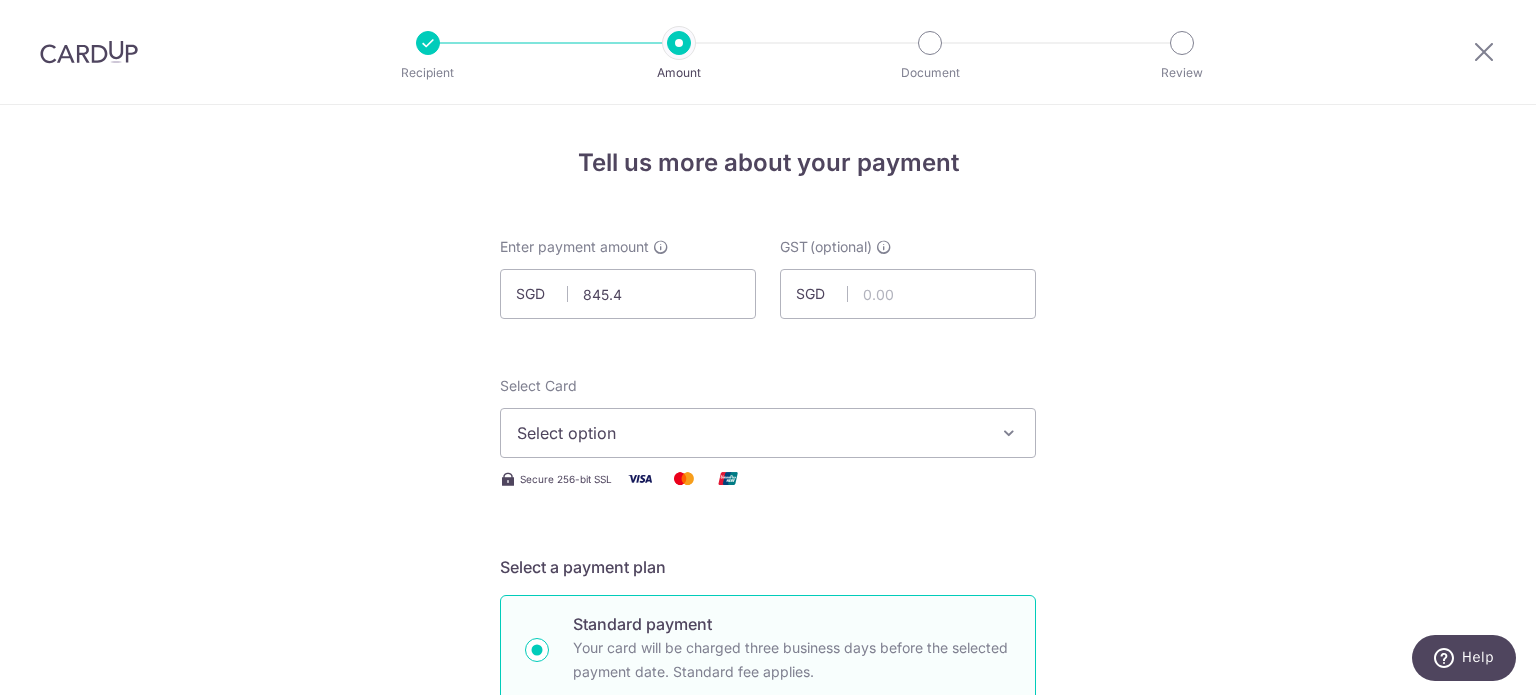 type on "845.40" 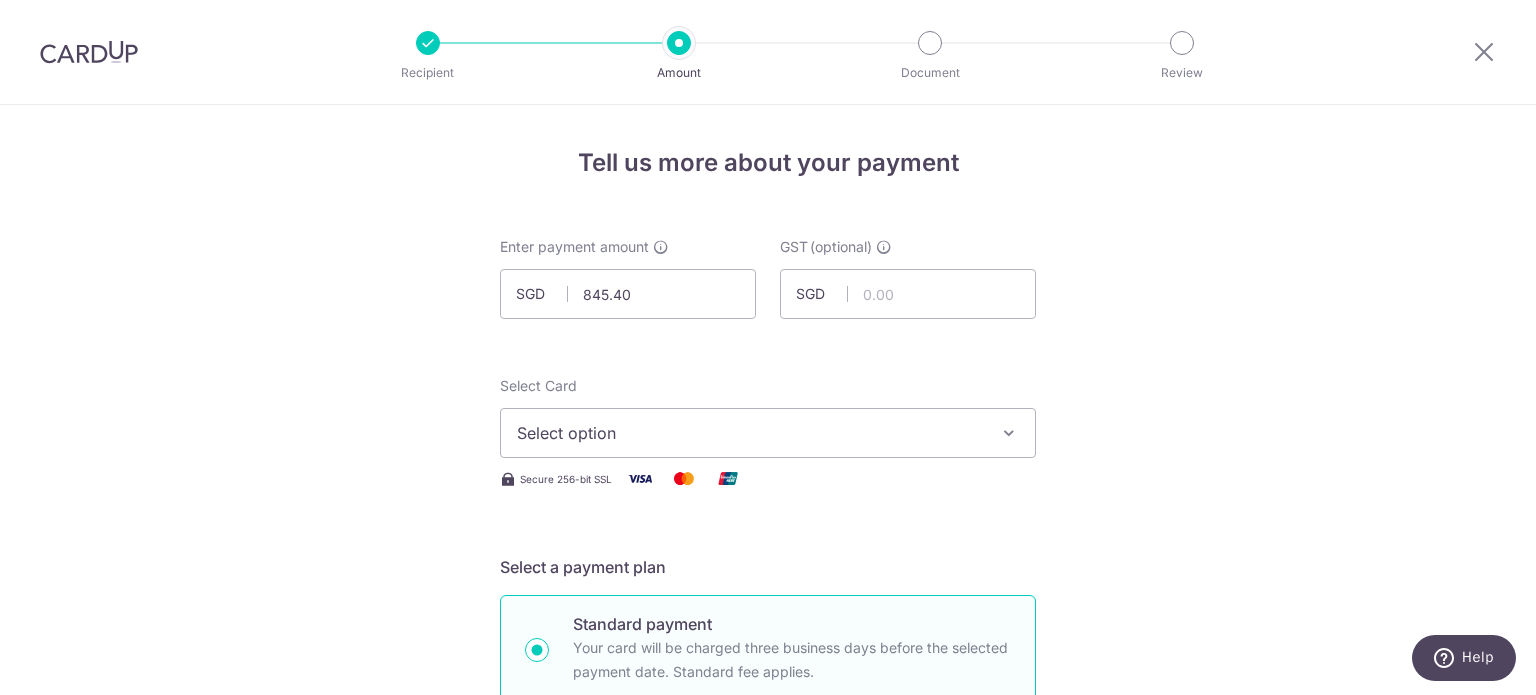 click on "Tell us more about your payment
Enter payment amount
SGD
845.40
845.40
GST
(optional)
SGD
Select Card
Select option
Add credit card
Your Cards
**** 8797
**** 4366
**** 5272
Secure 256-bit SSL" at bounding box center (768, 1076) 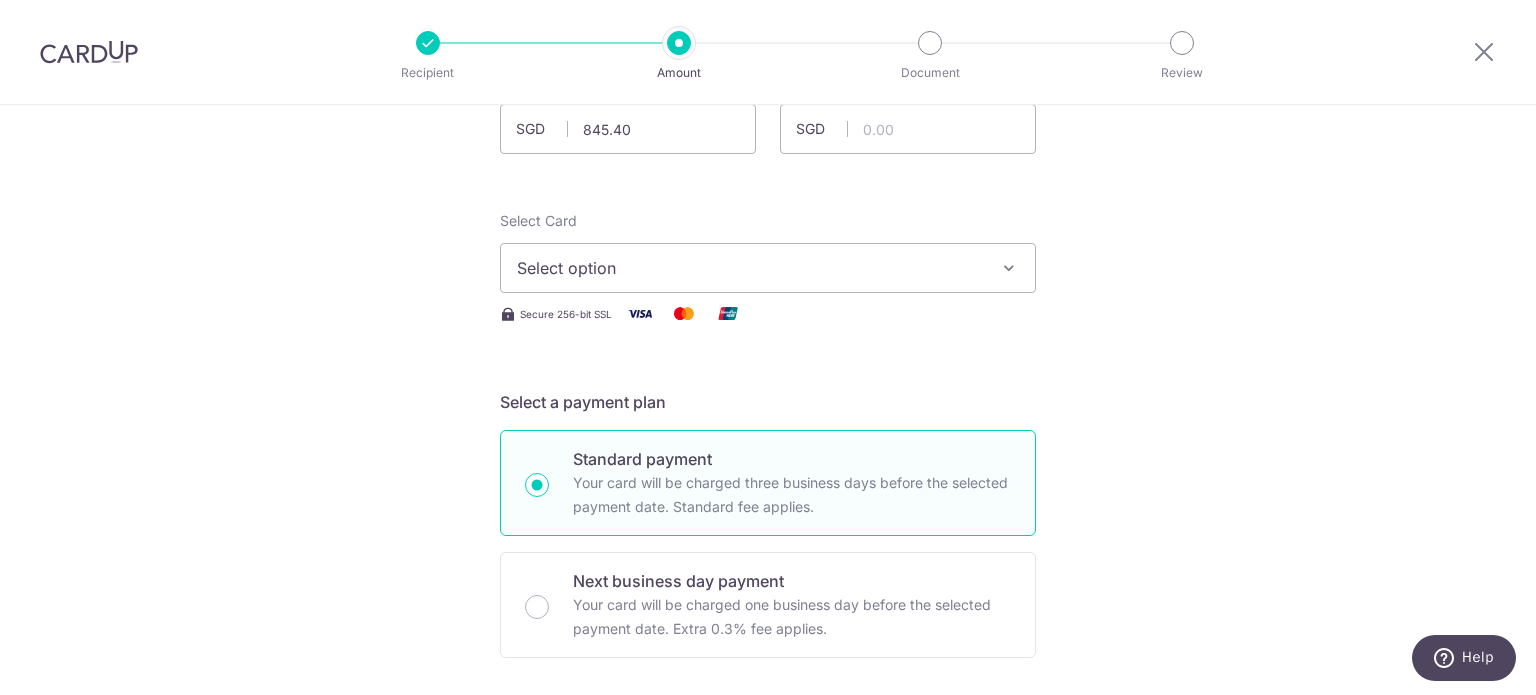 scroll, scrollTop: 200, scrollLeft: 0, axis: vertical 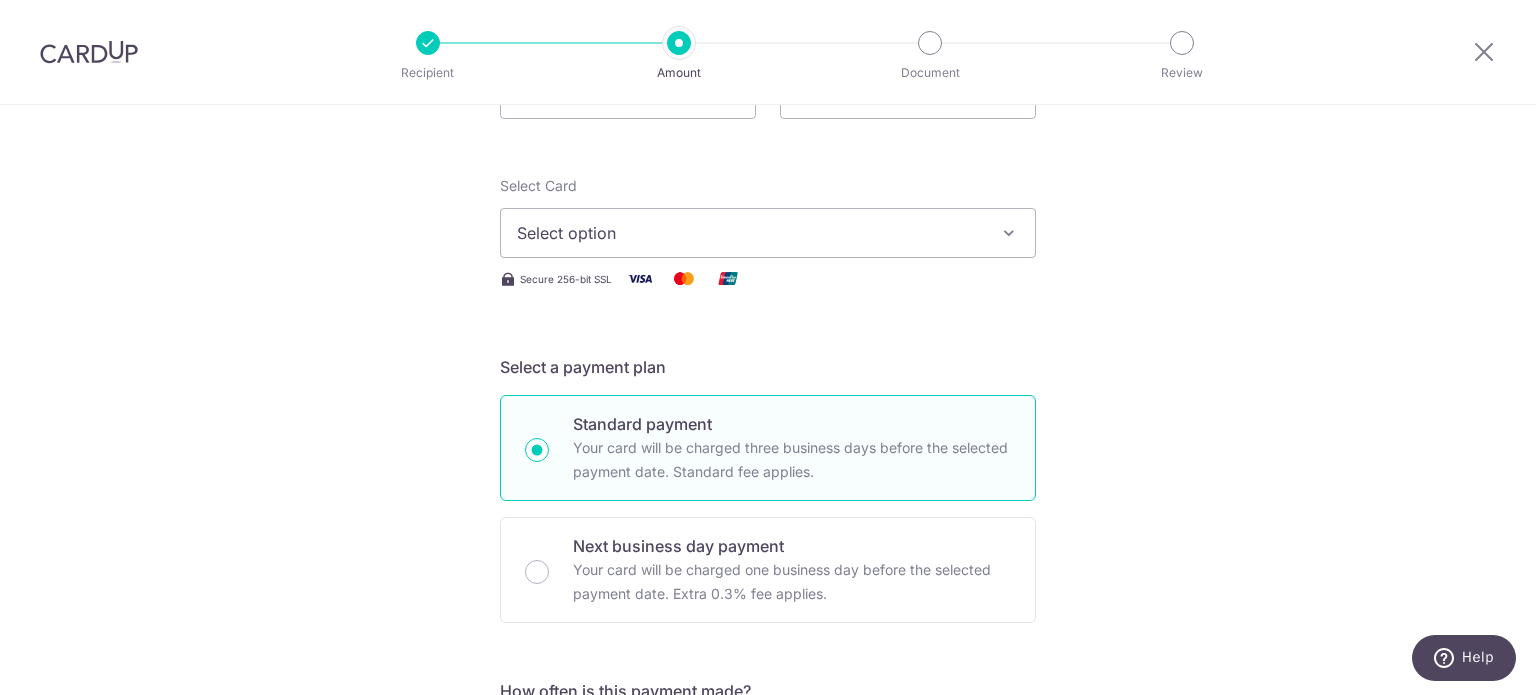 click on "Select option" at bounding box center [750, 233] 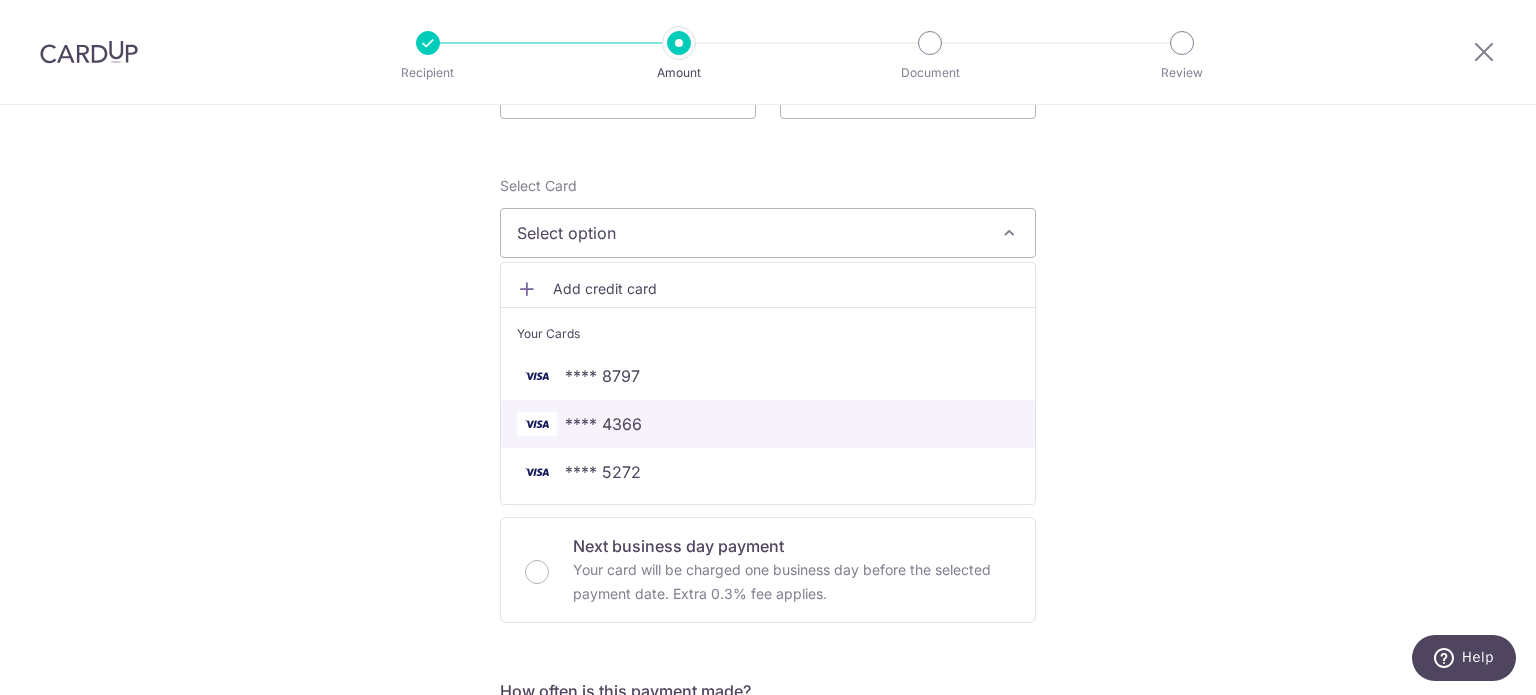 click on "**** 4366" at bounding box center [768, 424] 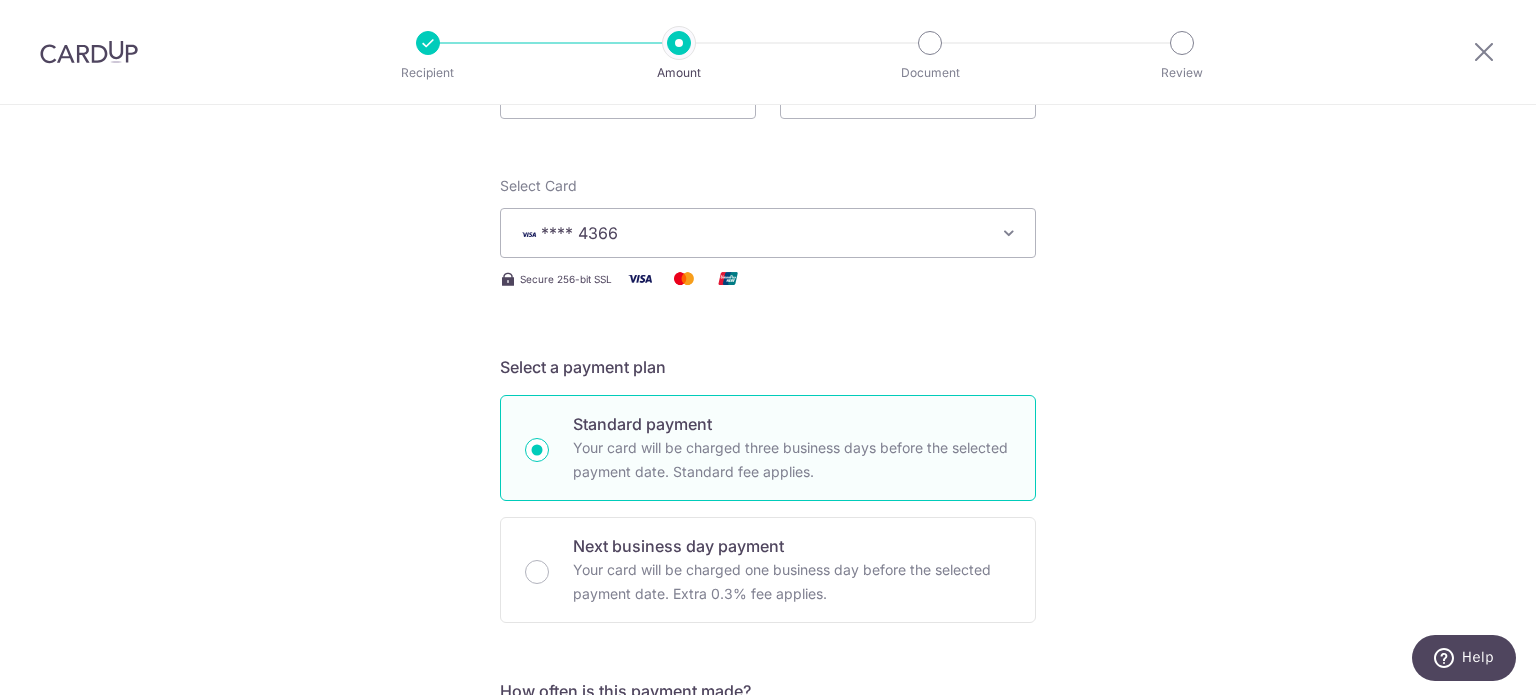 click on "Tell us more about your payment
SGD
[AMOUNT]
[AMOUNT]
GST
(optional)
SGD
Secure 256-bit SSL" at bounding box center (768, 876) 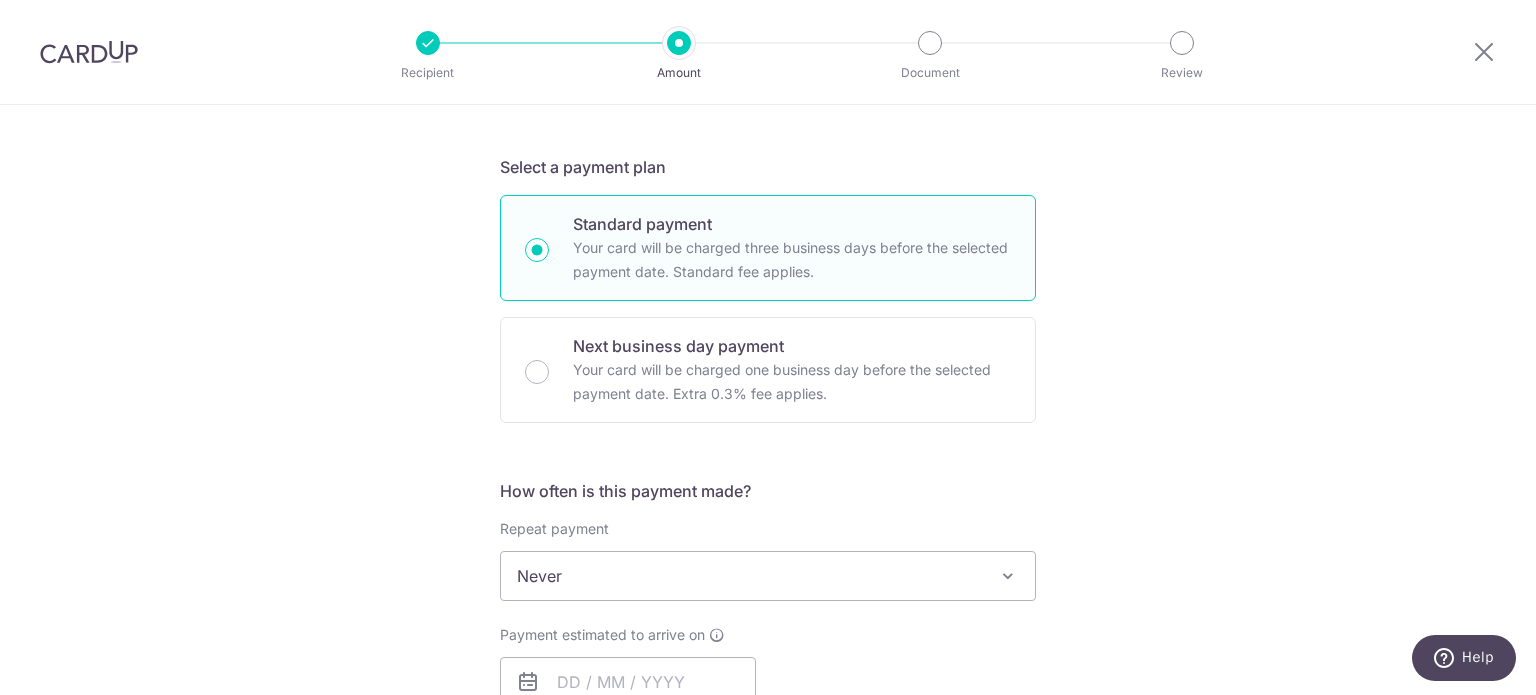 scroll, scrollTop: 600, scrollLeft: 0, axis: vertical 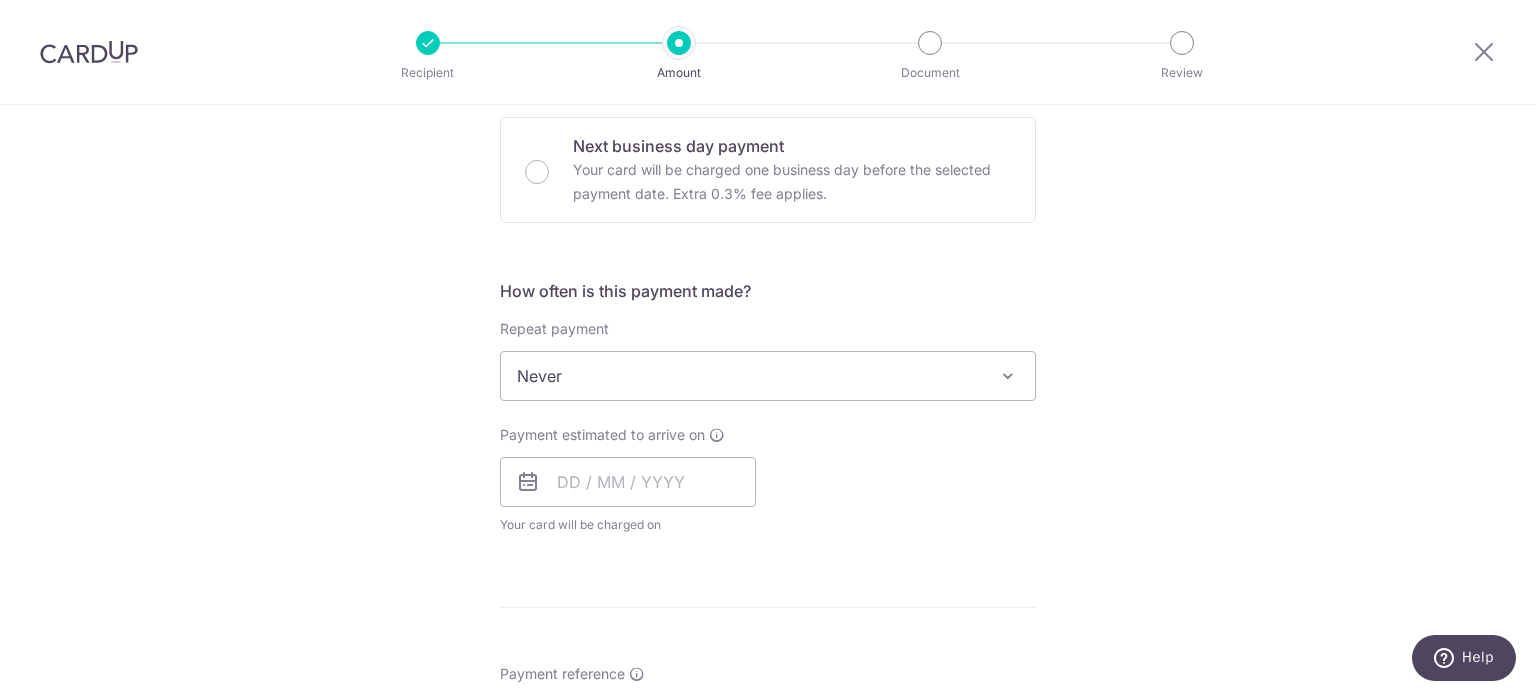 click on "Never" at bounding box center [768, 376] 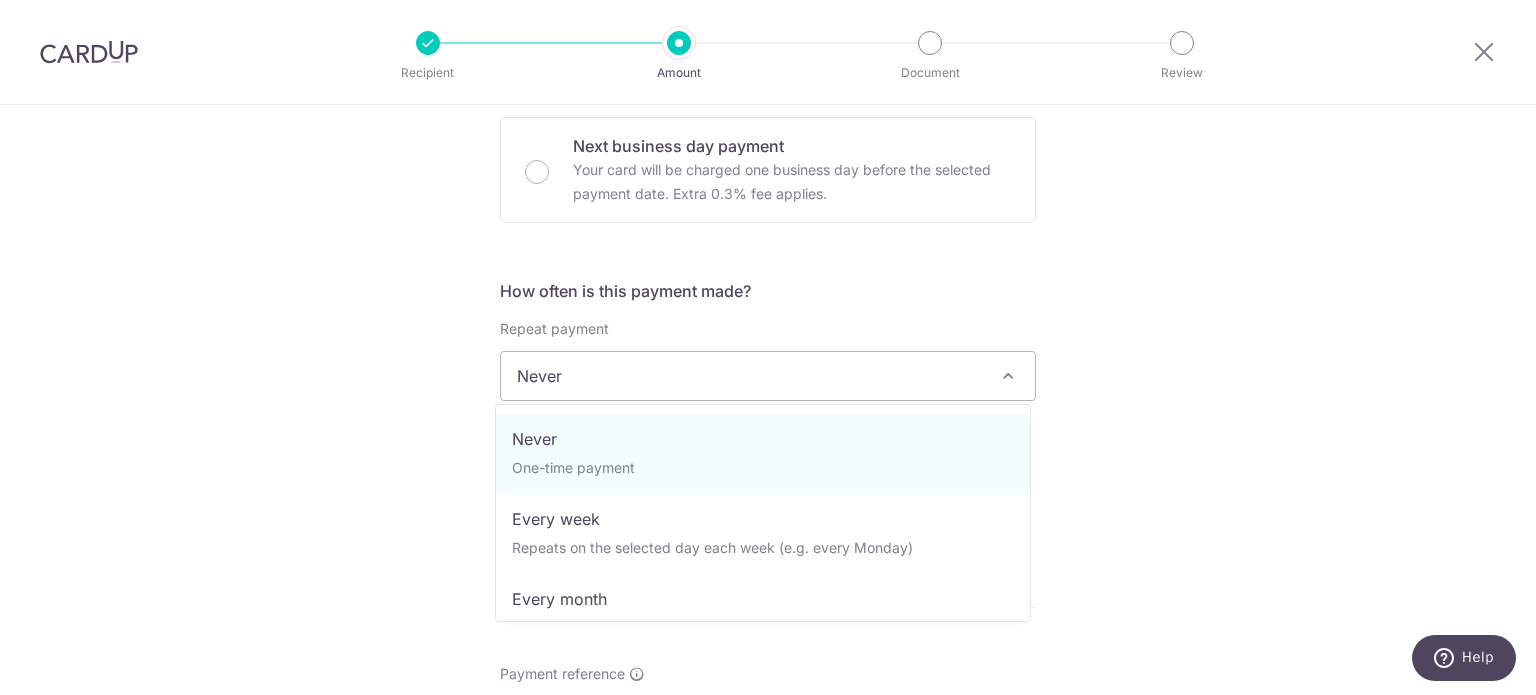 click on "Never" at bounding box center (768, 376) 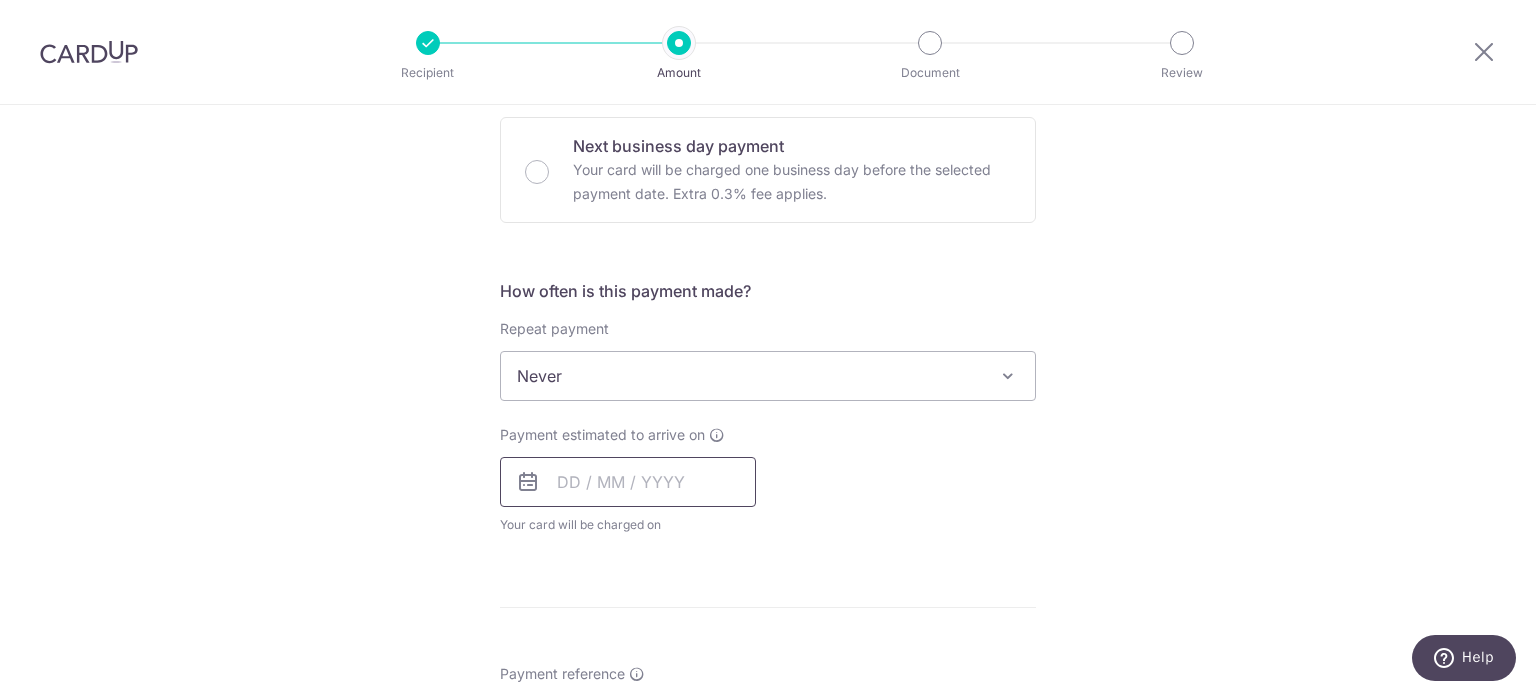 click at bounding box center [628, 482] 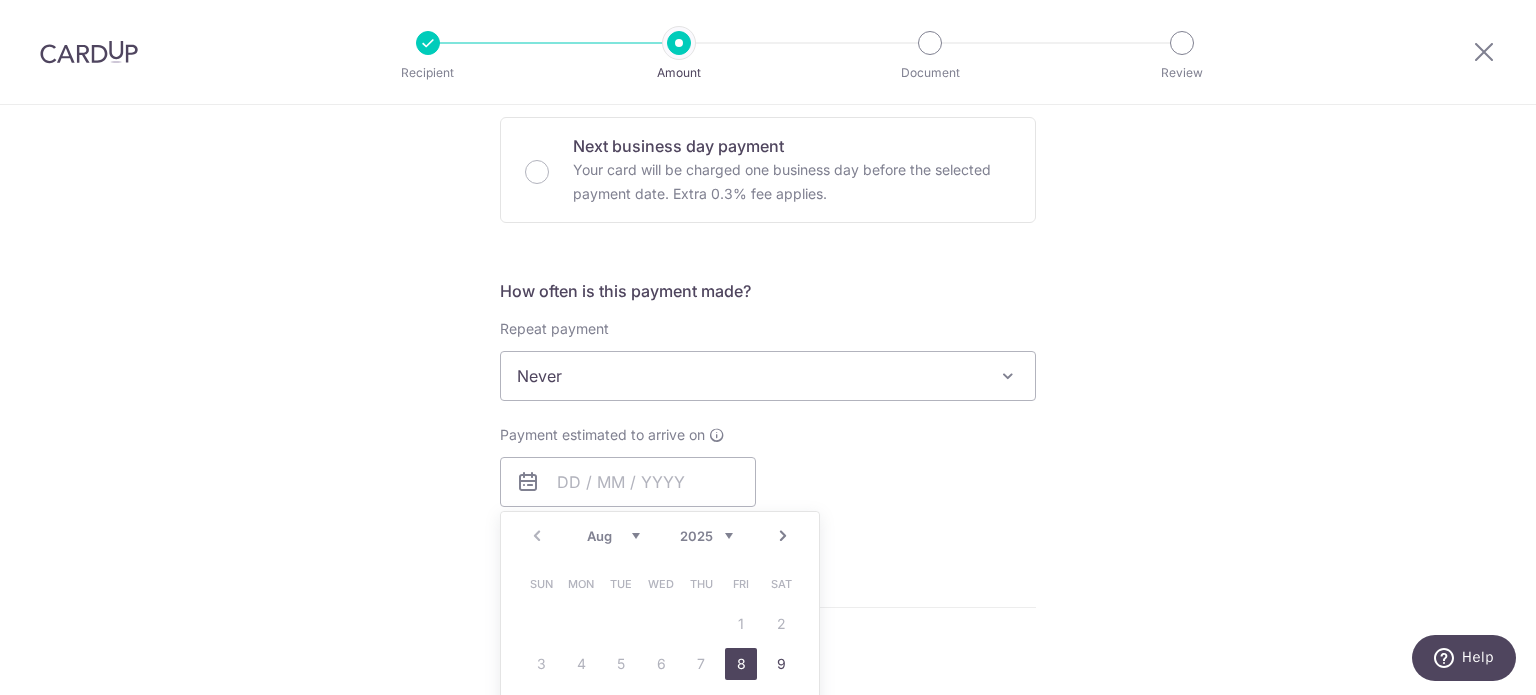 click on "8" at bounding box center (741, 664) 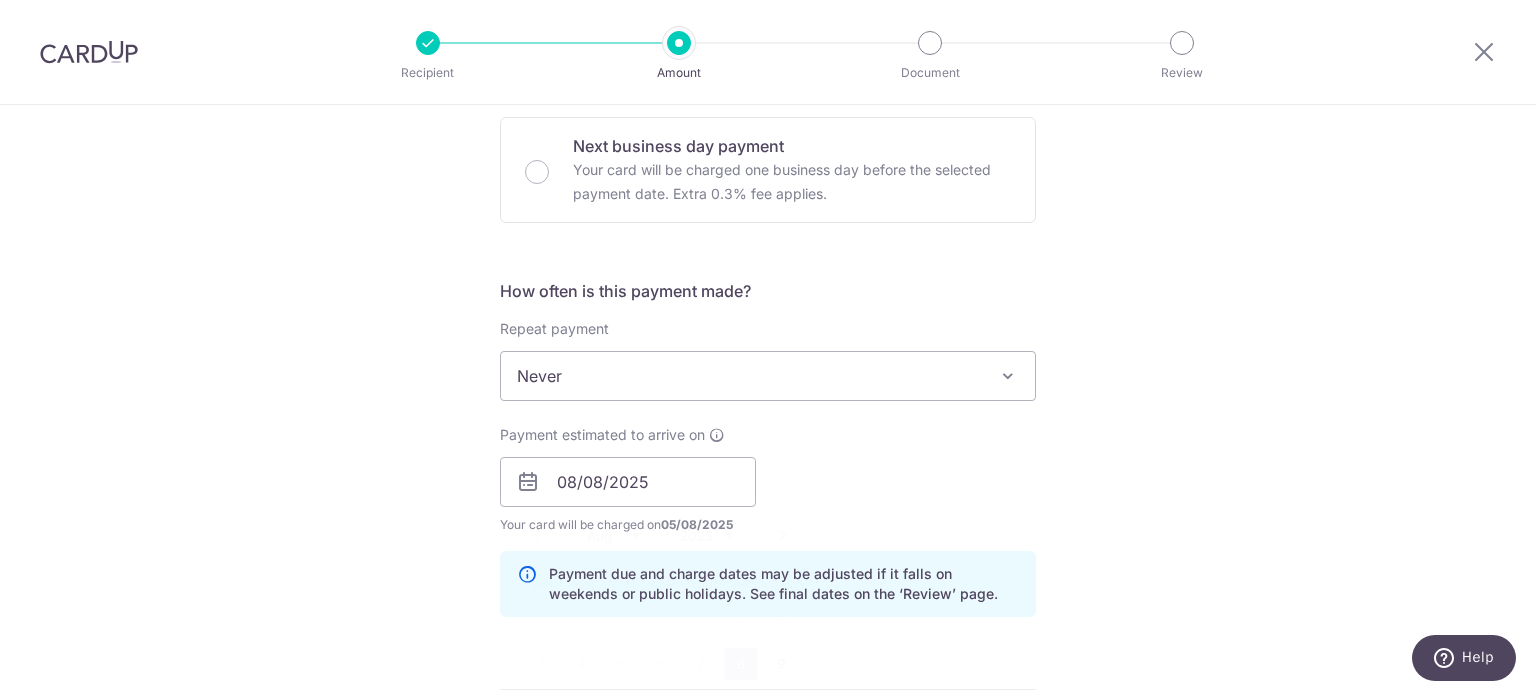 drag, startPoint x: 1164, startPoint y: 506, endPoint x: 1181, endPoint y: 470, distance: 39.812057 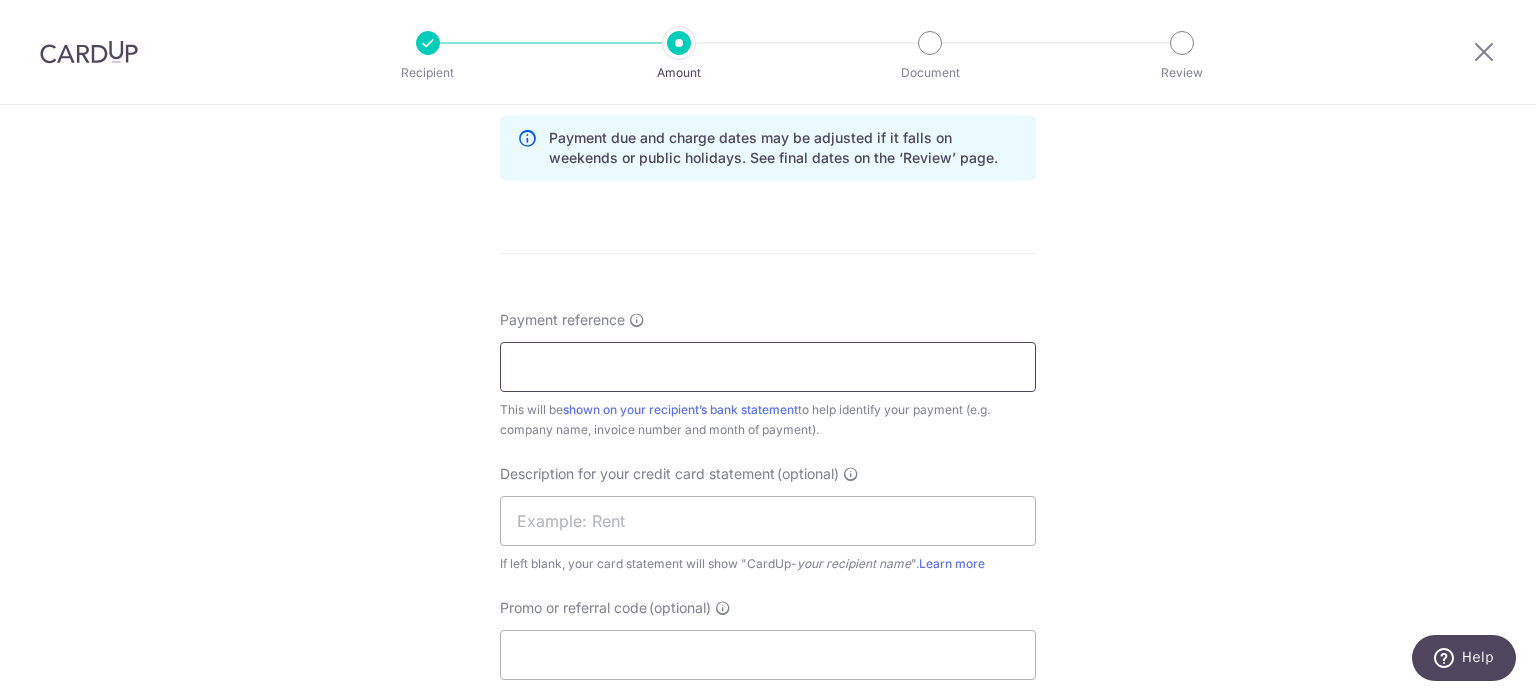 scroll, scrollTop: 1100, scrollLeft: 0, axis: vertical 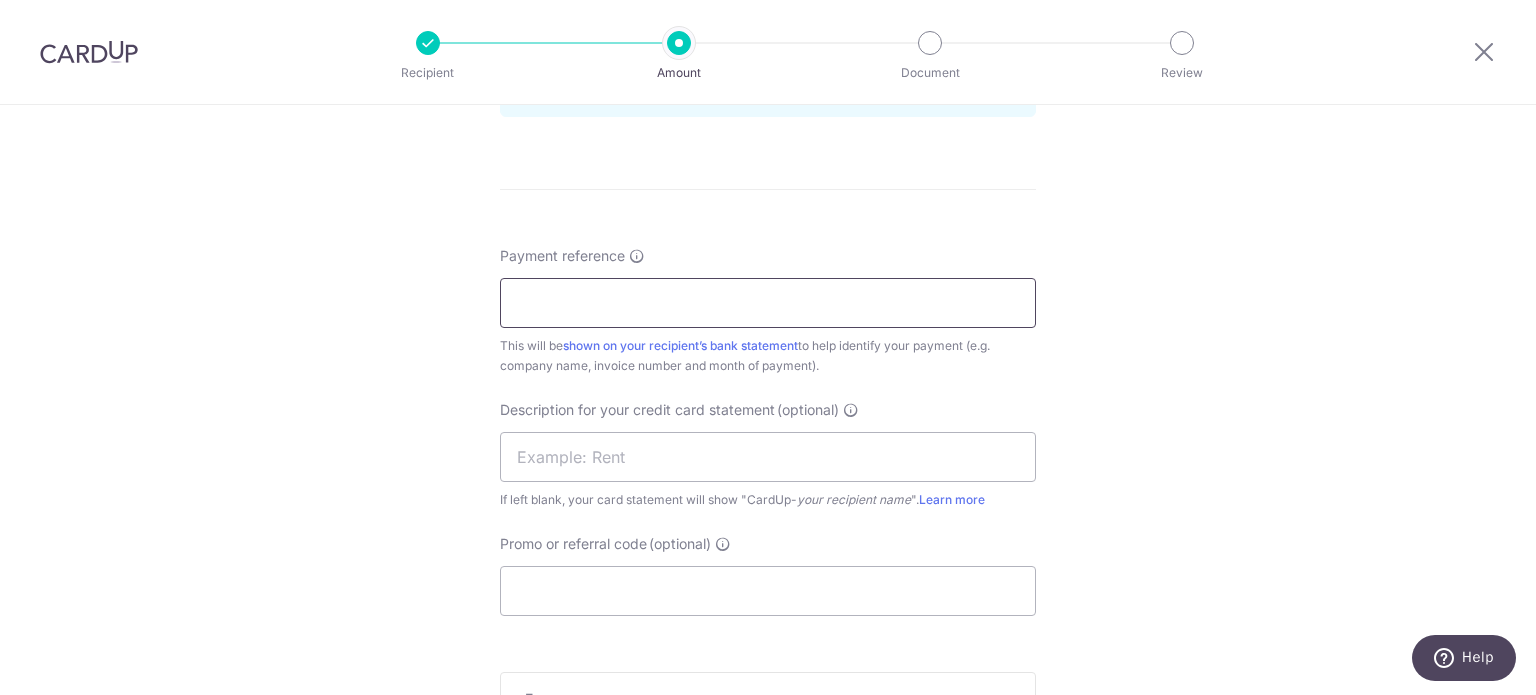 click on "Payment reference" at bounding box center (768, 303) 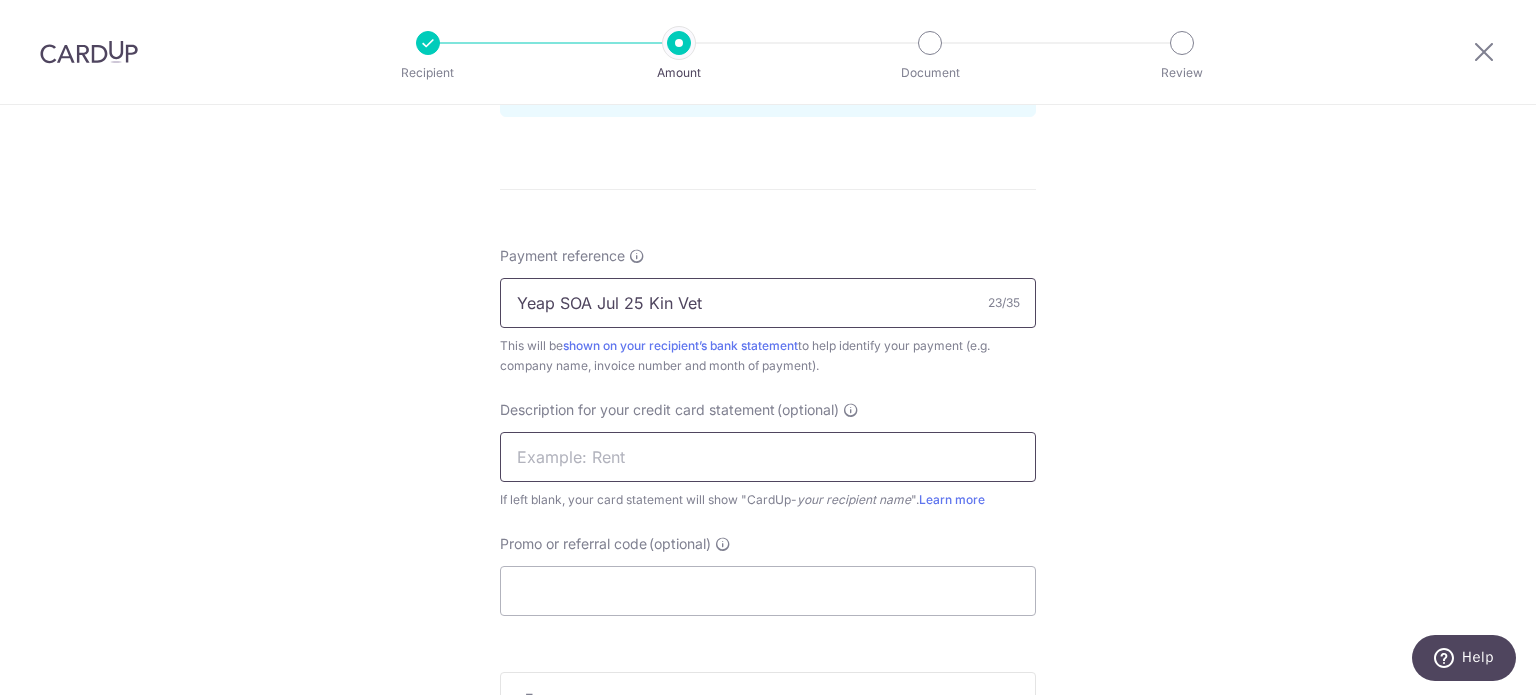 type on "Yeap SOA Jul 25 Kin Vet" 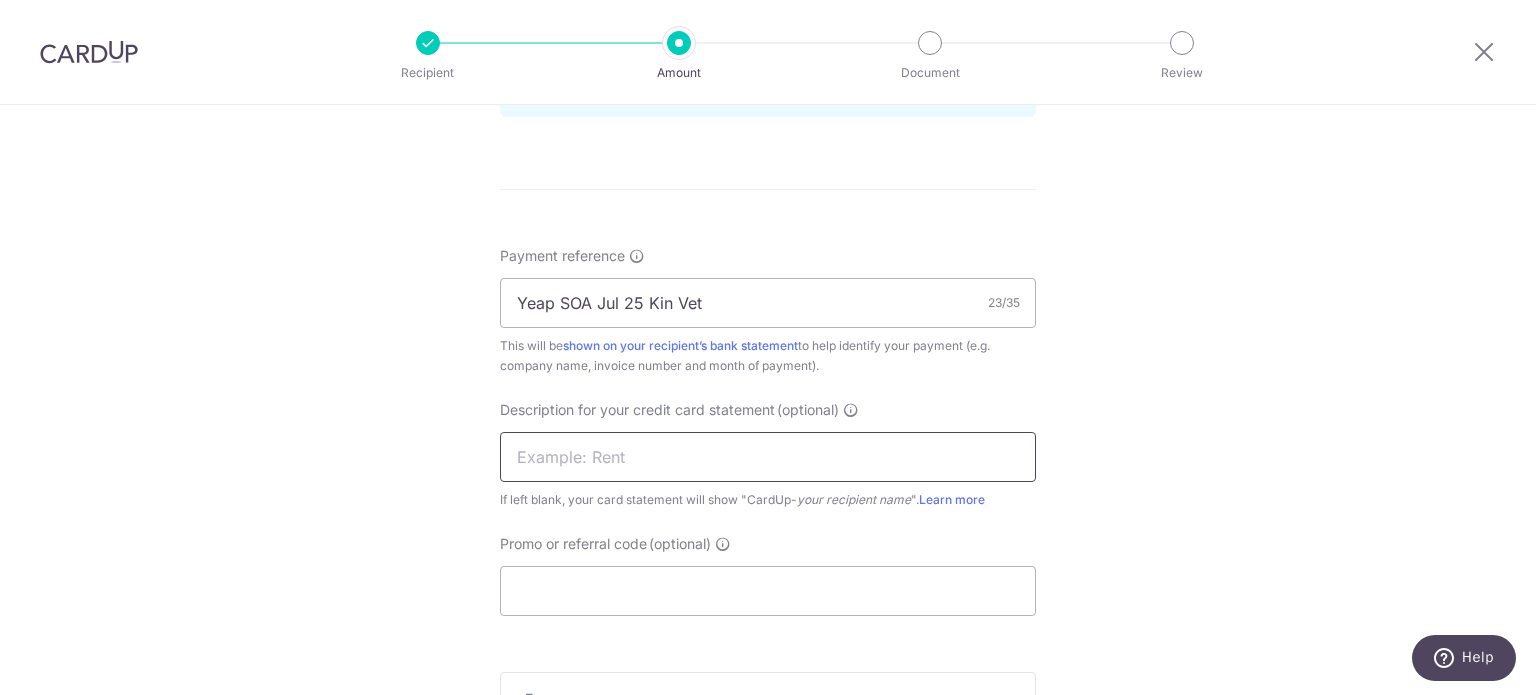 click at bounding box center (768, 457) 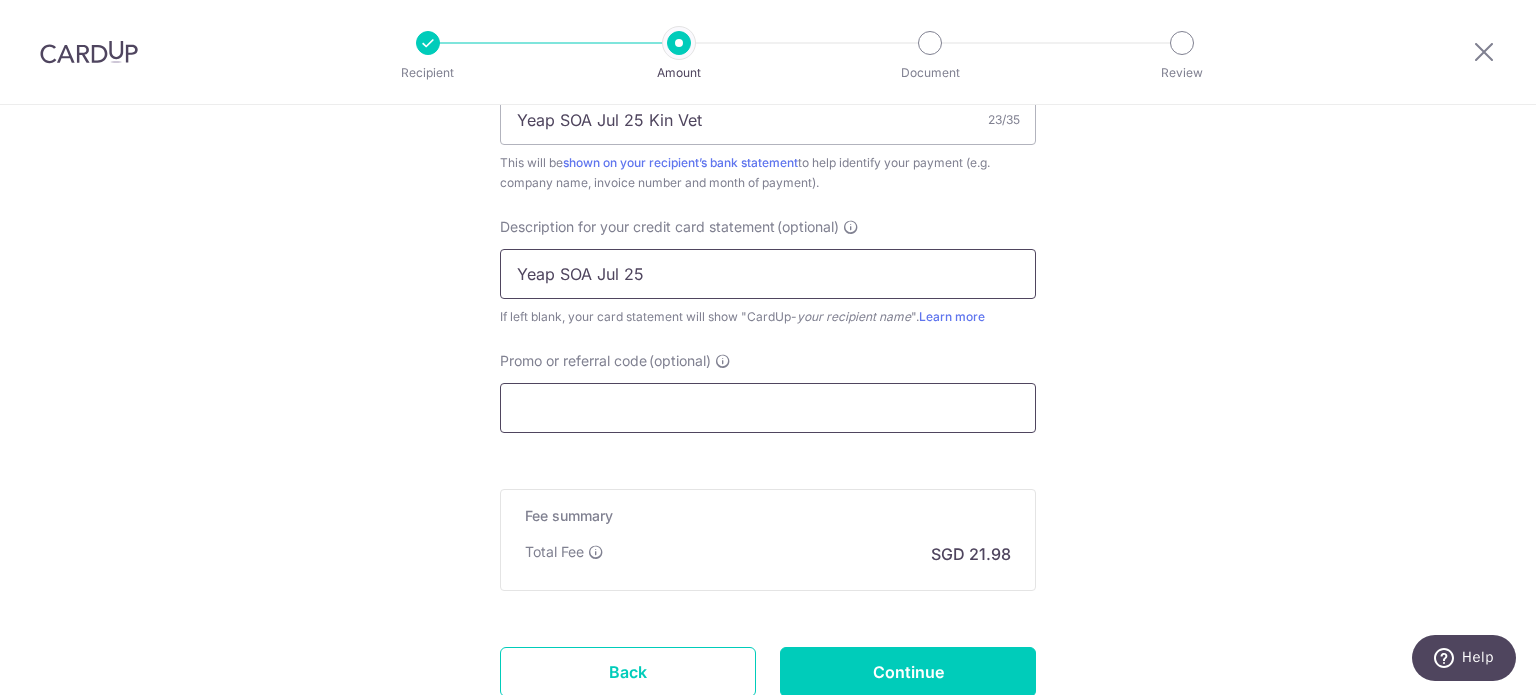 scroll, scrollTop: 1300, scrollLeft: 0, axis: vertical 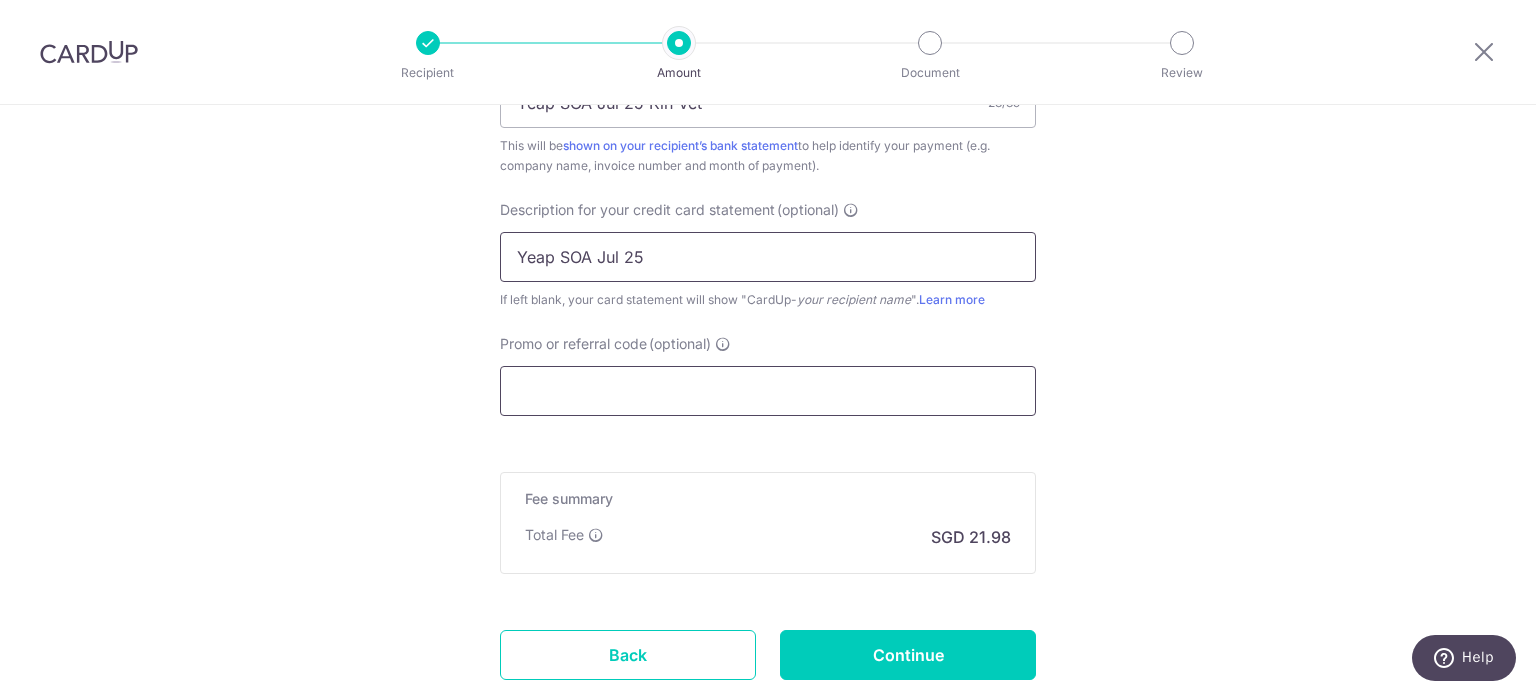 type on "Yeap SOA Jul 25" 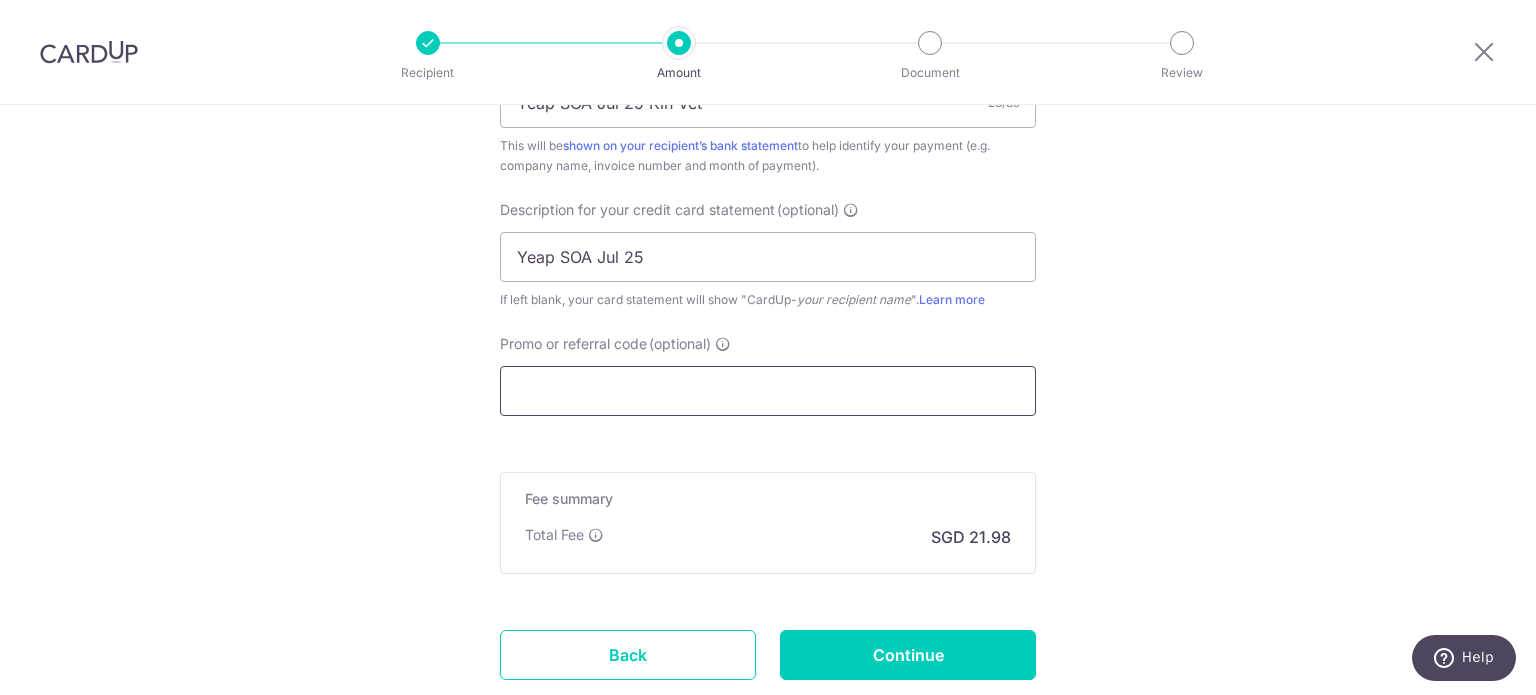 click on "Promo or referral code
(optional)" at bounding box center [768, 391] 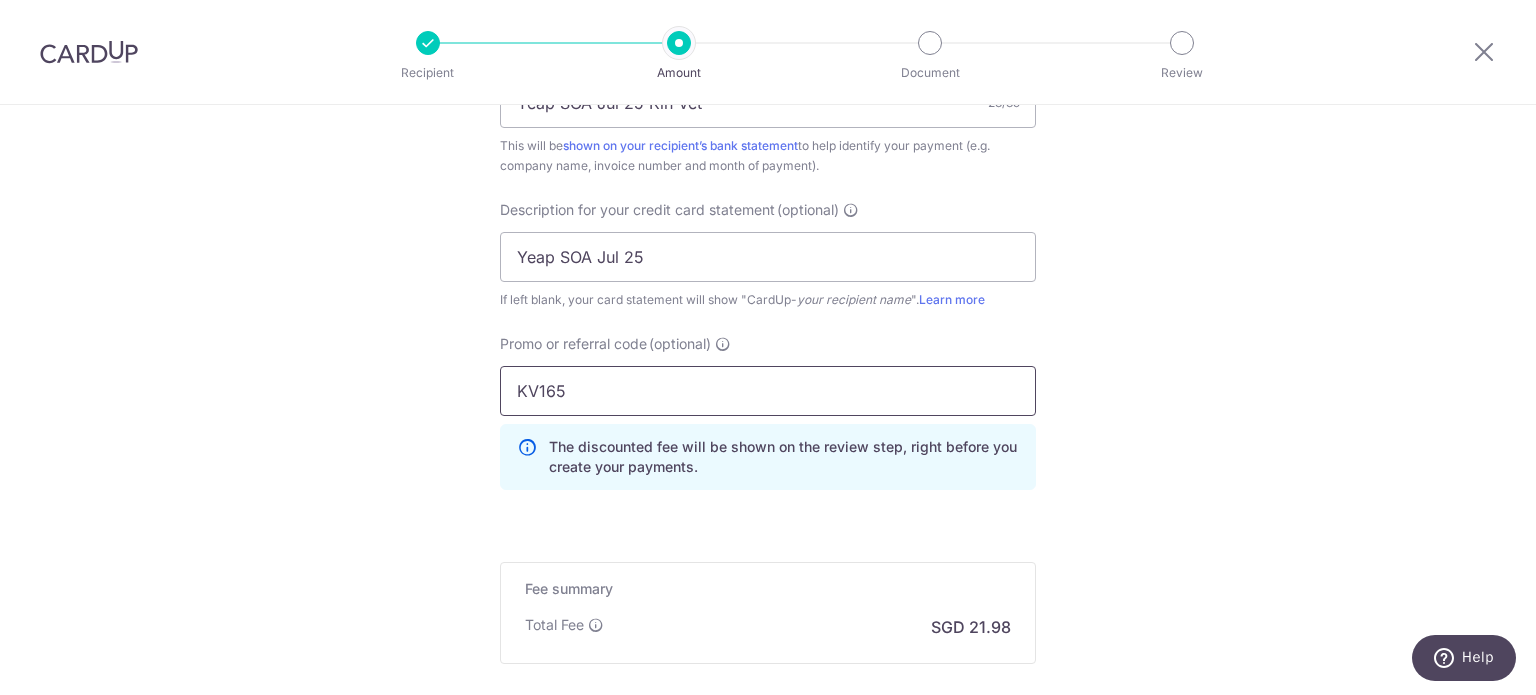 type on "KV165" 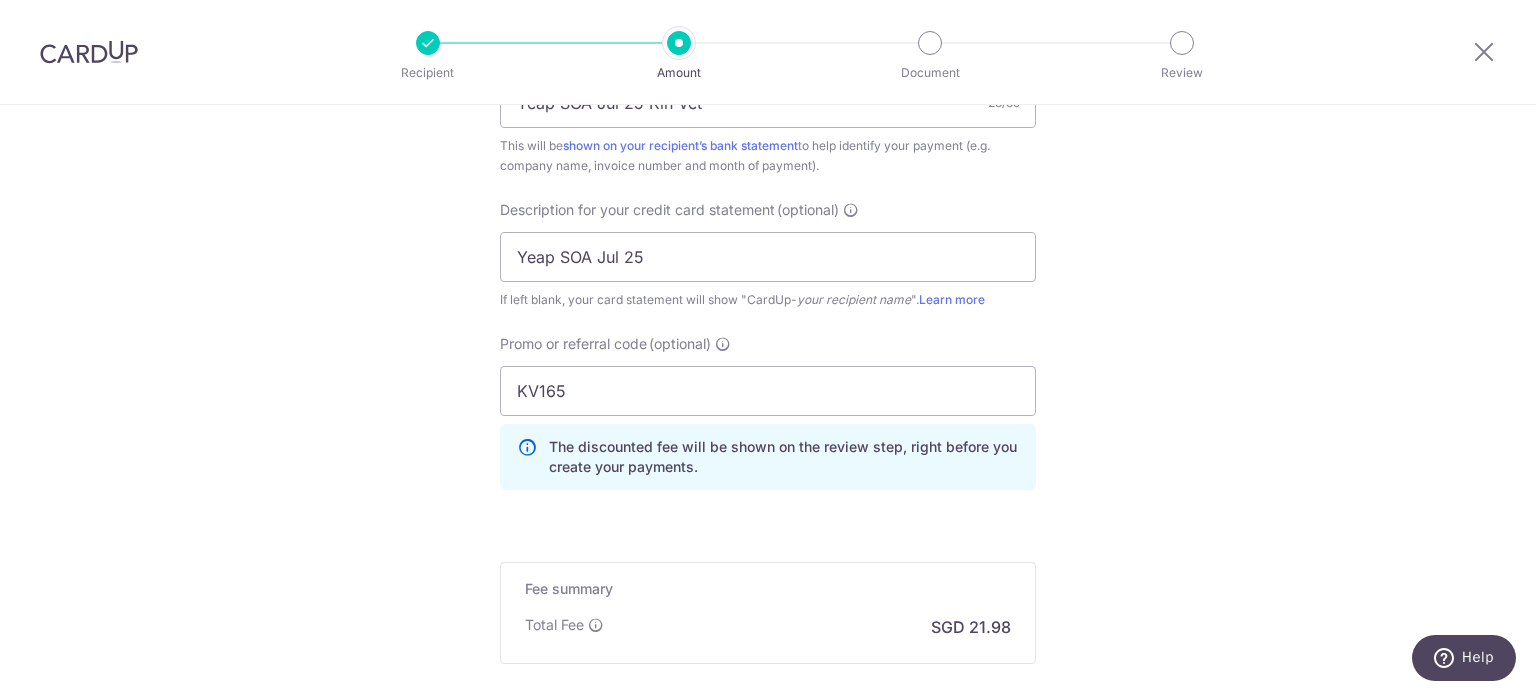 click on "Tell us more about your payment
Enter payment amount
SGD
845.40
845.40
GST
(optional)
SGD
Select Card
**** 4366
Add credit card
Your Cards
**** 8797
**** 4366
**** 5272
Secure 256-bit SSL" at bounding box center (768, -138) 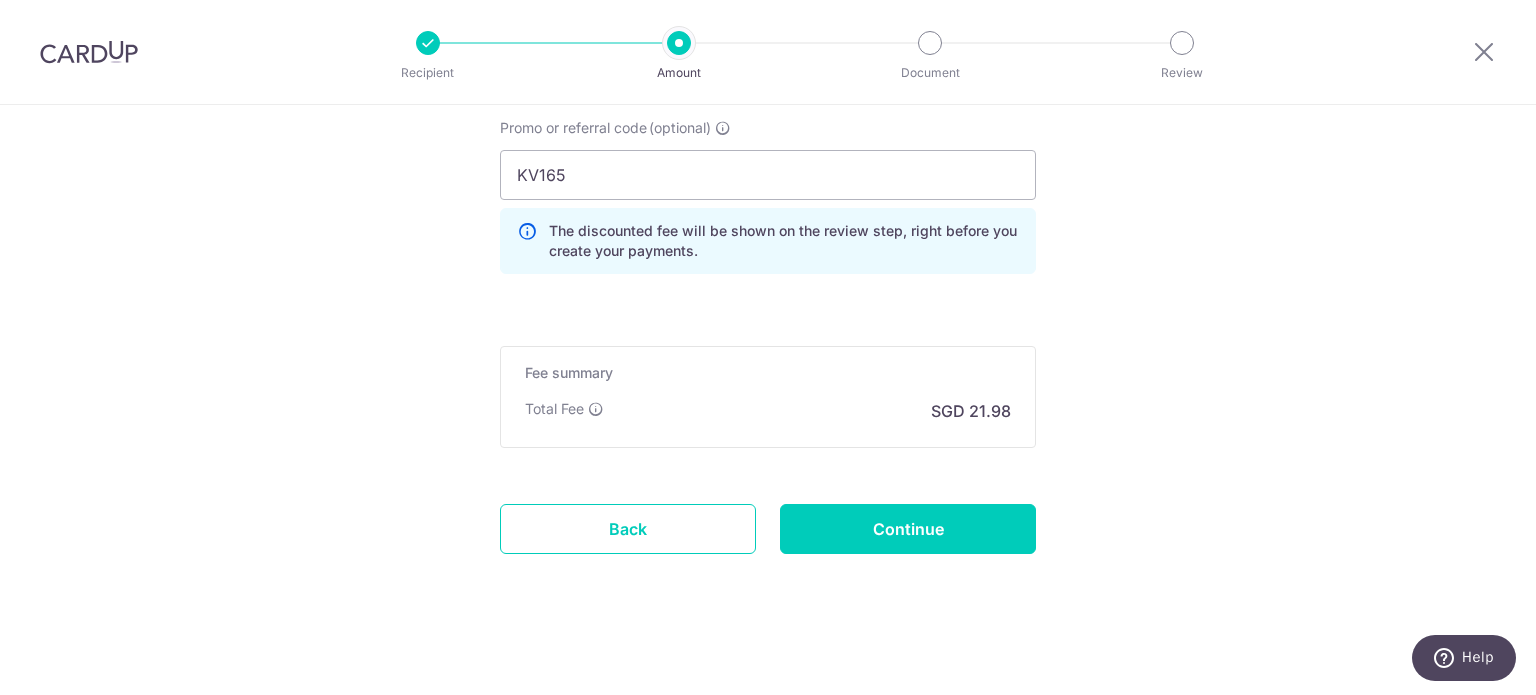 scroll, scrollTop: 1521, scrollLeft: 0, axis: vertical 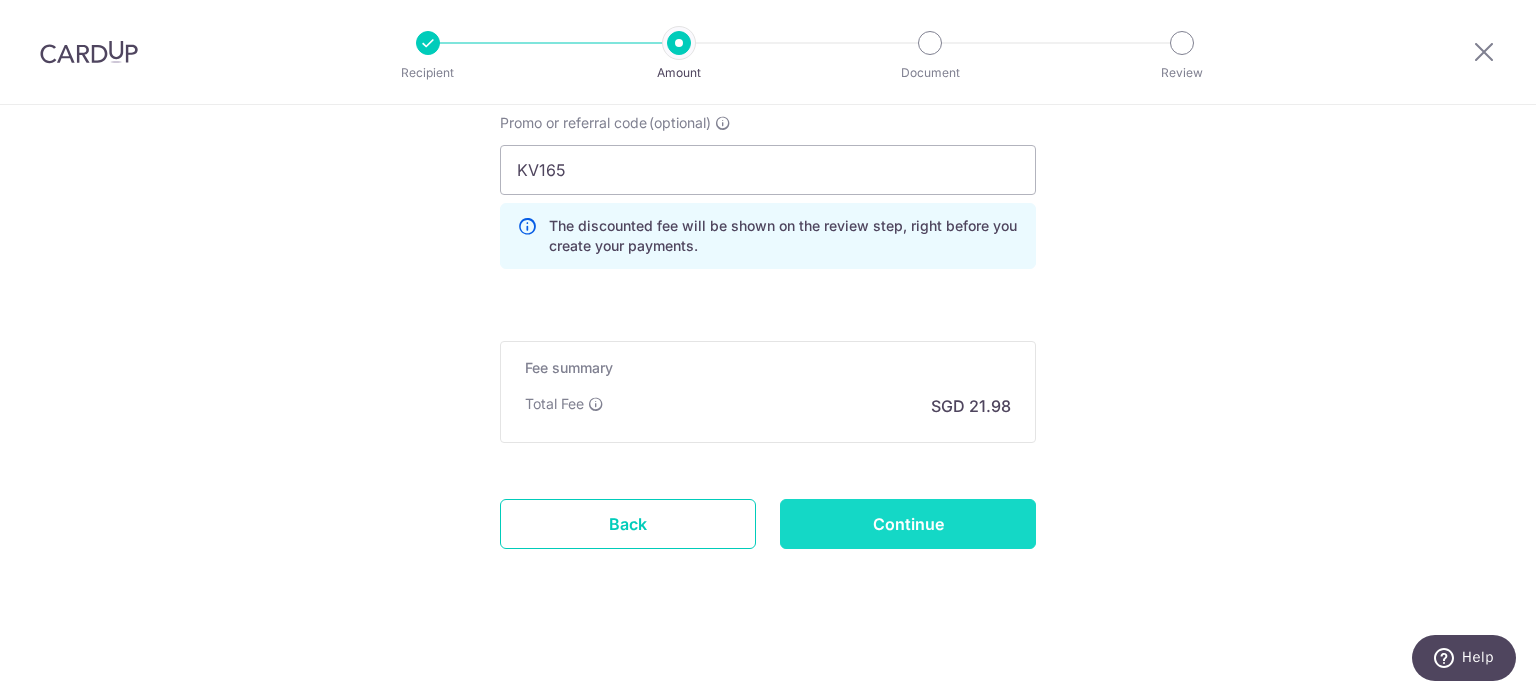 click on "Continue" at bounding box center [908, 524] 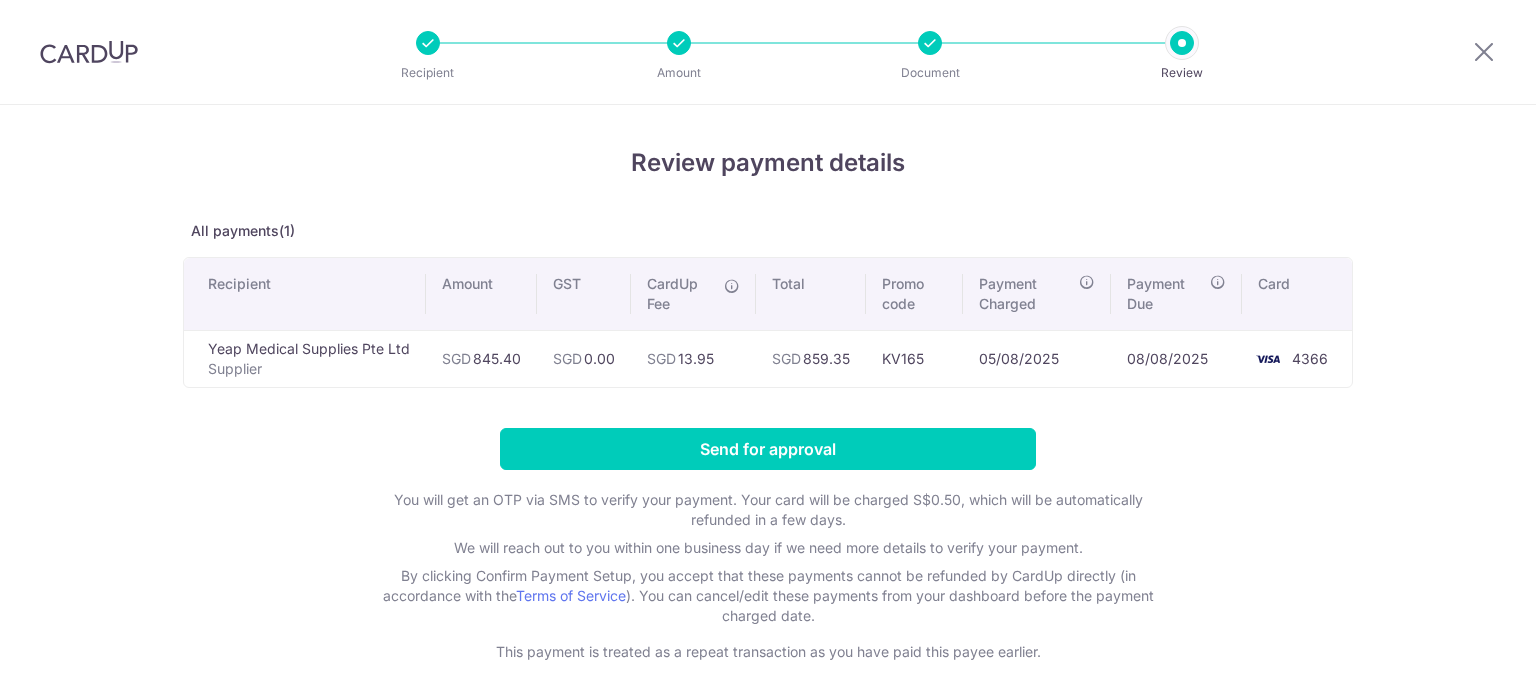 scroll, scrollTop: 0, scrollLeft: 0, axis: both 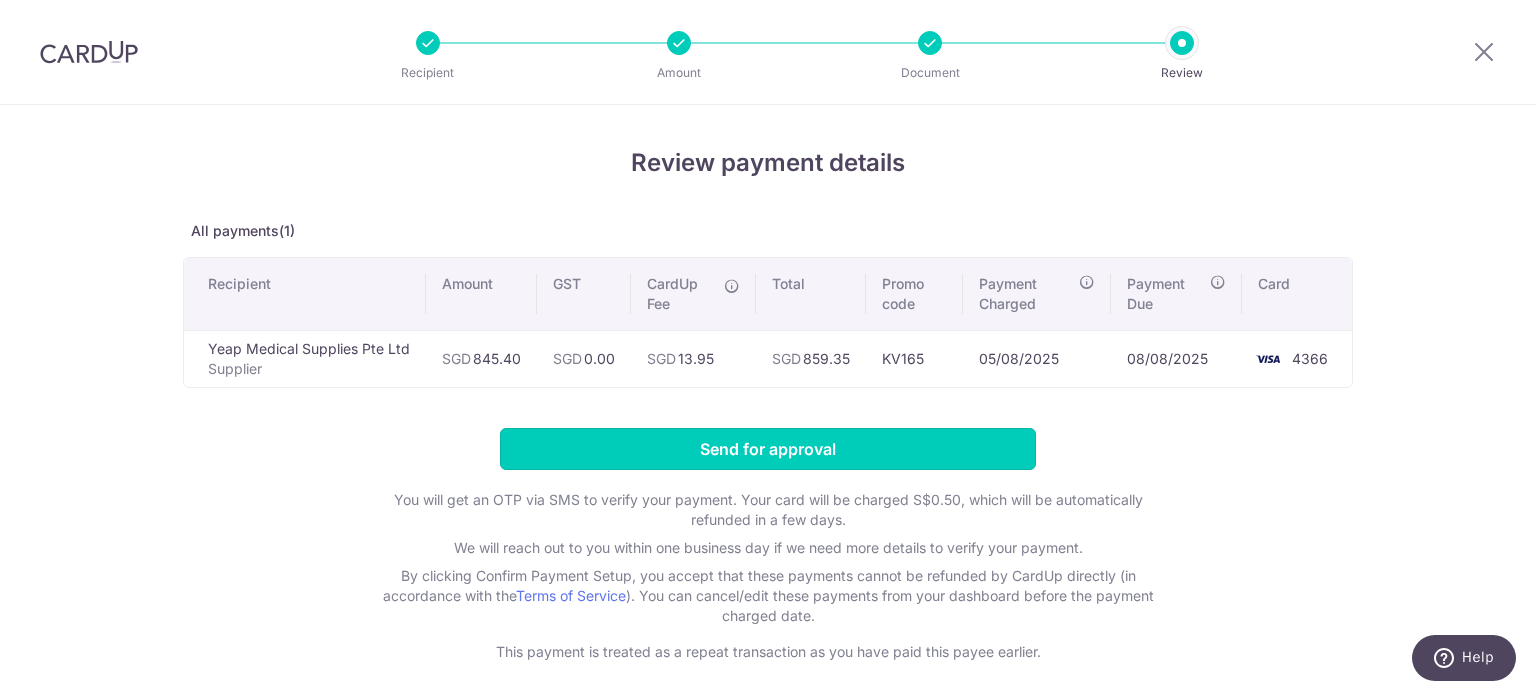 click on "Send for approval" at bounding box center (768, 449) 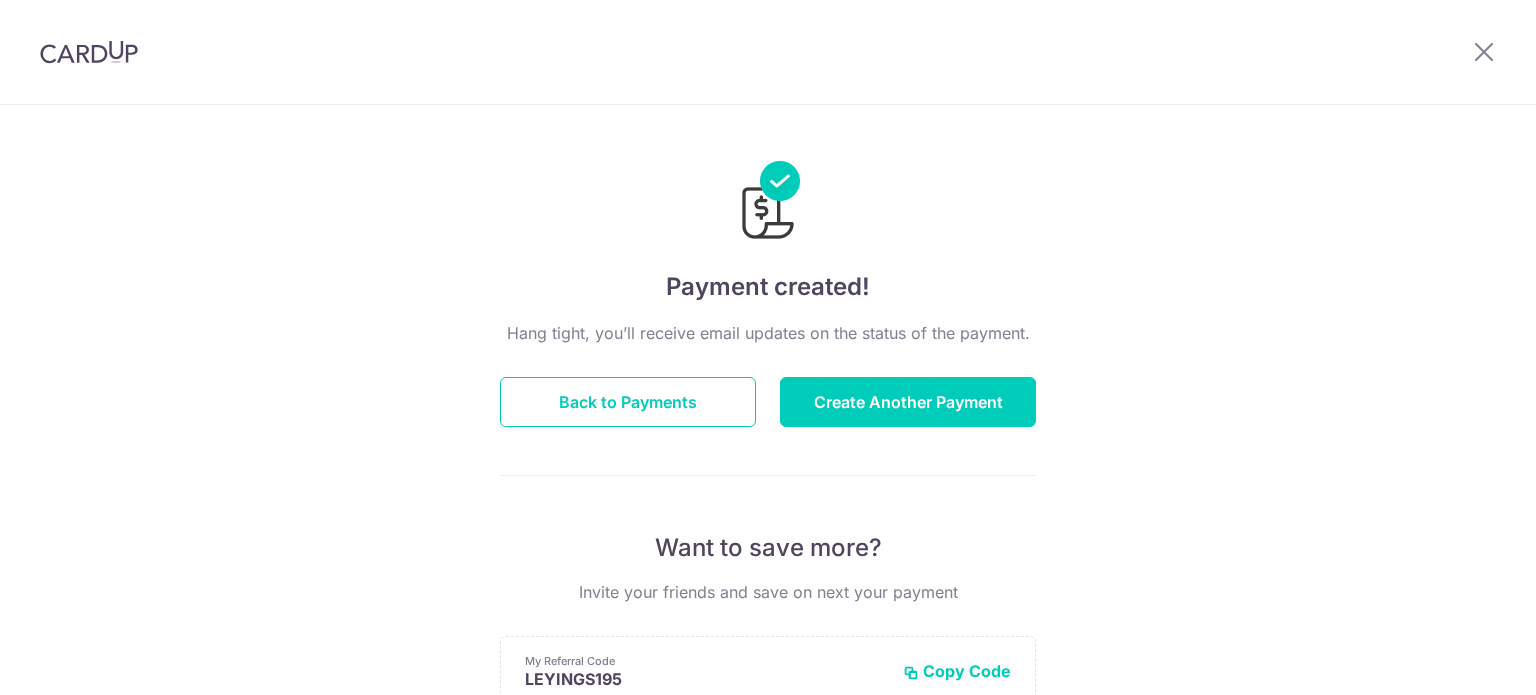 scroll, scrollTop: 0, scrollLeft: 0, axis: both 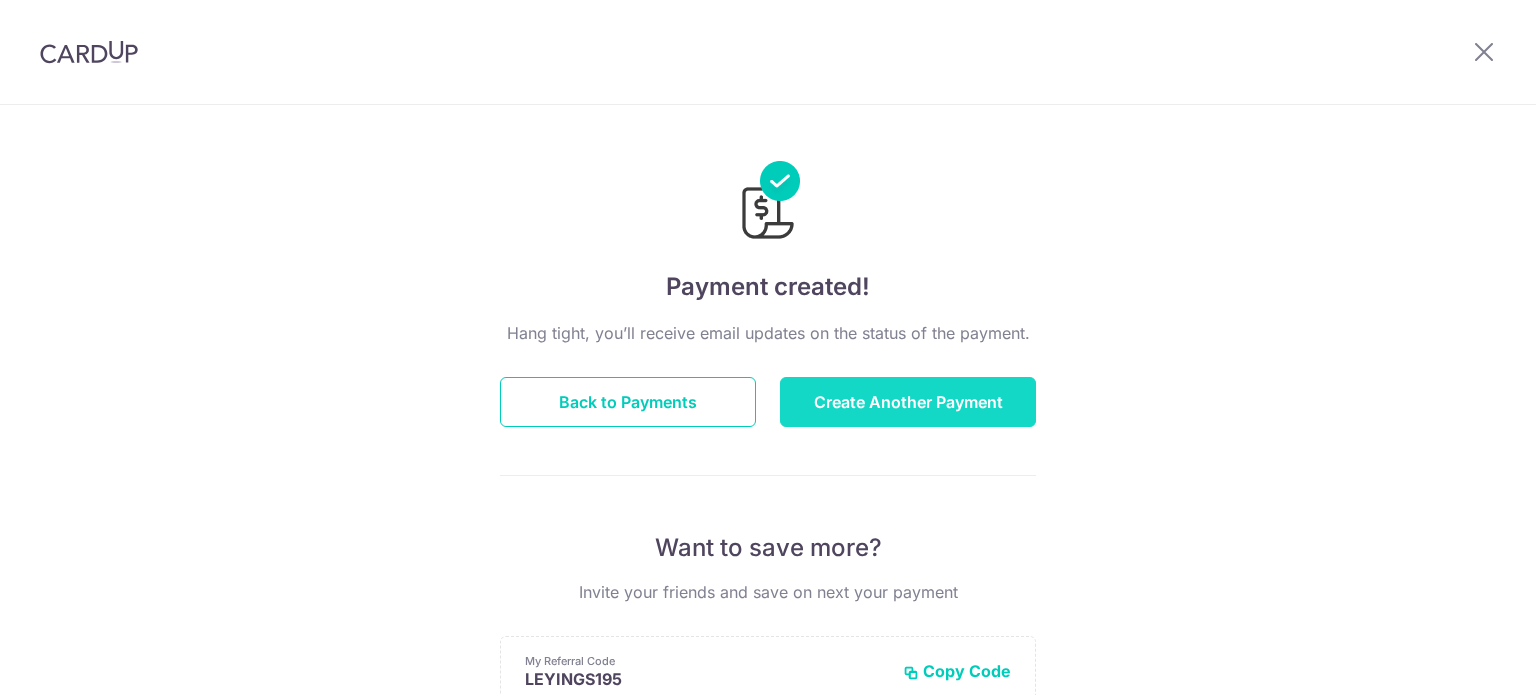 click on "Create Another Payment" at bounding box center (908, 402) 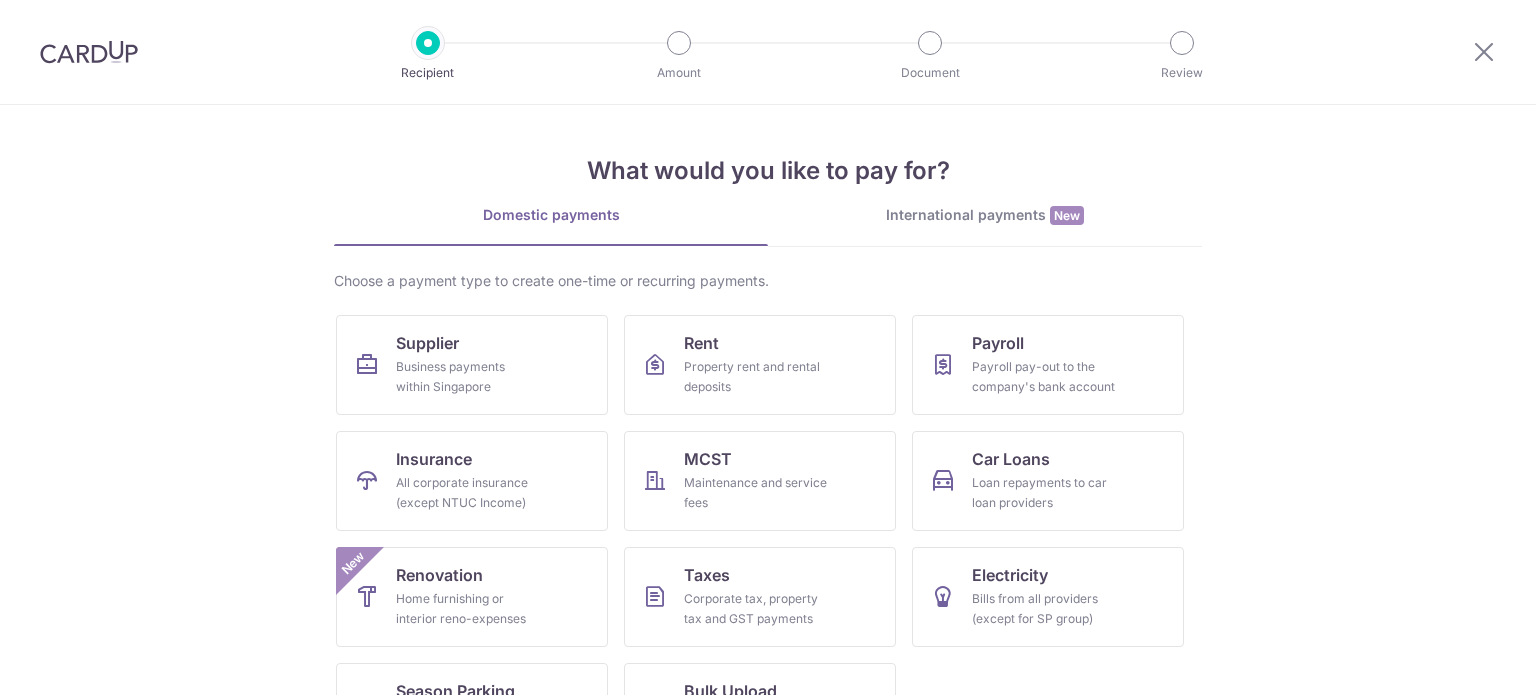 scroll, scrollTop: 0, scrollLeft: 0, axis: both 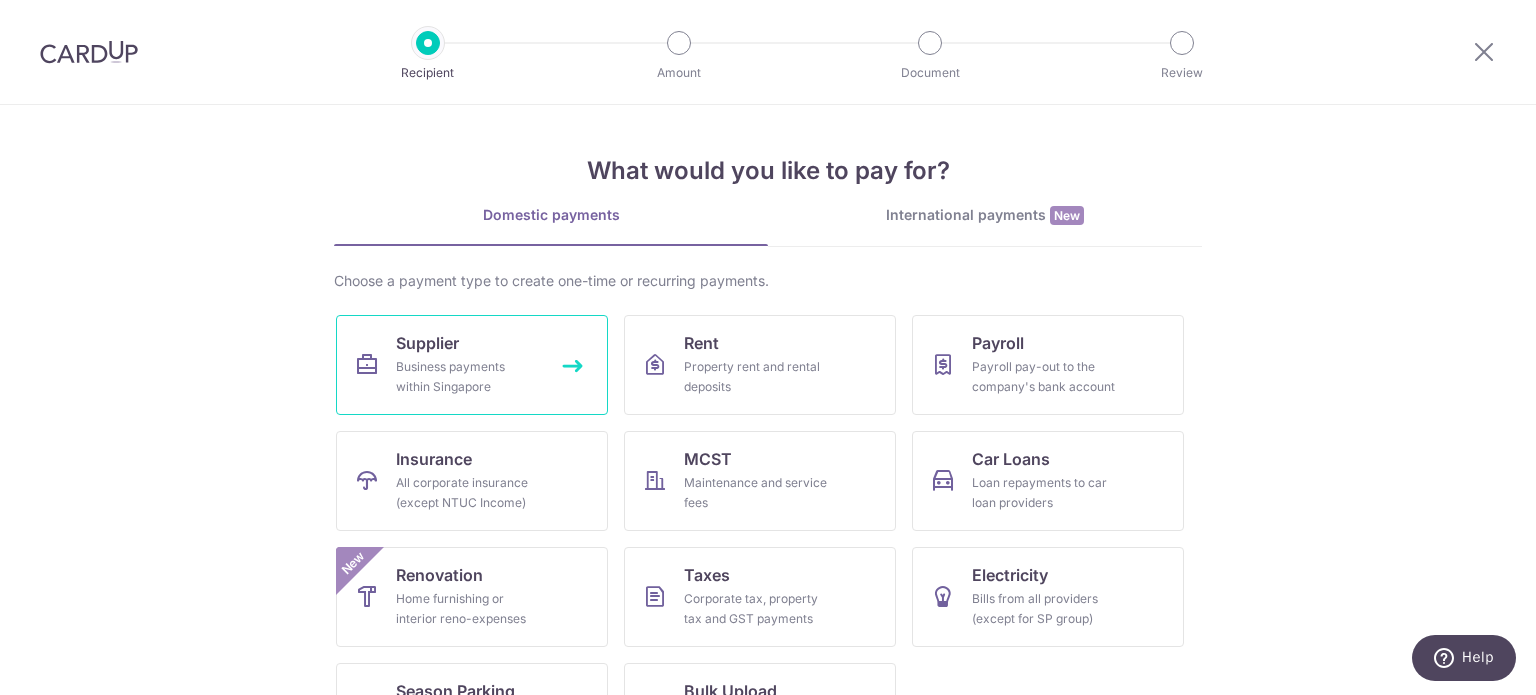 click on "Supplier Business payments within Singapore" at bounding box center (472, 365) 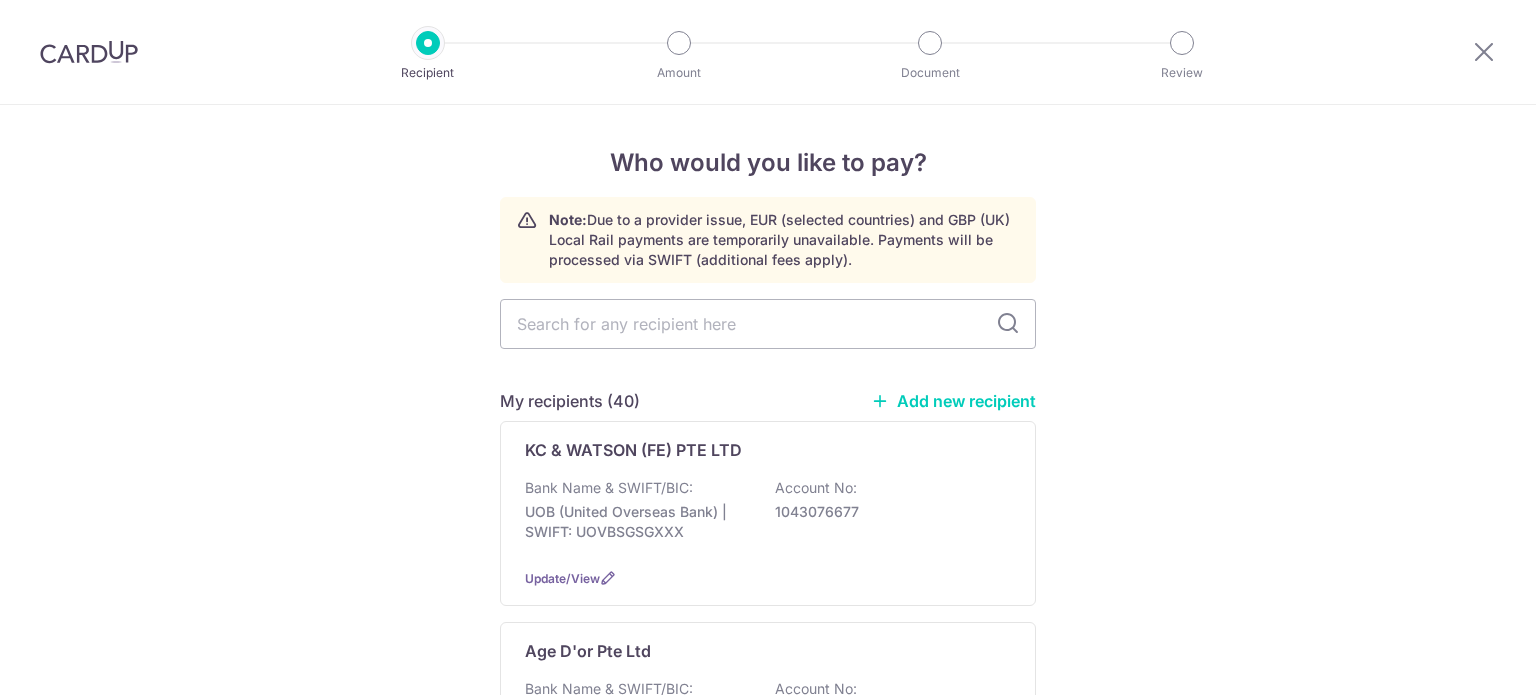 scroll, scrollTop: 0, scrollLeft: 0, axis: both 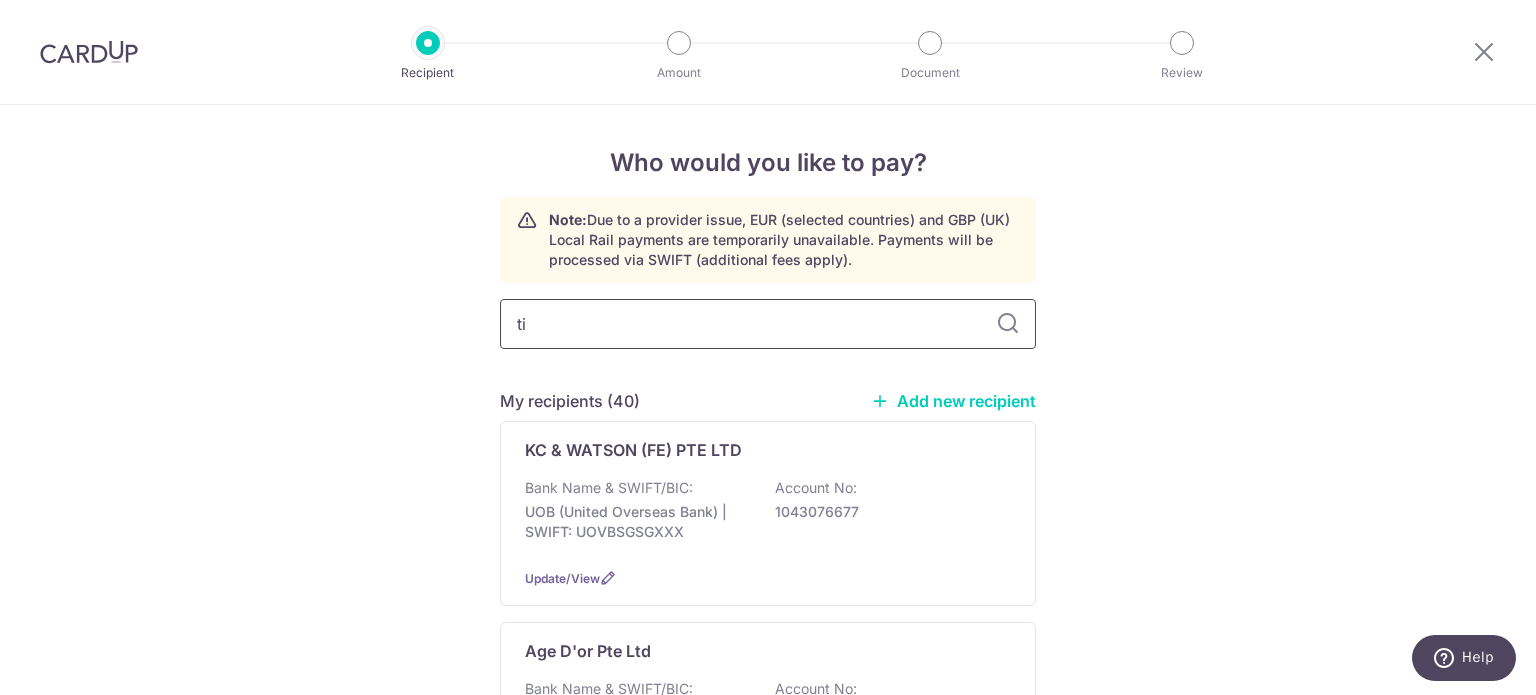 type on "tit" 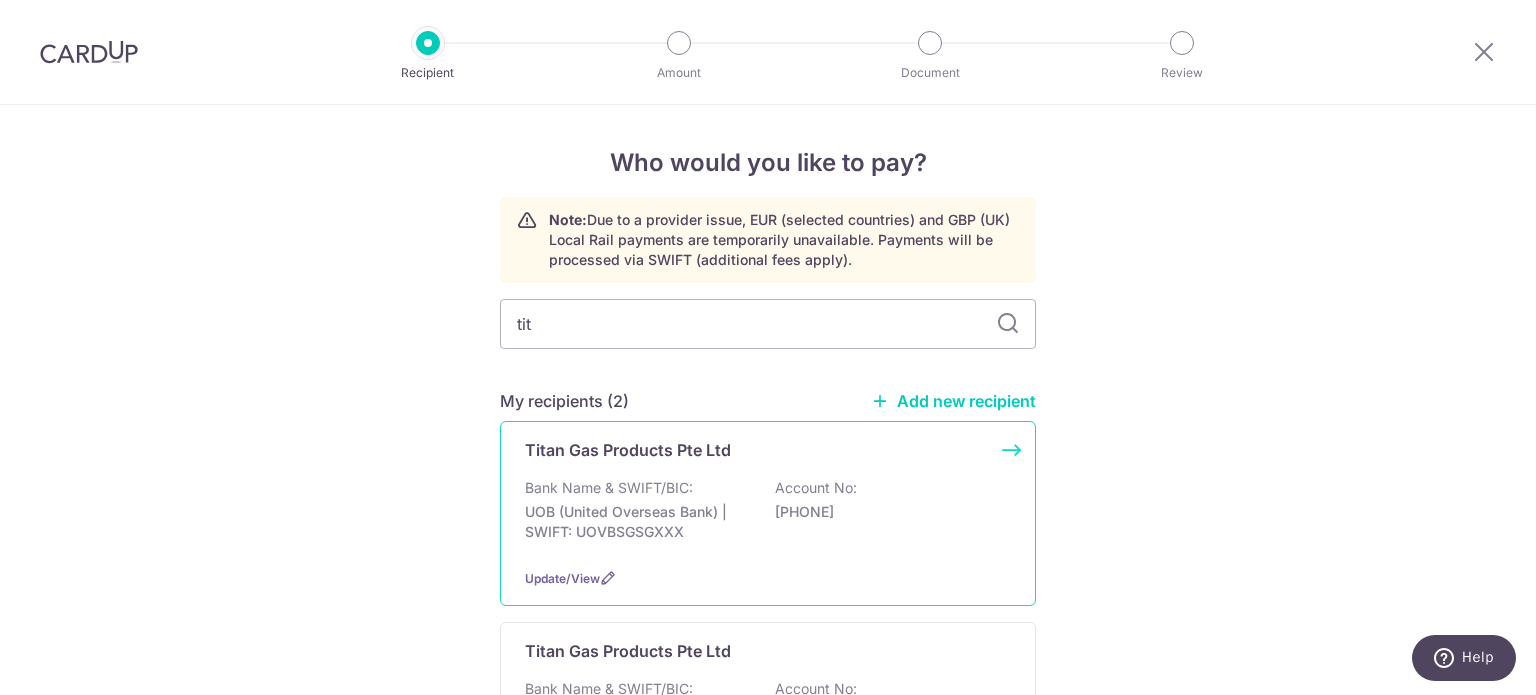 click on "7013571515" at bounding box center (887, 512) 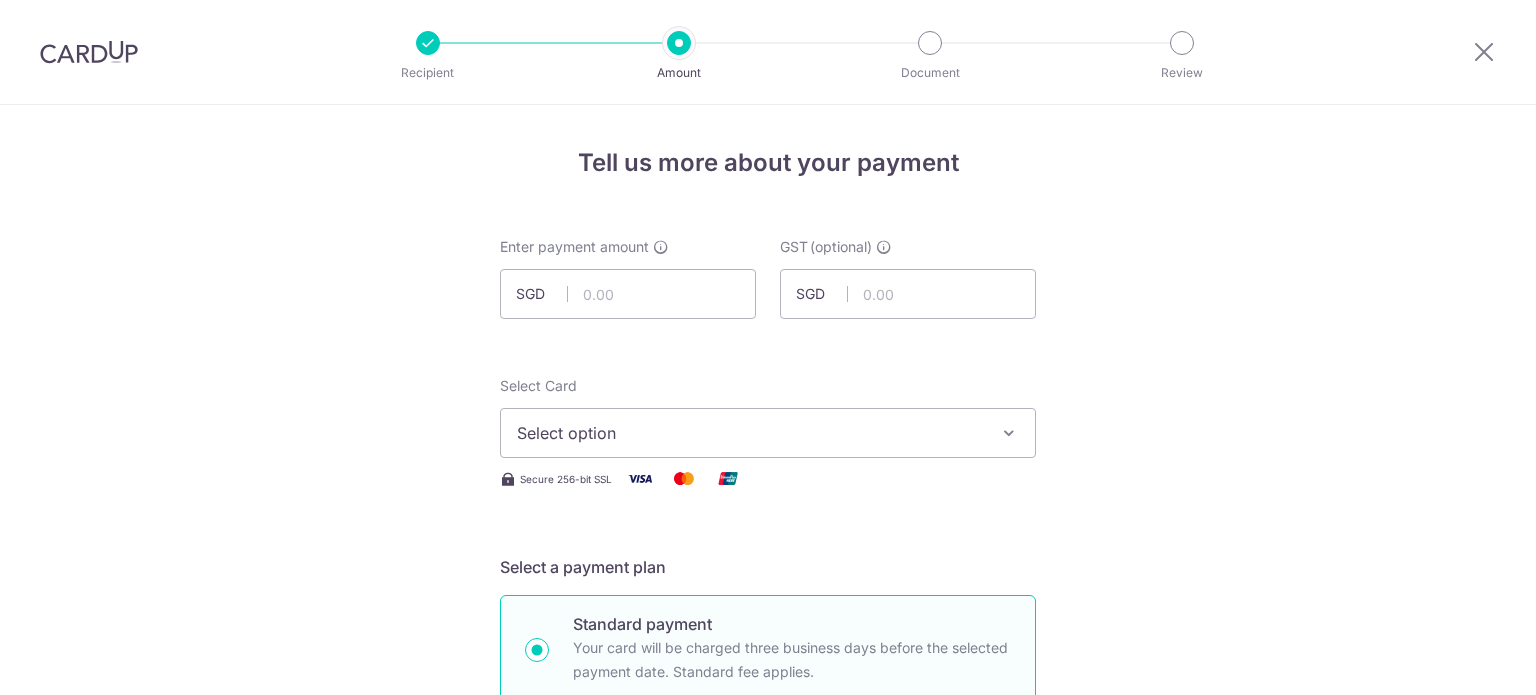 scroll, scrollTop: 0, scrollLeft: 0, axis: both 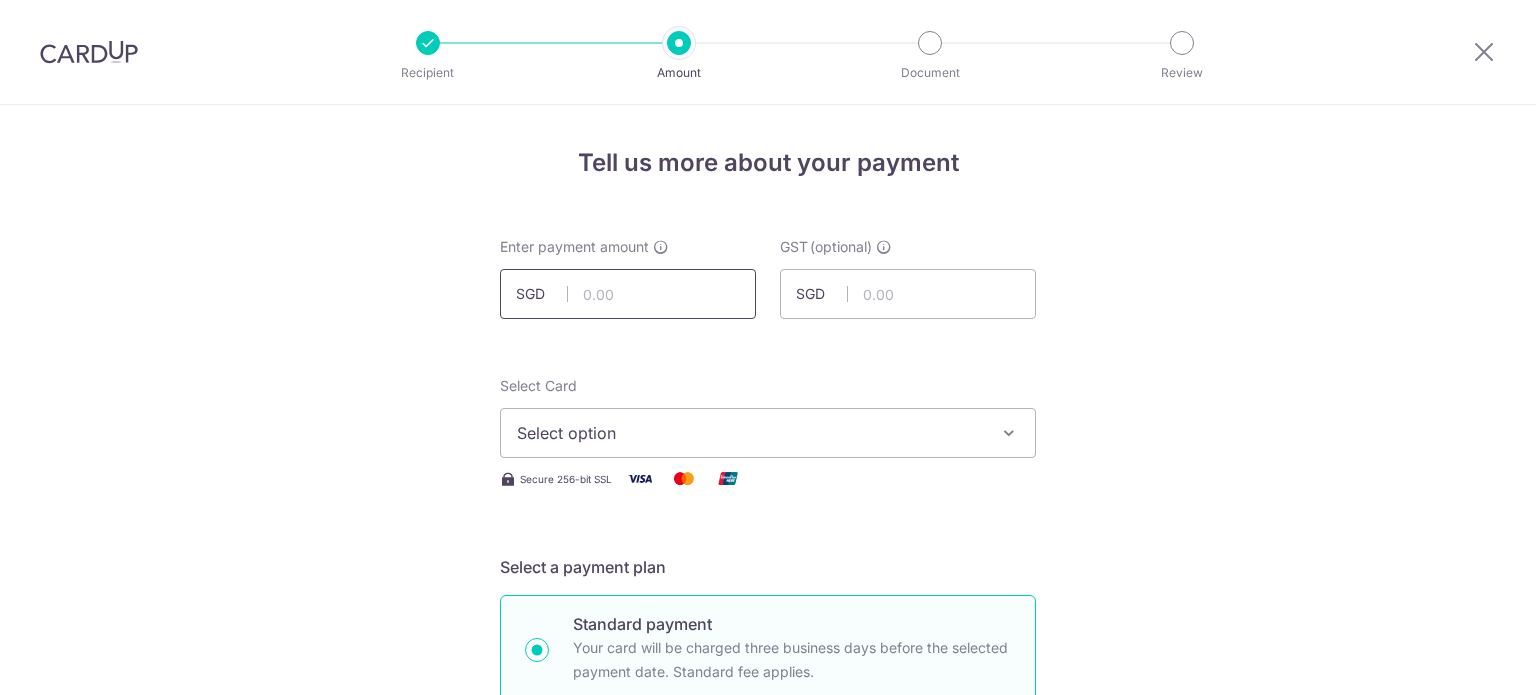 drag, startPoint x: 0, startPoint y: 0, endPoint x: 628, endPoint y: 287, distance: 690.473 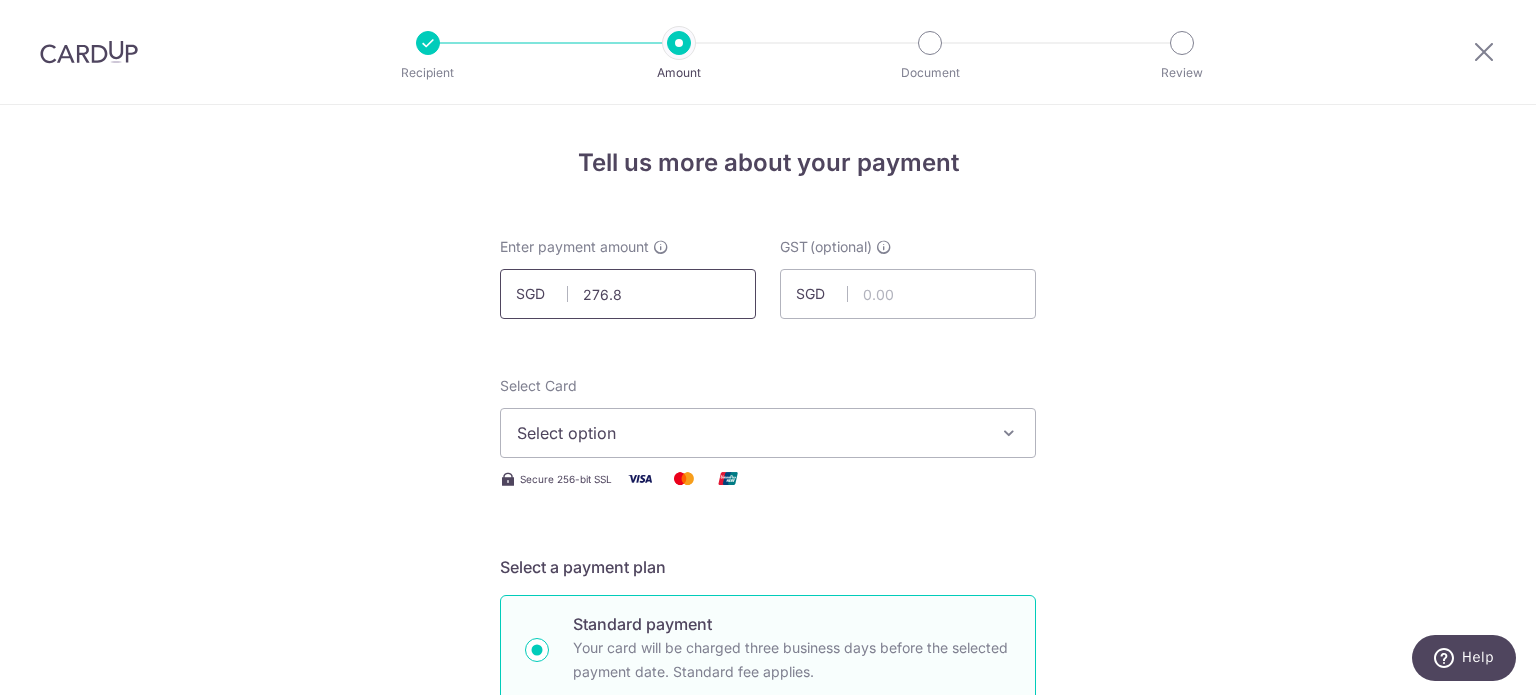 type on "276.86" 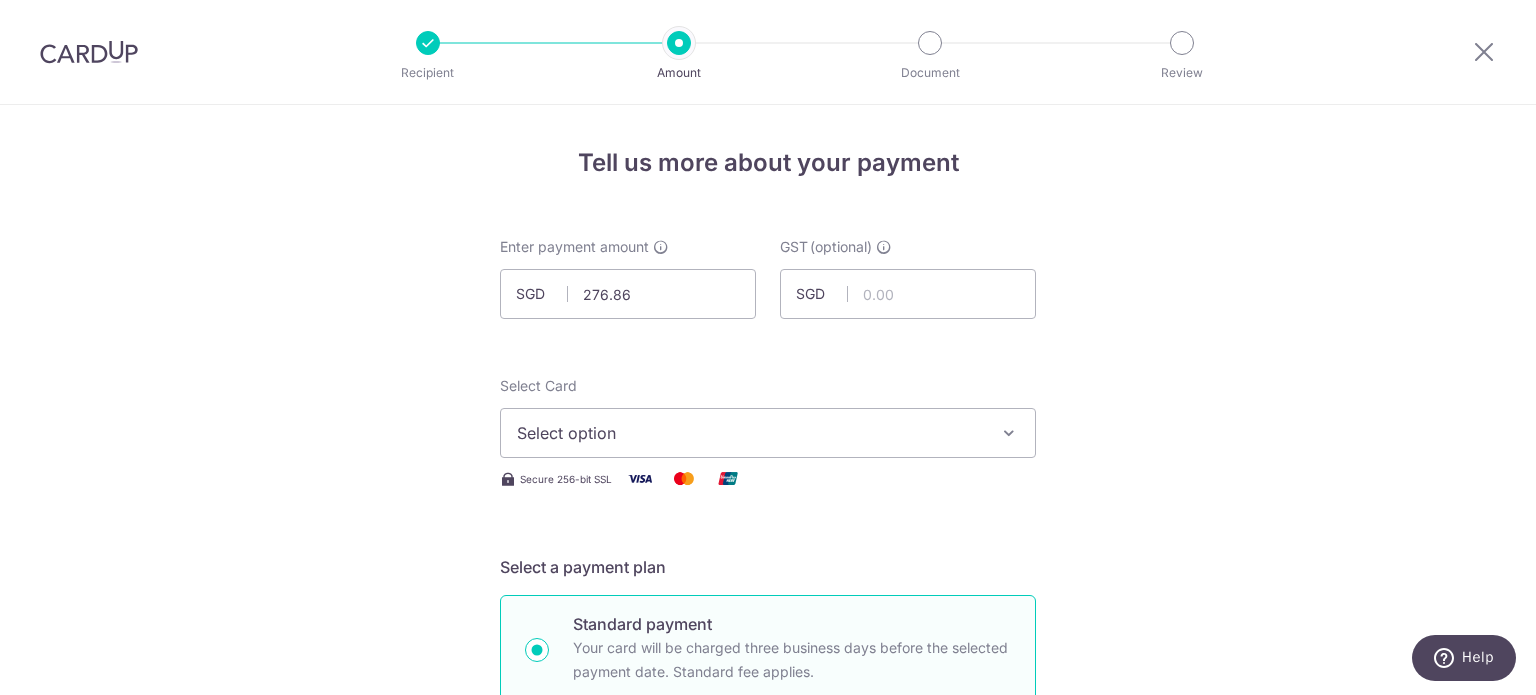 click on "Tell us more about your payment
Enter payment amount
SGD
276.86
276.86
GST
(optional)
SGD
Select Card
Select option
Add credit card
Your Cards
**** [CREDIT_CARD]
**** [CREDIT_CARD]
**** [CREDIT_CARD]
Secure 256-bit SSL" at bounding box center [768, 1076] 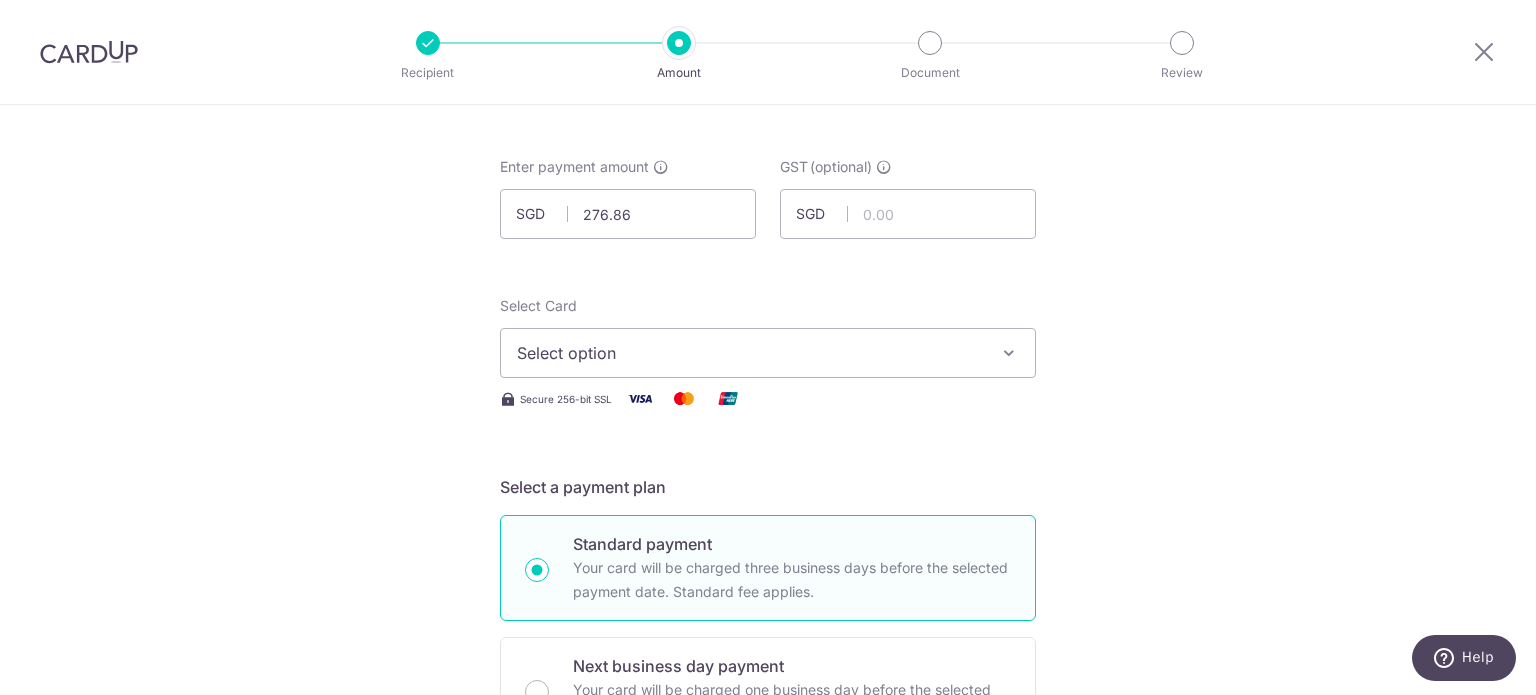scroll, scrollTop: 200, scrollLeft: 0, axis: vertical 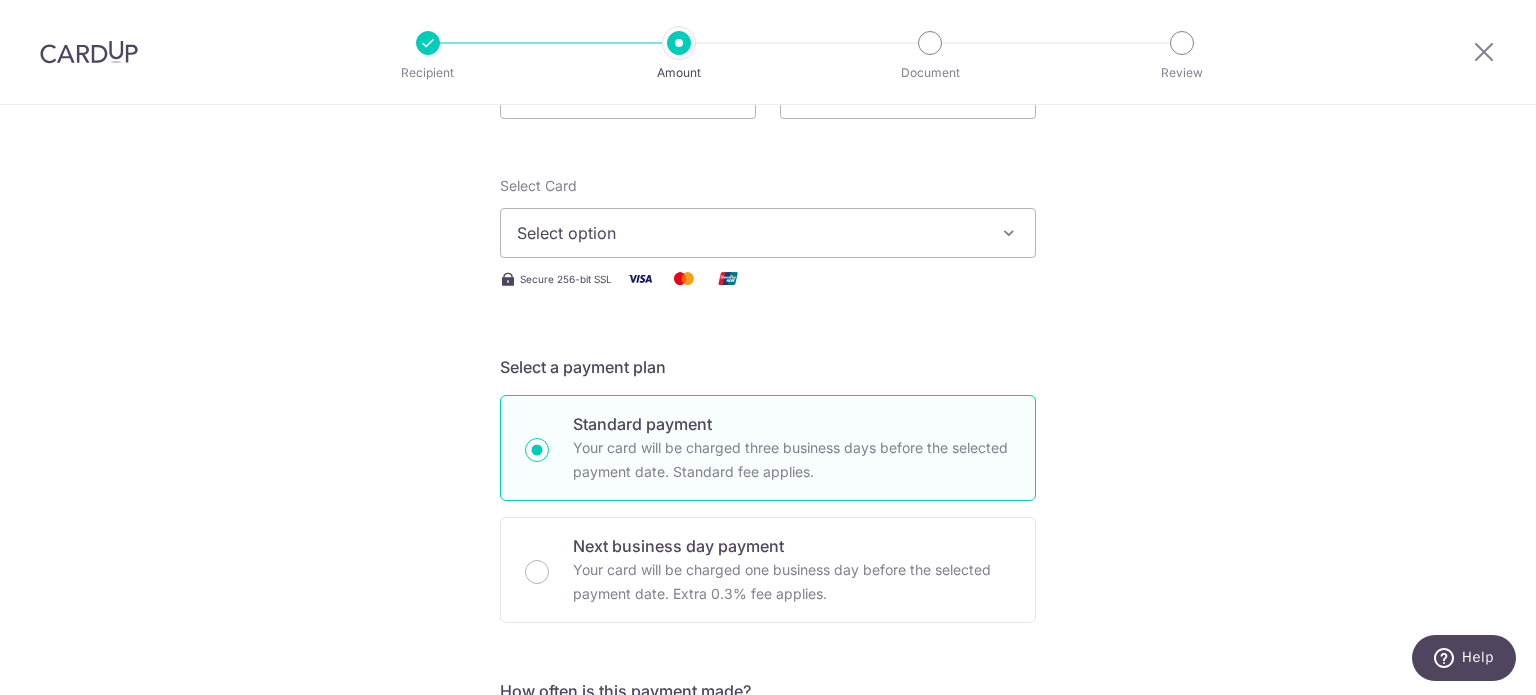 drag, startPoint x: 604, startPoint y: 232, endPoint x: 610, endPoint y: 241, distance: 10.816654 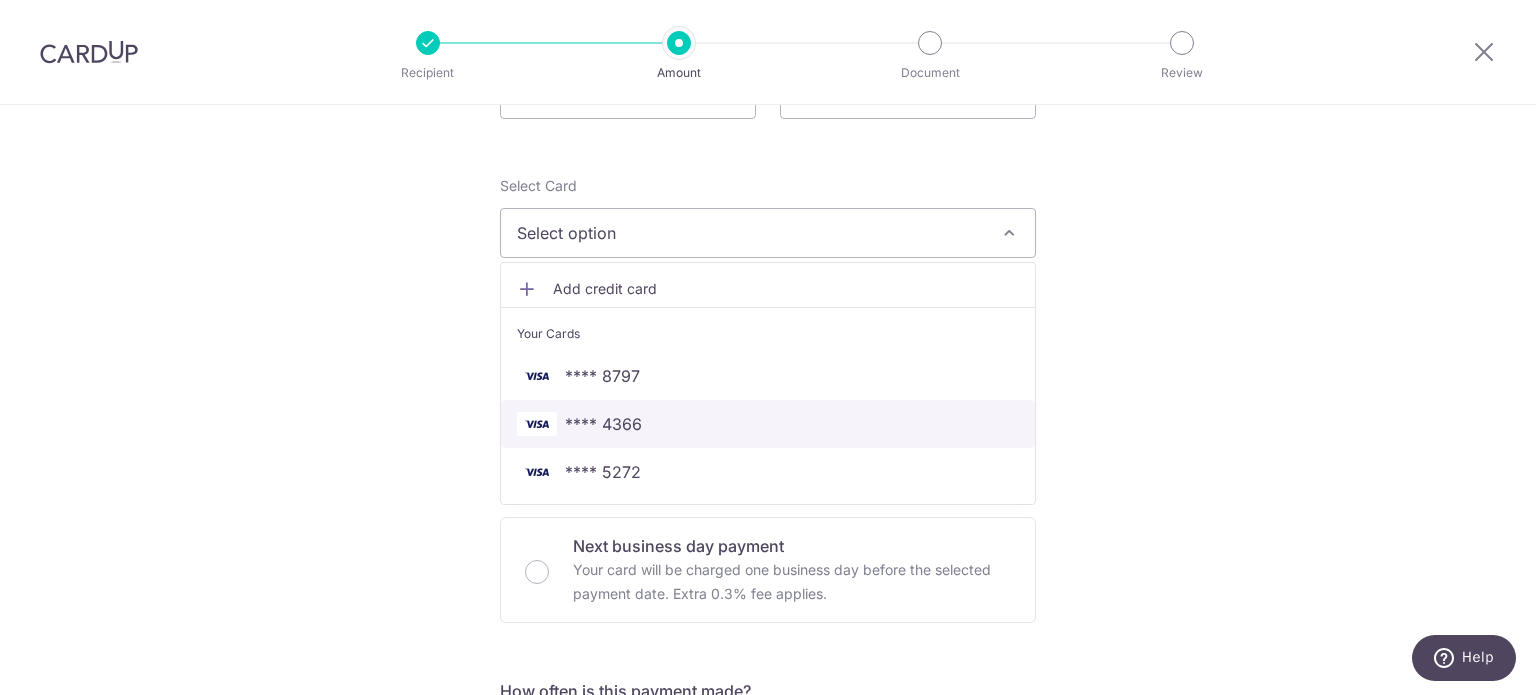 drag, startPoint x: 605, startPoint y: 421, endPoint x: 417, endPoint y: 399, distance: 189.28285 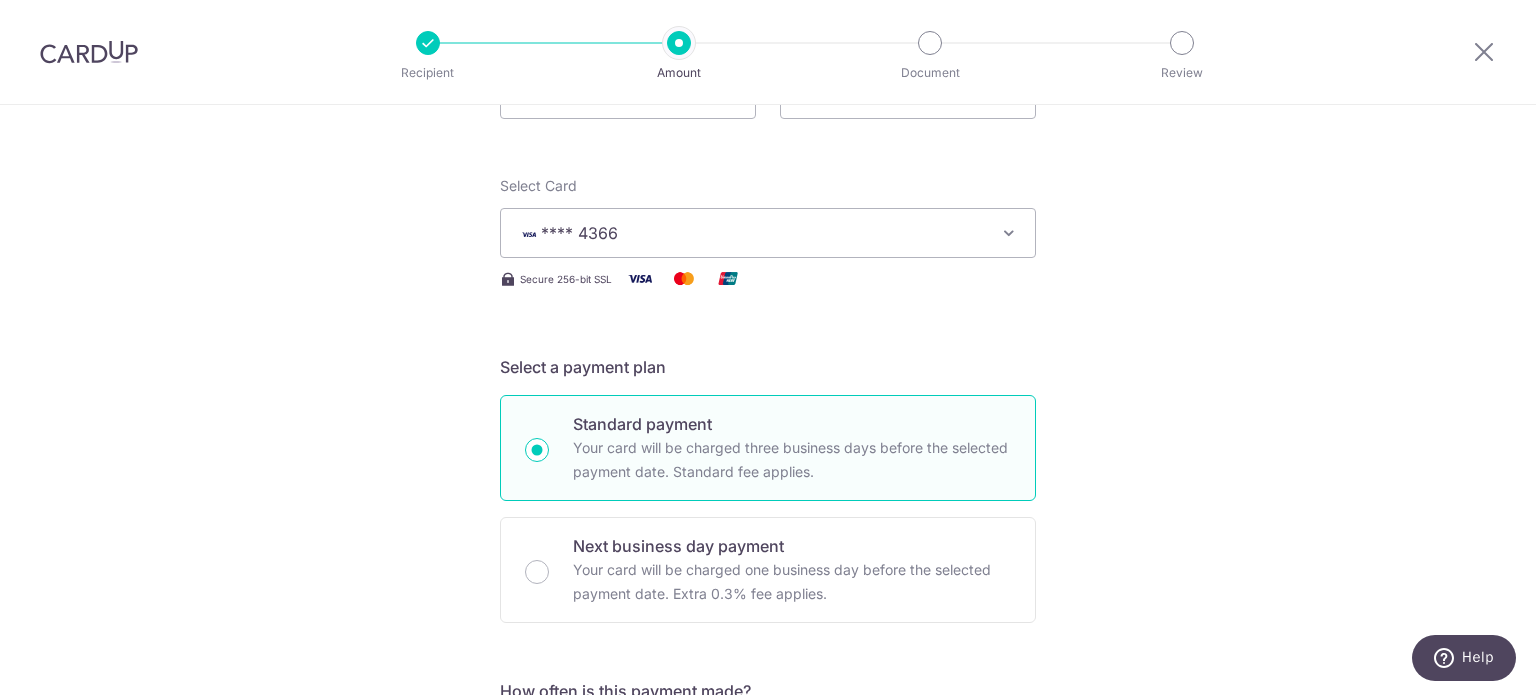 click on "Tell us more about your payment
Enter payment amount
SGD
276.86
276.86
GST
(optional)
SGD
Select Card
**** 4366
Add credit card
Your Cards
**** 8797
**** 4366
**** 5272
Secure 256-bit SSL" at bounding box center (768, 876) 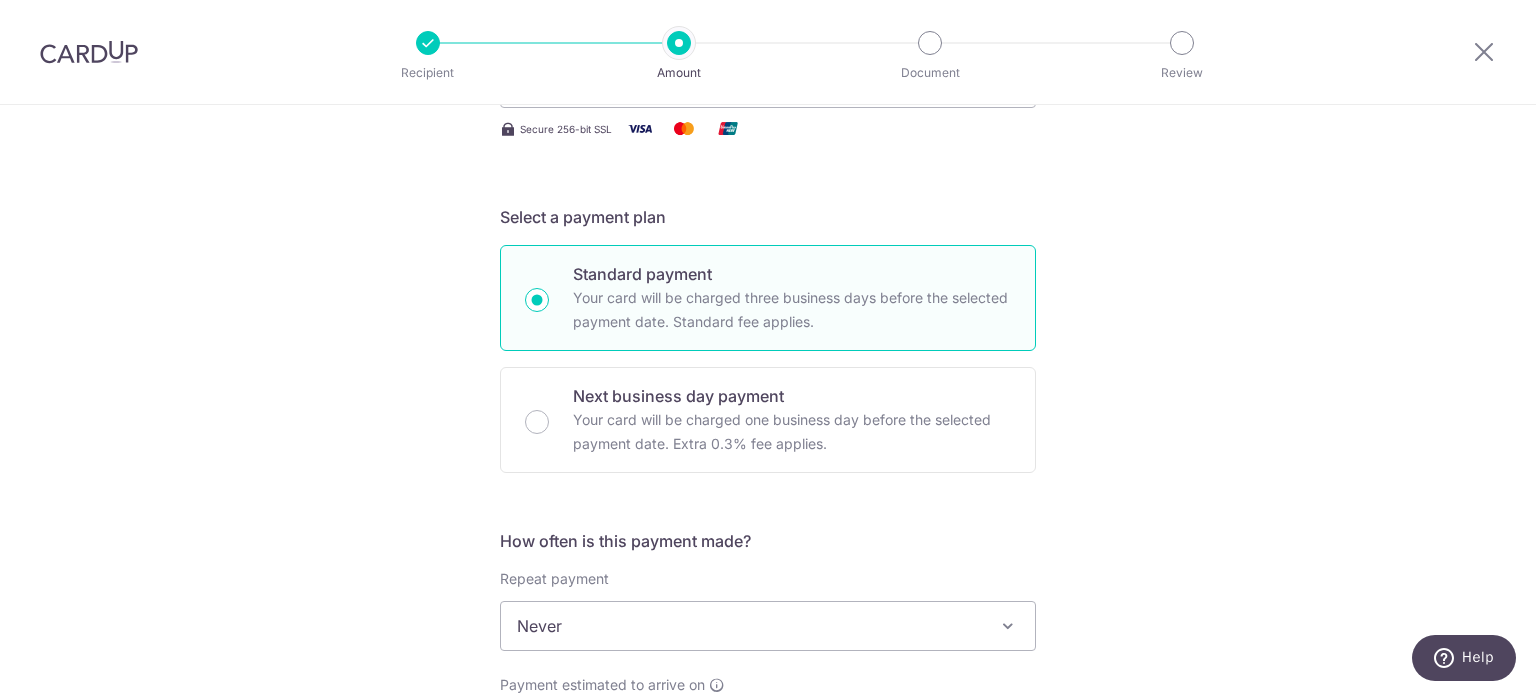 scroll, scrollTop: 600, scrollLeft: 0, axis: vertical 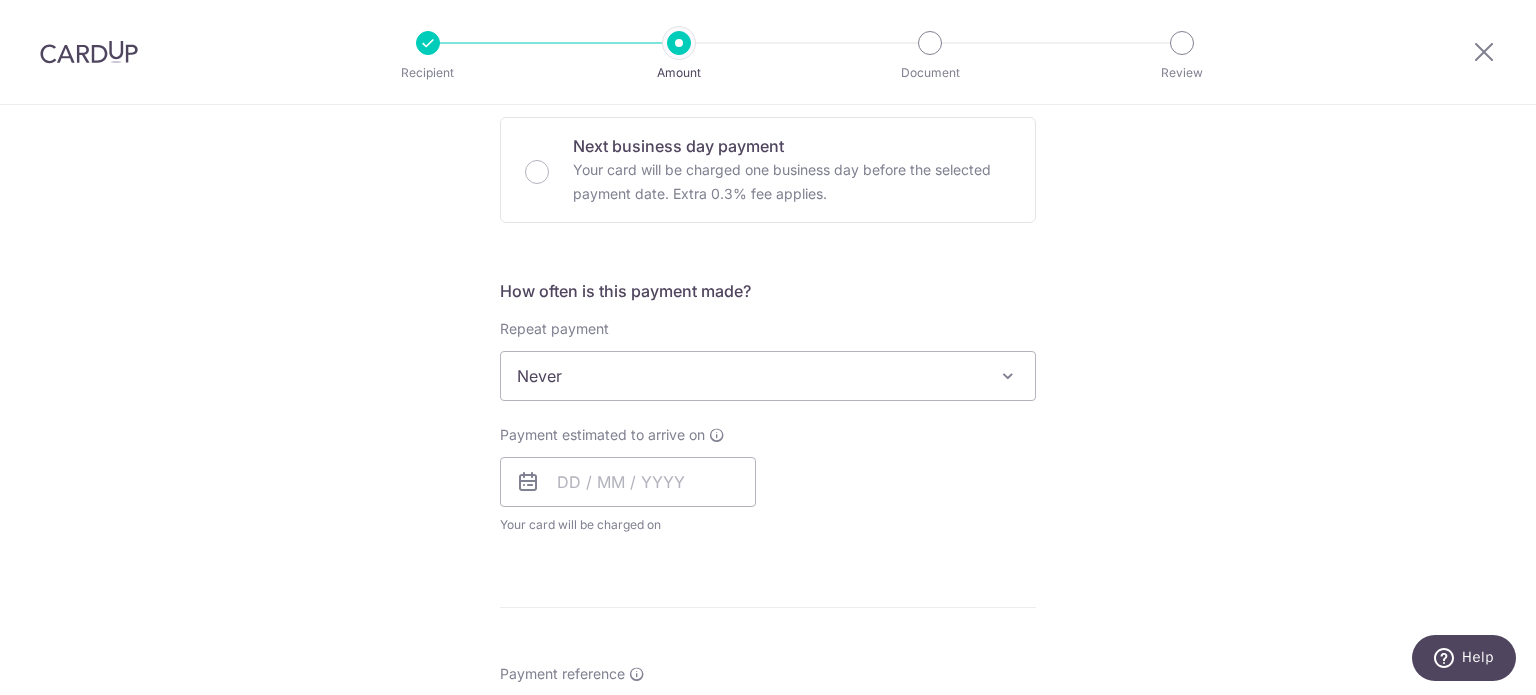 click on "Never" at bounding box center (768, 376) 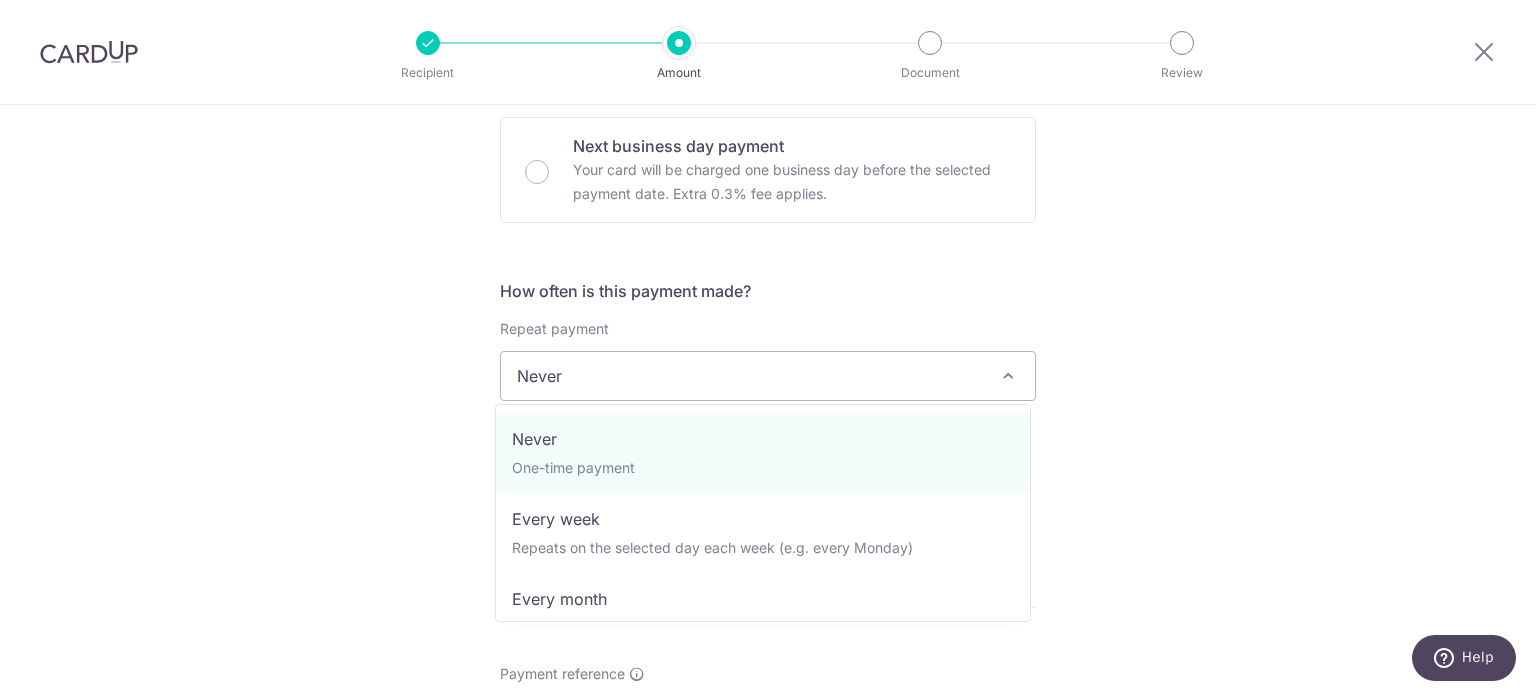 click on "Never" at bounding box center (768, 376) 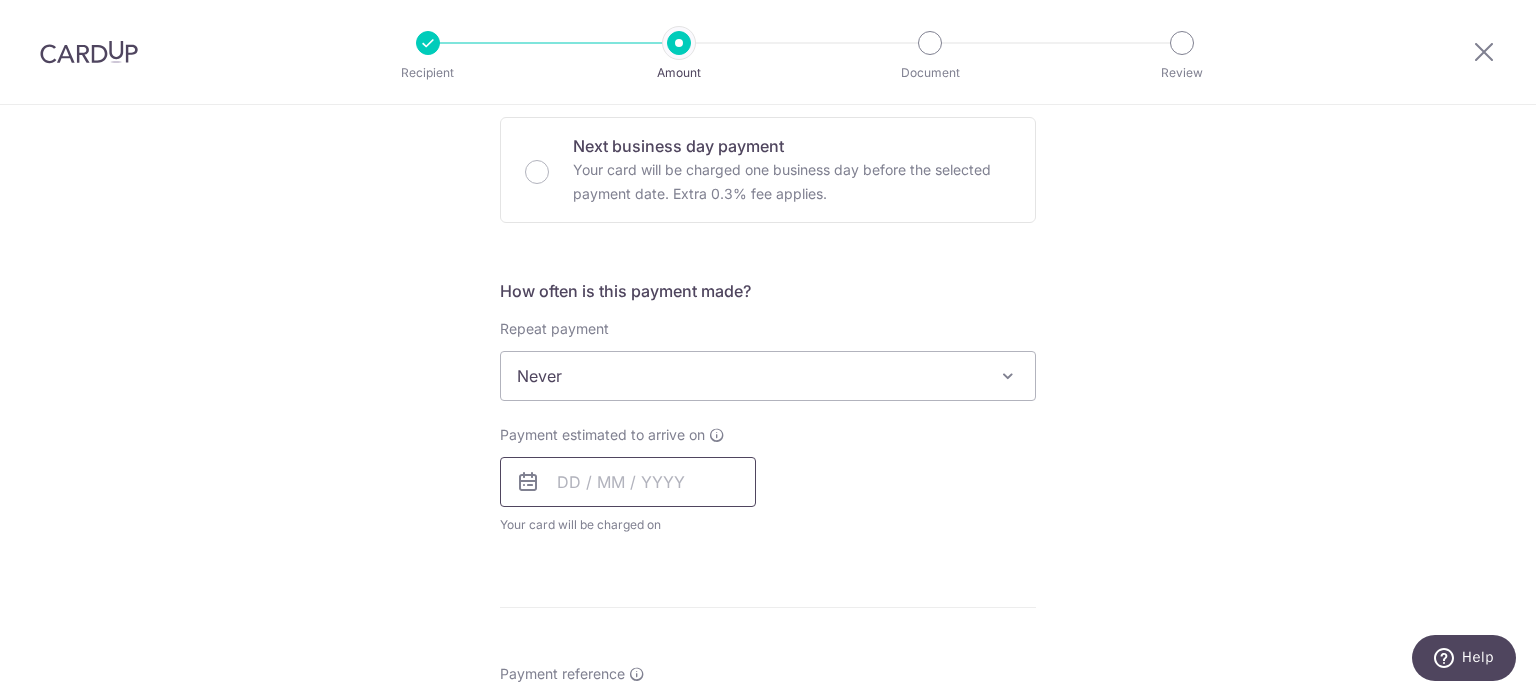 click at bounding box center (628, 482) 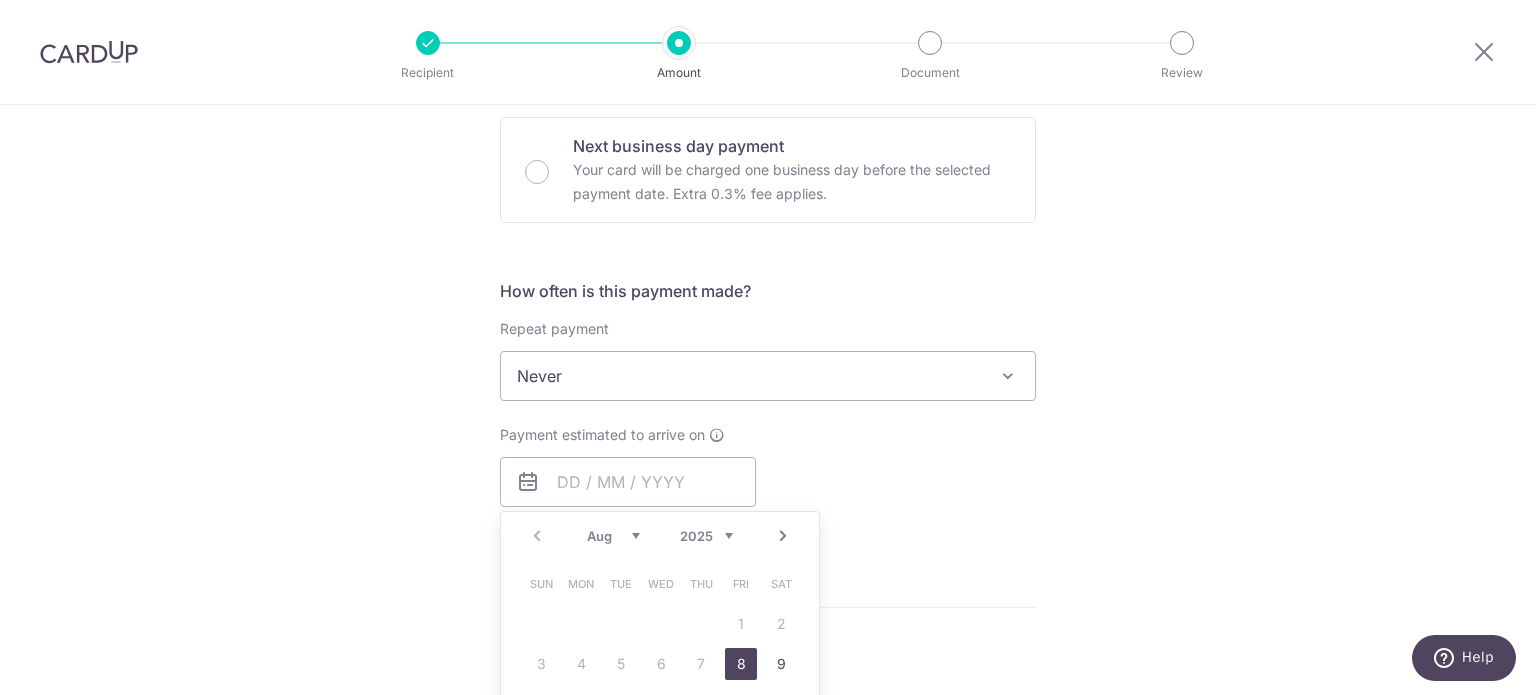 click on "8" at bounding box center (741, 664) 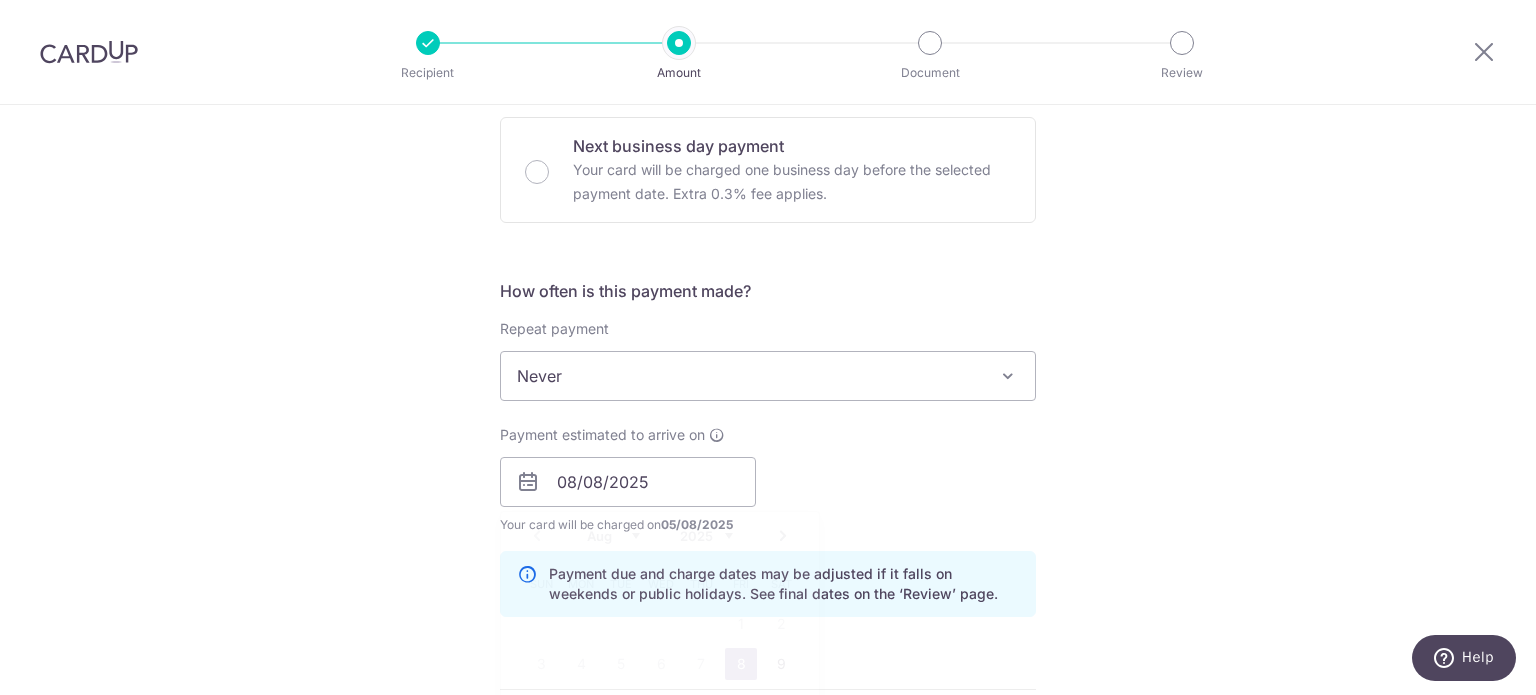 click on "Tell us more about your payment
Enter payment amount
SGD
276.86
276.86
GST
(optional)
SGD
Select Card
**** 4366
Add credit card
Your Cards
**** 8797
**** 4366
**** 5272
Secure 256-bit SSL" at bounding box center [768, 517] 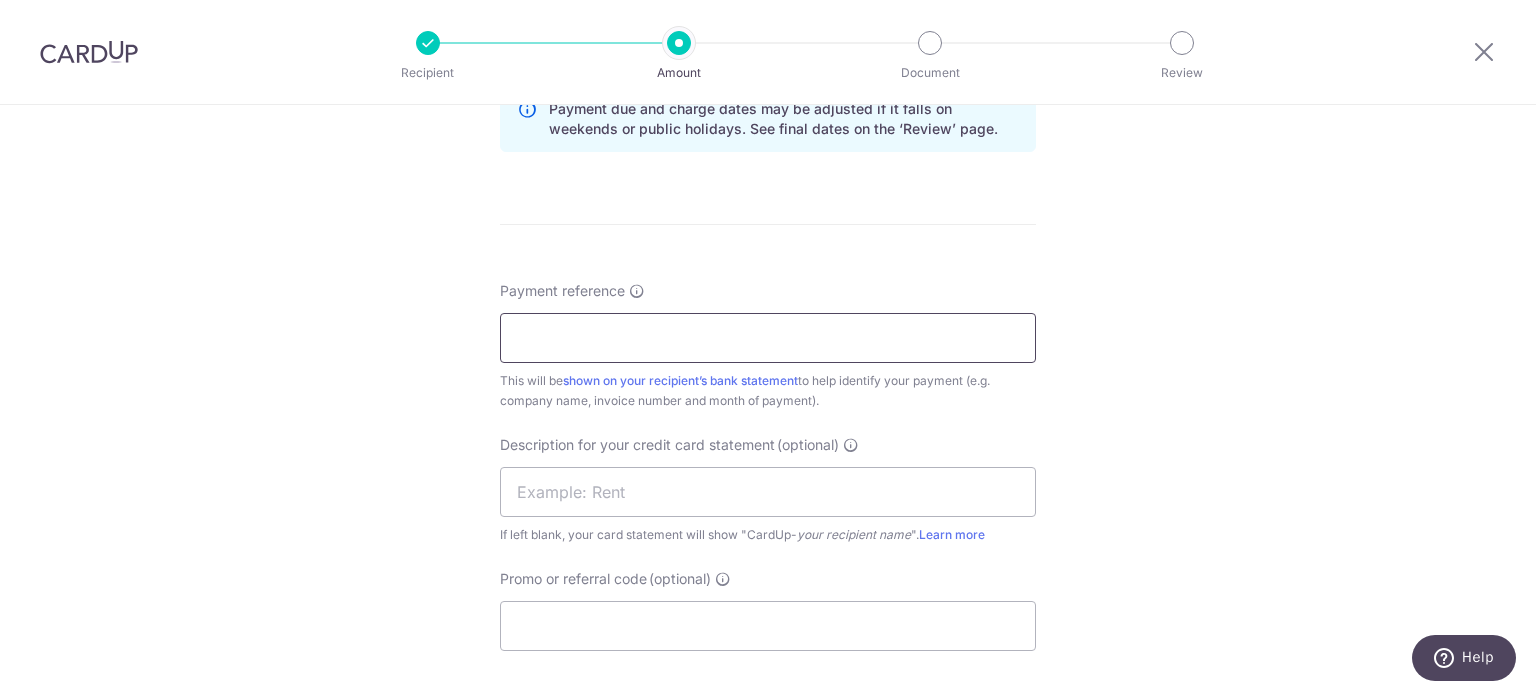 scroll, scrollTop: 1100, scrollLeft: 0, axis: vertical 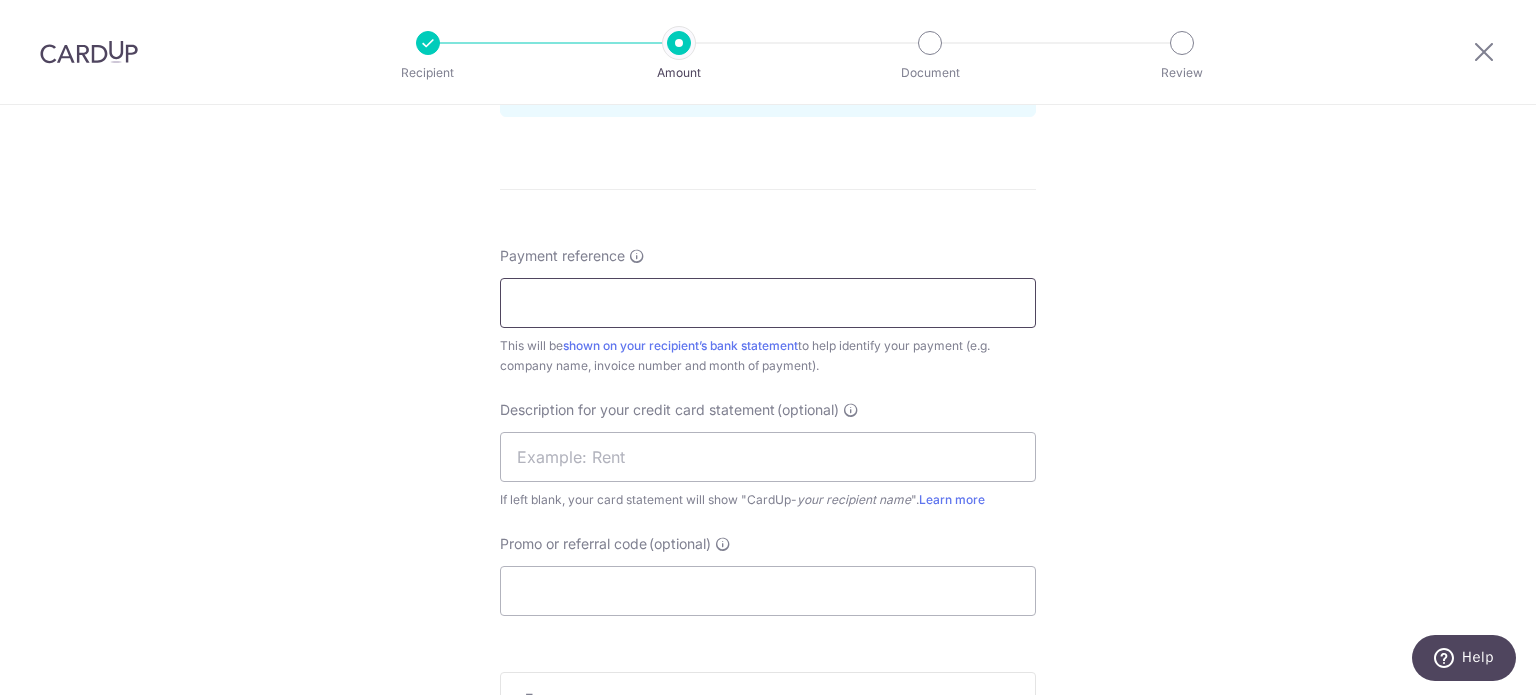 click on "Payment reference" at bounding box center (768, 303) 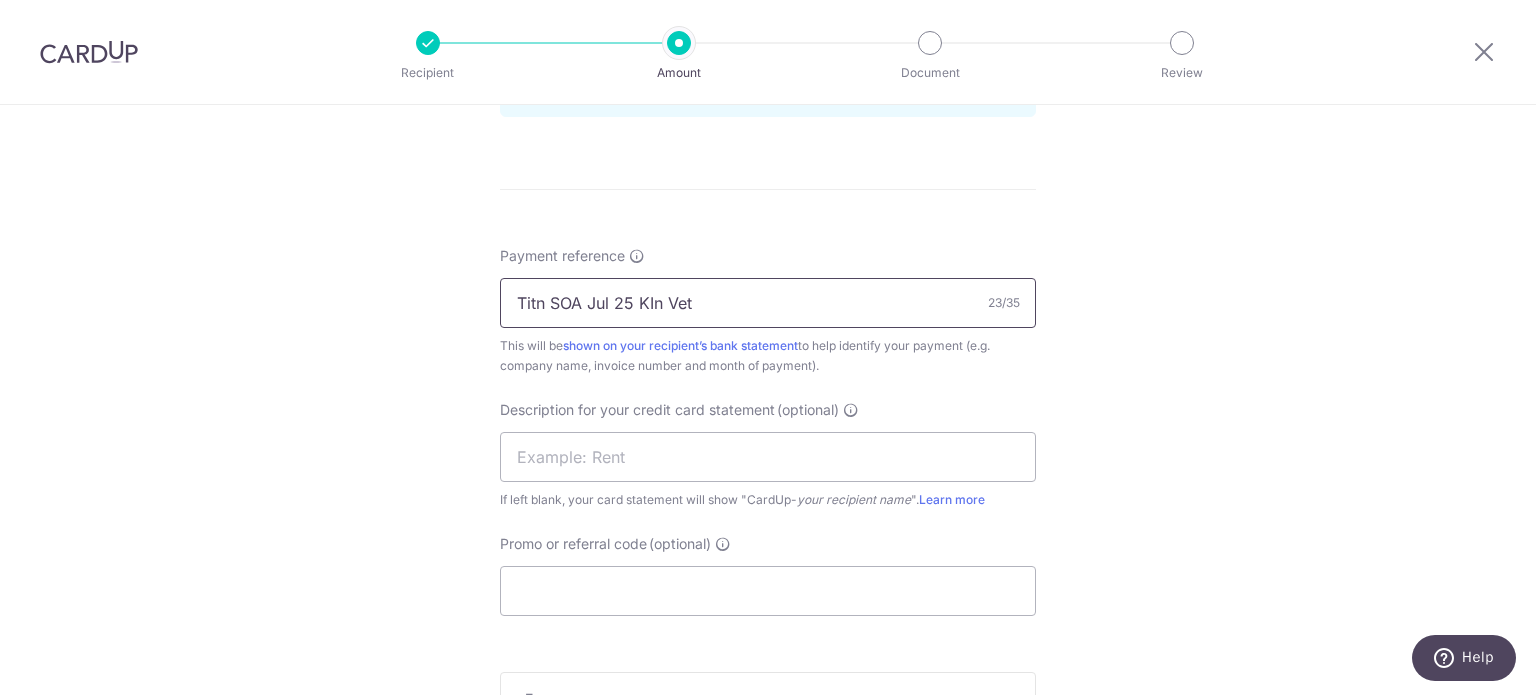 click on "Titn SOA Jul 25 KIn Vet" at bounding box center [768, 303] 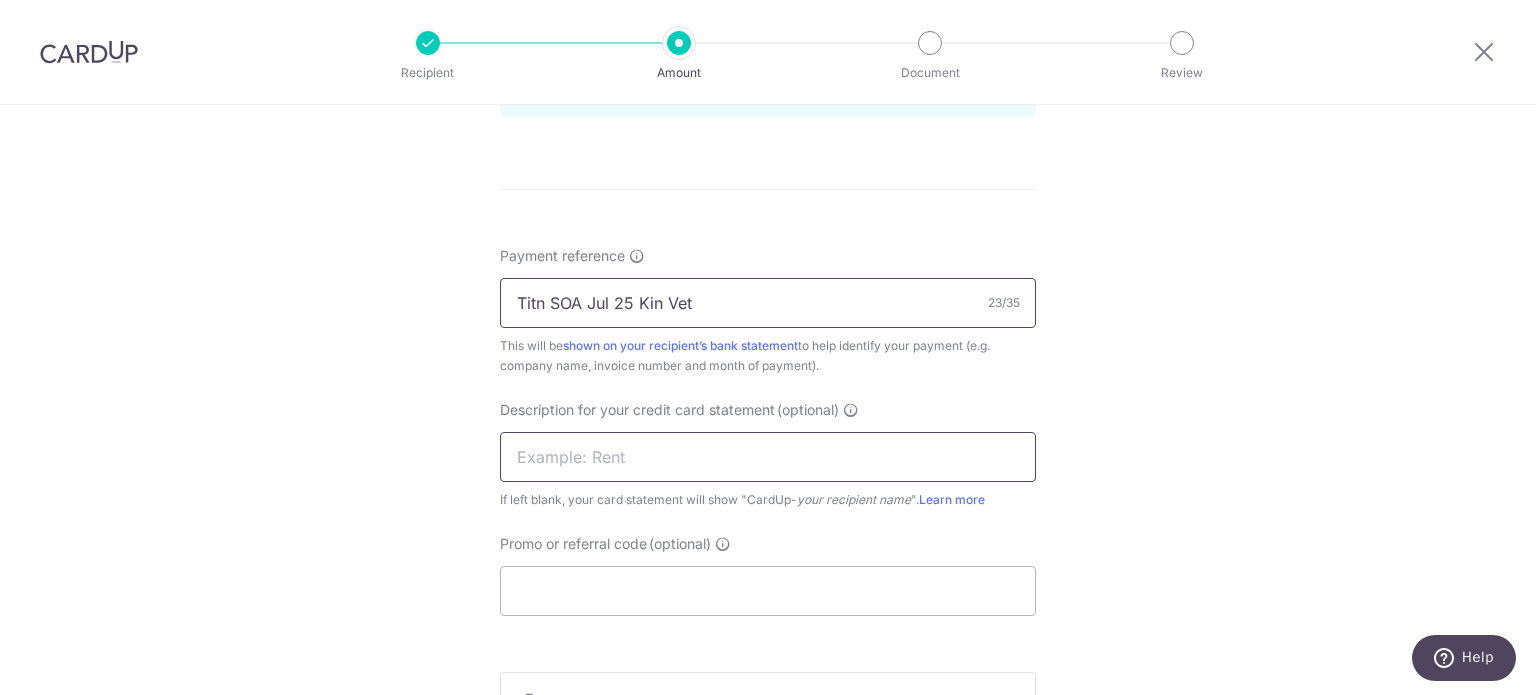 type on "Titn SOA Jul 25 Kin Vet" 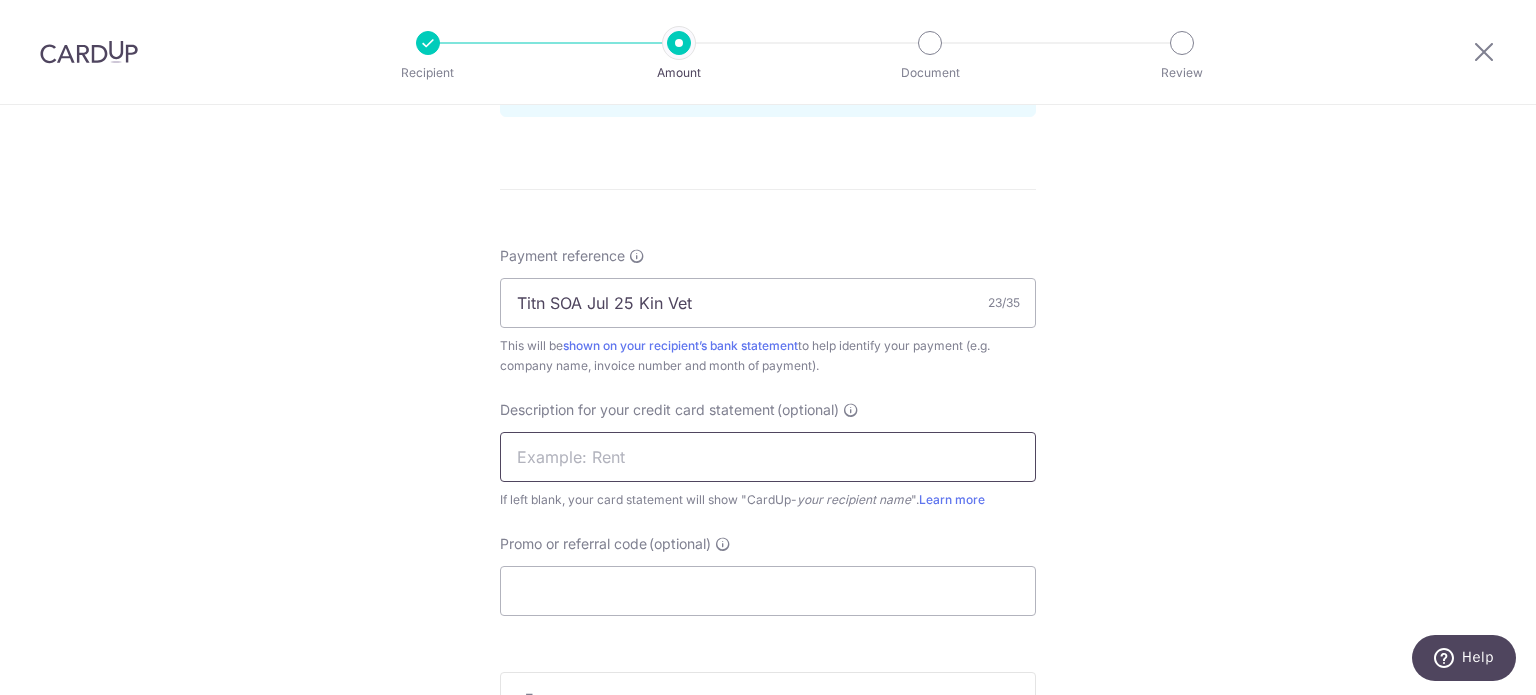 click at bounding box center (768, 457) 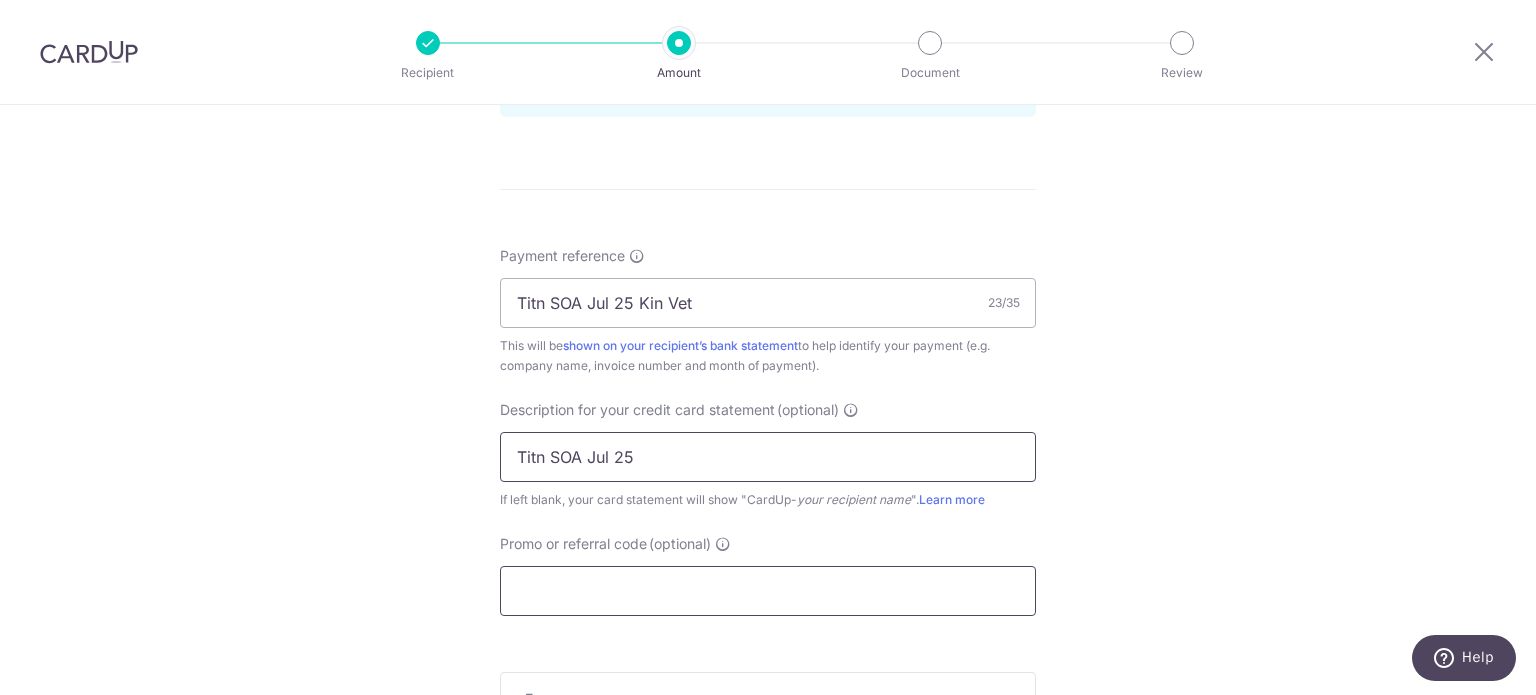 type on "Titn SOA Jul 25" 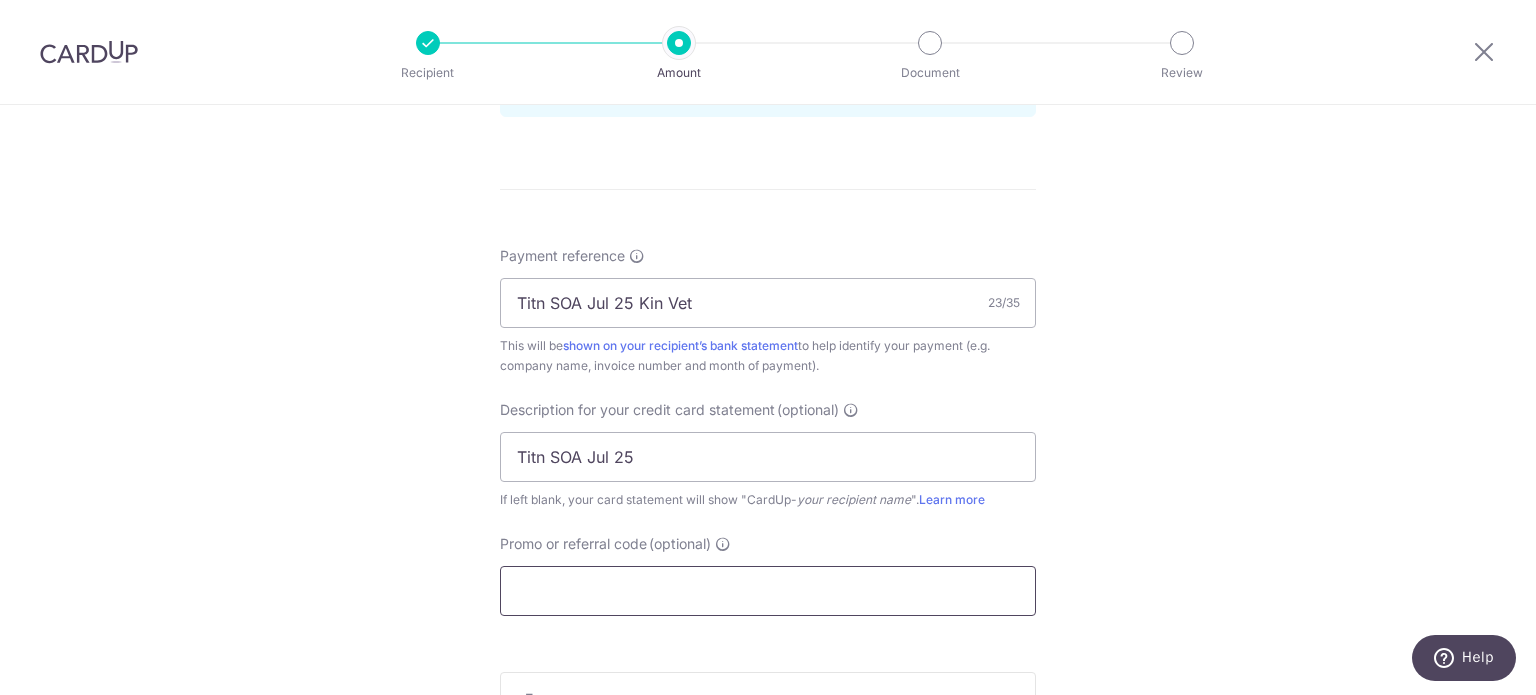 click on "Promo or referral code
(optional)" at bounding box center (768, 591) 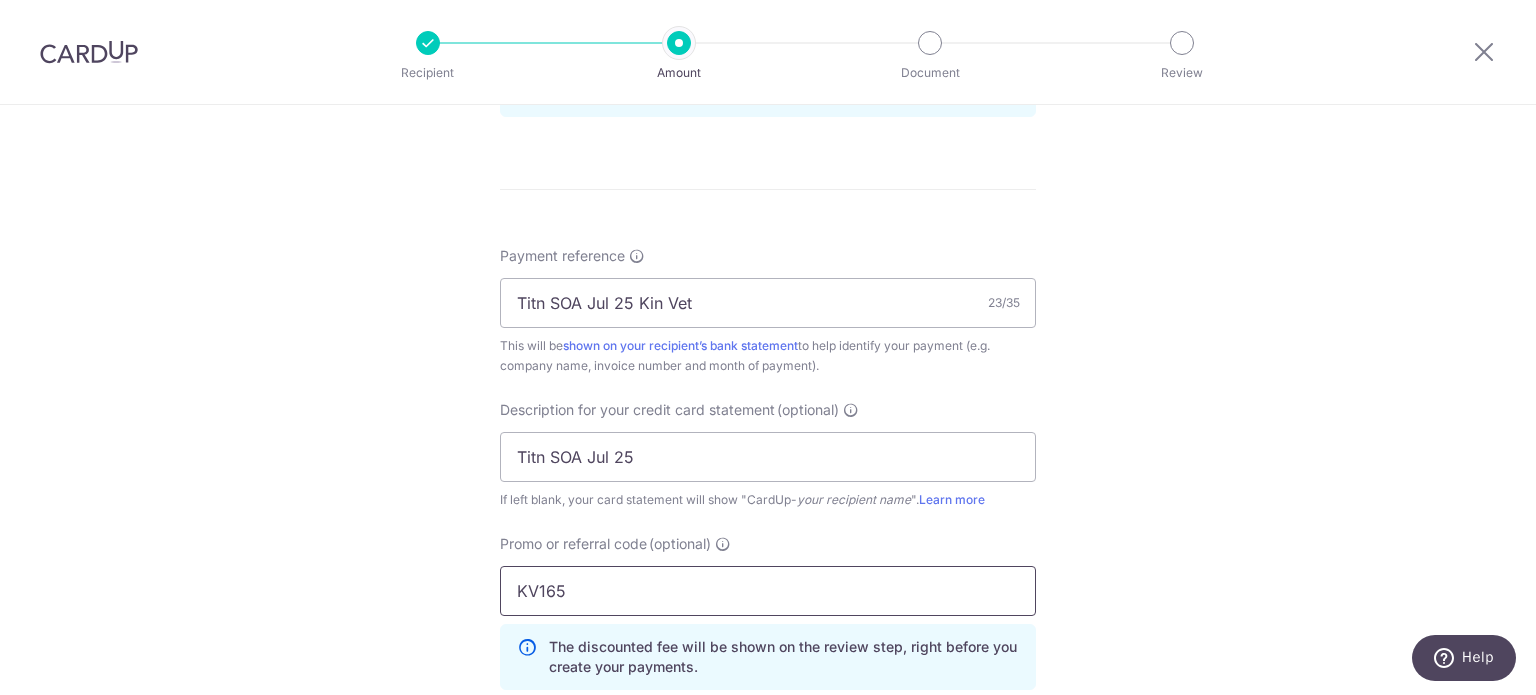 type on "KV165" 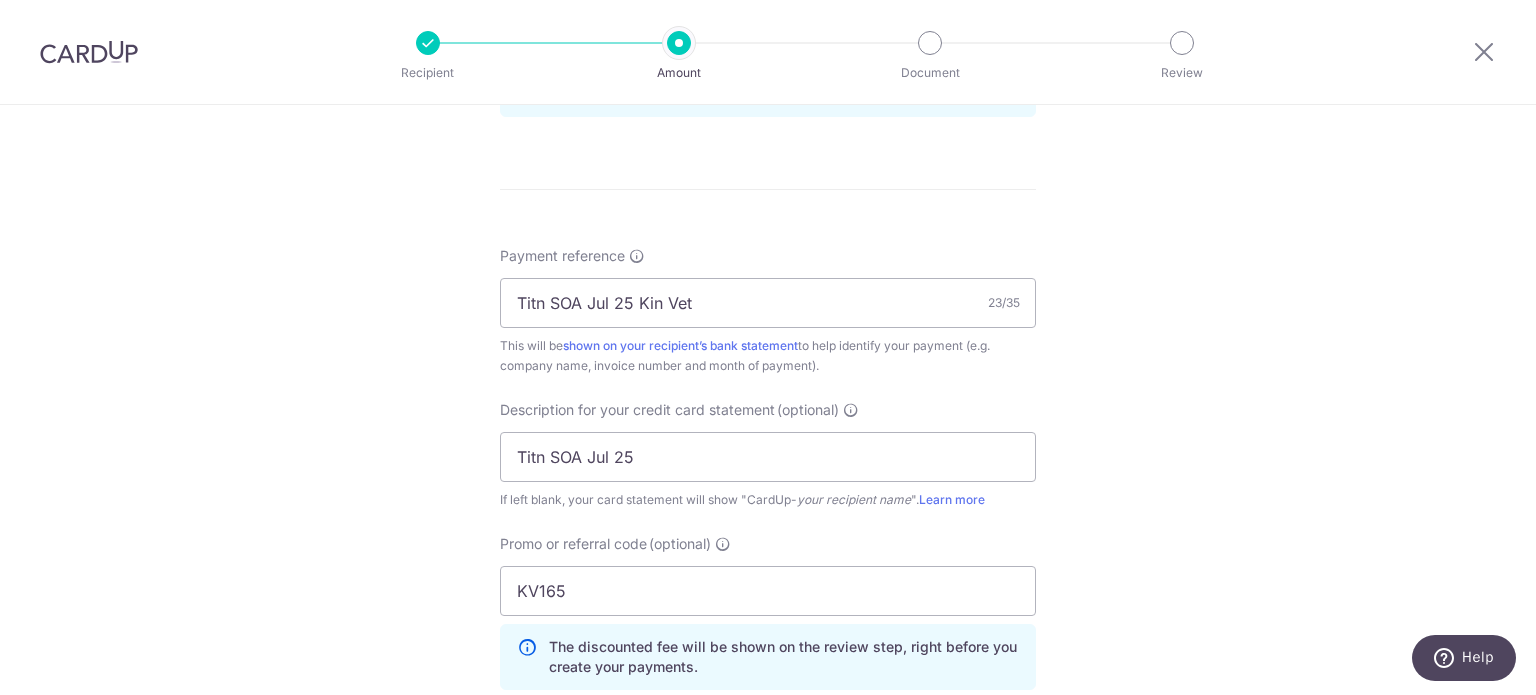 click on "Tell us more about your payment
Enter payment amount
SGD
276.86
276.86
GST
(optional)
SGD
Select Card
**** 4366
Add credit card
Your Cards
**** 8797
**** 4366
**** 5272
Secure 256-bit SSL" at bounding box center [768, 62] 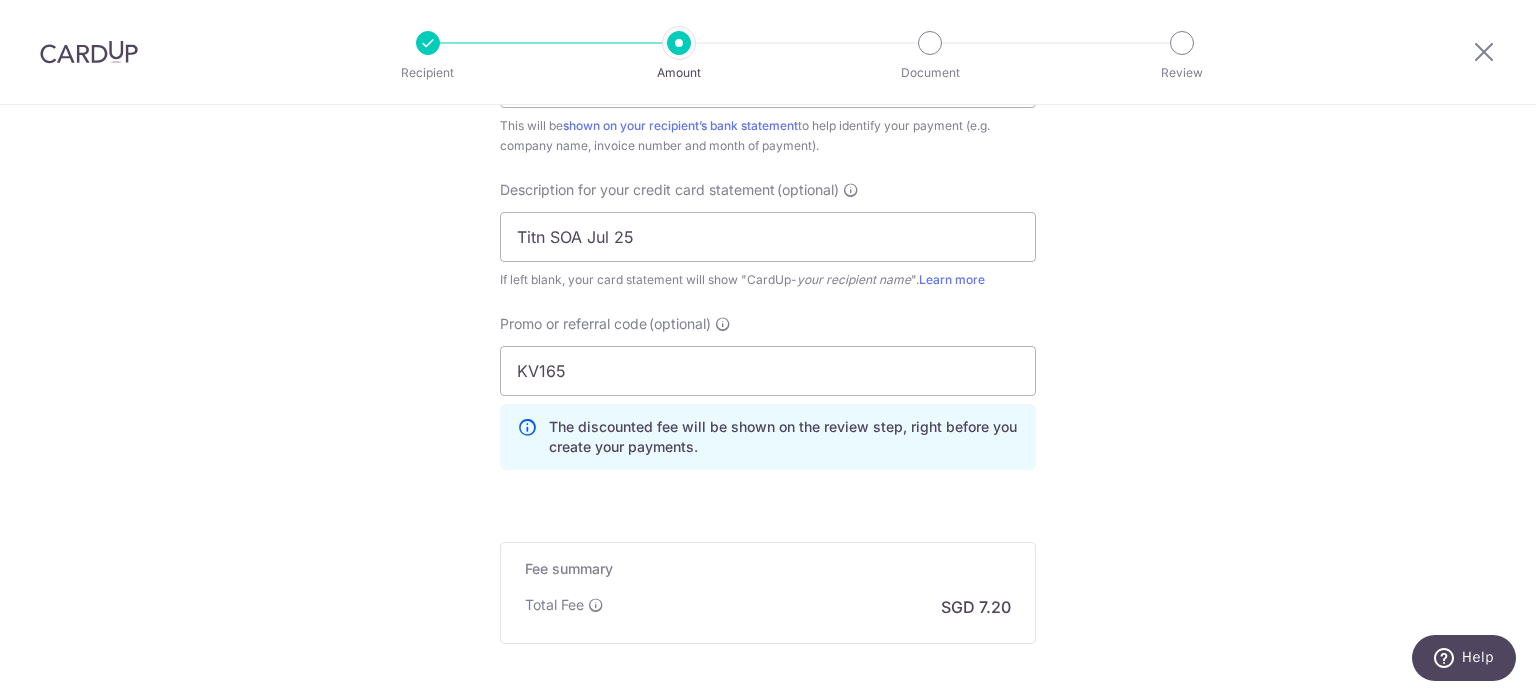 scroll, scrollTop: 1400, scrollLeft: 0, axis: vertical 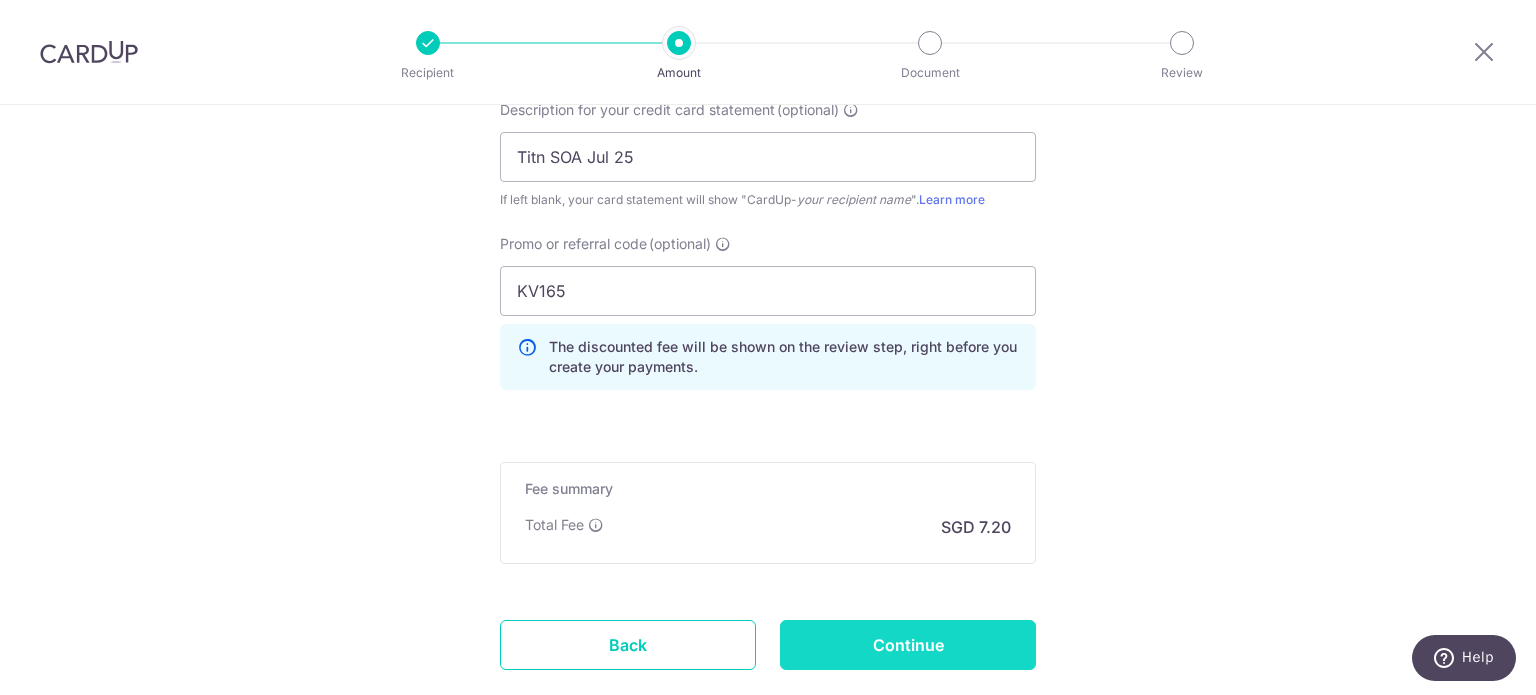 click on "Continue" at bounding box center (908, 645) 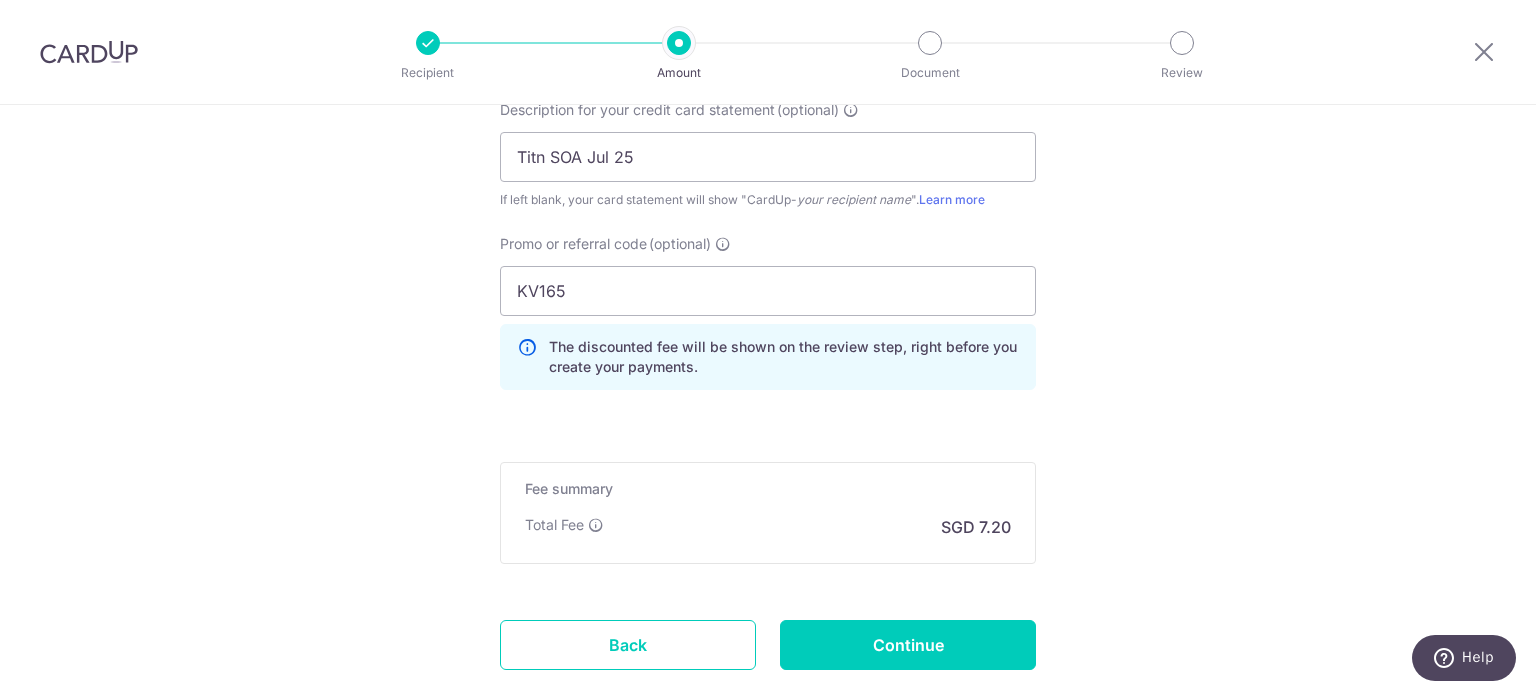 type on "Create Schedule" 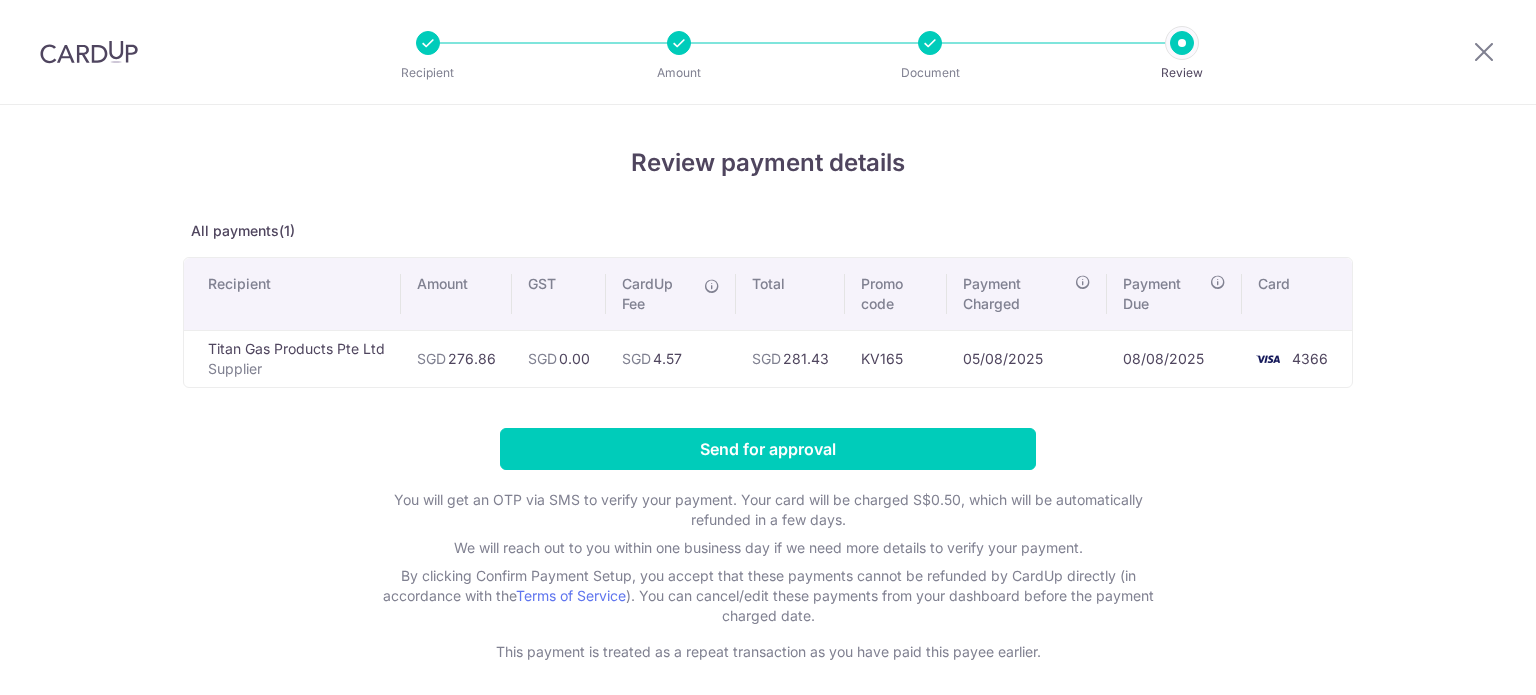 scroll, scrollTop: 0, scrollLeft: 0, axis: both 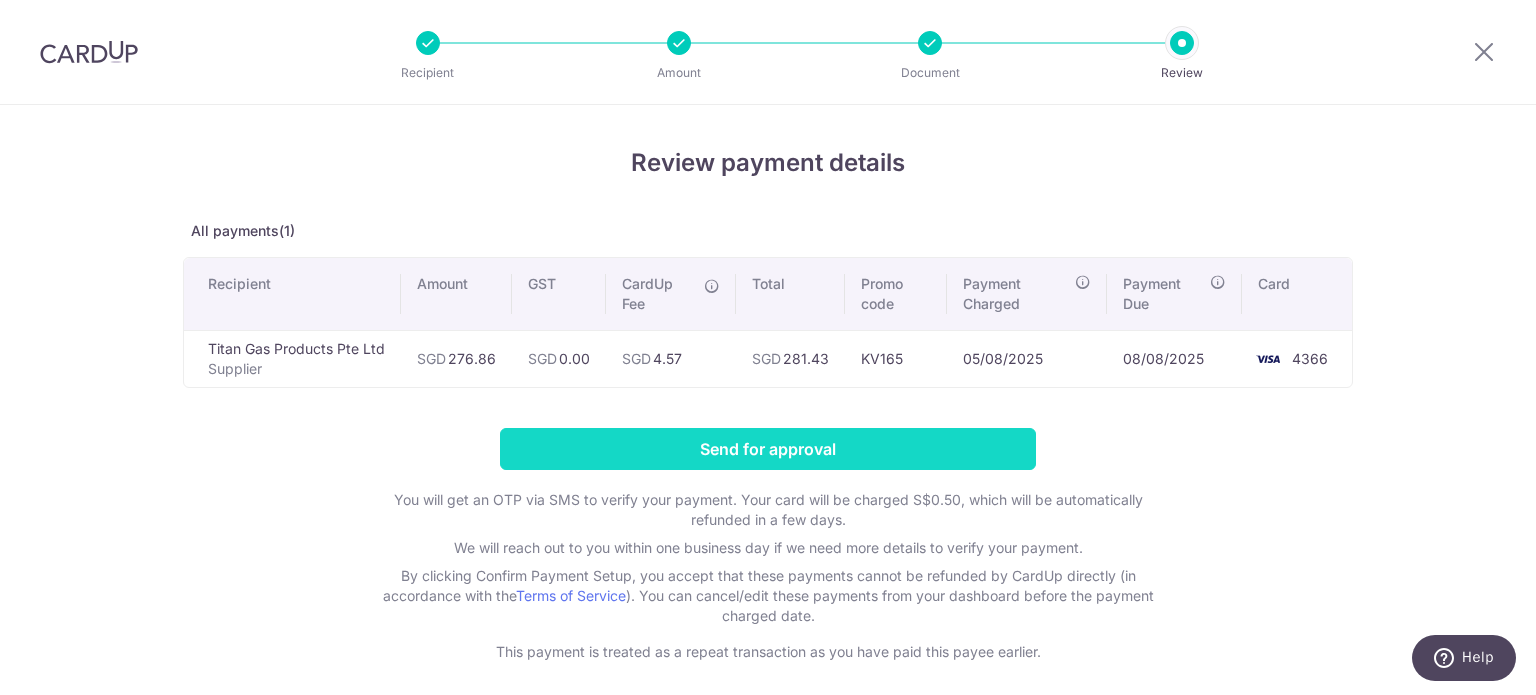 click on "Send for approval" at bounding box center (768, 449) 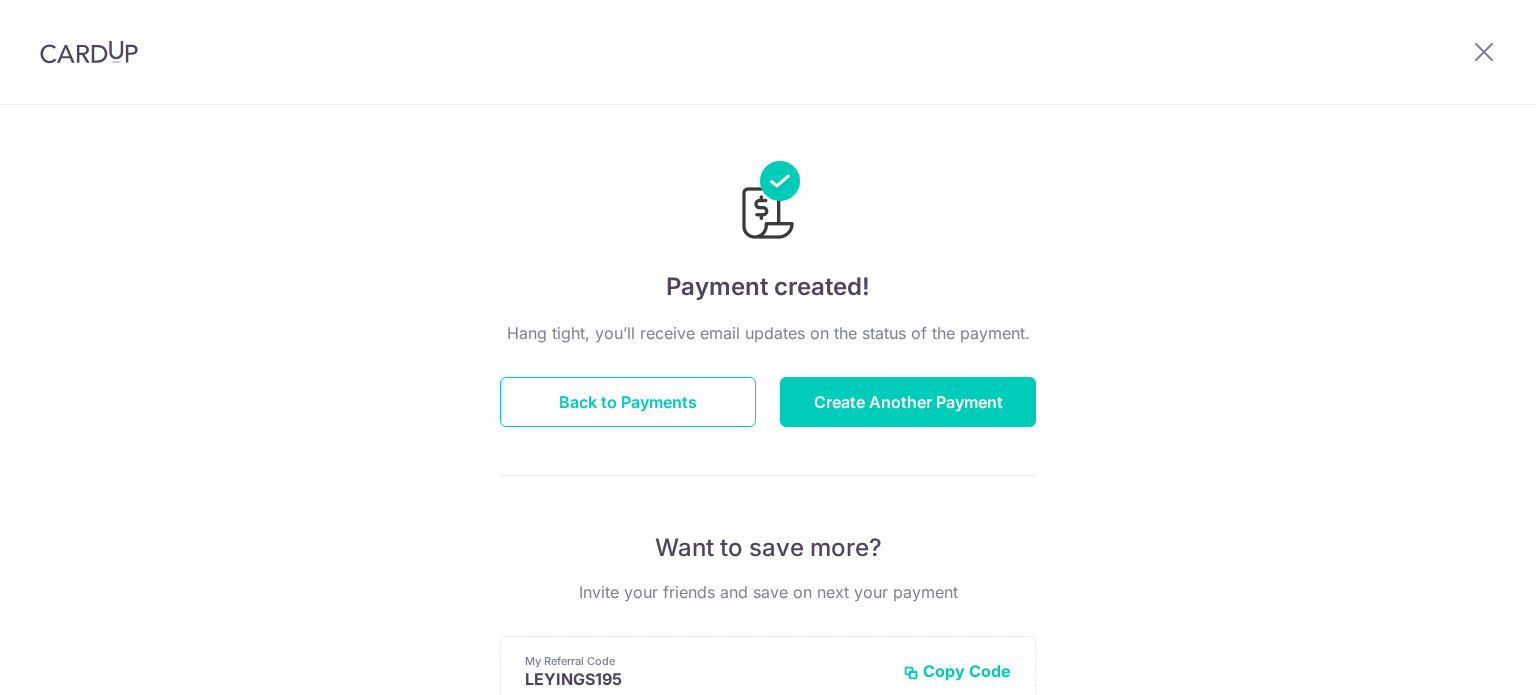scroll, scrollTop: 0, scrollLeft: 0, axis: both 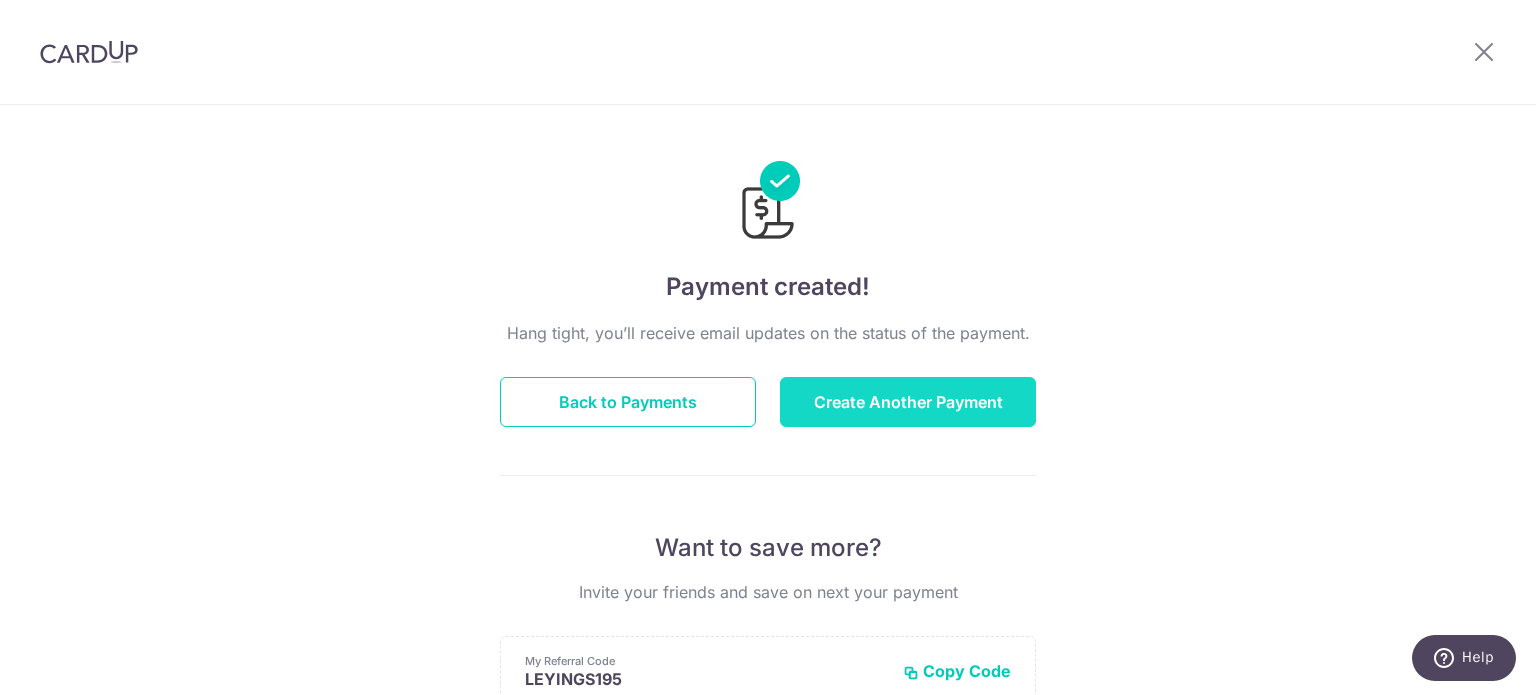 click on "Create Another Payment" at bounding box center [908, 402] 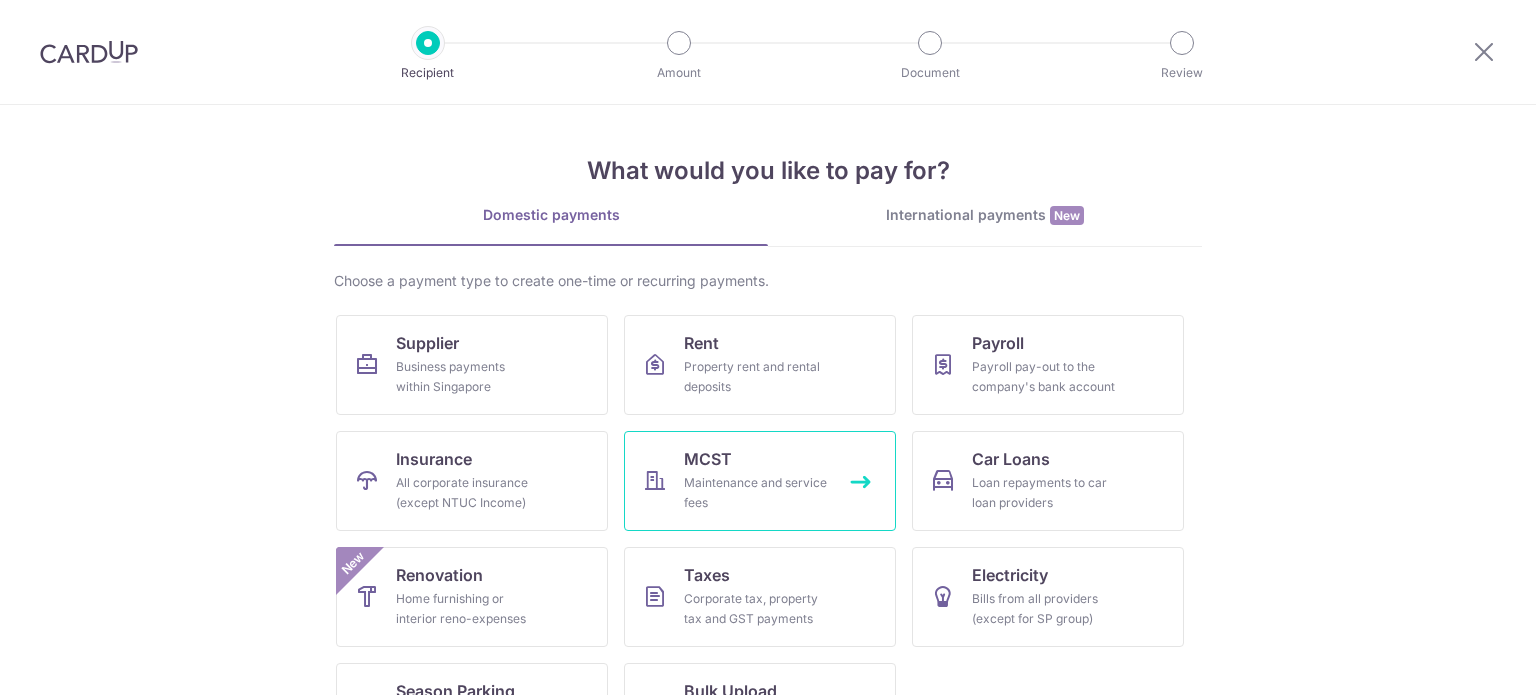 scroll, scrollTop: 0, scrollLeft: 0, axis: both 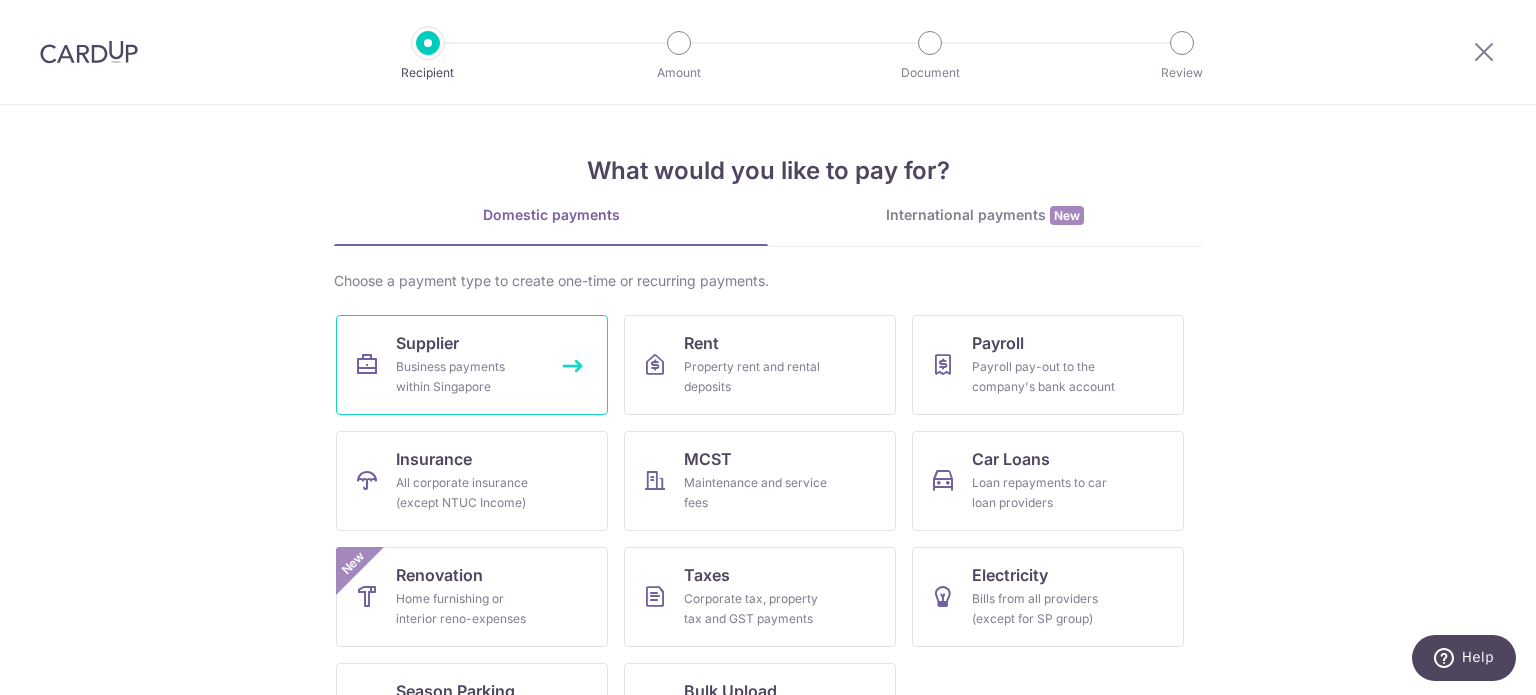 click on "Supplier Business payments within Singapore" at bounding box center [472, 365] 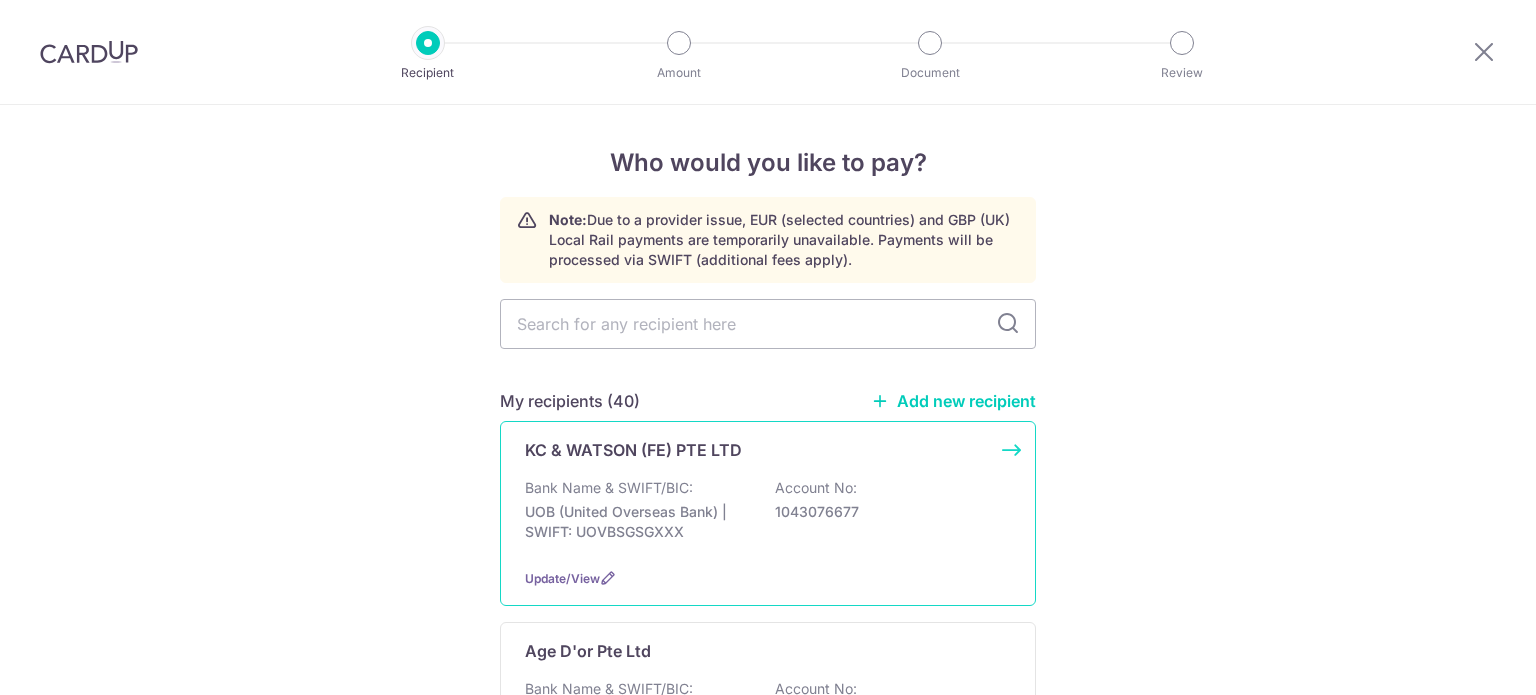 scroll, scrollTop: 0, scrollLeft: 0, axis: both 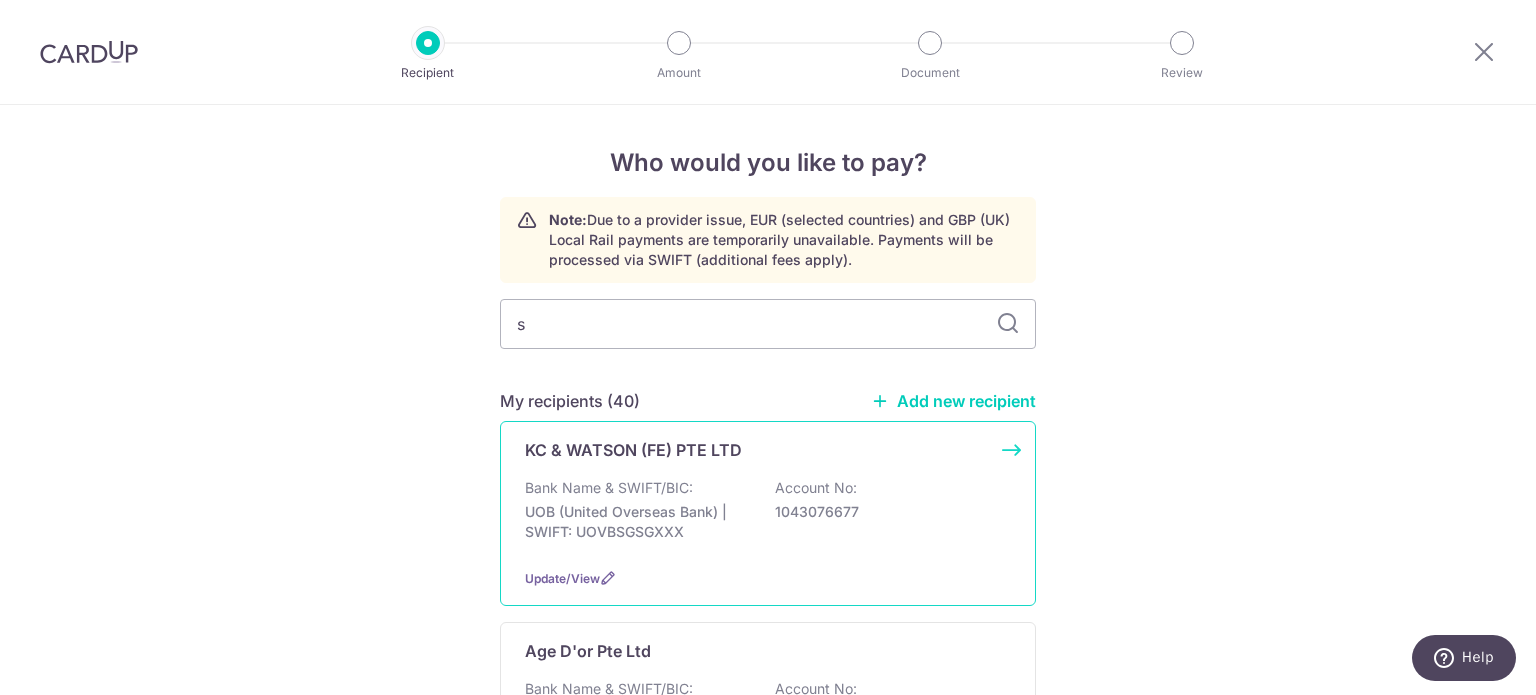 type on "sa" 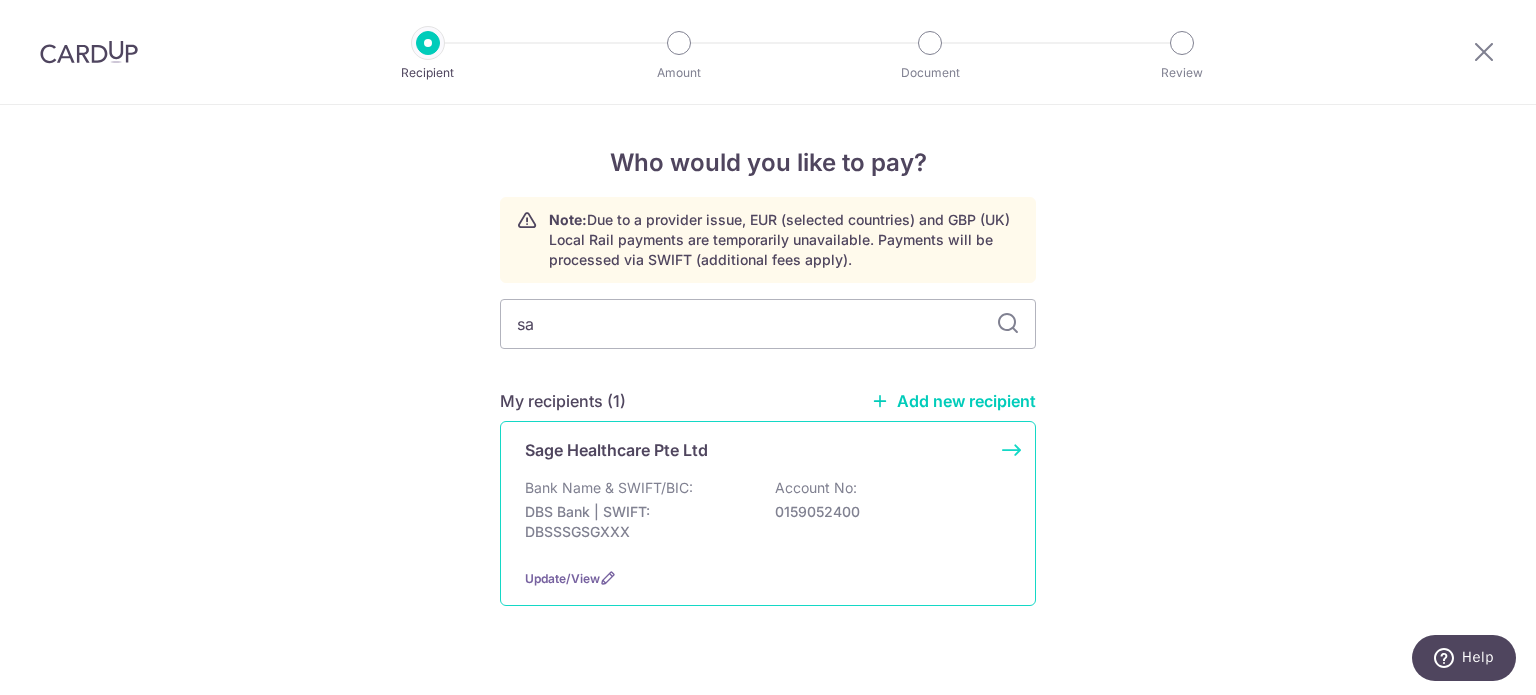 click on "Sage Healthcare Pte Ltd" at bounding box center [616, 450] 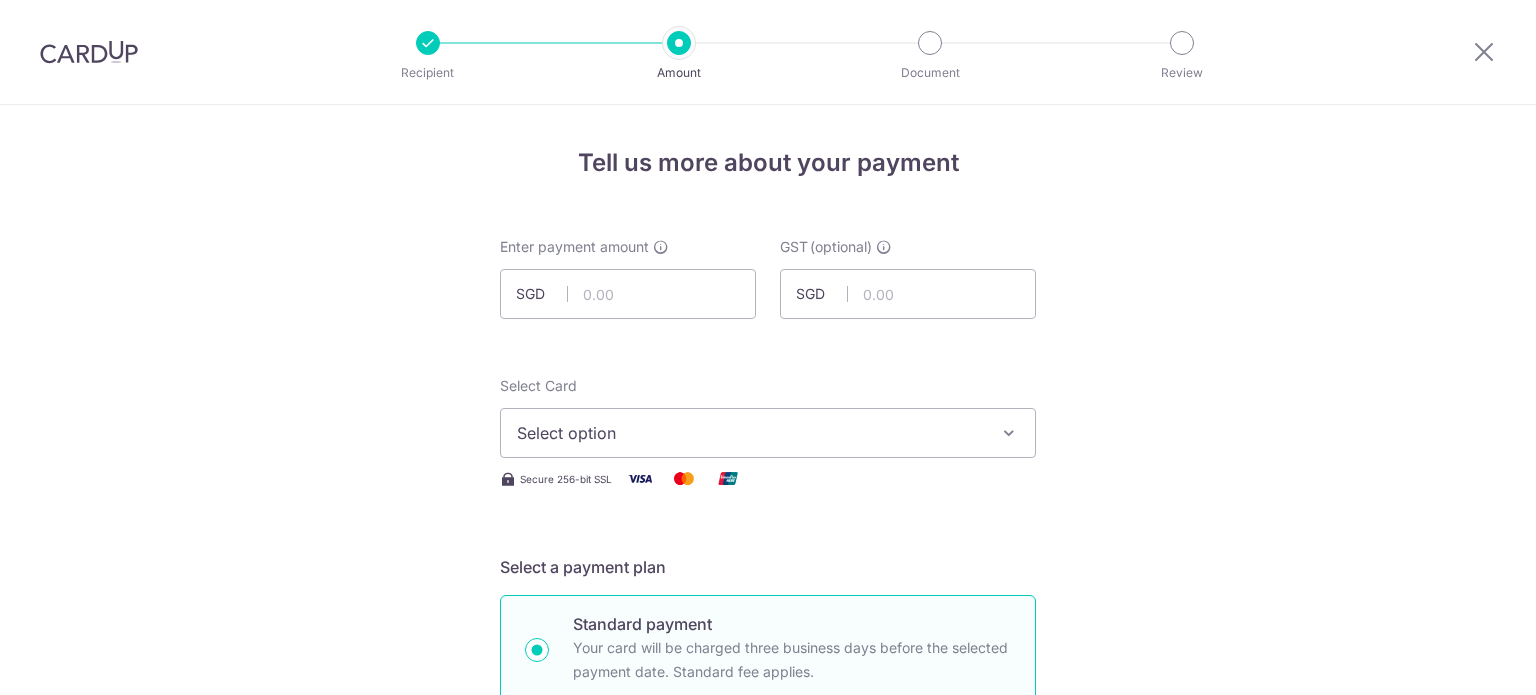 scroll, scrollTop: 0, scrollLeft: 0, axis: both 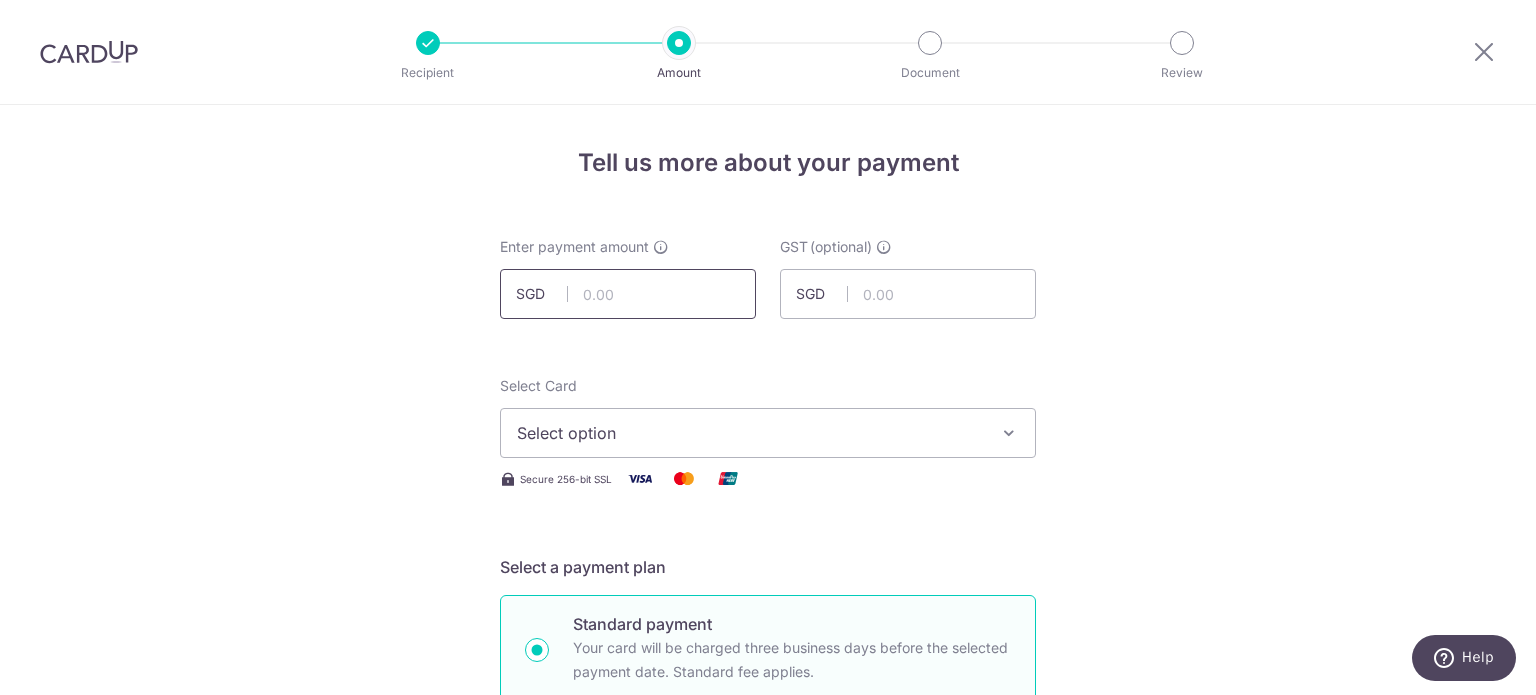 click at bounding box center (628, 294) 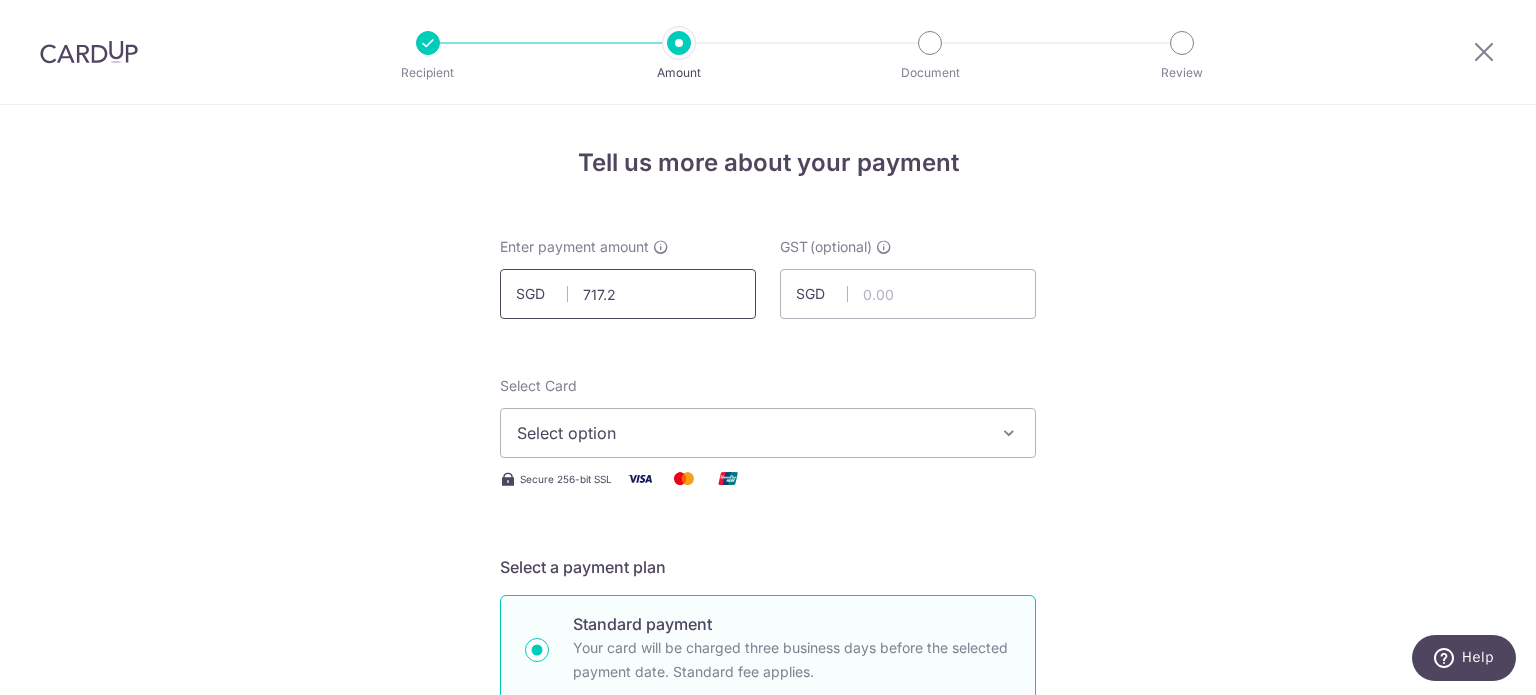 type on "717.22" 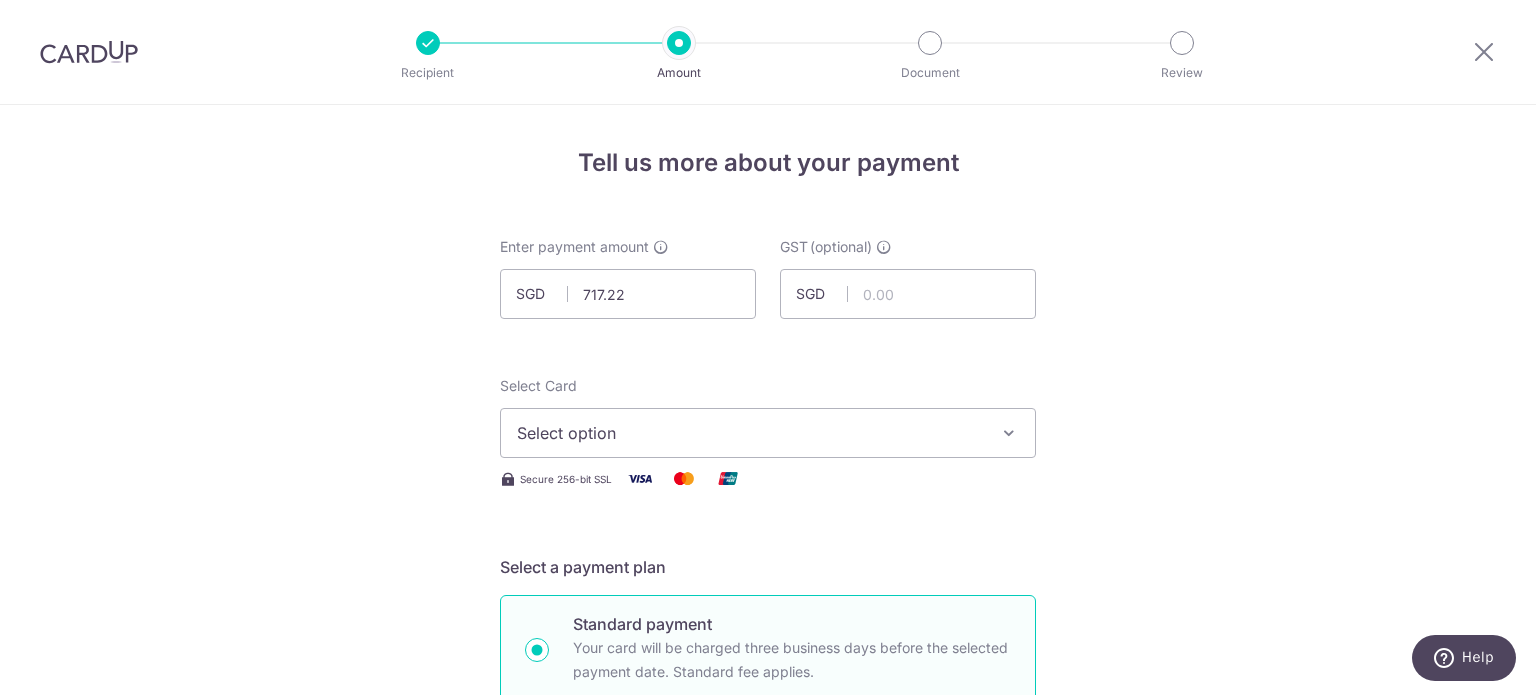 click on "Tell us more about your payment
Enter payment amount
SGD
717.22
717.22
GST
(optional)
SGD
Select Card
Select option
Add credit card
Your Cards
**** 8797
**** 4366
**** 5272
Secure 256-bit SSL" at bounding box center (768, 1076) 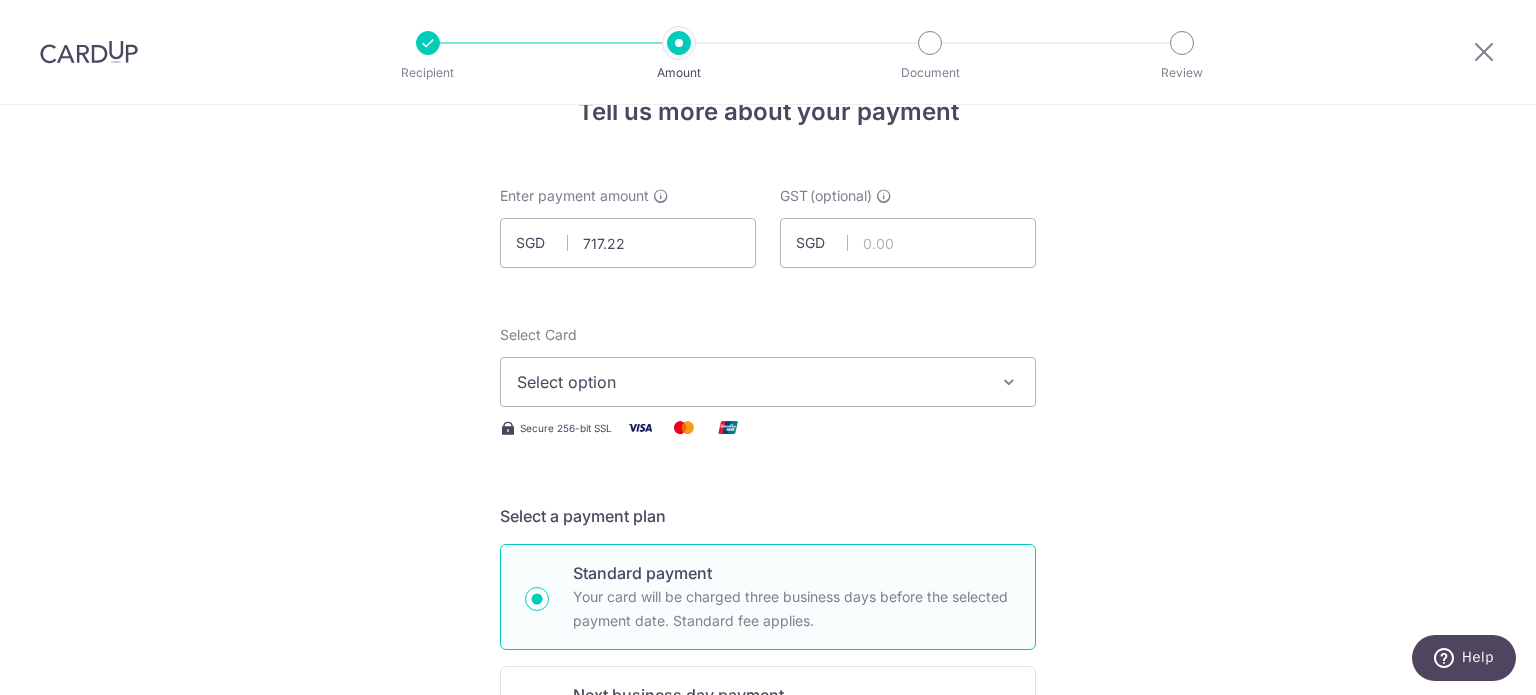 scroll, scrollTop: 100, scrollLeft: 0, axis: vertical 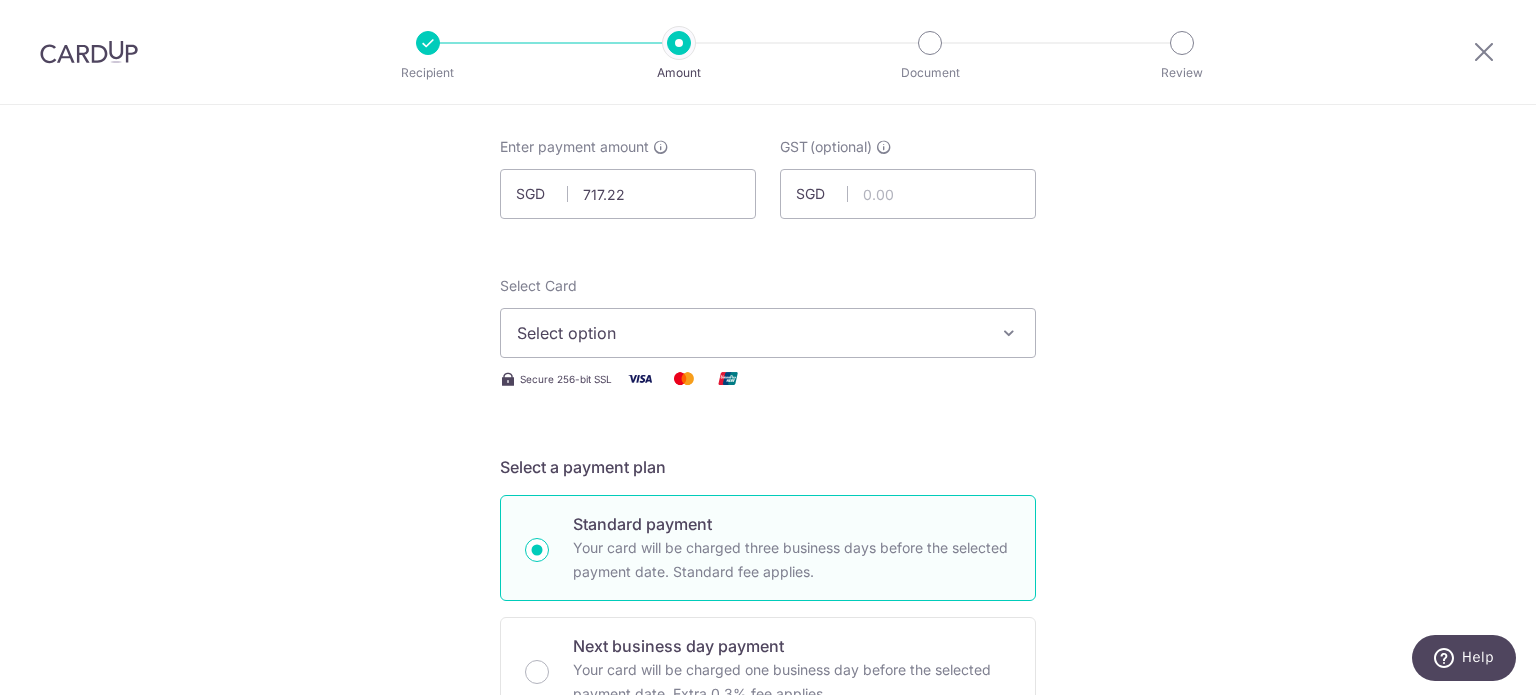 click on "Select option" at bounding box center (750, 333) 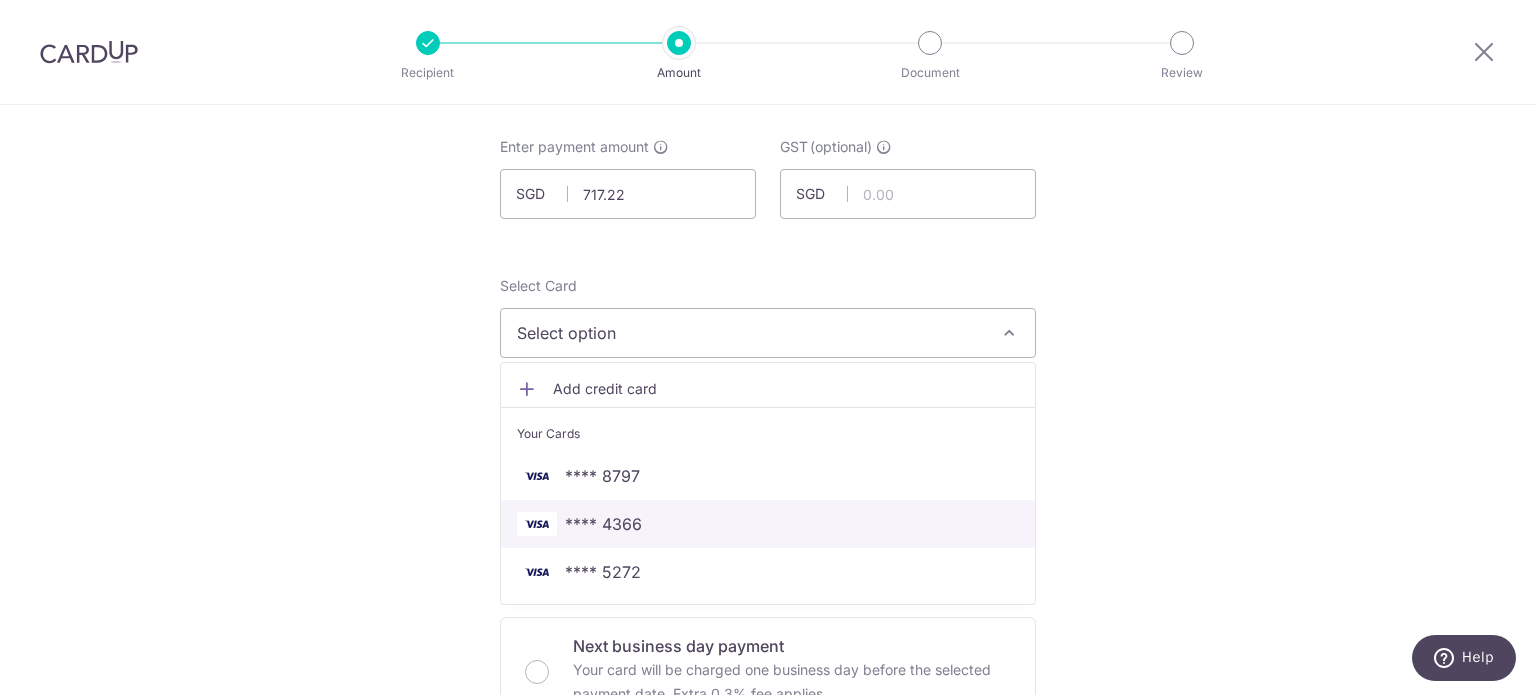 click on "**** 4366" at bounding box center [603, 524] 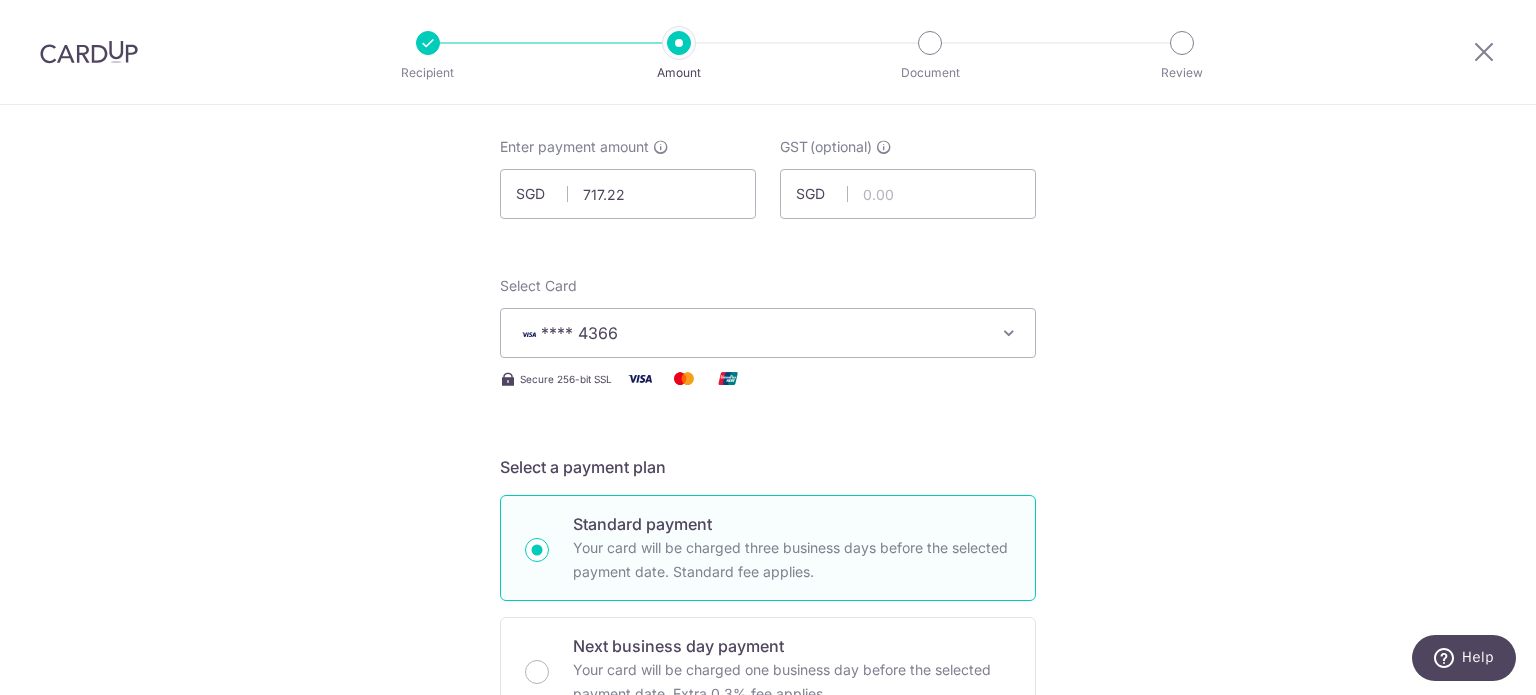 click on "Tell us more about your payment
Enter payment amount
SGD
717.22
717.22
GST
(optional)
SGD
Select Card
**** 4366
Add credit card
Your Cards
**** 8797
**** 4366
**** 5272
Secure 256-bit SSL" at bounding box center [768, 976] 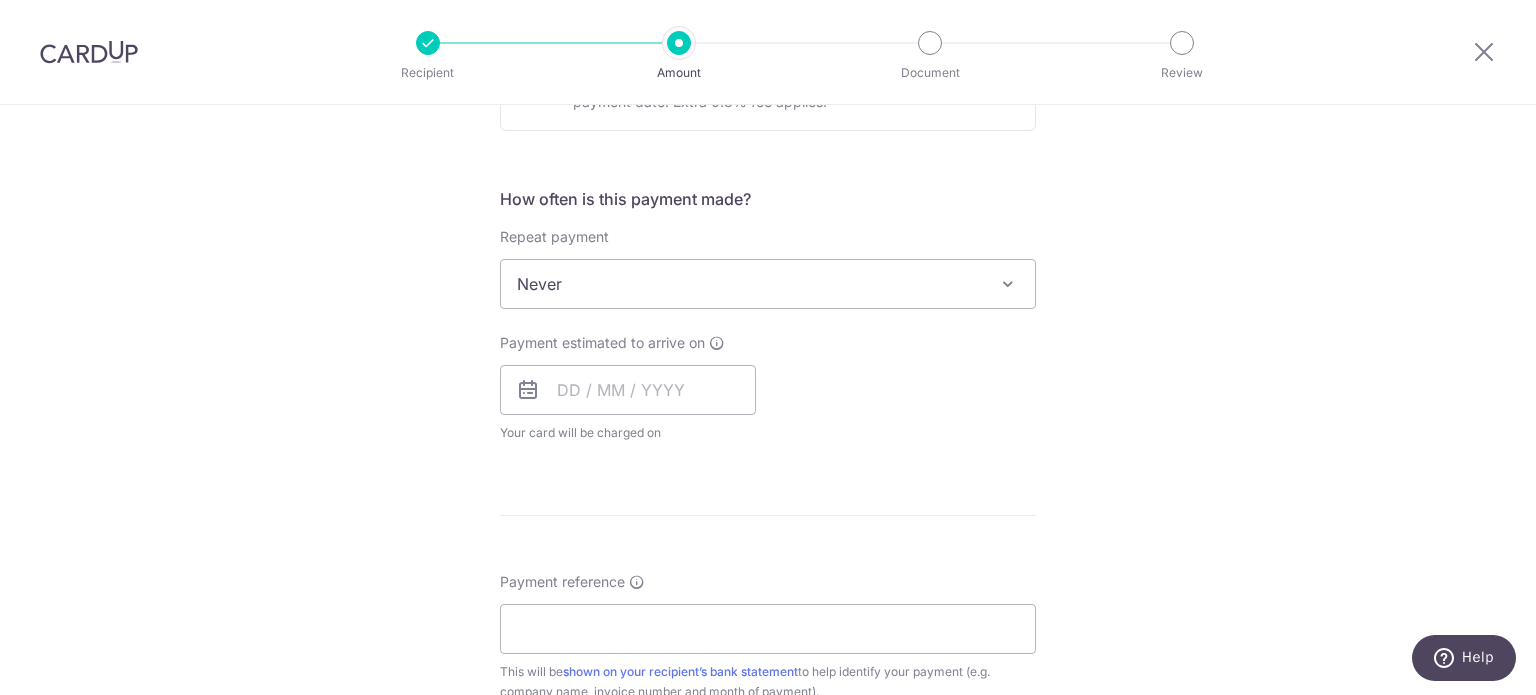 scroll, scrollTop: 700, scrollLeft: 0, axis: vertical 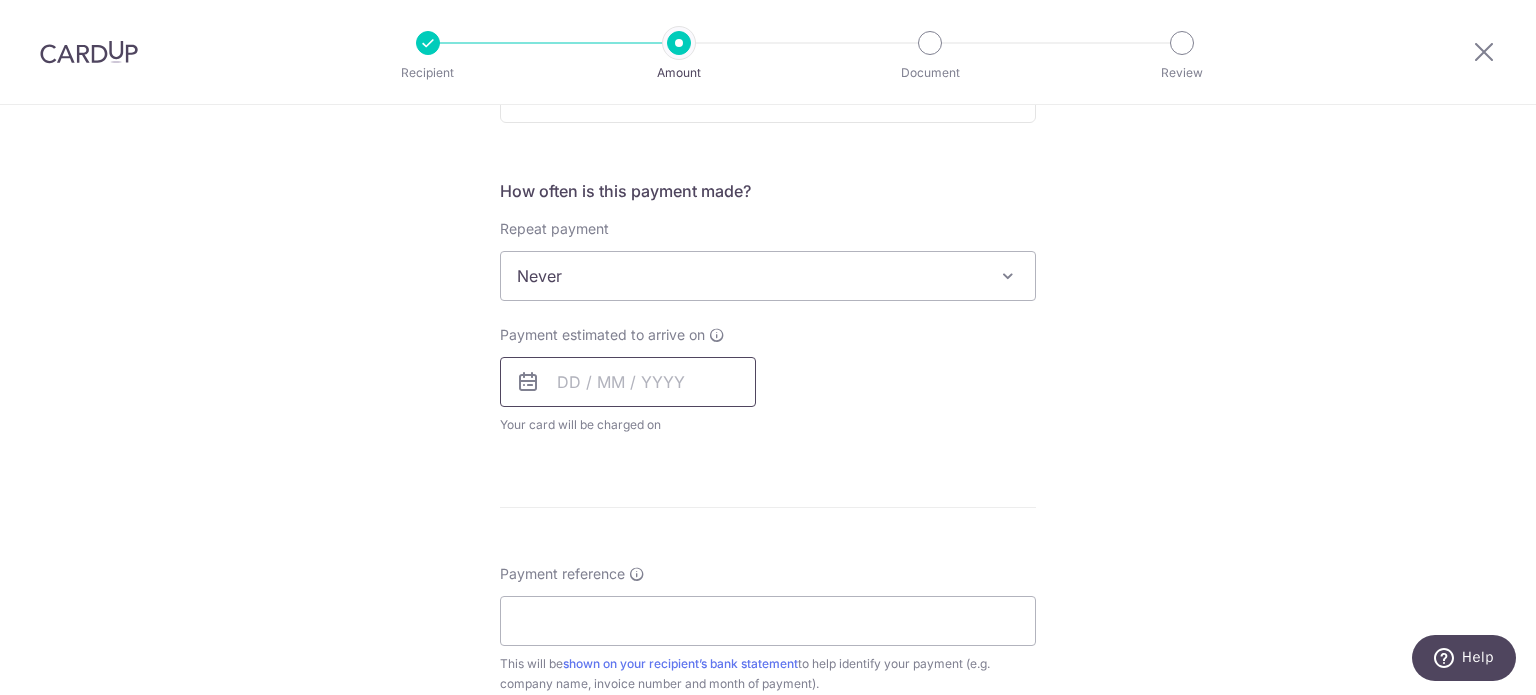 click at bounding box center (628, 382) 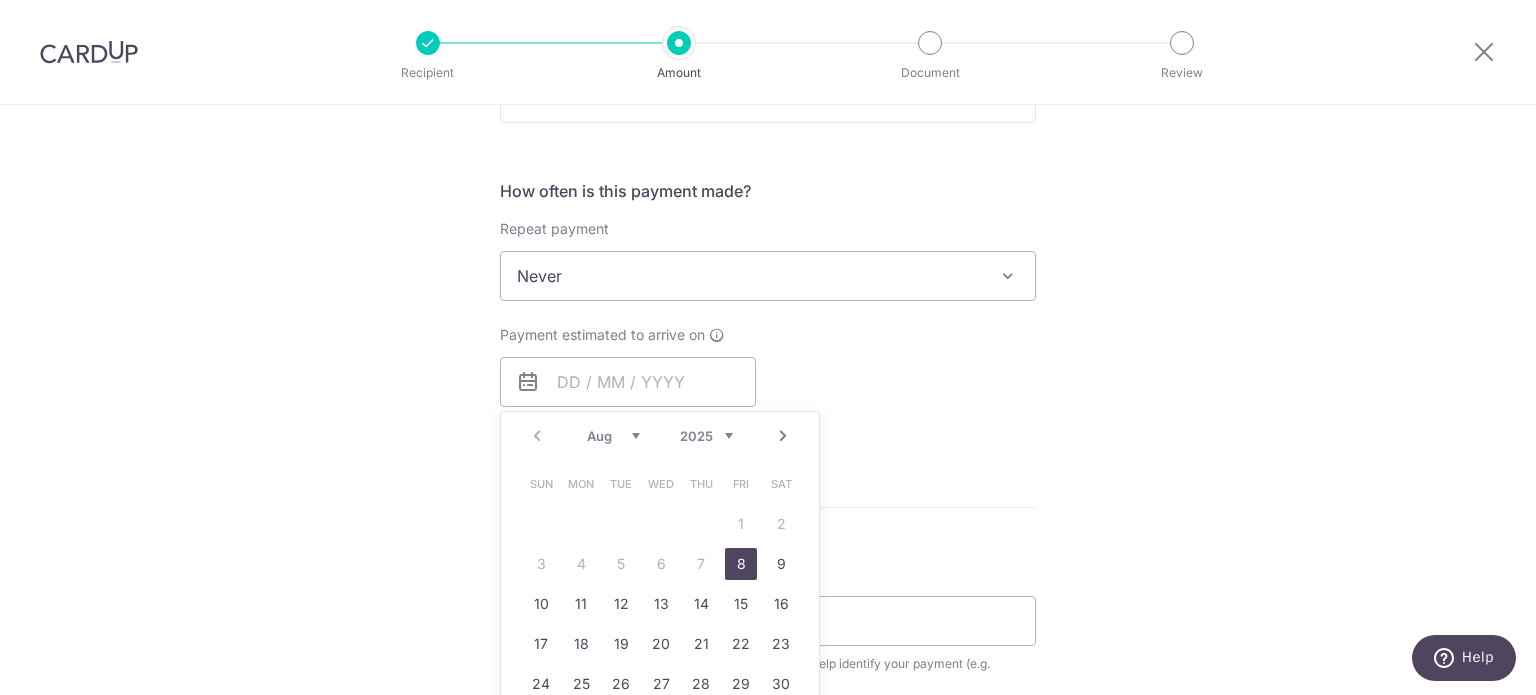 click on "8" at bounding box center (741, 564) 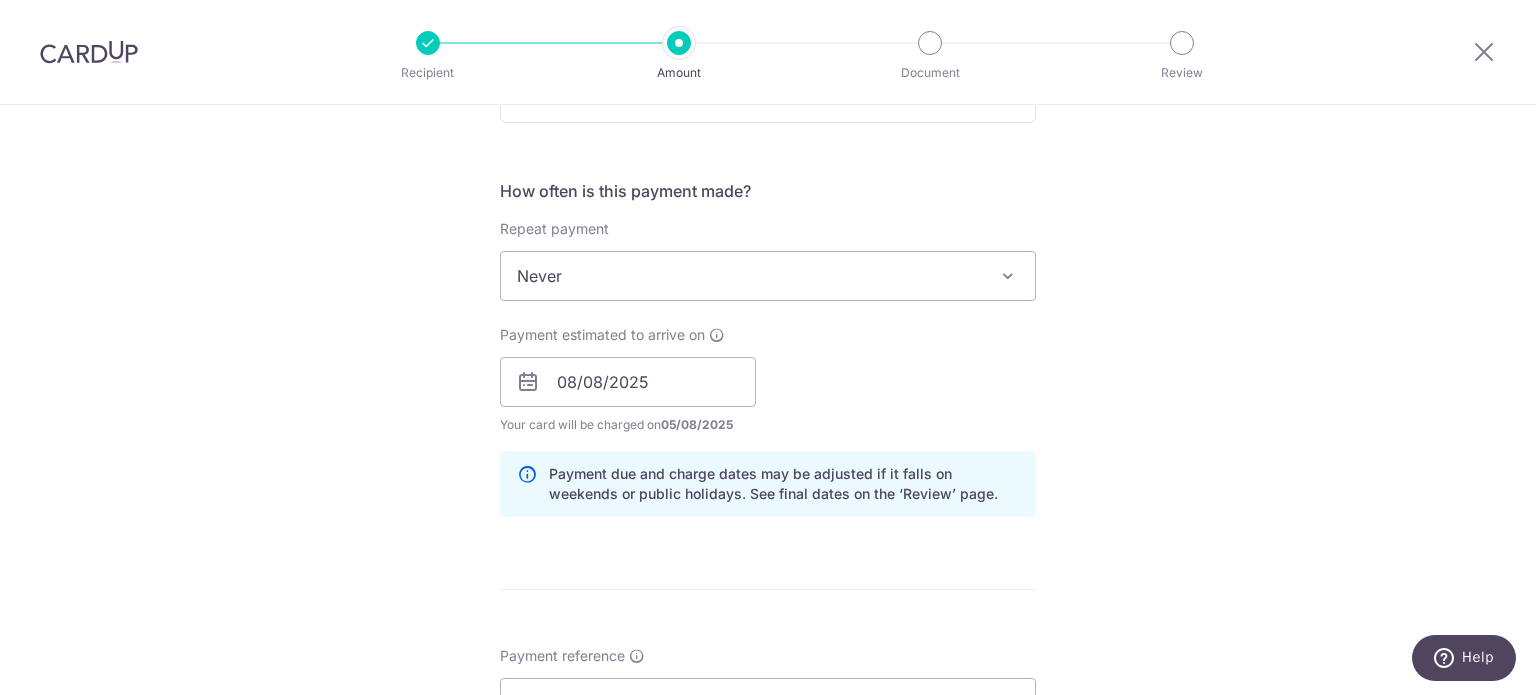 click on "Tell us more about your payment
Enter payment amount
SGD
717.22
717.22
GST
(optional)
SGD
Select Card
**** 4366
Add credit card
Your Cards
**** 8797
**** 4366
**** 5272
Secure 256-bit SSL" at bounding box center [768, 417] 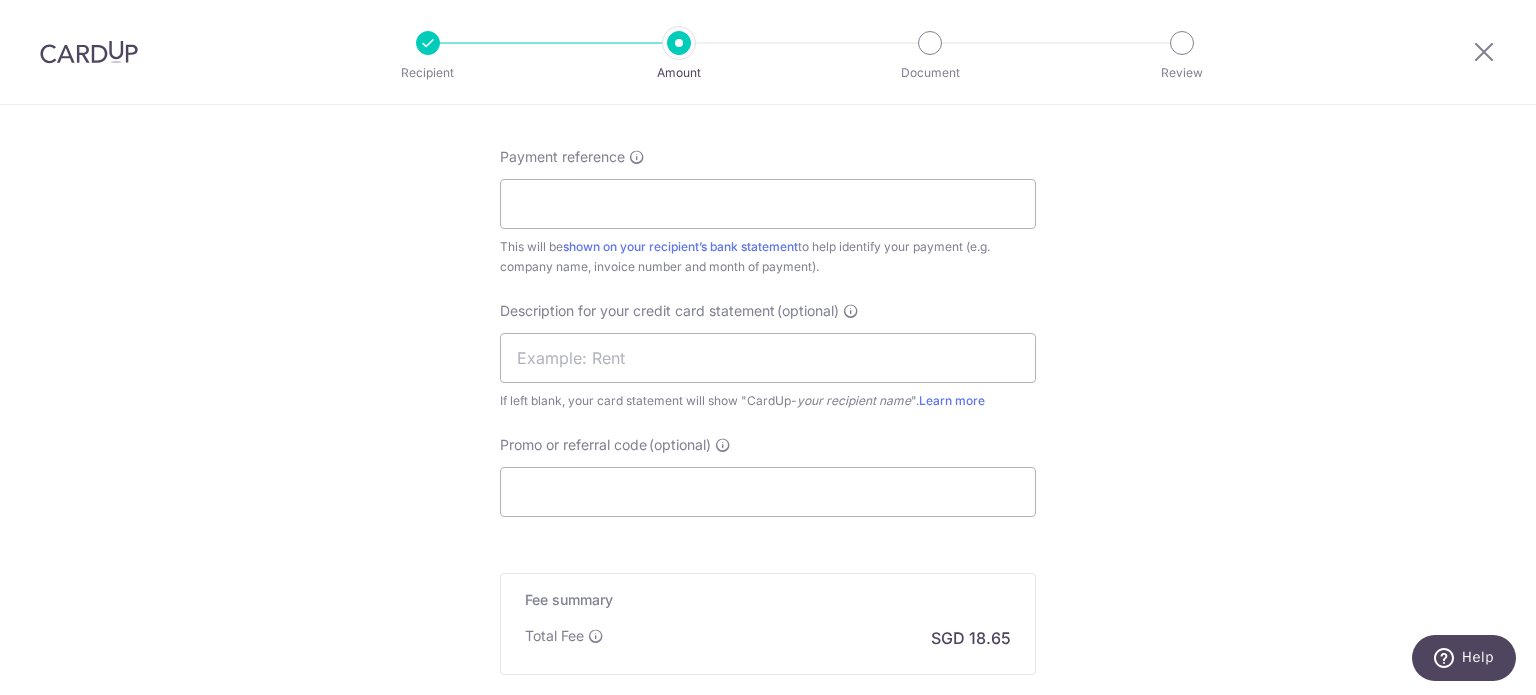 scroll, scrollTop: 1200, scrollLeft: 0, axis: vertical 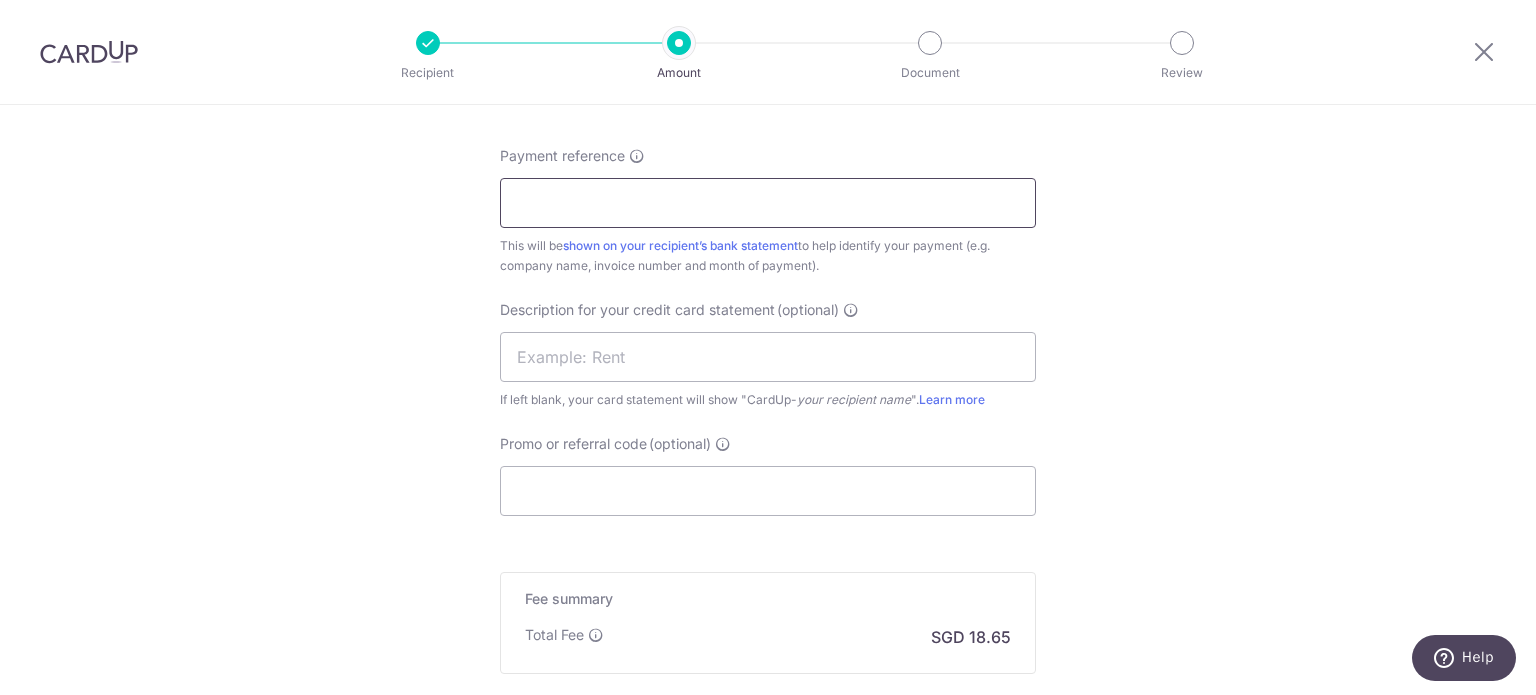 click on "Payment reference" at bounding box center (768, 203) 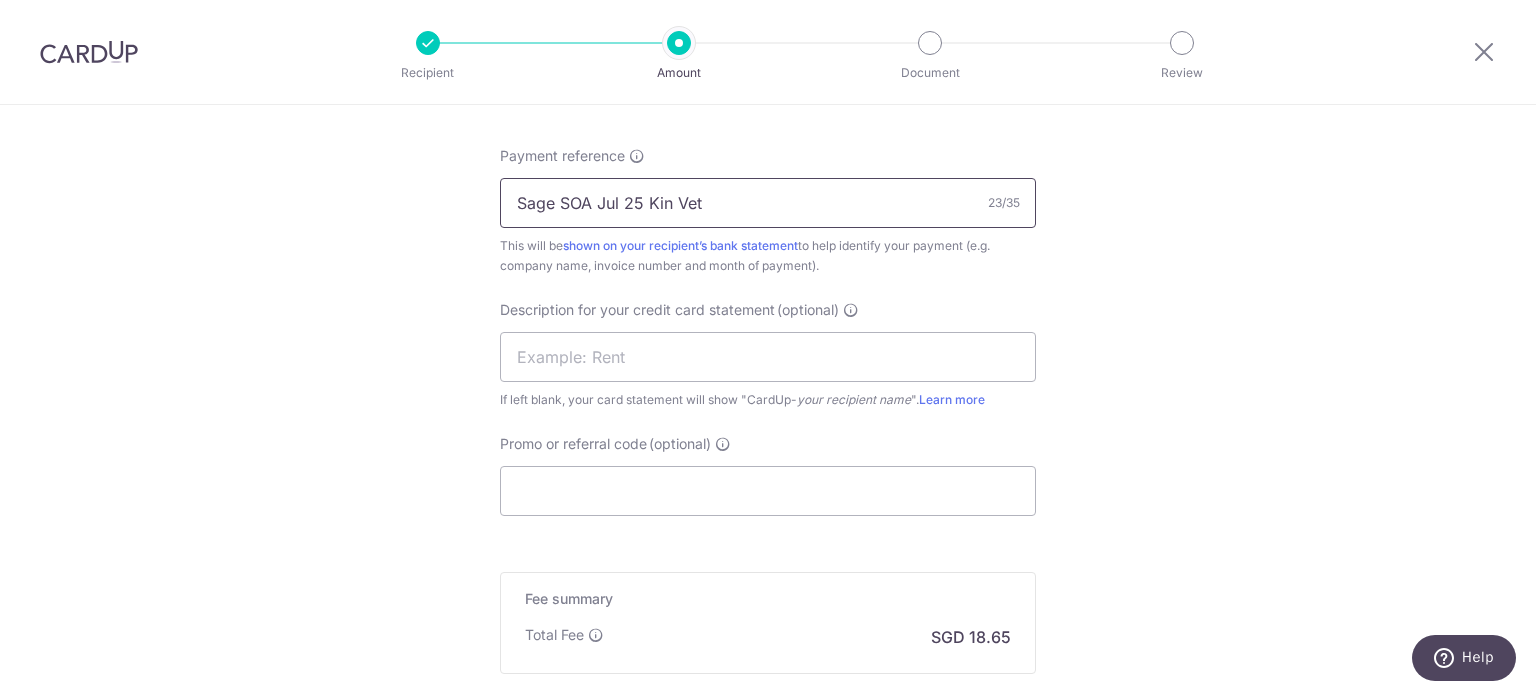 type on "Sage SOA Jul 25 Kin Vet" 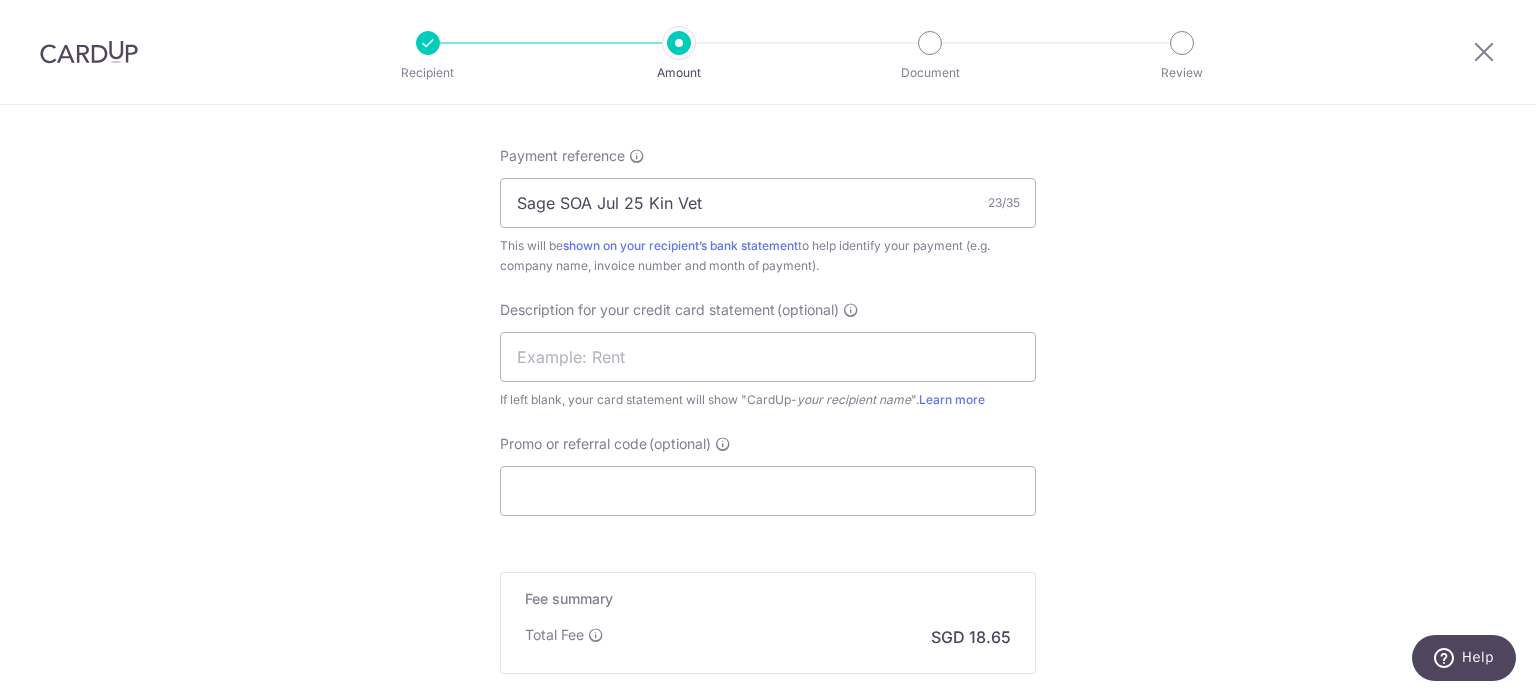 click on "Description for your credit card statement
(optional)
If left blank, your card statement will show "CardUp- your recipient name ".  Learn more" at bounding box center [768, 355] 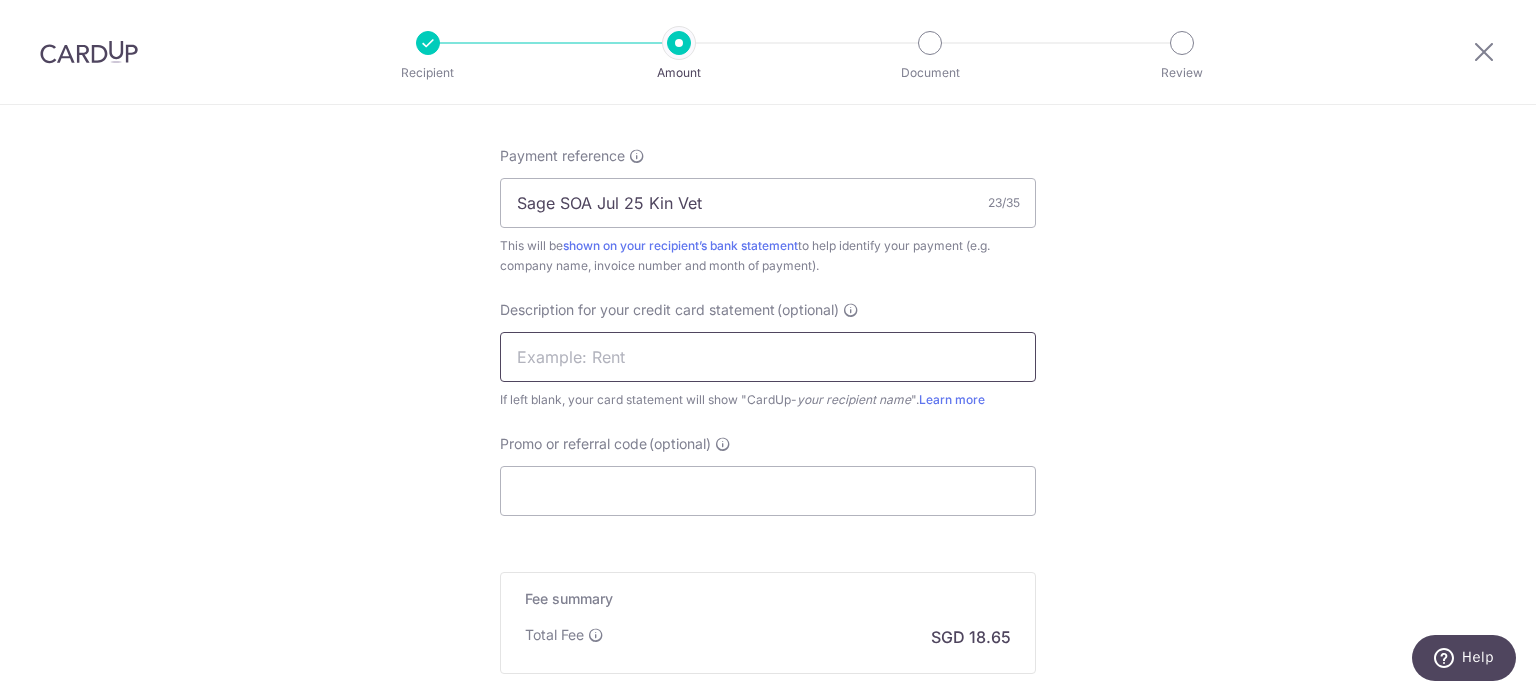click at bounding box center (768, 357) 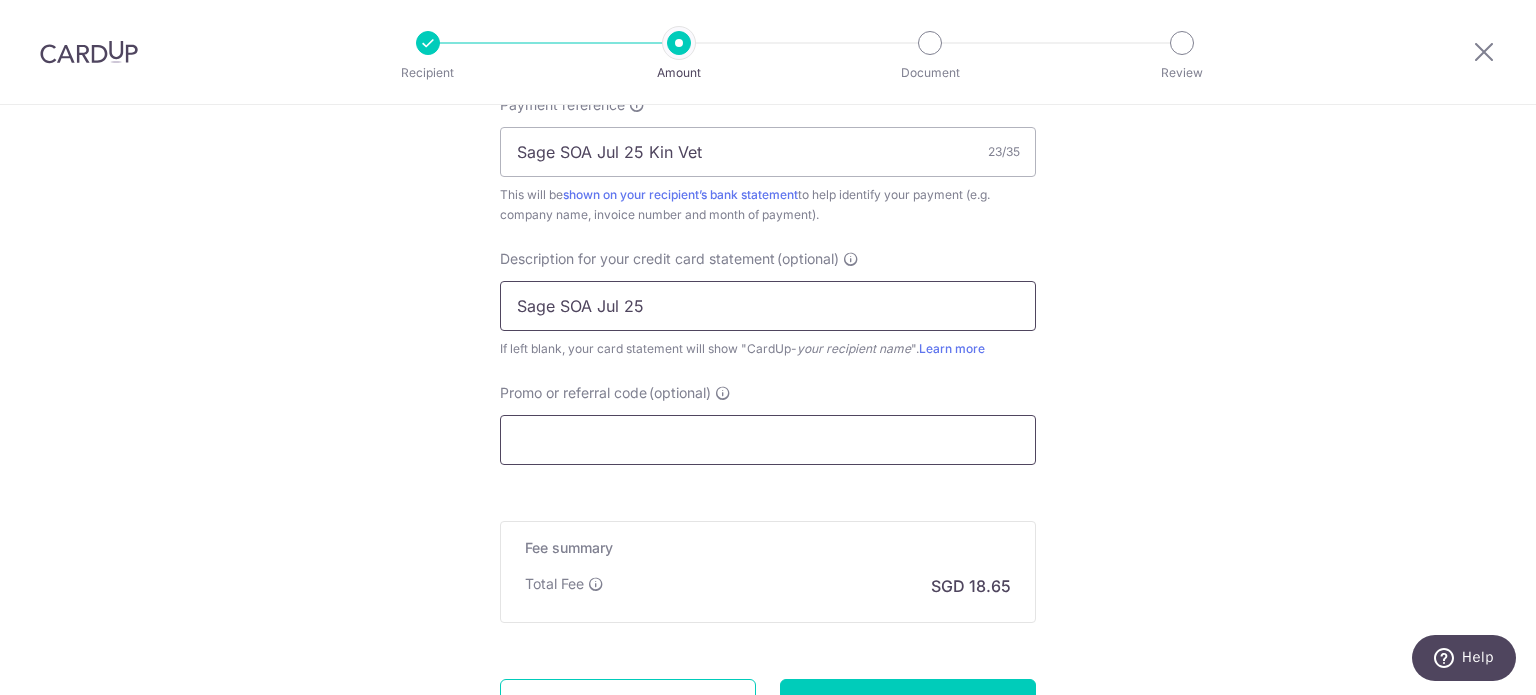 scroll, scrollTop: 1300, scrollLeft: 0, axis: vertical 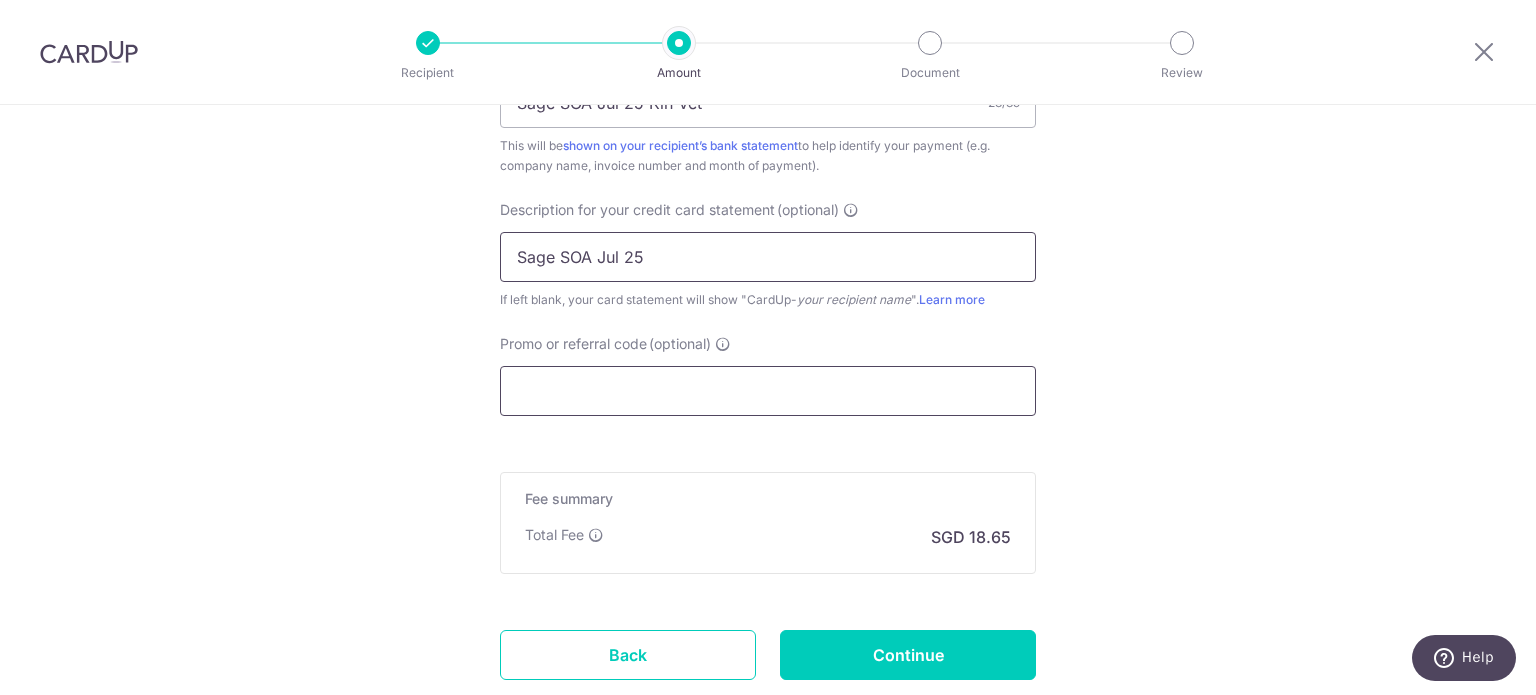 type on "Sage SOA Jul 25" 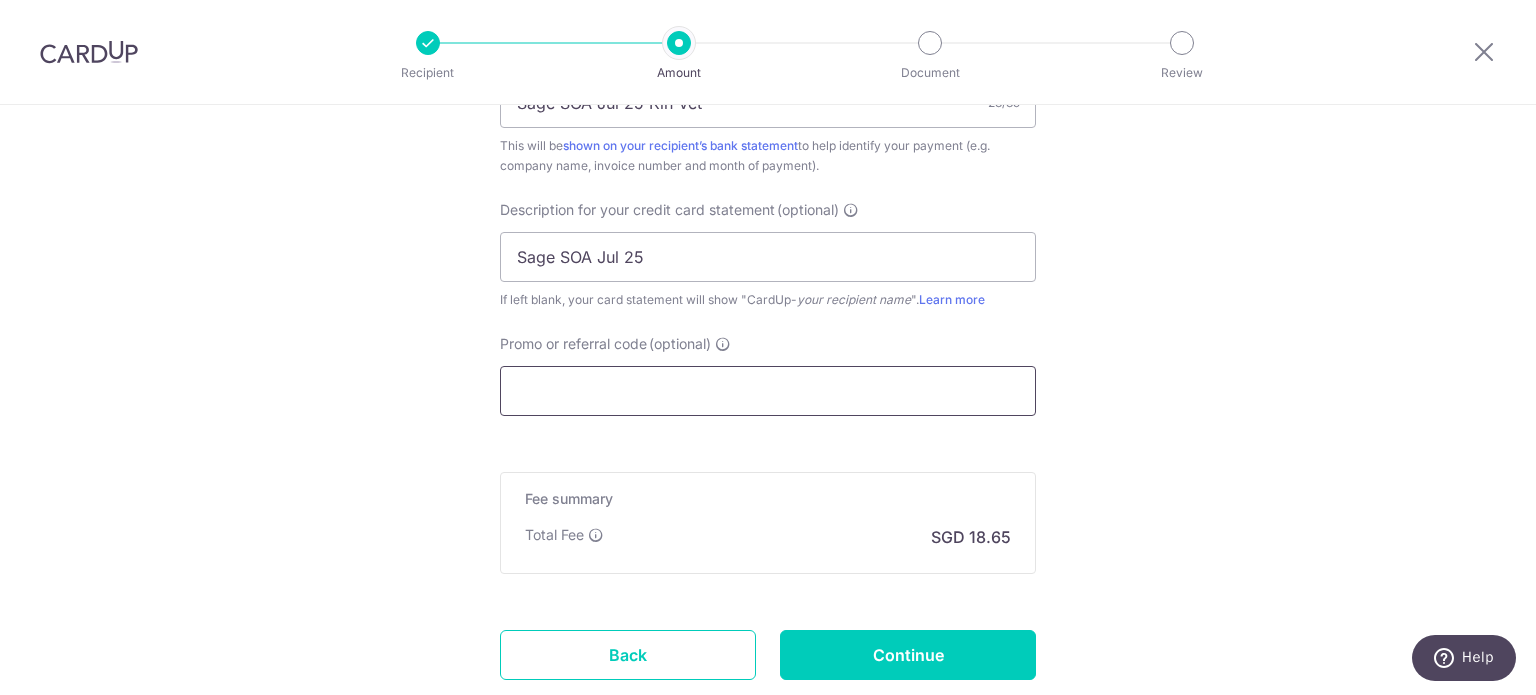 click on "Promo or referral code
(optional)" at bounding box center (768, 391) 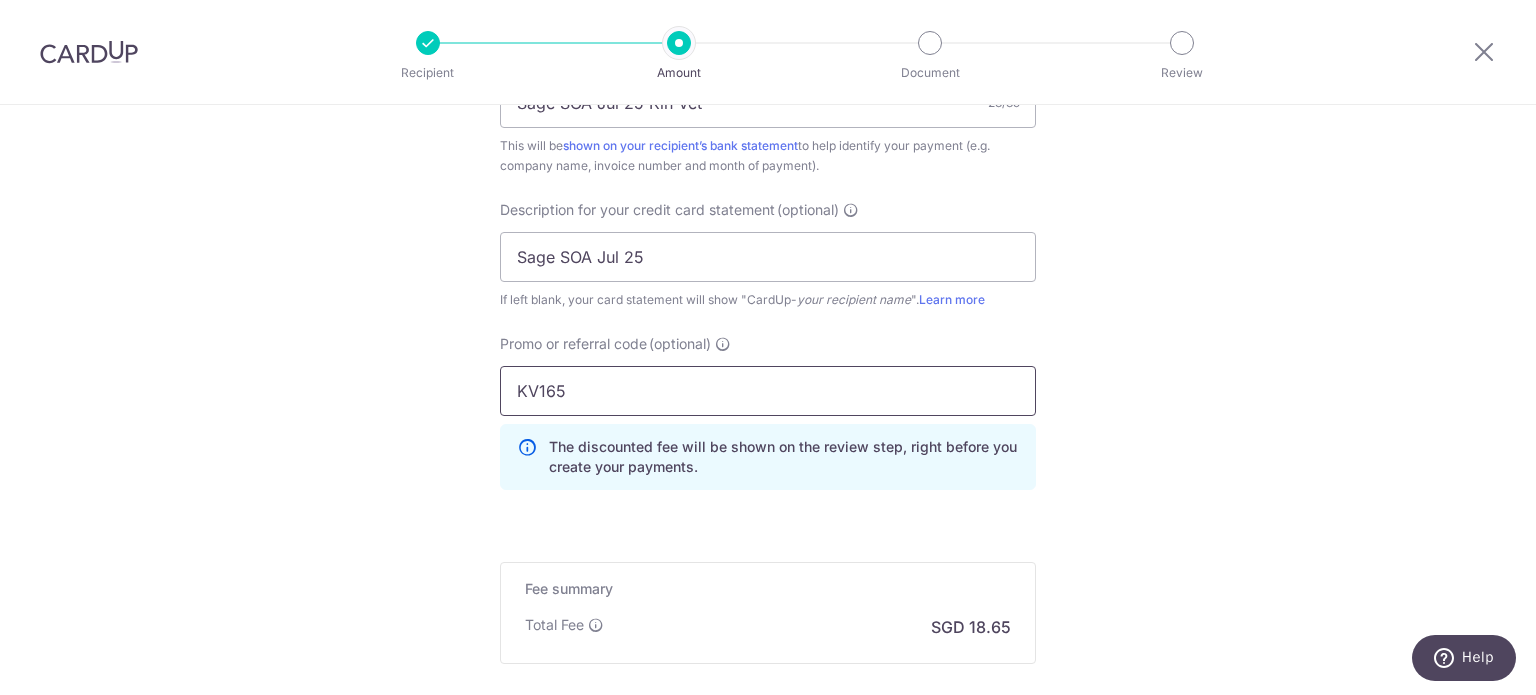 type on "KV165" 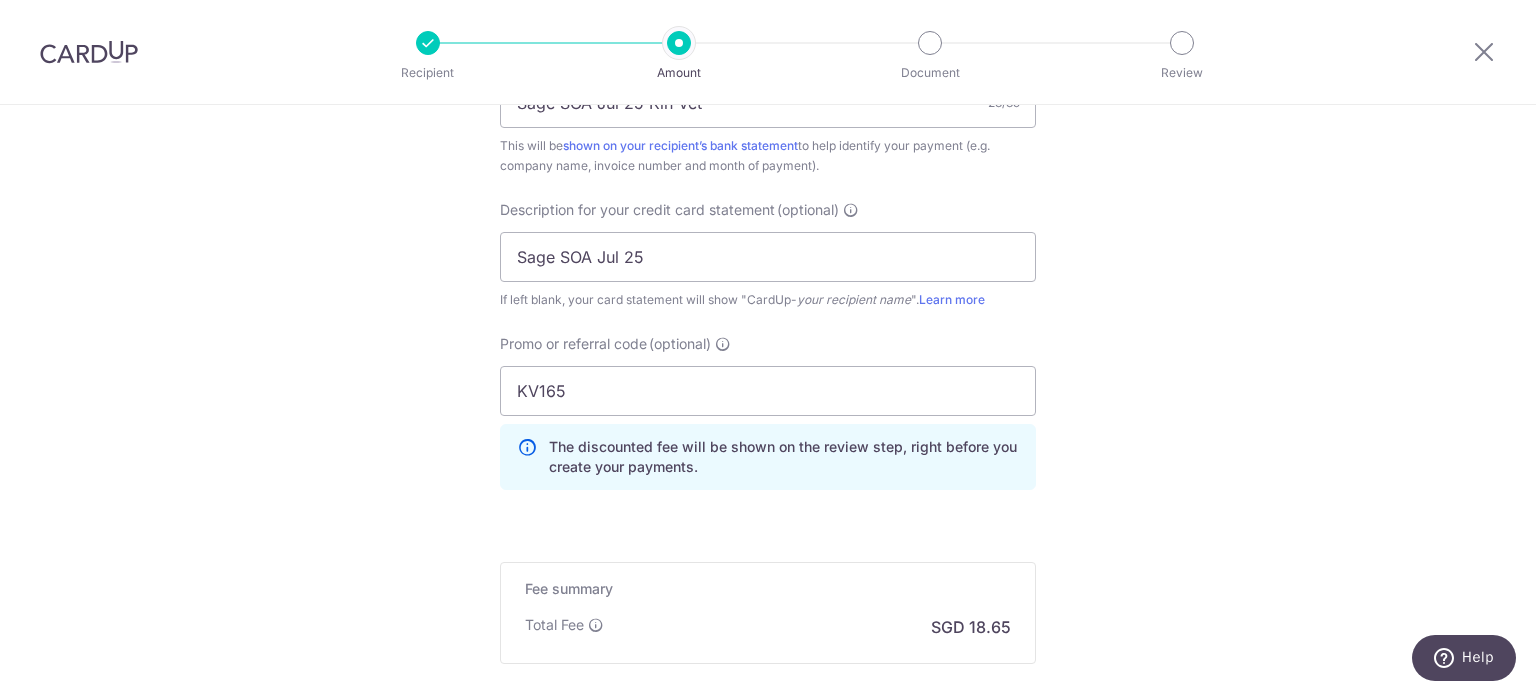 click on "Tell us more about your payment
Enter payment amount
SGD
717.22
717.22
GST
(optional)
SGD
Select Card
**** 4366
Add credit card
Your Cards
**** 8797
**** 4366
**** 5272
Secure 256-bit SSL" at bounding box center [768, -138] 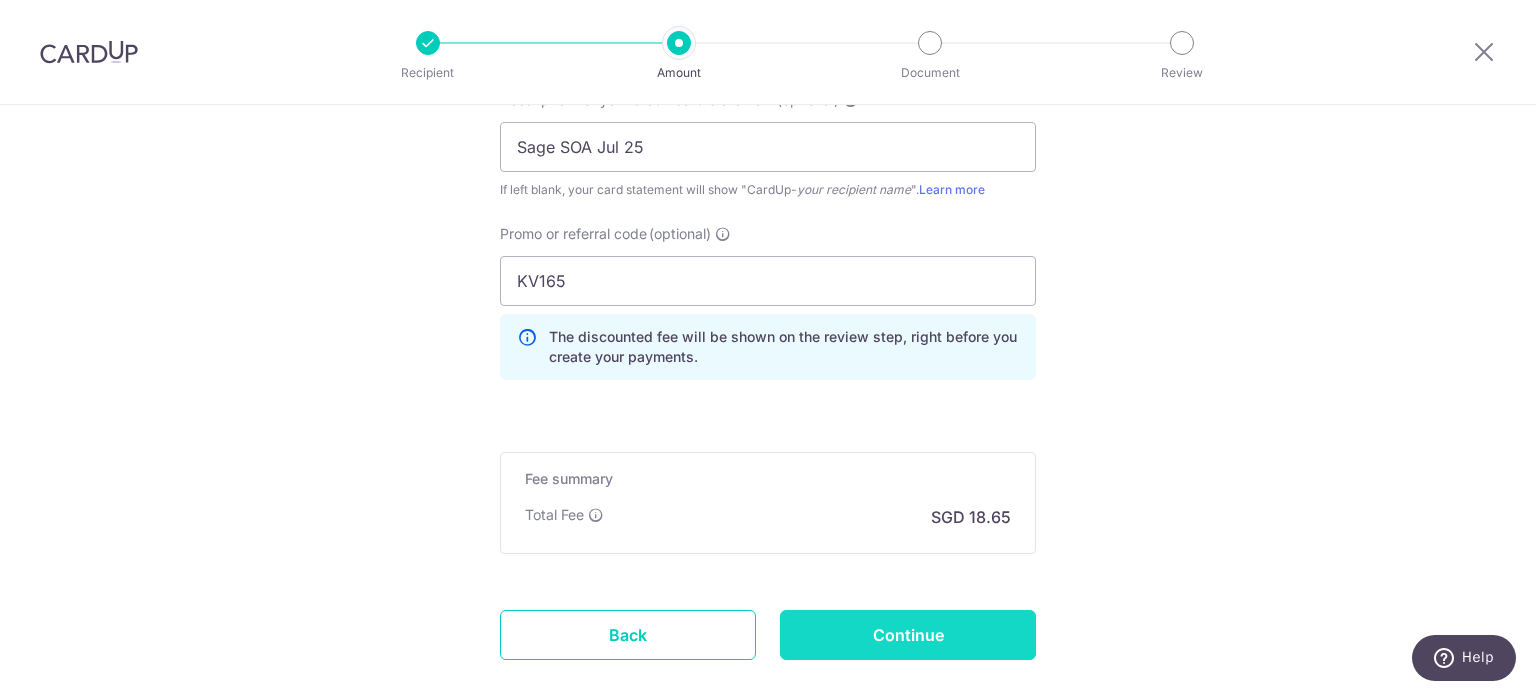 scroll, scrollTop: 1521, scrollLeft: 0, axis: vertical 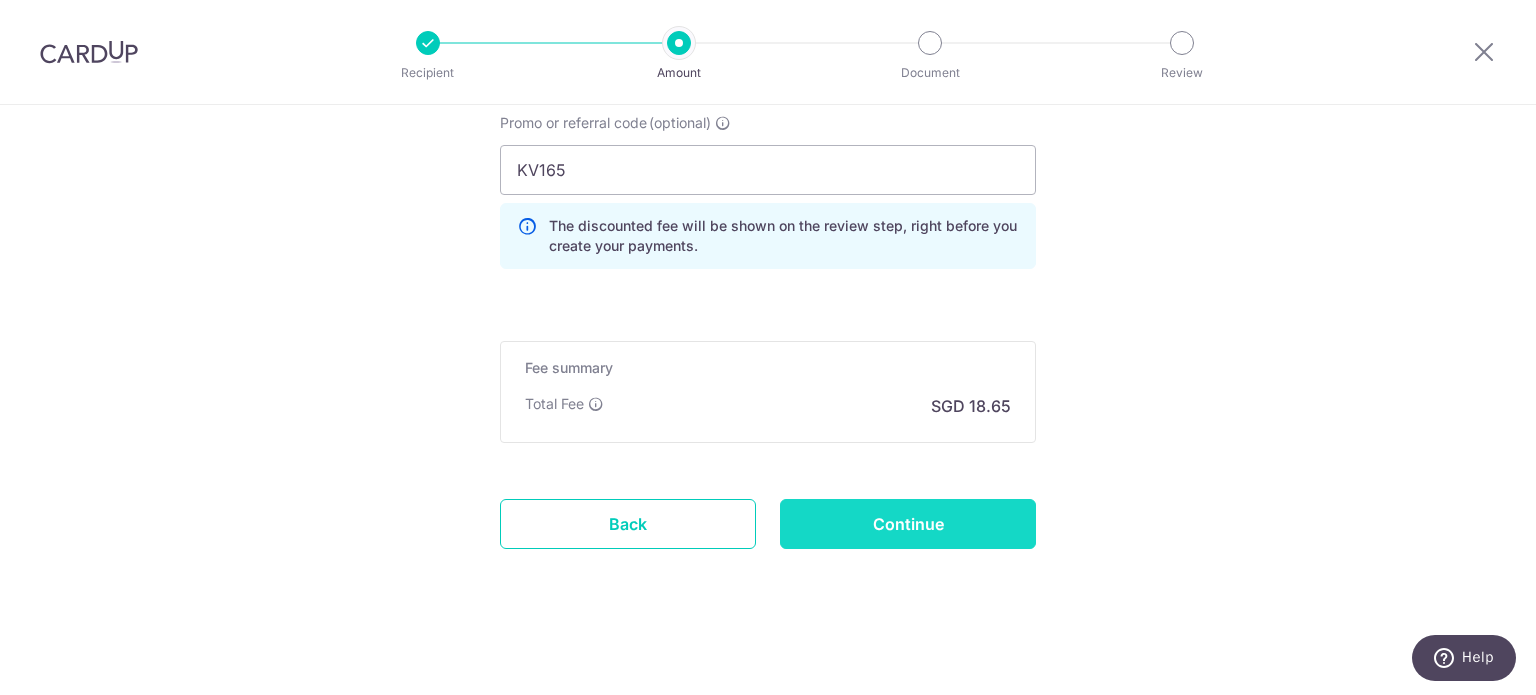 click on "Continue" at bounding box center [908, 524] 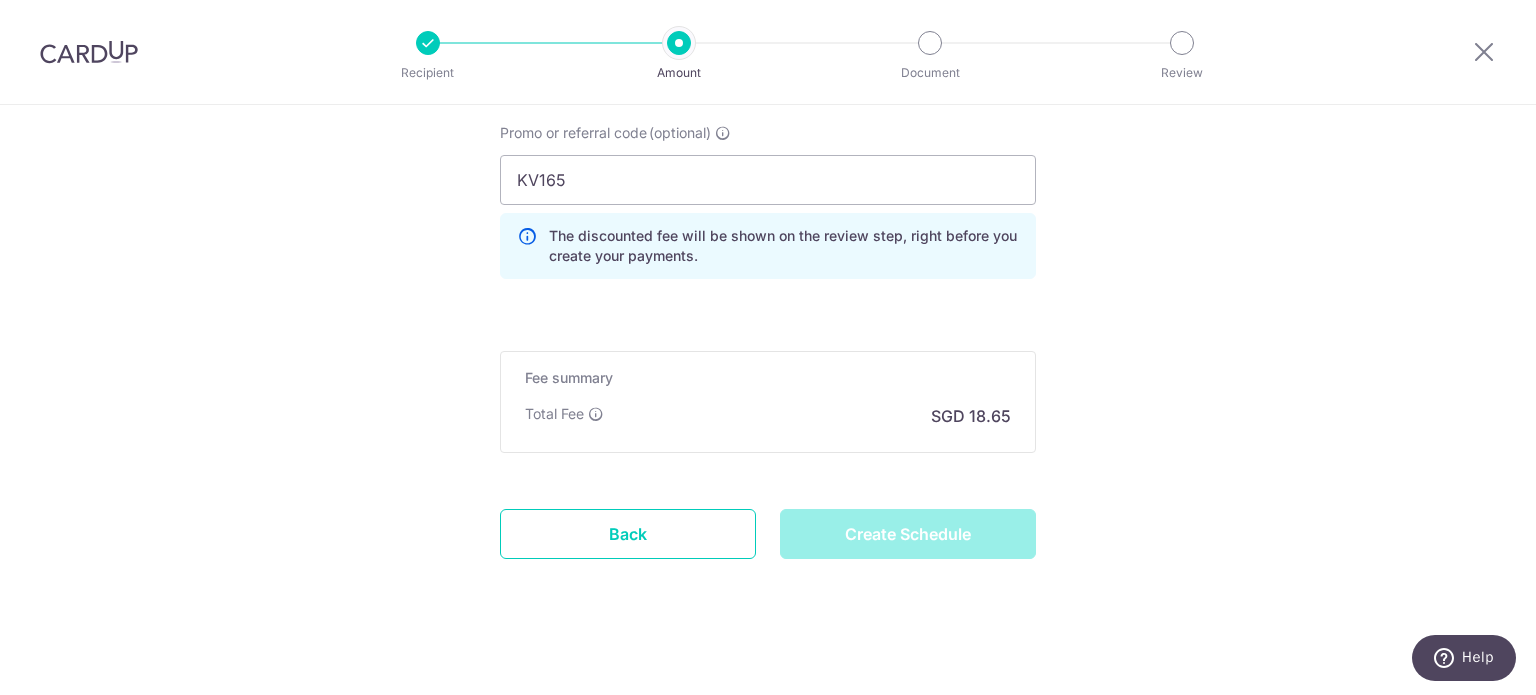 scroll, scrollTop: 1521, scrollLeft: 0, axis: vertical 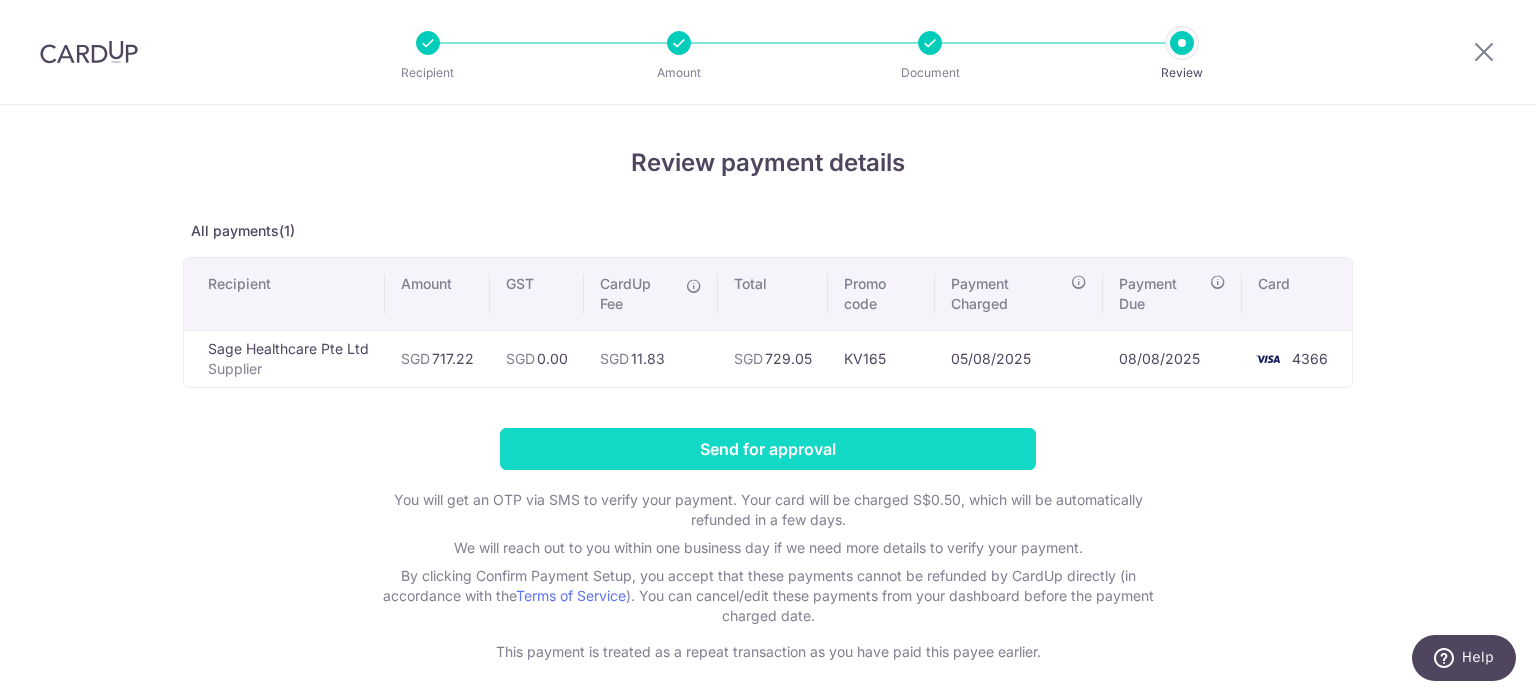 click on "Send for approval" at bounding box center [768, 449] 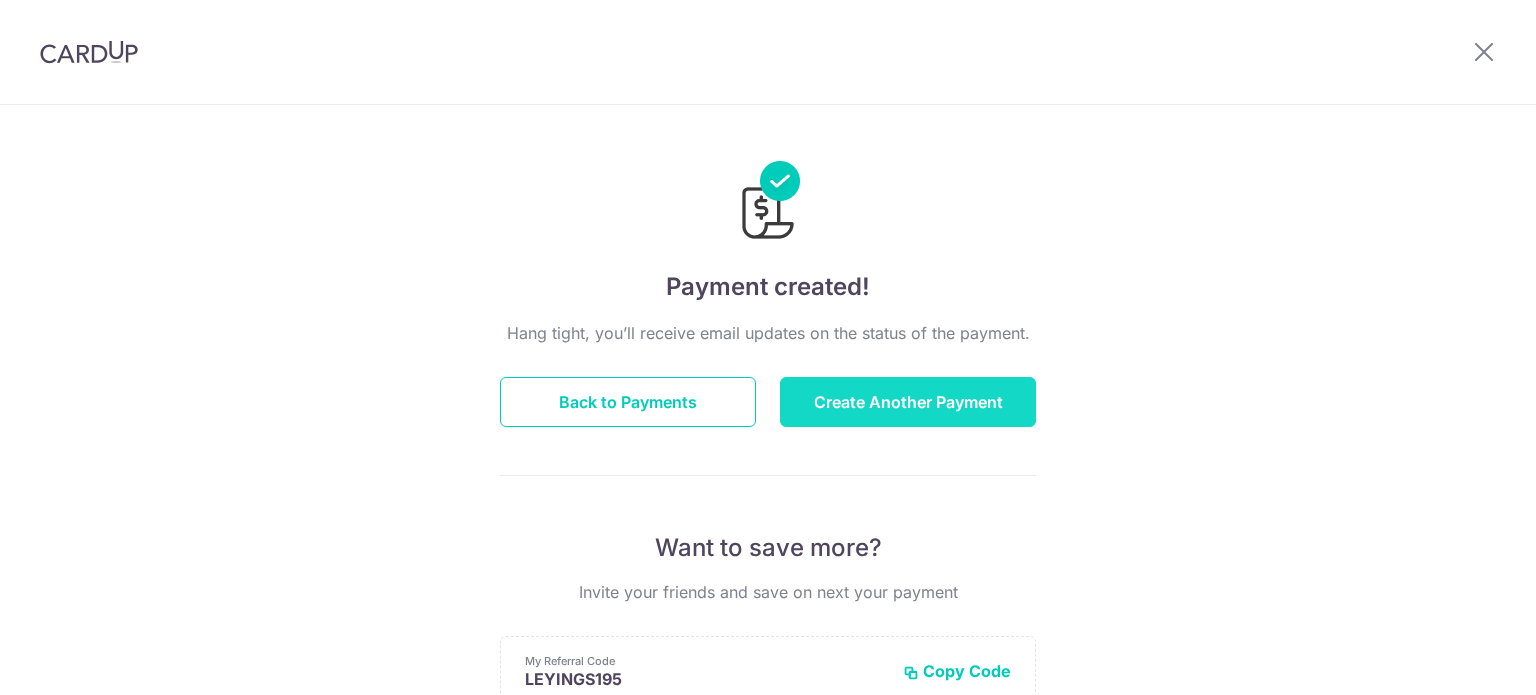 scroll, scrollTop: 0, scrollLeft: 0, axis: both 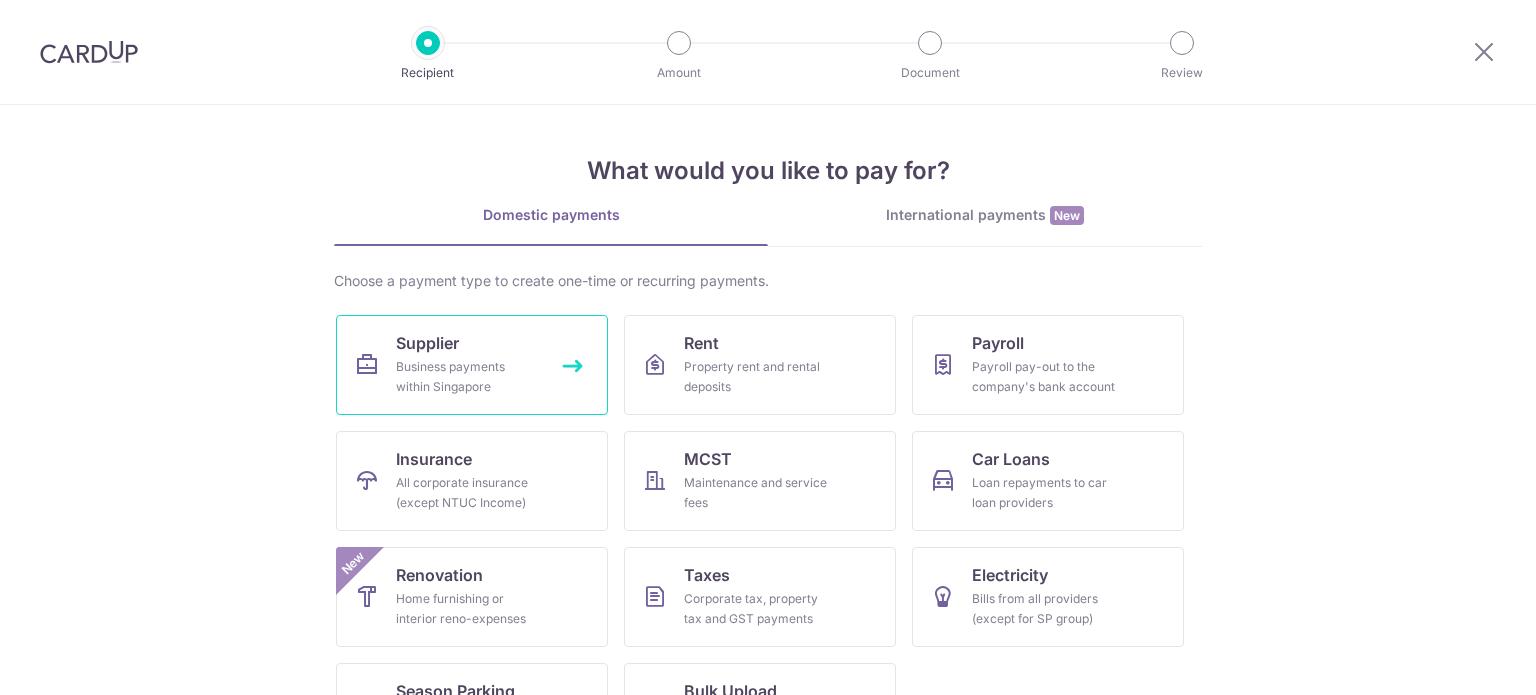 click on "Supplier Business payments within Singapore" at bounding box center (472, 365) 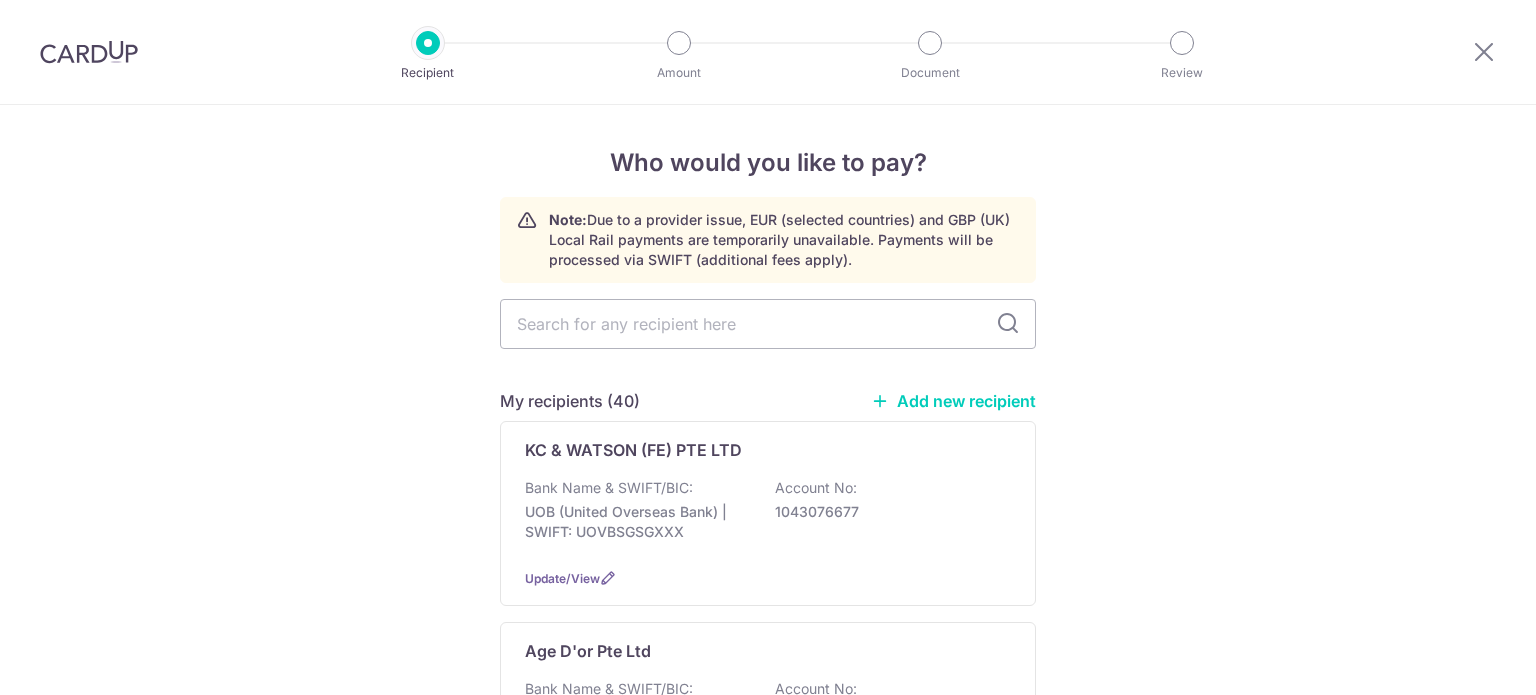 scroll, scrollTop: 0, scrollLeft: 0, axis: both 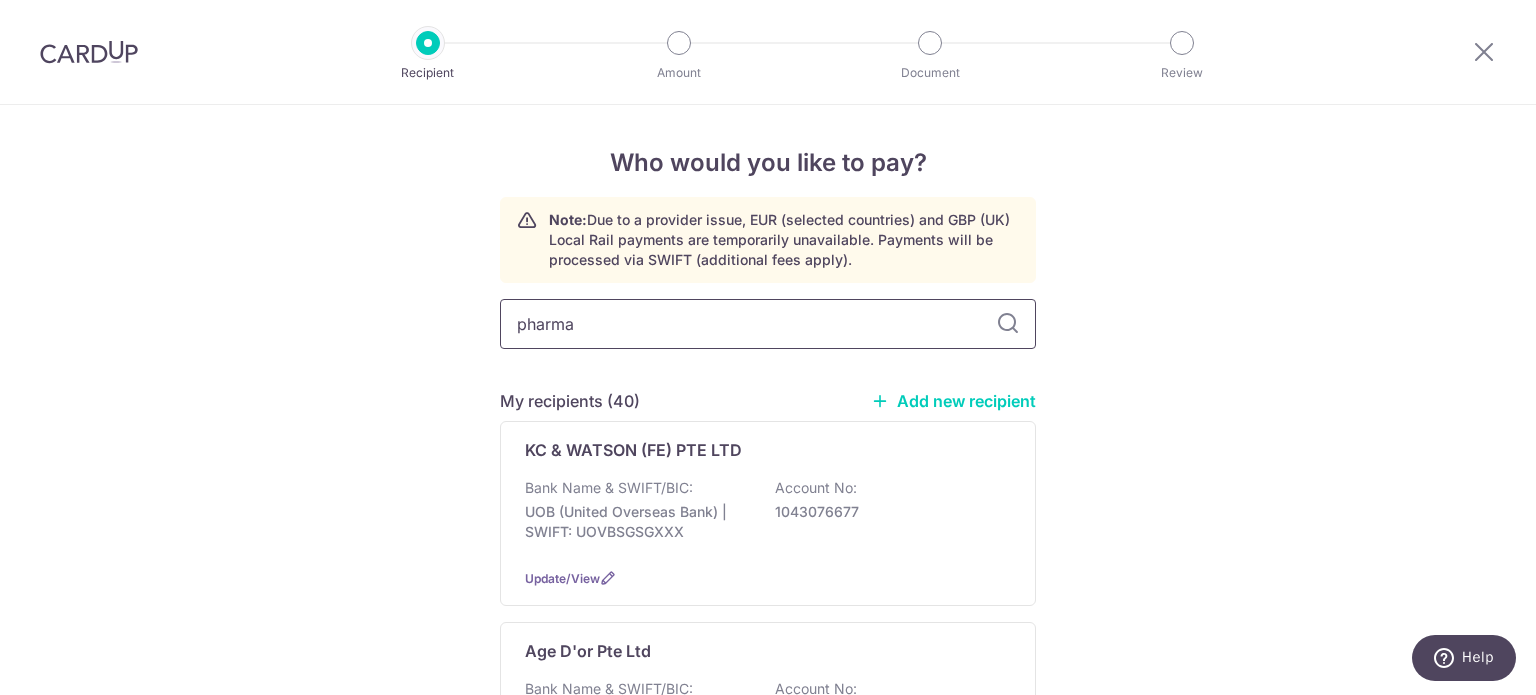 type on "pharman" 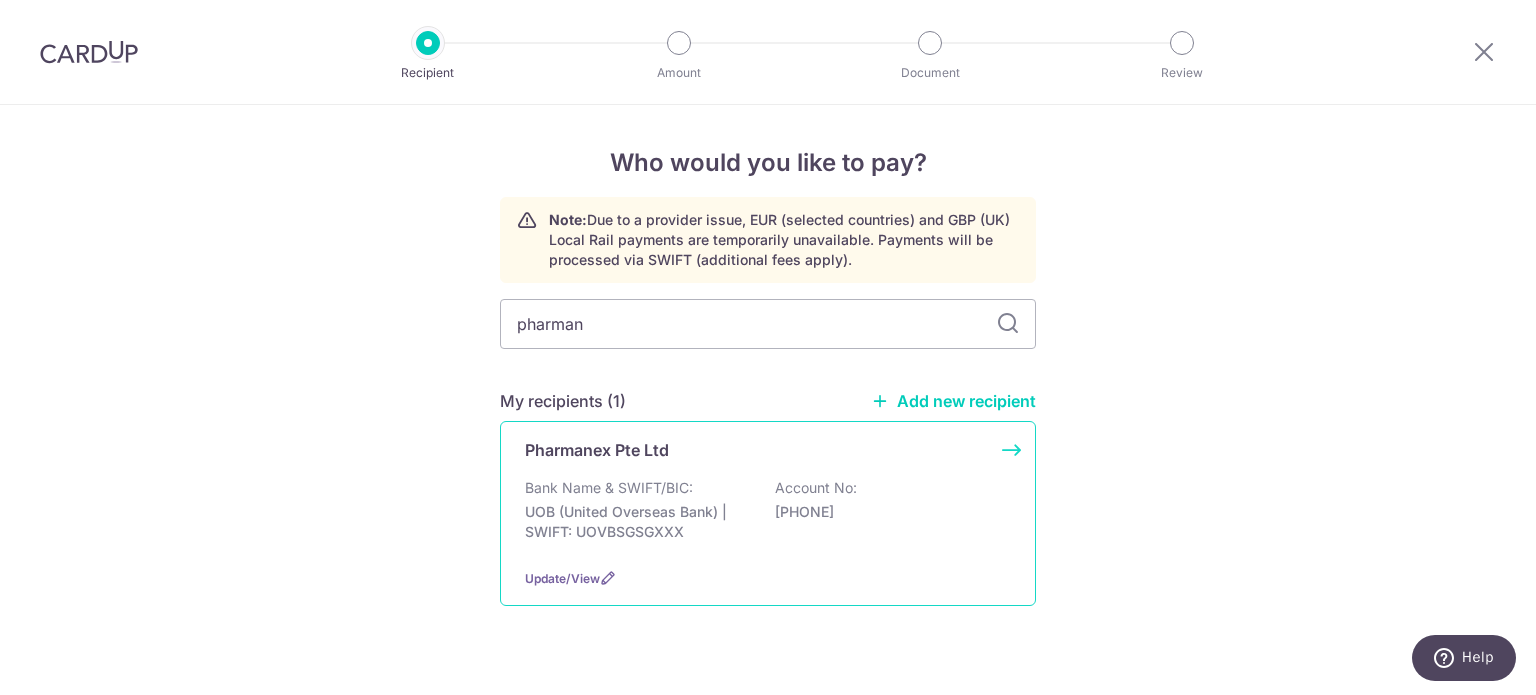 click on "Pharmanex Pte Ltd" at bounding box center [756, 450] 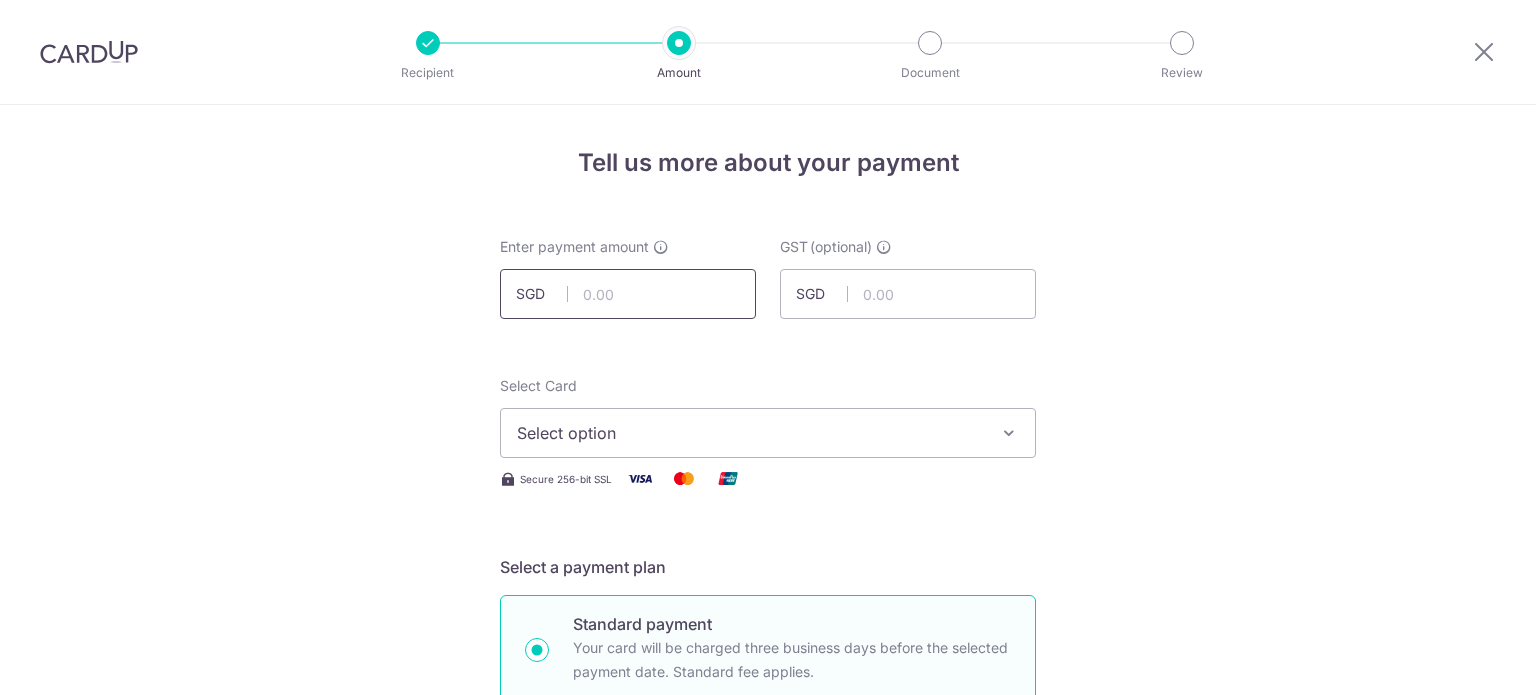scroll, scrollTop: 0, scrollLeft: 0, axis: both 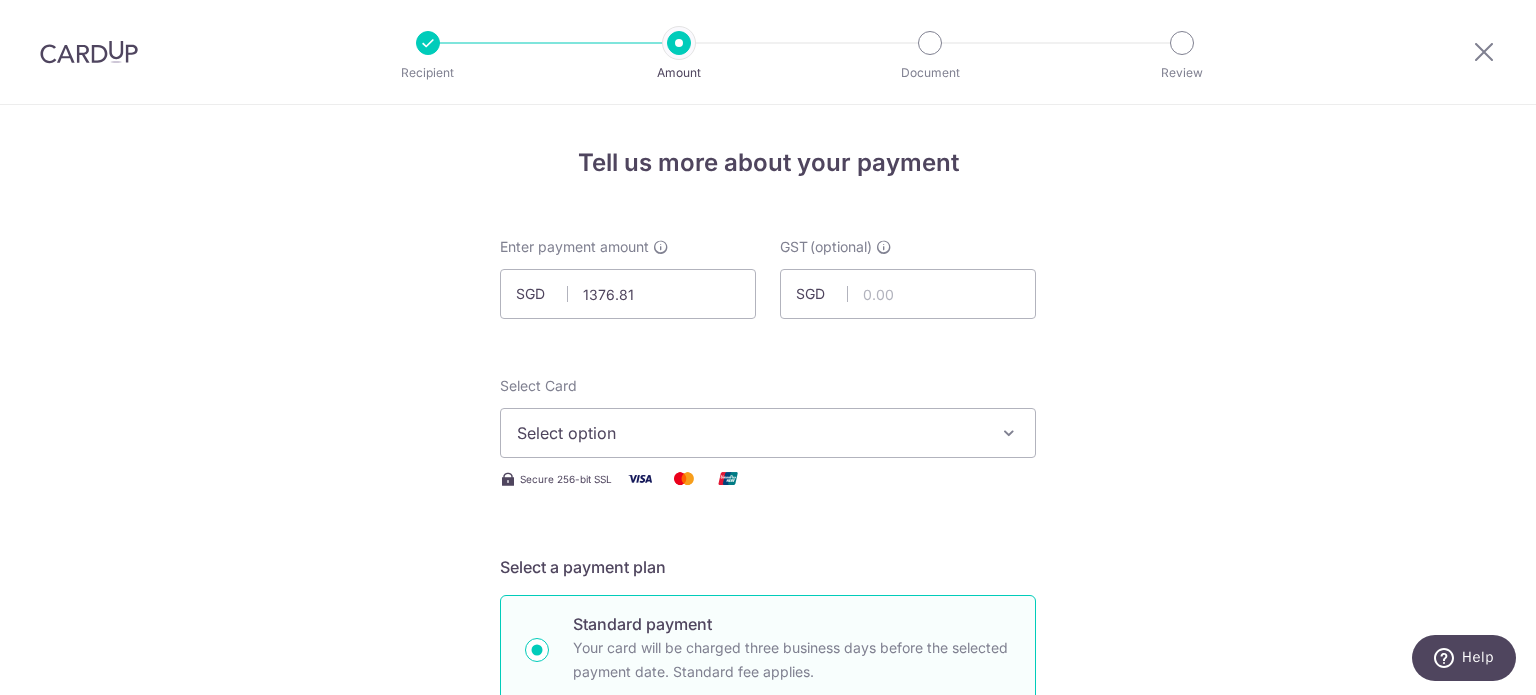 type on "1,376.81" 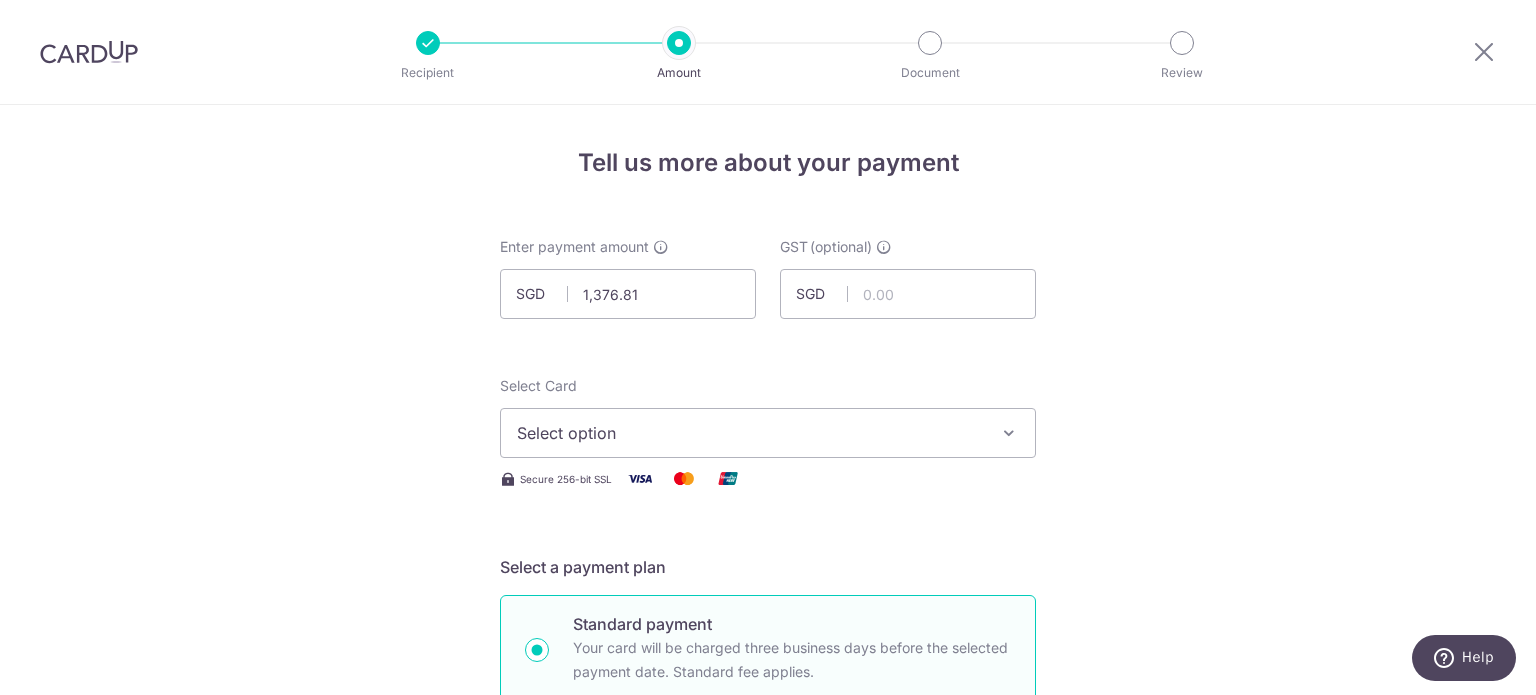 click on "Tell us more about your payment
Enter payment amount
SGD
1,376.81
1376.81
GST
(optional)
SGD
Select Card
Select option
Add credit card
Your Cards
**** 8797
**** 4366
**** 5272
Secure 256-bit SSL" at bounding box center [768, 1076] 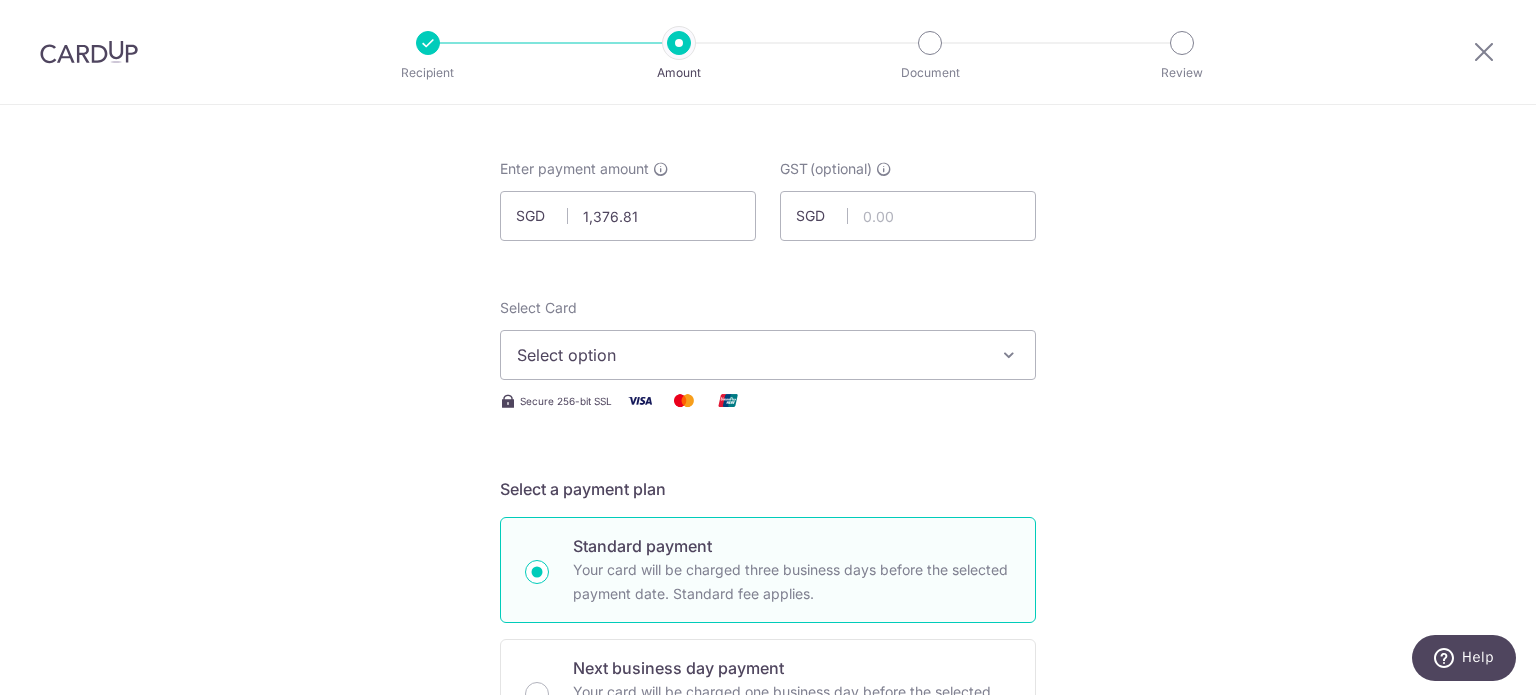 scroll, scrollTop: 100, scrollLeft: 0, axis: vertical 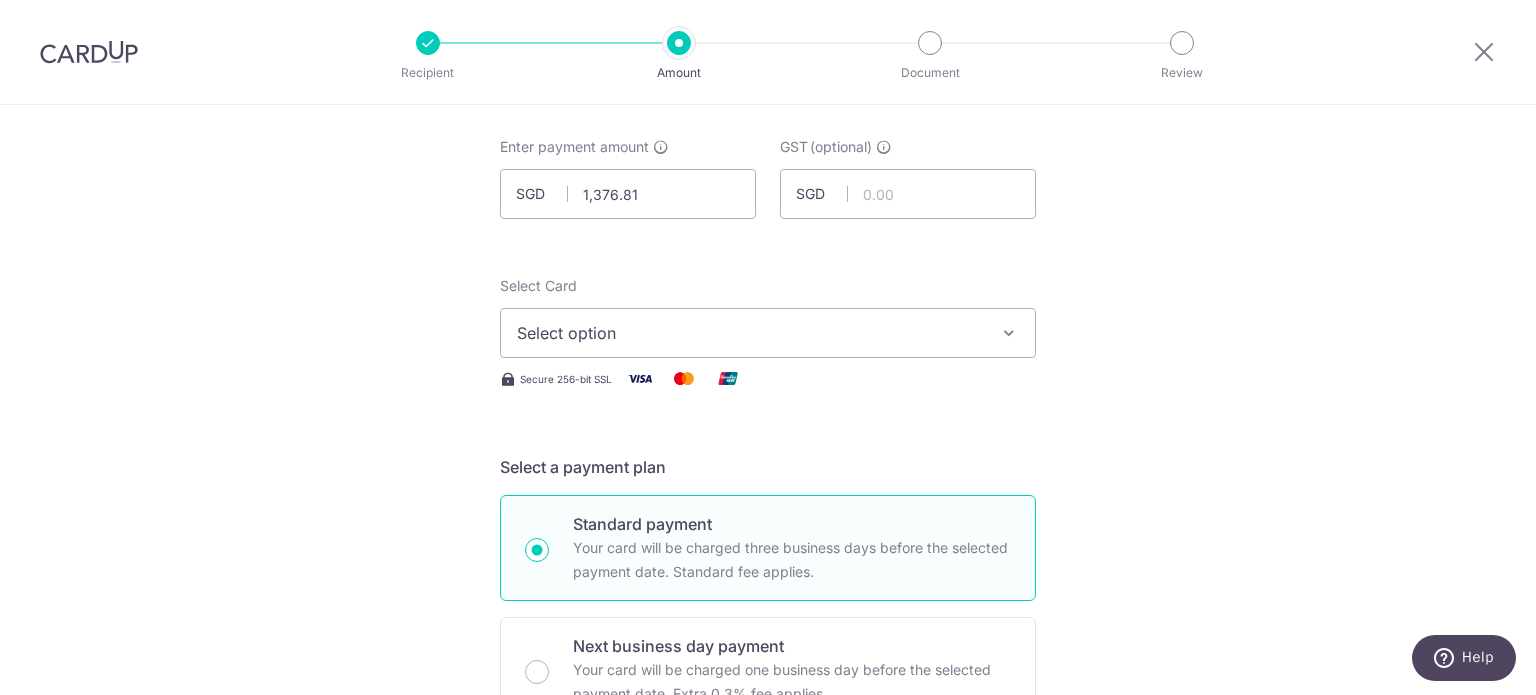 click on "Select option" at bounding box center [750, 333] 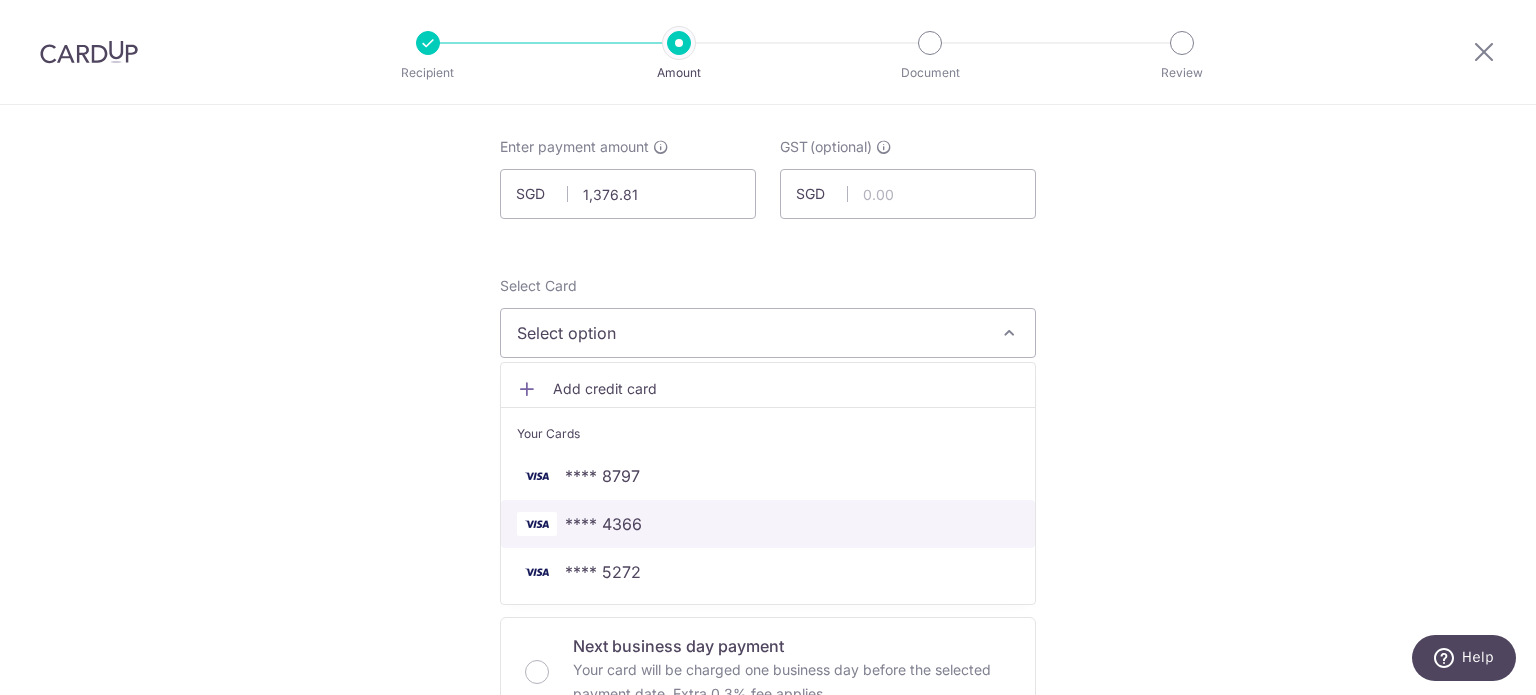 click on "**** 4366" at bounding box center (768, 524) 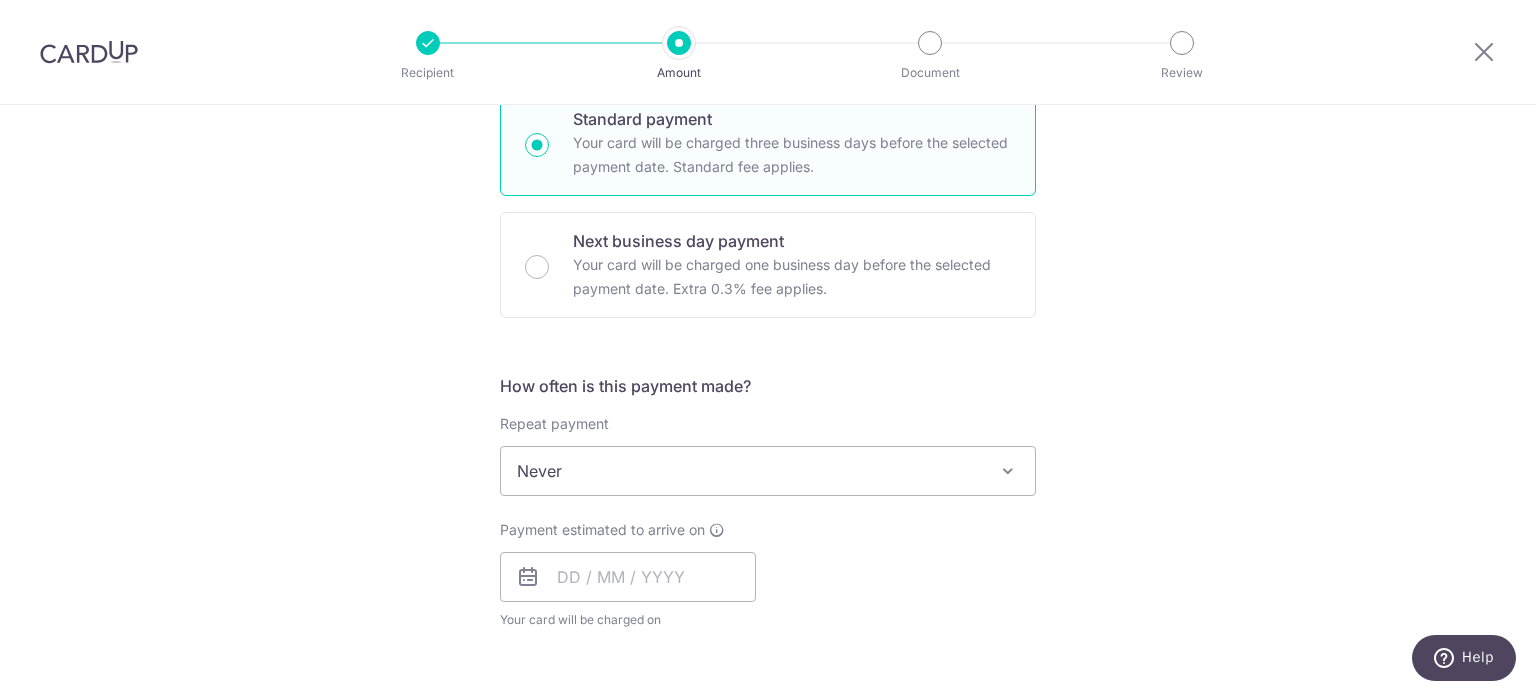 scroll, scrollTop: 600, scrollLeft: 0, axis: vertical 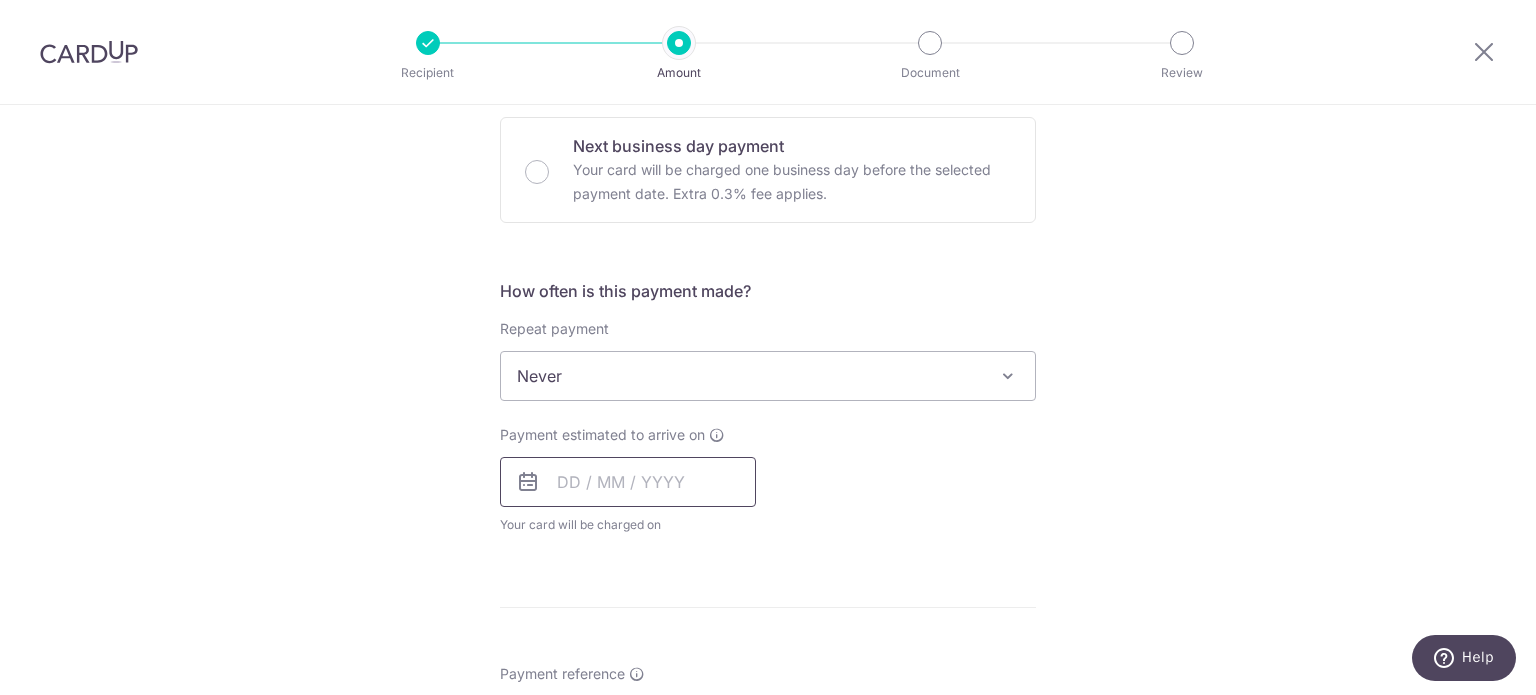 click at bounding box center [628, 482] 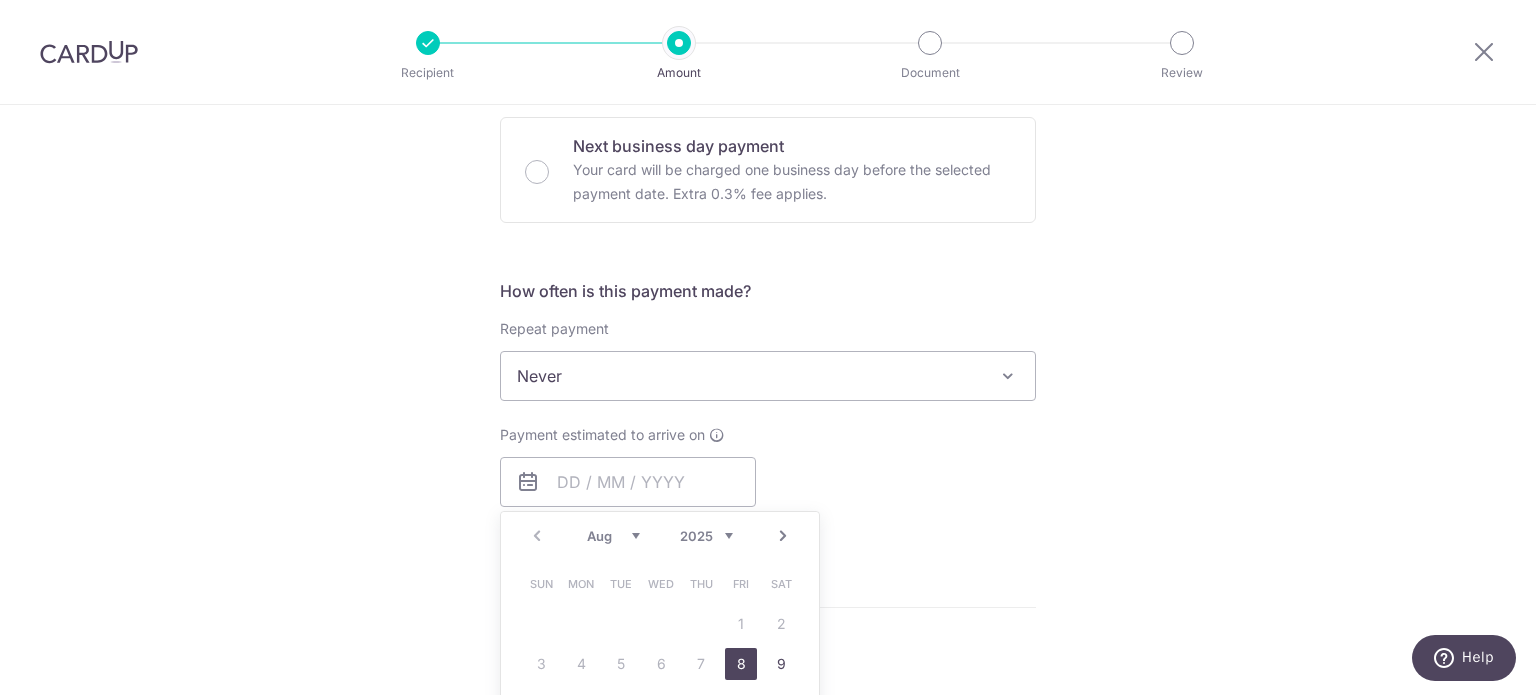 click on "8" at bounding box center (741, 664) 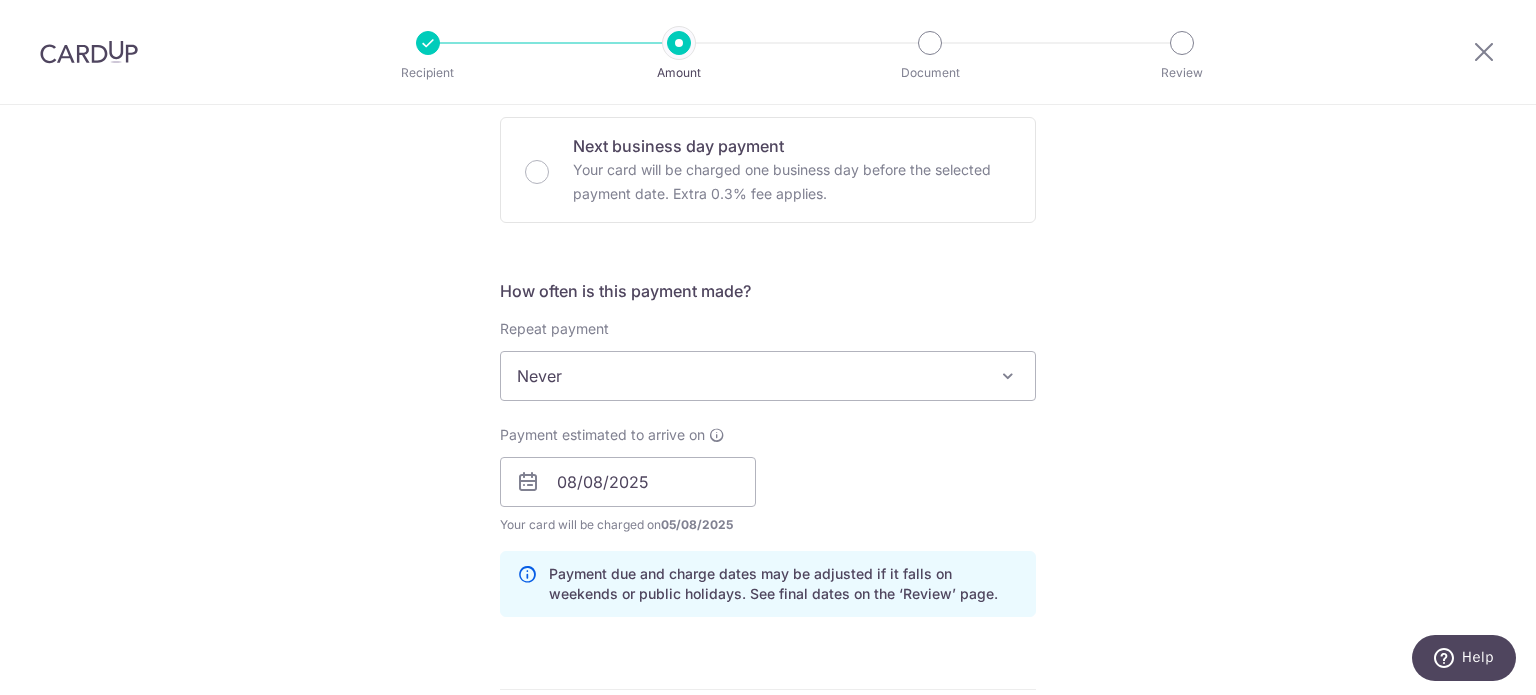 click on "Payment estimated to arrive on
08/08/2025
Prev Next Aug Sep Oct Nov Dec 2025 2026 2027 2028 2029 2030 2031 2032 2033 2034 2035 Sun Mon Tue Wed Thu Fri Sat           1 2 3 4 5 6 7 8 9 10 11 12 13 14 15 16 17 18 19 20 21 22 23 24 25 26 27 28 29 30 31
Your card will be charged on  05/08/2025  for the first payment
* If your payment is funded by  9:00am SGT on Wednesday 06/08/2025
06/08/2025
No. of Payments" at bounding box center [768, 480] 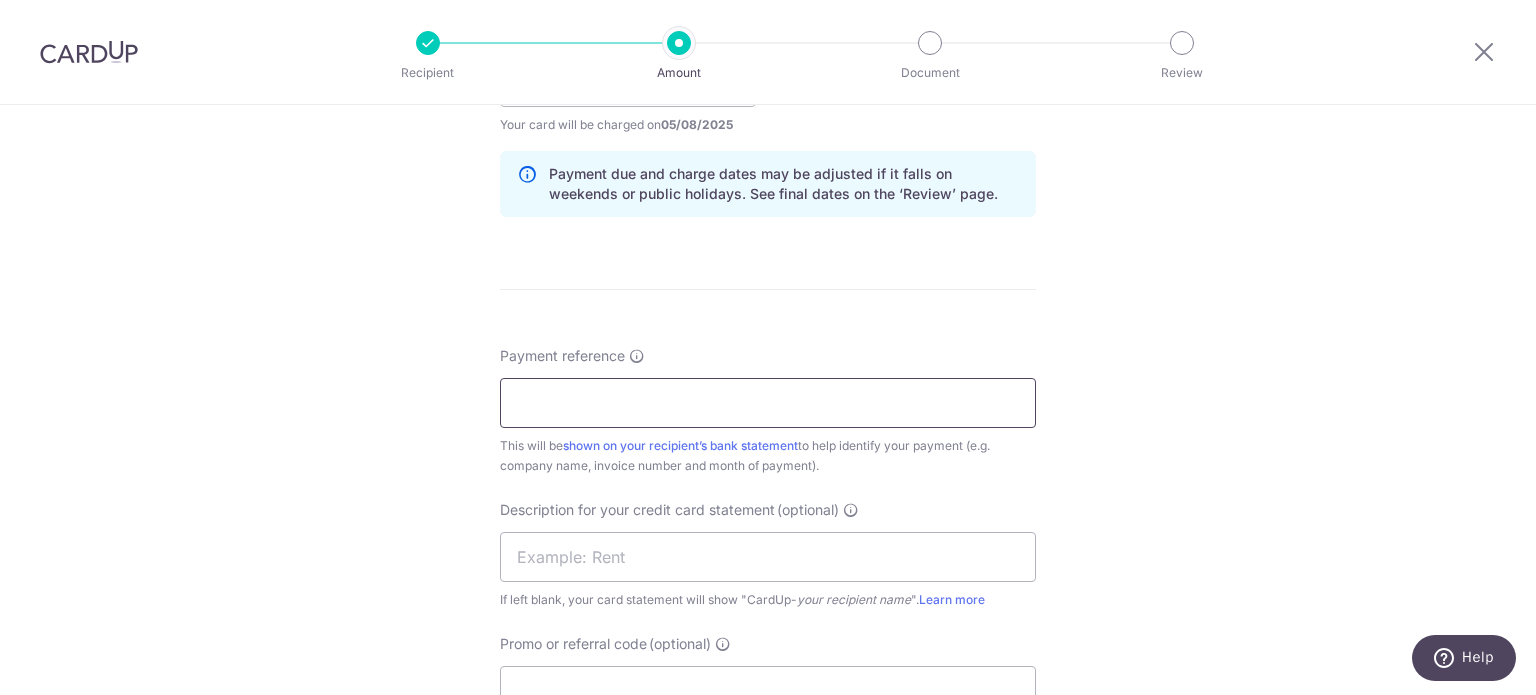click on "Payment reference" at bounding box center [768, 403] 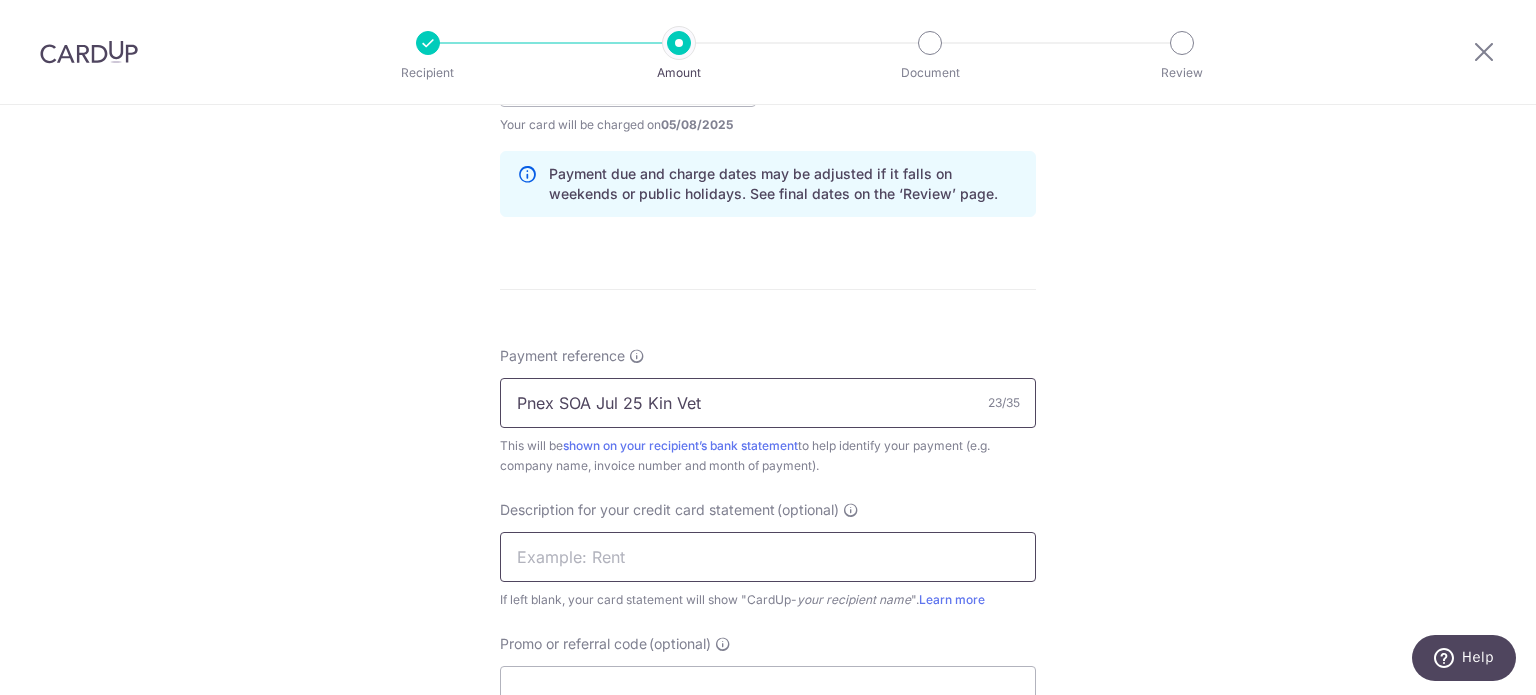 type on "Pnex SOA Jul 25 Kin Vet" 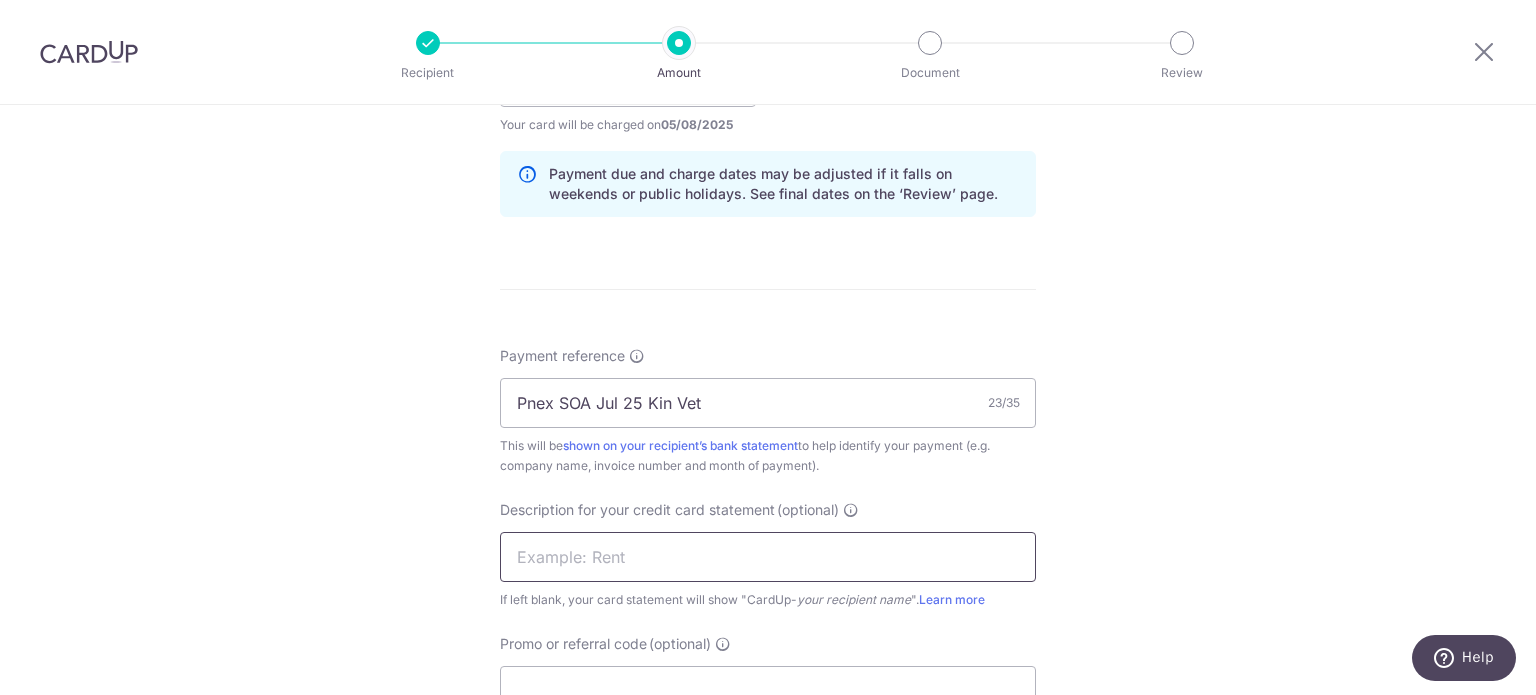 click at bounding box center (768, 557) 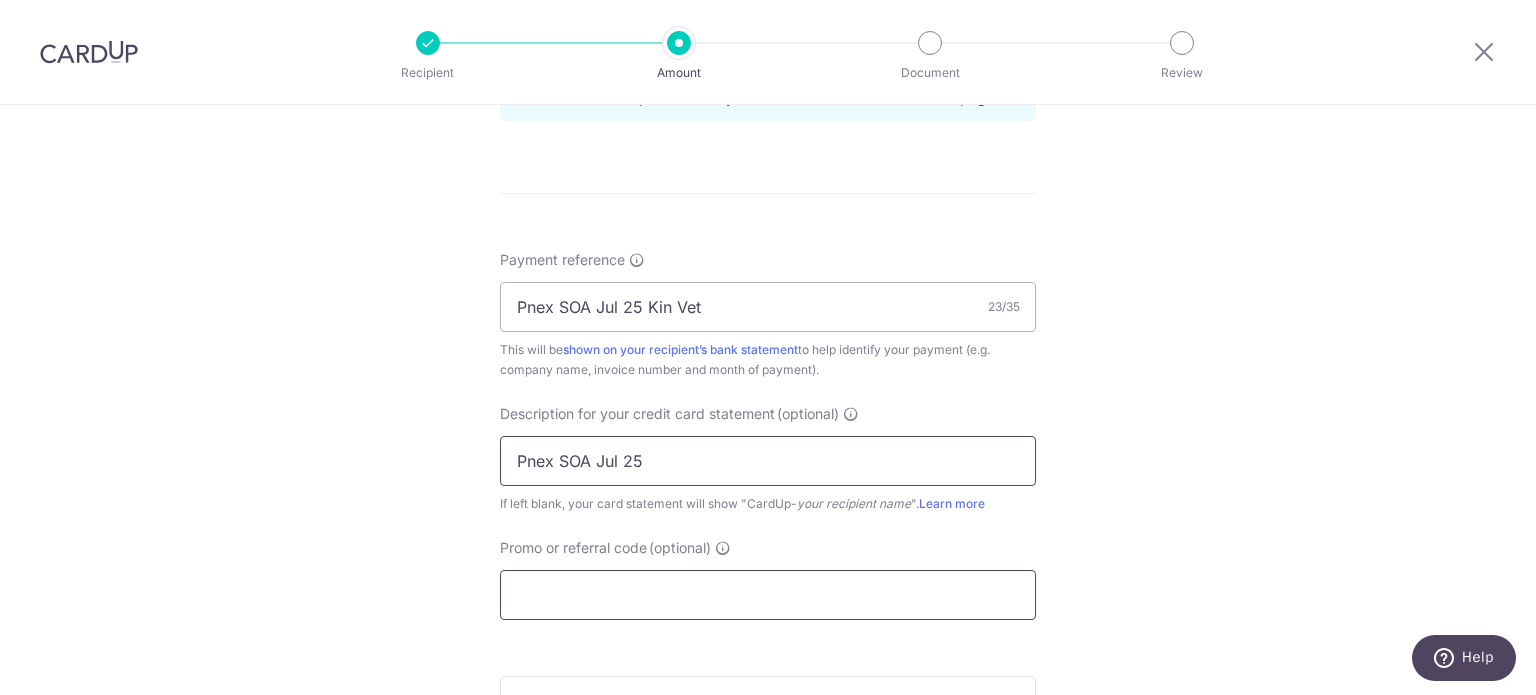 scroll, scrollTop: 1200, scrollLeft: 0, axis: vertical 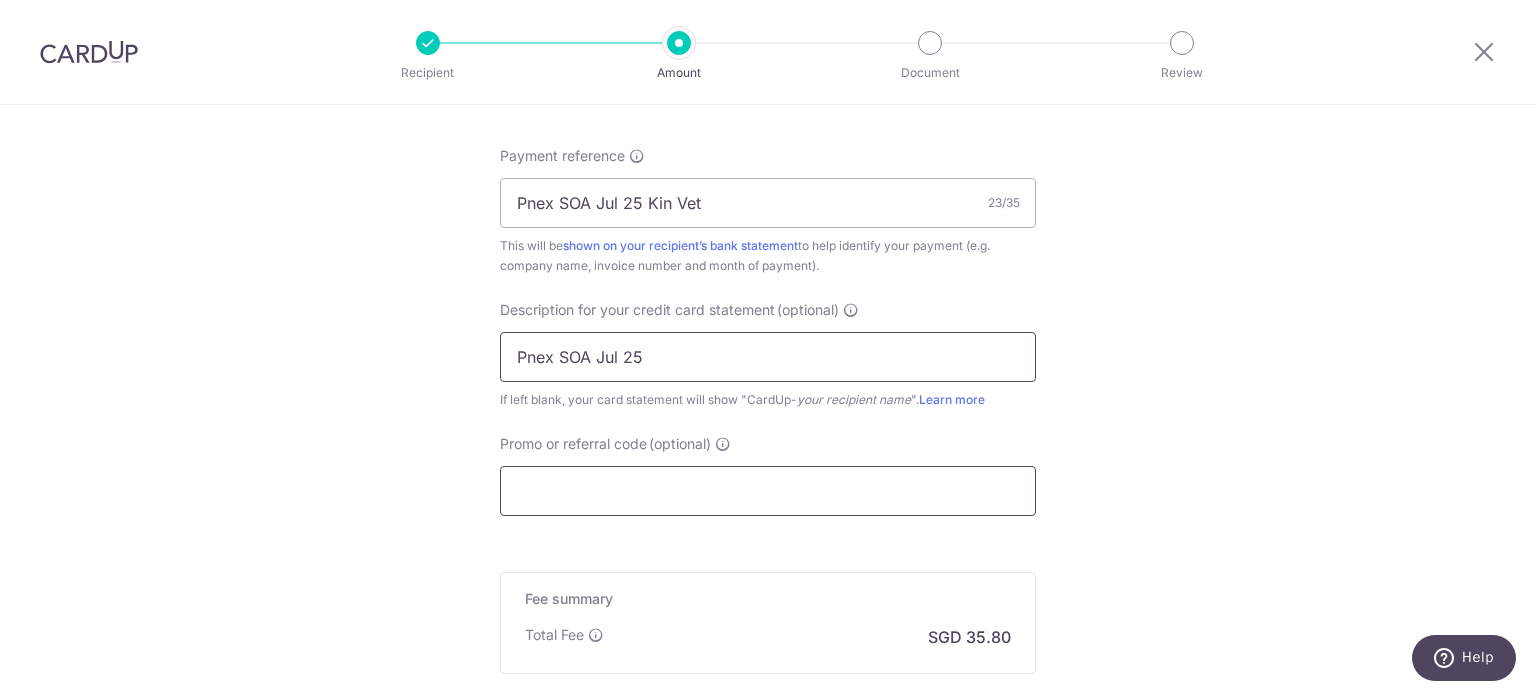 type on "Pnex SOA Jul 25" 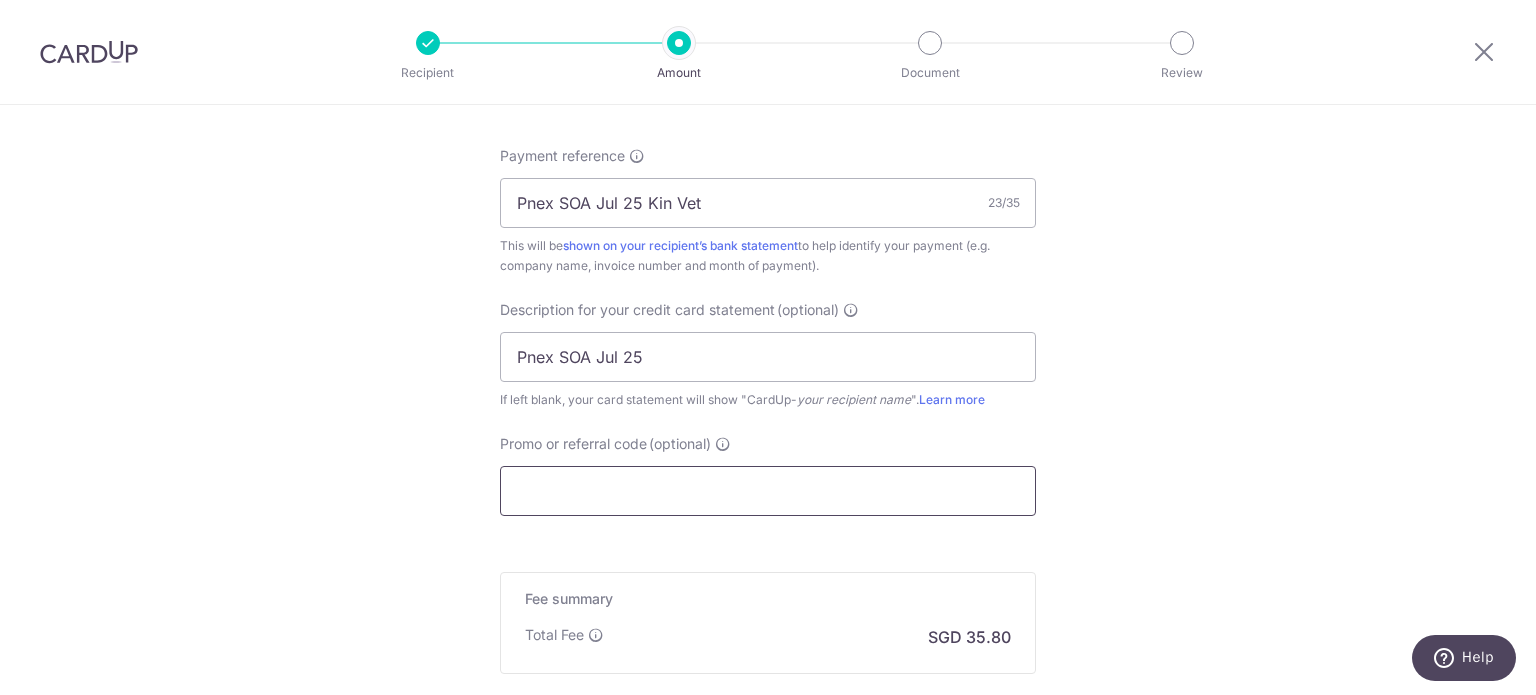 click on "Promo or referral code
(optional)" at bounding box center [768, 491] 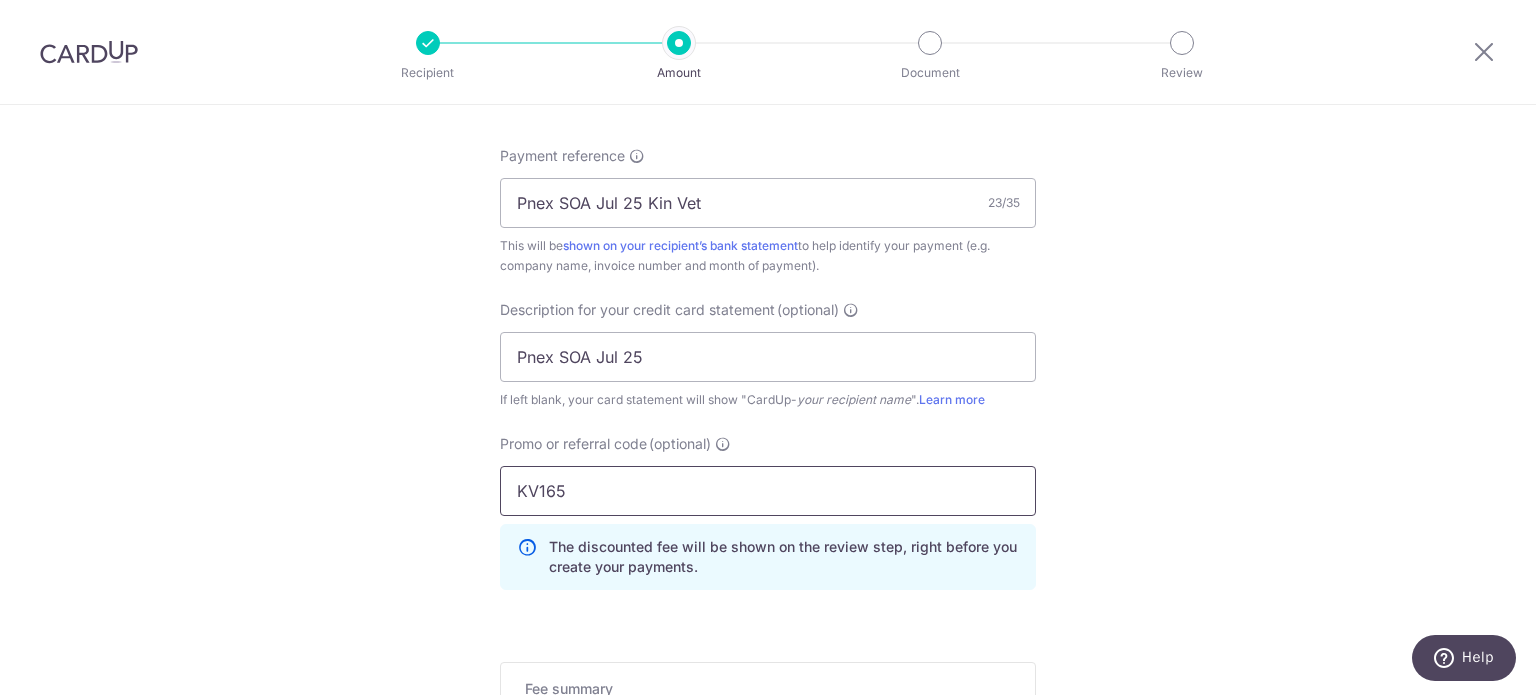 type on "KV165" 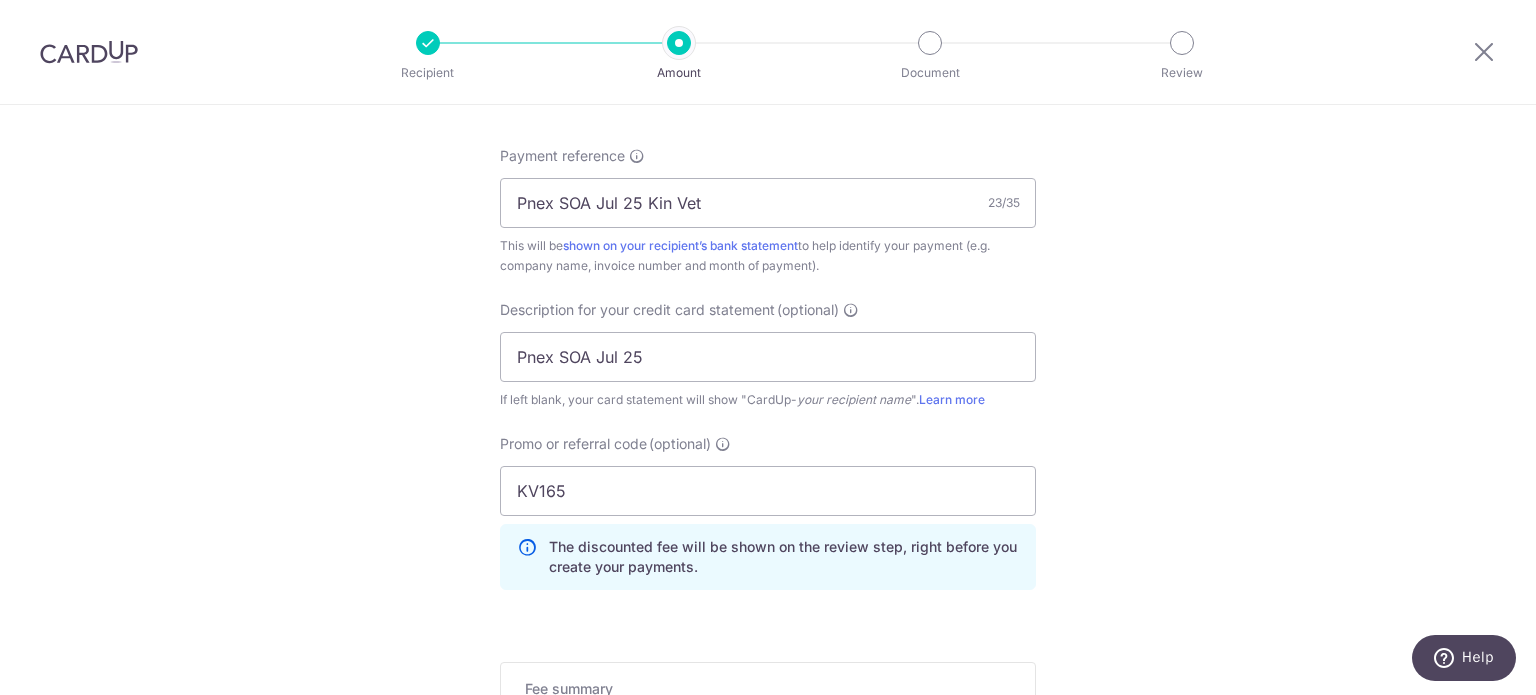click on "Tell us more about your payment
Enter payment amount
SGD
1,376.81
1376.81
GST
(optional)
SGD
Select Card
**** 4366
Add credit card
Your Cards
**** 8797
**** 4366
**** 5272
Secure 256-bit SSL" at bounding box center (768, -38) 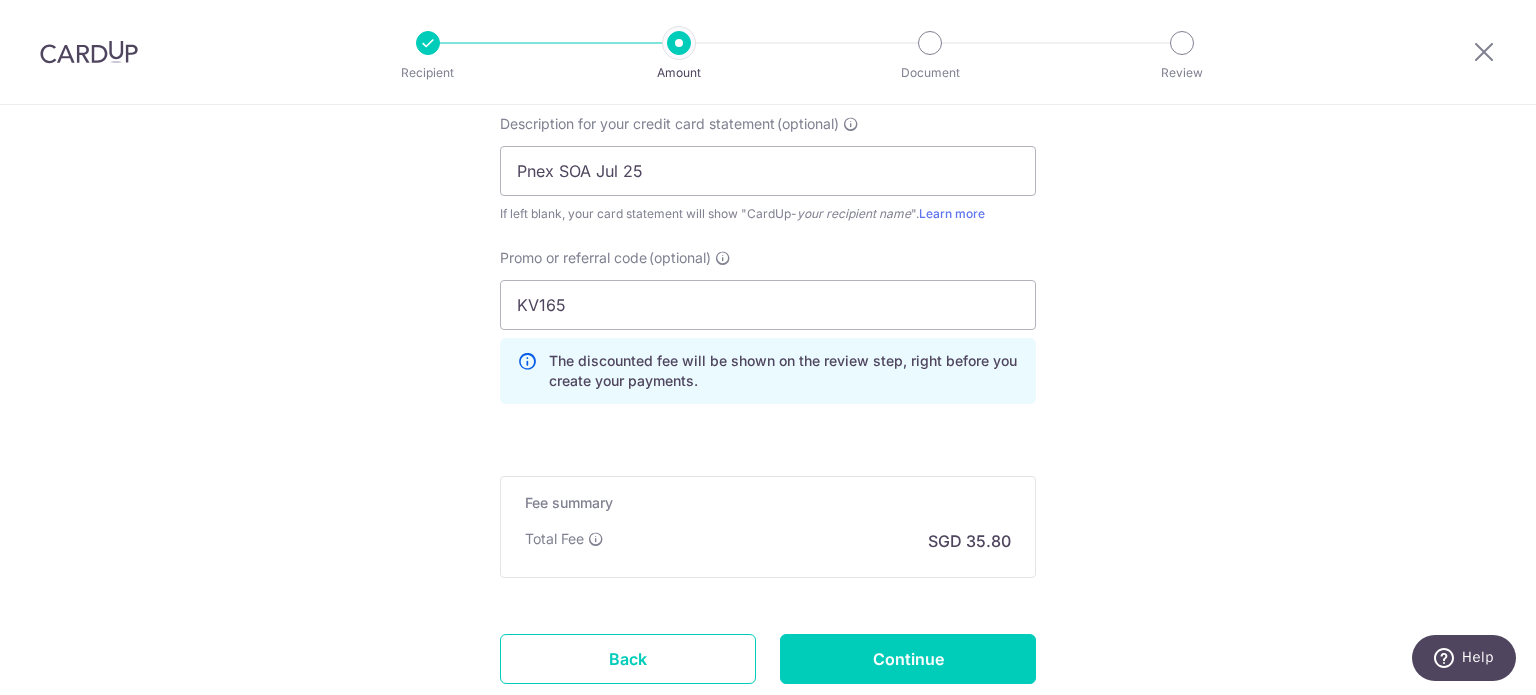 scroll, scrollTop: 1521, scrollLeft: 0, axis: vertical 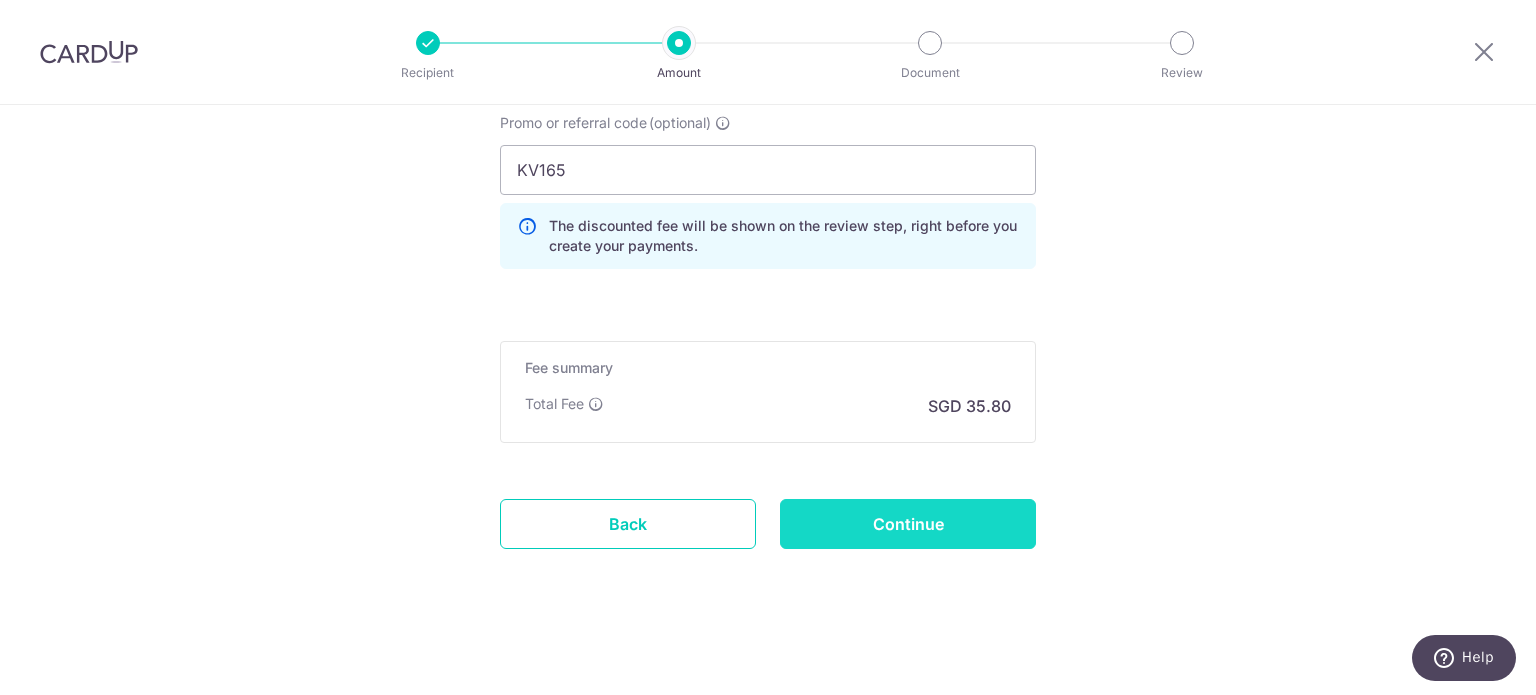 click on "Continue" at bounding box center [908, 524] 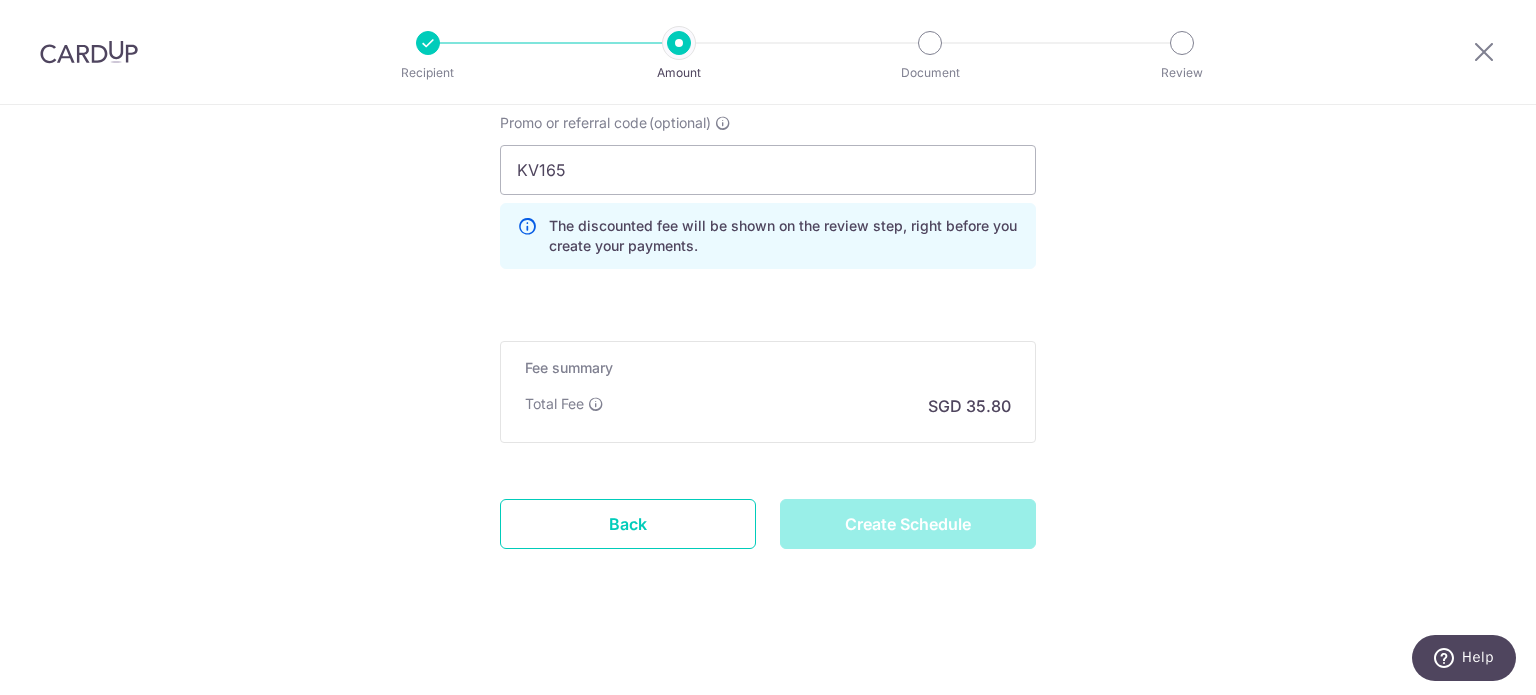 type on "Create Schedule" 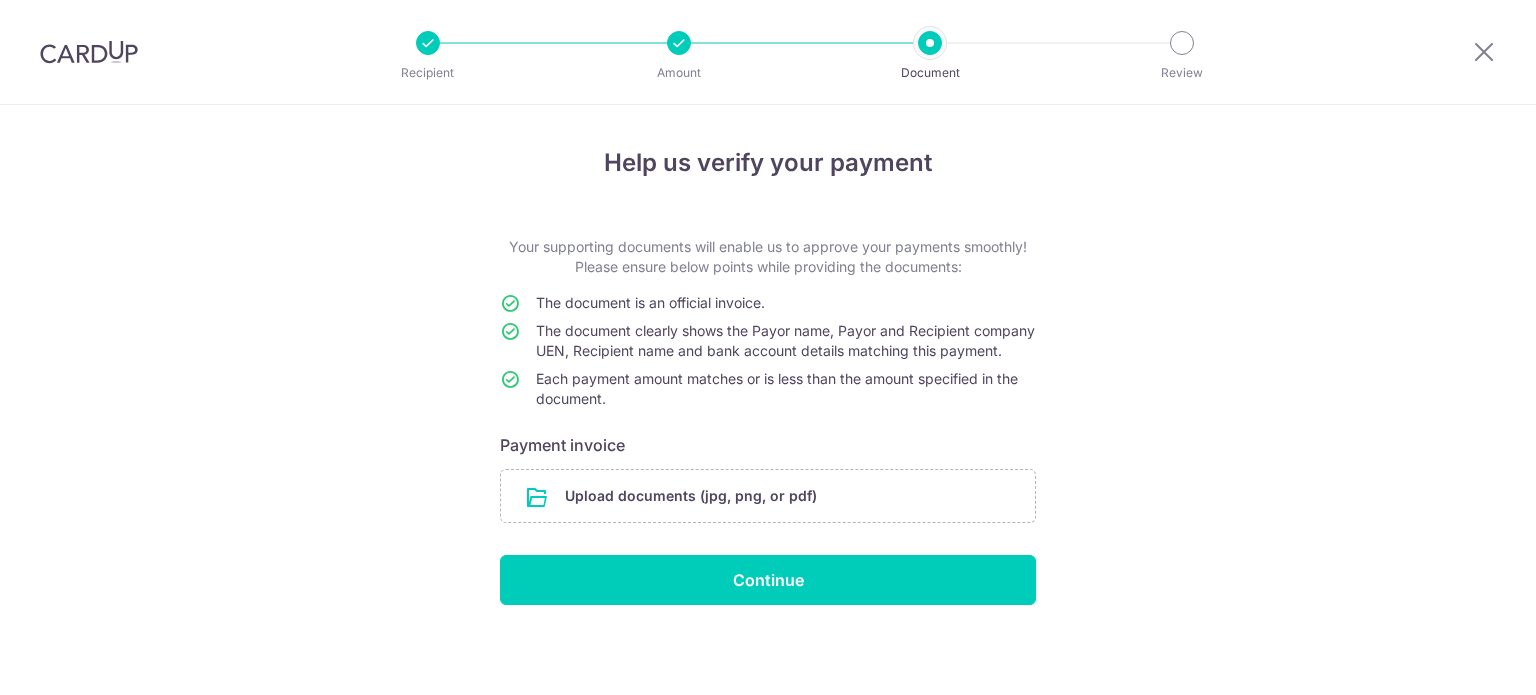 scroll, scrollTop: 0, scrollLeft: 0, axis: both 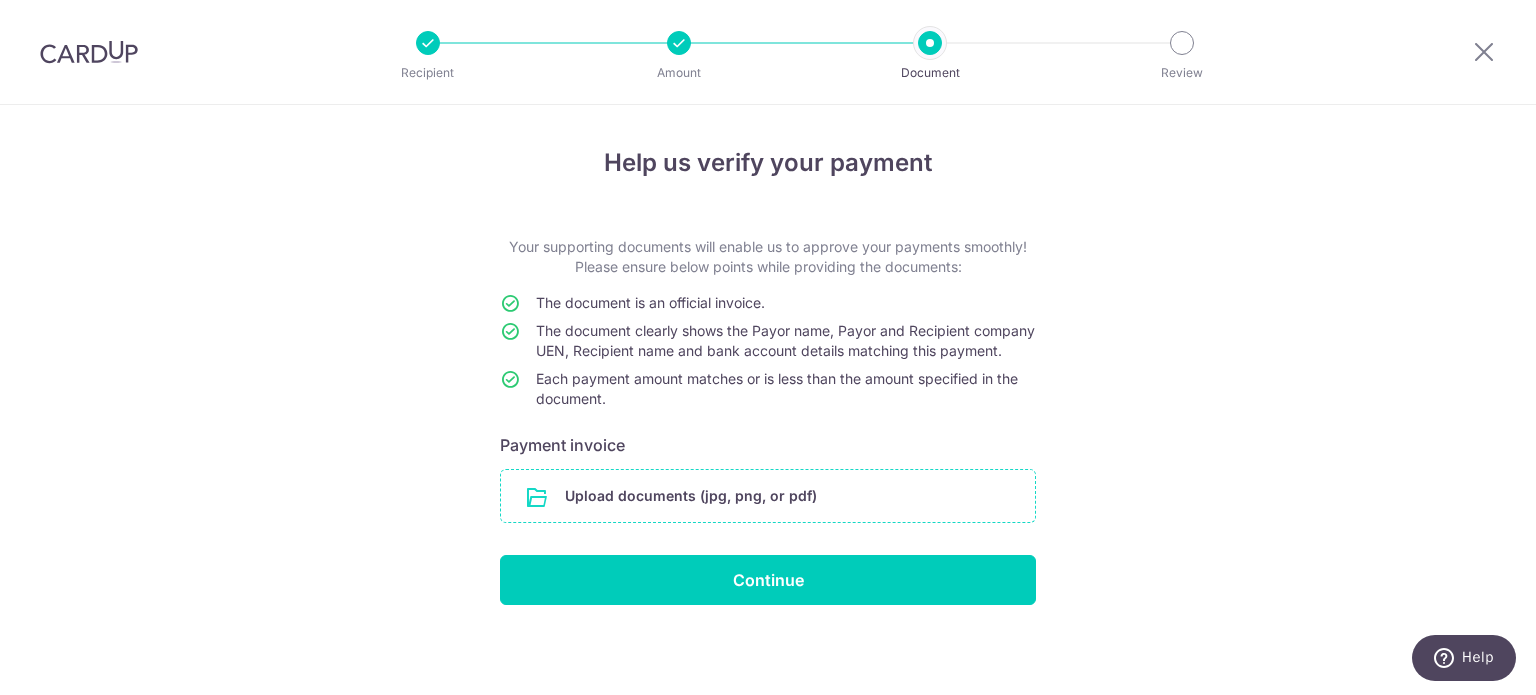 click at bounding box center [768, 496] 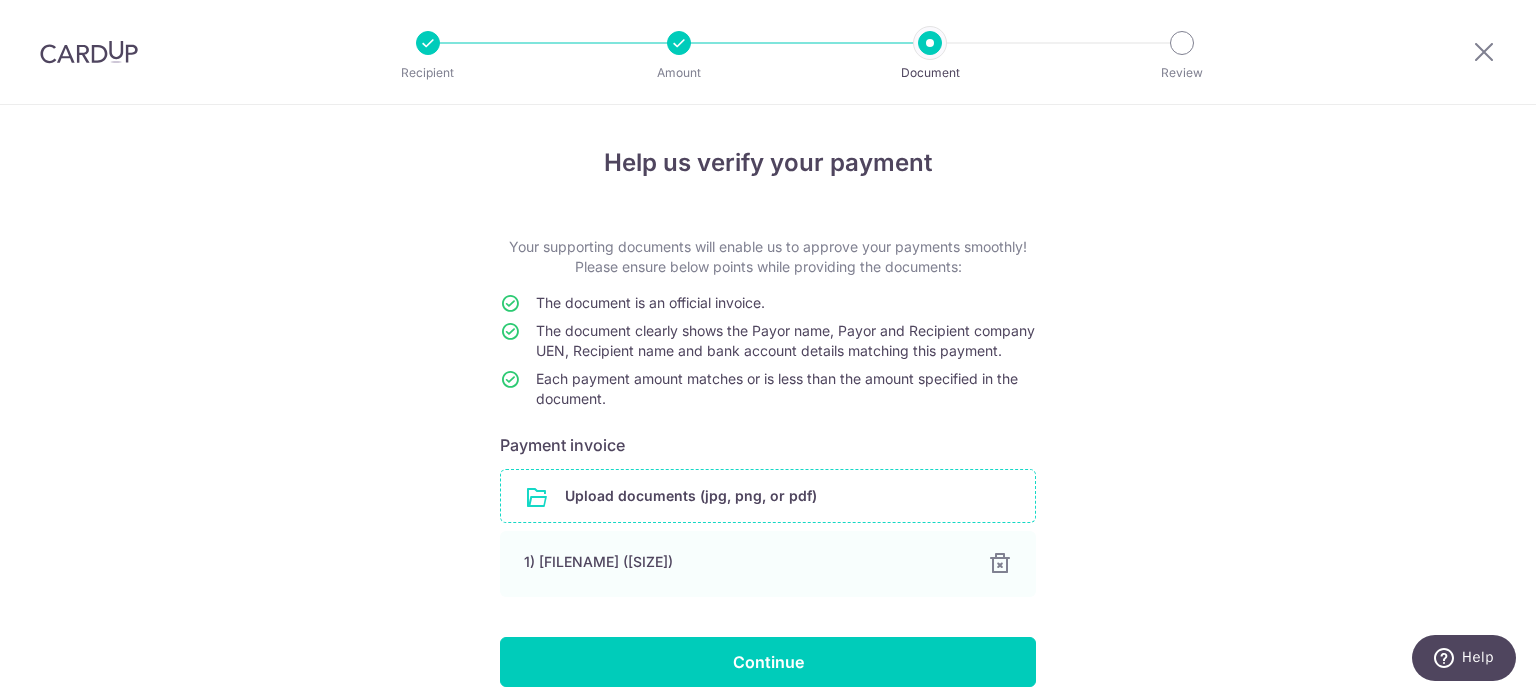 click on "Help us verify your payment
Your supporting documents will enable us to approve your payments smoothly!  Please ensure below points while providing the documents:
The document is an official invoice.
The document clearly shows the Payor name, Payor and Recipient company UEN, Recipient name and bank account details matching this payment.
Each payment amount matches or is less than the amount specified in the document.
Payment invoice
Upload documents (jpg, png, or pdf) 1) SOA 250731 Kin Vet.pdf (31.12 KB) 100% Done Download
Continue" at bounding box center [768, 443] 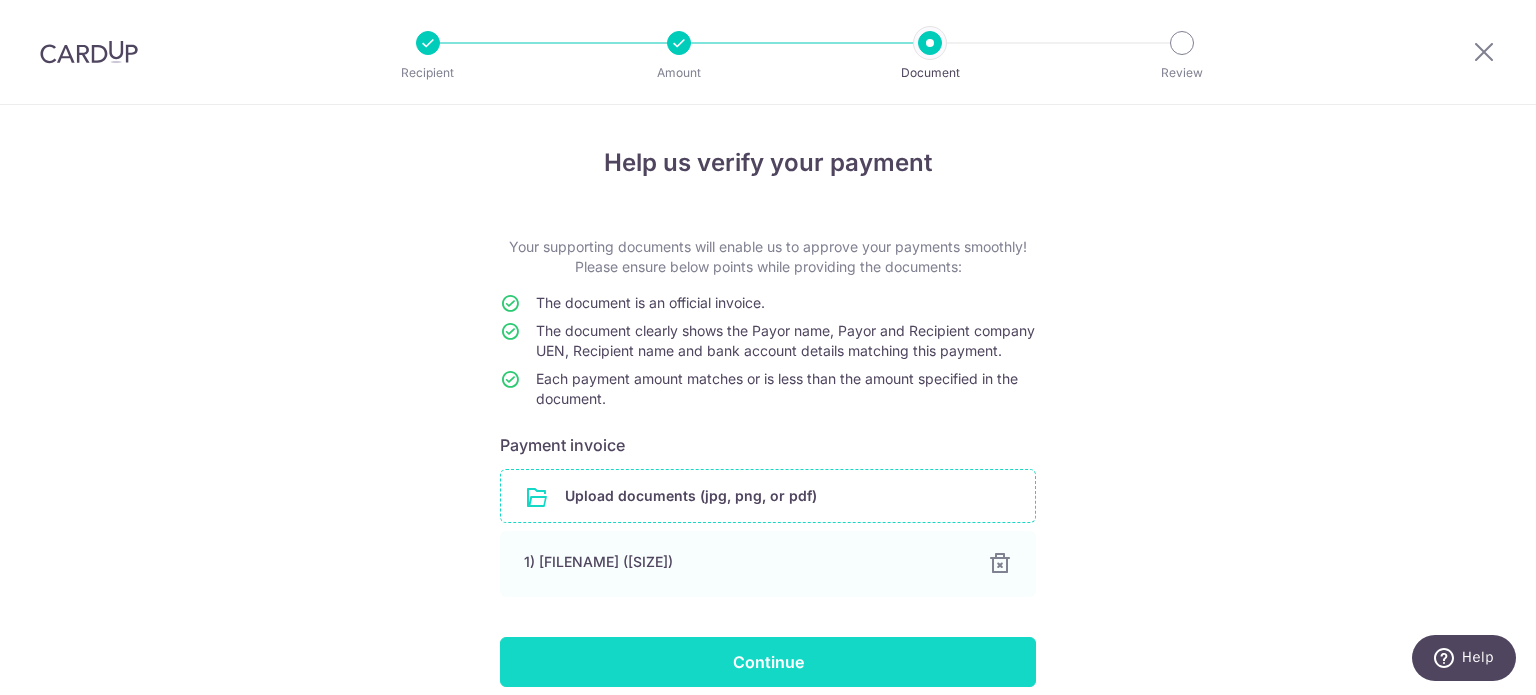 click on "Continue" at bounding box center [768, 662] 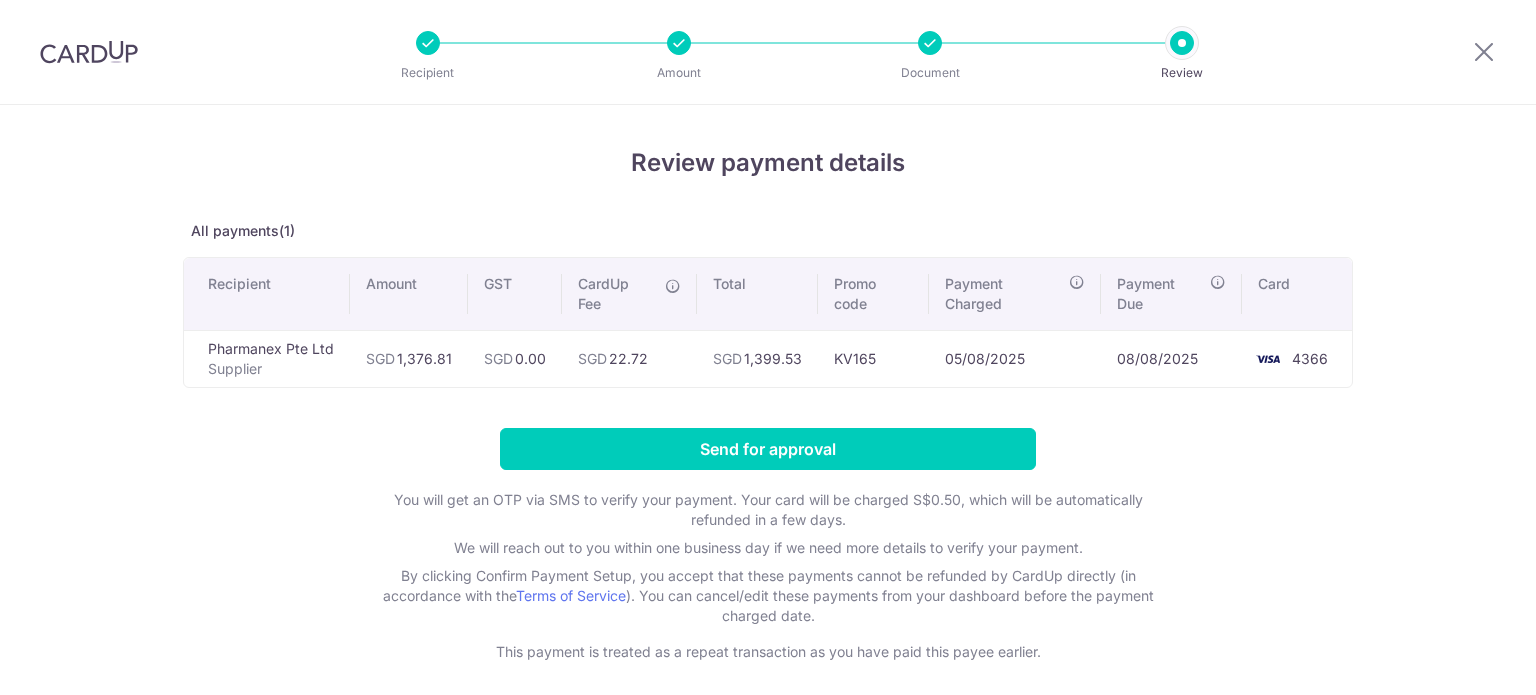 scroll, scrollTop: 0, scrollLeft: 0, axis: both 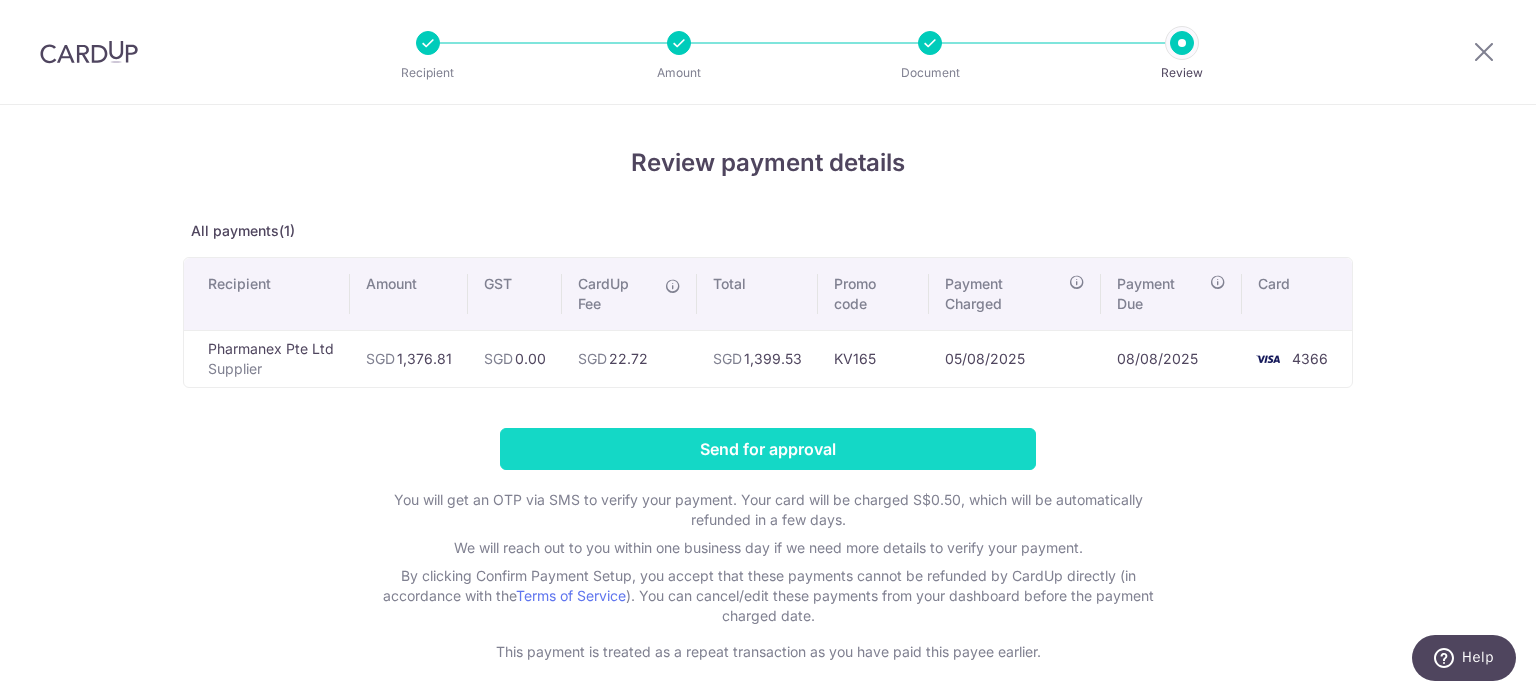 drag, startPoint x: 948, startPoint y: 440, endPoint x: 966, endPoint y: 446, distance: 18.973665 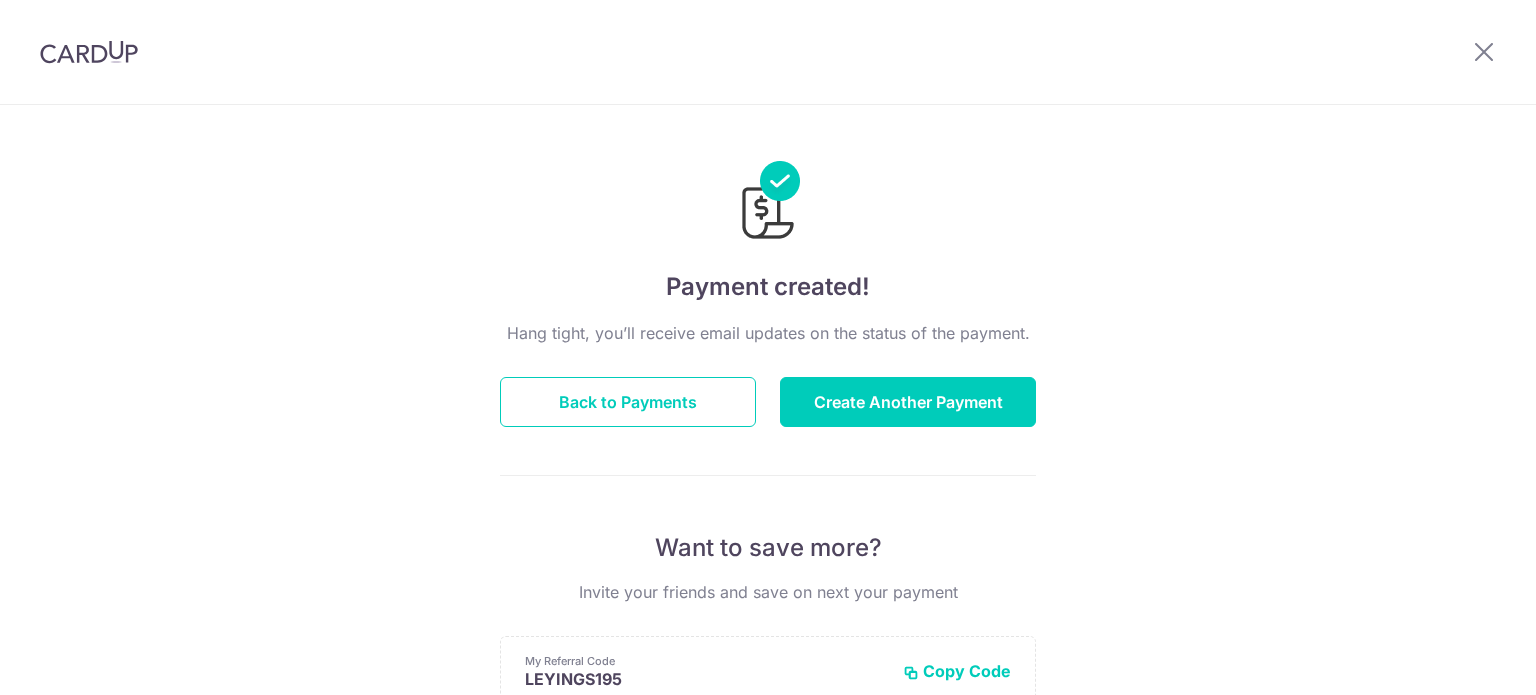 scroll, scrollTop: 0, scrollLeft: 0, axis: both 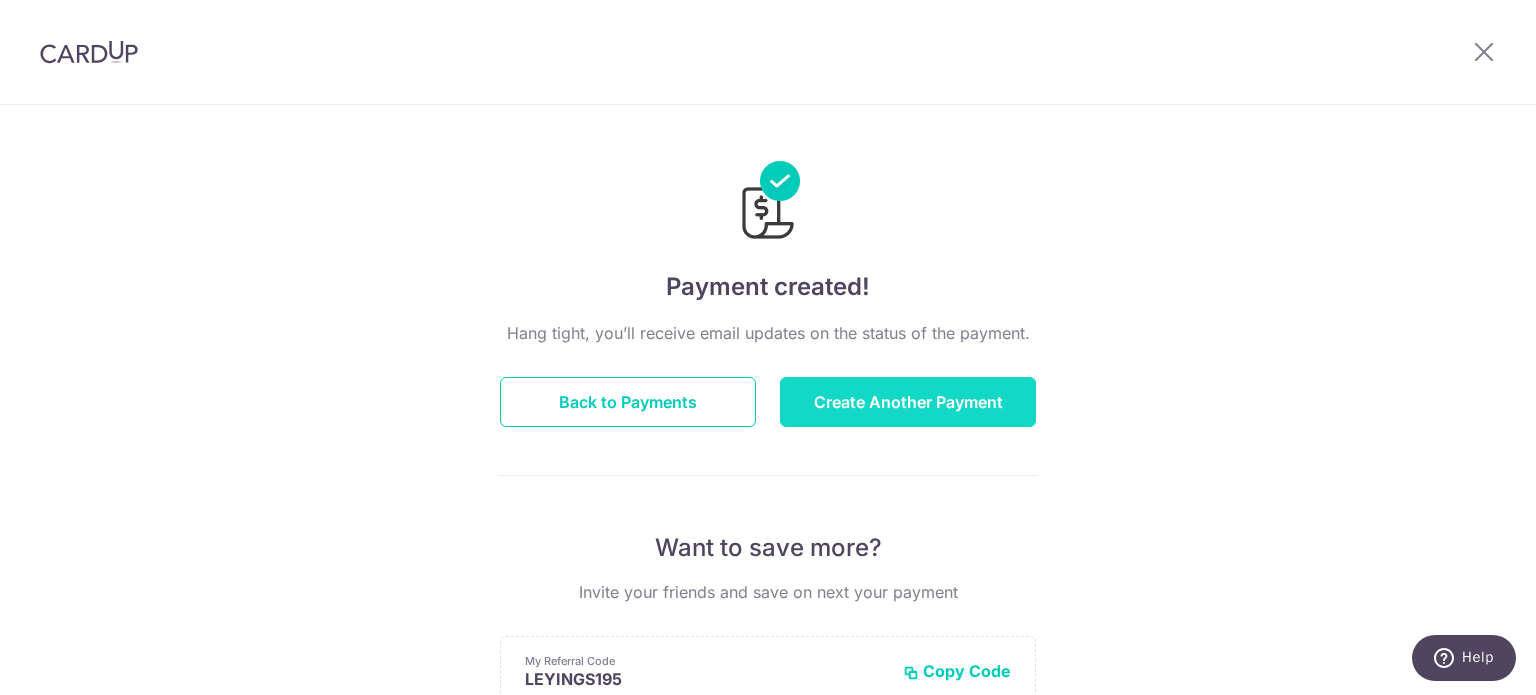click on "Create Another Payment" at bounding box center (908, 402) 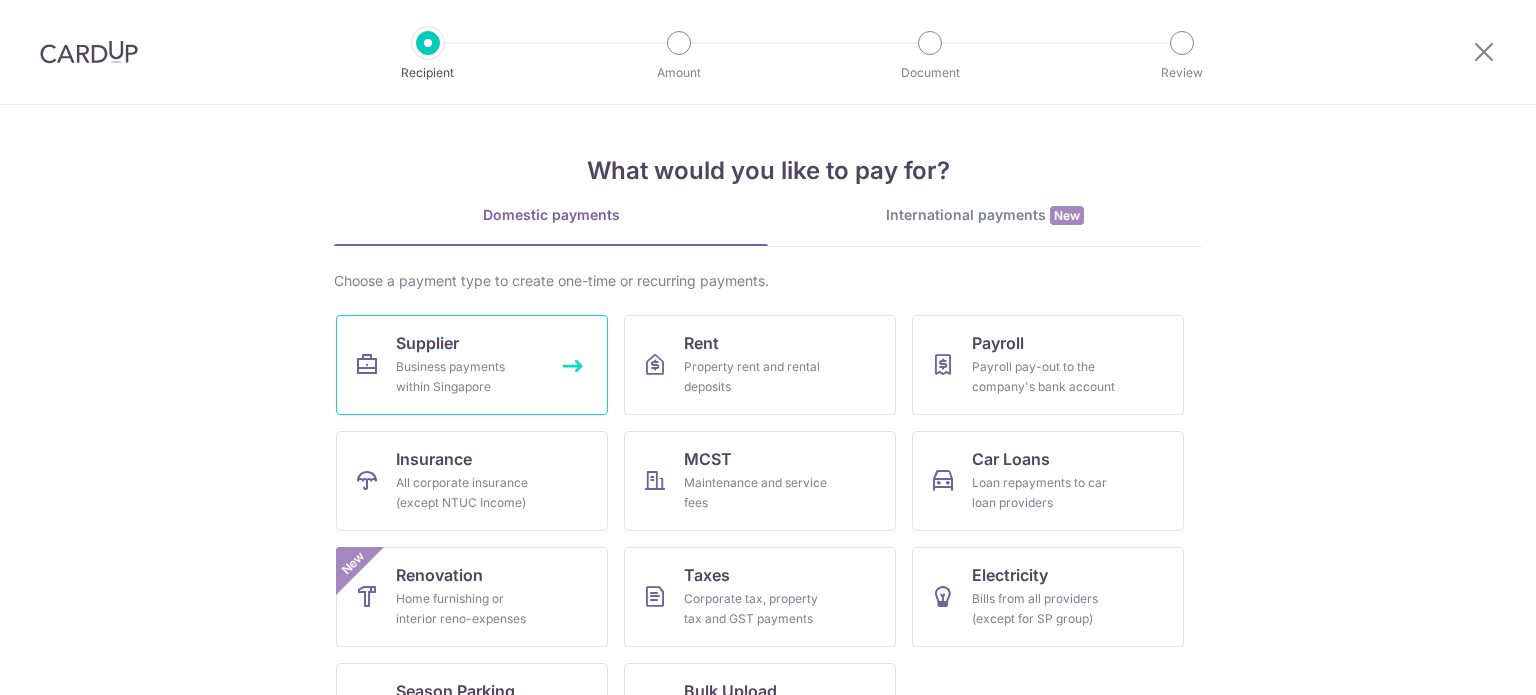 scroll, scrollTop: 0, scrollLeft: 0, axis: both 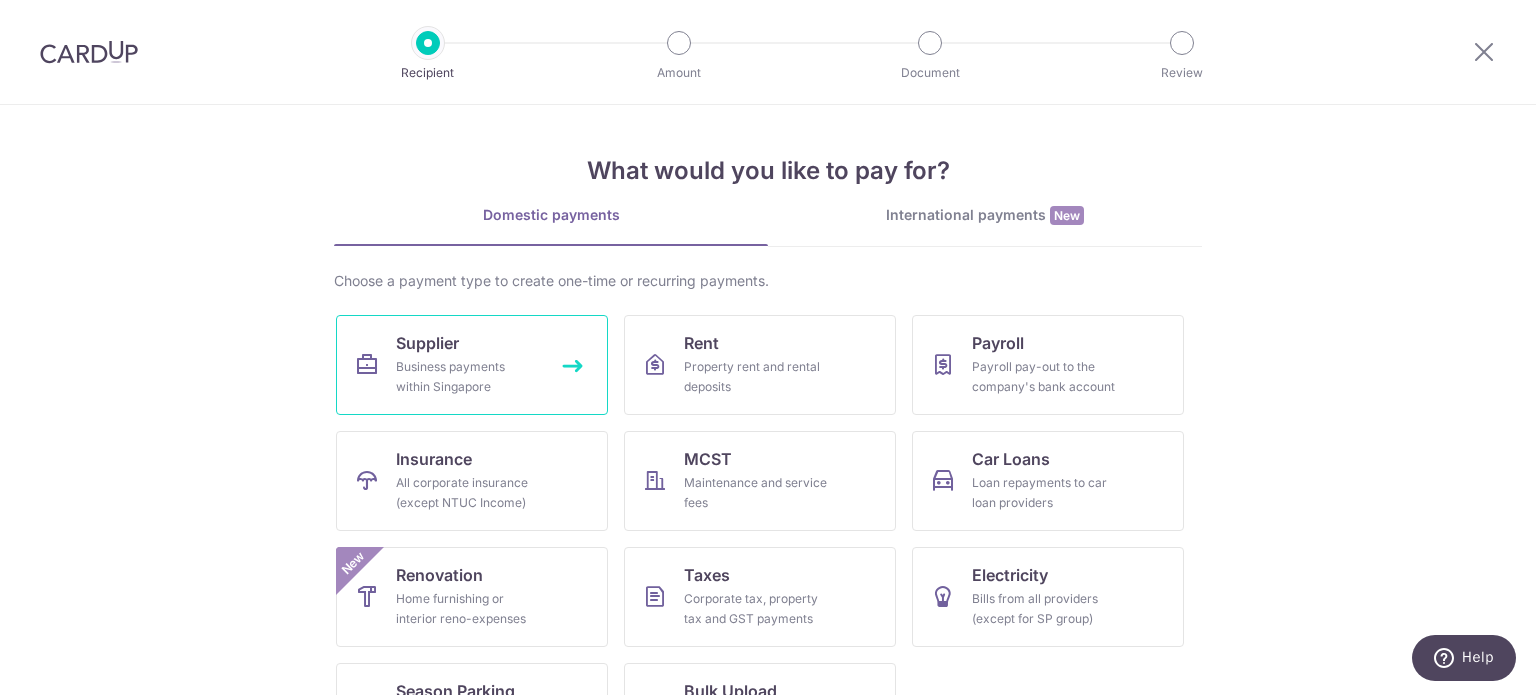 drag, startPoint x: 508, startPoint y: 316, endPoint x: 500, endPoint y: 331, distance: 17 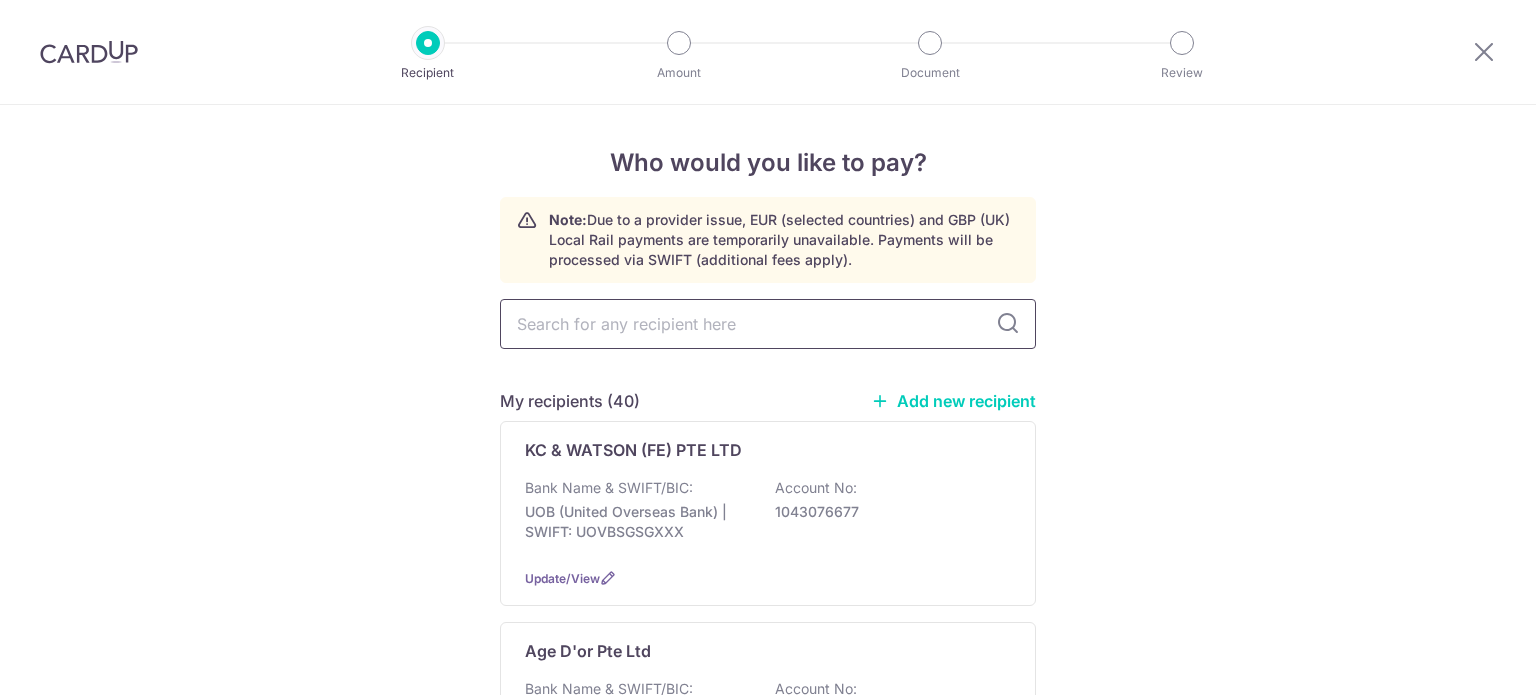 scroll, scrollTop: 0, scrollLeft: 0, axis: both 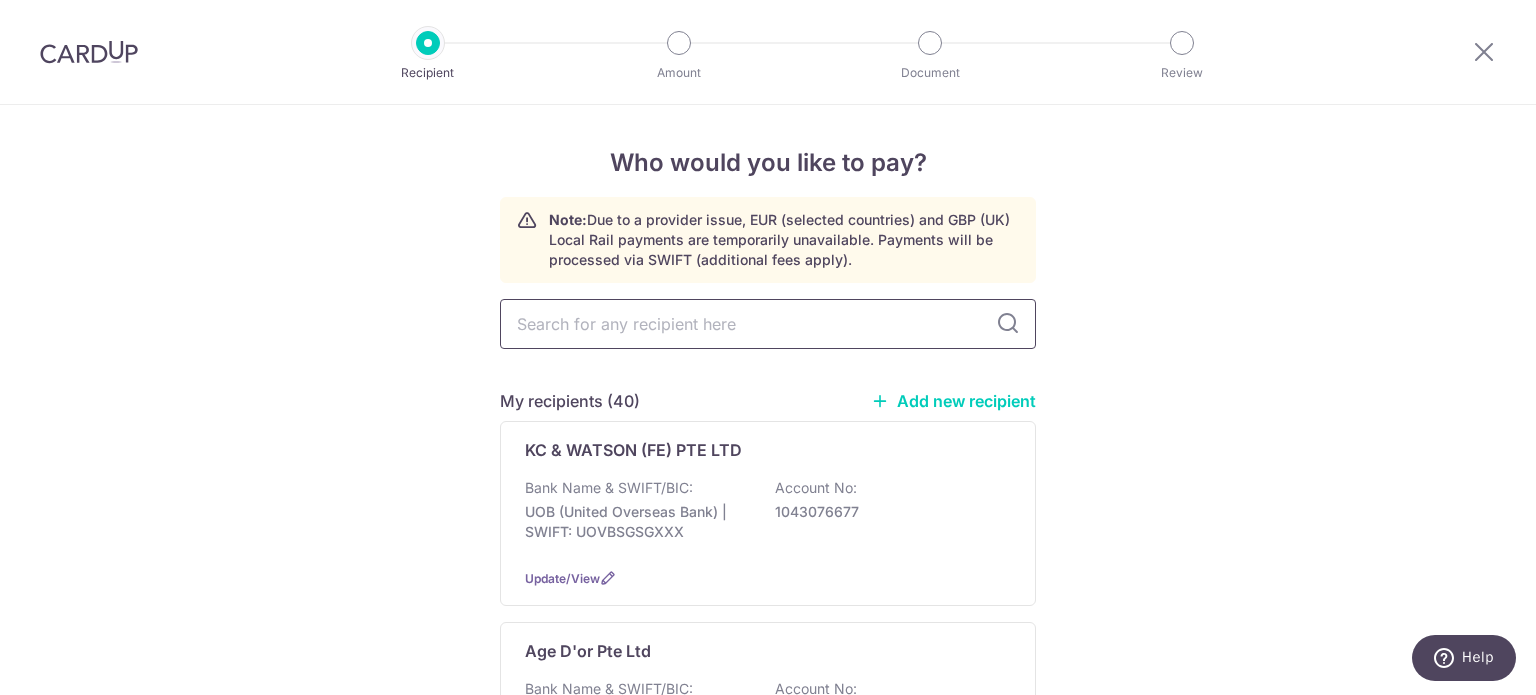 drag, startPoint x: 596, startPoint y: 337, endPoint x: 592, endPoint y: 322, distance: 15.524175 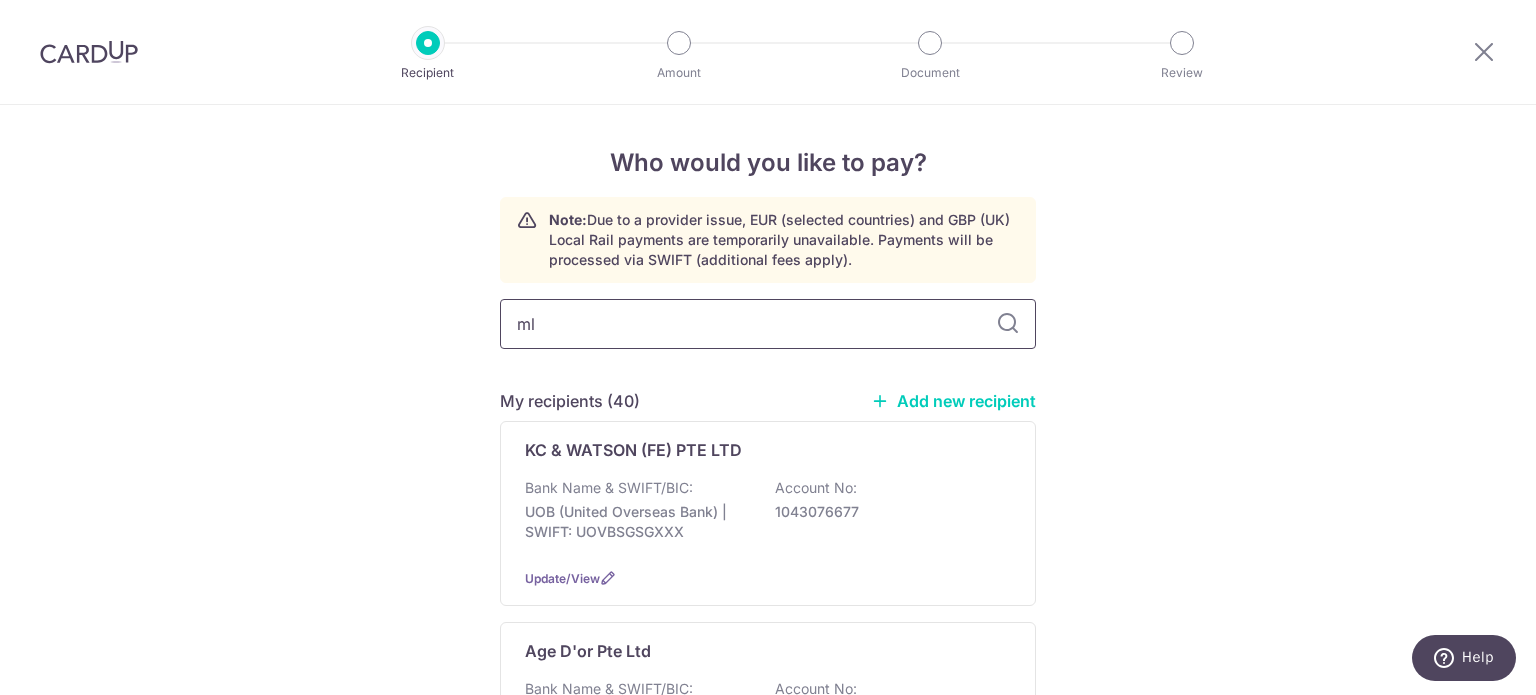 type on "mls" 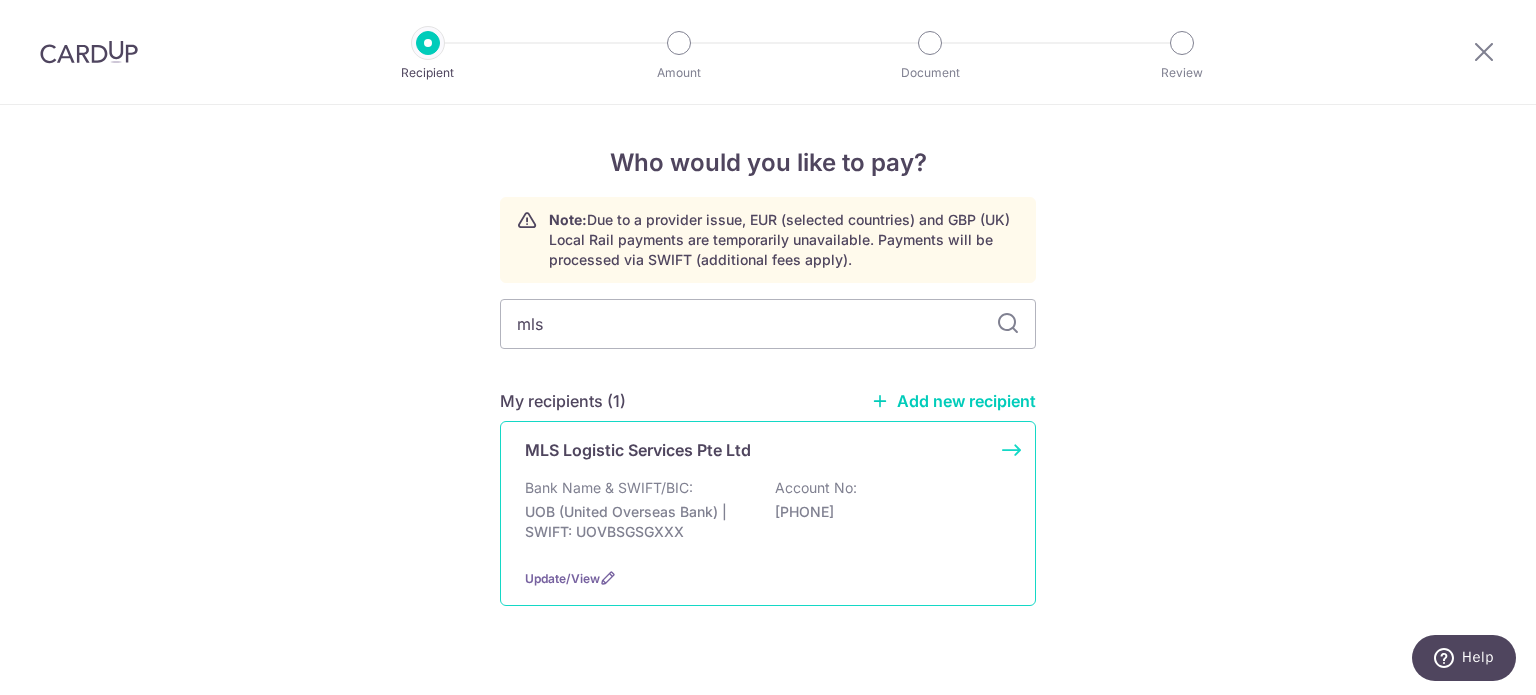 click on "MLS Logistic Services Pte Ltd" at bounding box center [638, 450] 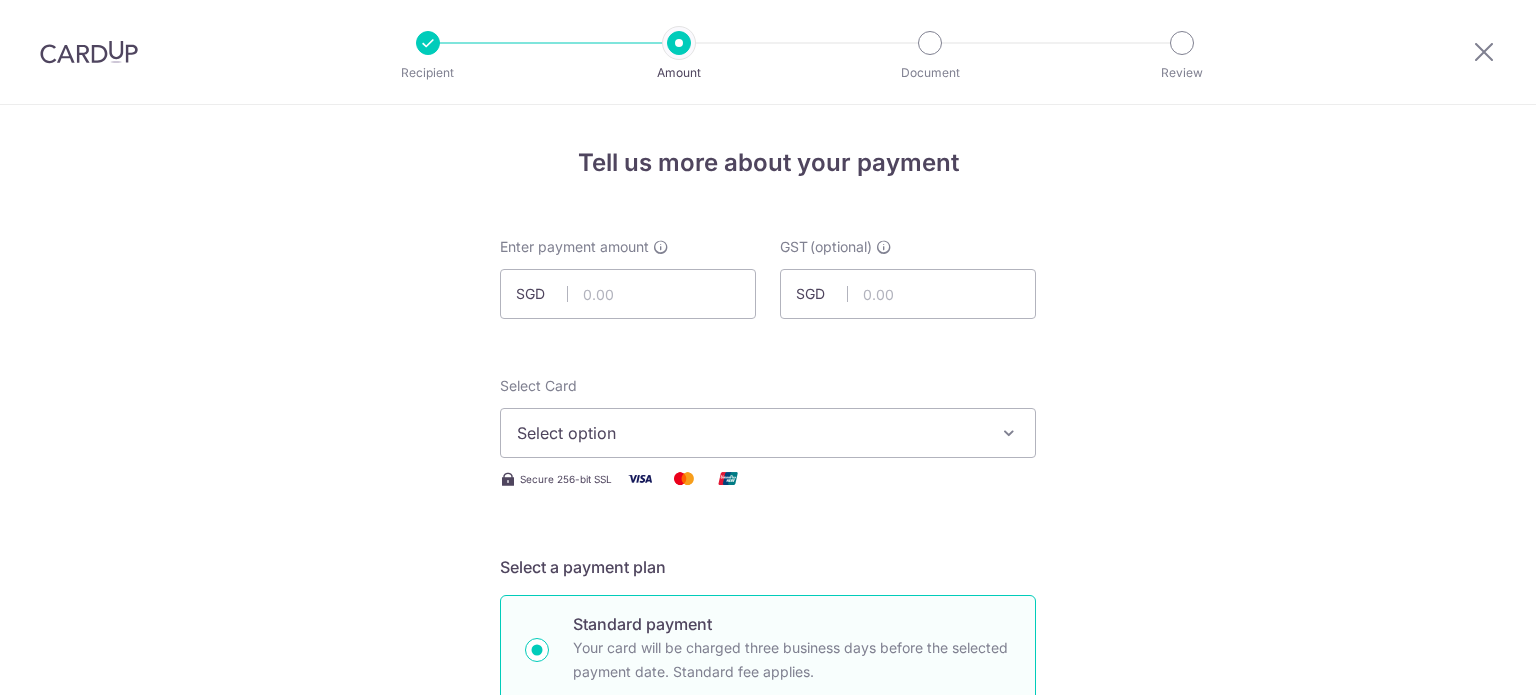 scroll, scrollTop: 0, scrollLeft: 0, axis: both 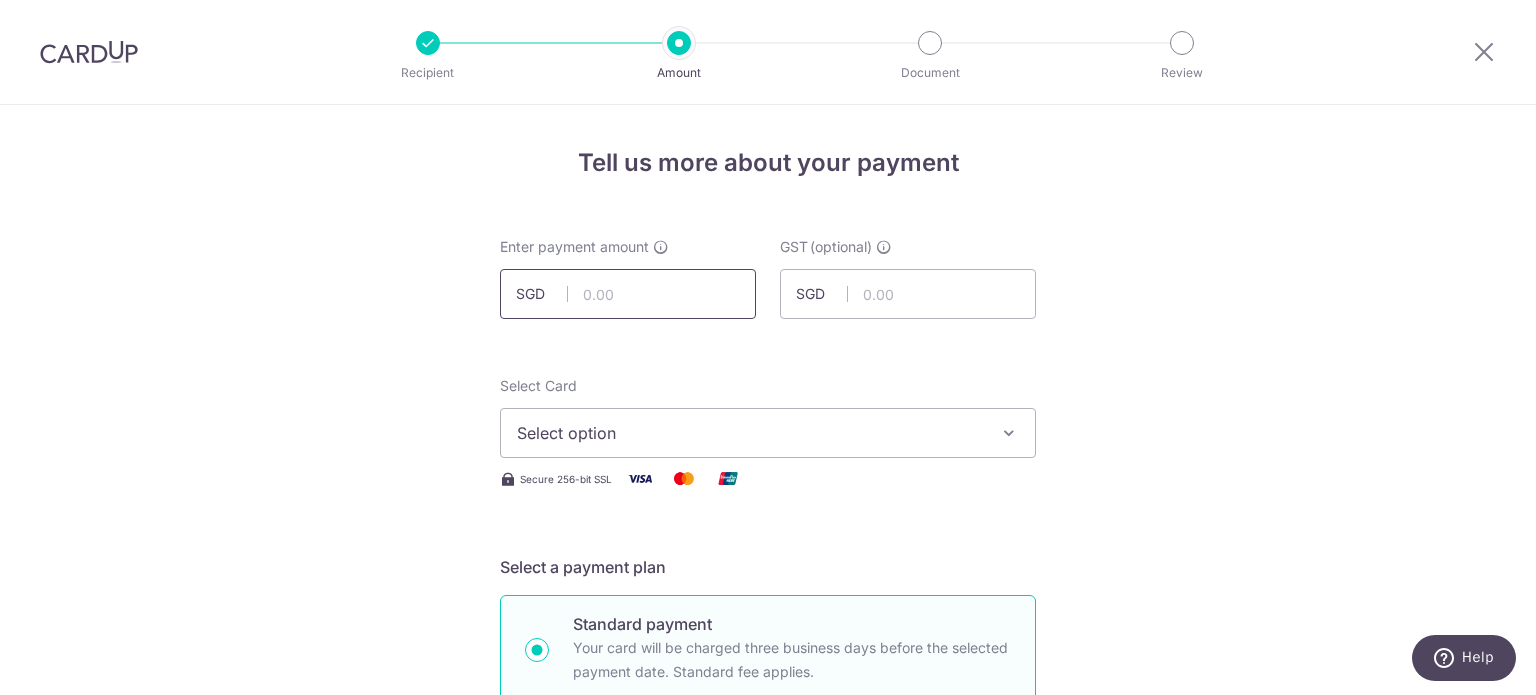 click at bounding box center (628, 294) 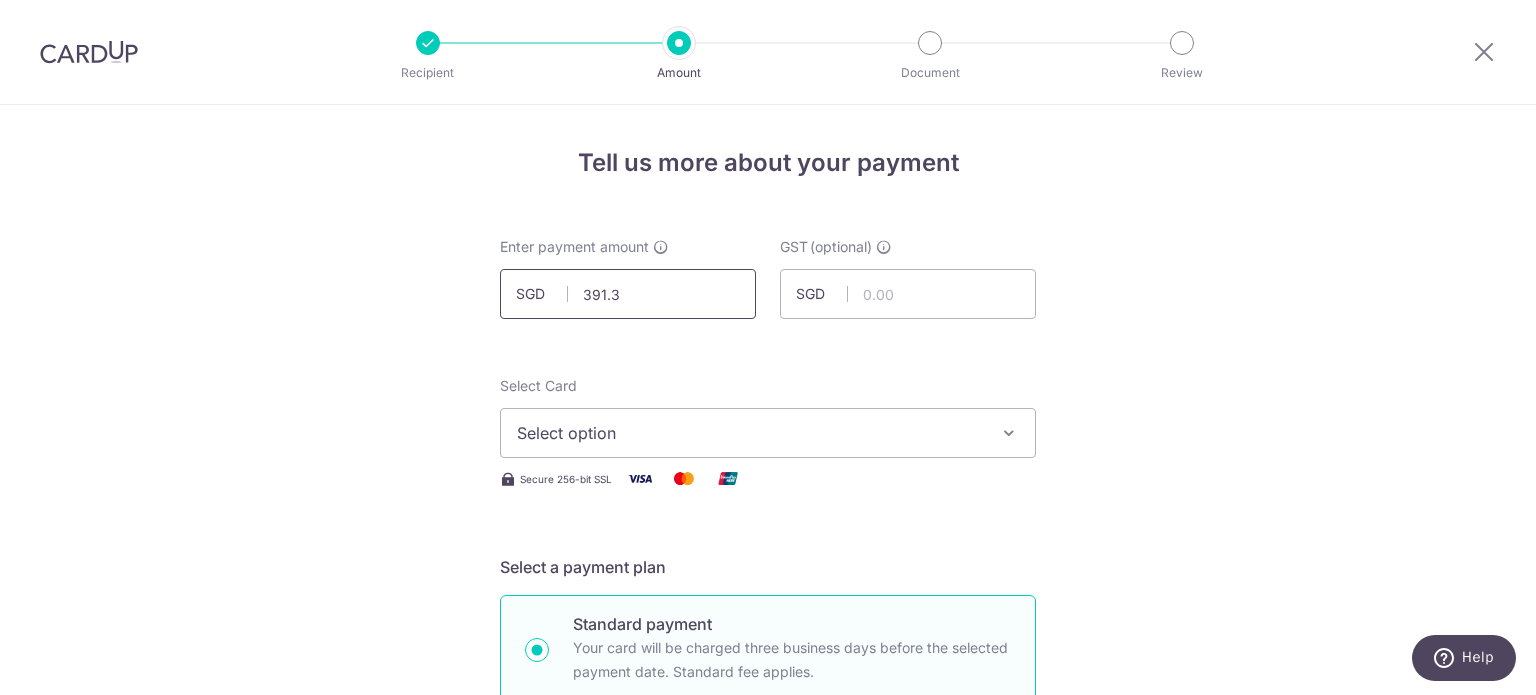 type on "391.31" 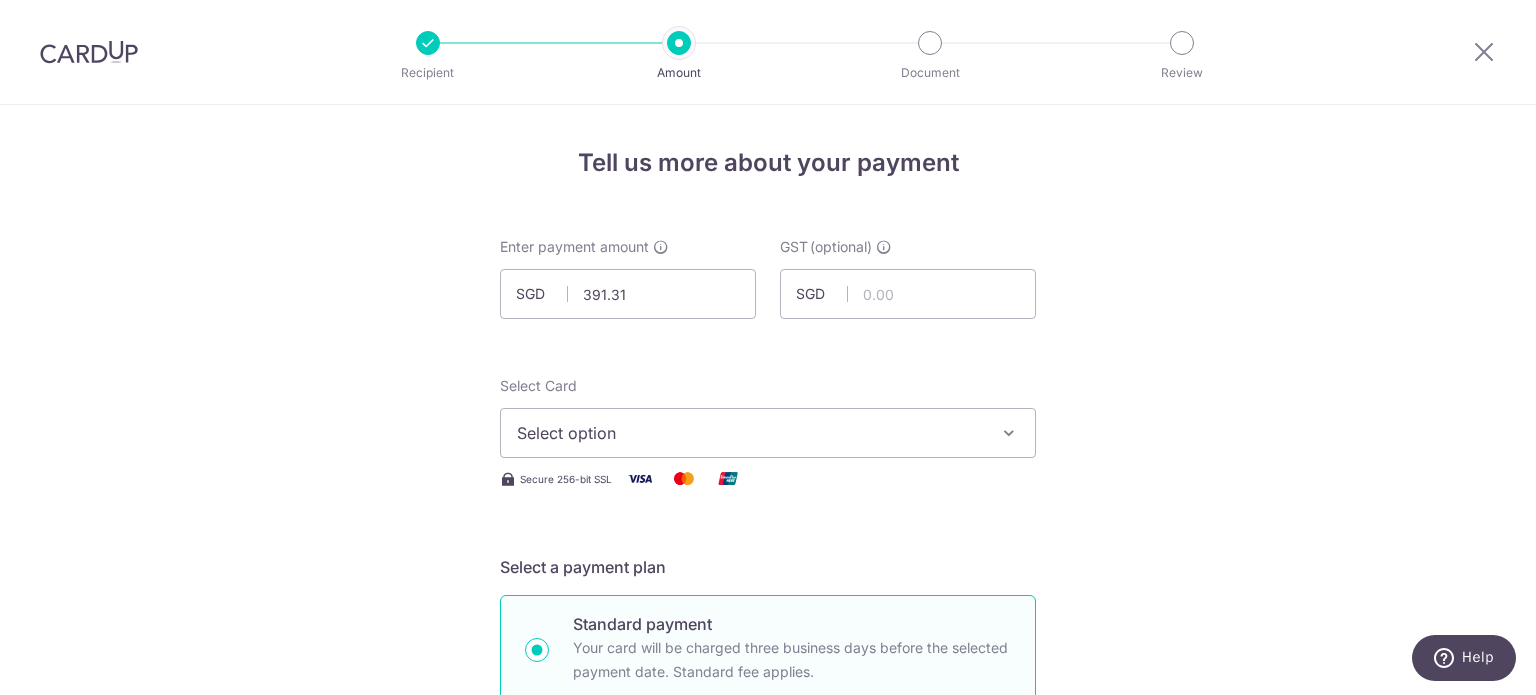 click on "Tell us more about your payment
Enter payment amount
SGD
391.31
391.31
GST
(optional)
SGD
Select Card
Select option
Add credit card
Your Cards
**** 8797
**** 4366
**** 5272
Secure 256-bit SSL" at bounding box center [768, 1076] 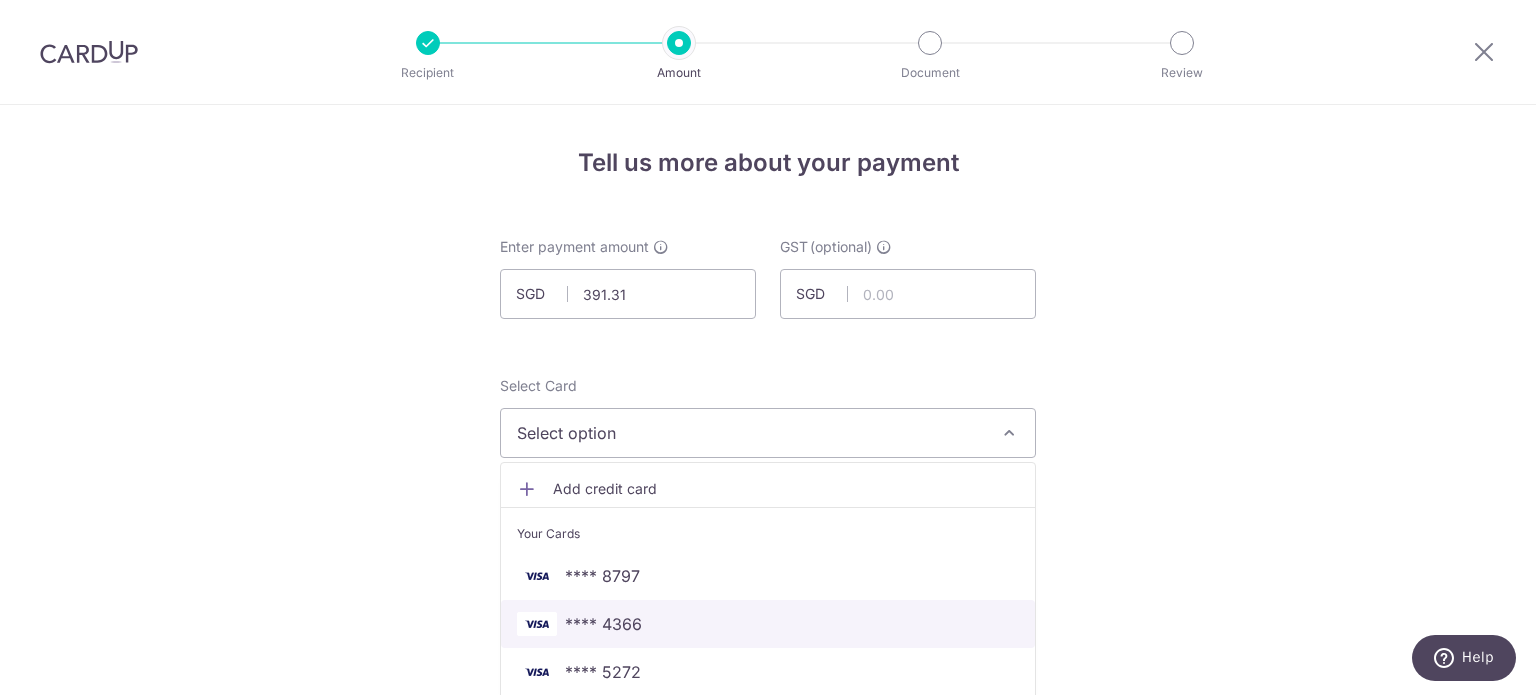 click on "**** 4366" at bounding box center (603, 624) 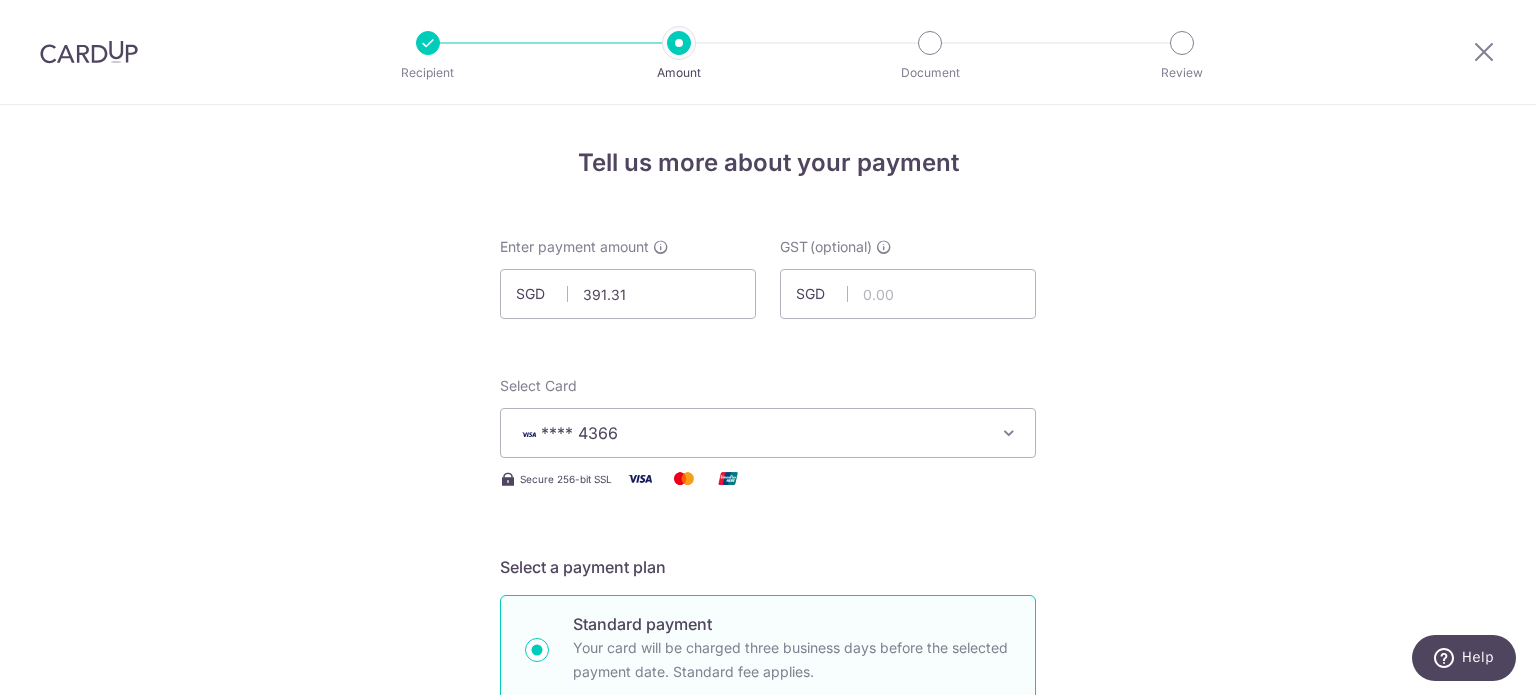 click on "Tell us more about your payment
Enter payment amount
SGD
391.31
391.31
GST
(optional)
SGD
Select Card
**** 4366
Add credit card
Your Cards
**** 8797
**** 4366
**** 5272
Secure 256-bit SSL" at bounding box center [768, 1076] 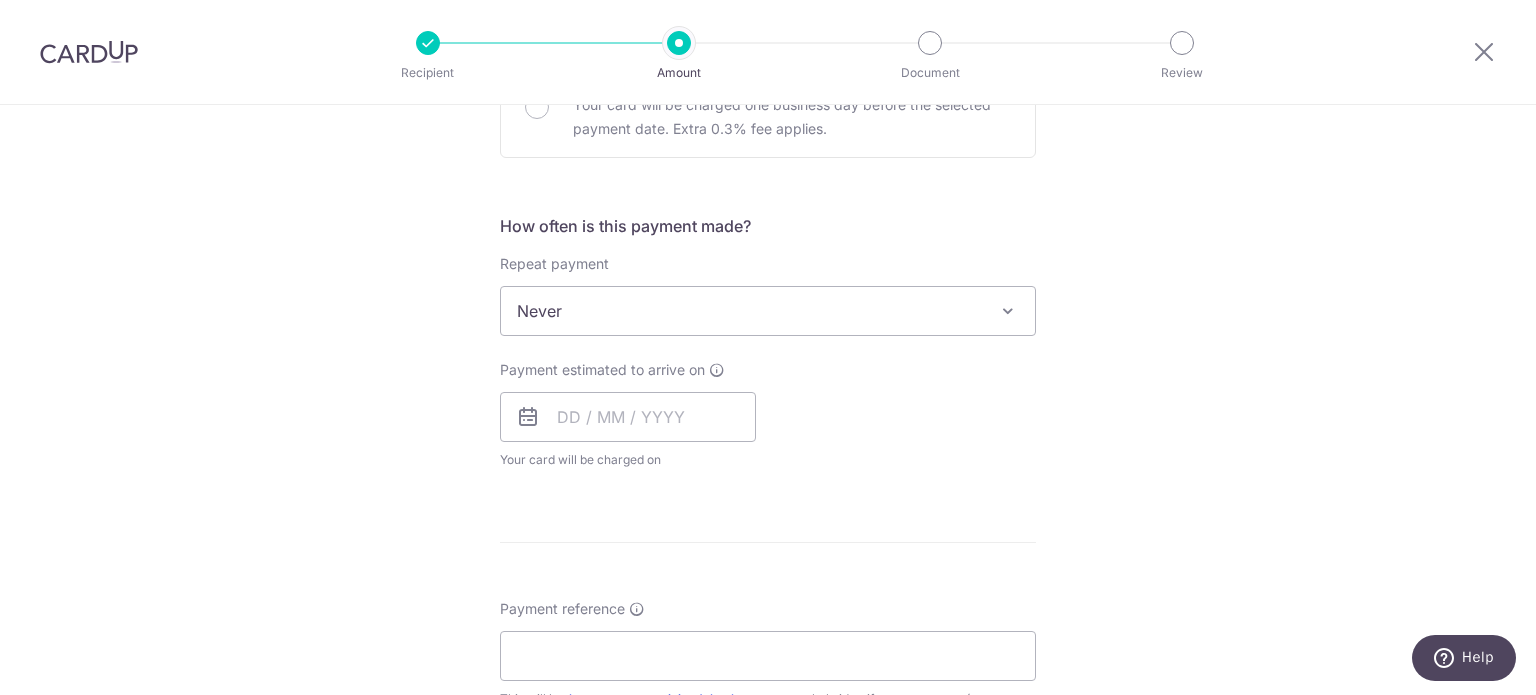 scroll, scrollTop: 700, scrollLeft: 0, axis: vertical 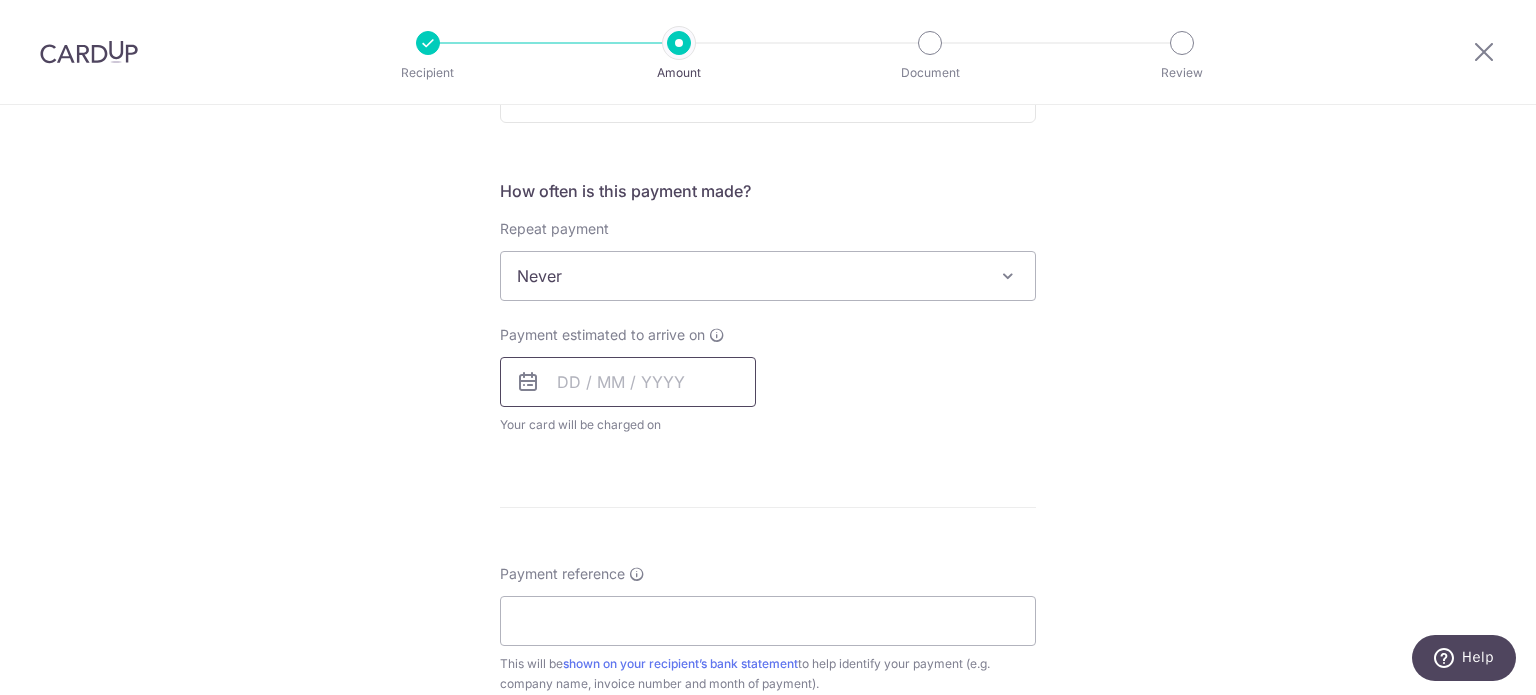 click at bounding box center [628, 382] 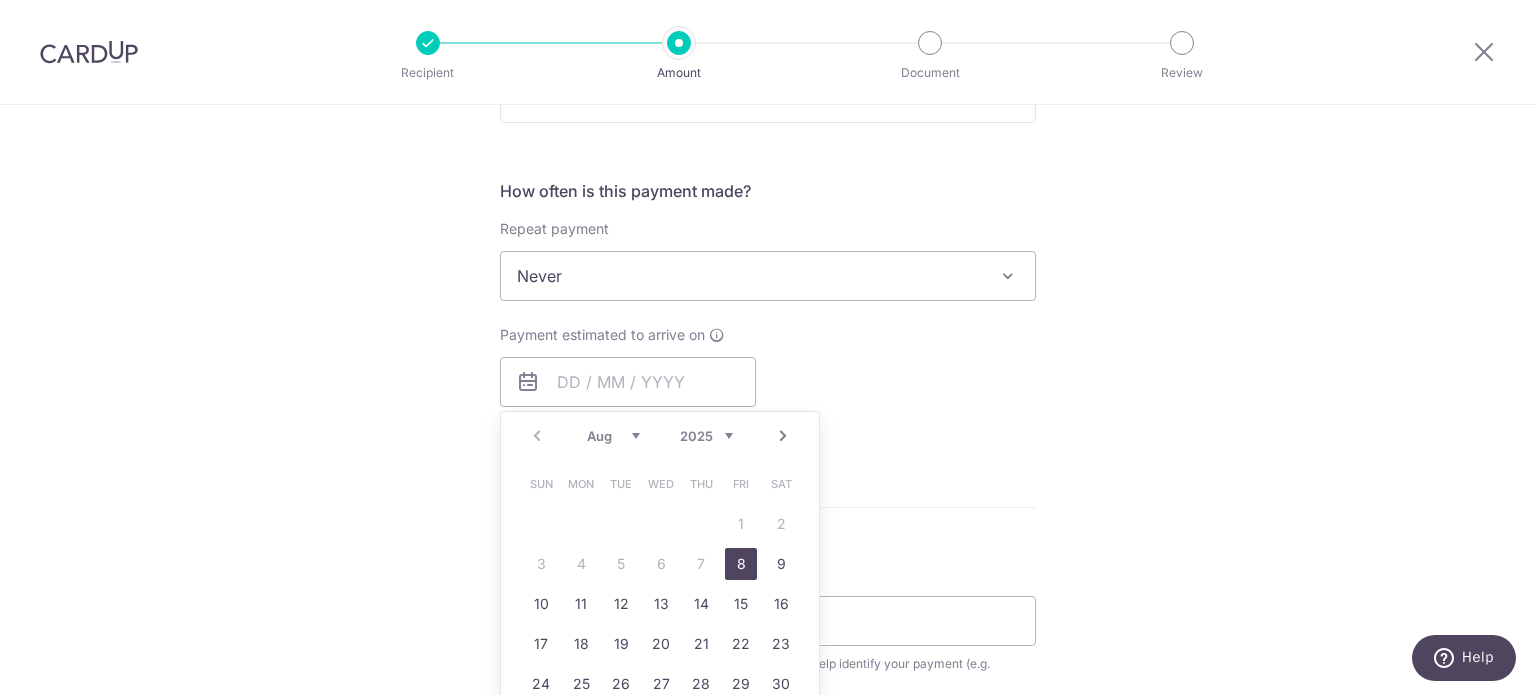 click on "8" at bounding box center [741, 564] 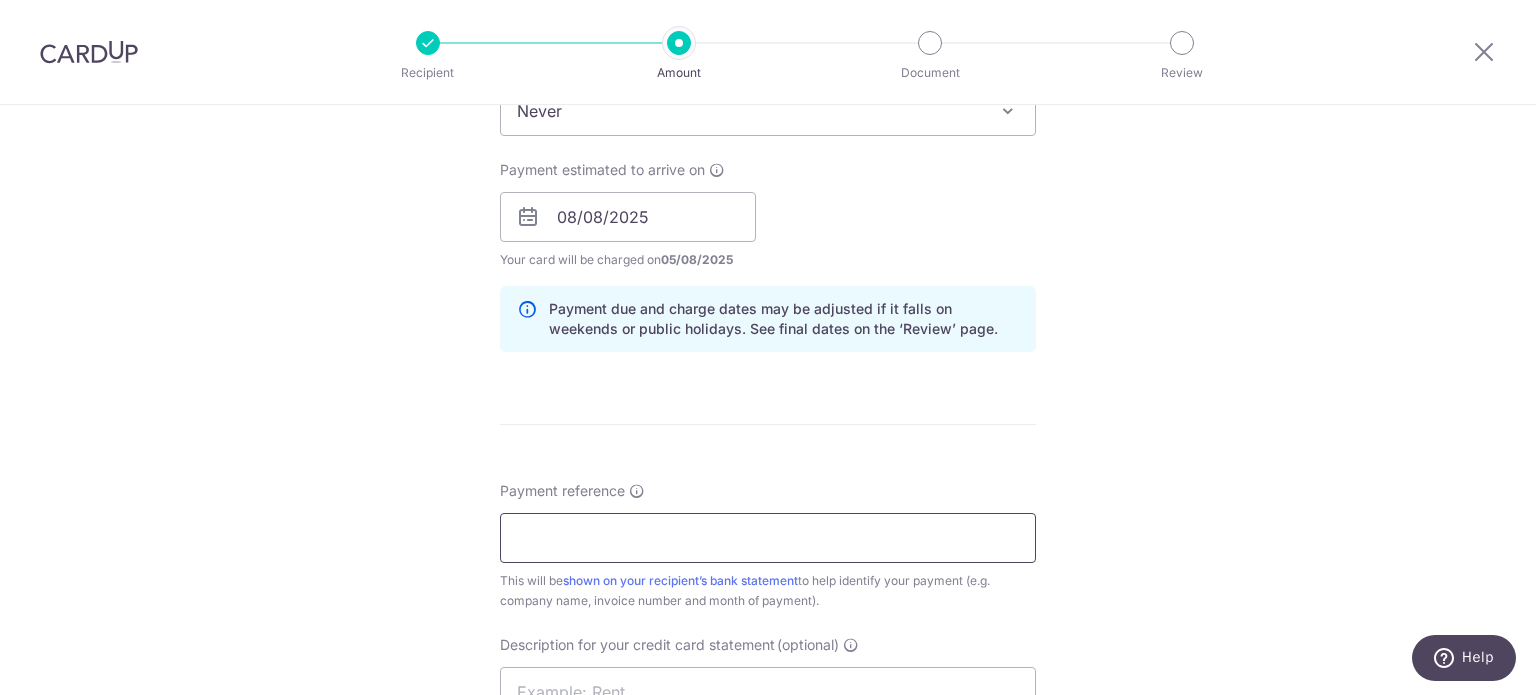 scroll, scrollTop: 900, scrollLeft: 0, axis: vertical 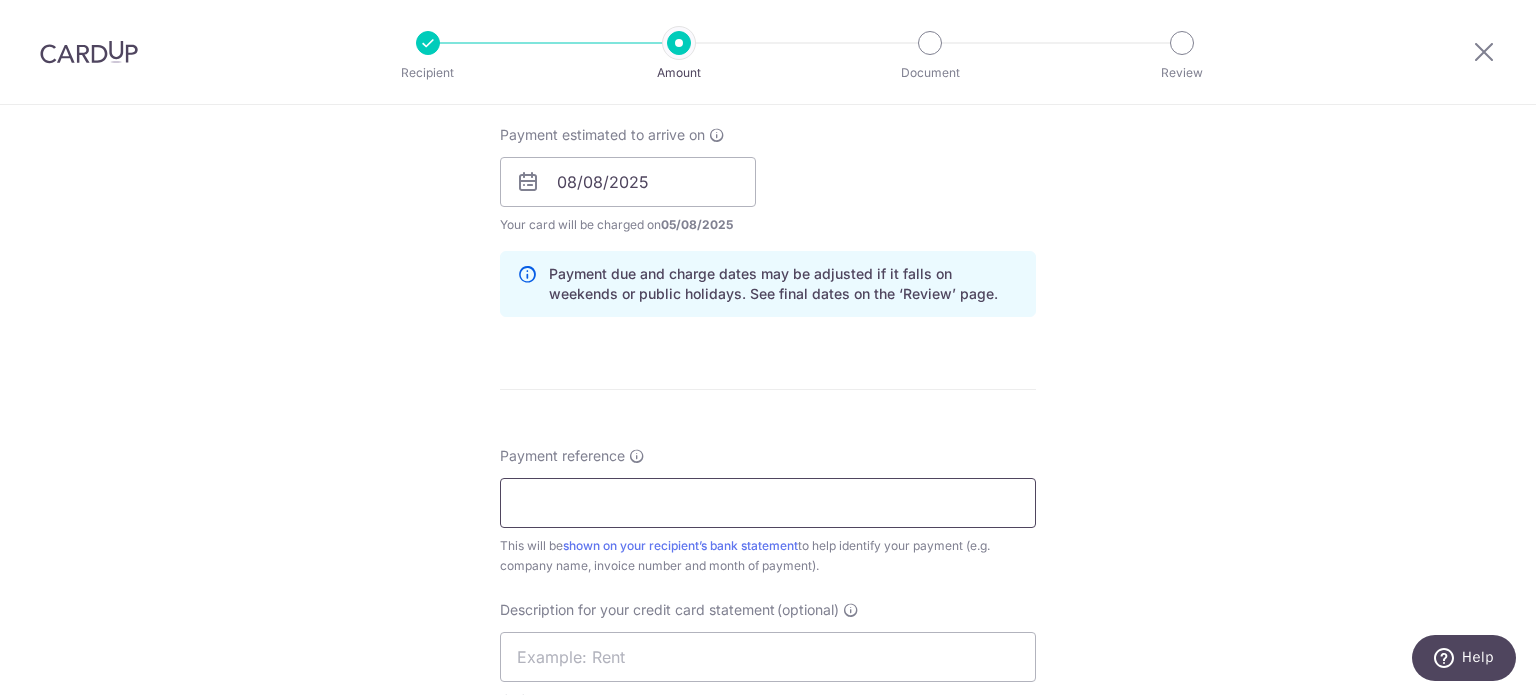 drag, startPoint x: 701, startPoint y: 495, endPoint x: 707, endPoint y: 481, distance: 15.231546 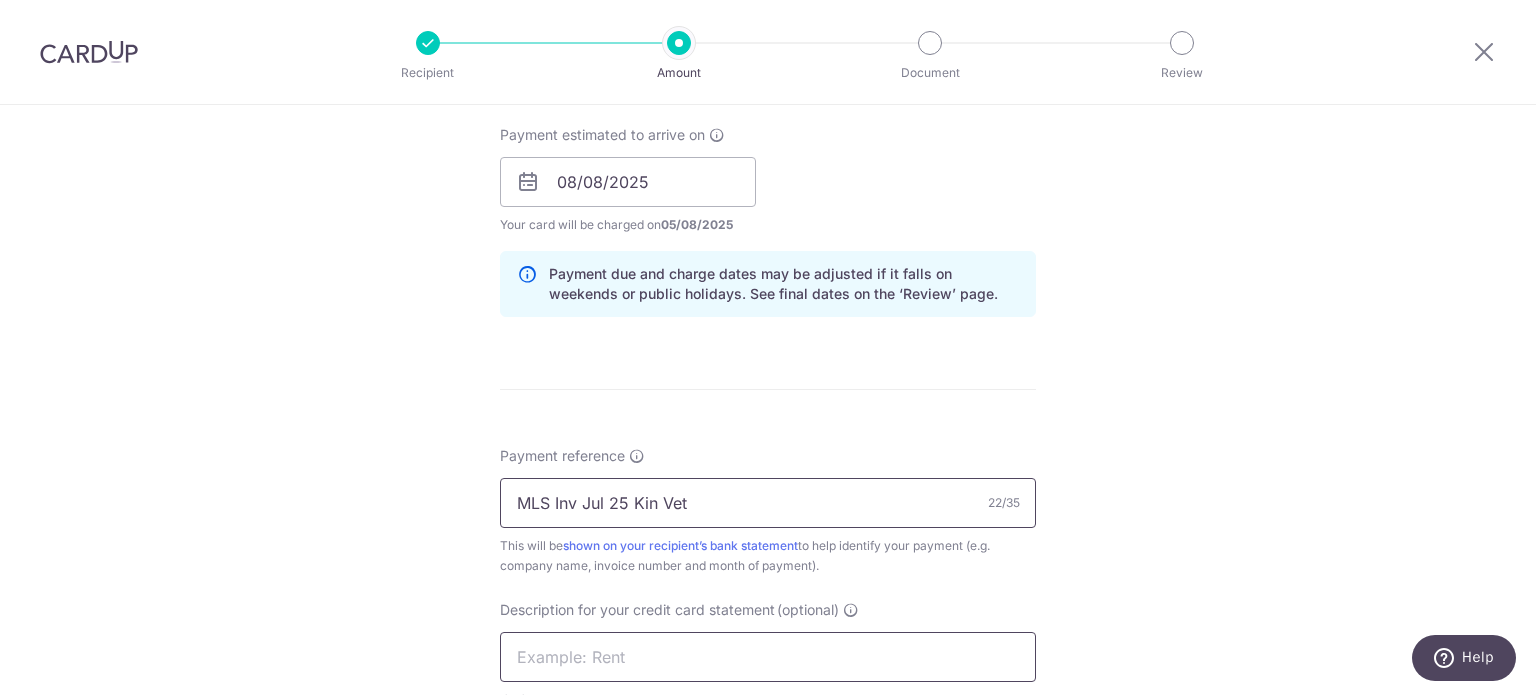 type on "MLS Inv Jul 25 Kin Vet" 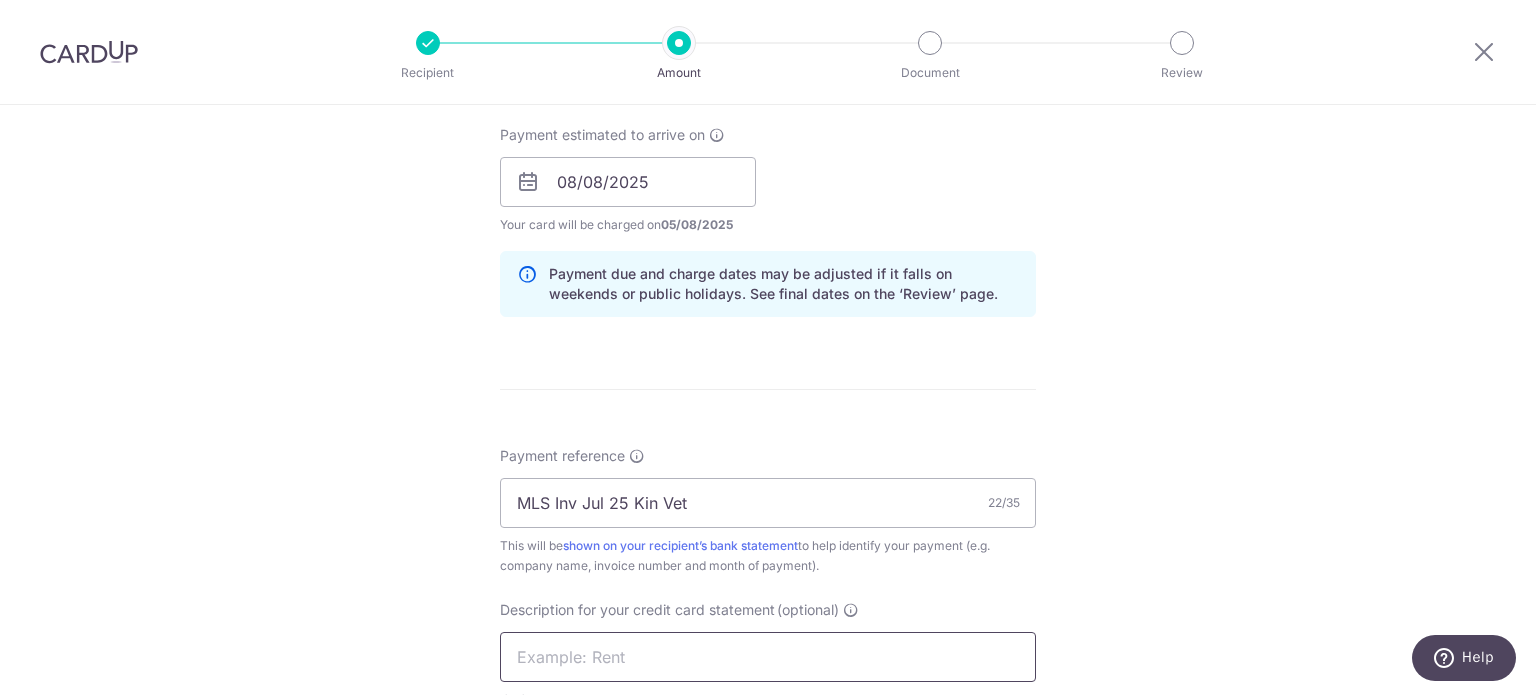 click at bounding box center (768, 657) 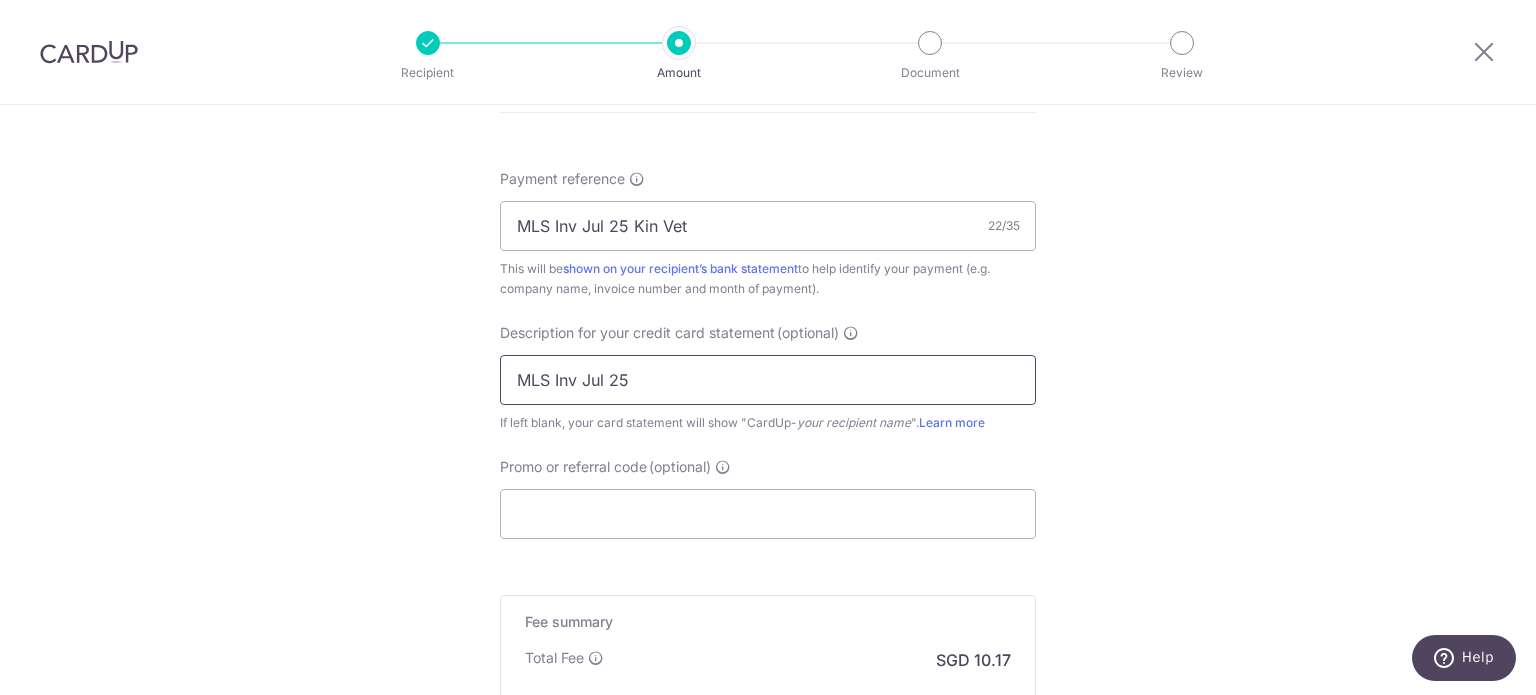 scroll, scrollTop: 1300, scrollLeft: 0, axis: vertical 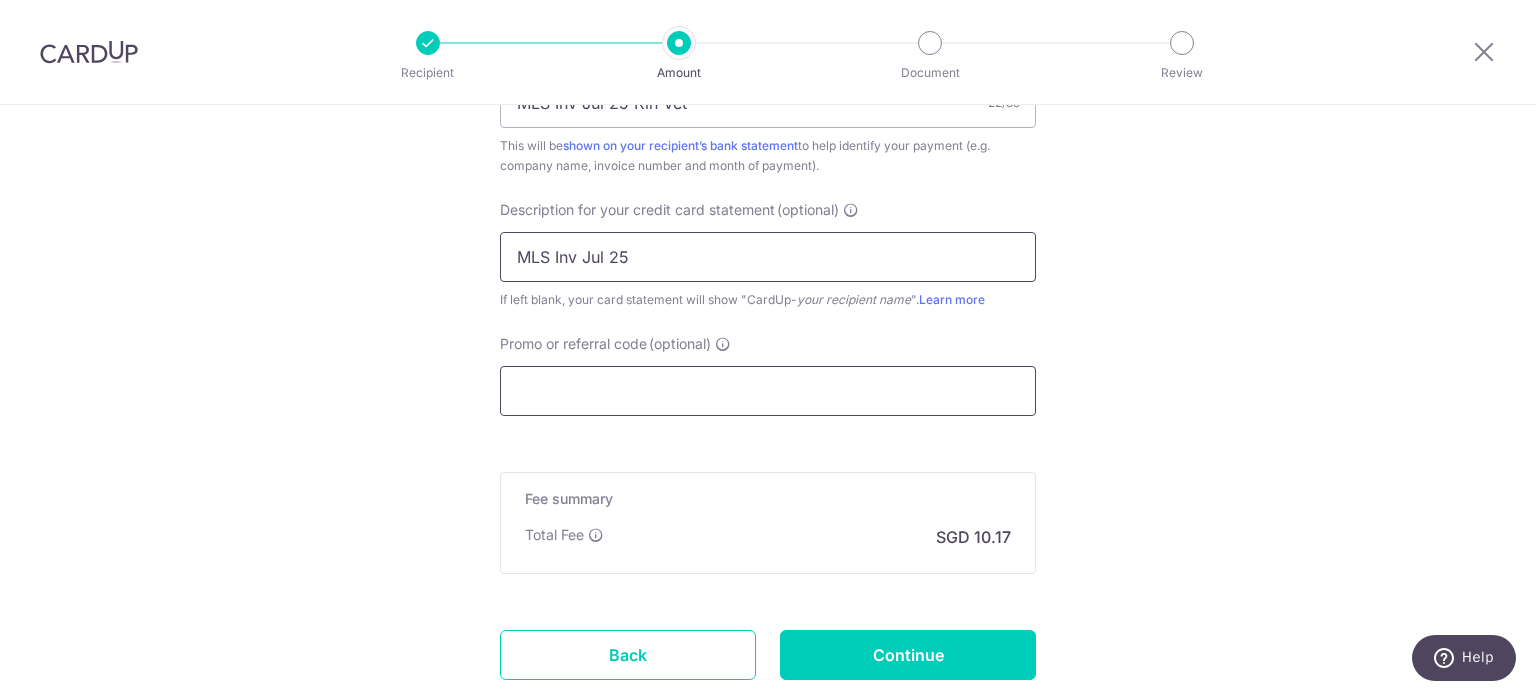 type on "MLS Inv Jul 25" 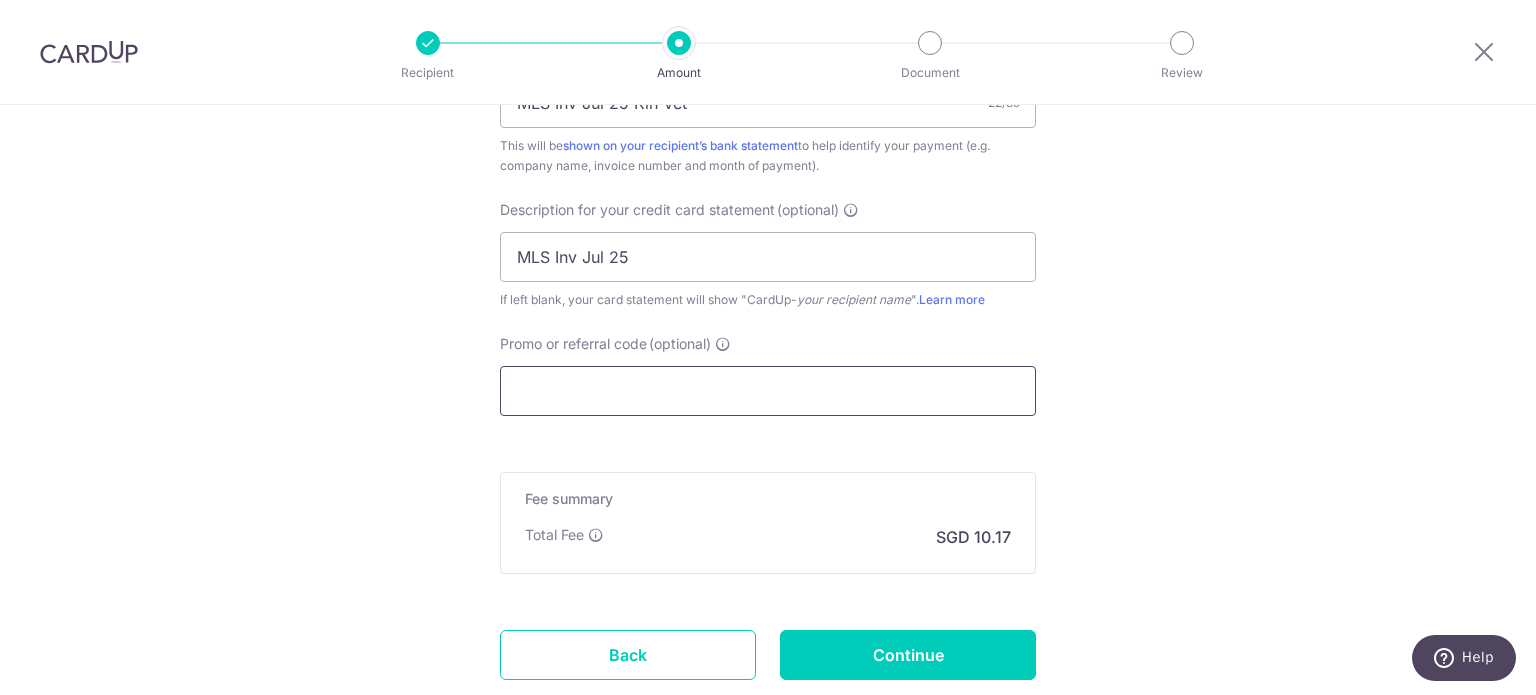 click on "Promo or referral code
(optional)" at bounding box center (768, 391) 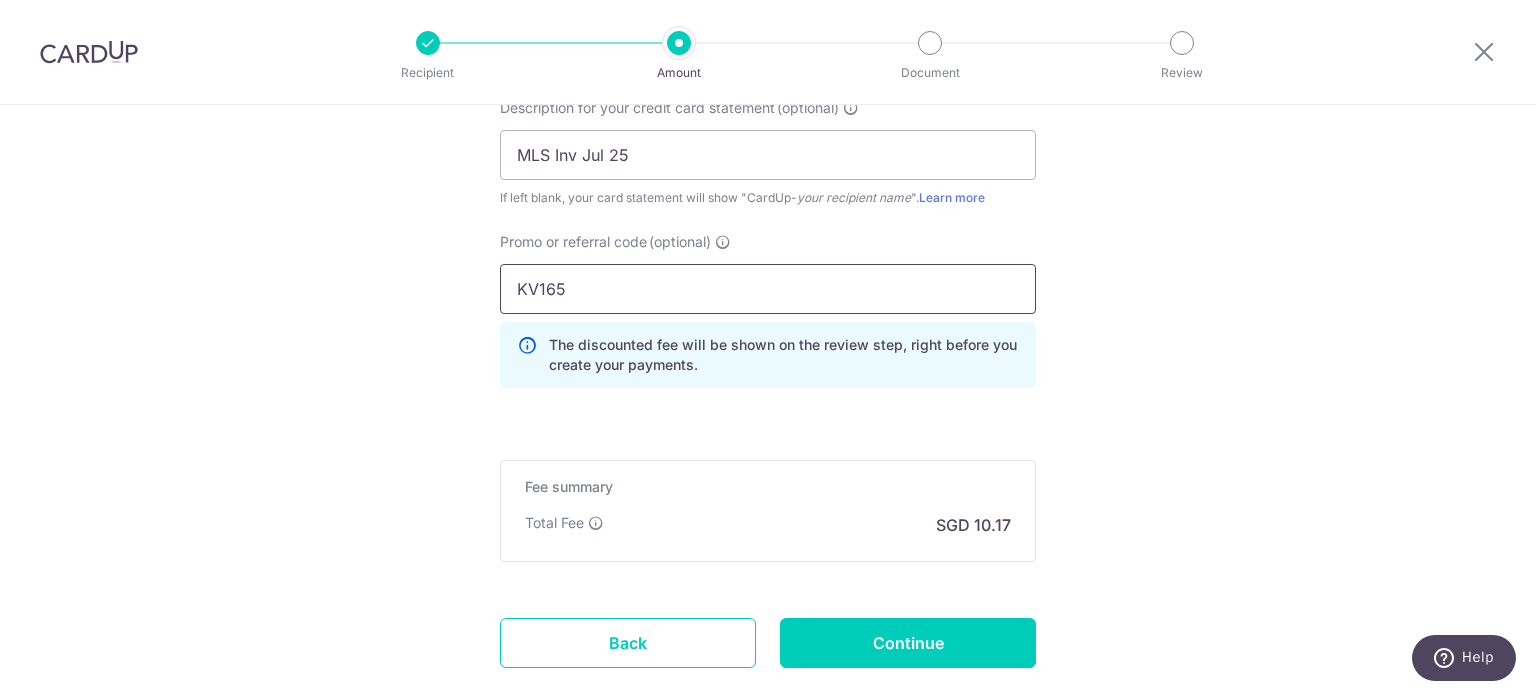 scroll, scrollTop: 1521, scrollLeft: 0, axis: vertical 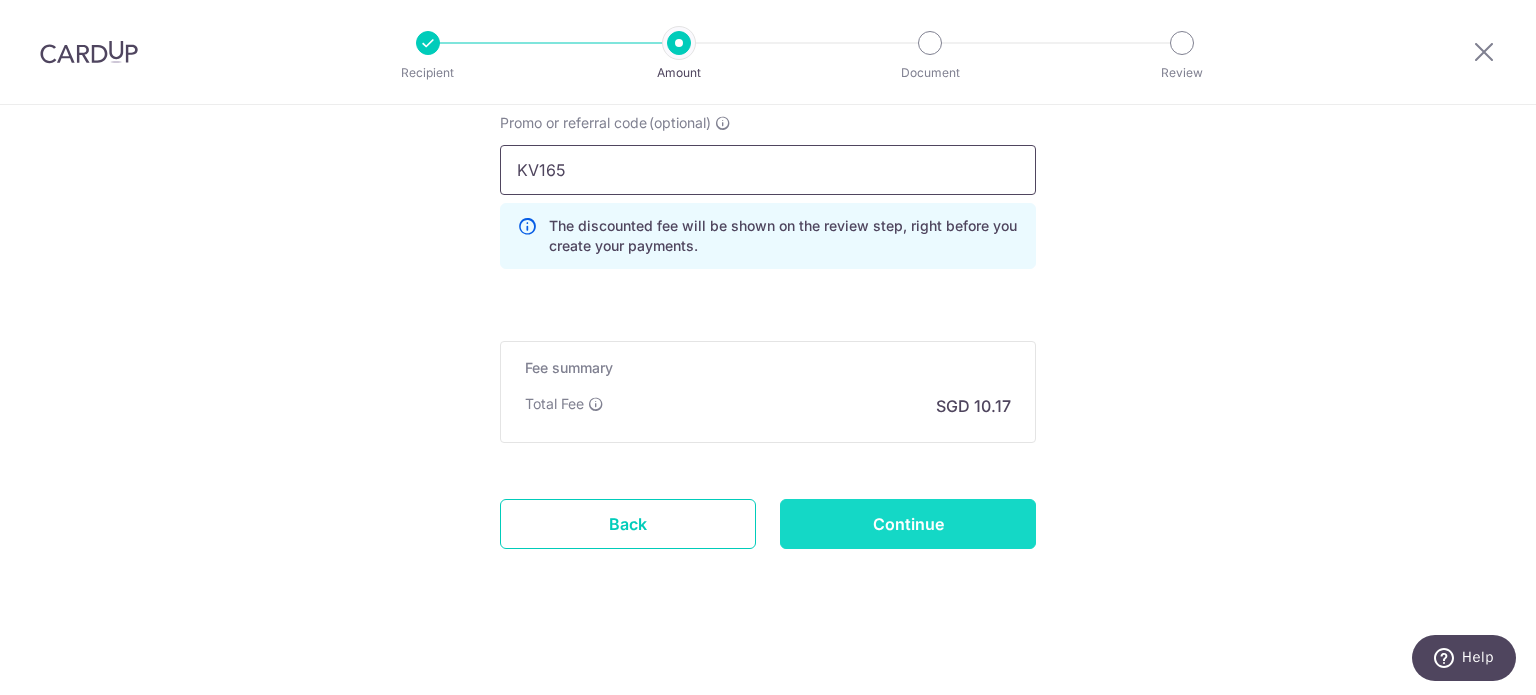 type on "KV165" 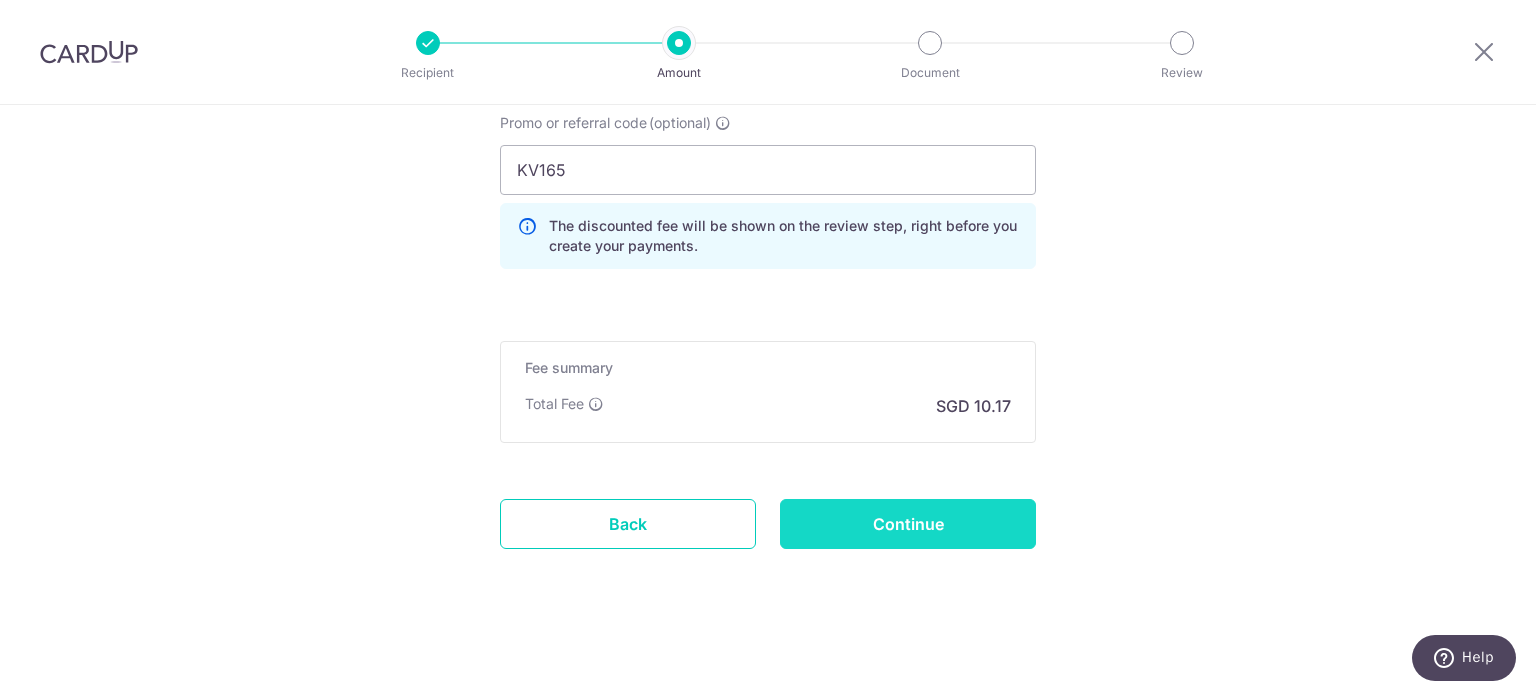 click on "Continue" at bounding box center [908, 524] 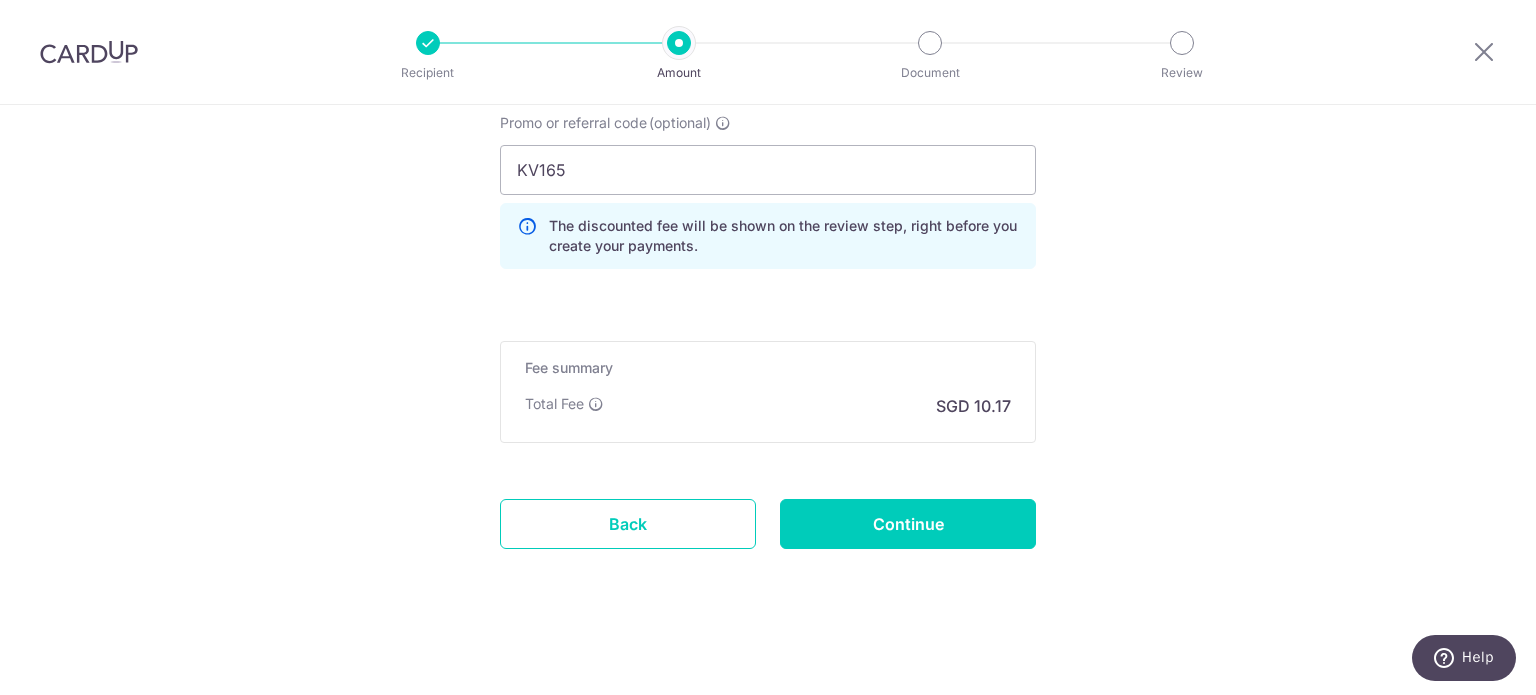 type on "Create Schedule" 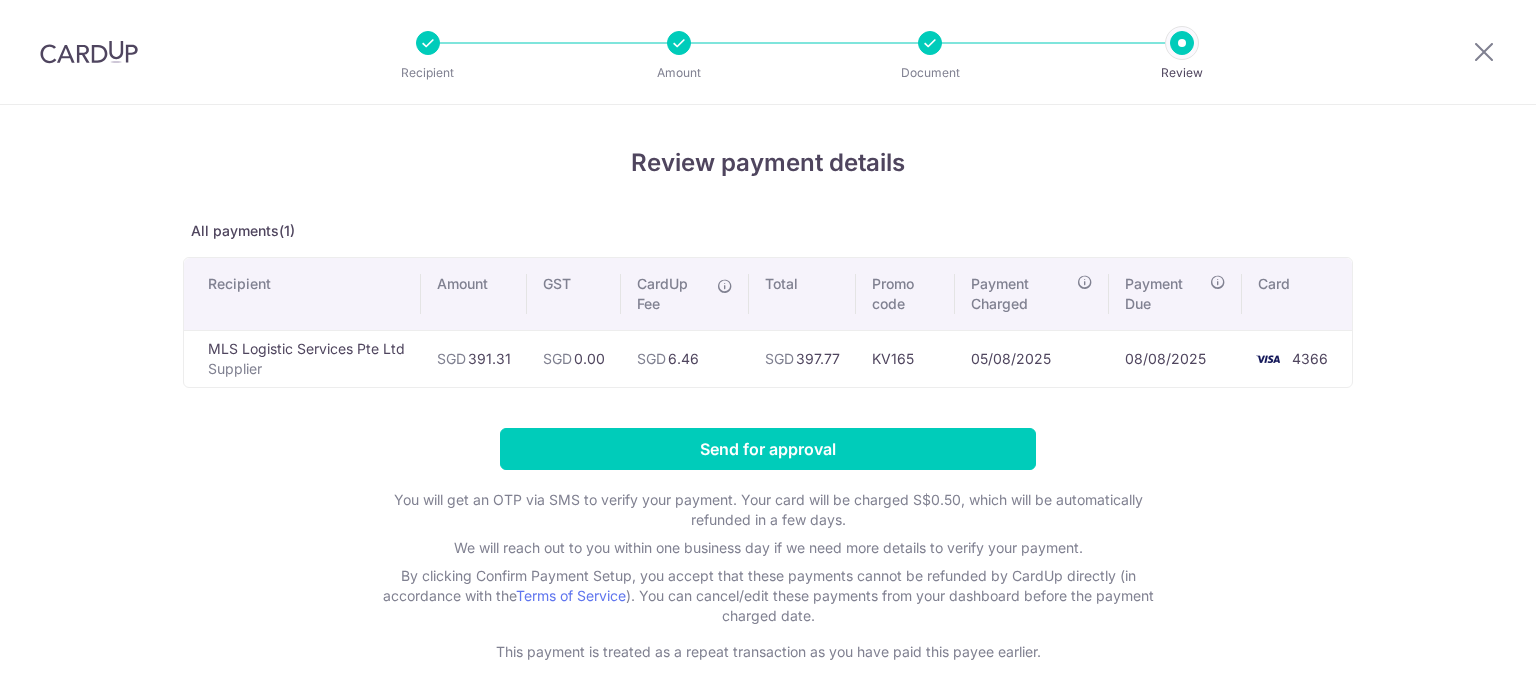 scroll, scrollTop: 0, scrollLeft: 0, axis: both 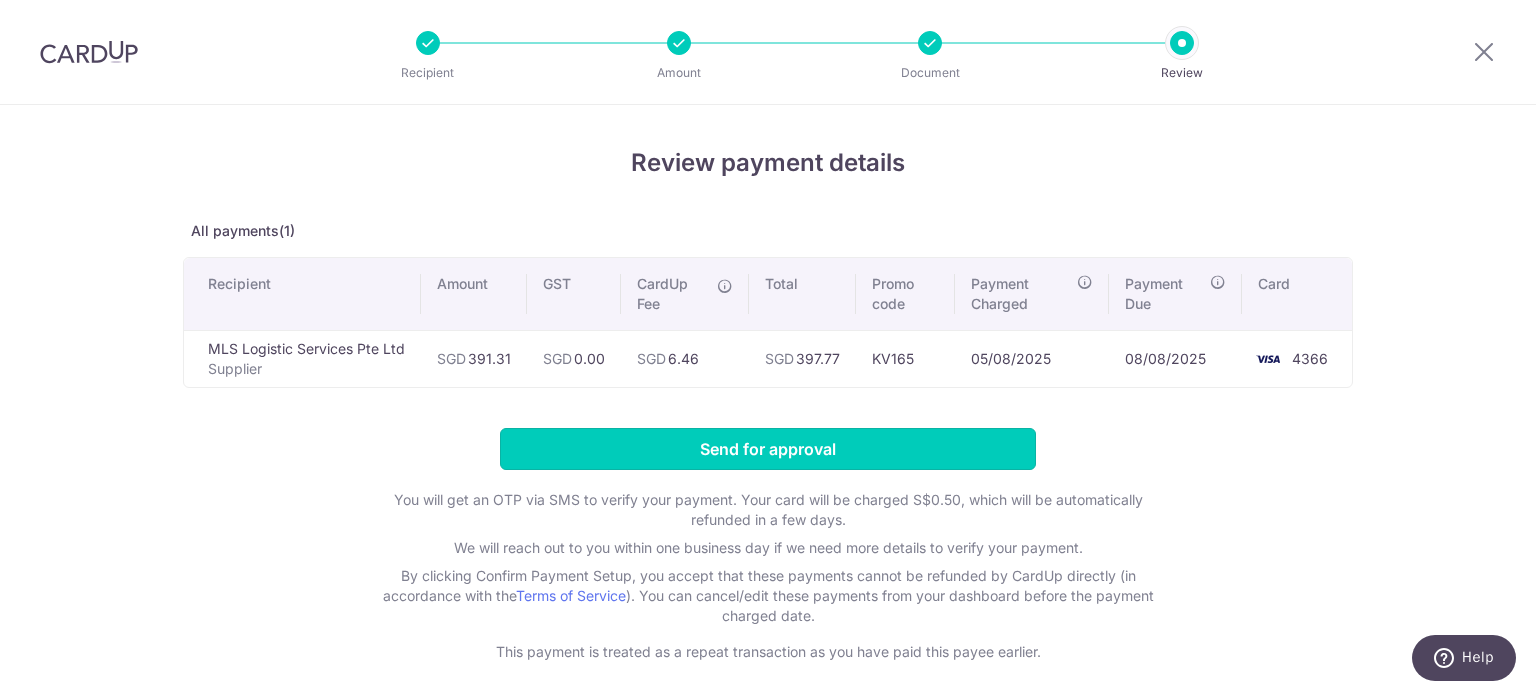 click on "Send for approval" at bounding box center [768, 449] 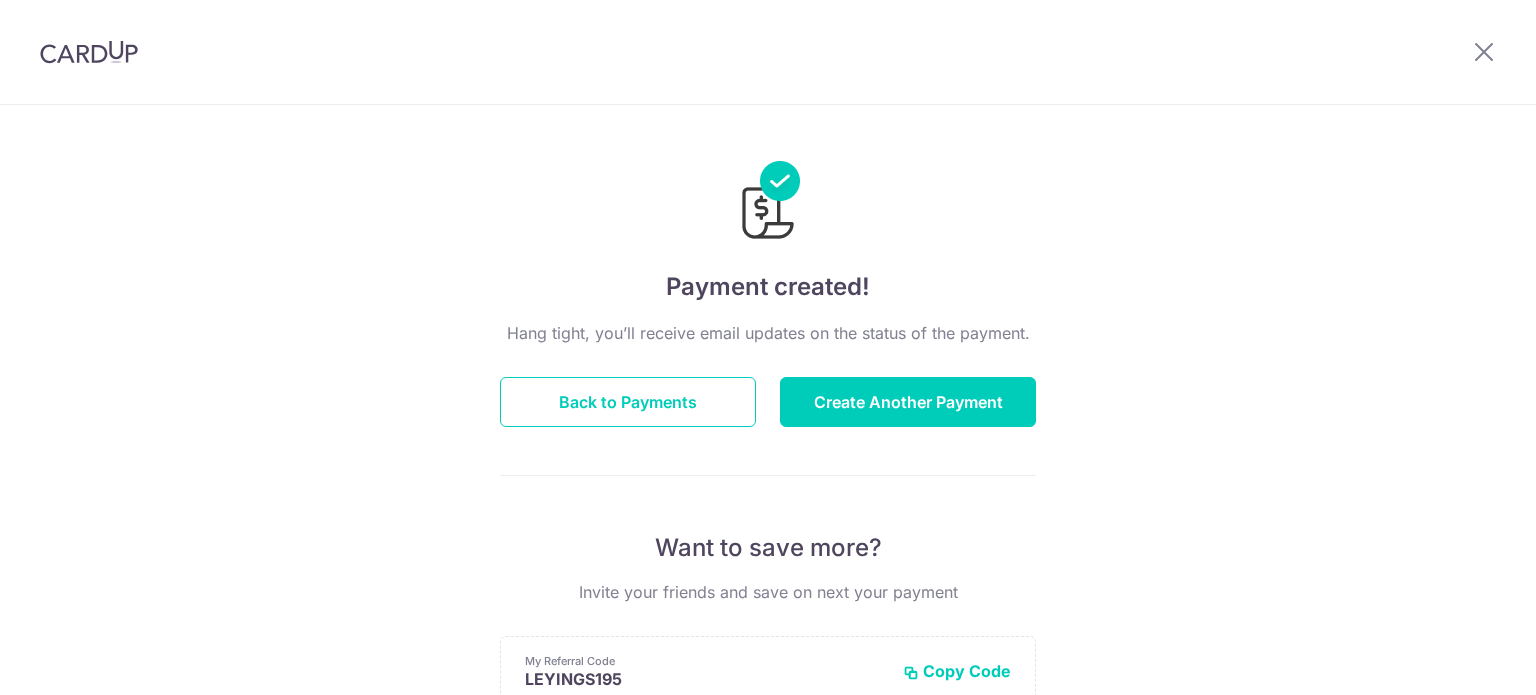 scroll, scrollTop: 0, scrollLeft: 0, axis: both 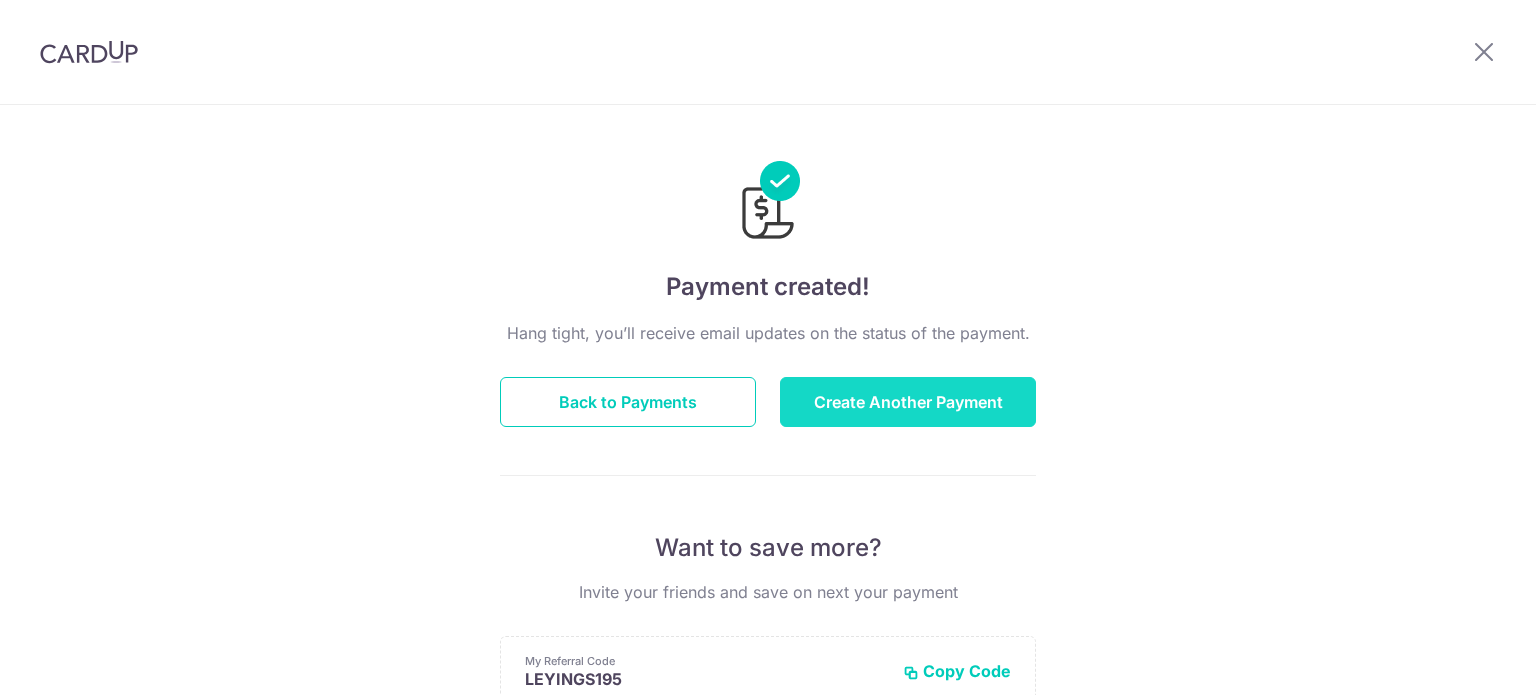 click on "Create Another Payment" at bounding box center [908, 402] 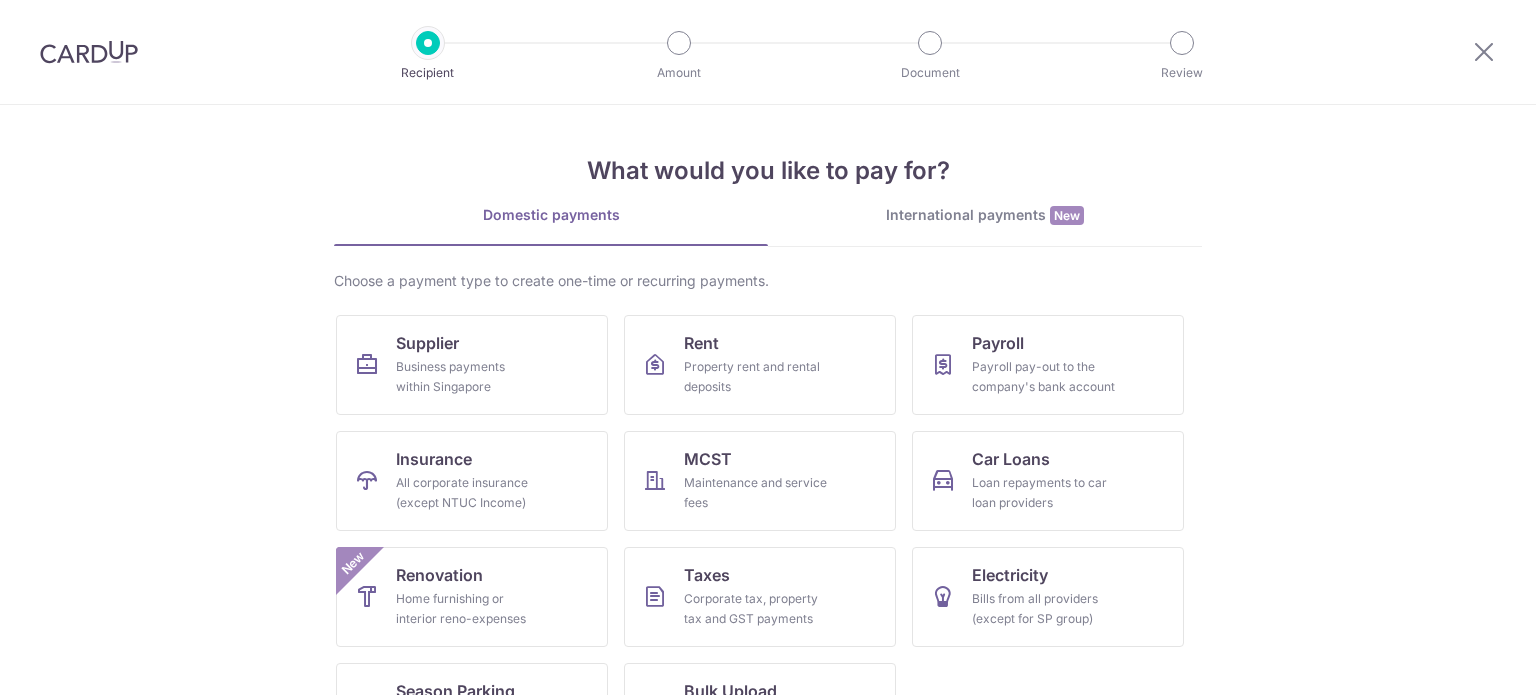 scroll, scrollTop: 0, scrollLeft: 0, axis: both 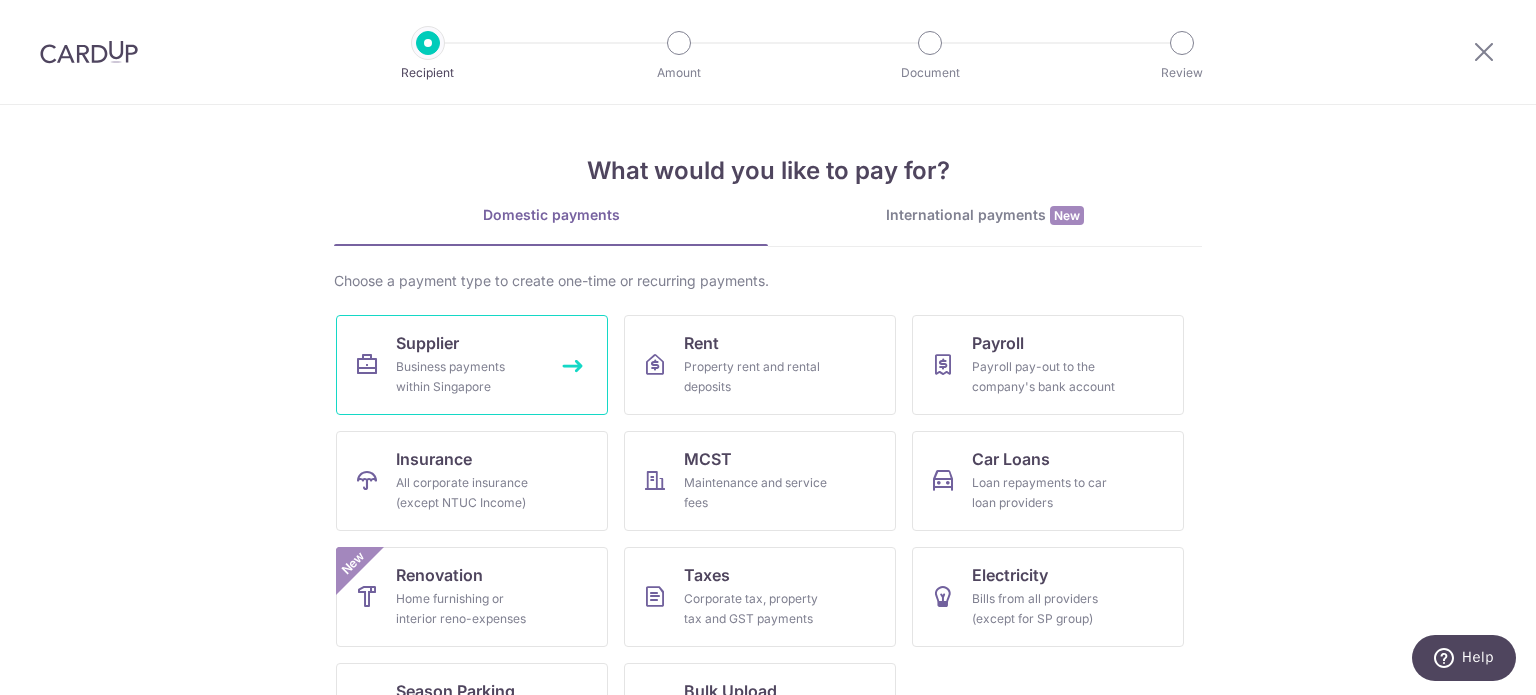 click on "Supplier Business payments within Singapore" at bounding box center [472, 365] 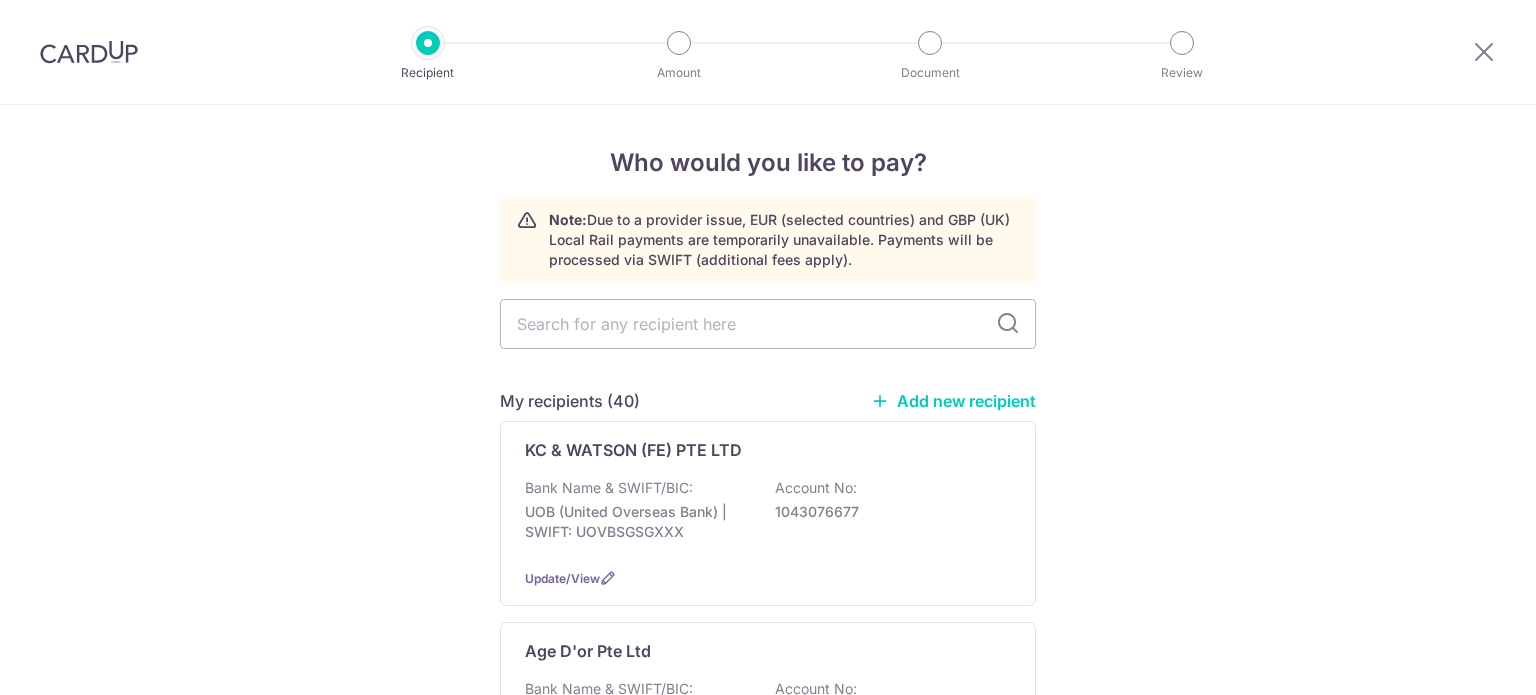 scroll, scrollTop: 0, scrollLeft: 0, axis: both 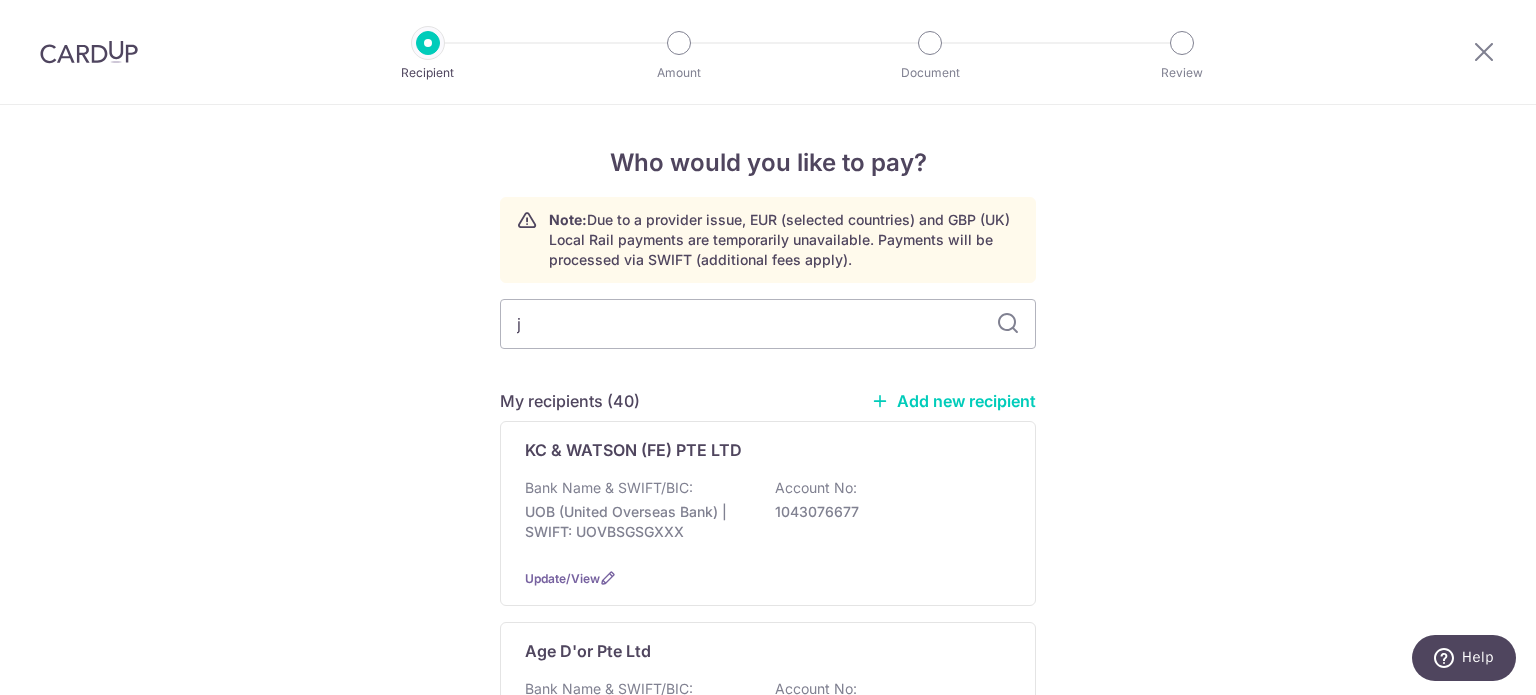 type on "jm" 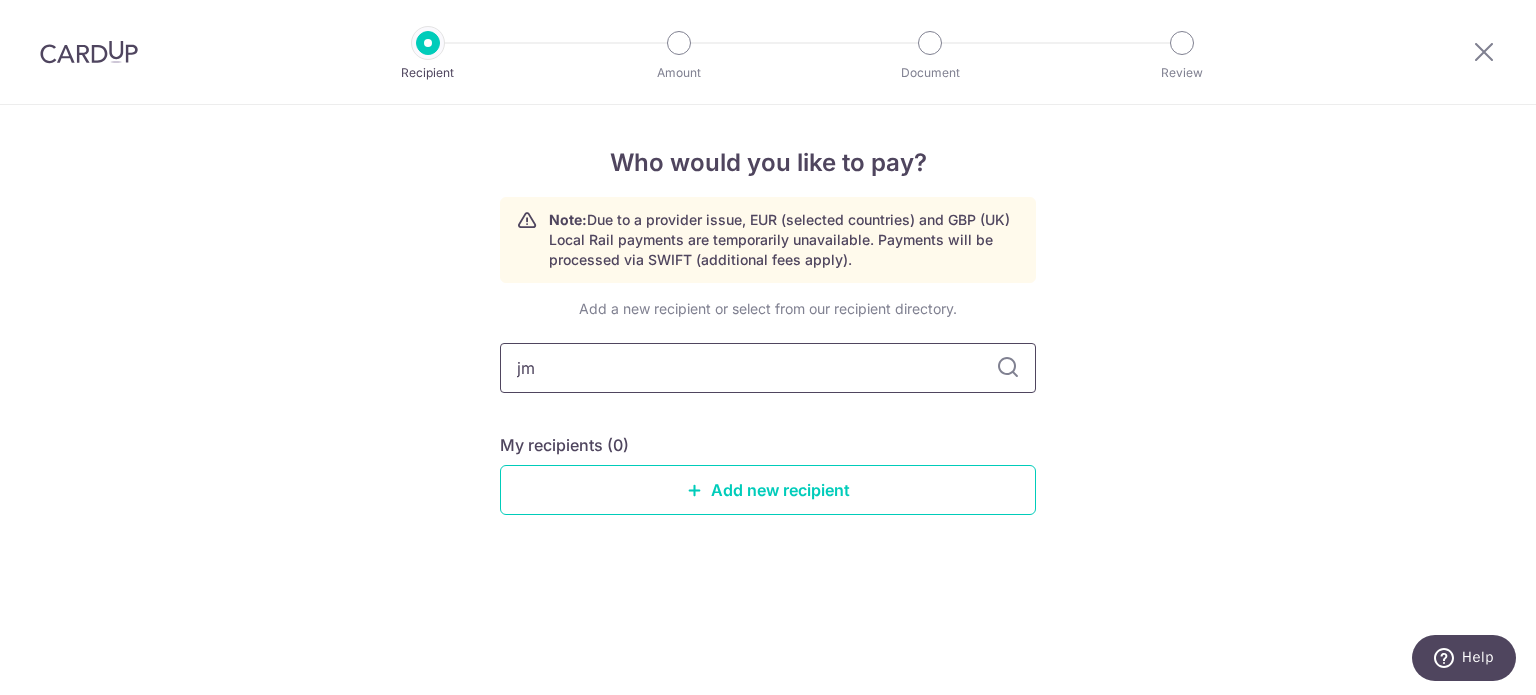 type on "j" 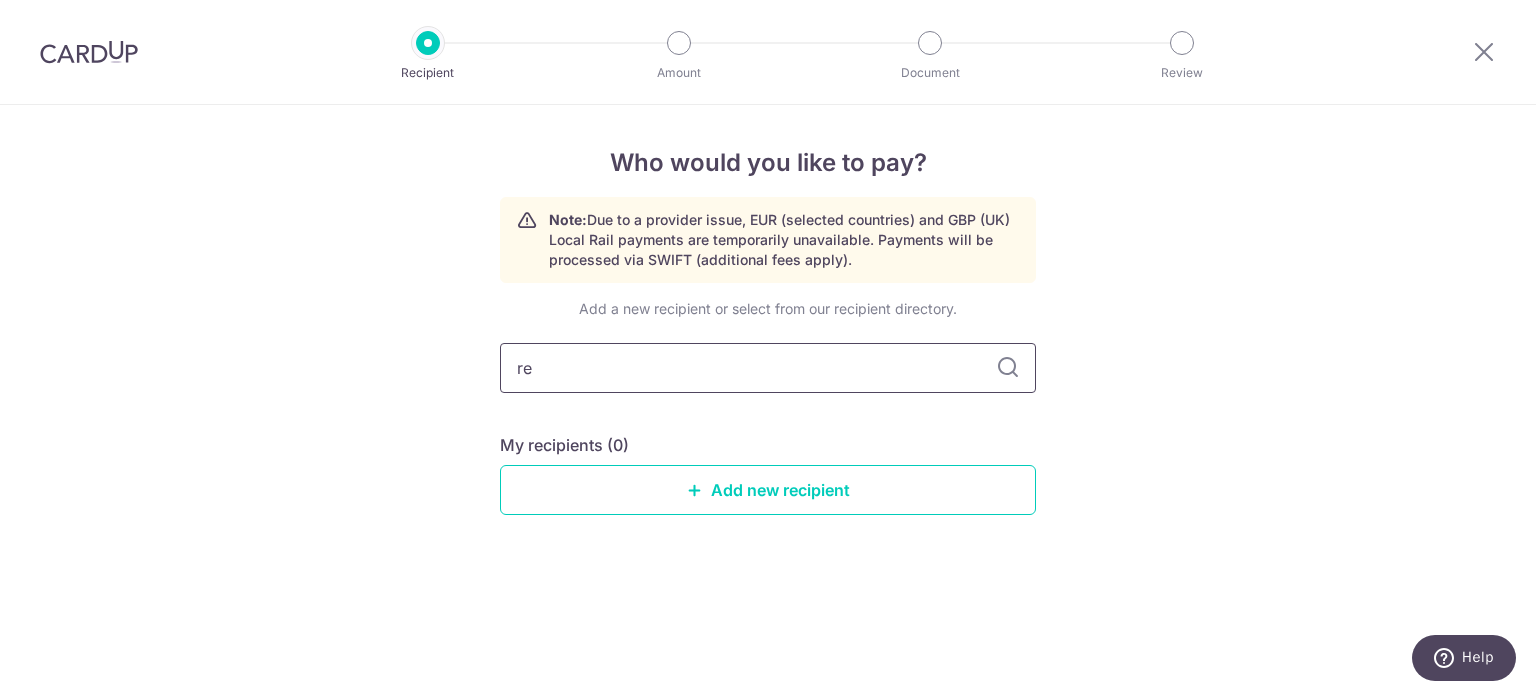 type on "red" 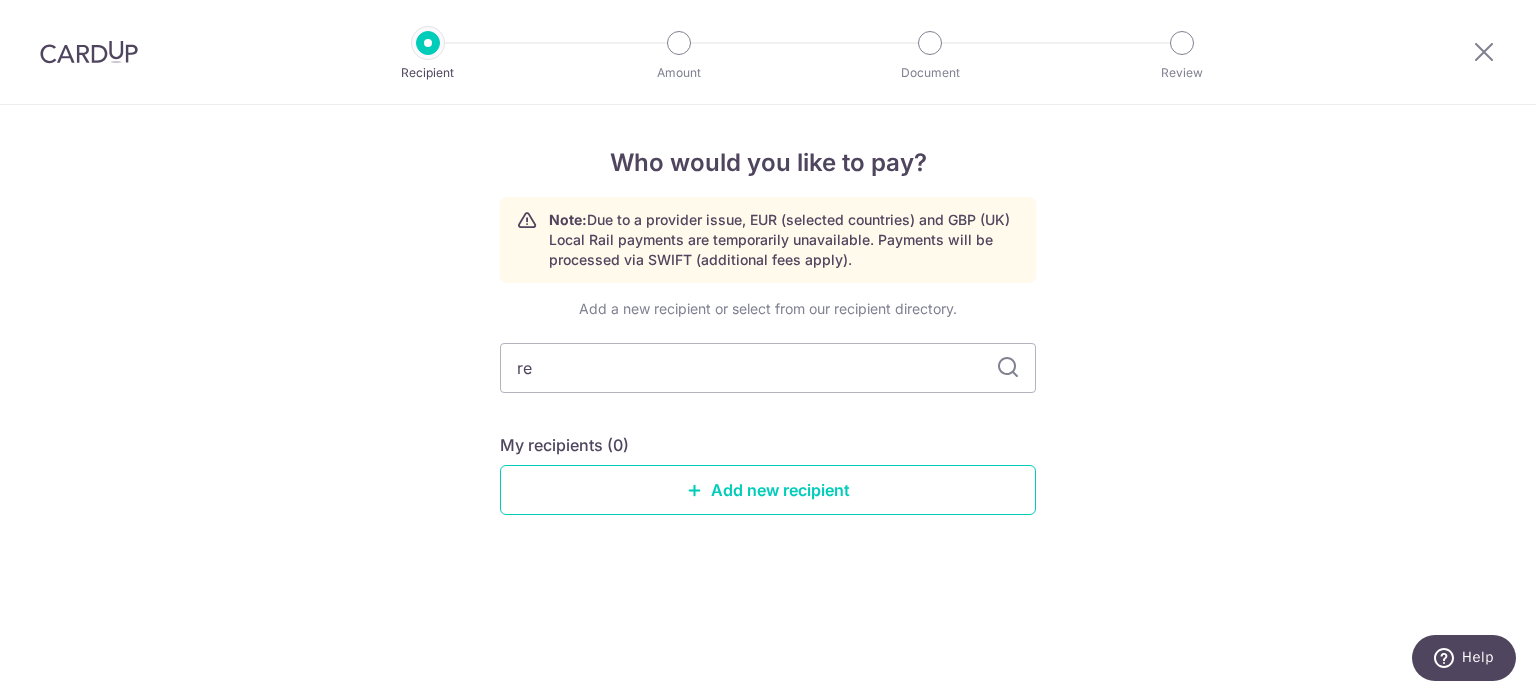 type on "r" 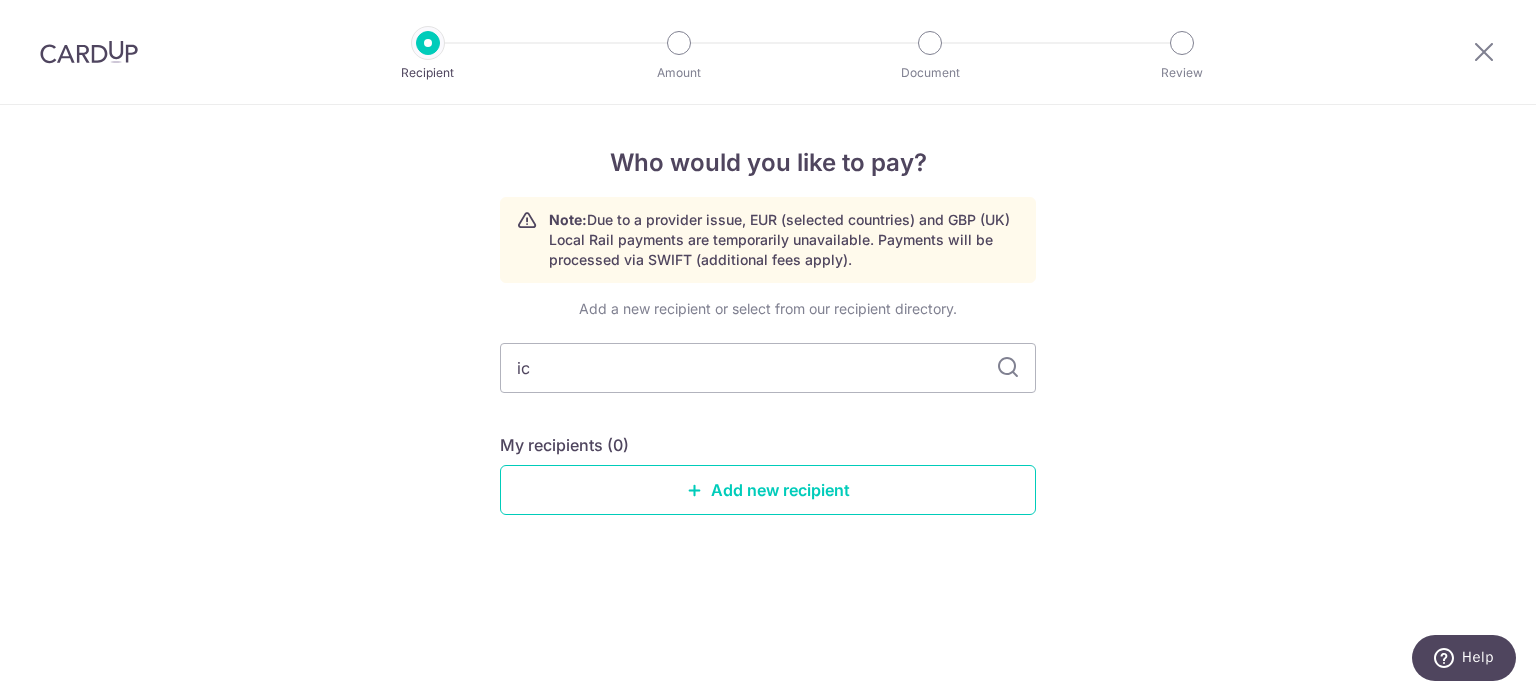 type on "icm" 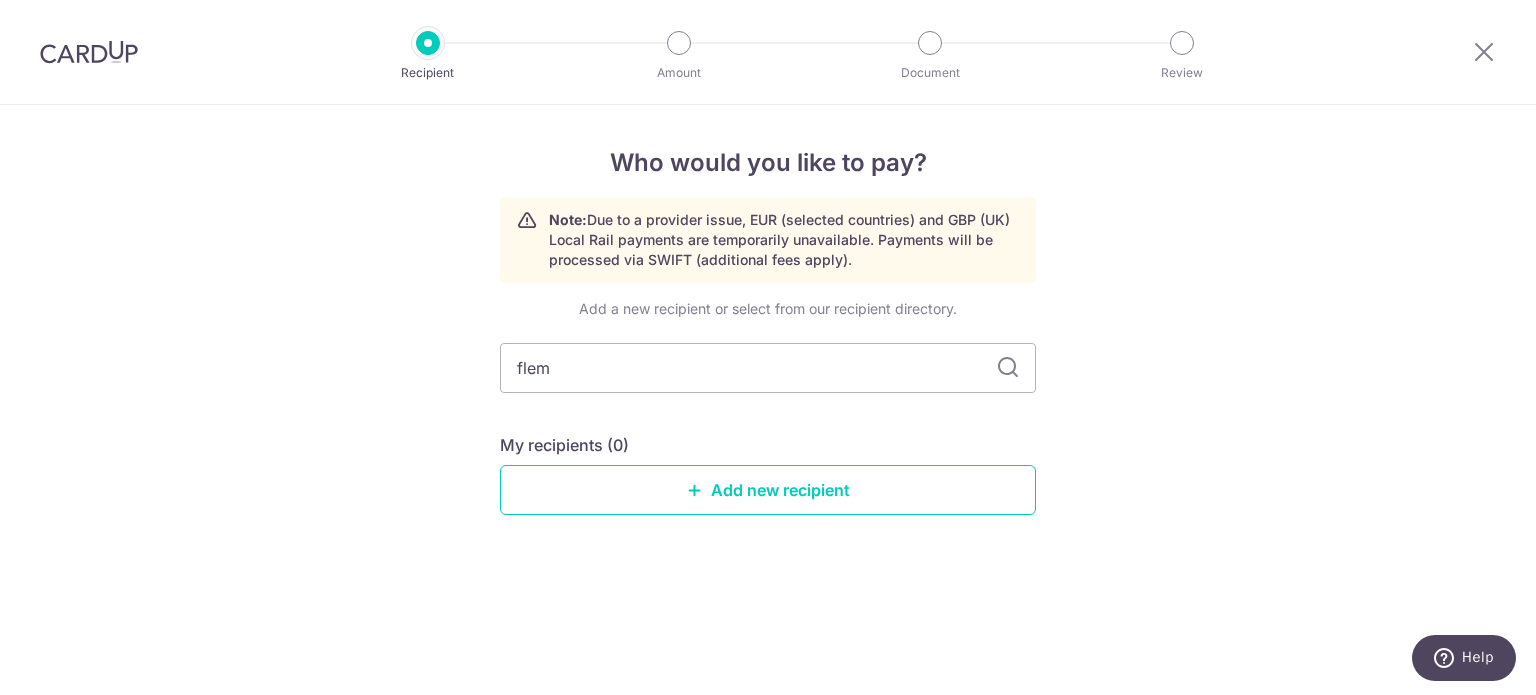 type on "flemm" 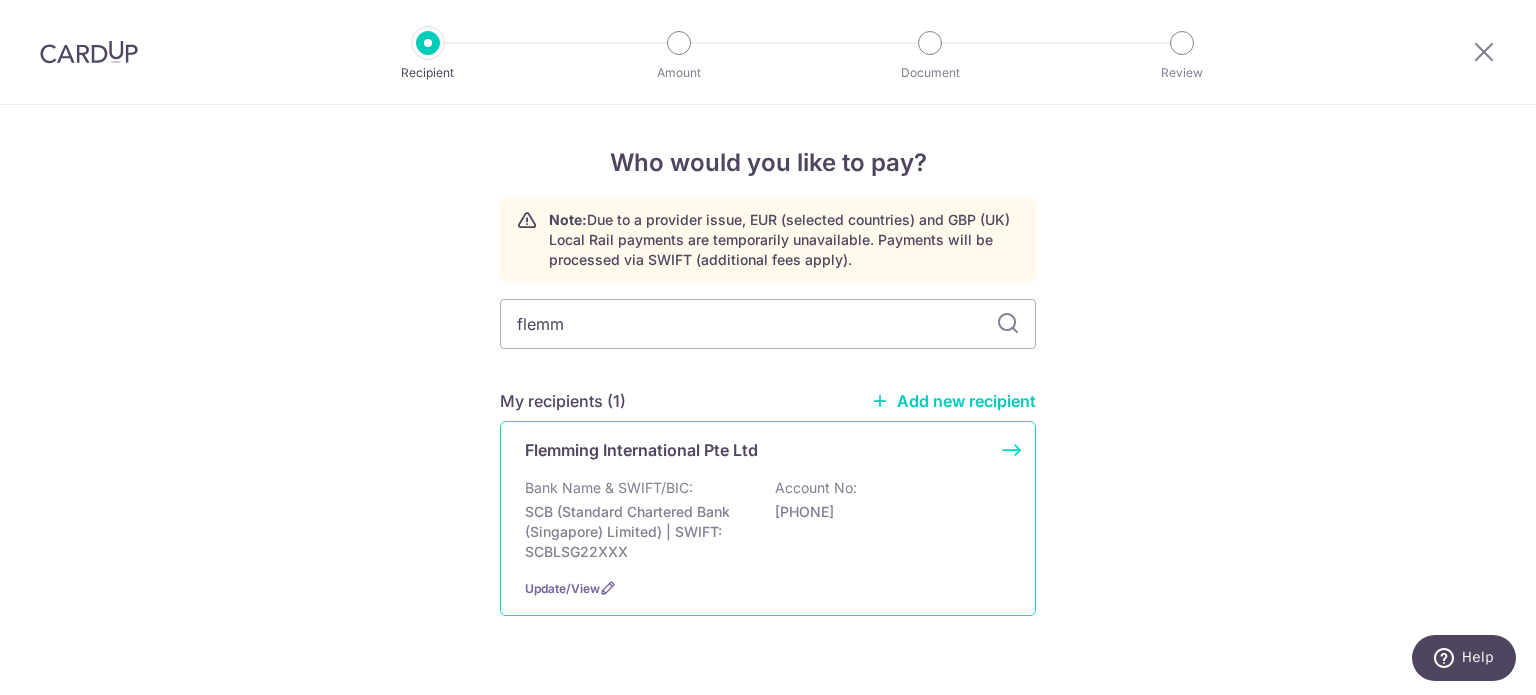 click on "Flemming International Pte Ltd
Bank Name & SWIFT/BIC:
SCB (Standard Chartered Bank (Singapore) Limited) | SWIFT: SCBLSG22XXX
Account No:
0101429568
Update/View" at bounding box center (768, 518) 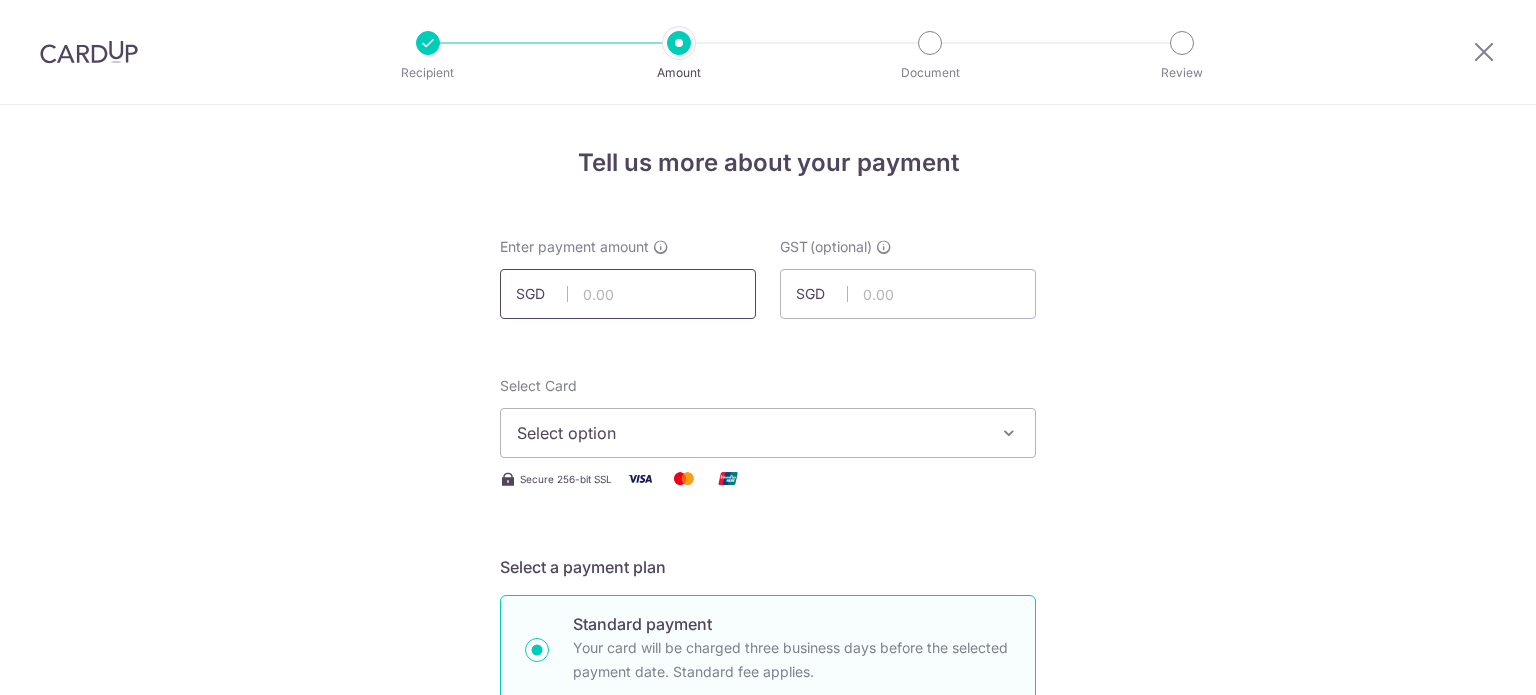 scroll, scrollTop: 0, scrollLeft: 0, axis: both 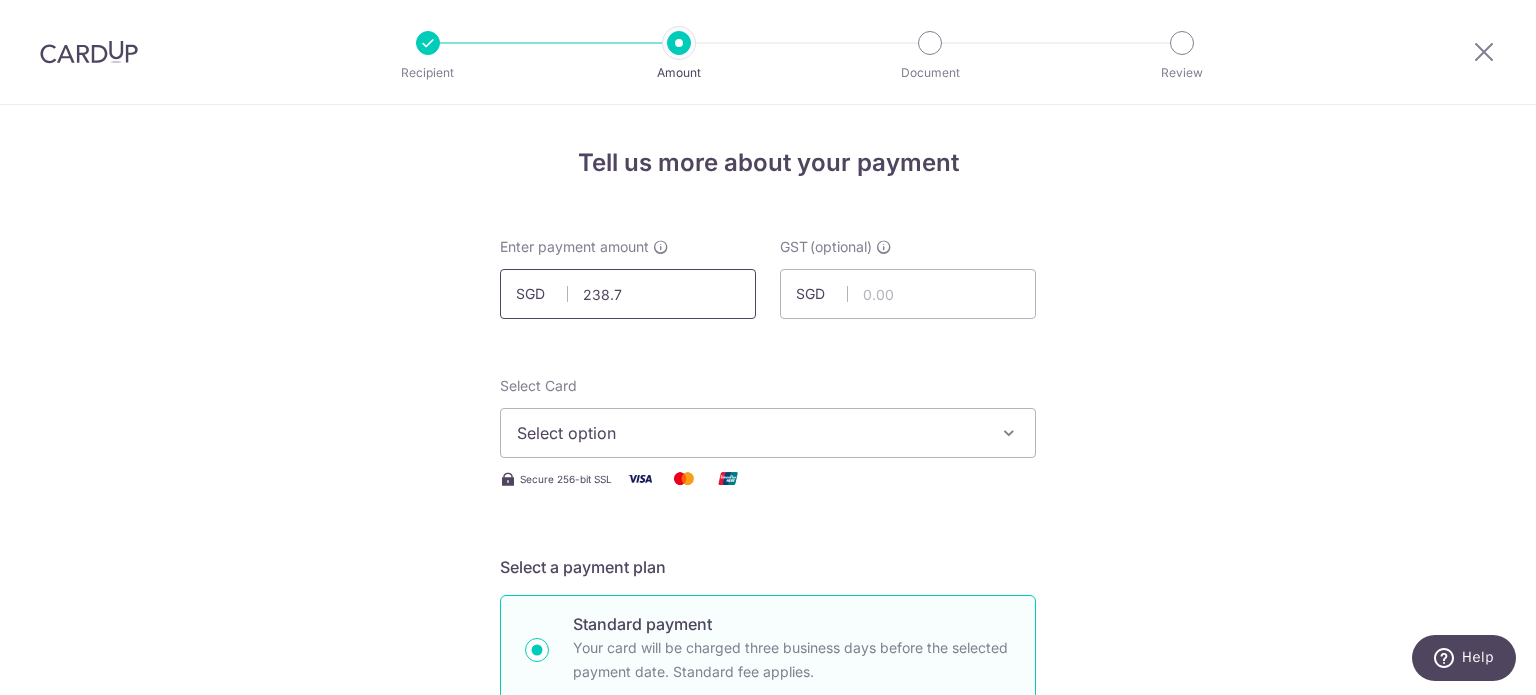 type on "238.71" 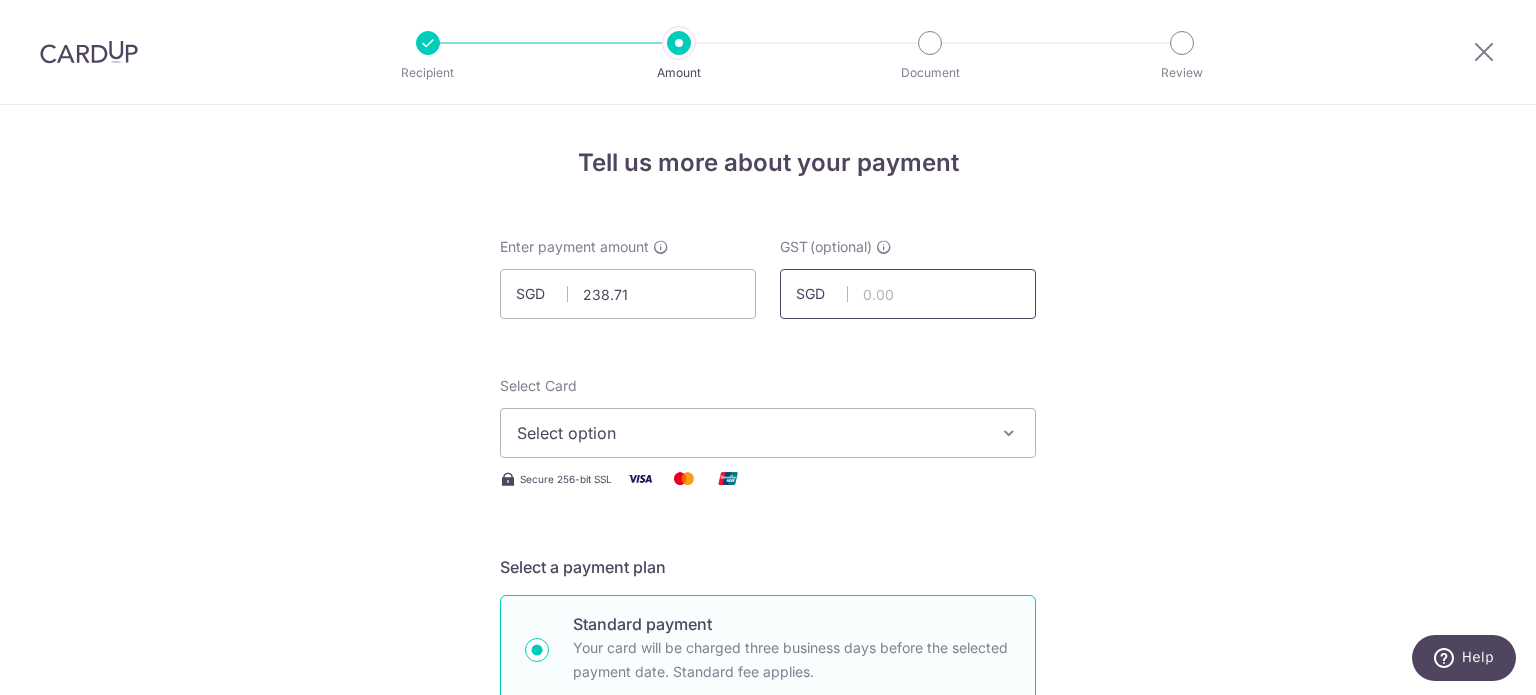 drag, startPoint x: 1006, startPoint y: 307, endPoint x: 916, endPoint y: 352, distance: 100.62306 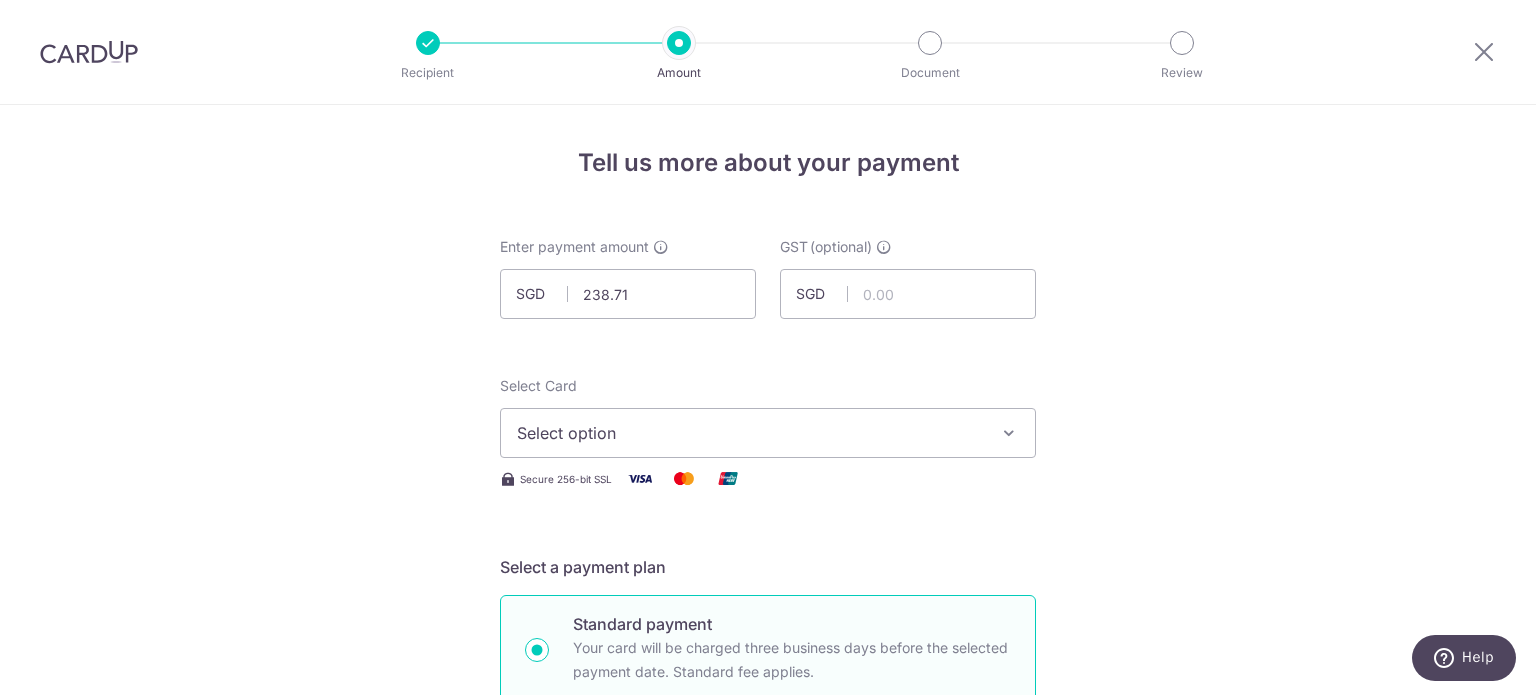 click on "Select option" at bounding box center [768, 433] 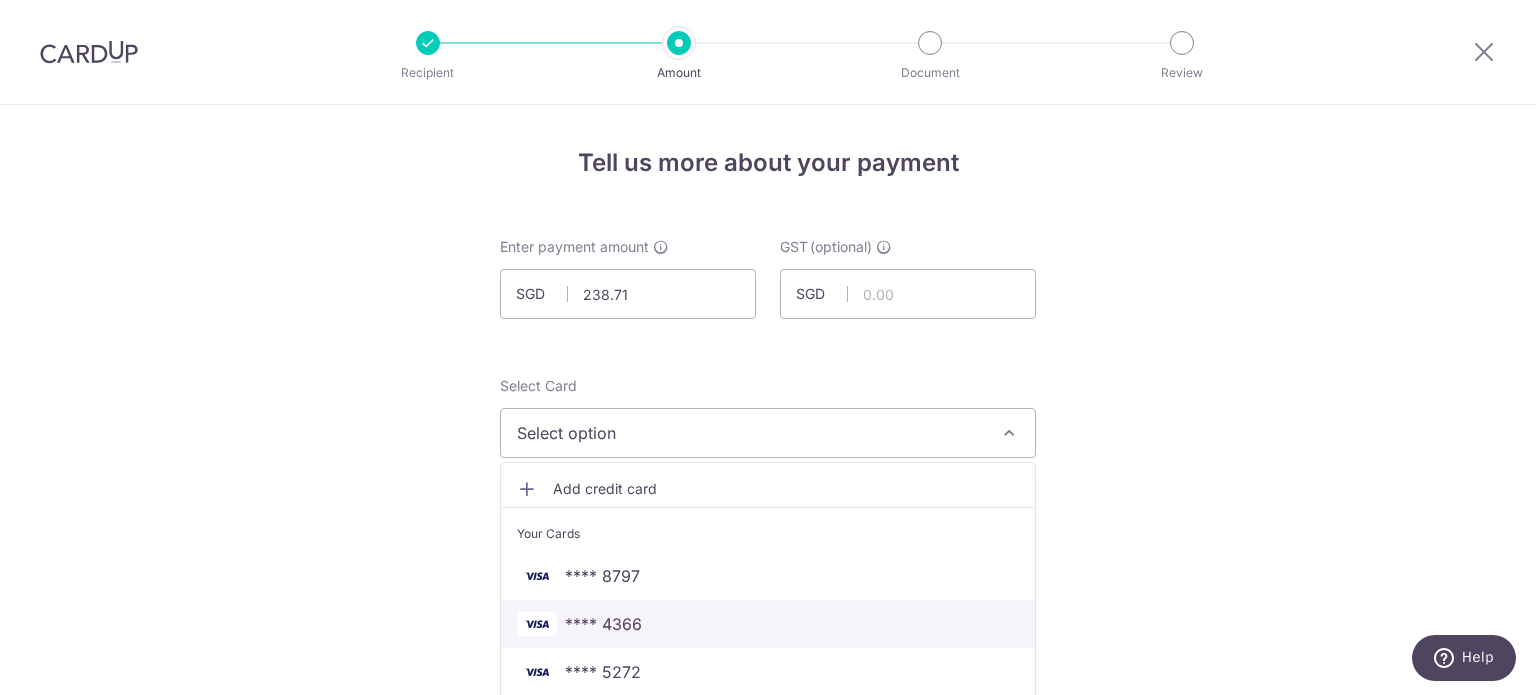 click on "**** 4366" at bounding box center (768, 624) 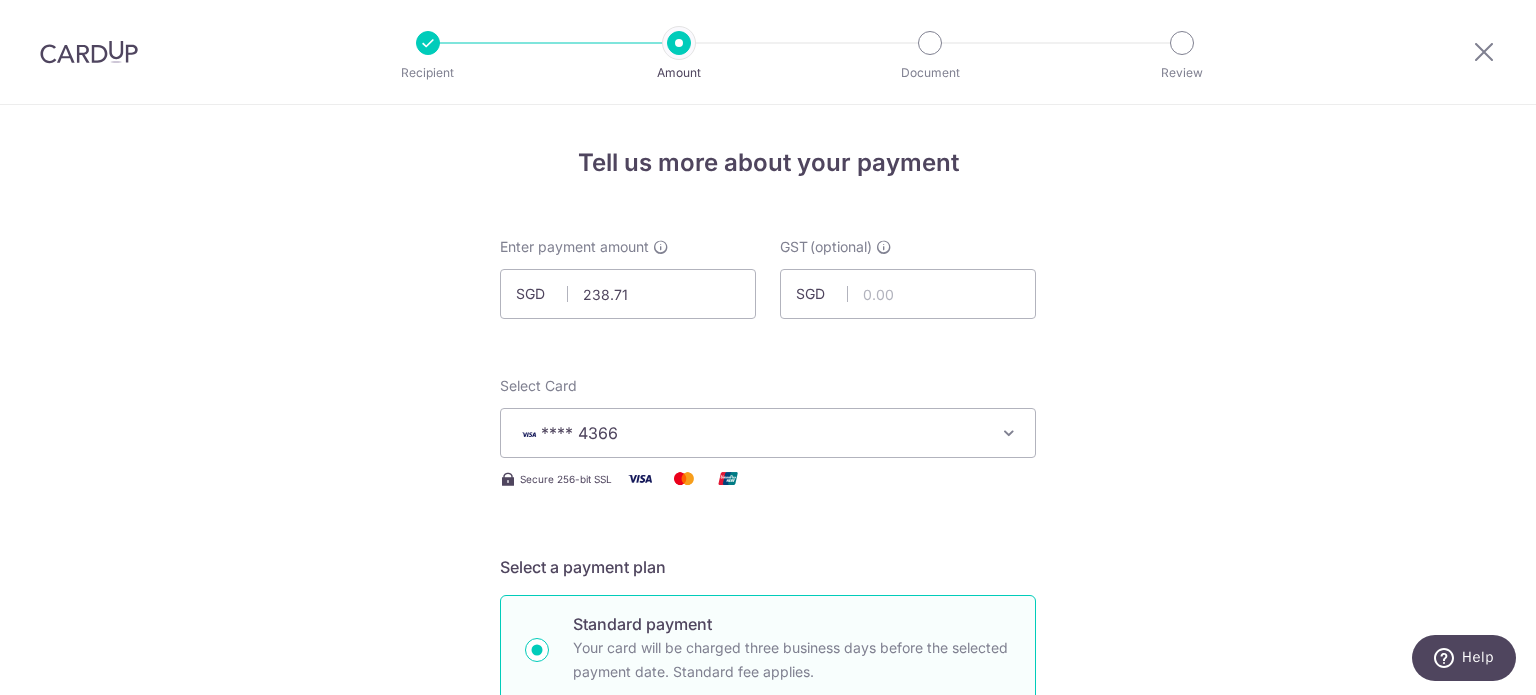 drag, startPoint x: 1240, startPoint y: 452, endPoint x: 1228, endPoint y: 444, distance: 14.422205 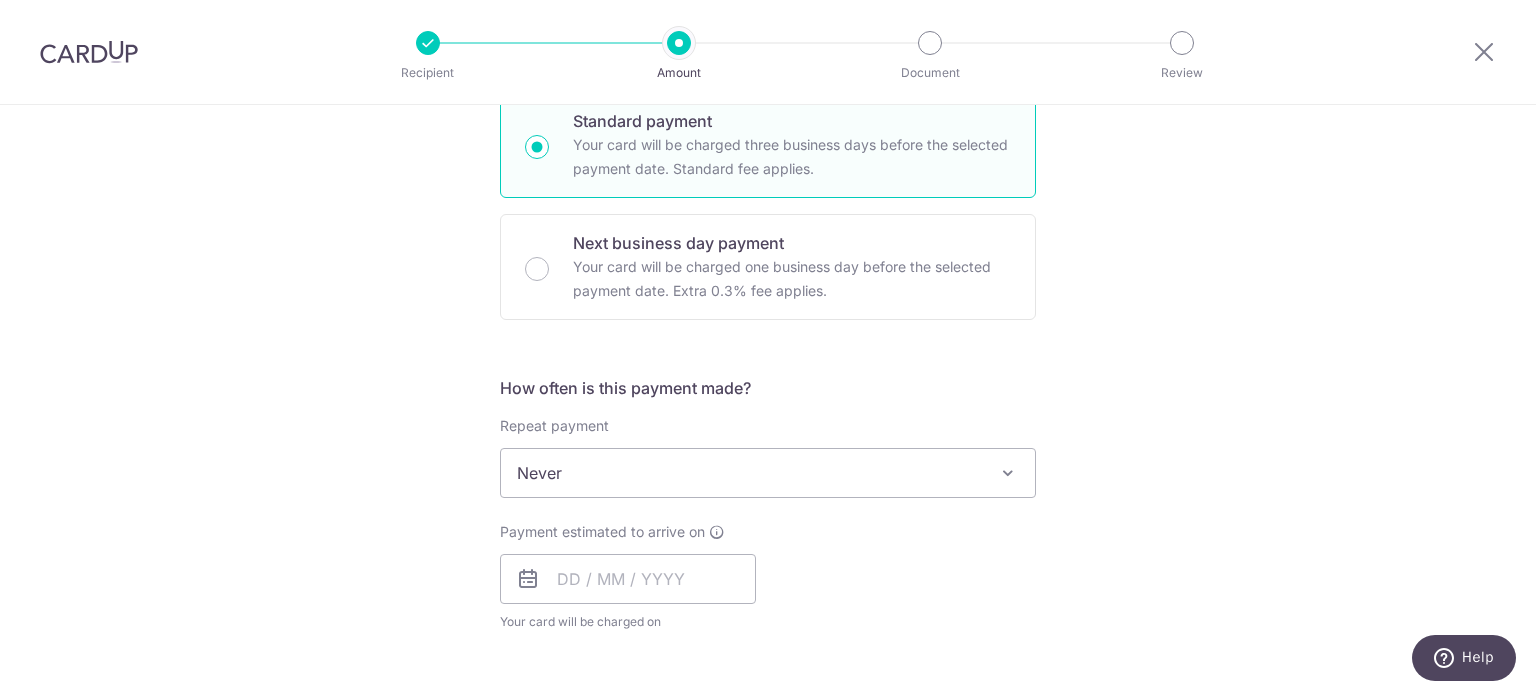 scroll, scrollTop: 700, scrollLeft: 0, axis: vertical 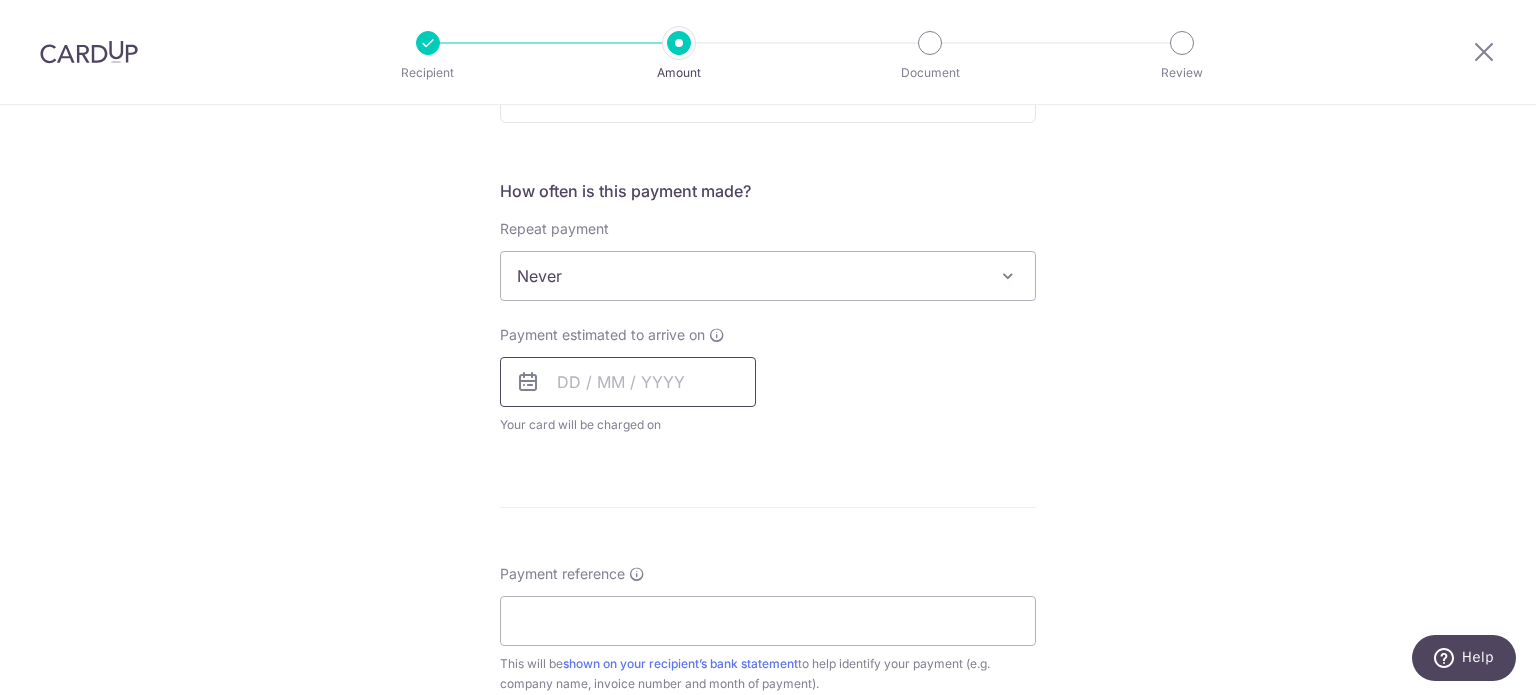 click at bounding box center [628, 382] 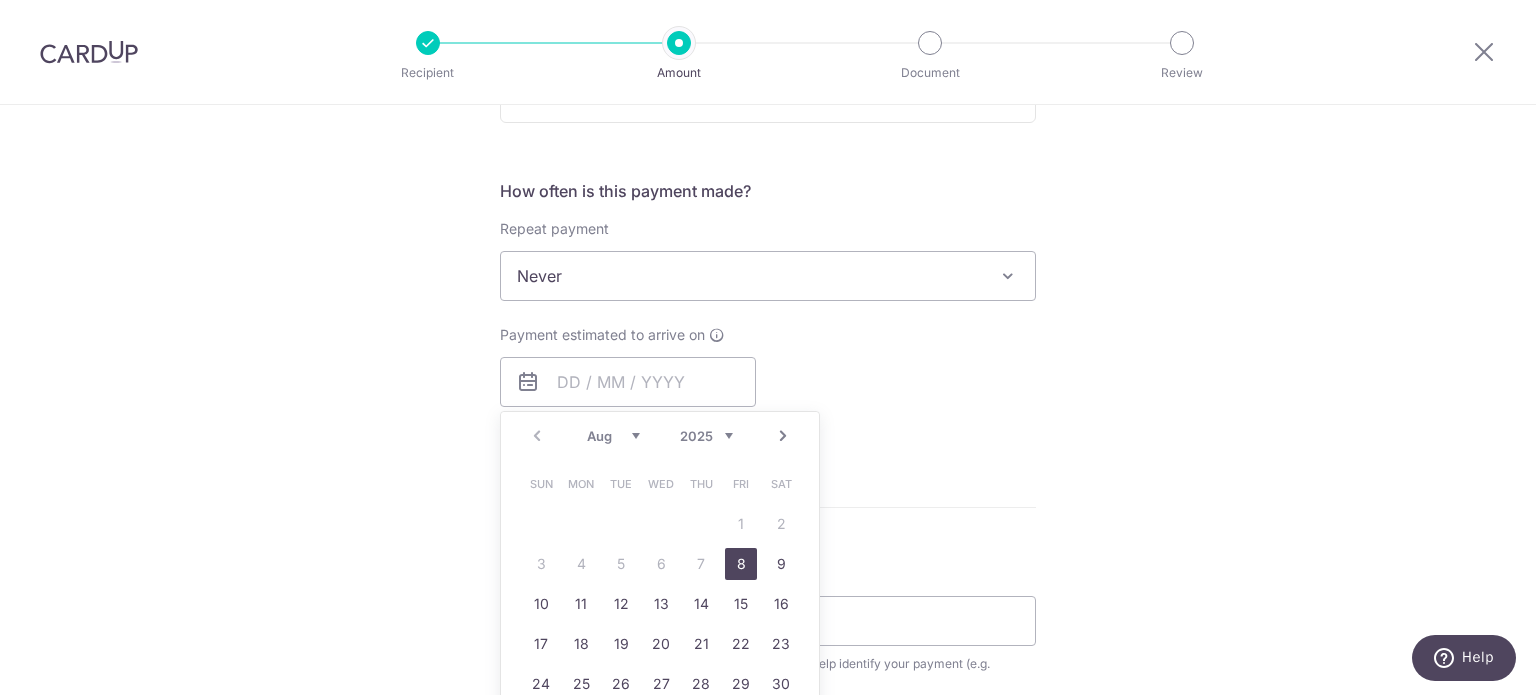 click on "8" at bounding box center [741, 564] 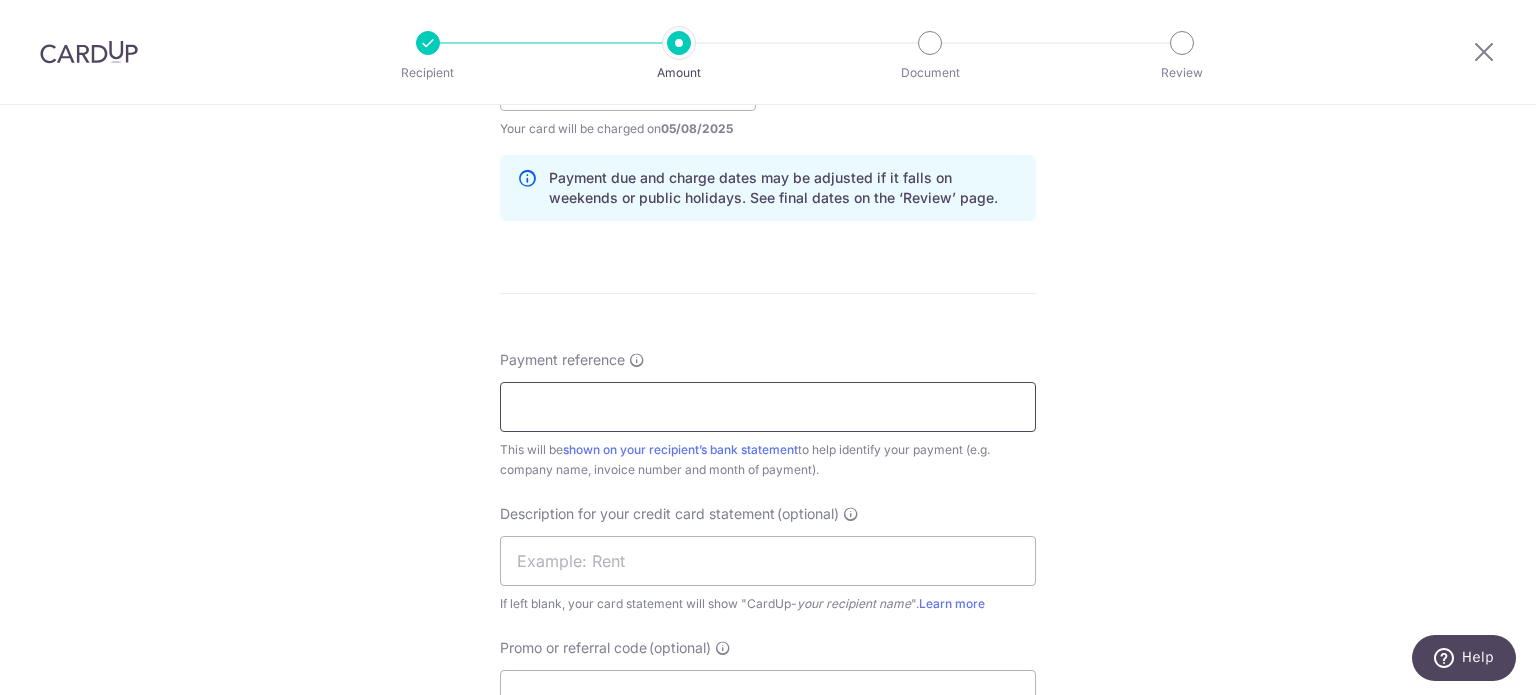 scroll, scrollTop: 1000, scrollLeft: 0, axis: vertical 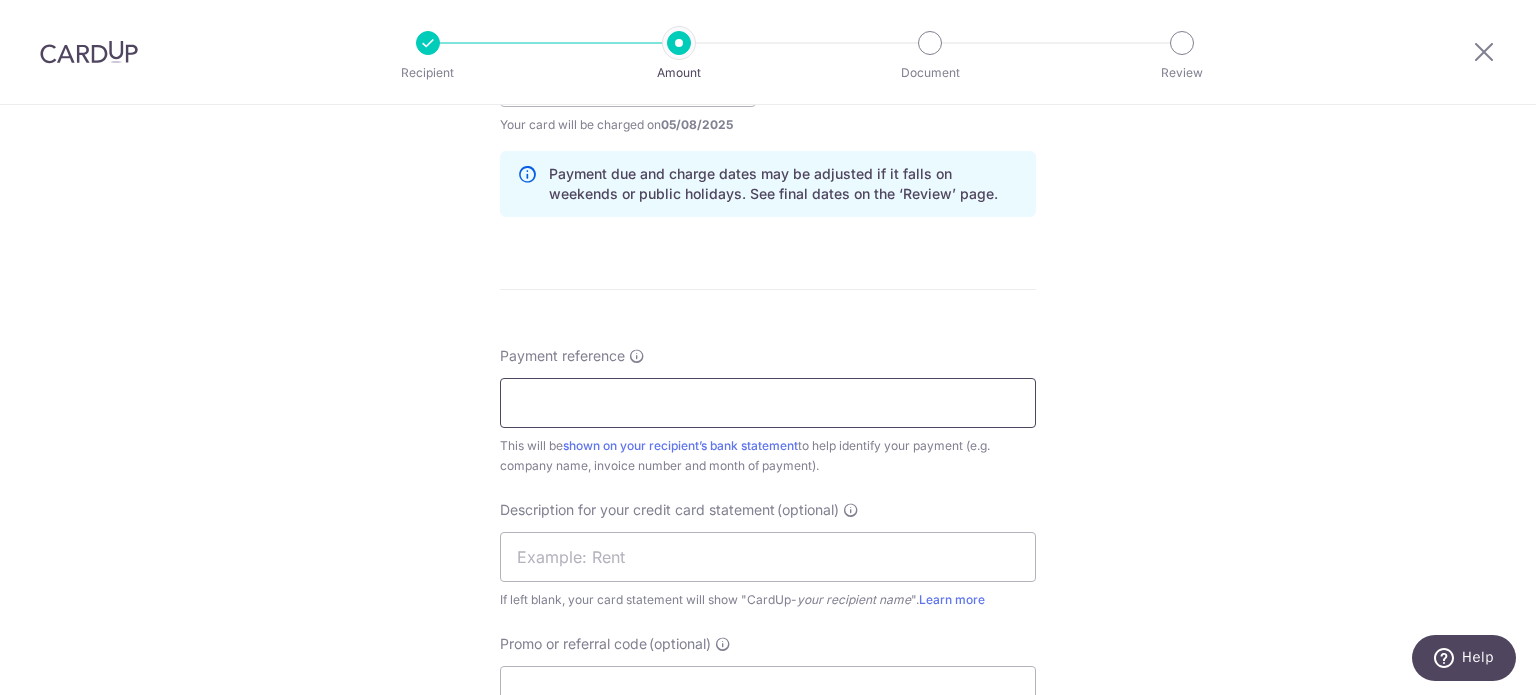click on "Payment reference" at bounding box center [768, 403] 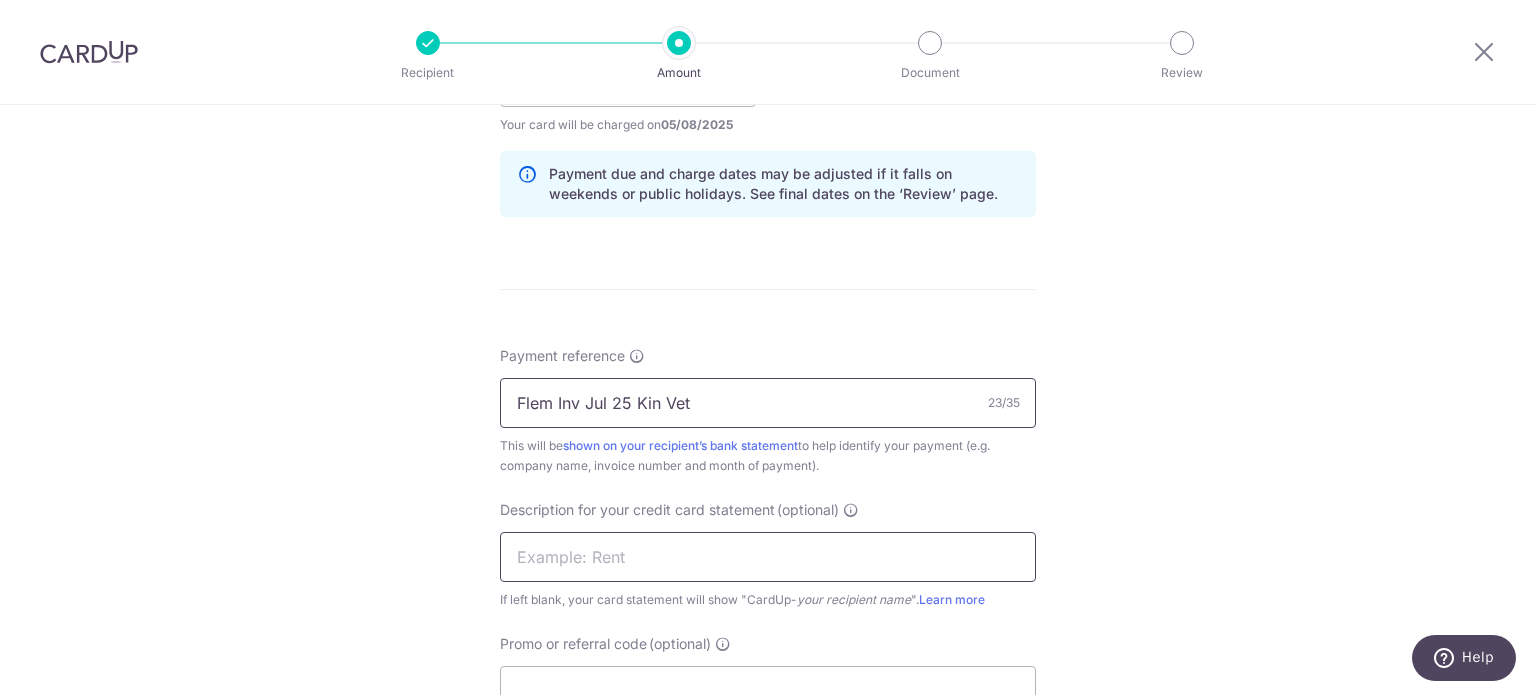 type on "Flem Inv Jul 25 Kin Vet" 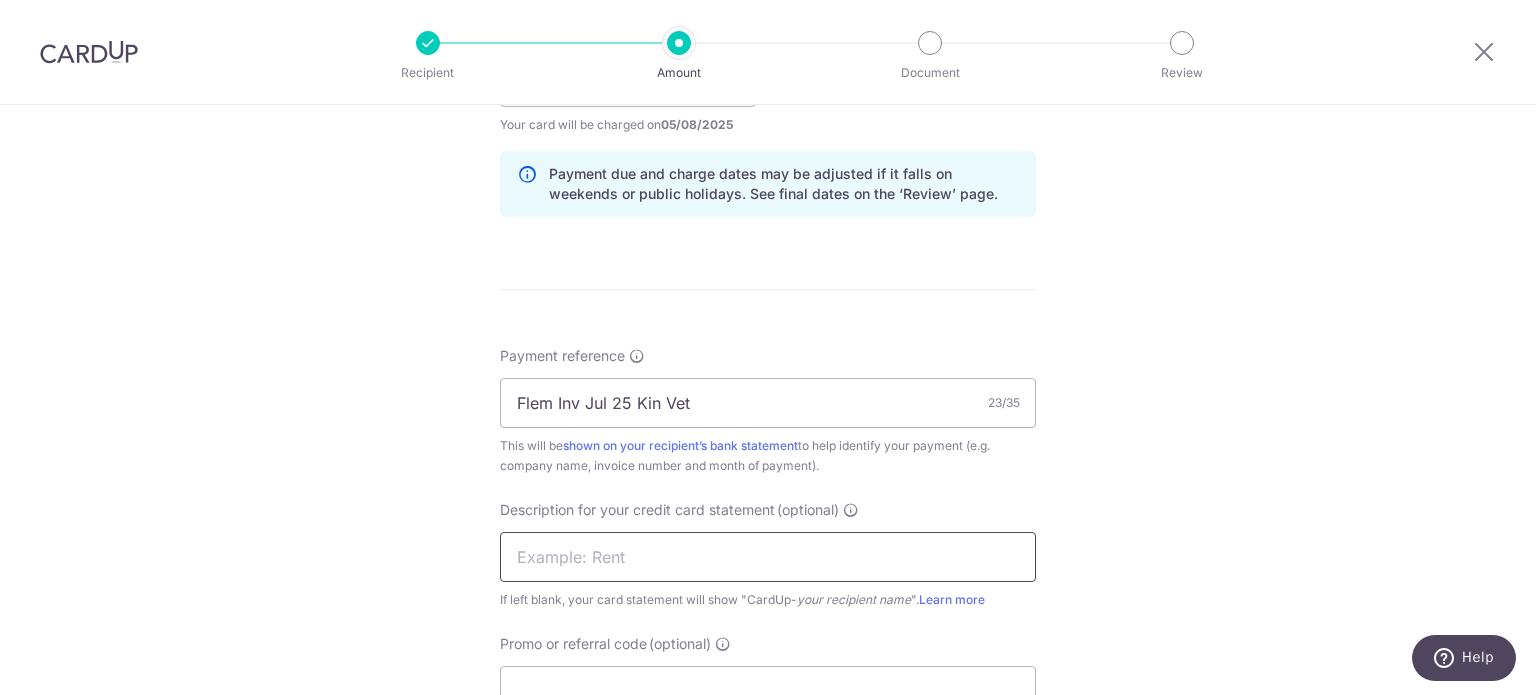 click at bounding box center (768, 557) 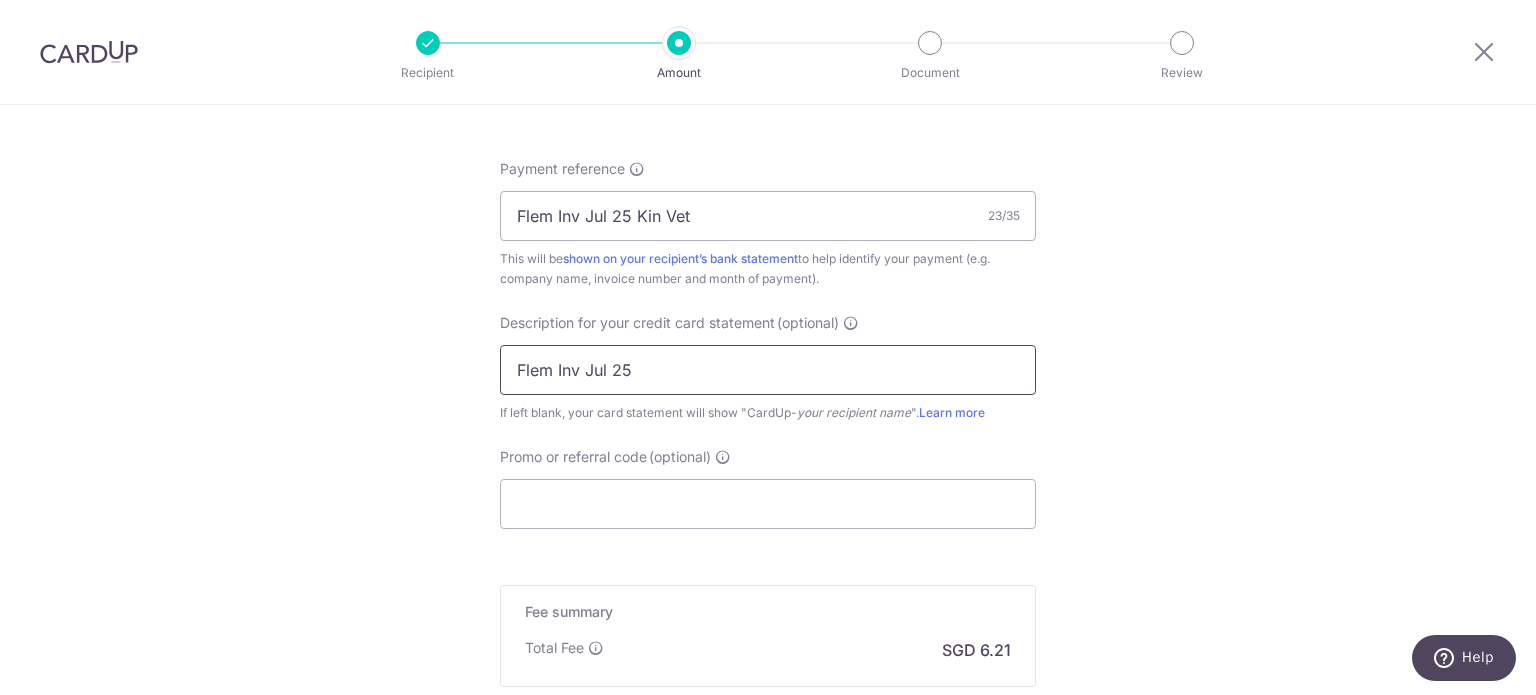 scroll, scrollTop: 1200, scrollLeft: 0, axis: vertical 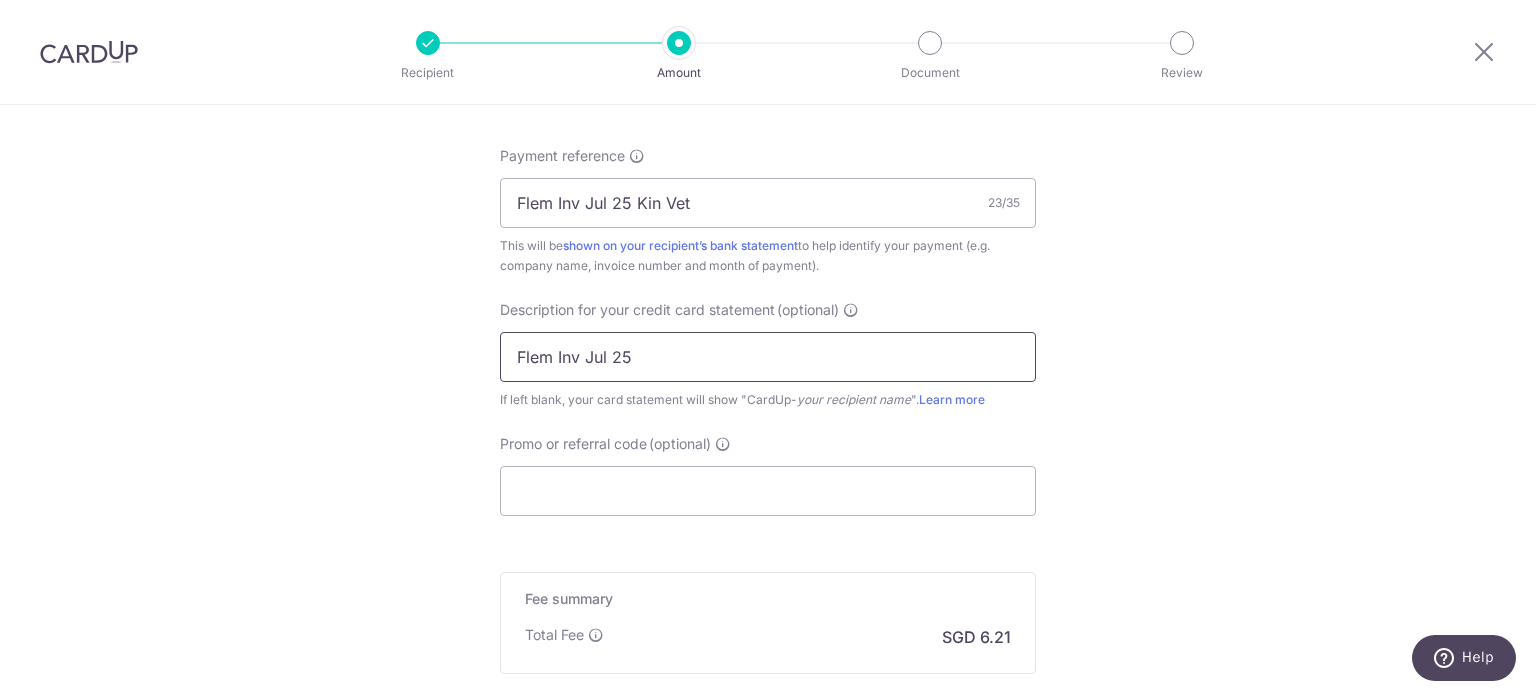 type on "Flem Inv Jul 25" 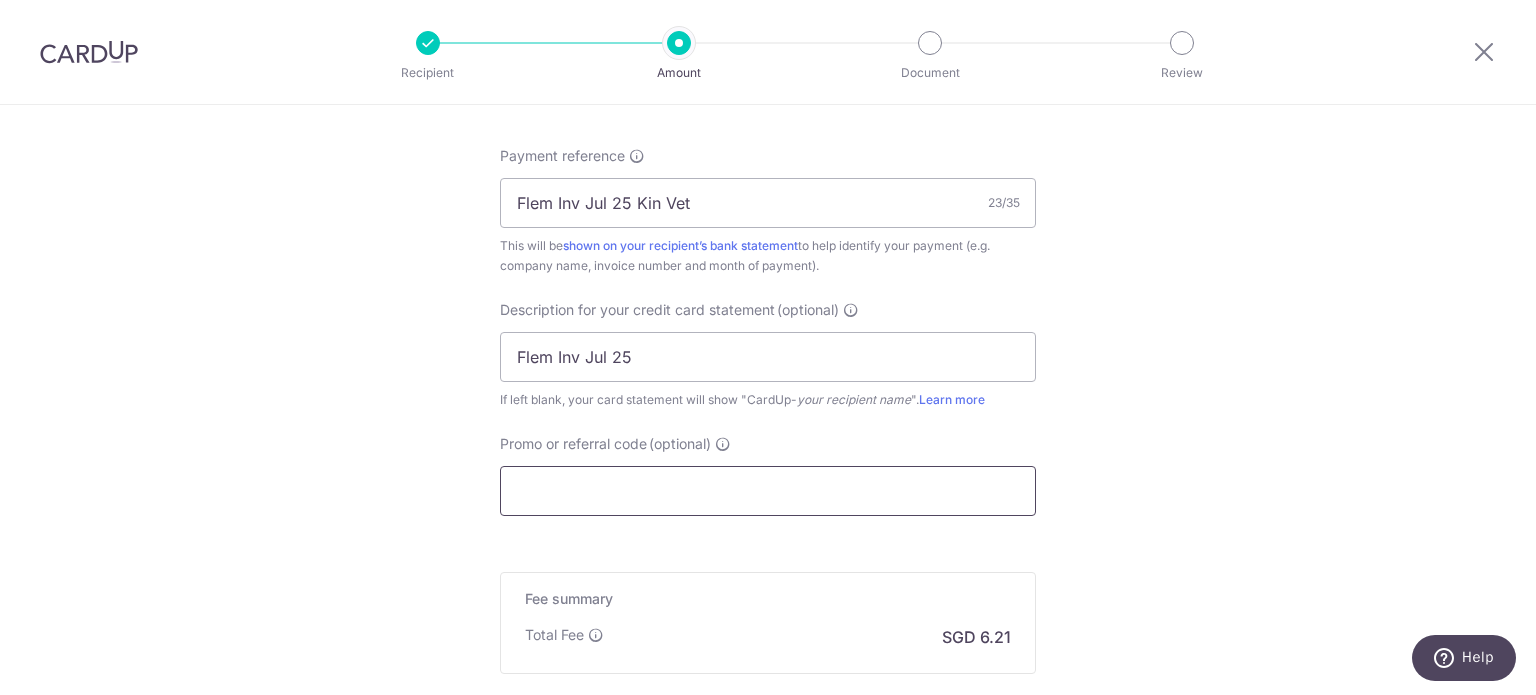 drag, startPoint x: 640, startPoint y: 520, endPoint x: 661, endPoint y: 511, distance: 22.847319 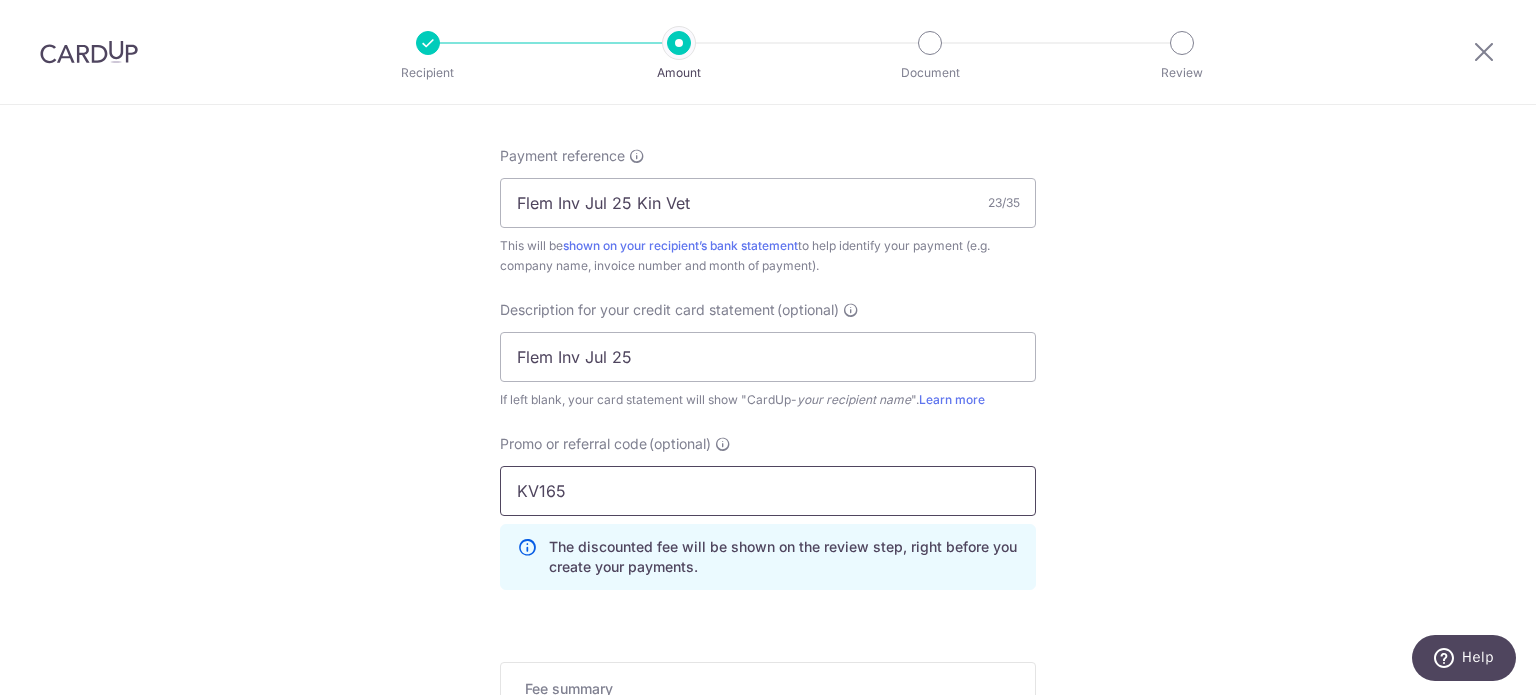 click on "KV165" at bounding box center (768, 491) 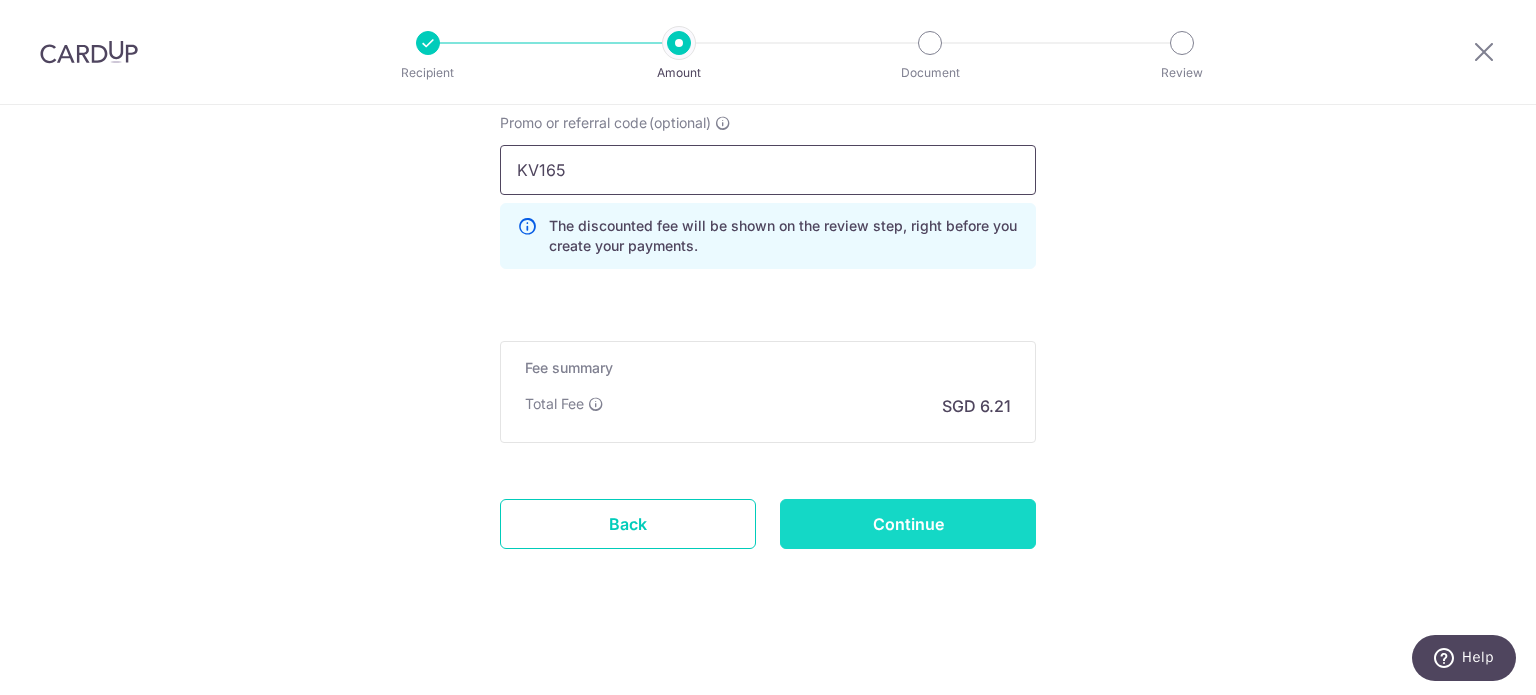 type on "KV165" 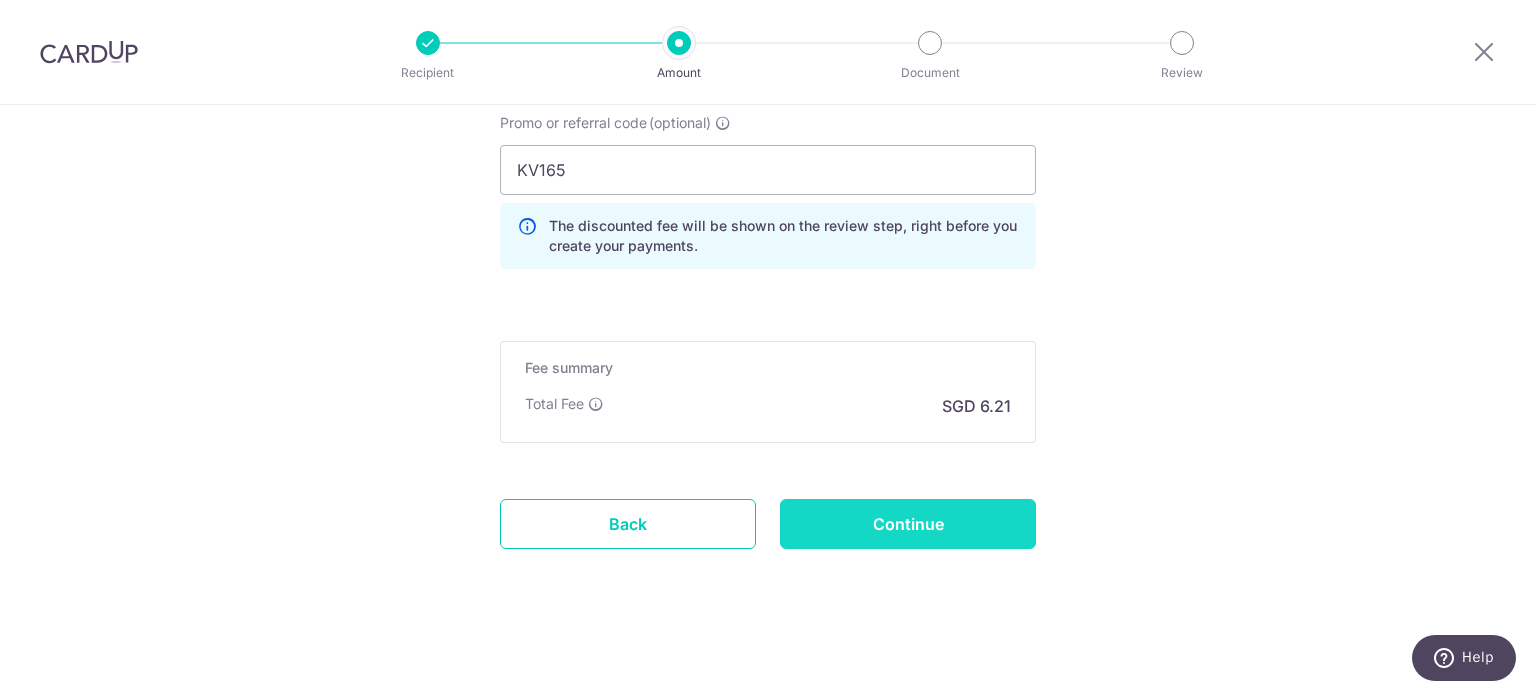 click on "Continue" at bounding box center [908, 524] 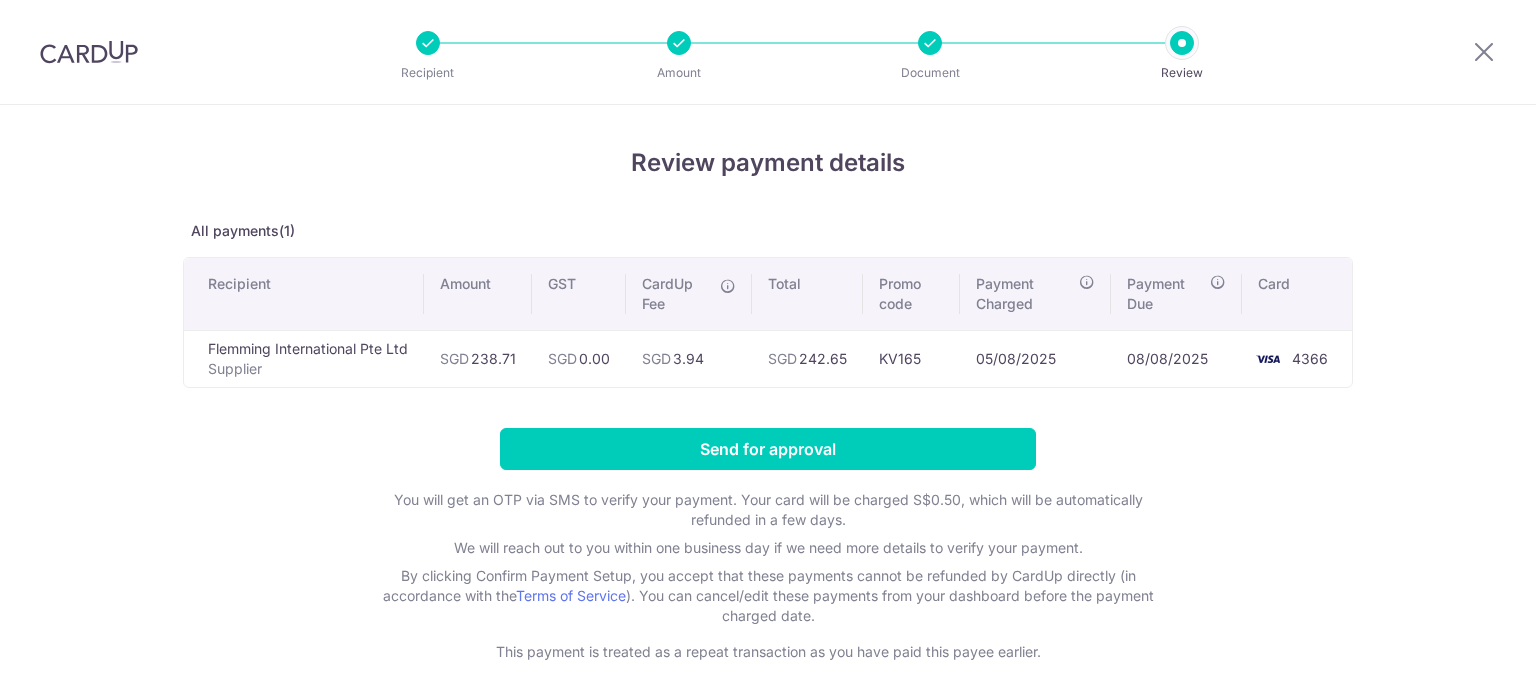 scroll, scrollTop: 0, scrollLeft: 0, axis: both 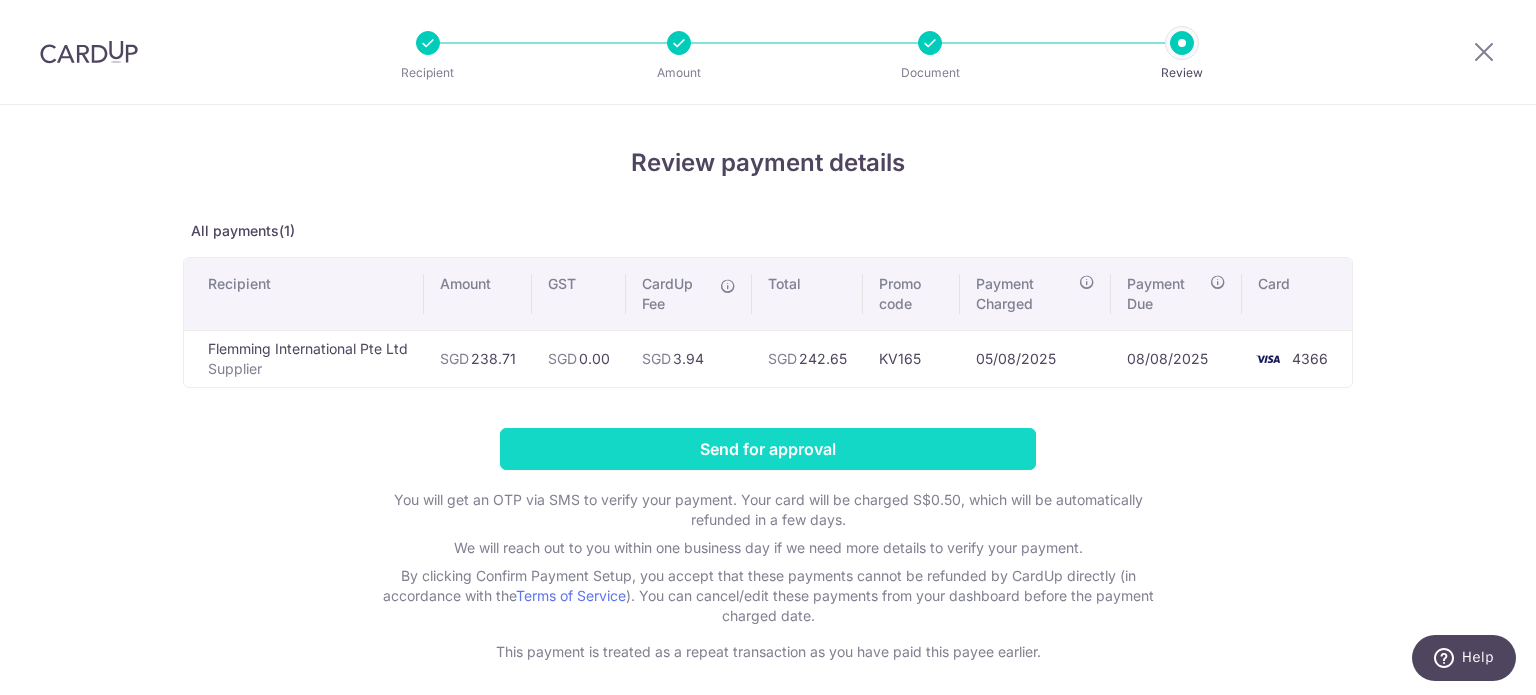 click on "Send for approval" at bounding box center (768, 449) 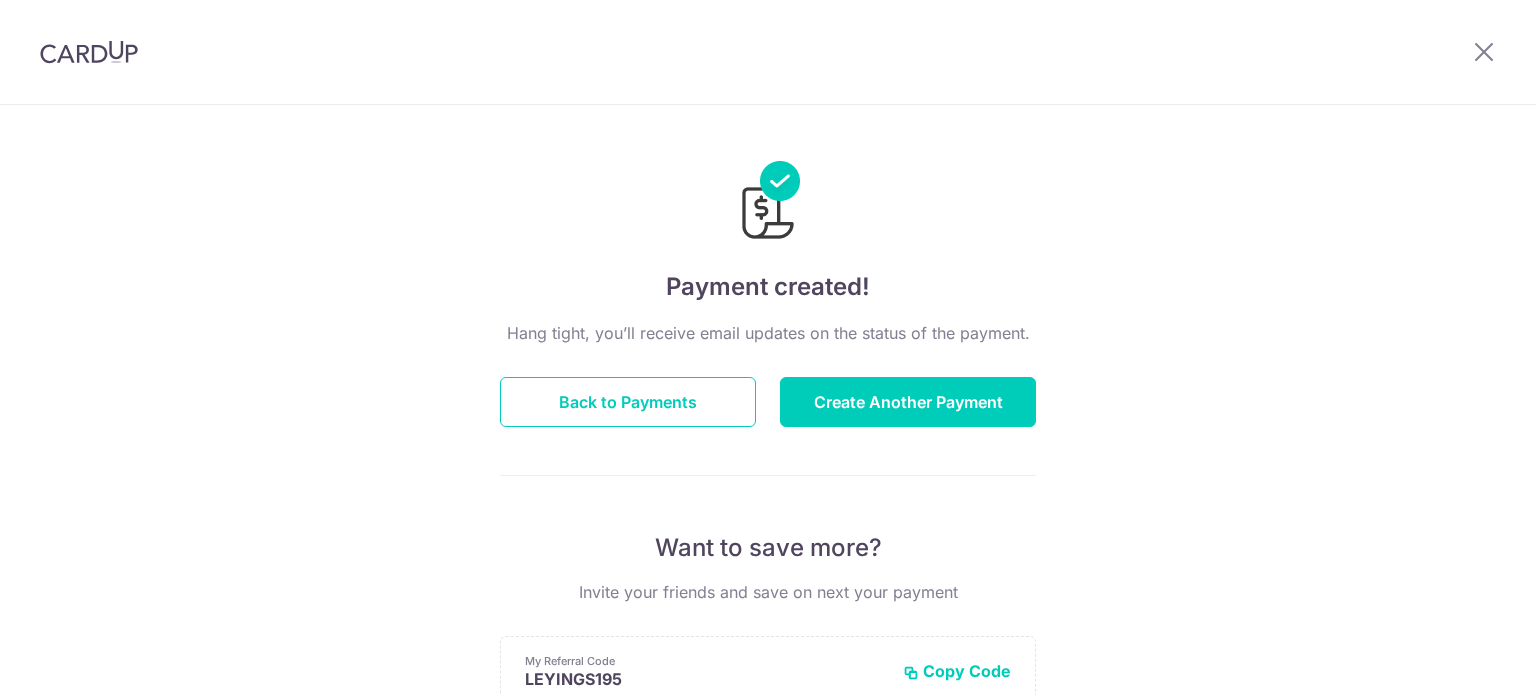 scroll, scrollTop: 0, scrollLeft: 0, axis: both 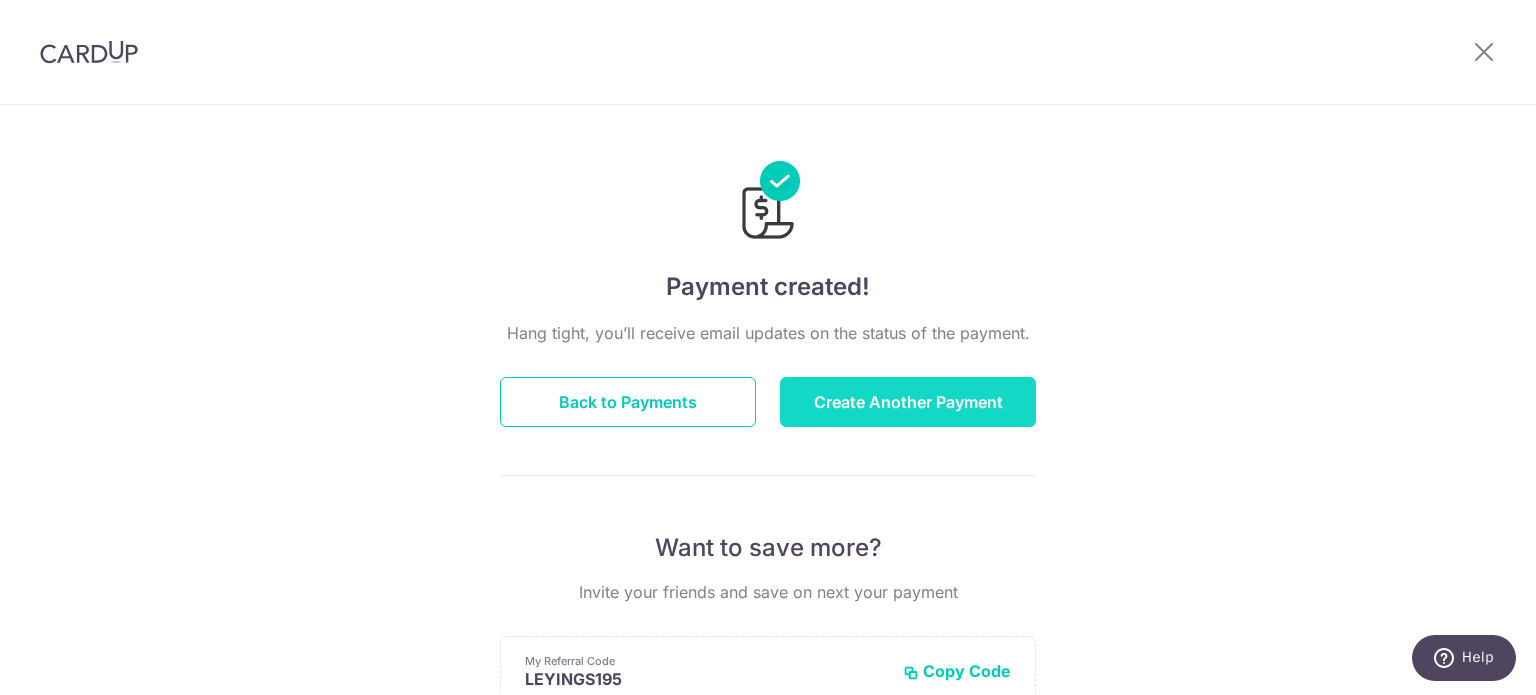 click on "Create Another Payment" at bounding box center [908, 402] 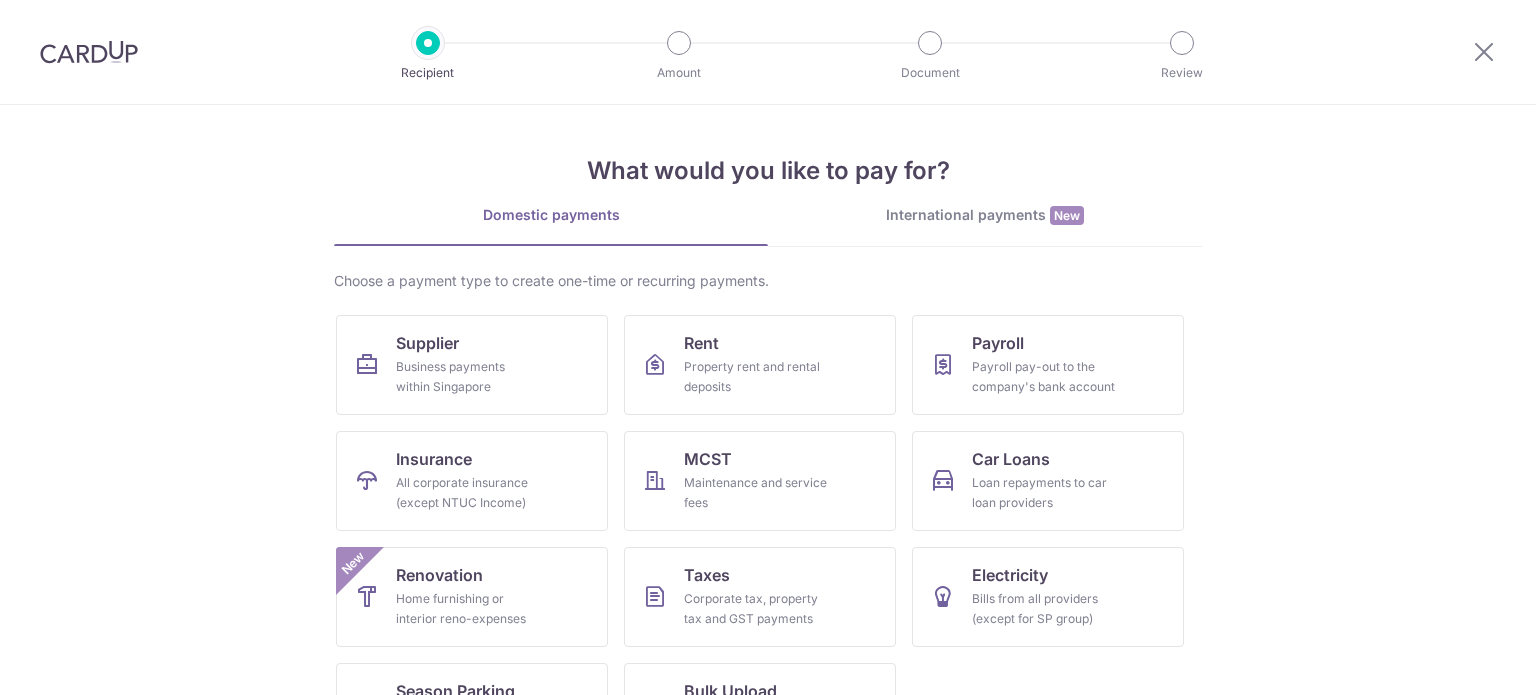 scroll, scrollTop: 0, scrollLeft: 0, axis: both 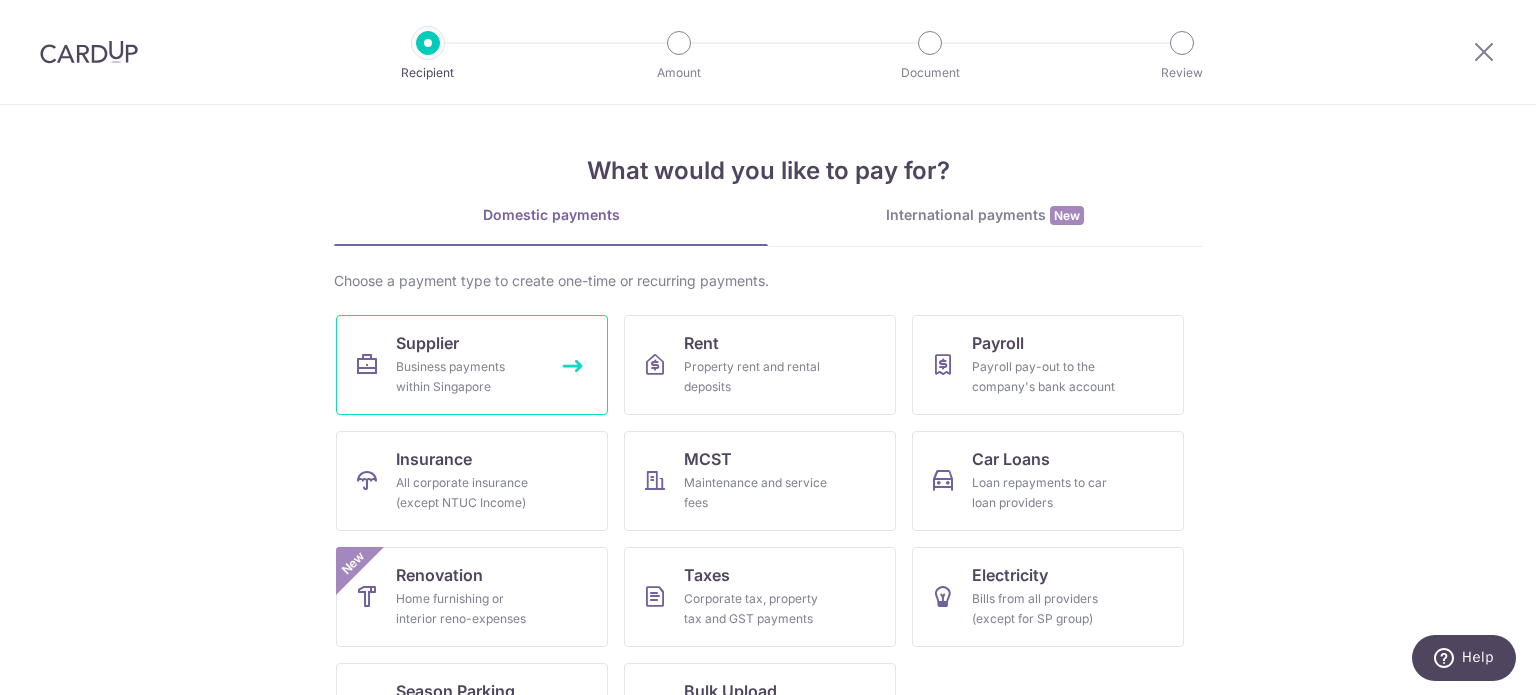 click on "Supplier" at bounding box center (427, 343) 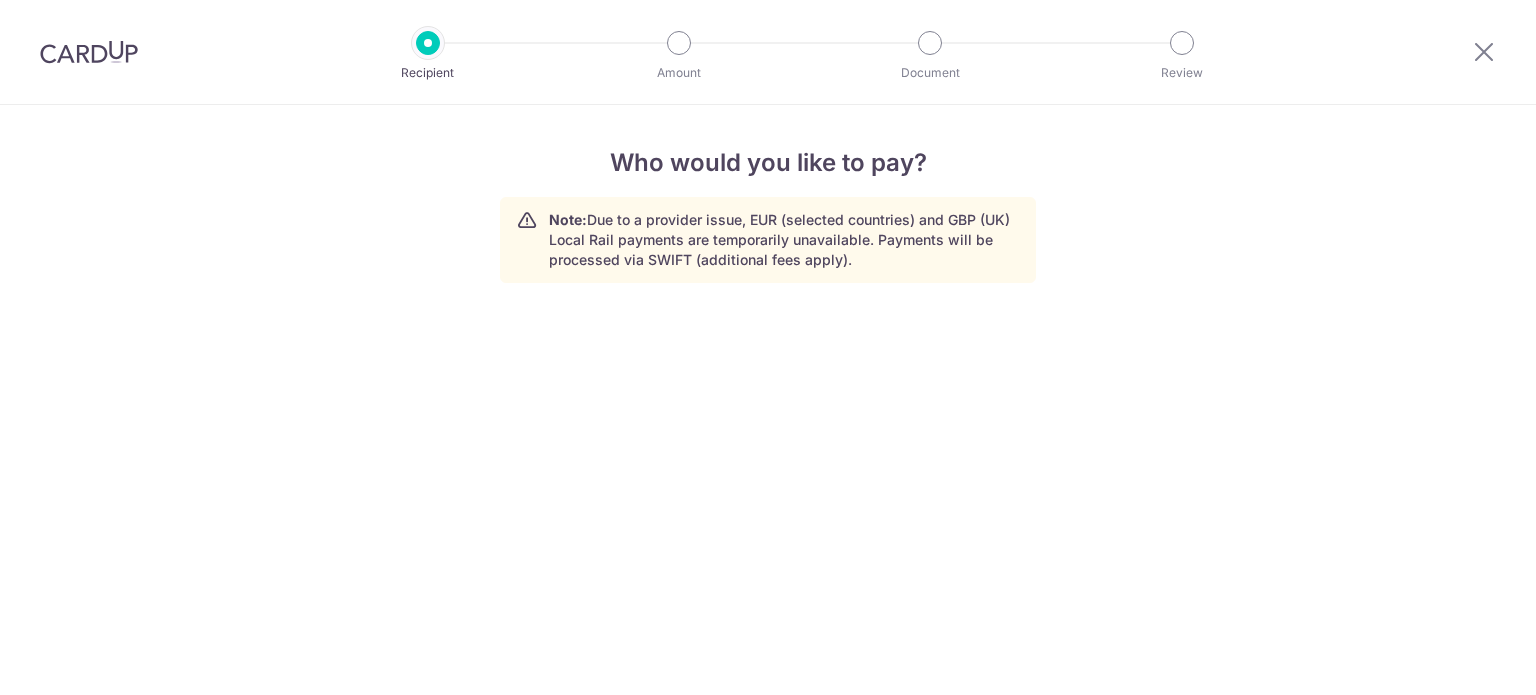 scroll, scrollTop: 0, scrollLeft: 0, axis: both 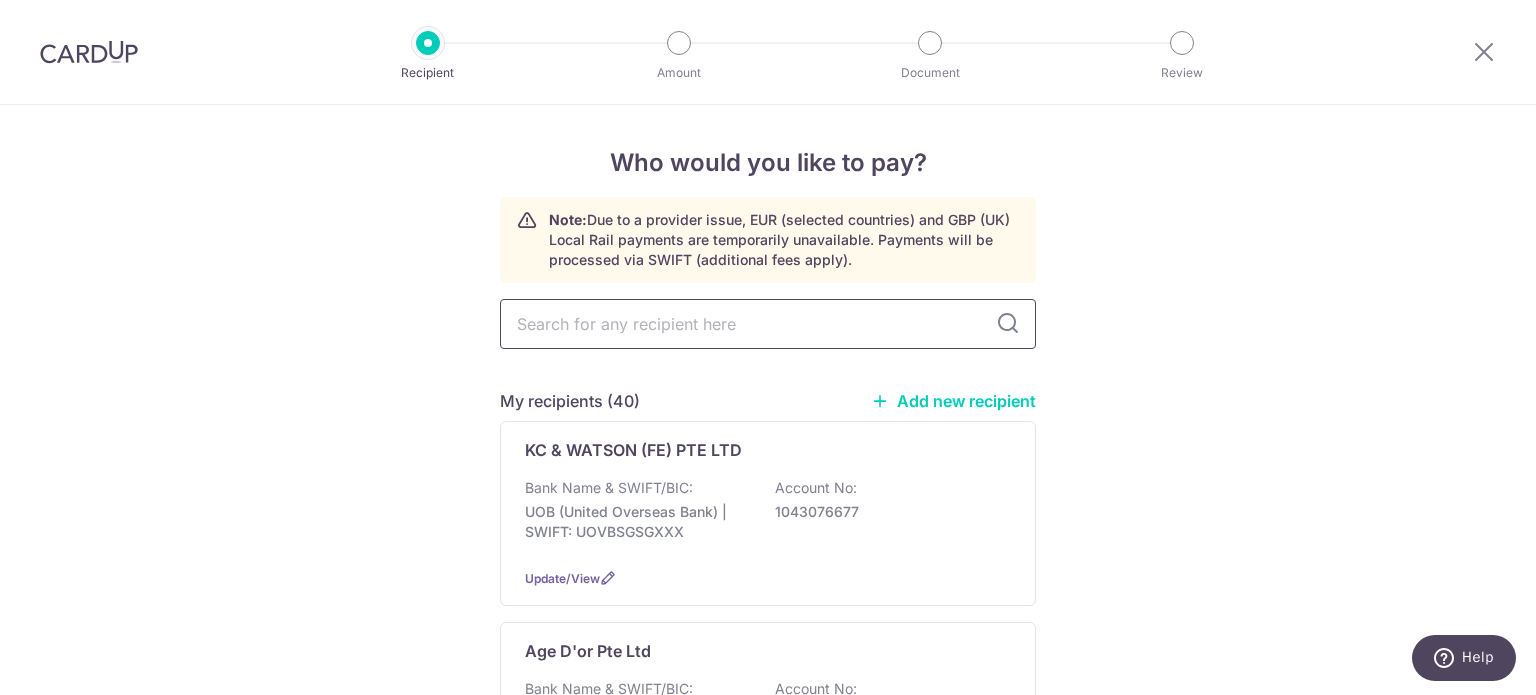 click at bounding box center (768, 324) 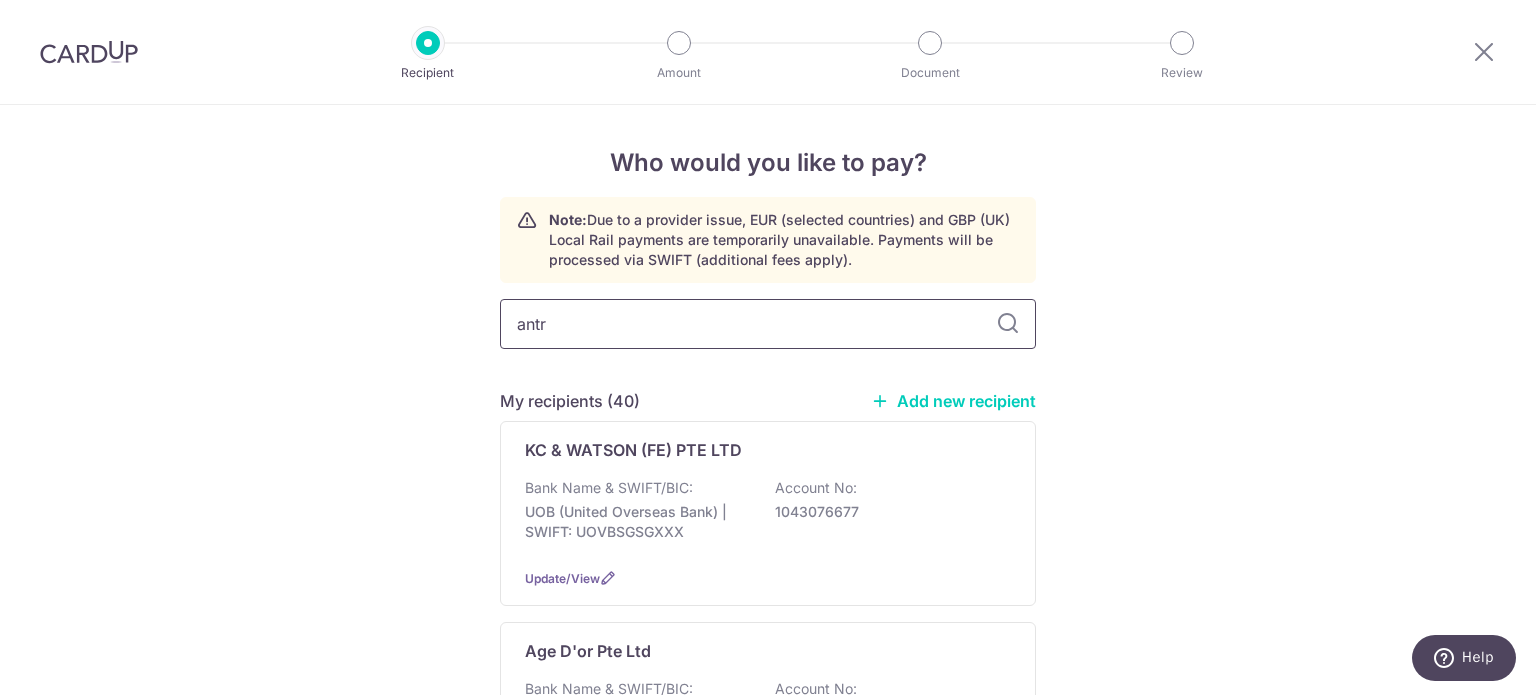 type on "ant" 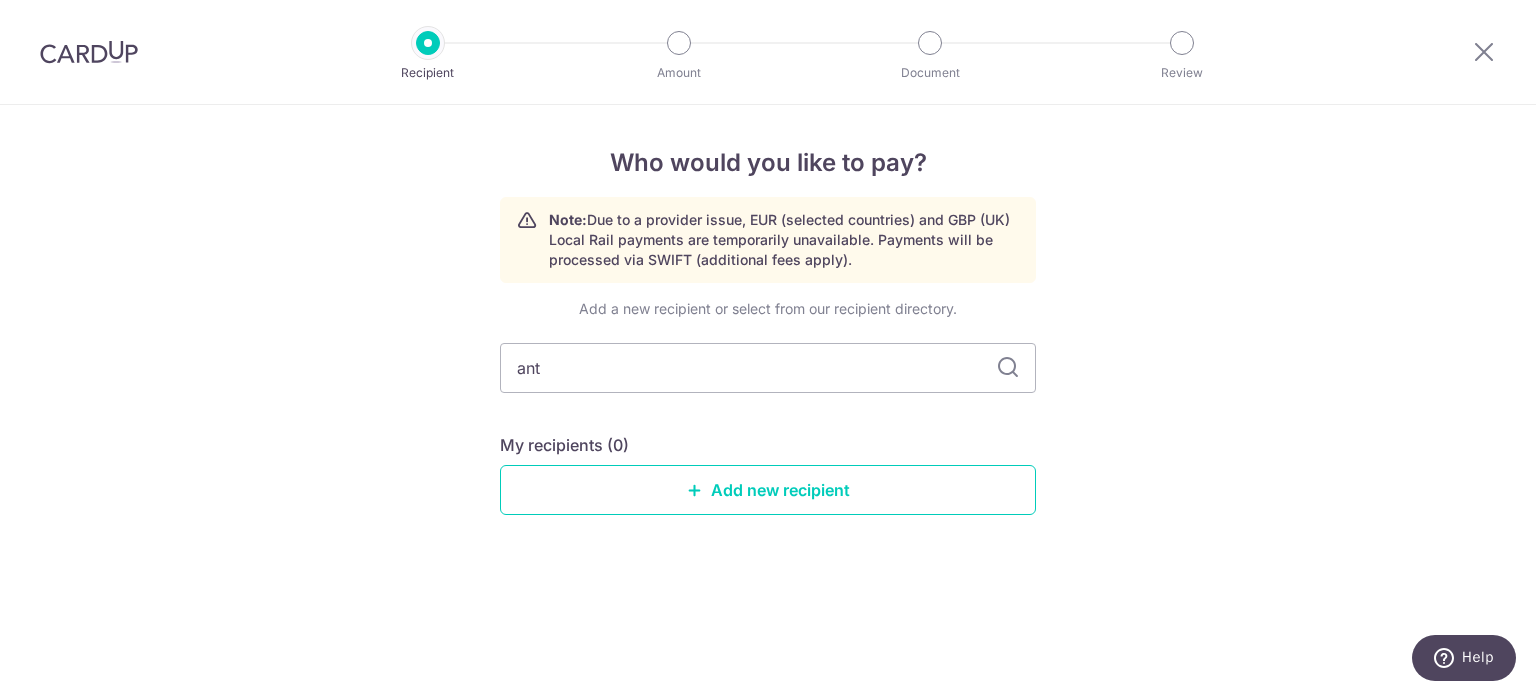 drag, startPoint x: 768, startPoint y: 361, endPoint x: 292, endPoint y: 357, distance: 476.0168 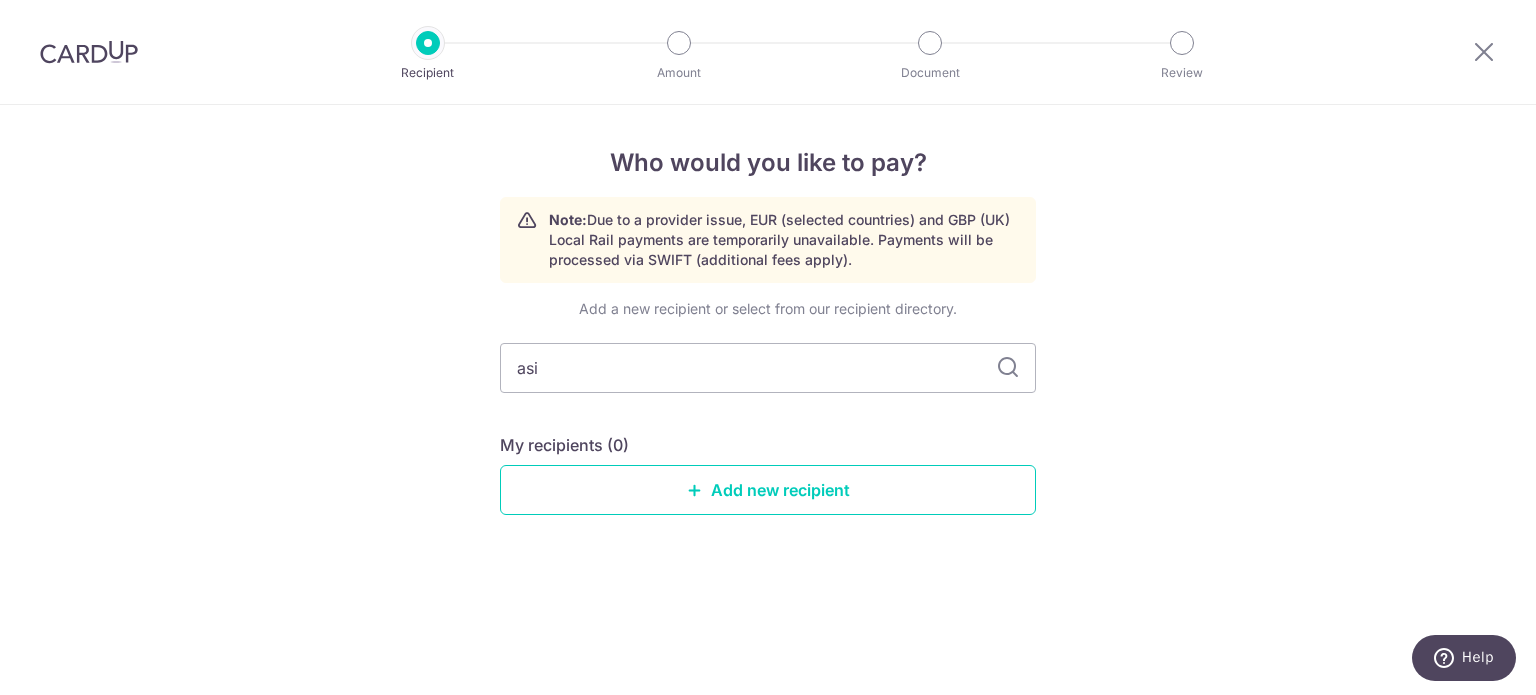 type on "asia" 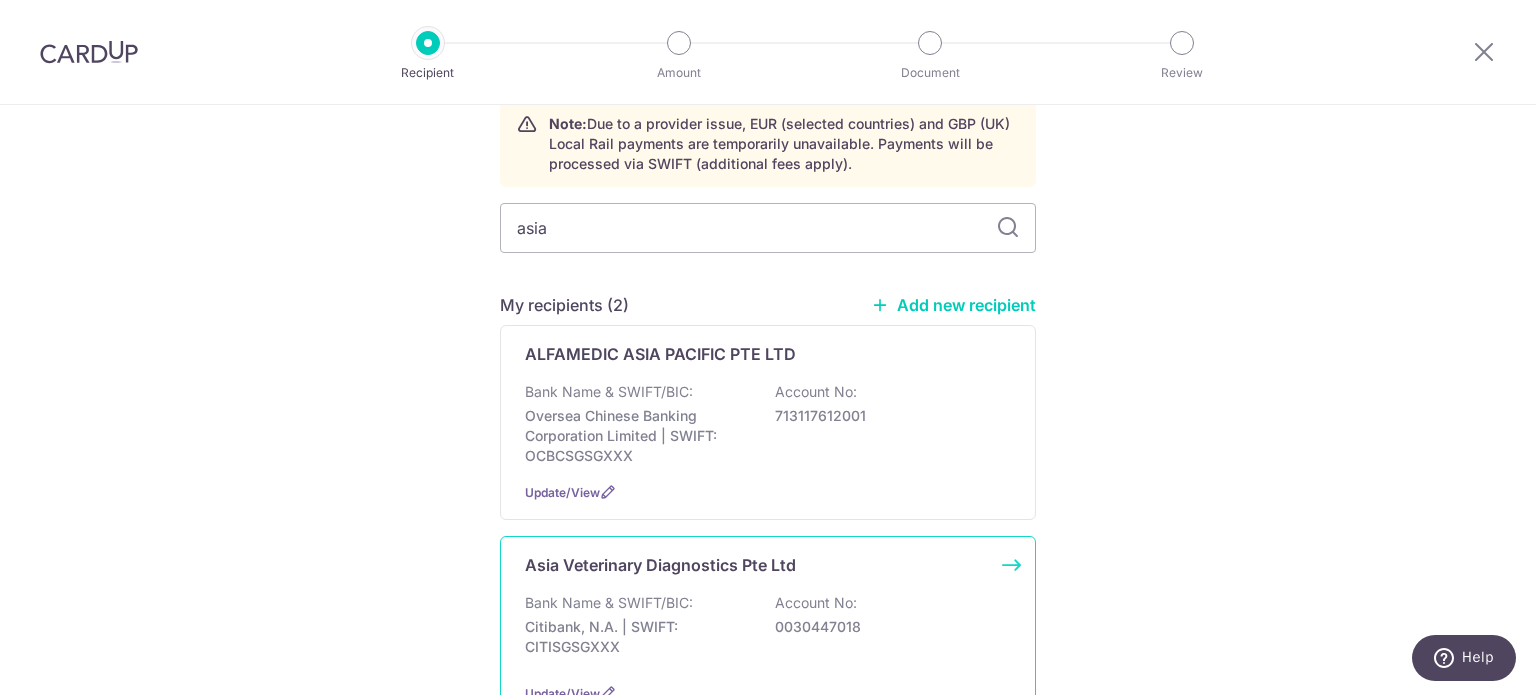 scroll, scrollTop: 200, scrollLeft: 0, axis: vertical 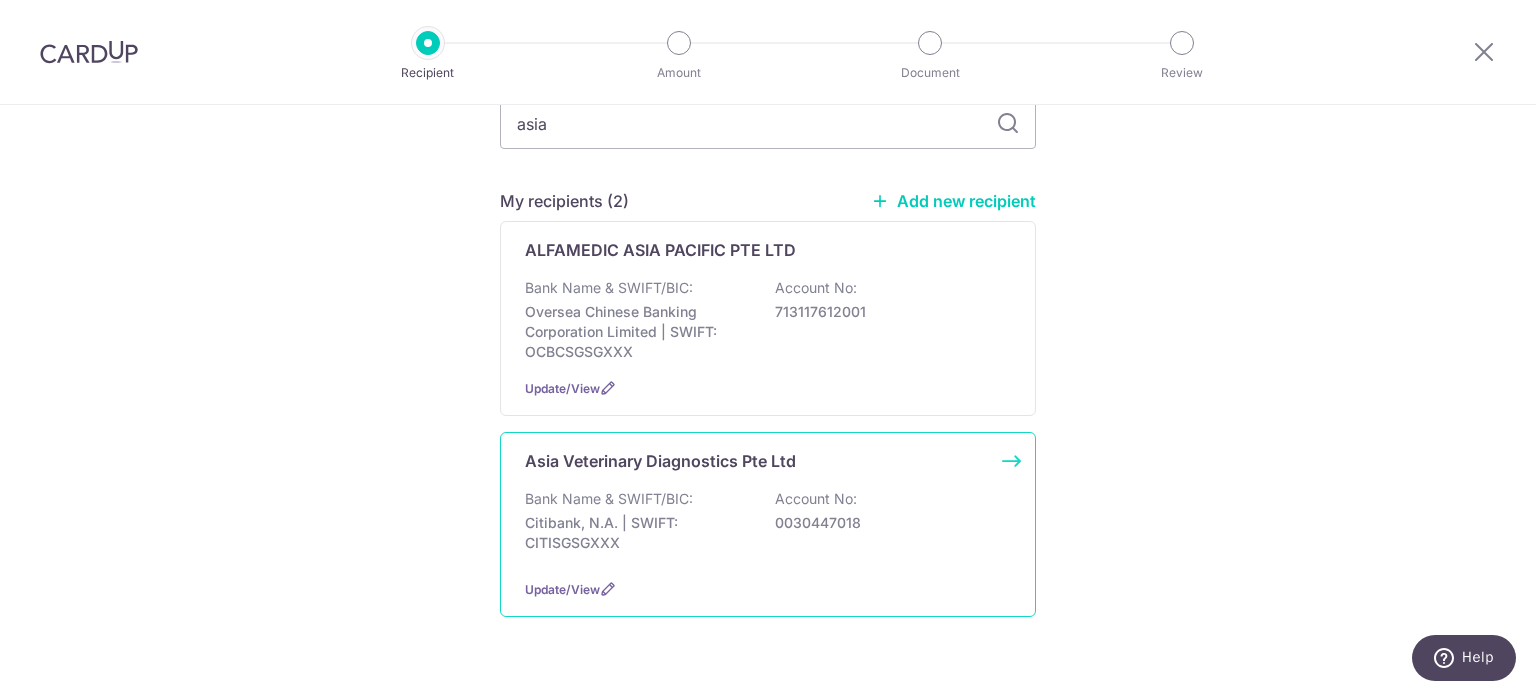 click on "Asia Veterinary Diagnostics Pte Ltd
Bank Name & SWIFT/BIC:
Citibank, N.A. | SWIFT: [SWIFT]
Account No:
[ACCOUNT_NUMBER]
Update/View" at bounding box center [768, 524] 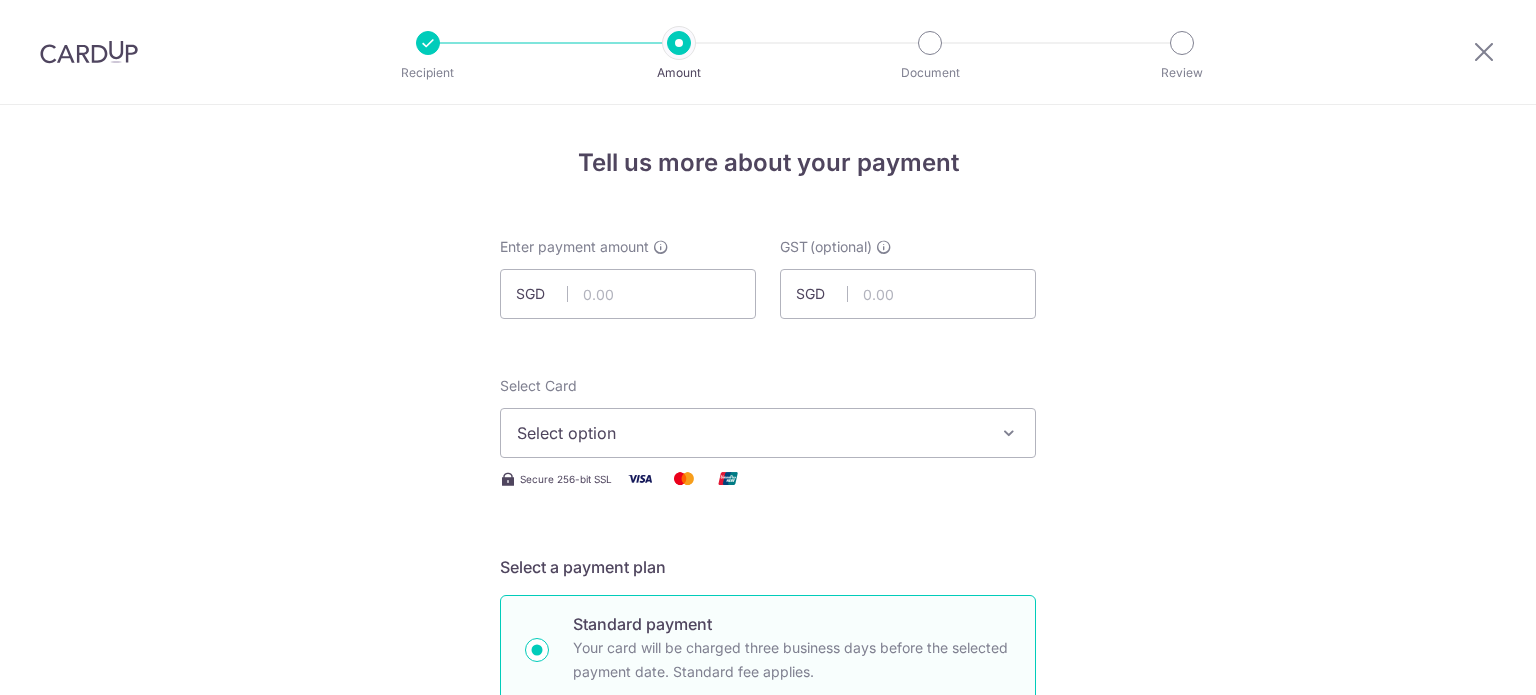 scroll, scrollTop: 0, scrollLeft: 0, axis: both 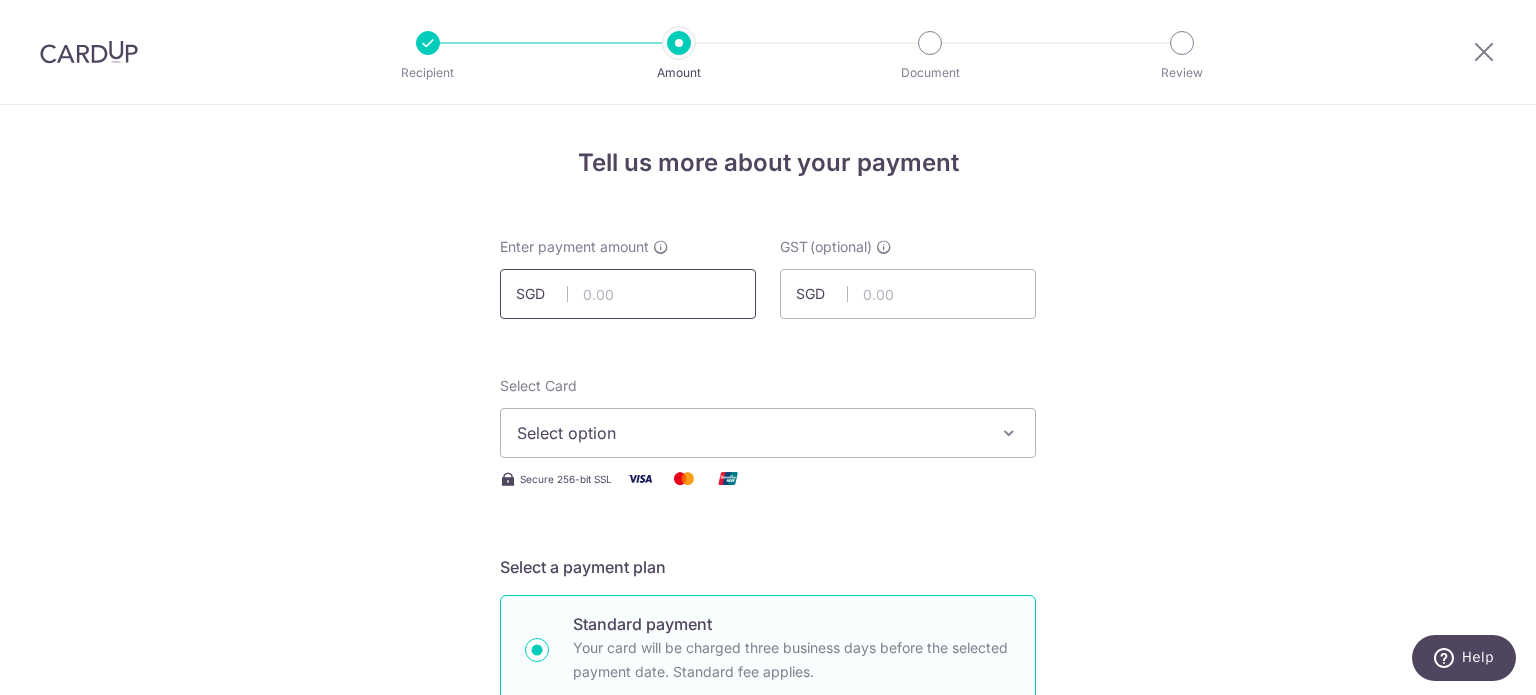 click at bounding box center [628, 294] 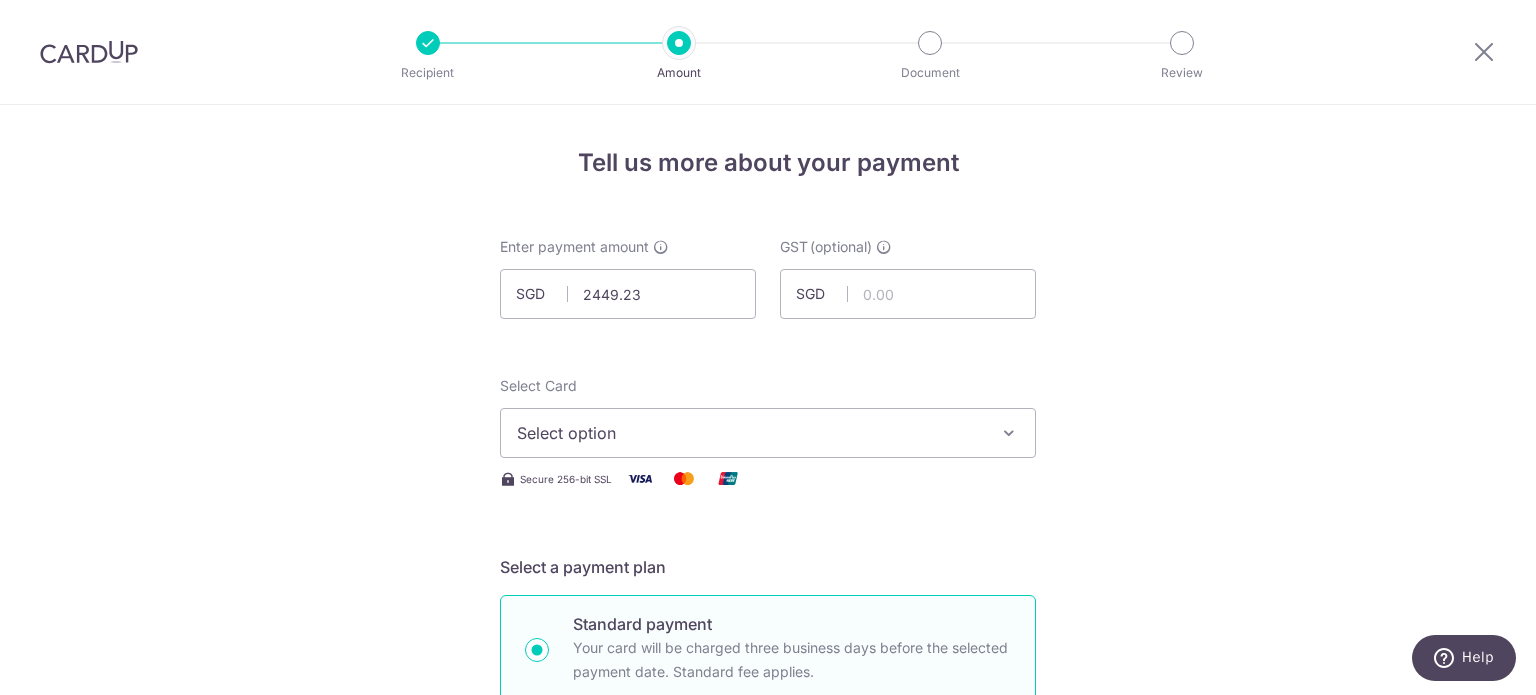 type on "2,449.23" 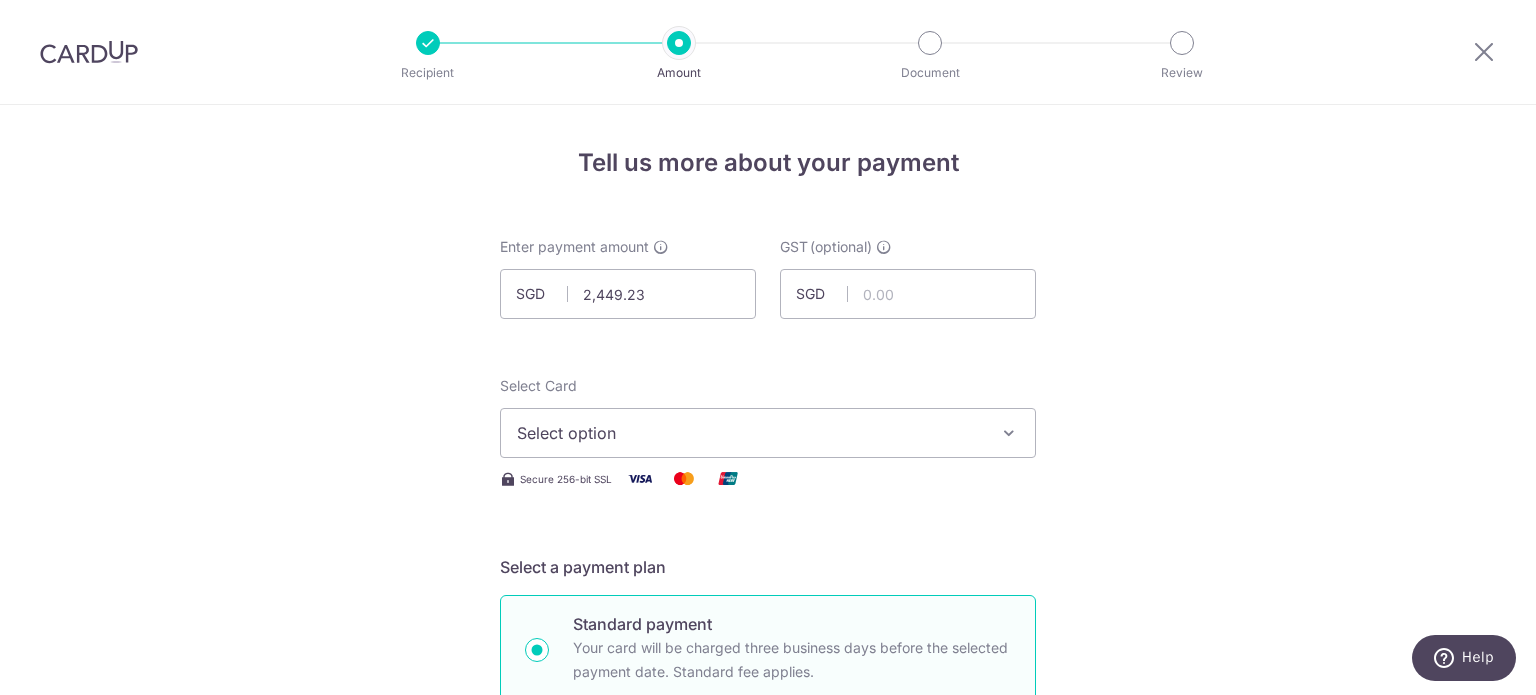 click on "Tell us more about your payment
Enter payment amount
SGD
2,449.23
2449.23
GST
(optional)
SGD
Select Card
Select option
Add credit card
Your Cards
**** 8797
**** 4366
**** 5272
Secure 256-bit SSL" at bounding box center [768, 1076] 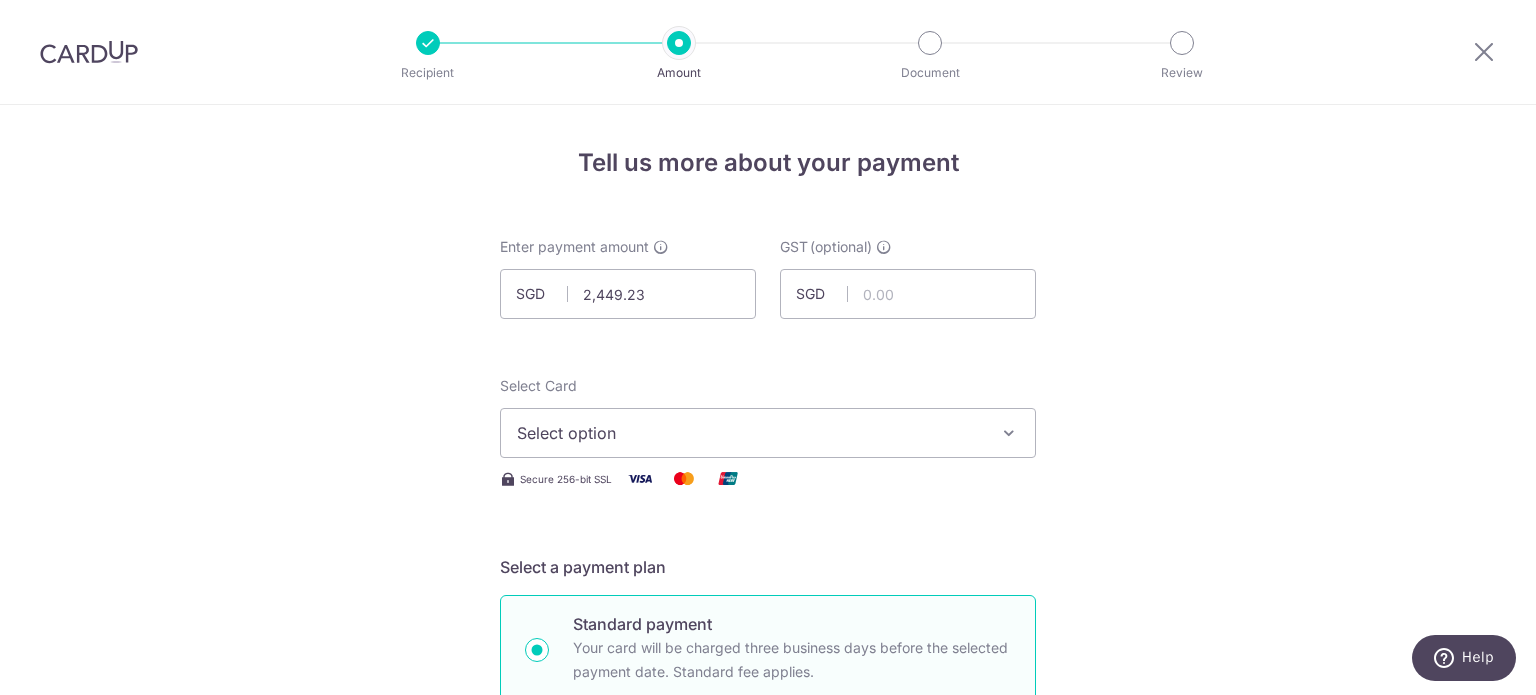click on "Select option" at bounding box center (750, 433) 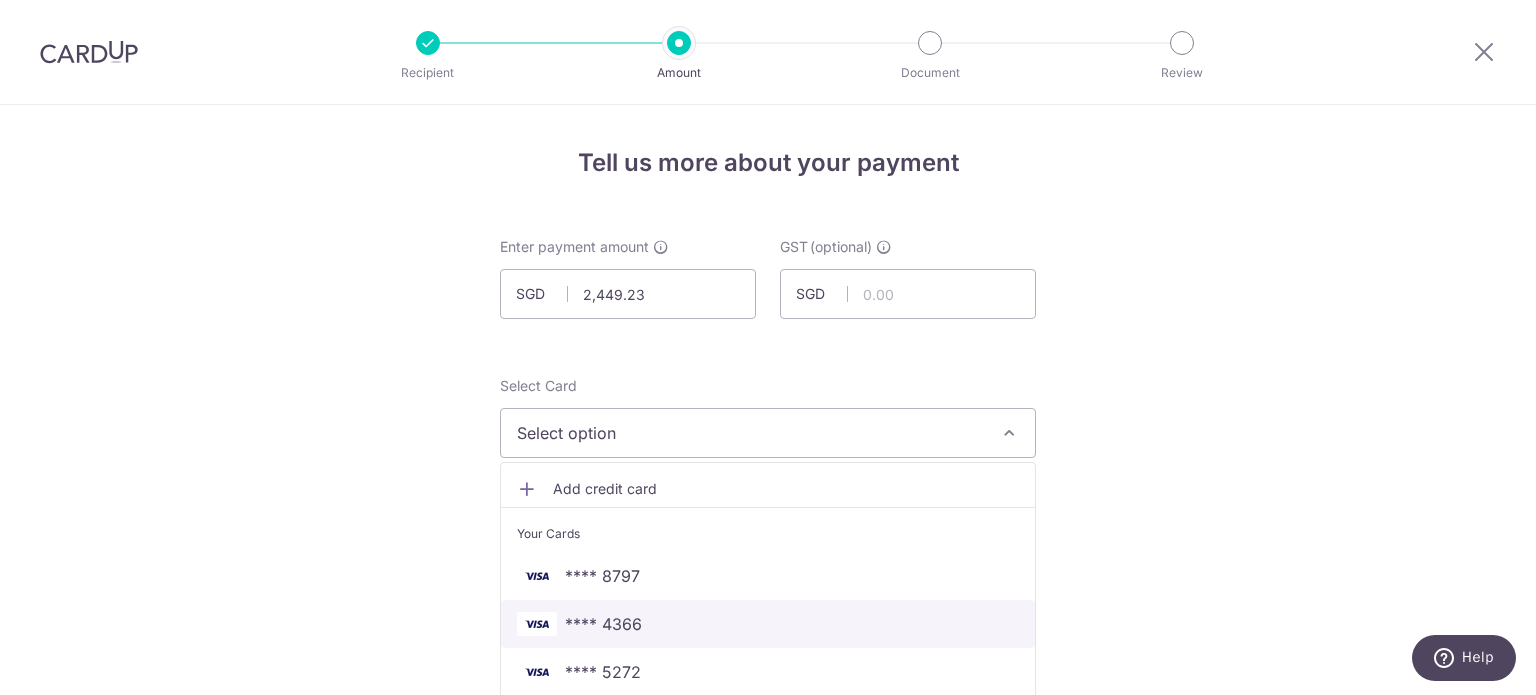 click on "**** 4366" at bounding box center [603, 624] 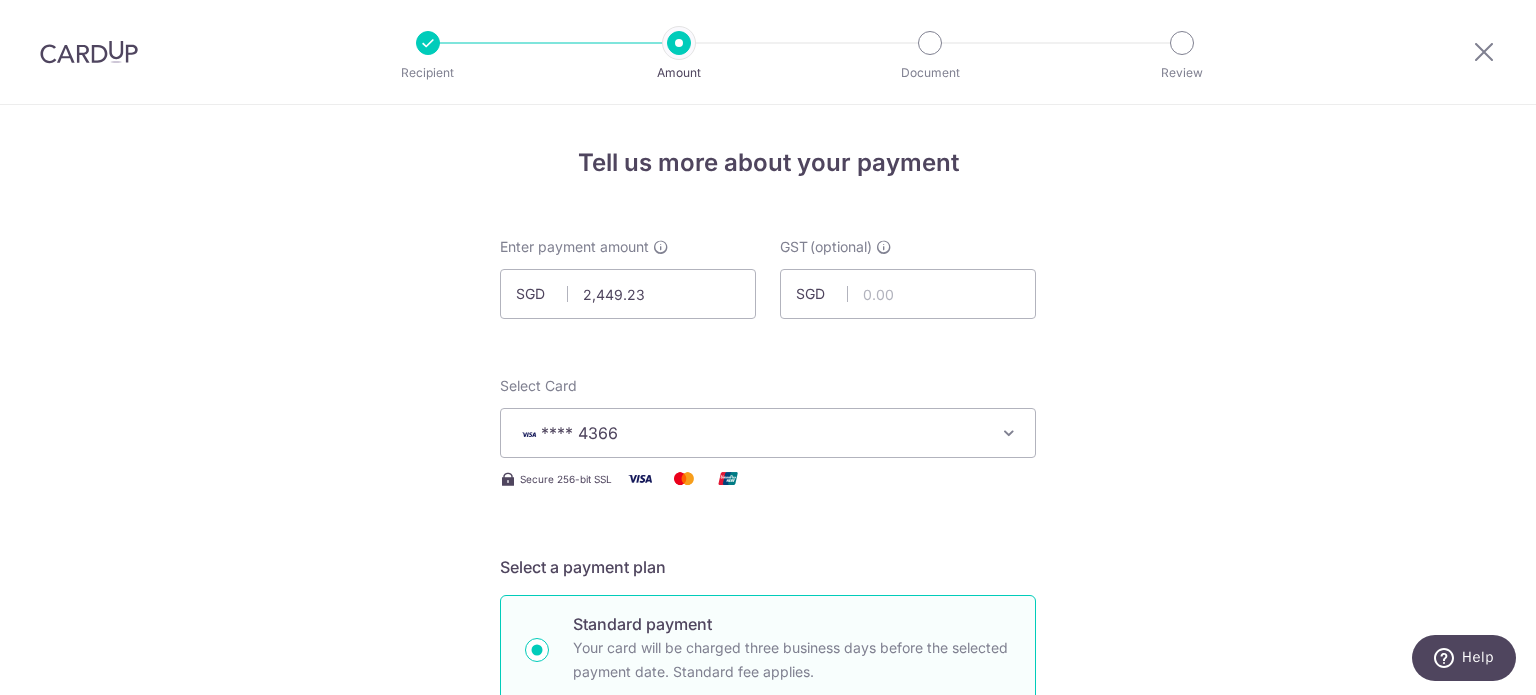 click on "Tell us more about your payment
Enter payment amount
SGD
2,449.23
2449.23
GST
(optional)
SGD
Select Card
**** [CARD_LAST_FOUR]
Add credit card
Your Cards
**** 8797
**** 4366
**** 5272
Secure 256-bit SSL" at bounding box center (768, 1076) 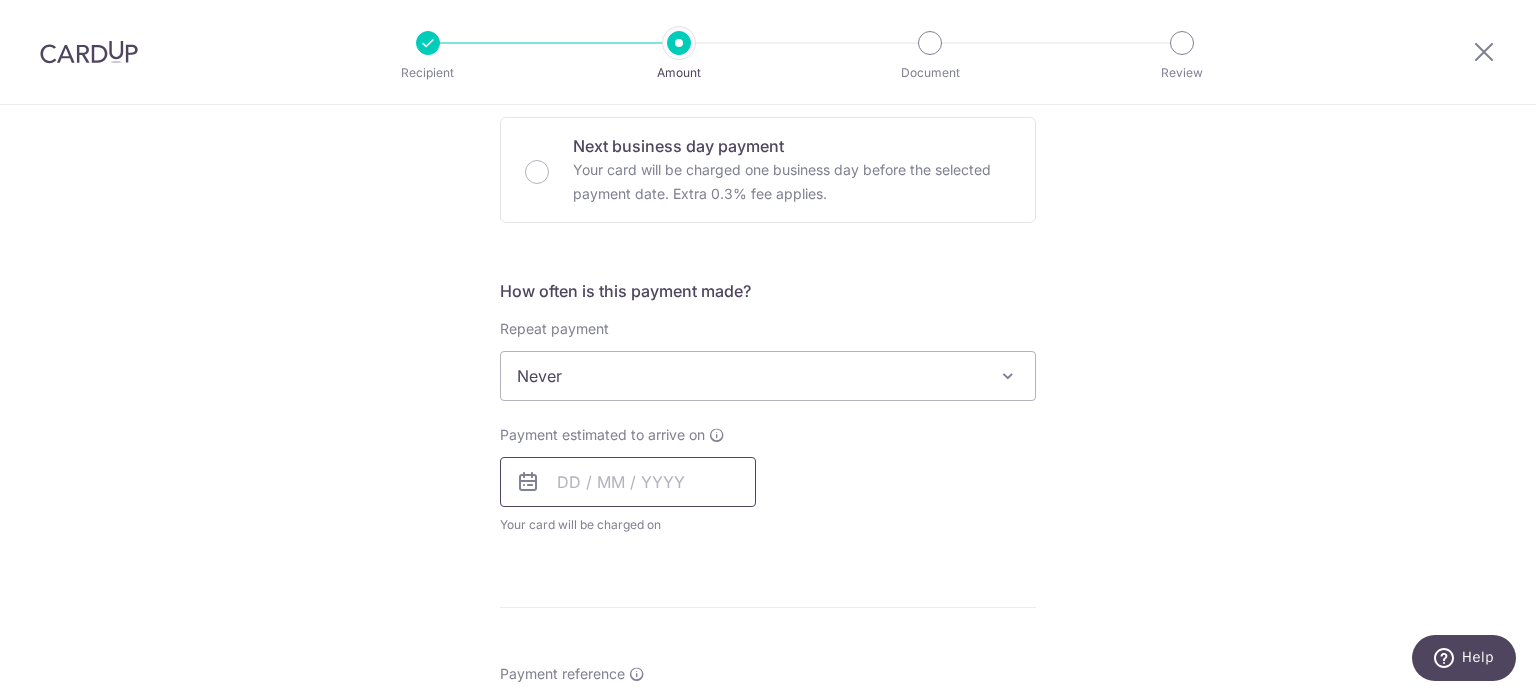 click at bounding box center [628, 482] 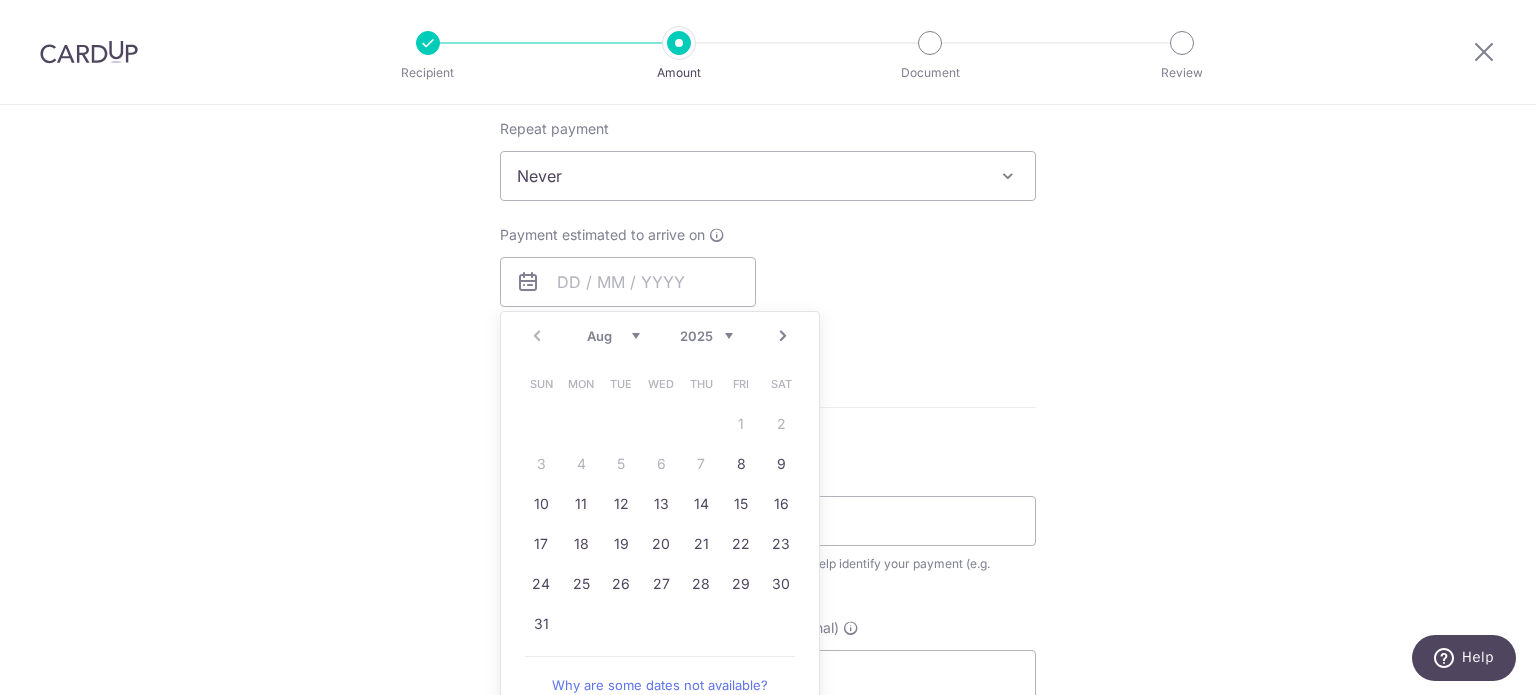 click on "8" at bounding box center [741, 464] 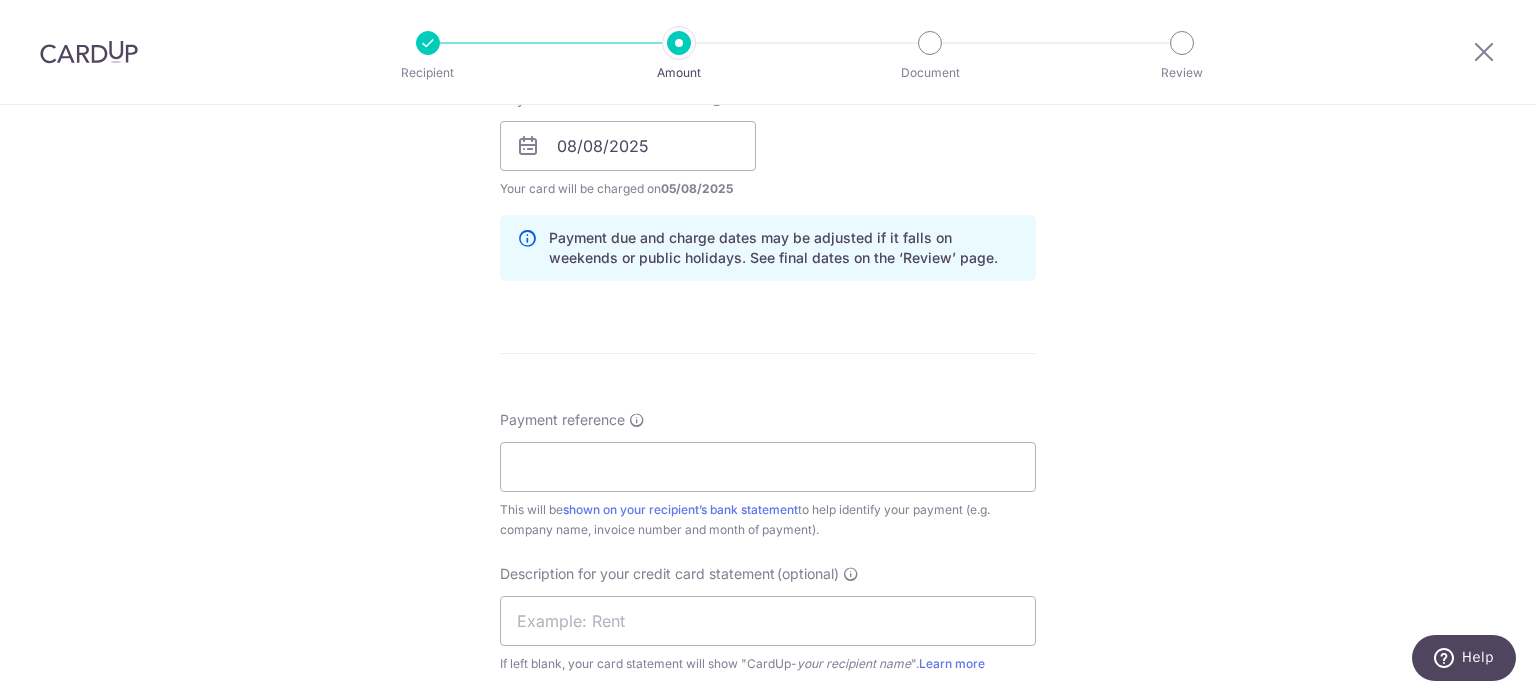 scroll, scrollTop: 1100, scrollLeft: 0, axis: vertical 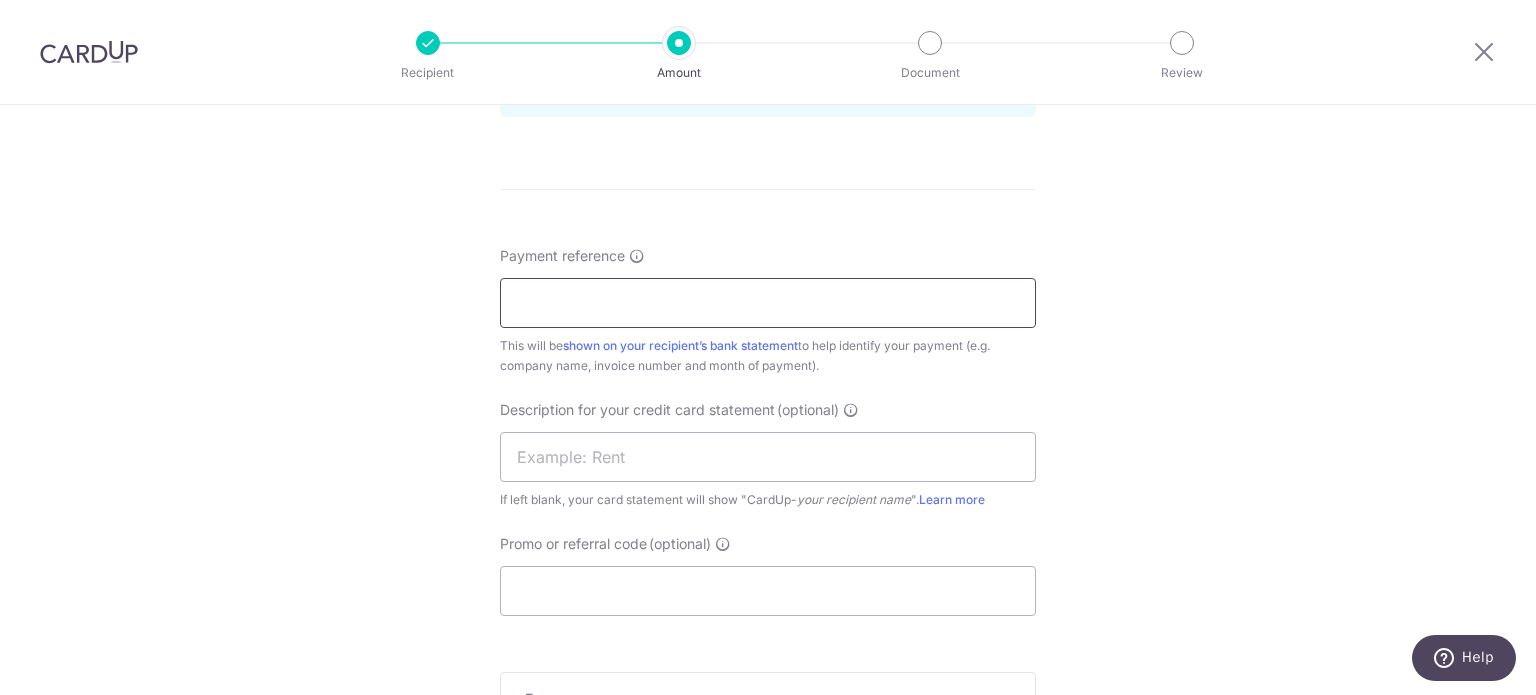 click on "Payment reference" at bounding box center [768, 303] 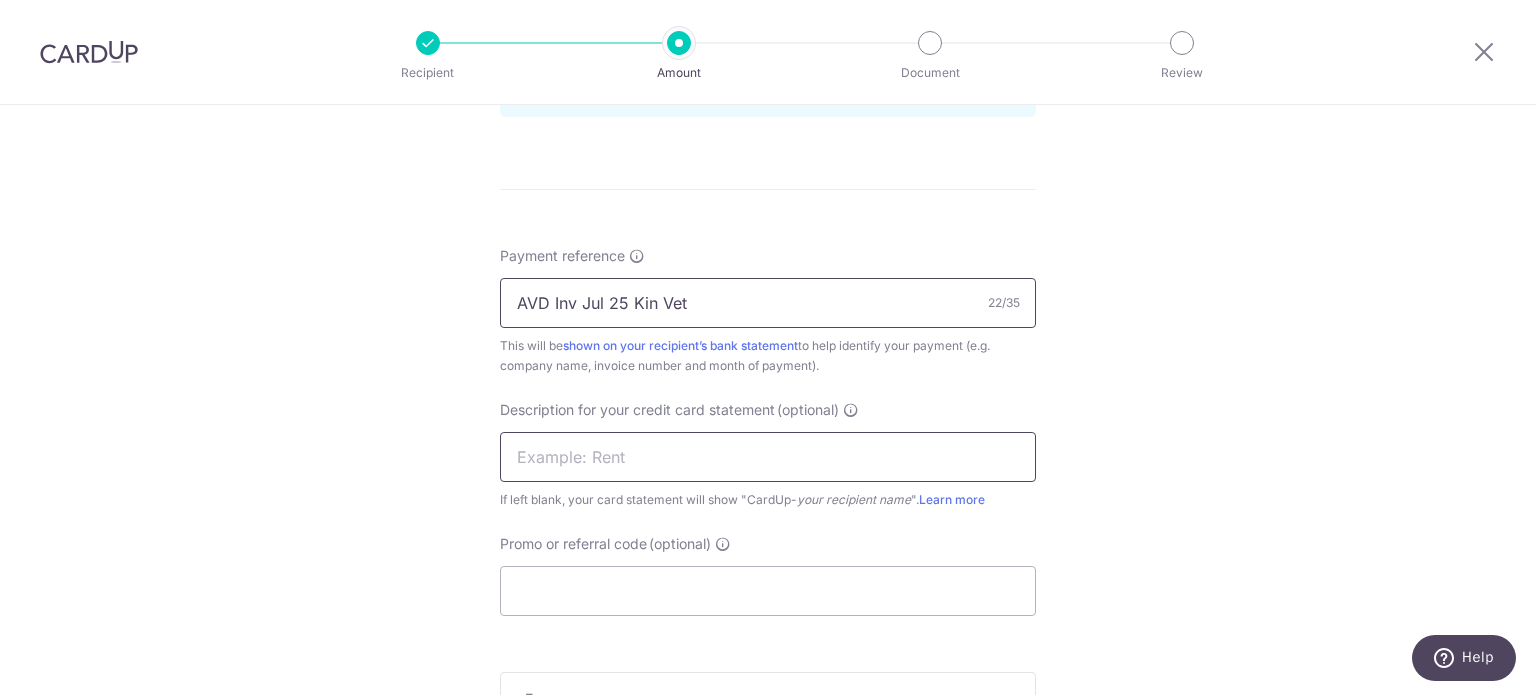 type on "AVD Inv Jul 25 Kin Vet" 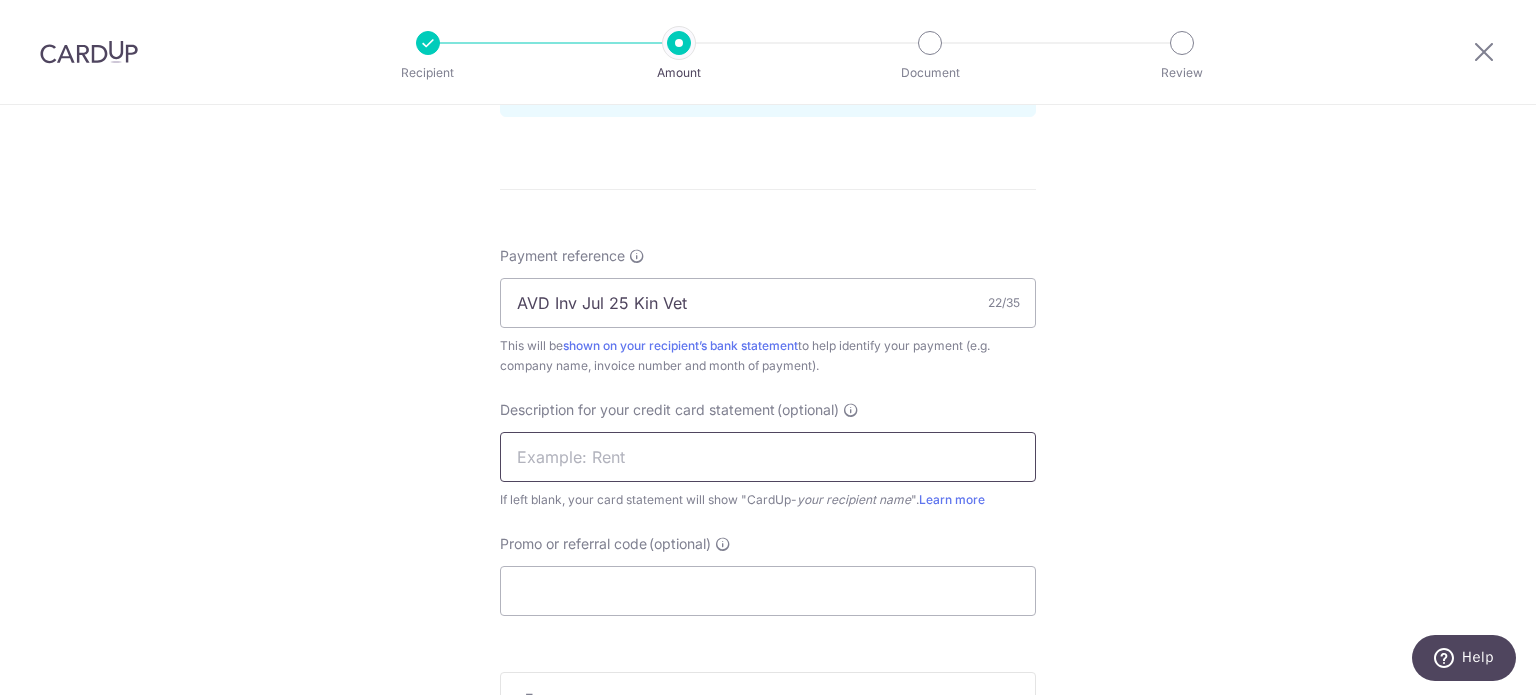 click at bounding box center [768, 457] 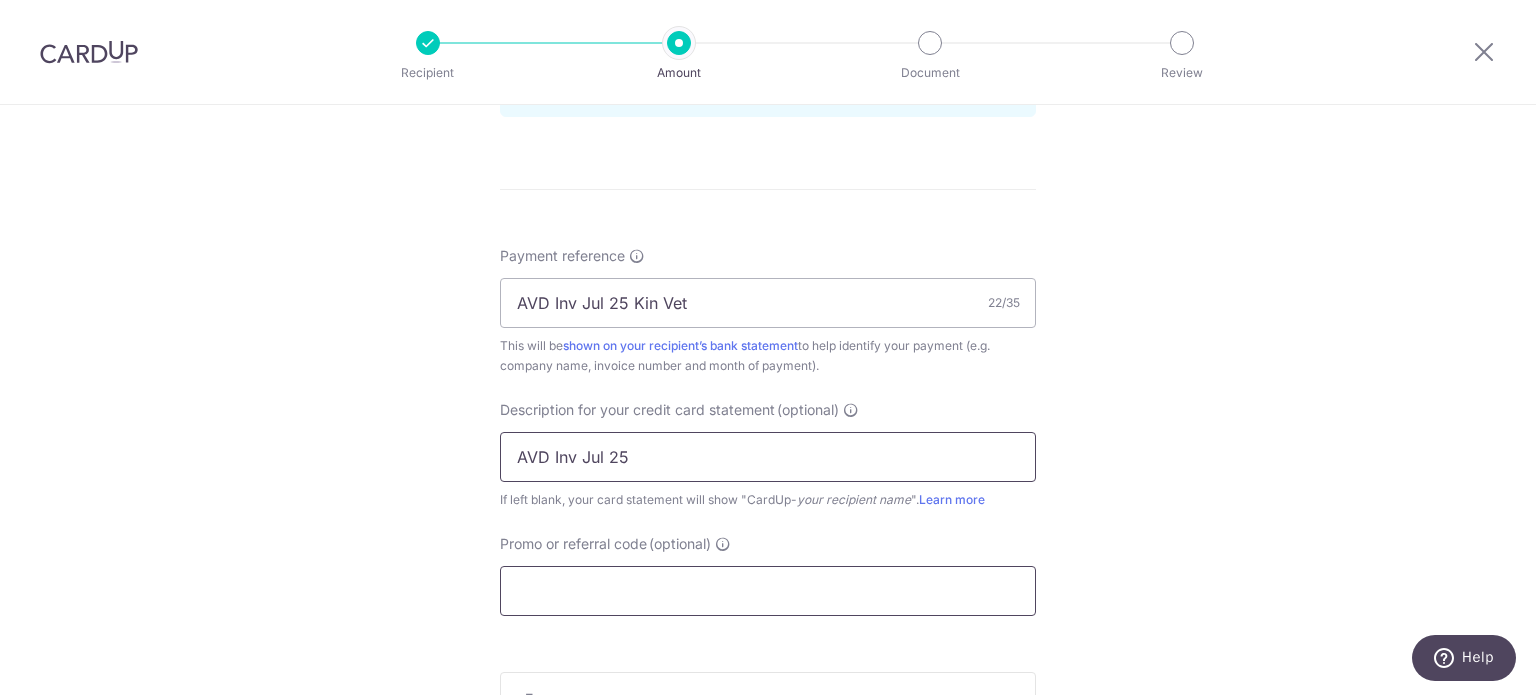 type on "AVD Inv Jul 25" 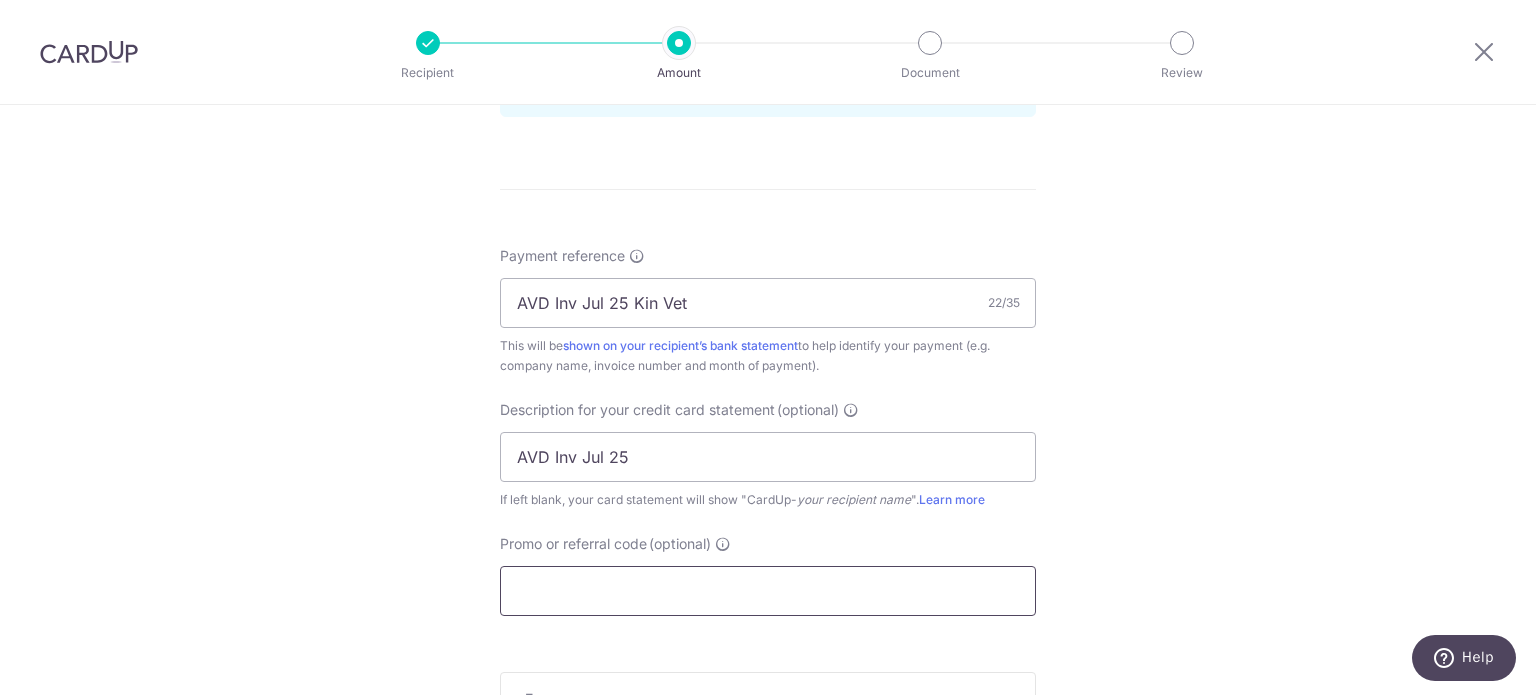 click on "Promo or referral code
(optional)" at bounding box center (768, 591) 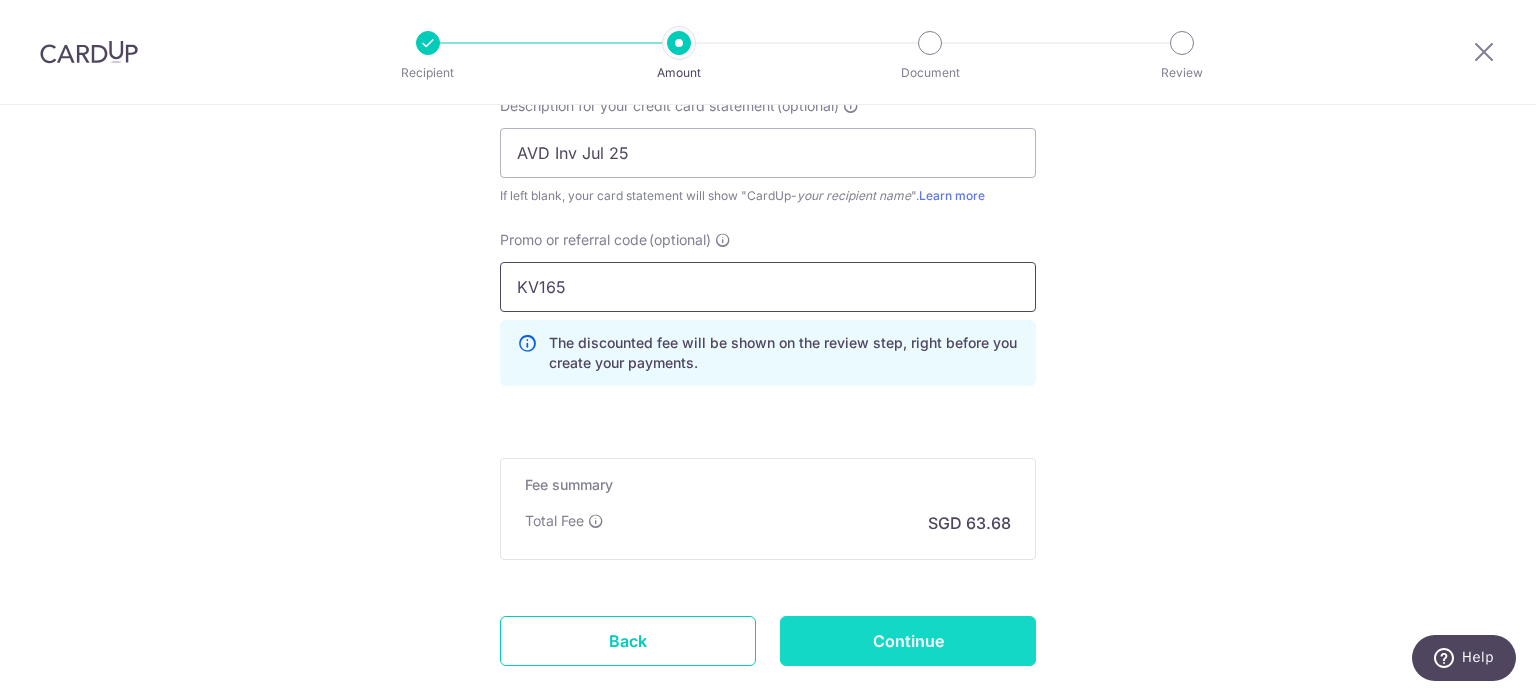 scroll, scrollTop: 1521, scrollLeft: 0, axis: vertical 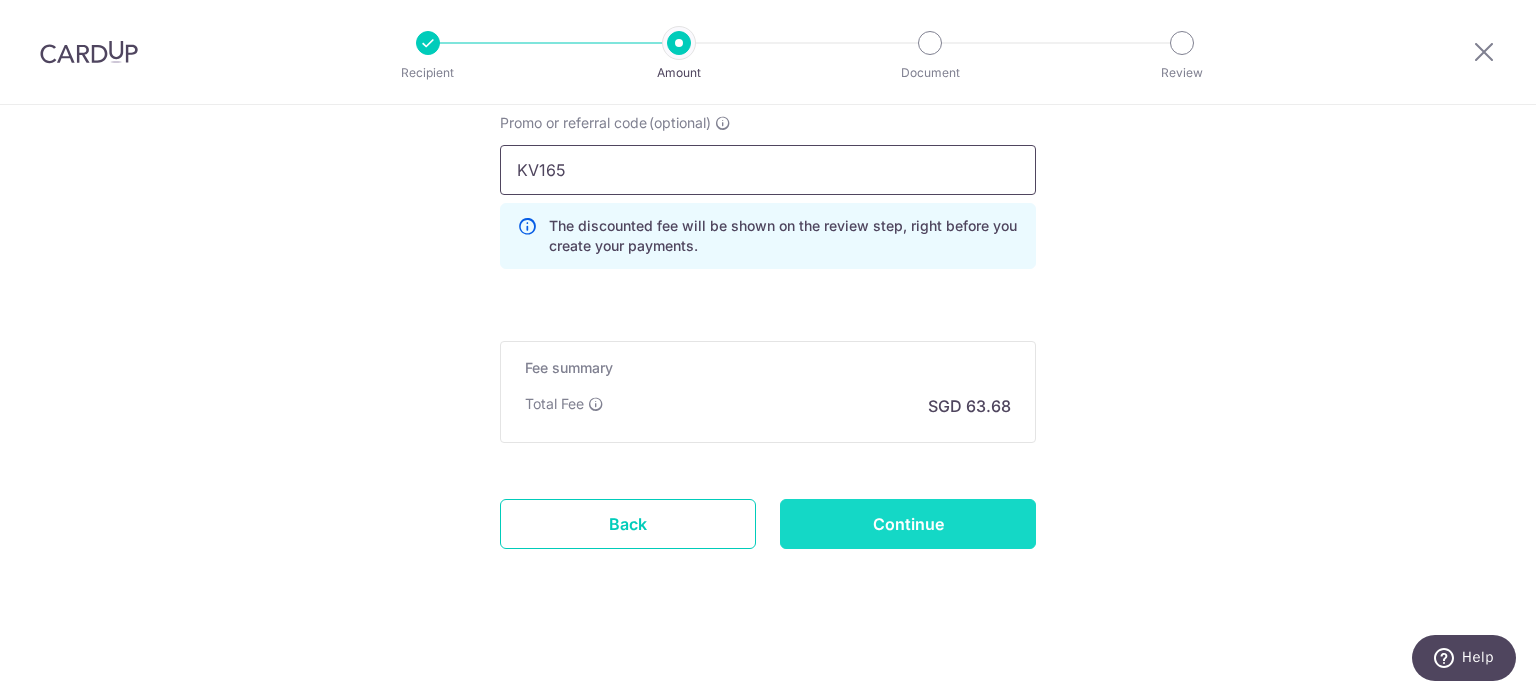 type on "KV165" 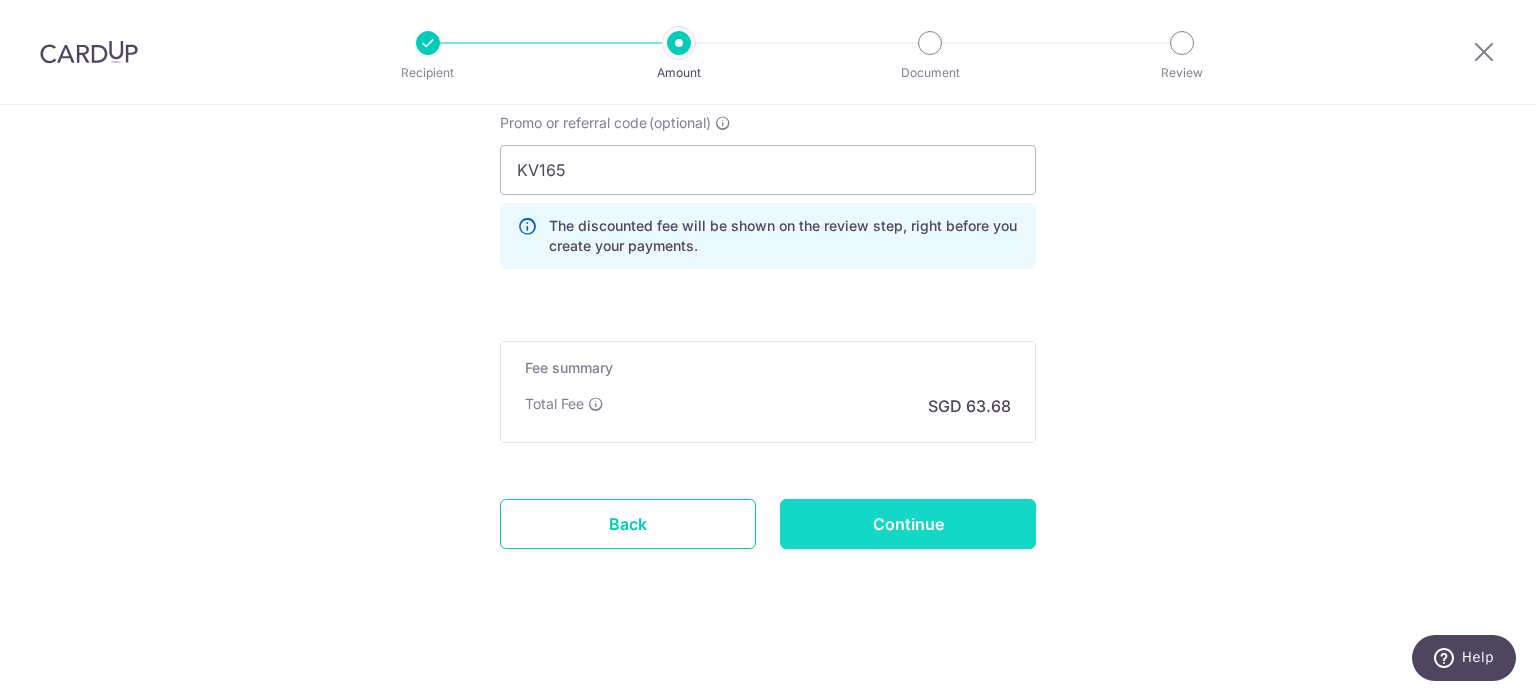 click on "Continue" at bounding box center (908, 524) 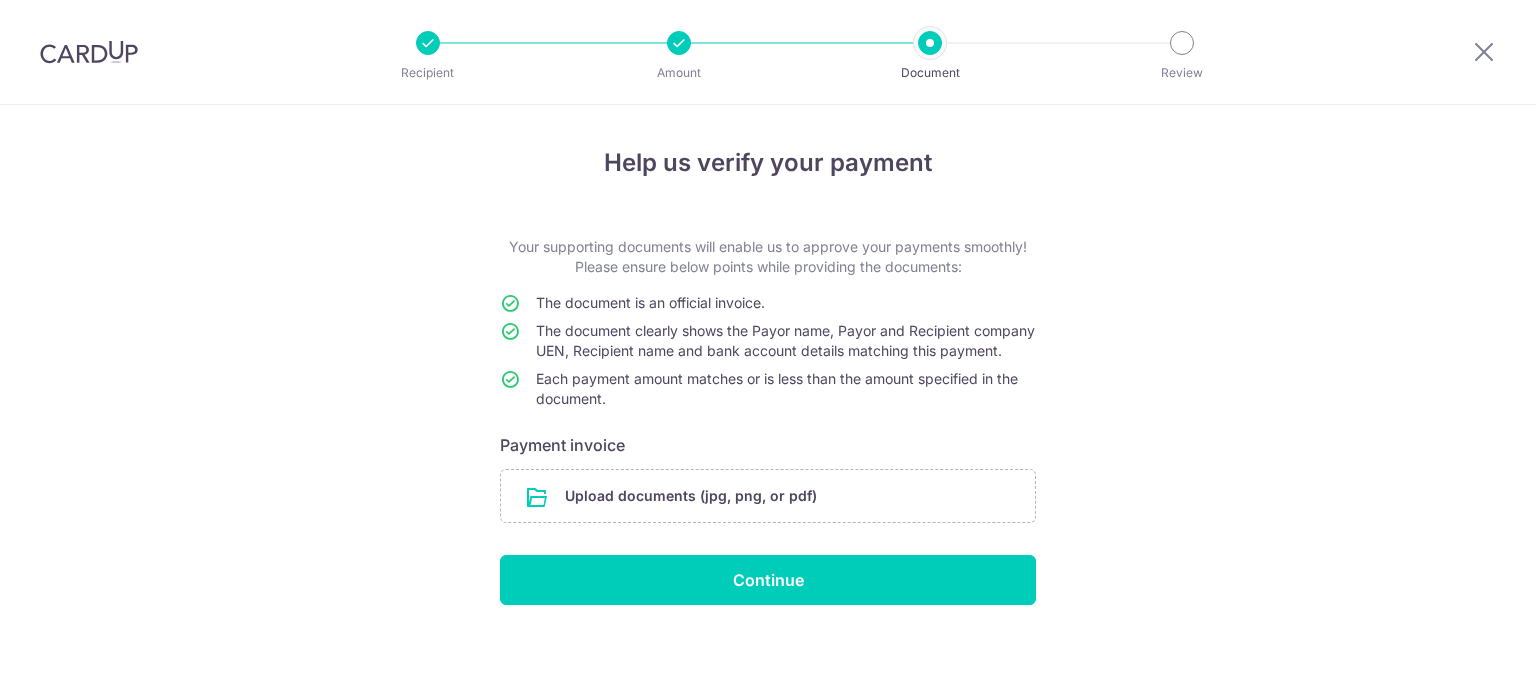 scroll, scrollTop: 0, scrollLeft: 0, axis: both 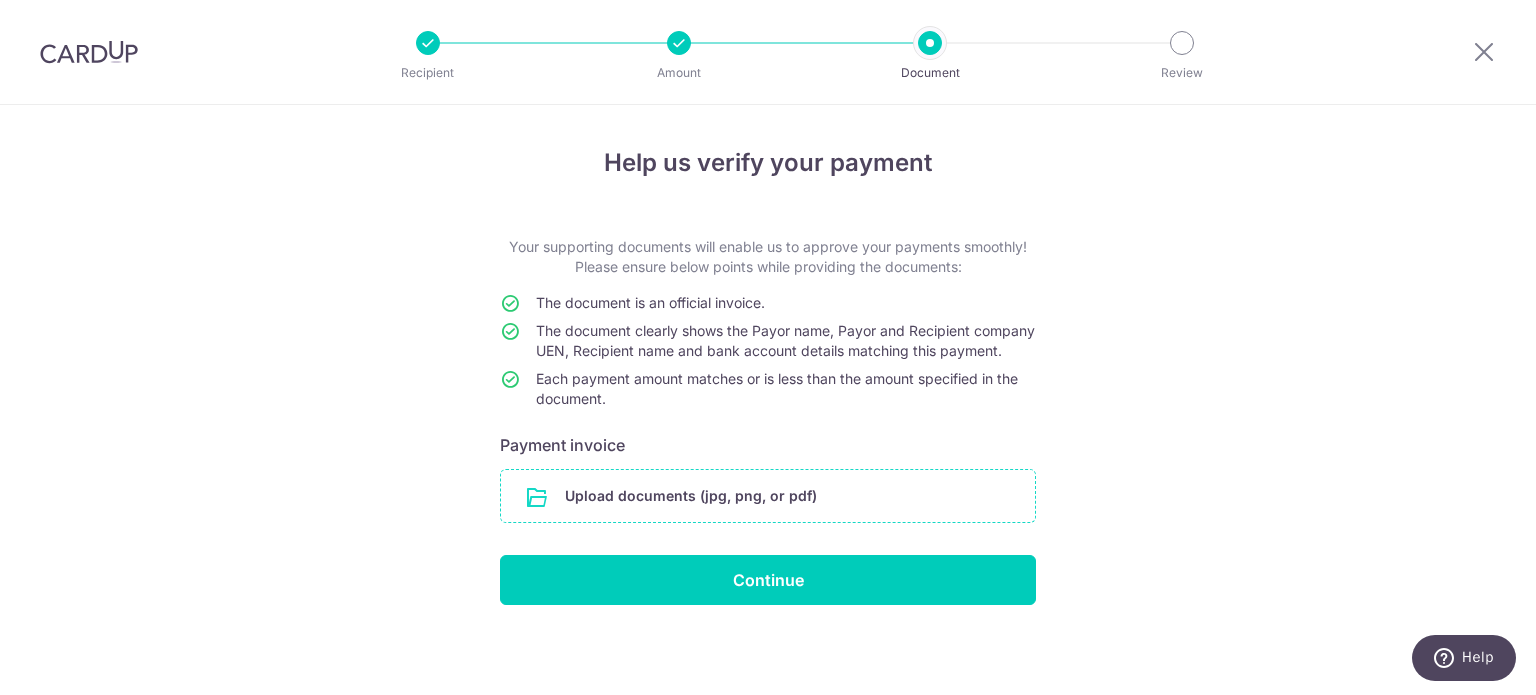 click at bounding box center (768, 496) 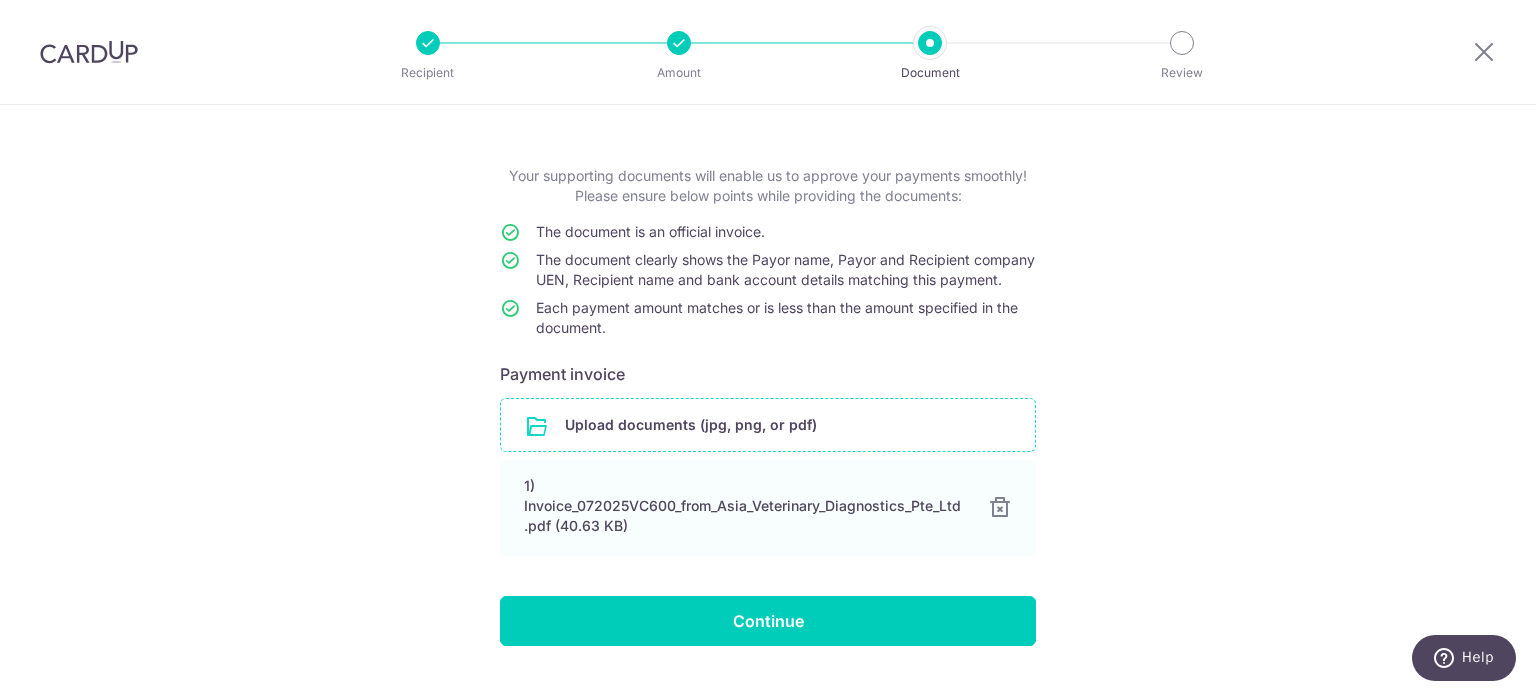scroll, scrollTop: 135, scrollLeft: 0, axis: vertical 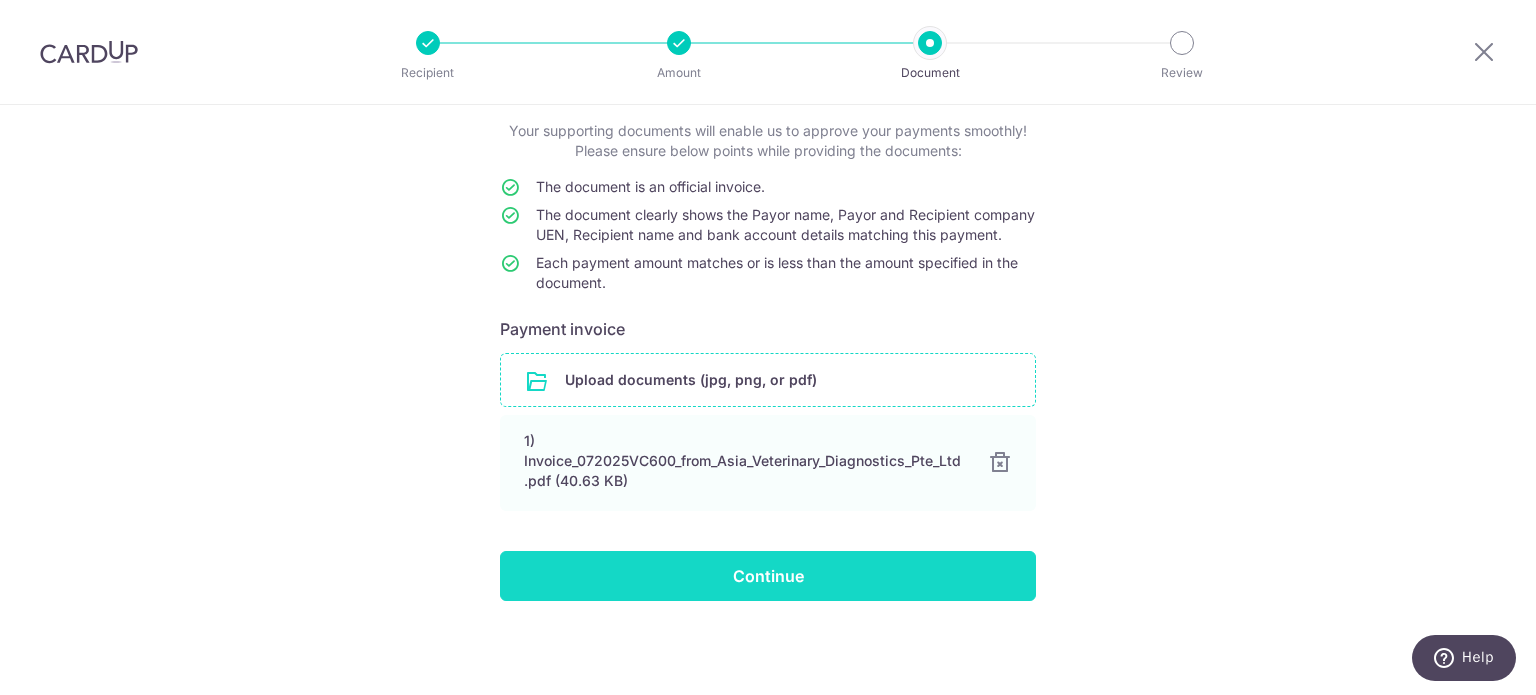 click on "Continue" at bounding box center (768, 576) 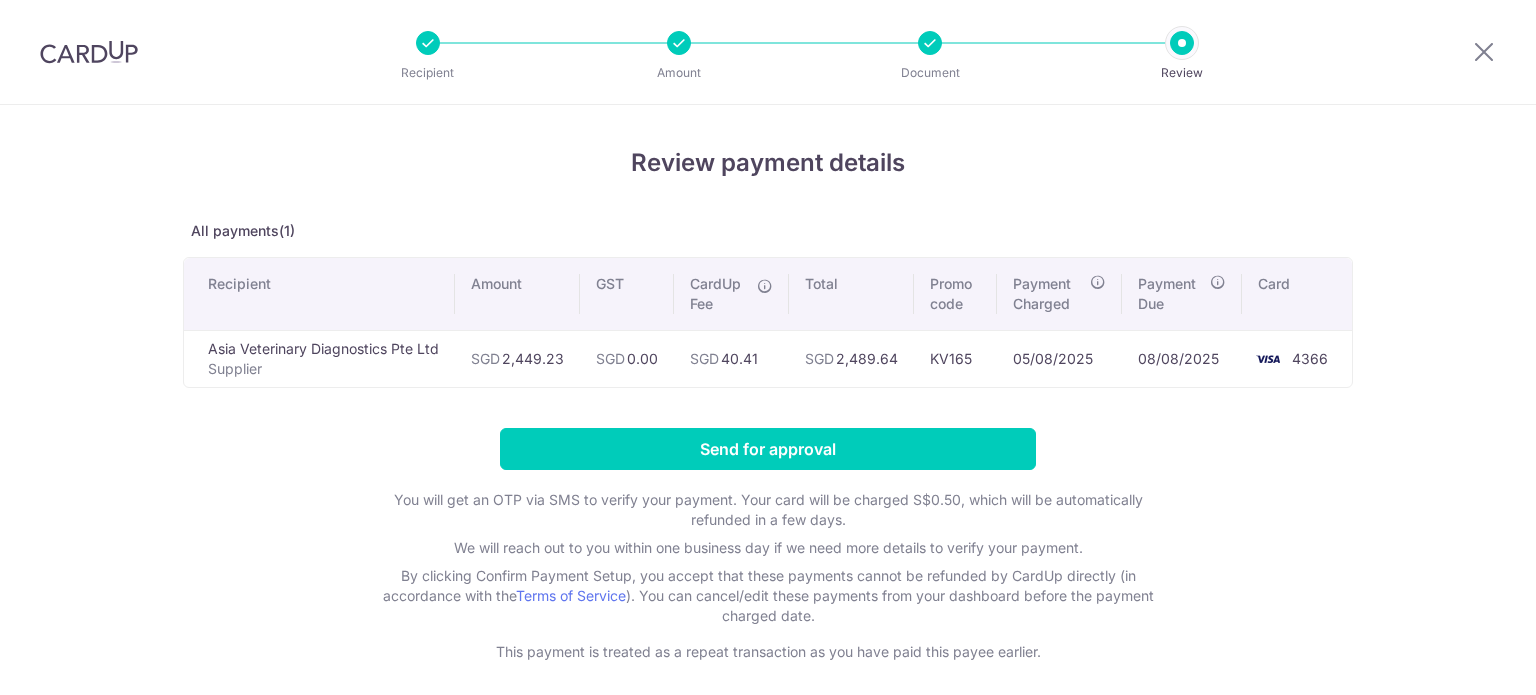 scroll, scrollTop: 0, scrollLeft: 0, axis: both 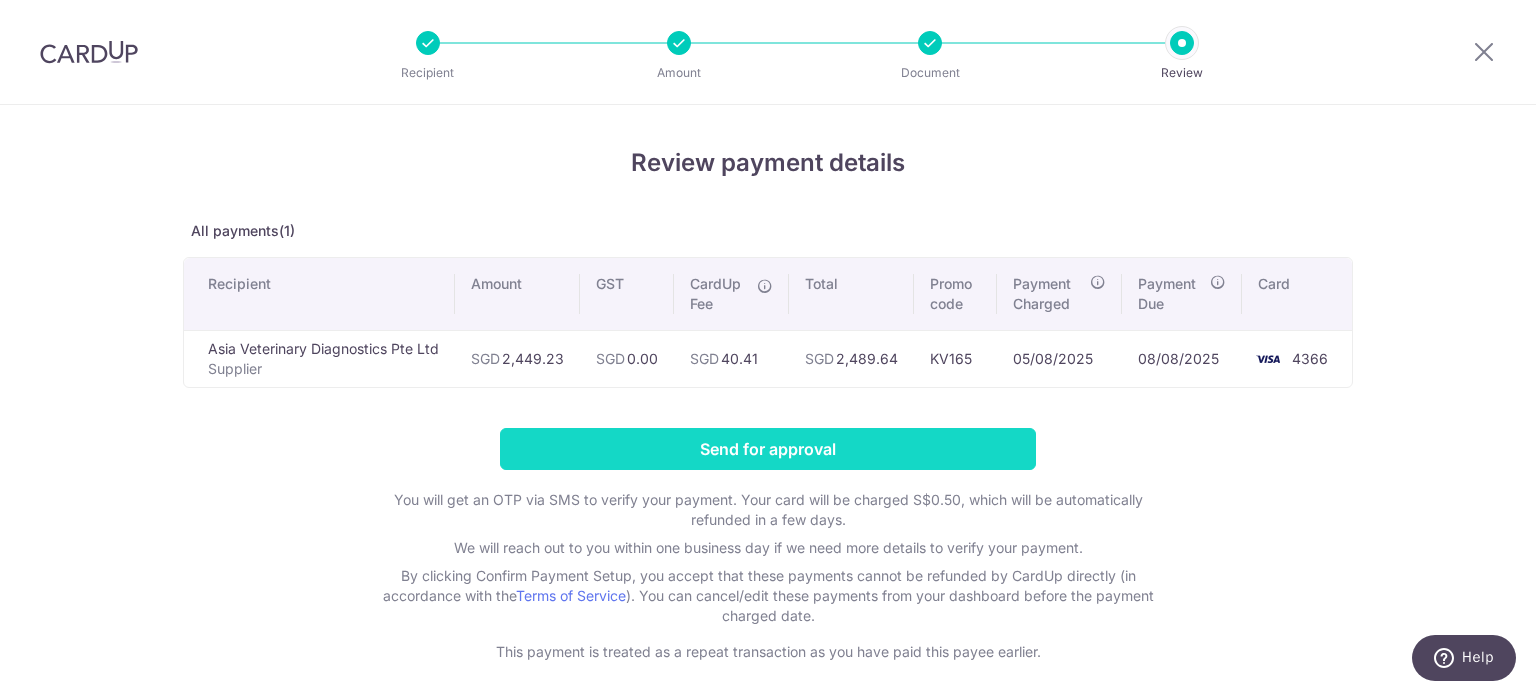 click on "Send for approval" at bounding box center [768, 449] 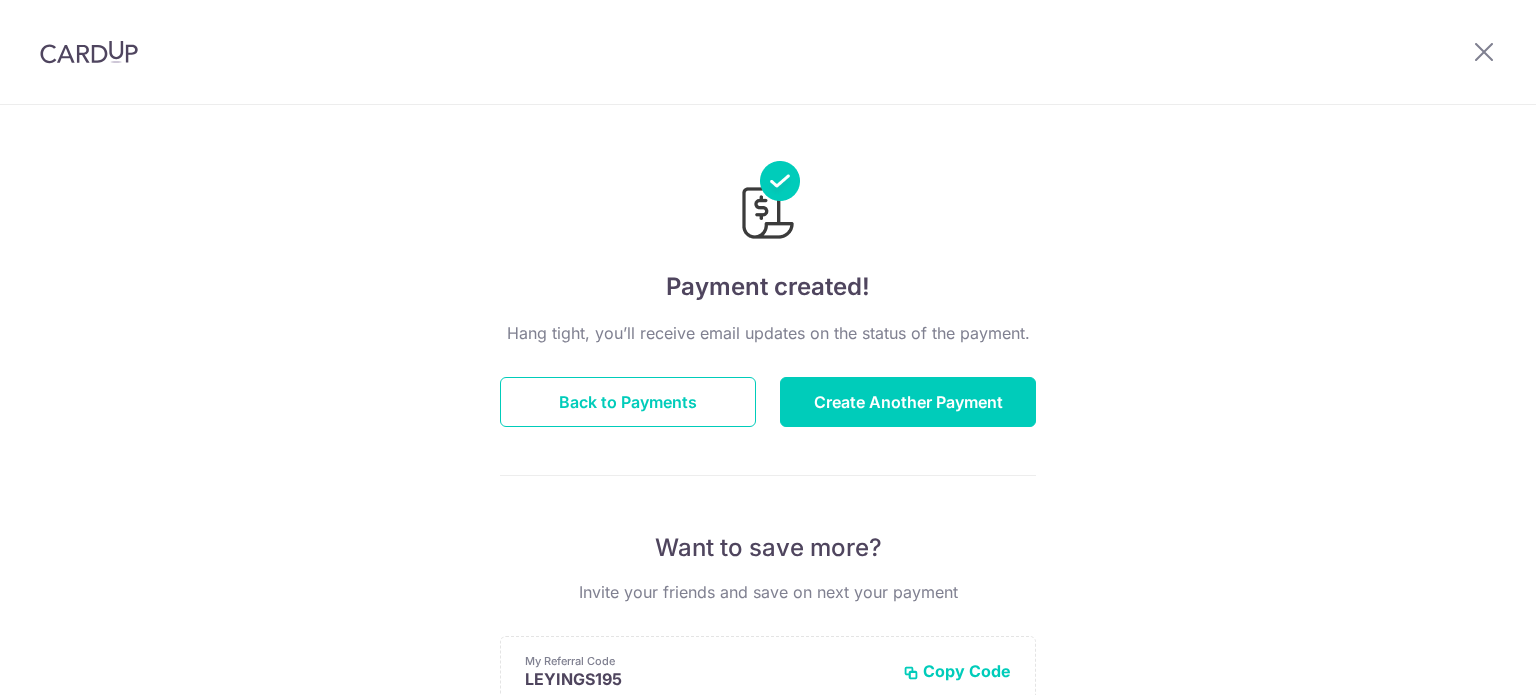 scroll, scrollTop: 0, scrollLeft: 0, axis: both 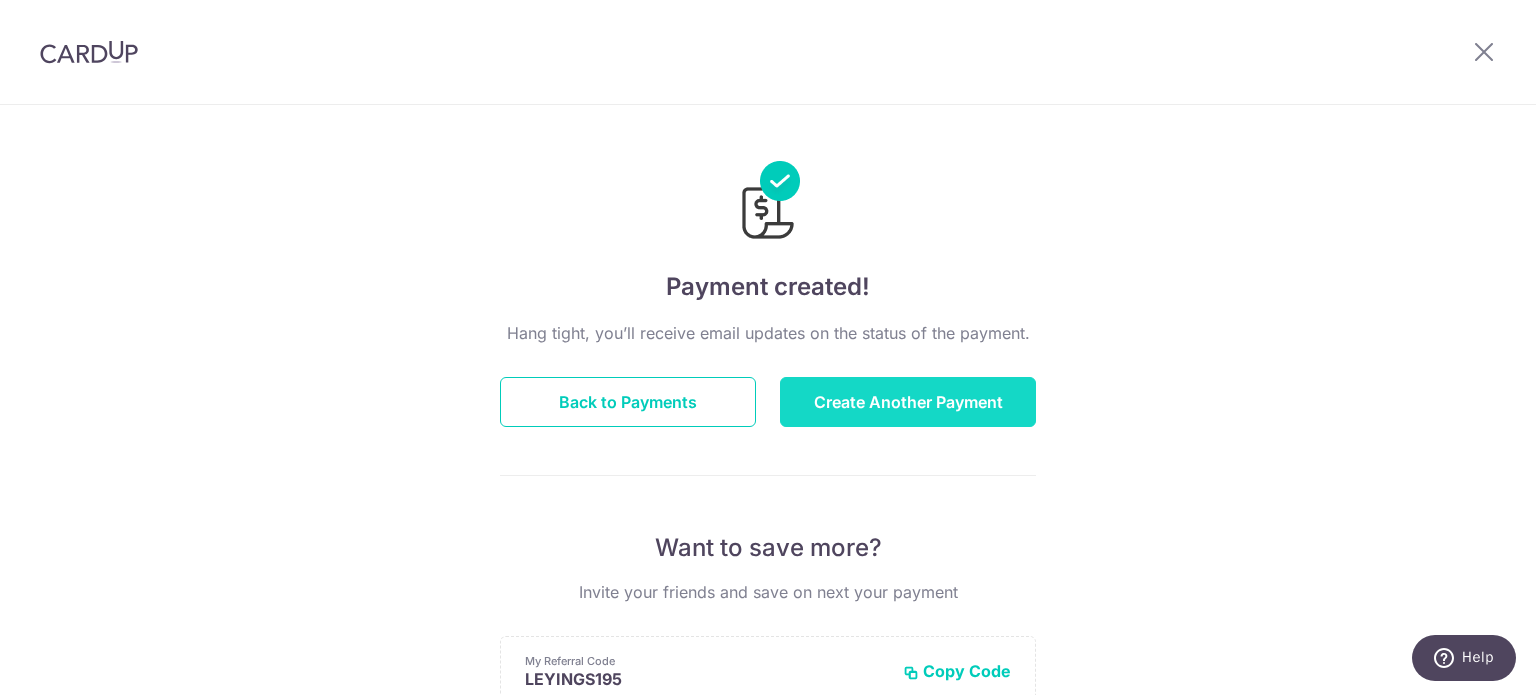 click on "Create Another Payment" at bounding box center (908, 402) 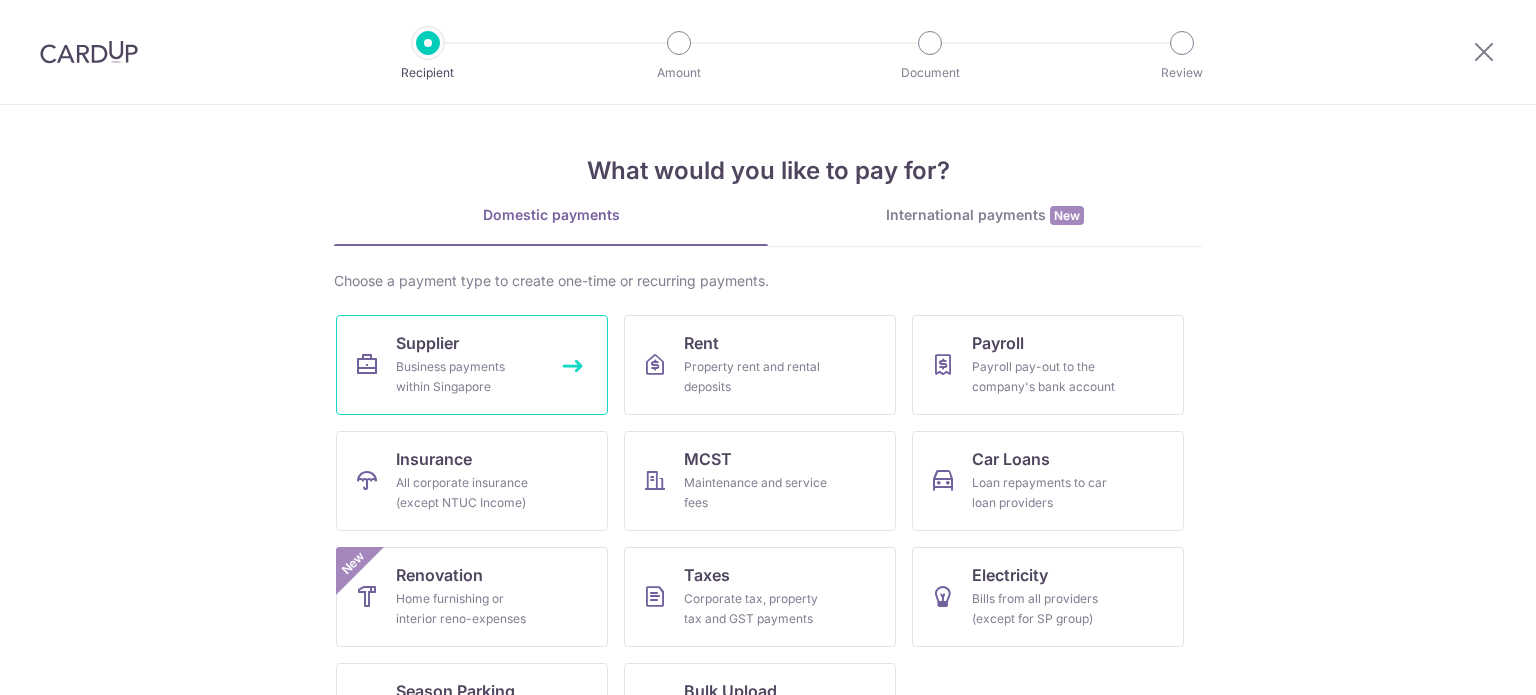 scroll, scrollTop: 0, scrollLeft: 0, axis: both 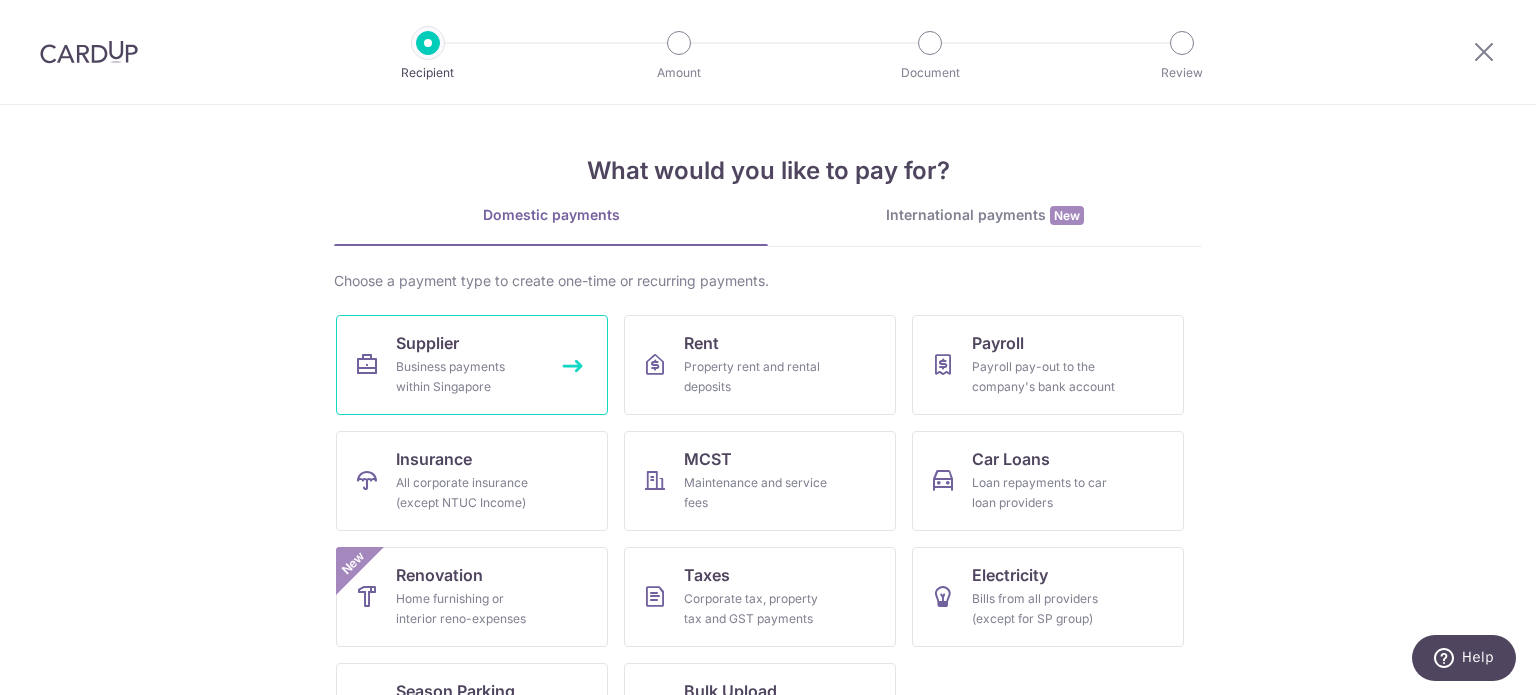 click on "Supplier Business payments within Singapore" at bounding box center [472, 365] 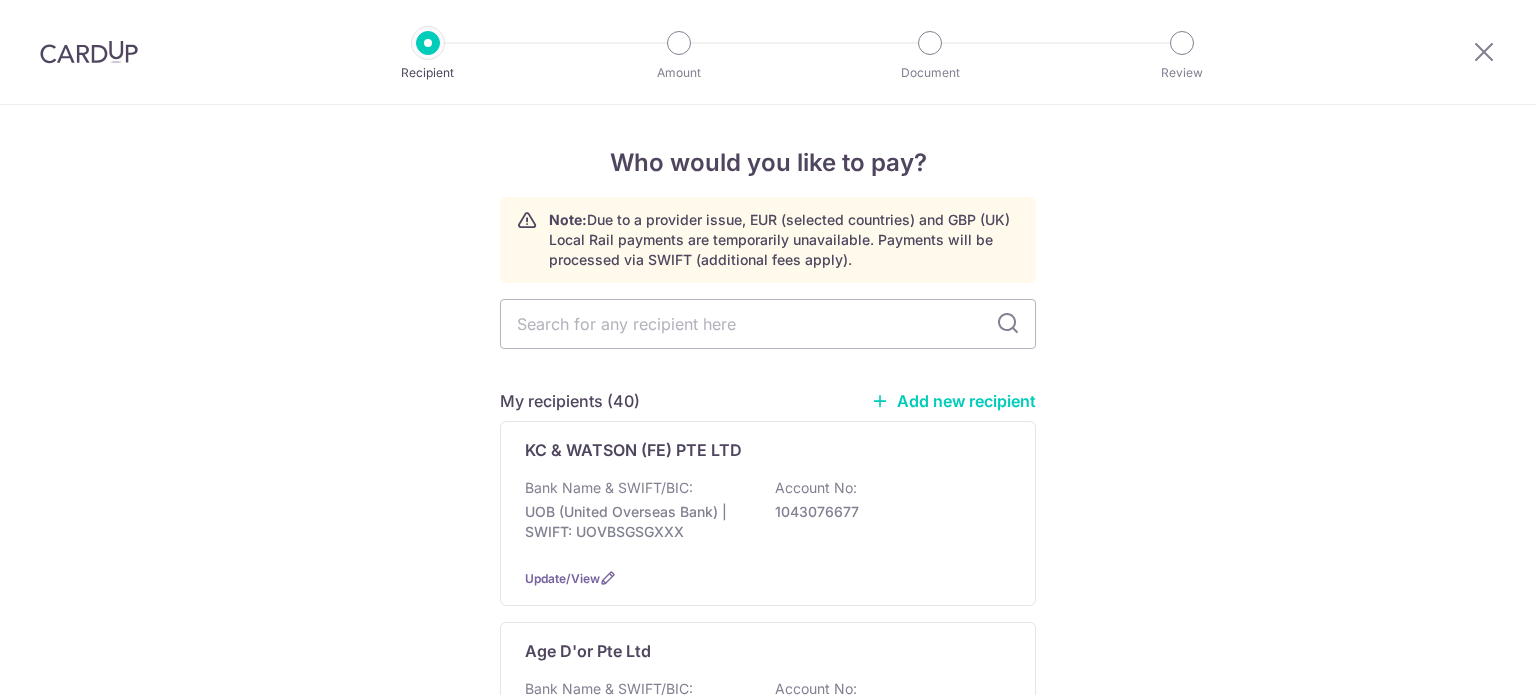scroll, scrollTop: 0, scrollLeft: 0, axis: both 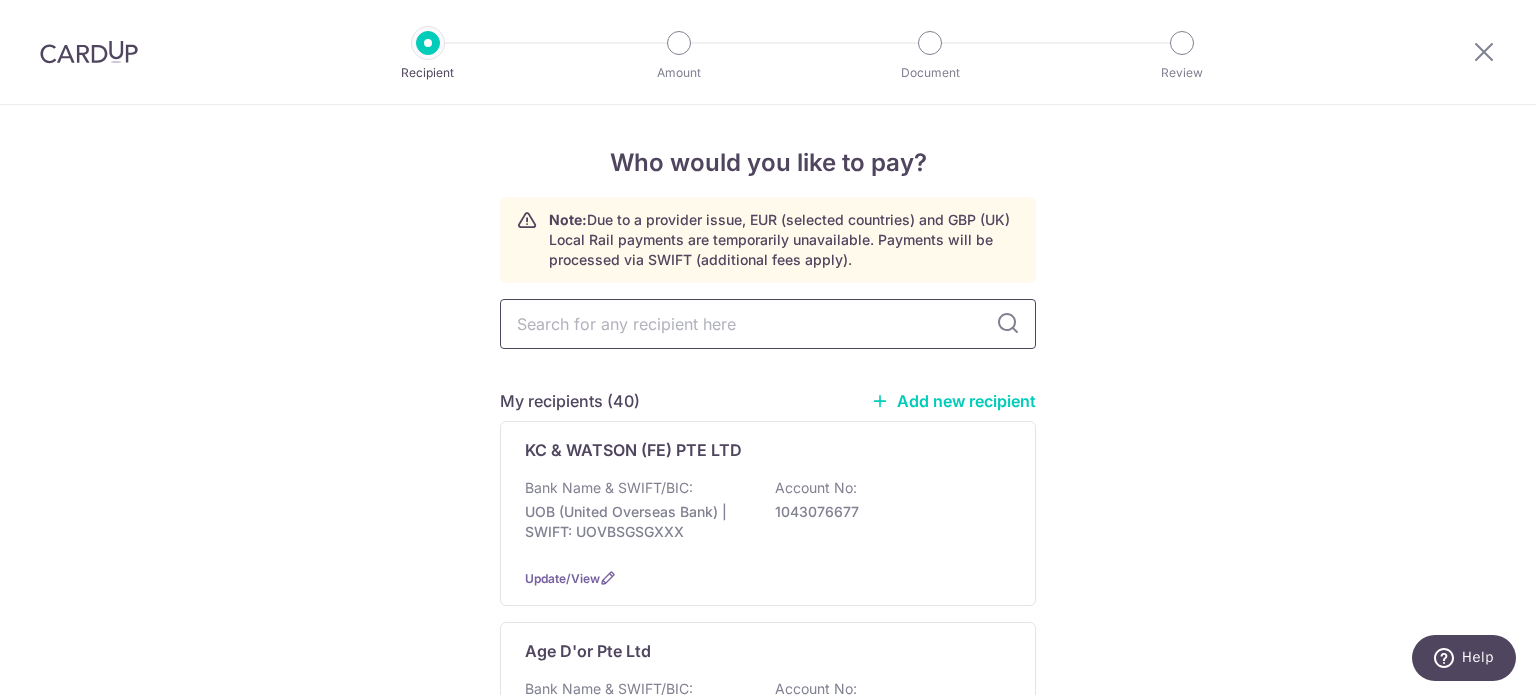 click at bounding box center (768, 324) 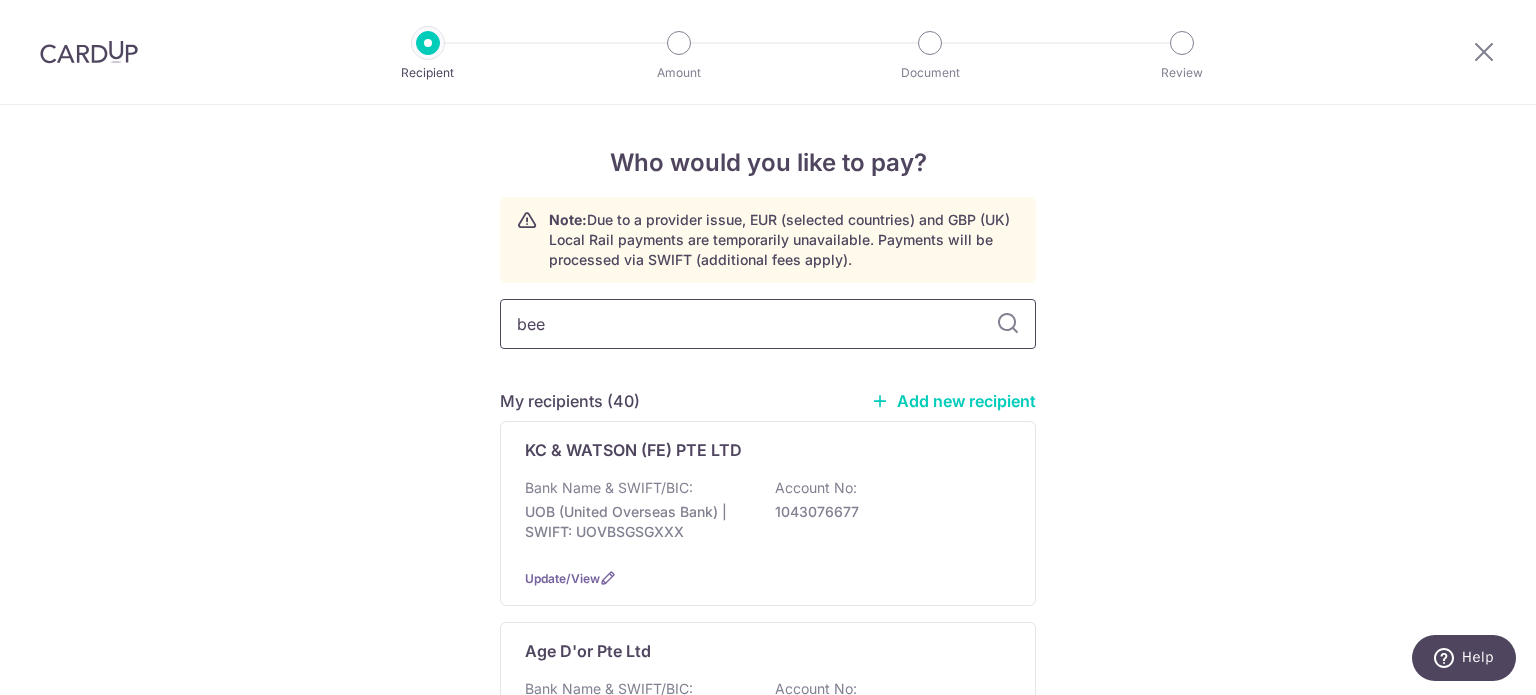 type on "beec" 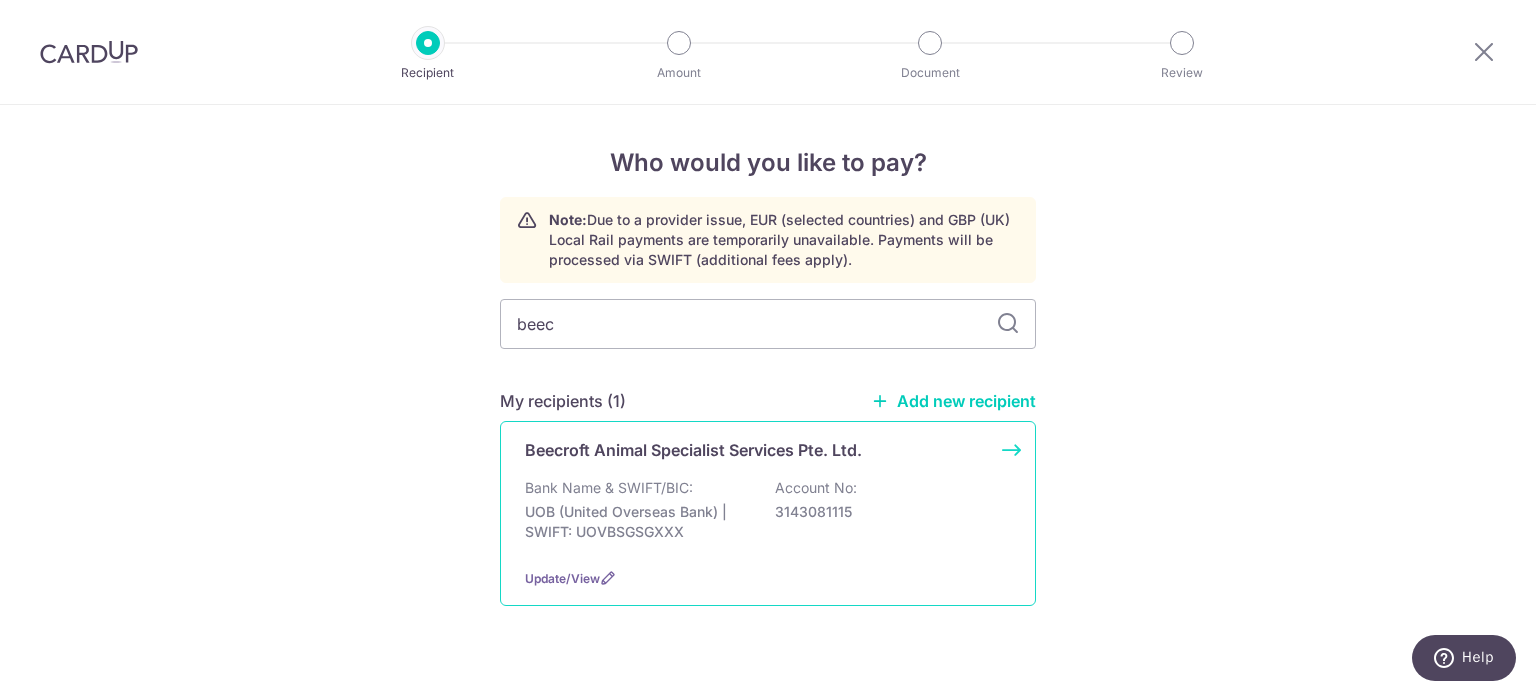 click on "Beecroft Animal Specialist Services Pte. Ltd." at bounding box center [693, 450] 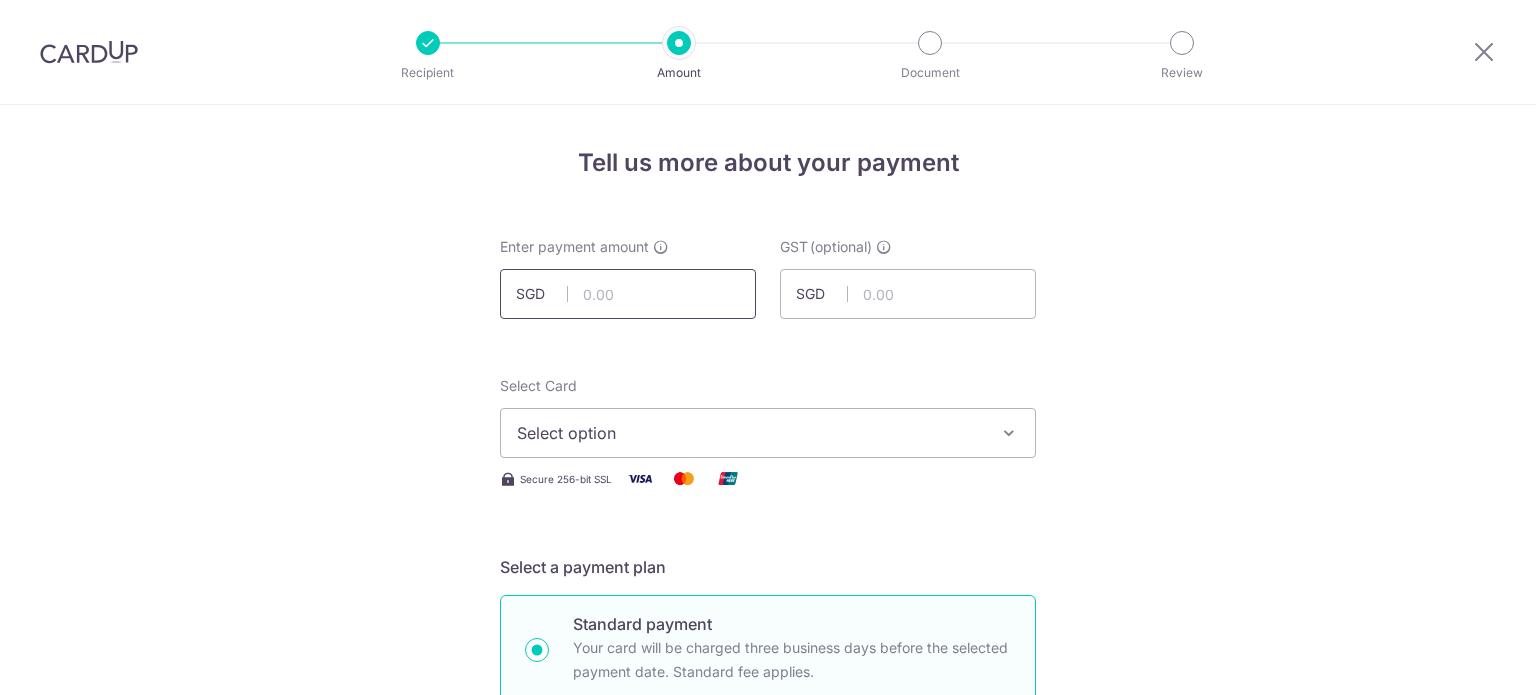 scroll, scrollTop: 0, scrollLeft: 0, axis: both 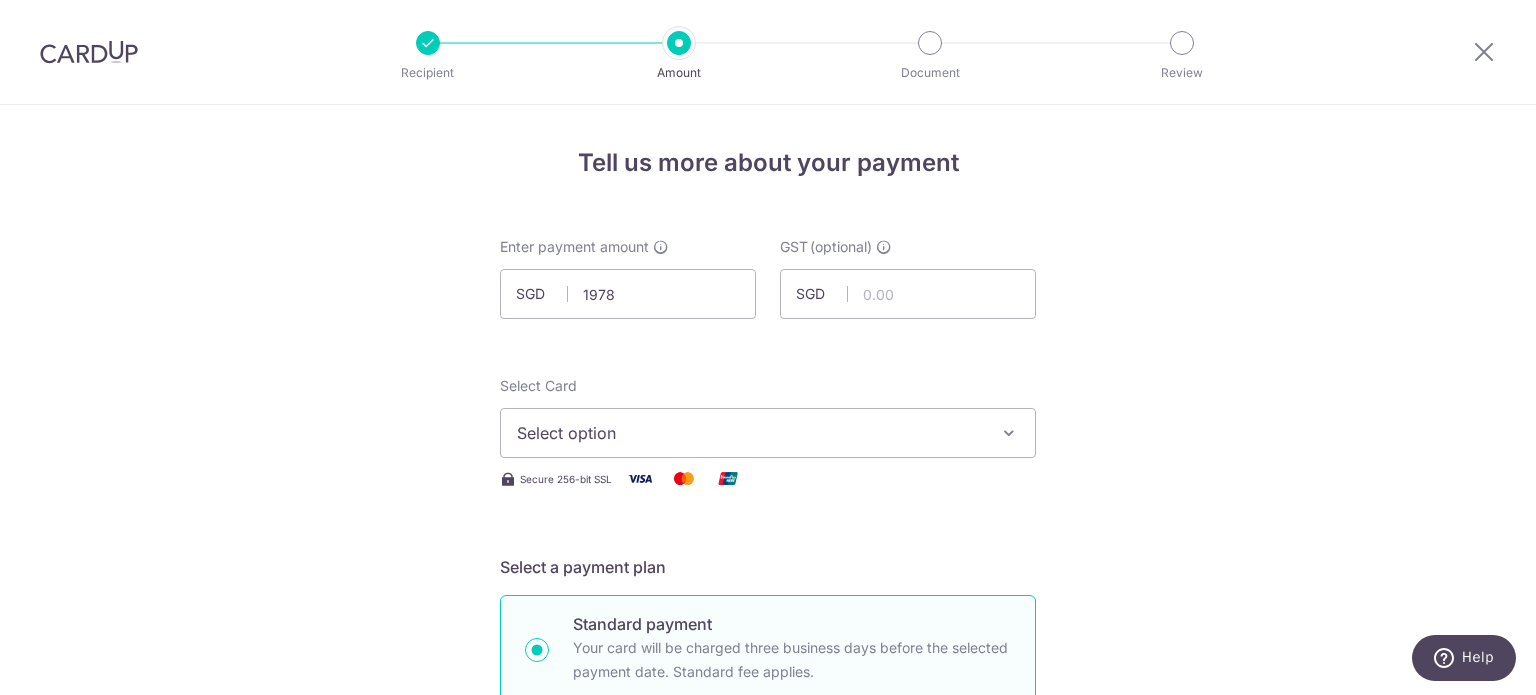 type on "1,978.00" 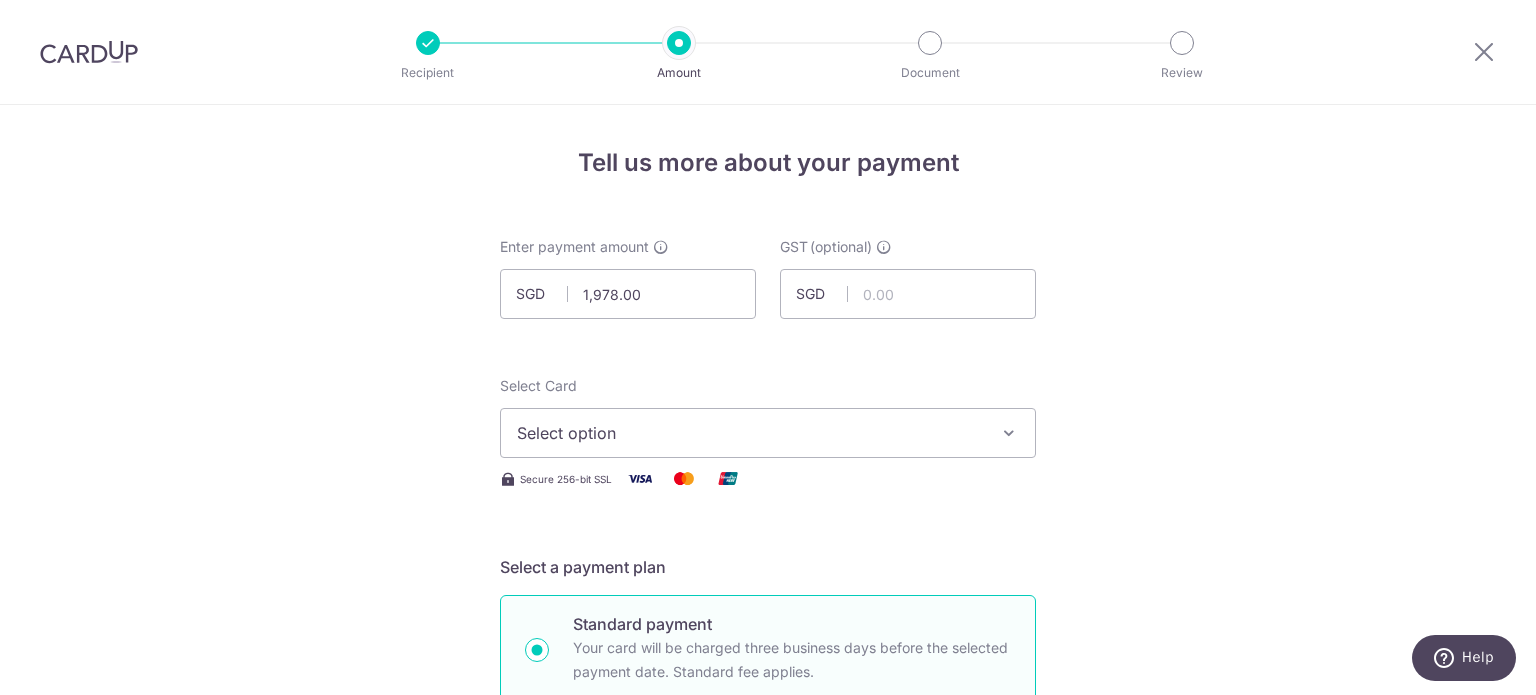 click on "Tell us more about your payment
Enter payment amount
SGD
1,978.00
1978.00
GST
(optional)
SGD
Select Card
Select option
Add credit card
Your Cards
**** 8797
**** 4366
**** 5272
Secure 256-bit SSL" at bounding box center [768, 1076] 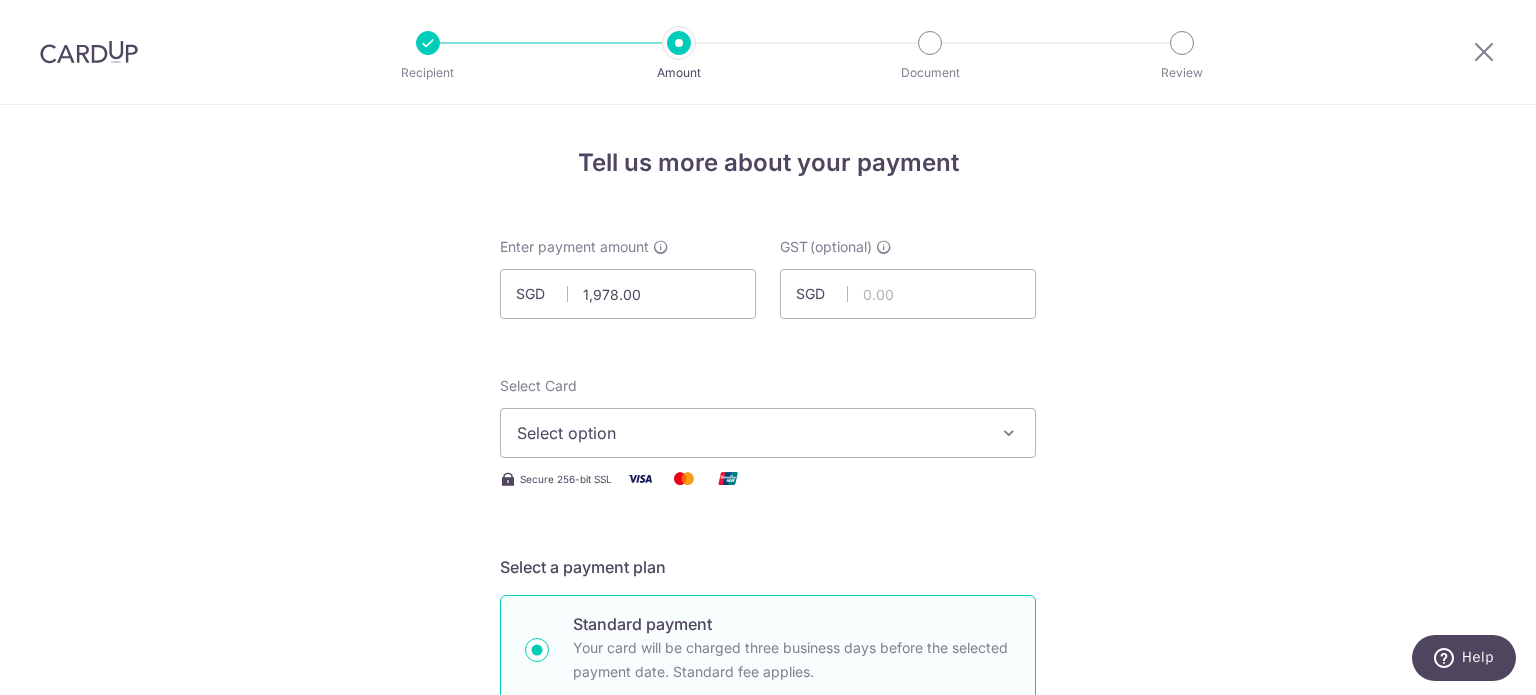 click on "Tell us more about your payment
Enter payment amount
SGD
1,978.00
1978.00
GST
(optional)
SGD
Select Card
Select option
Add credit card
Your Cards
**** 8797
**** 4366
**** 5272
Secure 256-bit SSL" at bounding box center (768, 1076) 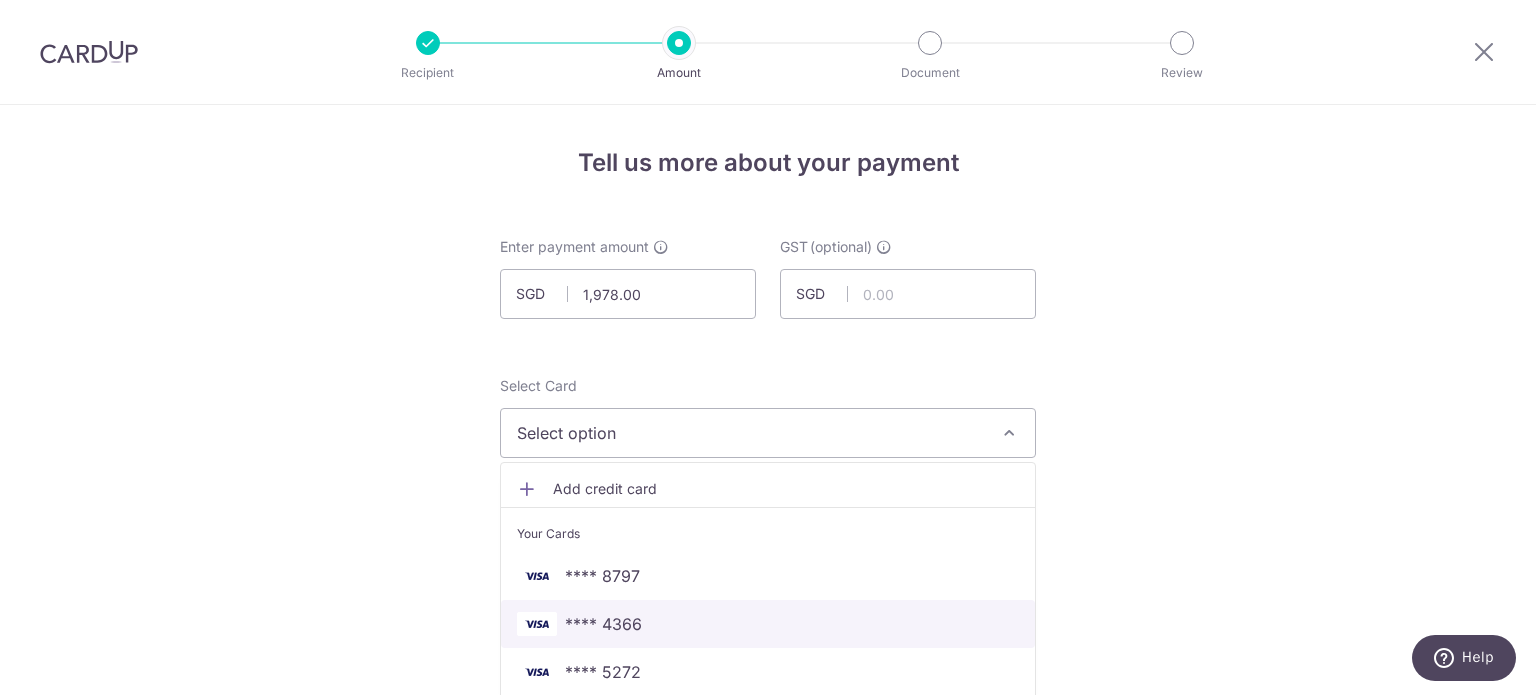 click on "**** 4366" at bounding box center [768, 624] 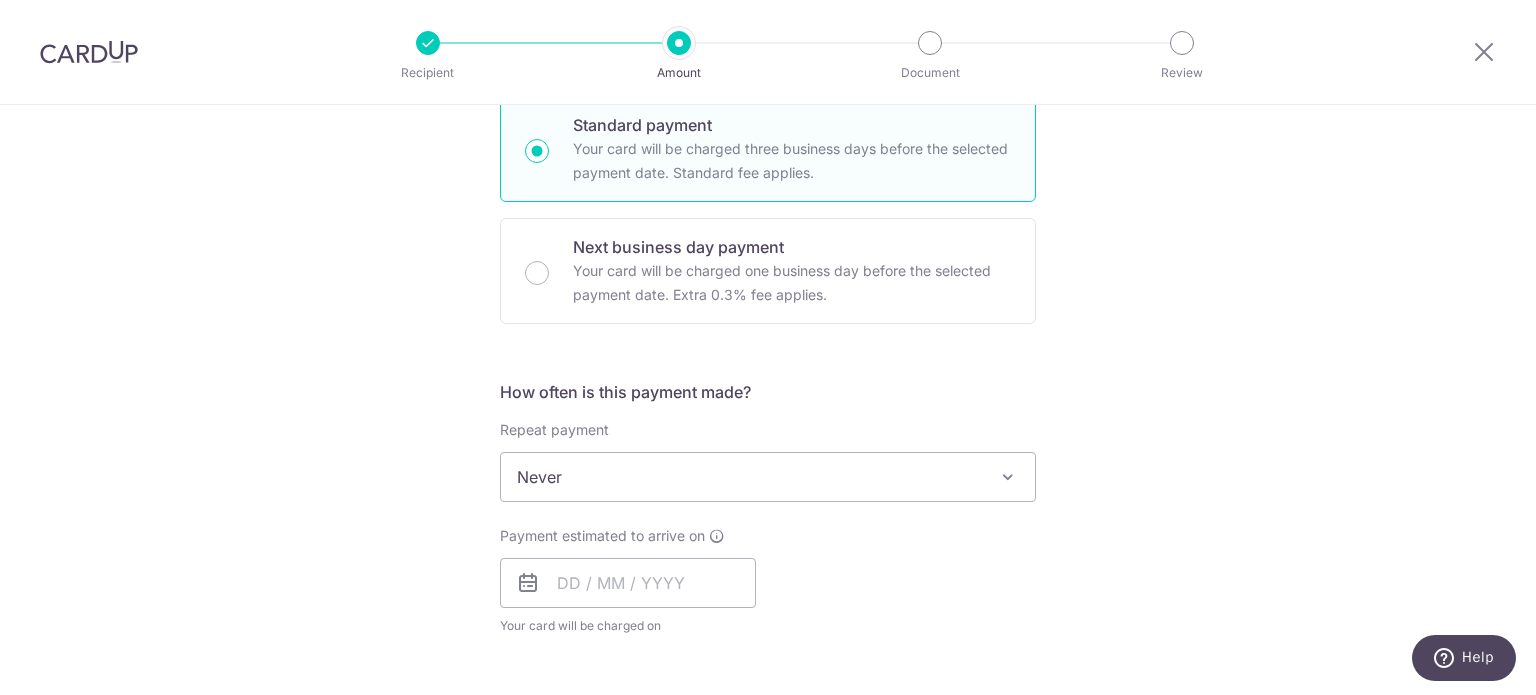 scroll, scrollTop: 500, scrollLeft: 0, axis: vertical 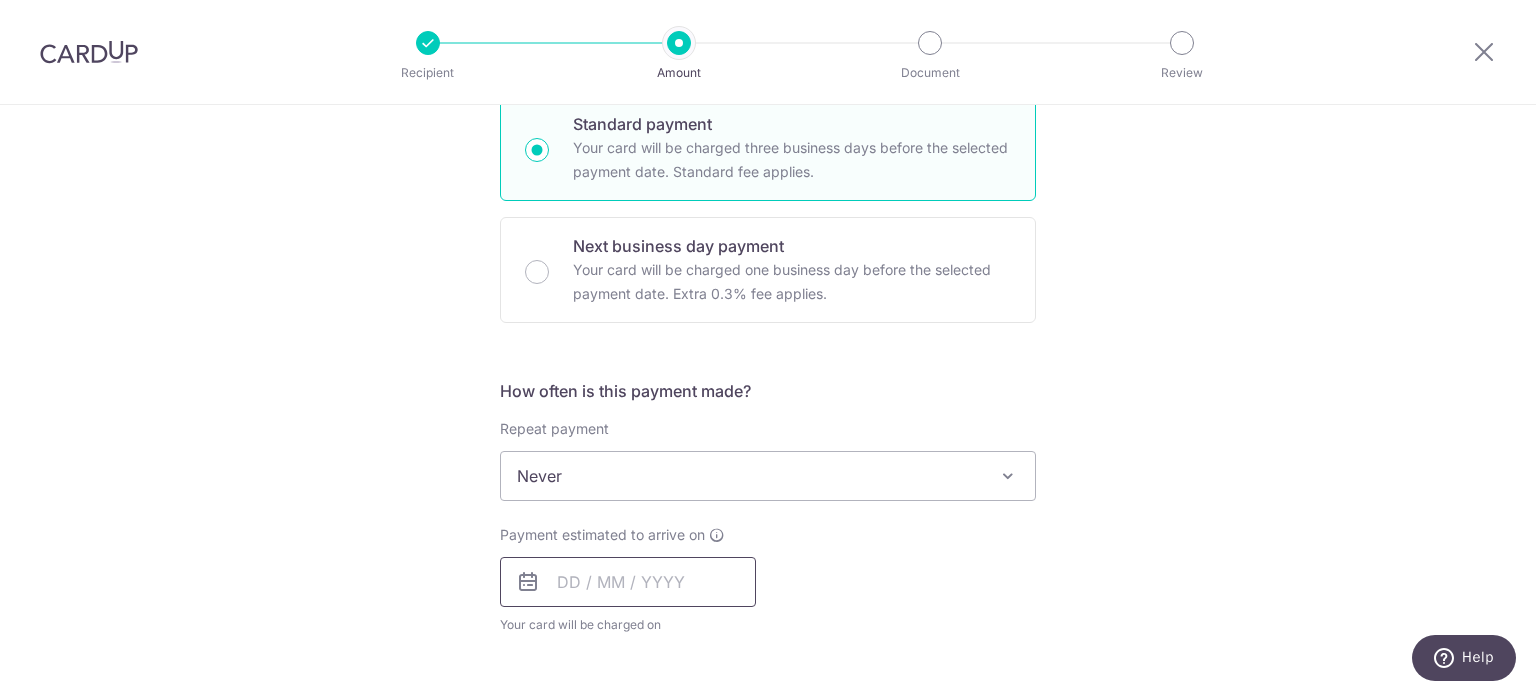 click at bounding box center [628, 582] 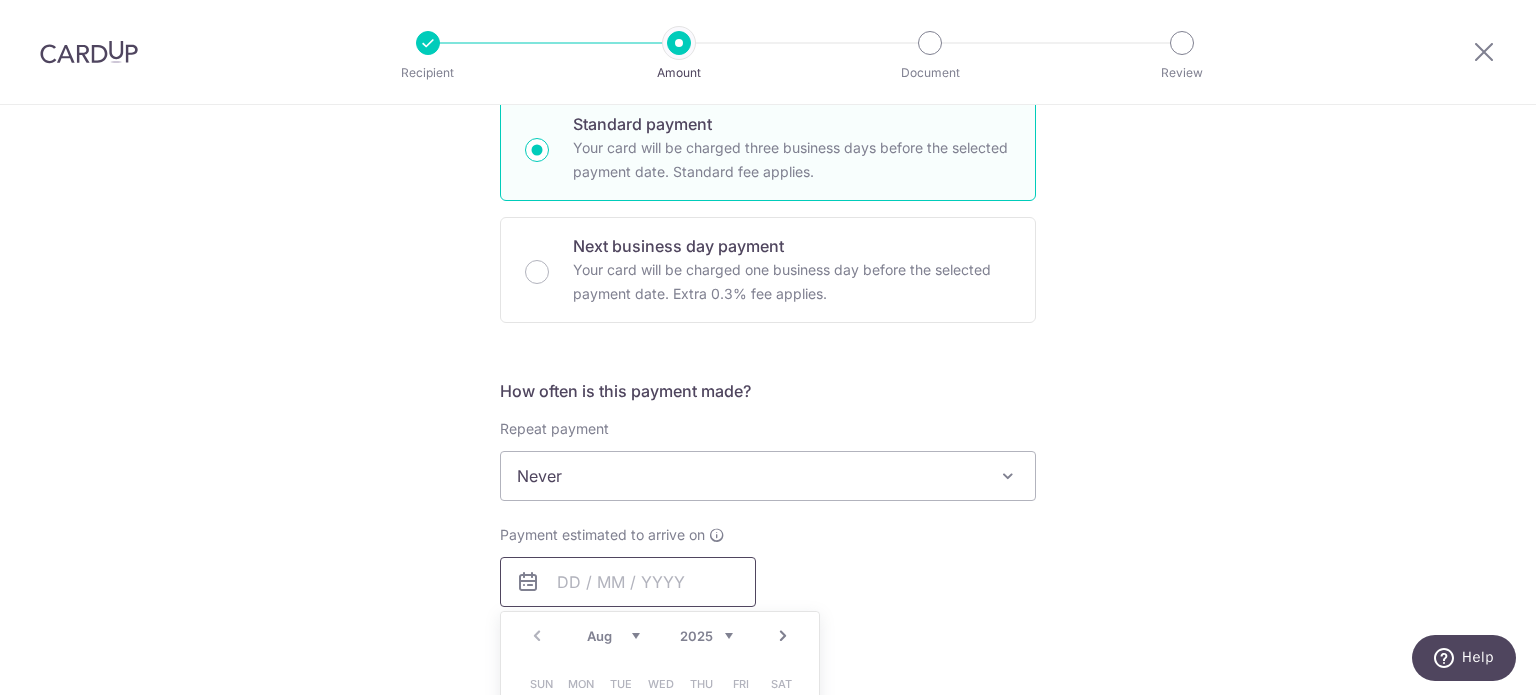 scroll, scrollTop: 800, scrollLeft: 0, axis: vertical 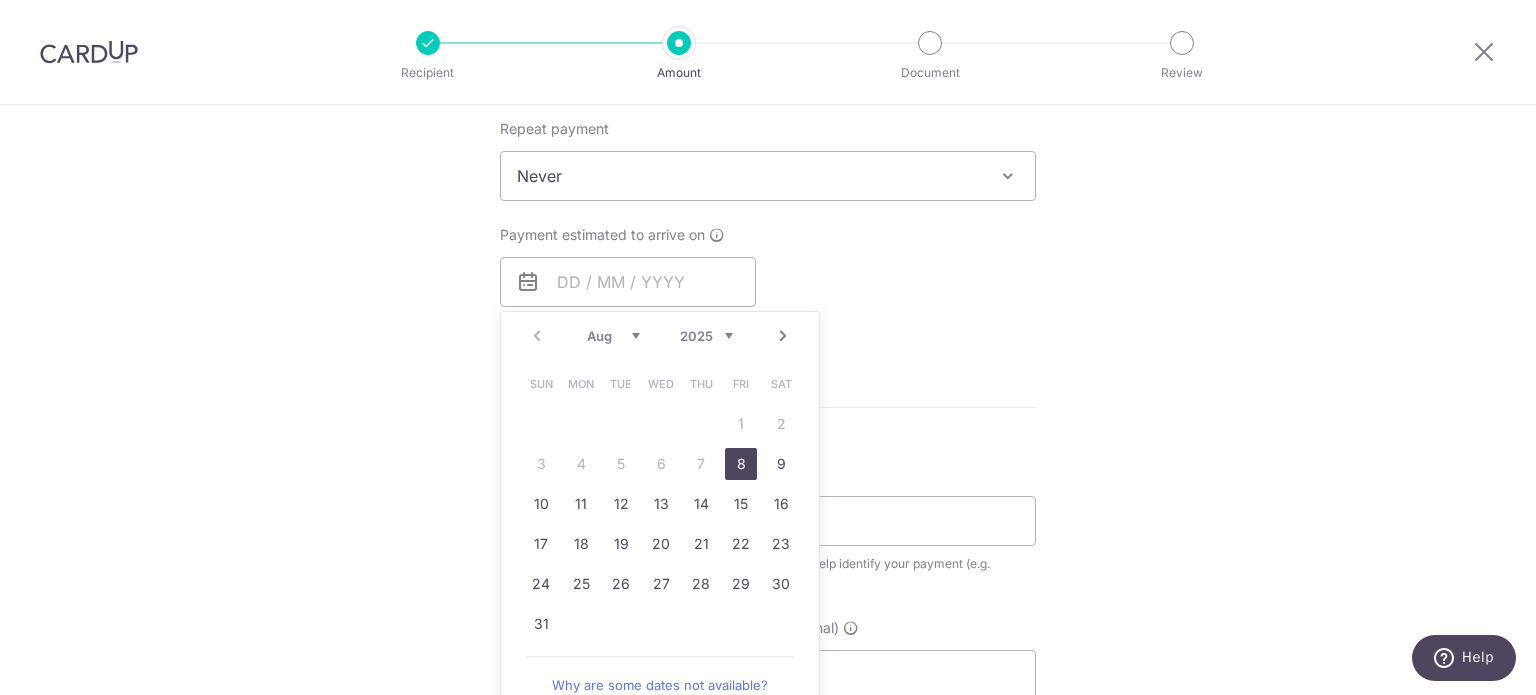 click on "8" at bounding box center [741, 464] 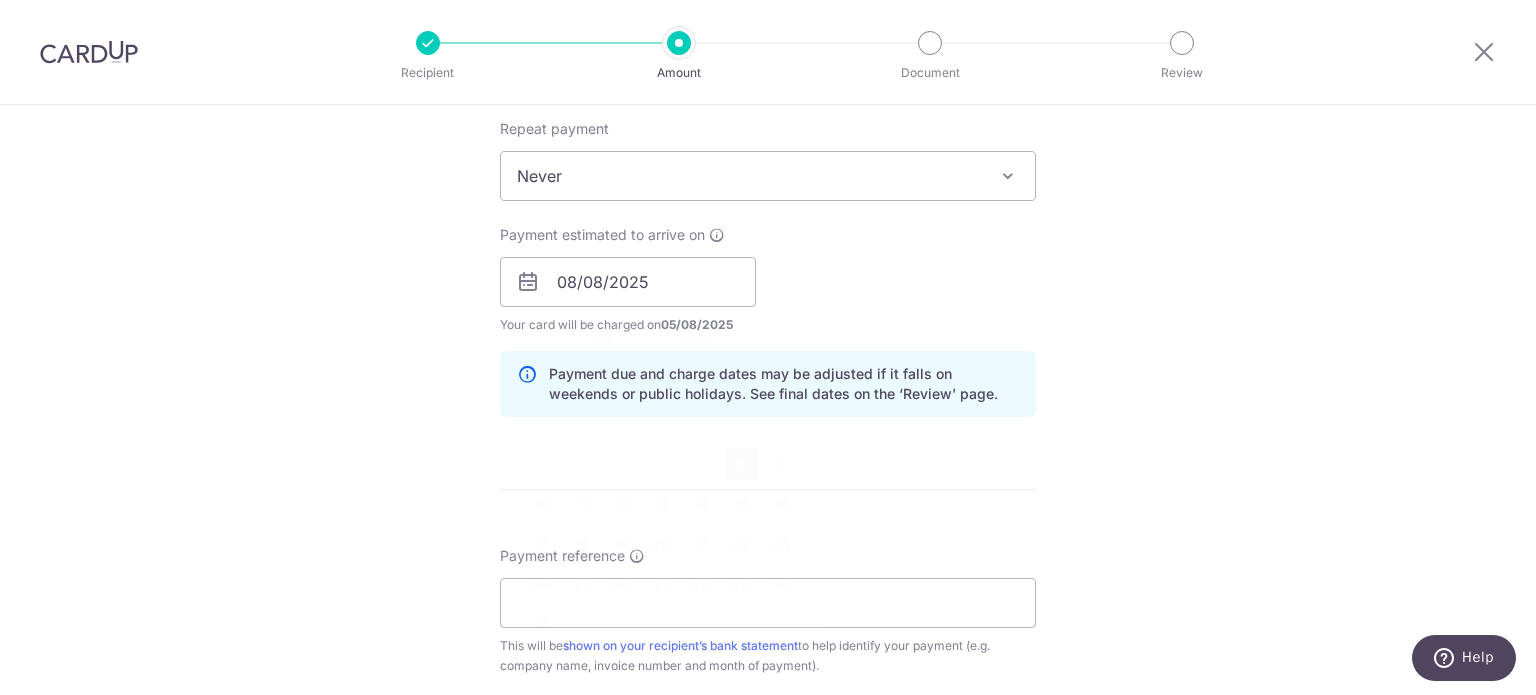 click on "Payment due and charge dates may be adjusted if it falls on weekends or public holidays. See final dates on the ‘Review’ page." at bounding box center (784, 384) 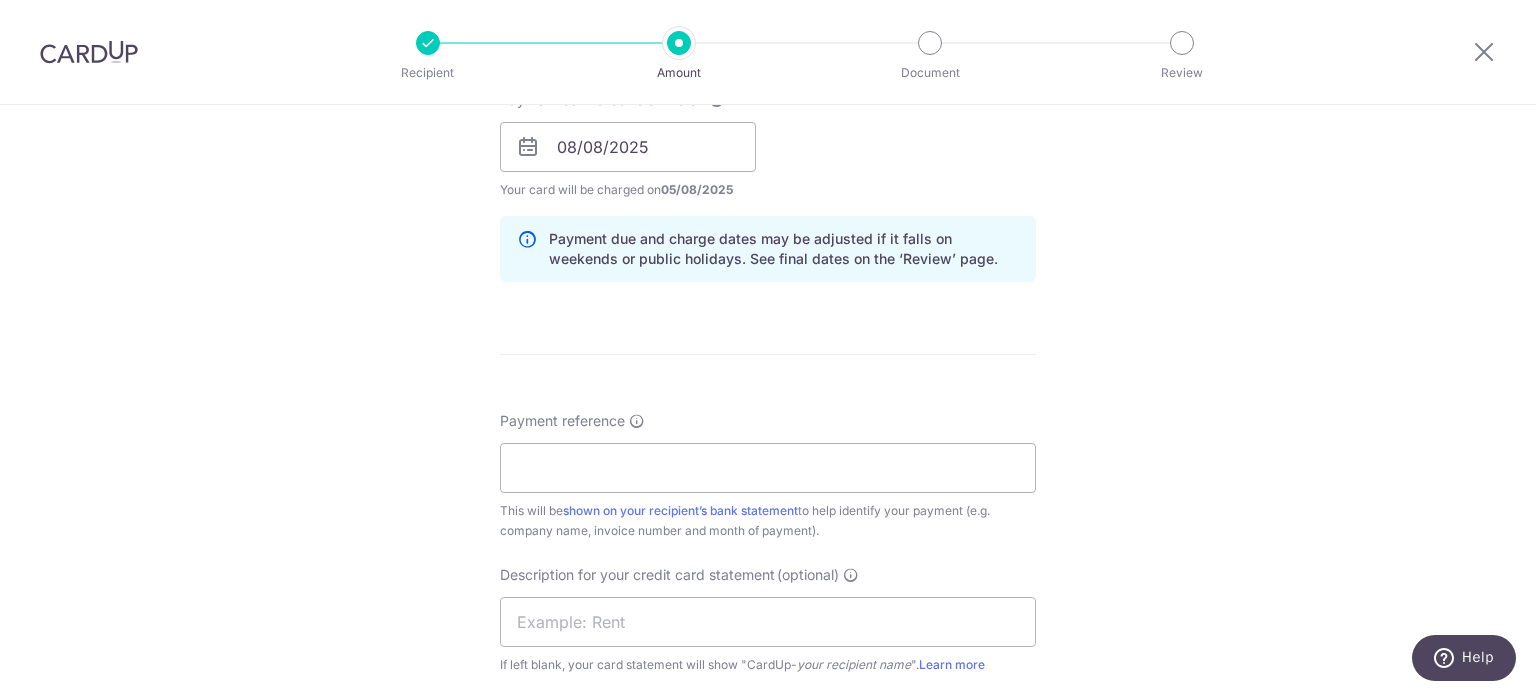 scroll, scrollTop: 1100, scrollLeft: 0, axis: vertical 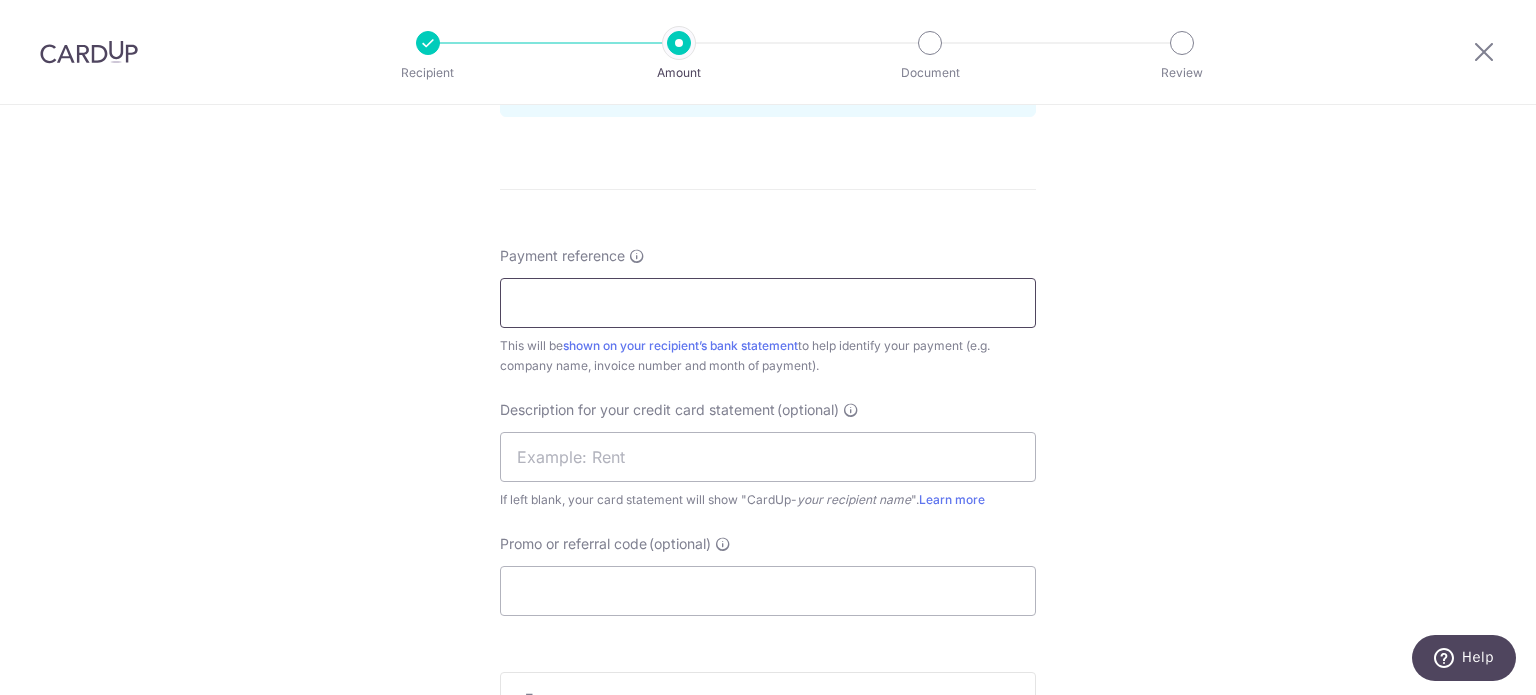 click on "Payment reference" at bounding box center (768, 303) 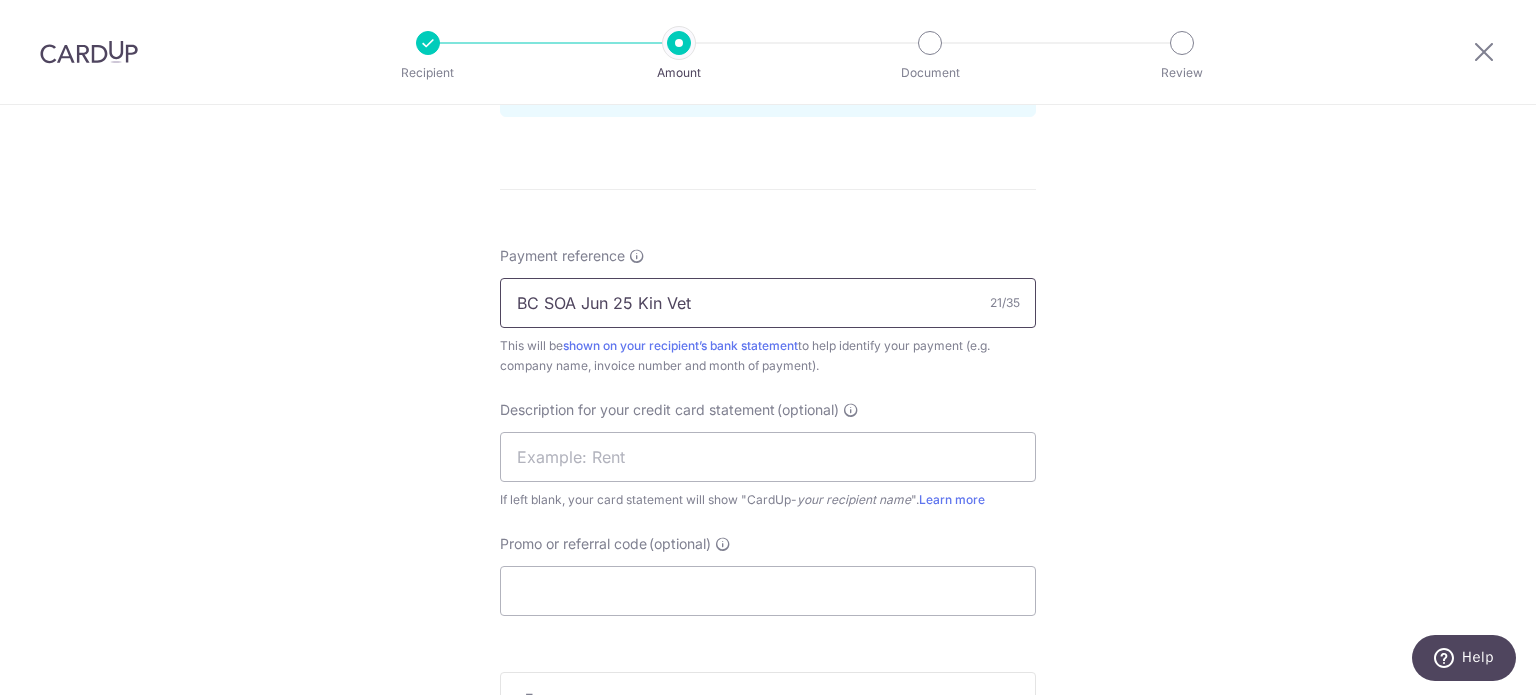 click on "BC SOA Jun 25 Kin Vet" at bounding box center (768, 303) 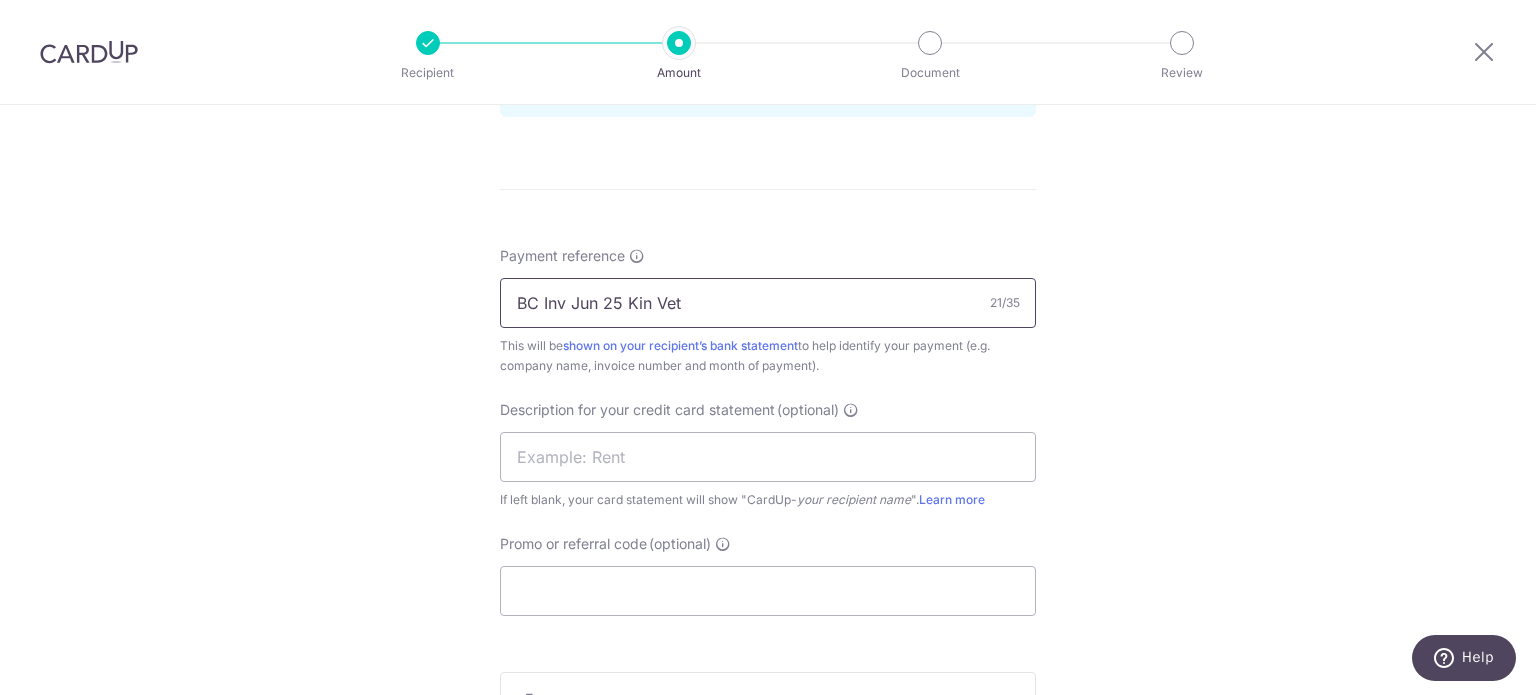 click on "BC Inv Jun 25 Kin Vet" at bounding box center [768, 303] 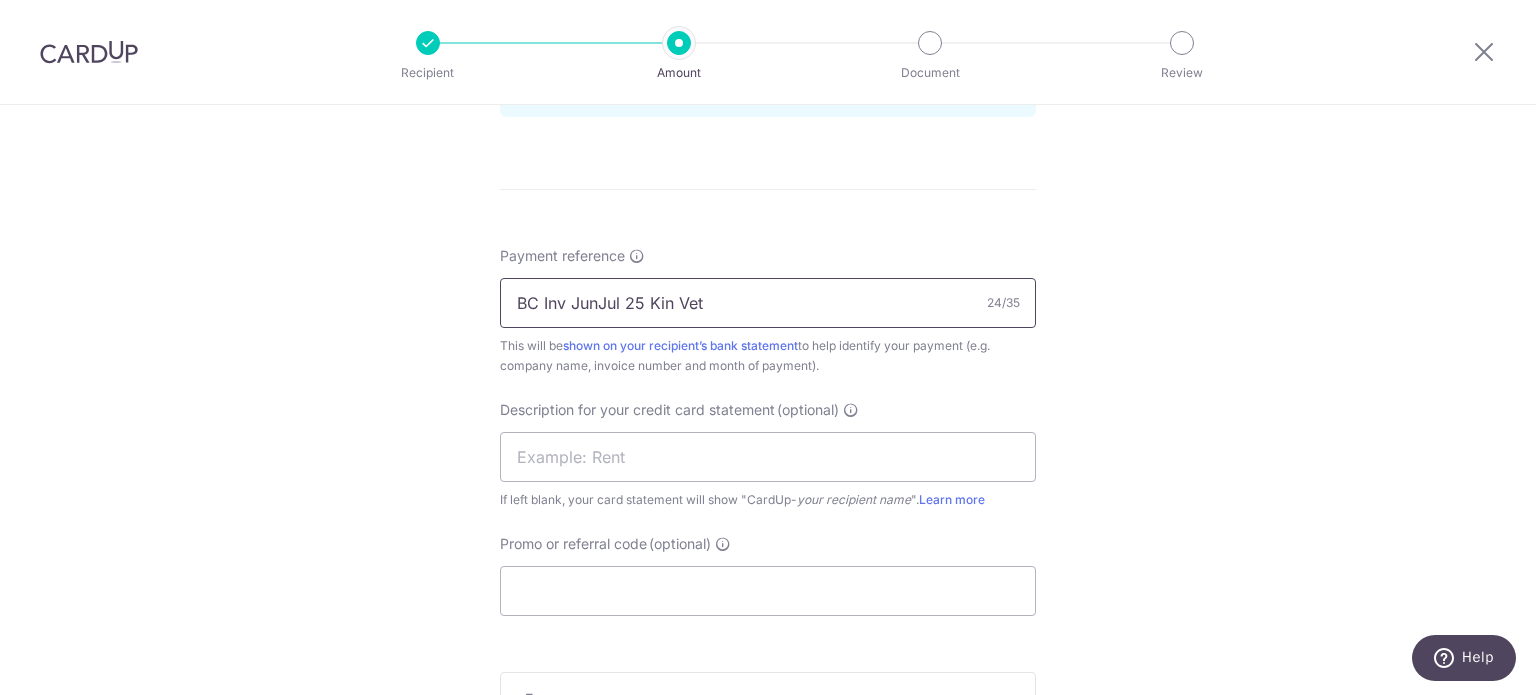 drag, startPoint x: 770, startPoint y: 293, endPoint x: 176, endPoint y: 297, distance: 594.0135 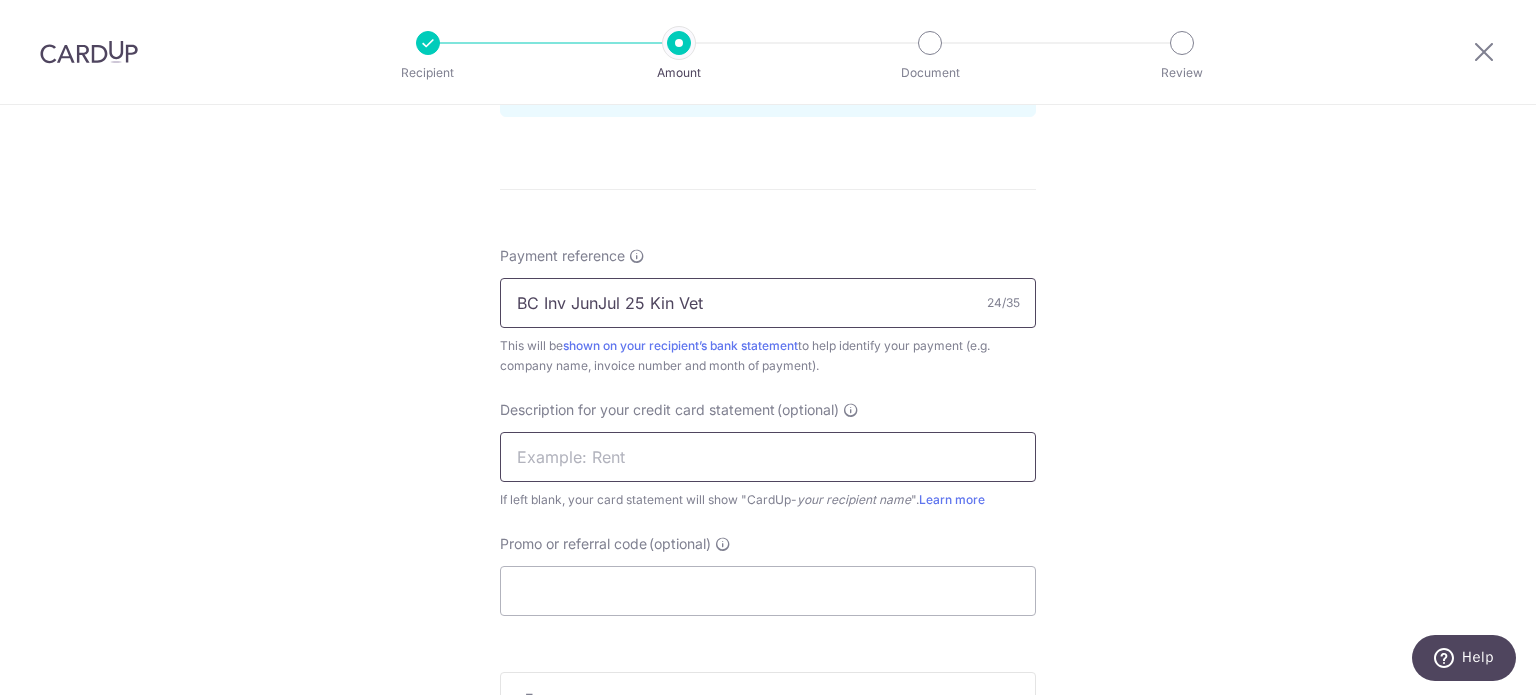 type on "BC Inv JunJul 25 Kin Vet" 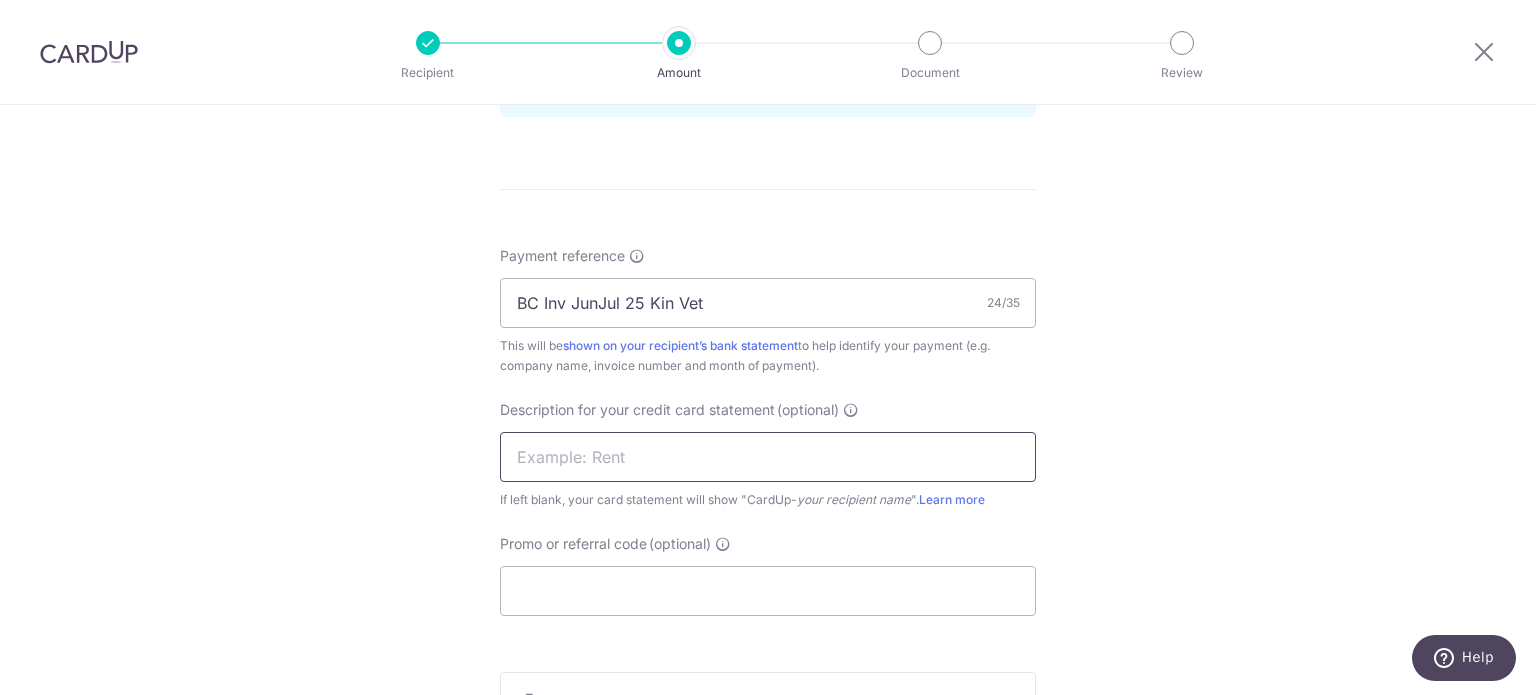 click at bounding box center [768, 457] 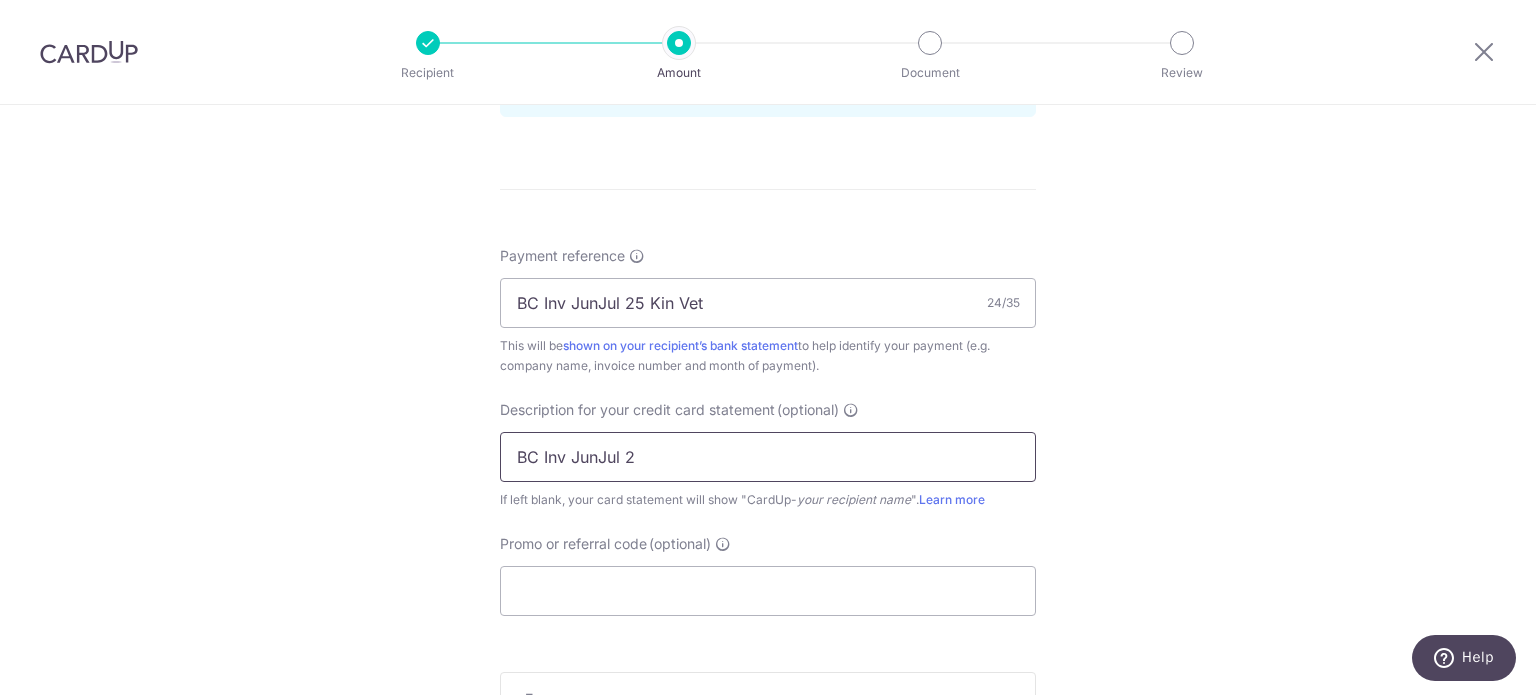 click on "BC Inv JunJul 2" at bounding box center (768, 457) 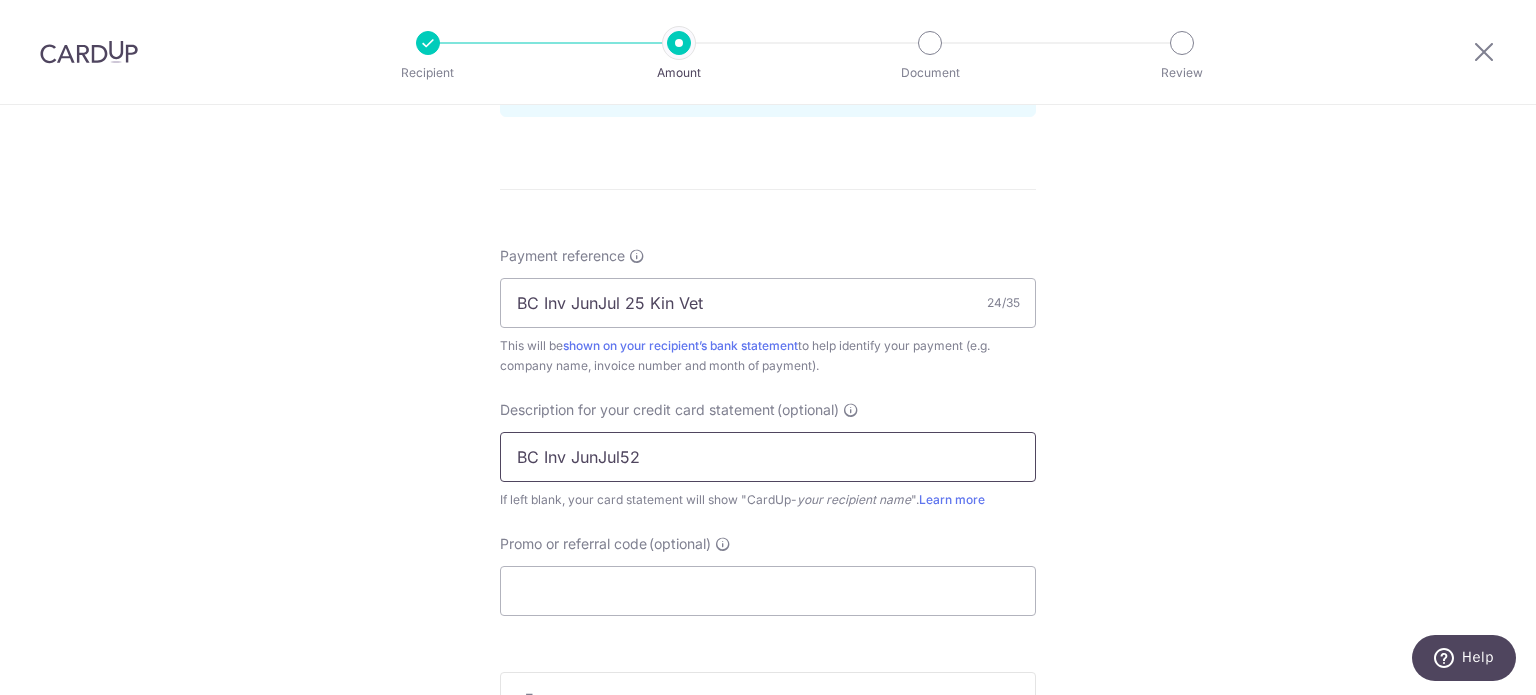 scroll, scrollTop: 1200, scrollLeft: 0, axis: vertical 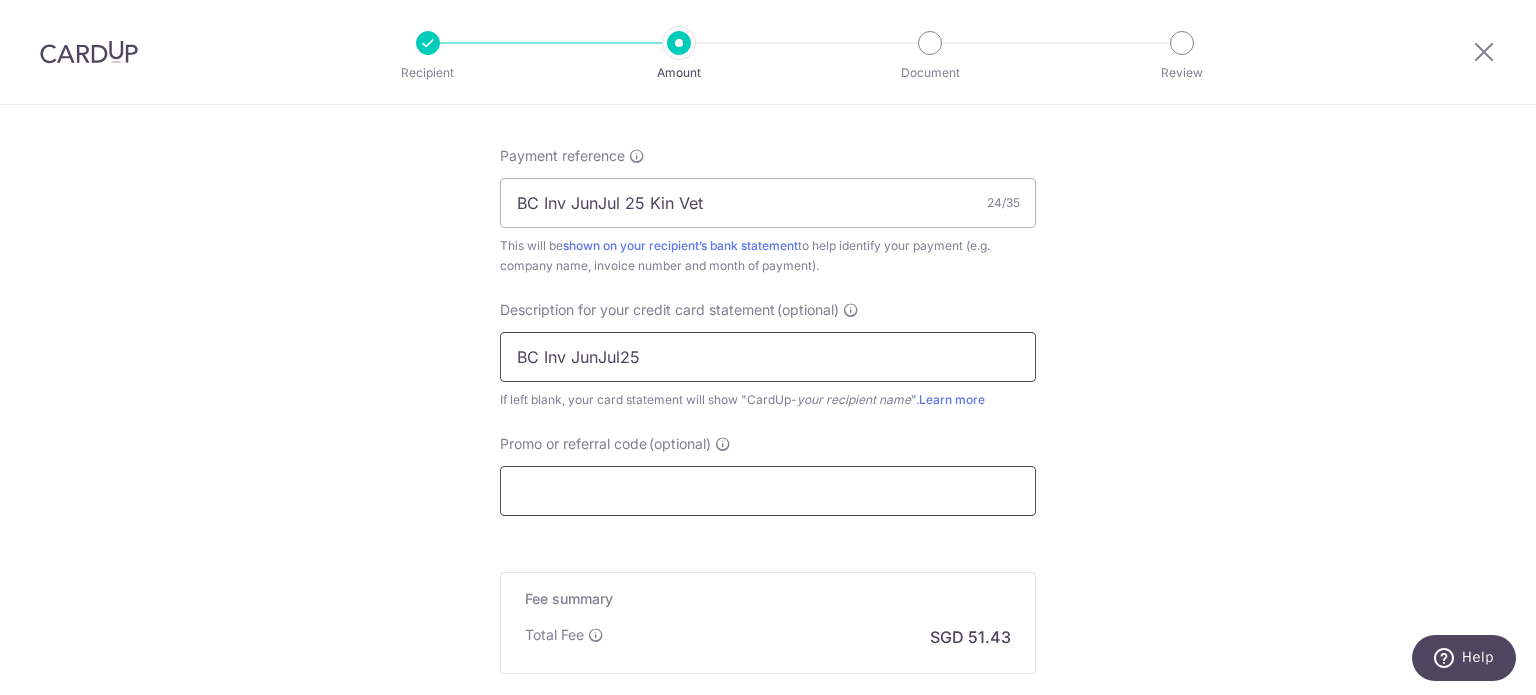 type on "BC Inv JunJul25" 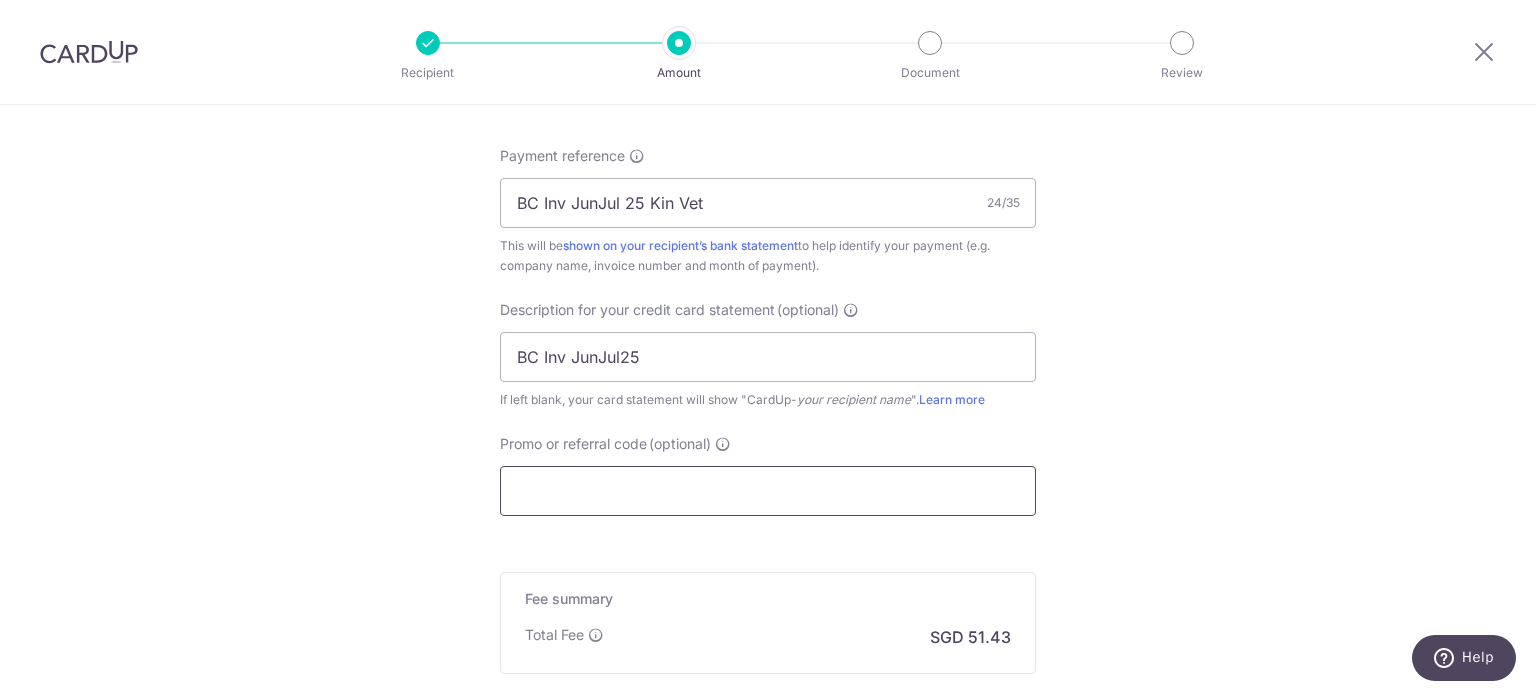click on "Promo or referral code
(optional)" at bounding box center [768, 491] 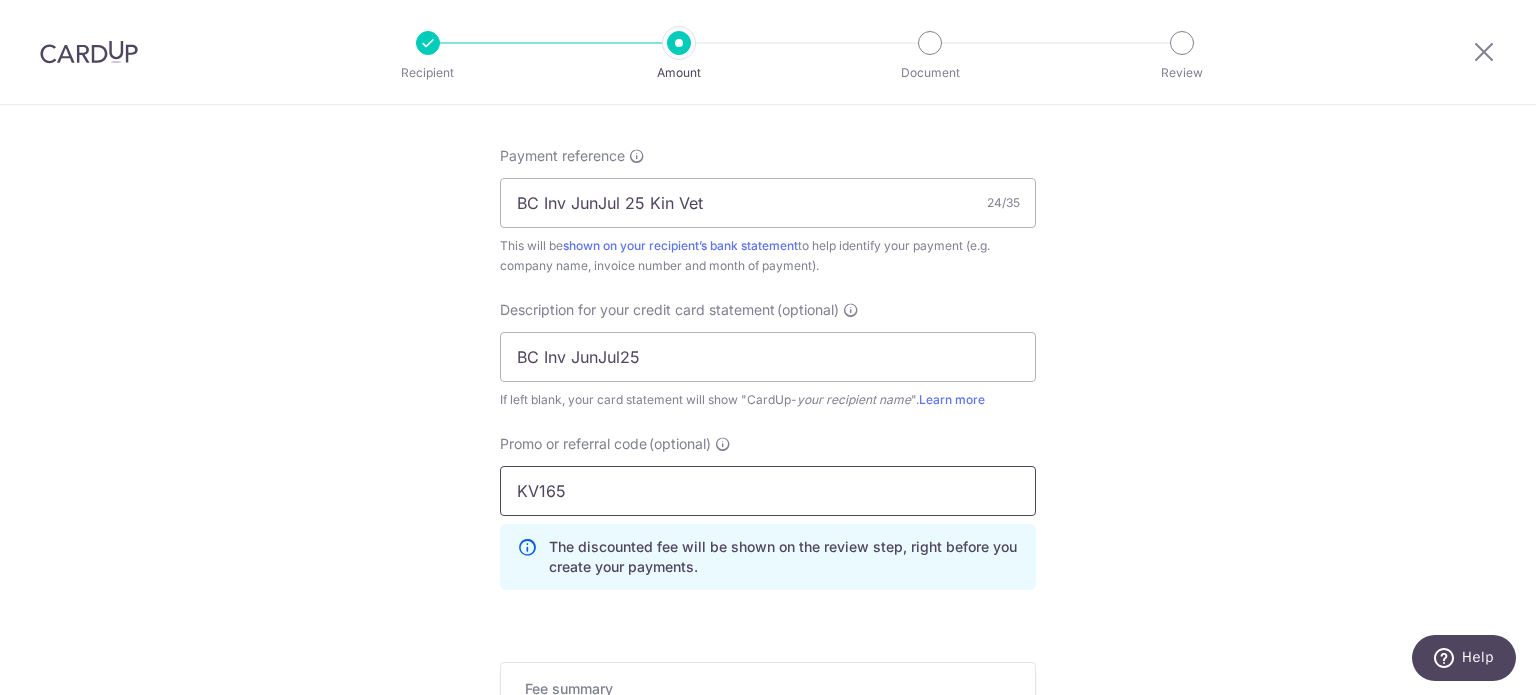 type on "KV165" 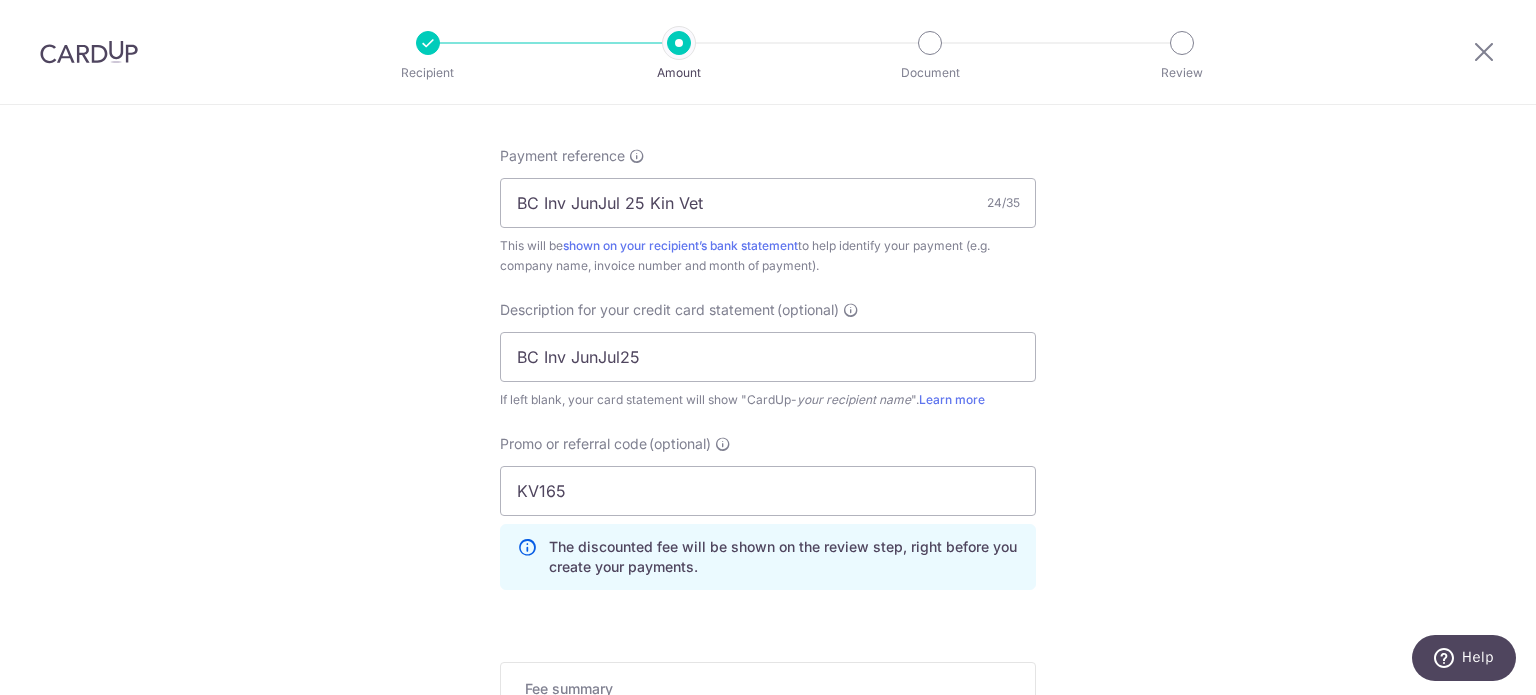 click on "Tell us more about your payment
Enter payment amount
SGD
1,978.00
1978.00
GST
(optional)
SGD
Select Card
**** 4366
Add credit card
Your Cards
**** 8797
**** 4366
**** 5272
Secure 256-bit SSL" at bounding box center (768, -38) 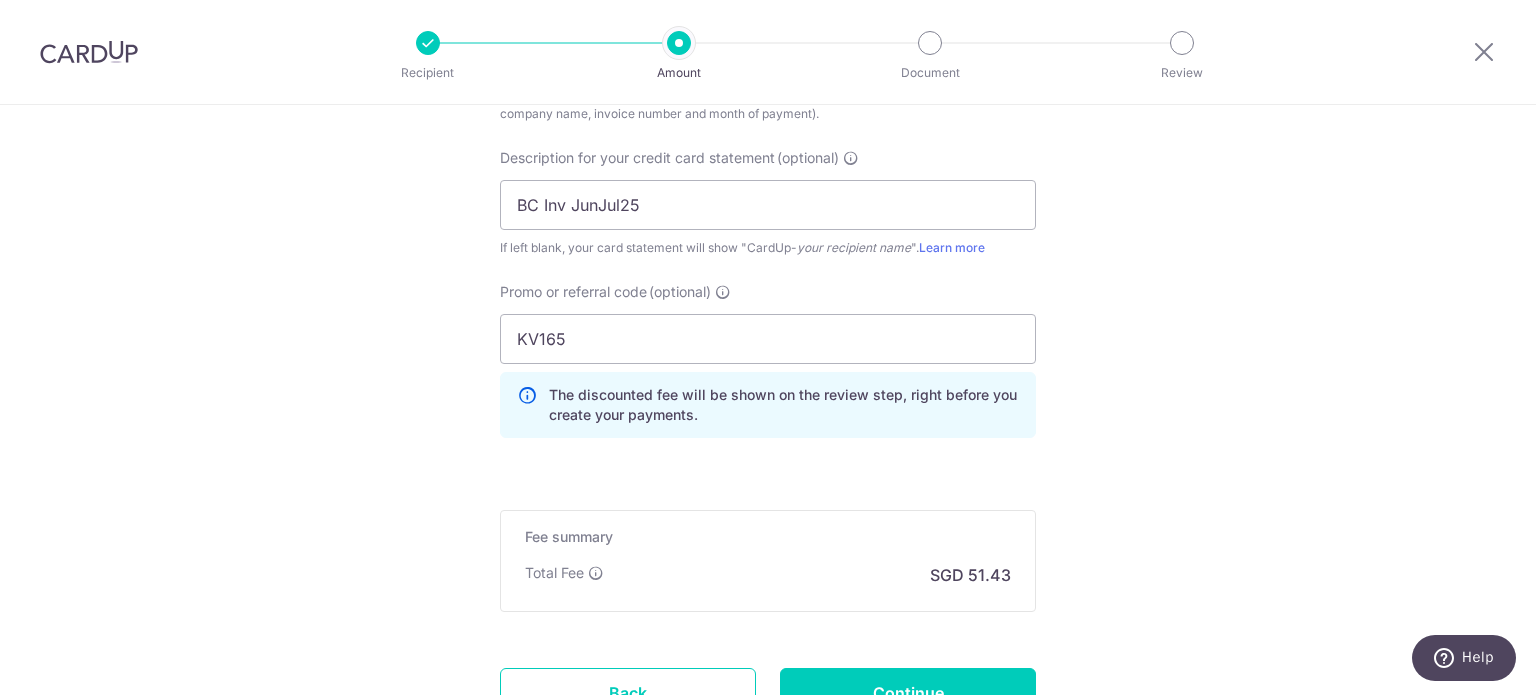 scroll, scrollTop: 1521, scrollLeft: 0, axis: vertical 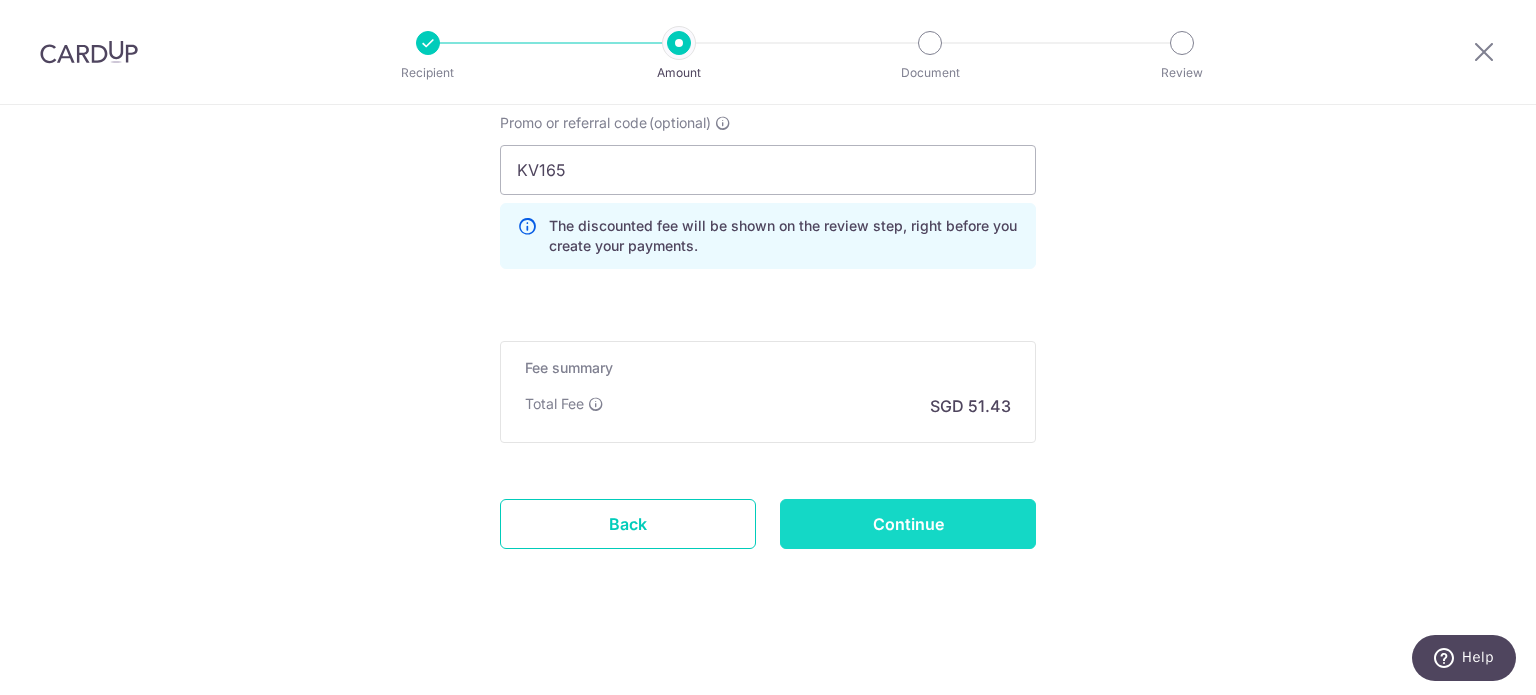 click on "Continue" at bounding box center [908, 524] 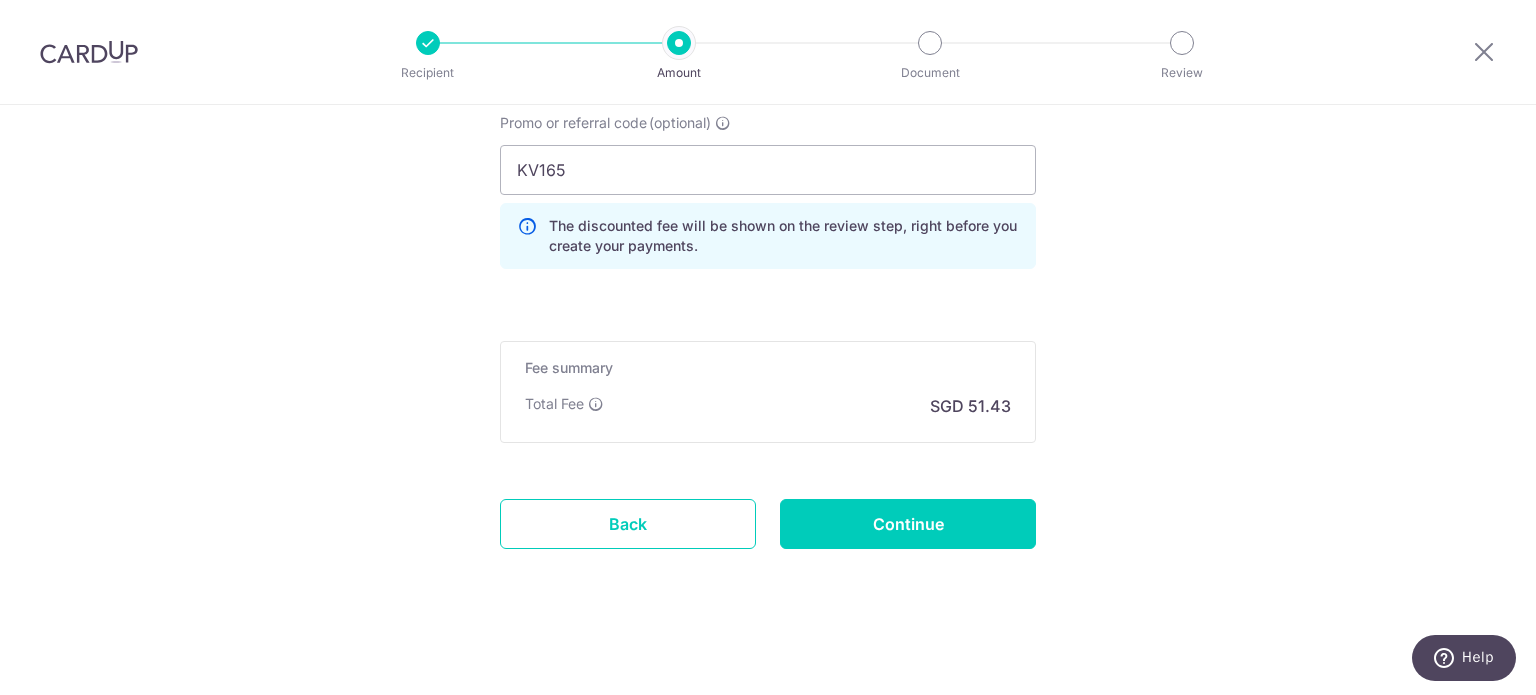 type on "Create Schedule" 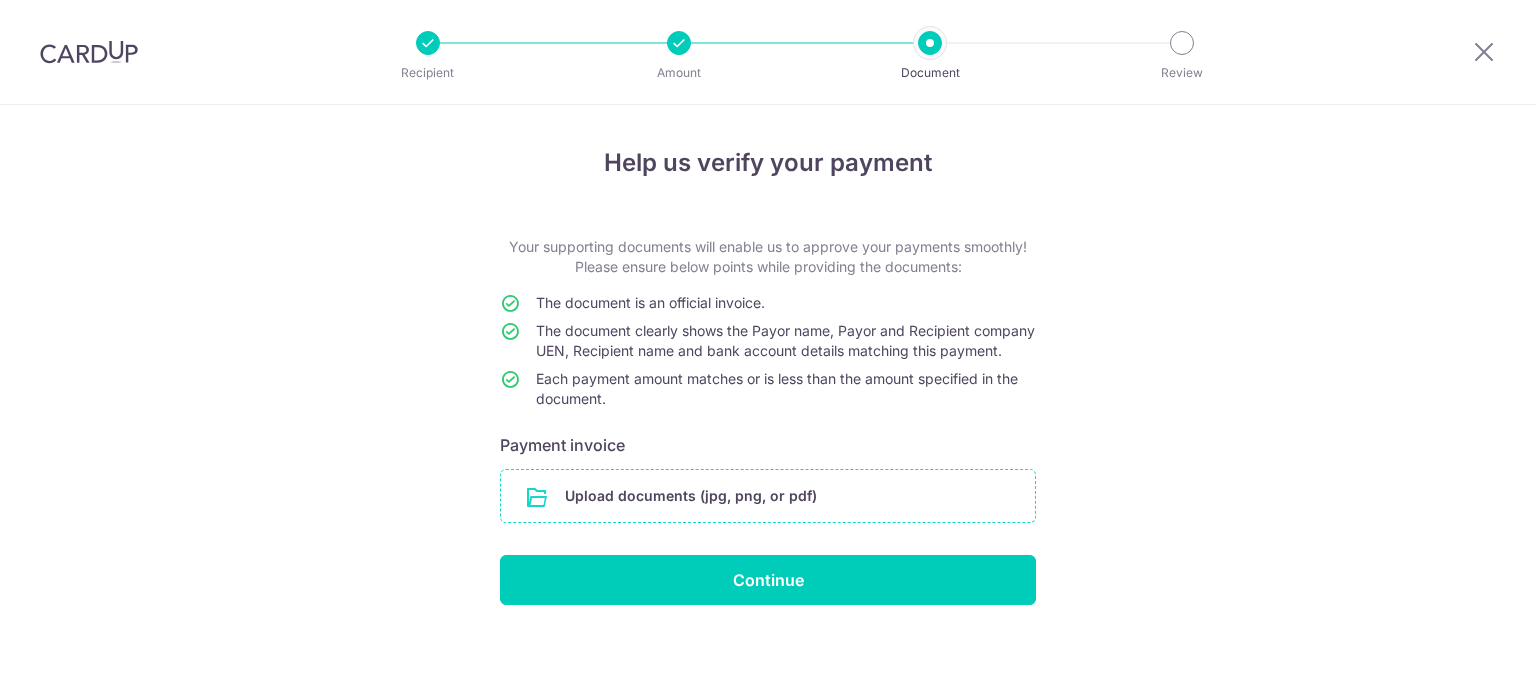 scroll, scrollTop: 0, scrollLeft: 0, axis: both 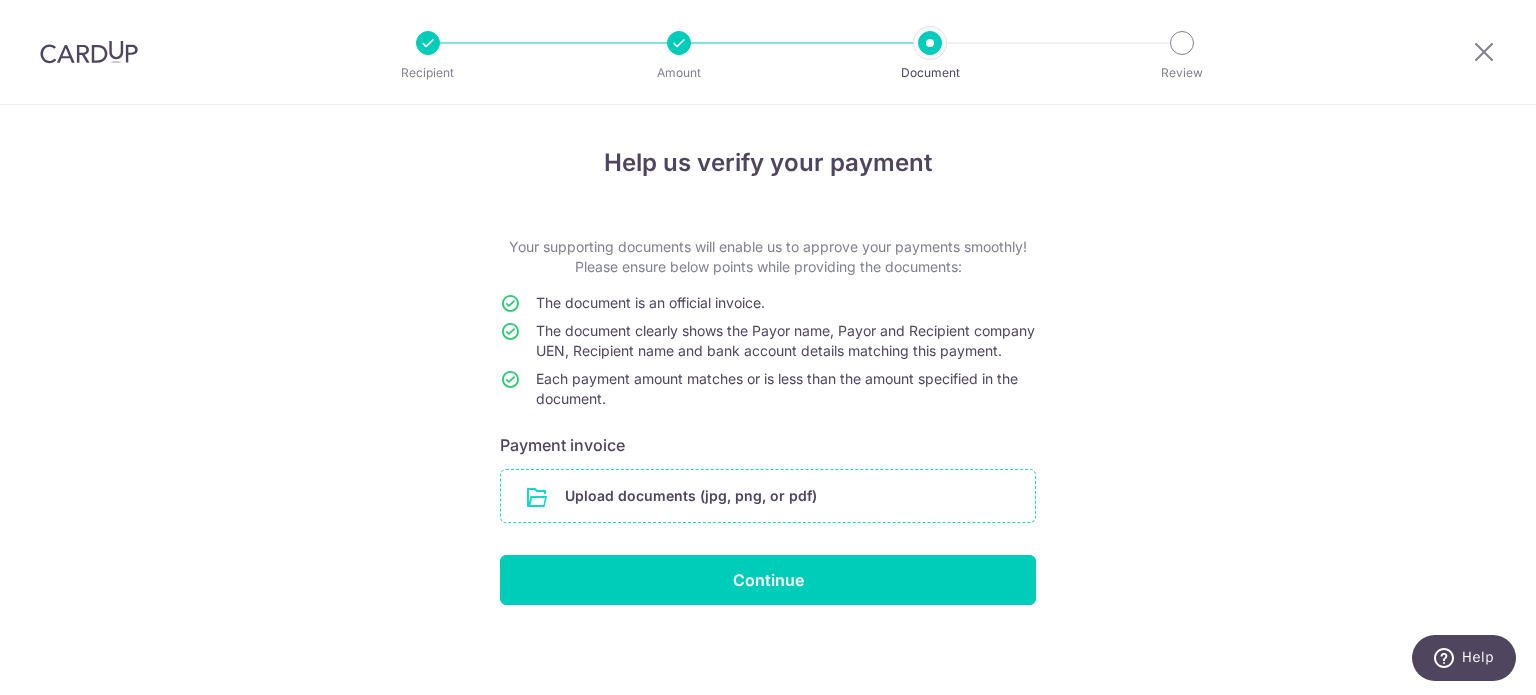 click at bounding box center (768, 496) 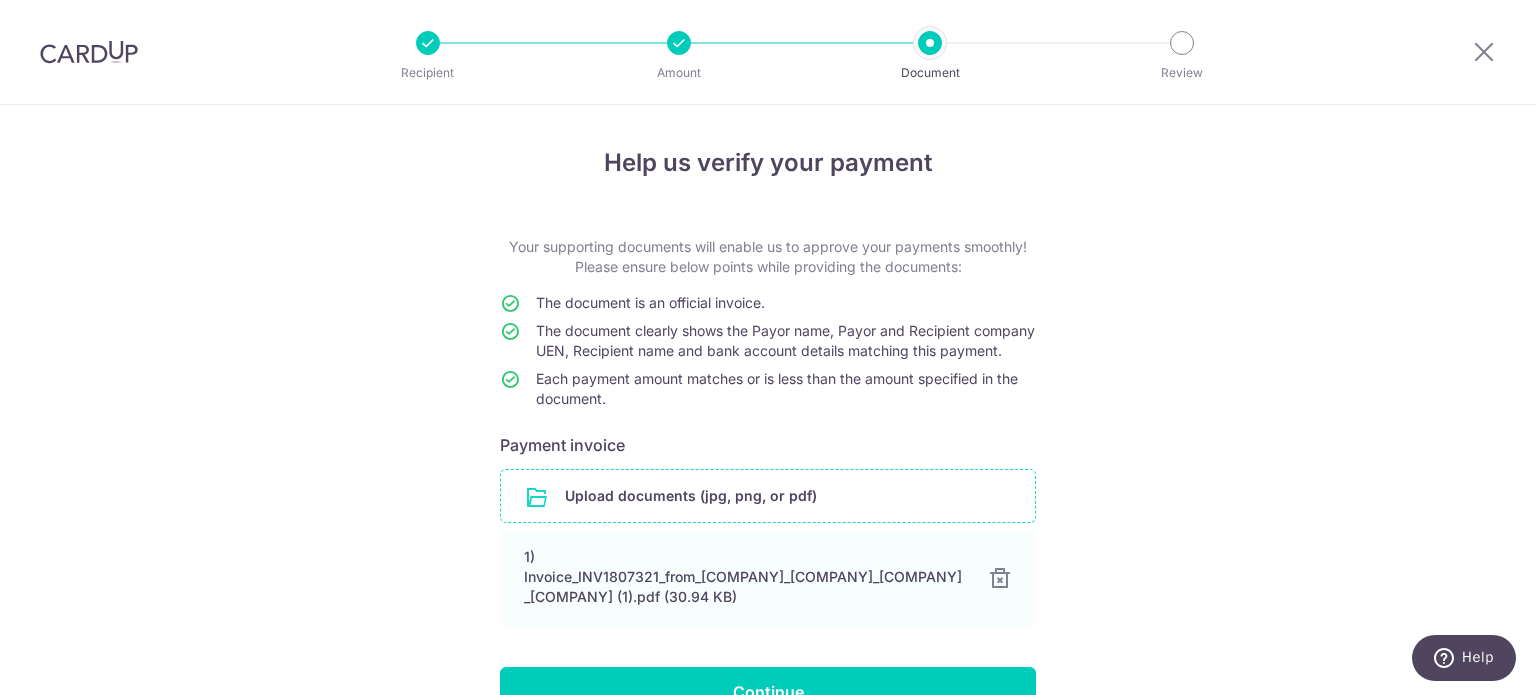 click at bounding box center [768, 496] 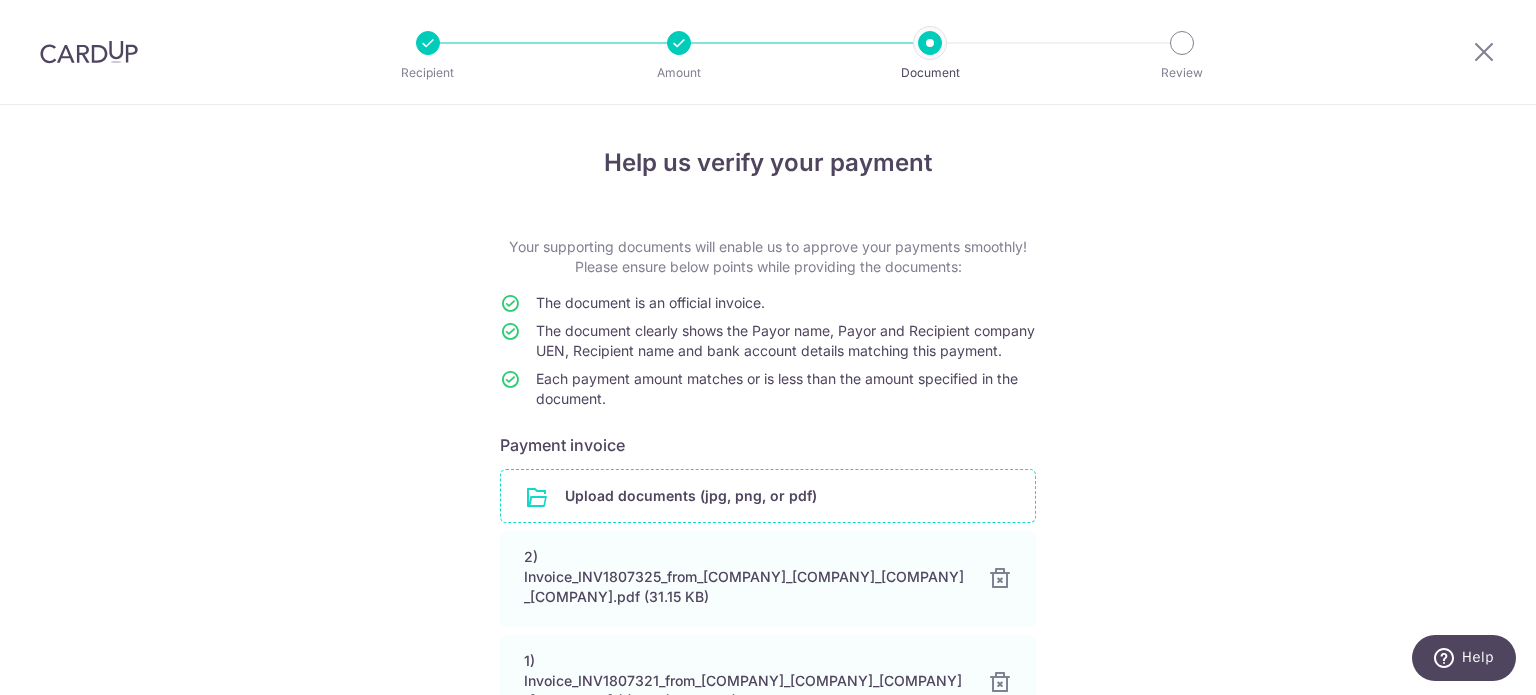 click on "Help us verify your payment
Your supporting documents will enable us to approve your payments smoothly!  Please ensure below points while providing the documents:
The document is an official invoice.
The document clearly shows the Payor name, Payor and Recipient company UEN, Recipient name and bank account details matching this payment.
Each payment amount matches or is less than the amount specified in the document.
Payment invoice
Upload documents (jpg, png, or pdf) 2) Invoice_INV1807325_from_[COMPANY]_[COMPANY]_[COMPANY]_[COMPANY].pdf (31.15 KB) 100% Done Download 1) Invoice_INV1807321_from_[COMPANY]_[COMPANY]_[COMPANY]_[COMPANY] (1).pdf (30.94 KB) 100% Done Download
Continue" at bounding box center (768, 510) 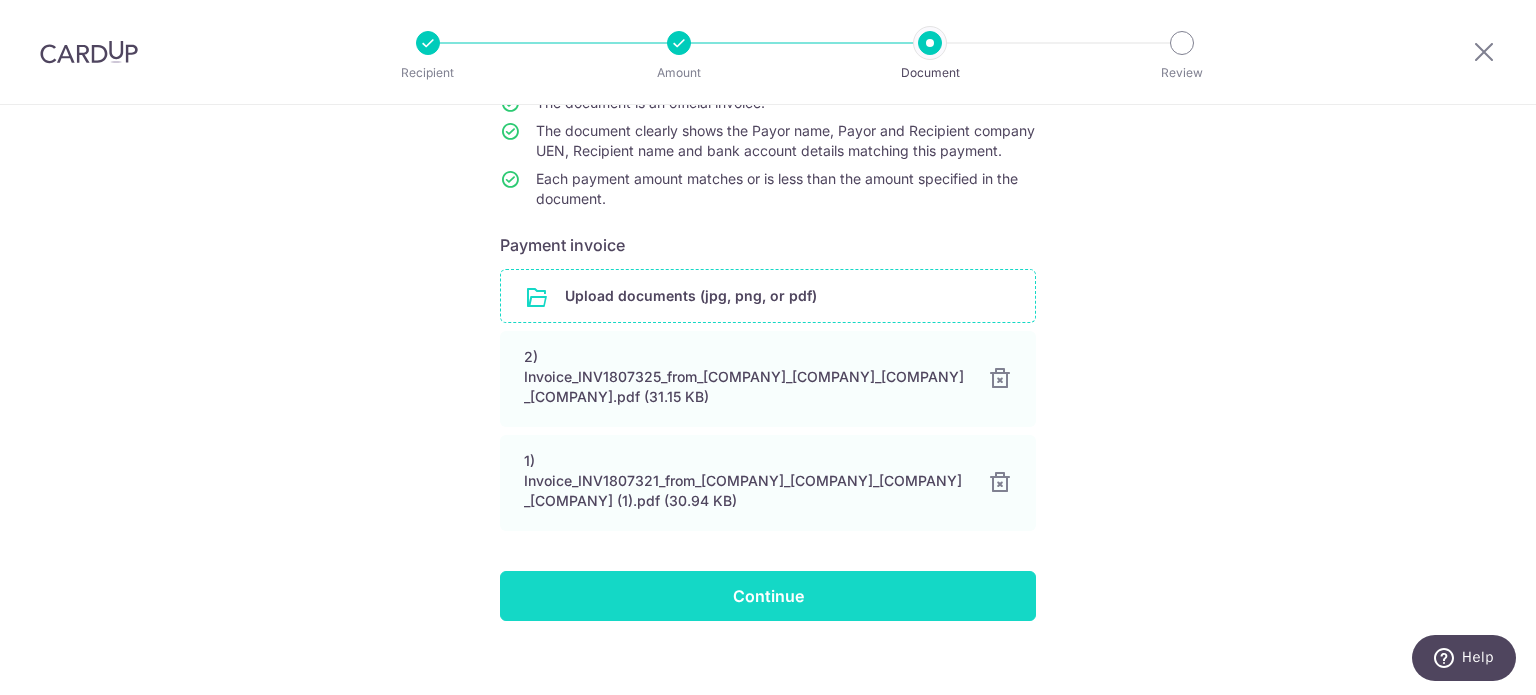 click on "Continue" at bounding box center [768, 596] 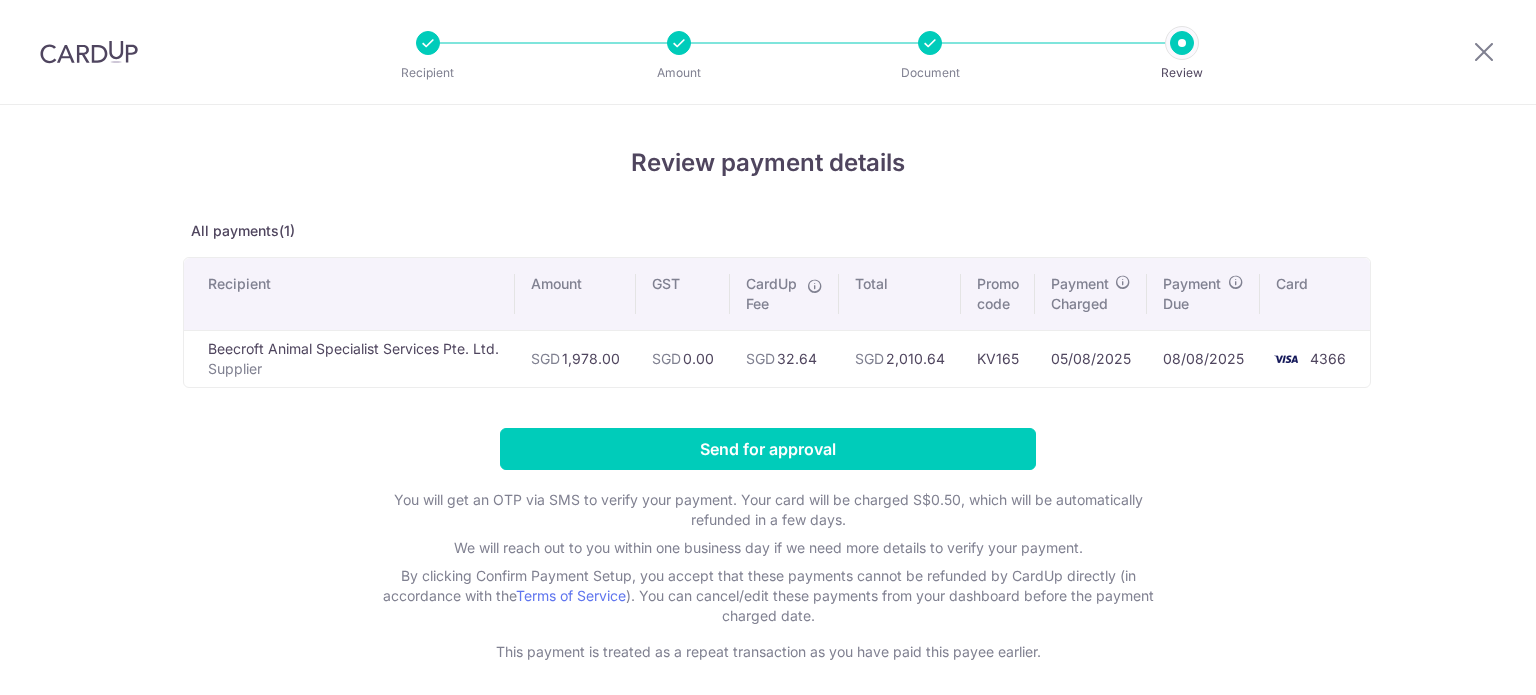 scroll, scrollTop: 0, scrollLeft: 0, axis: both 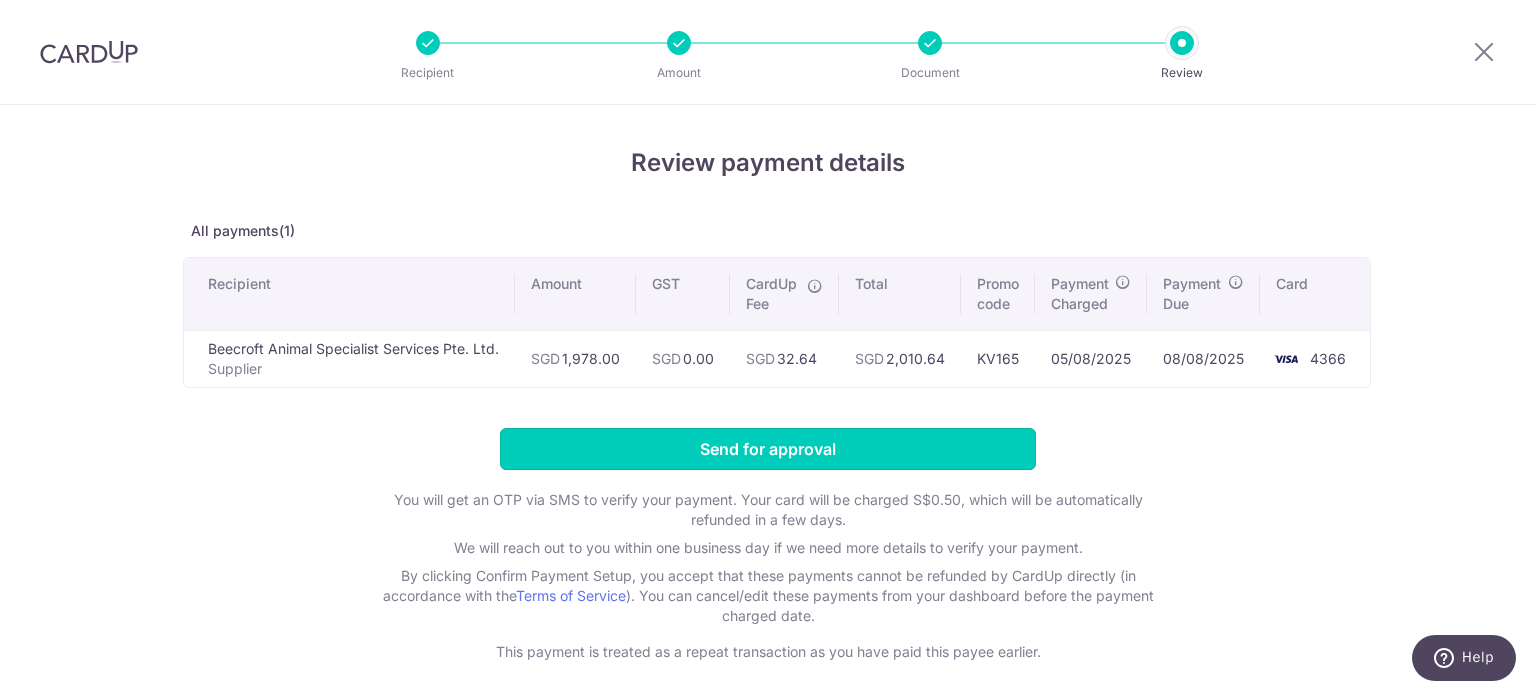 click on "Send for approval" at bounding box center [768, 449] 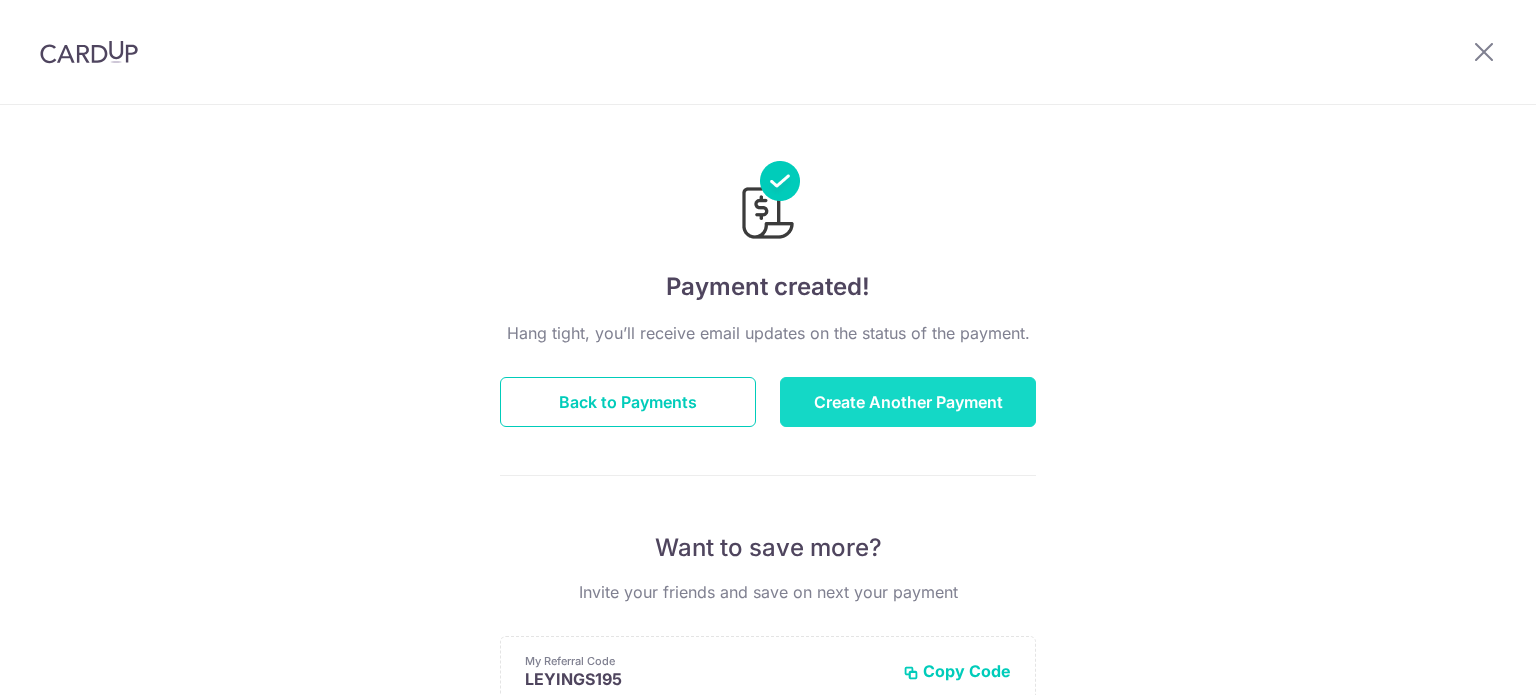 scroll, scrollTop: 0, scrollLeft: 0, axis: both 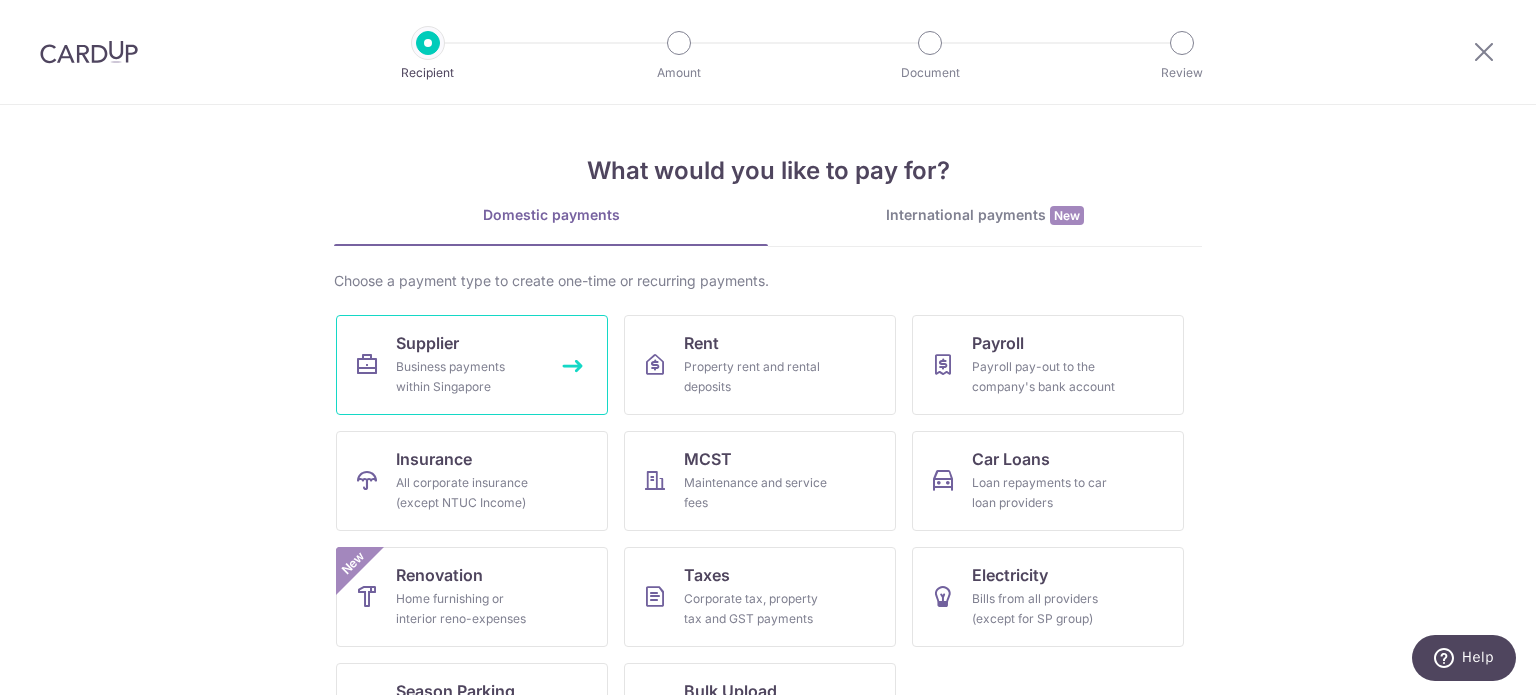 click on "Business payments within Singapore" at bounding box center (468, 377) 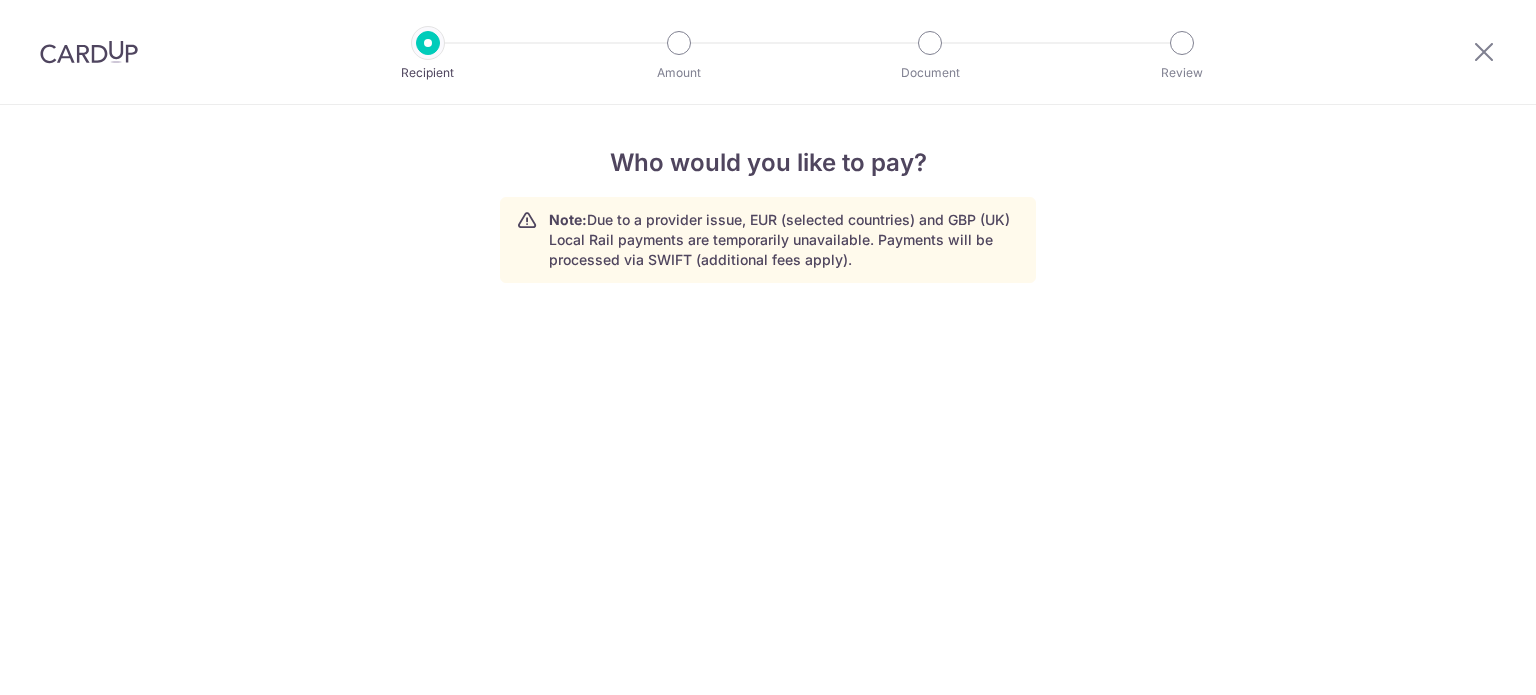 scroll, scrollTop: 0, scrollLeft: 0, axis: both 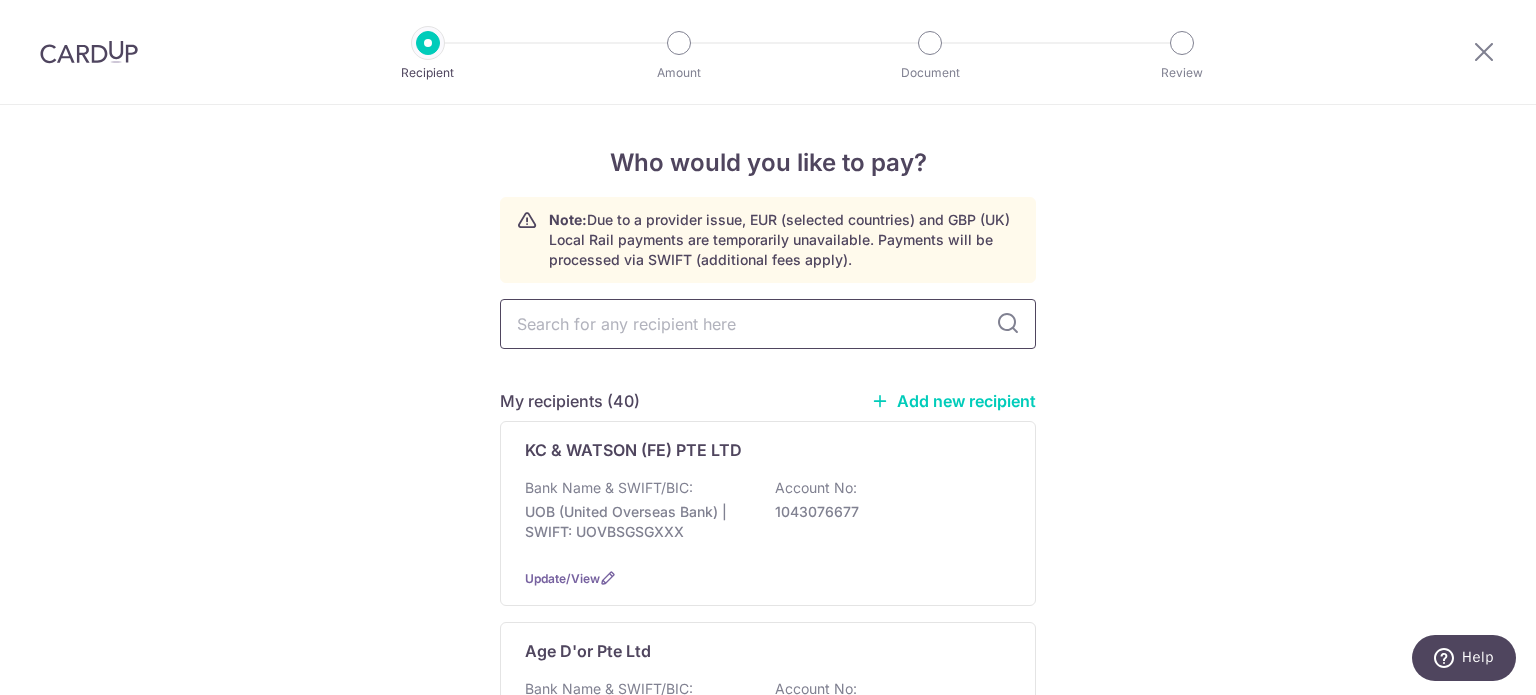 click at bounding box center (768, 324) 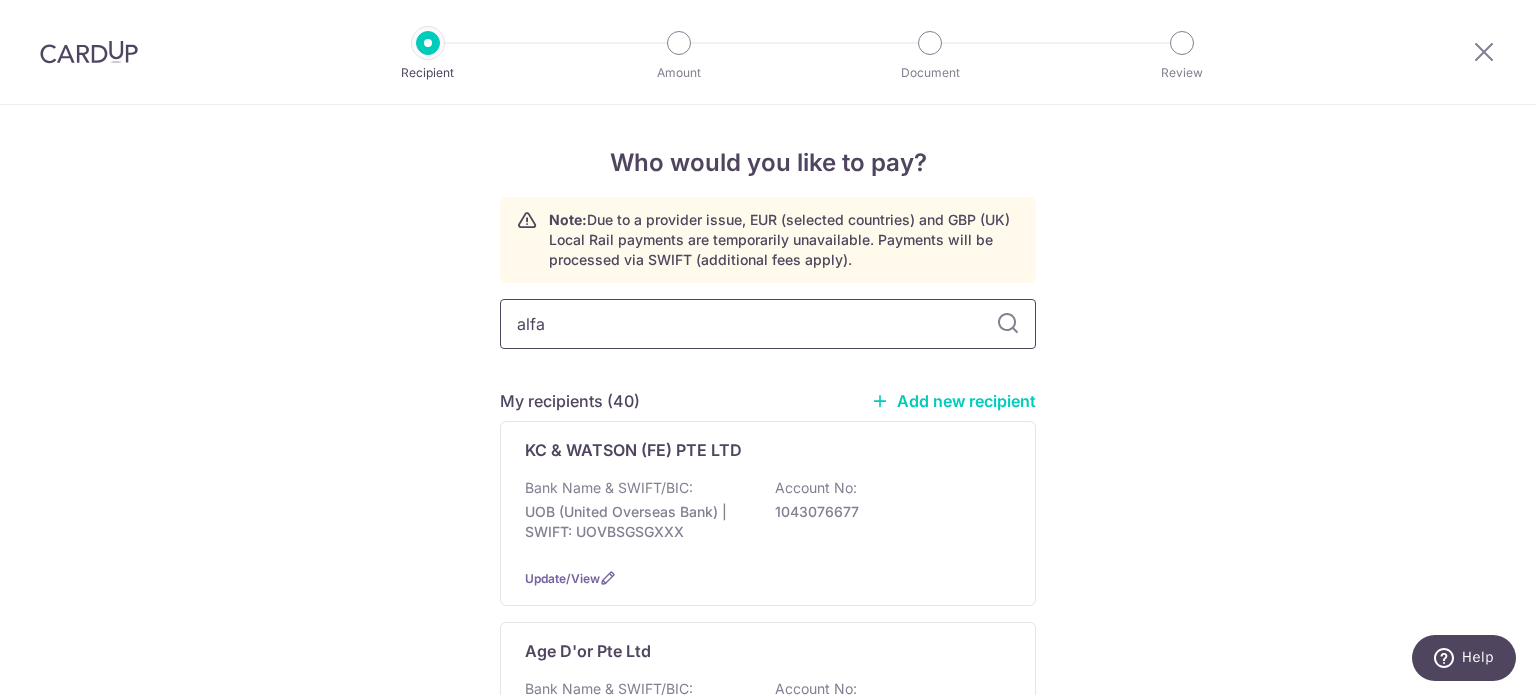 type on "alfam" 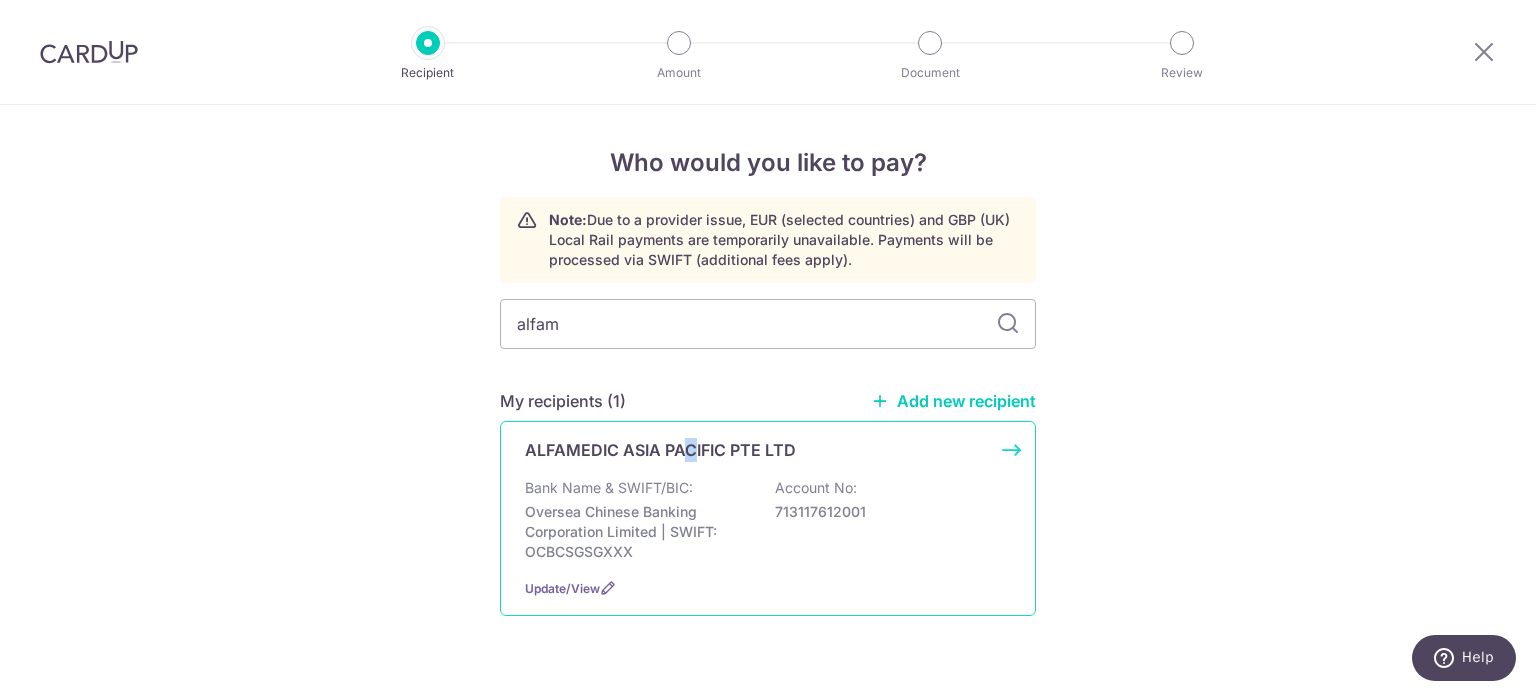 click on "ALFAMEDIC ASIA PACIFIC PTE LTD" at bounding box center (660, 450) 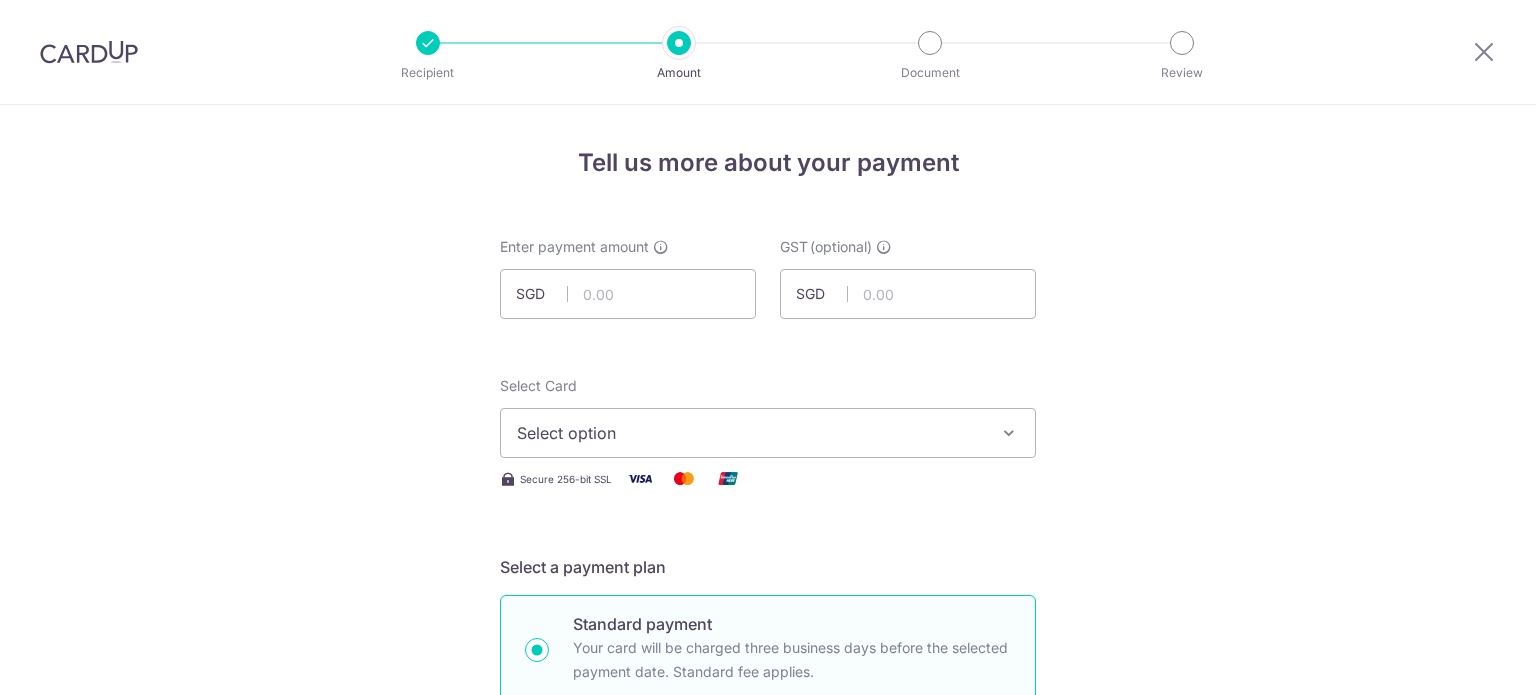 scroll, scrollTop: 0, scrollLeft: 0, axis: both 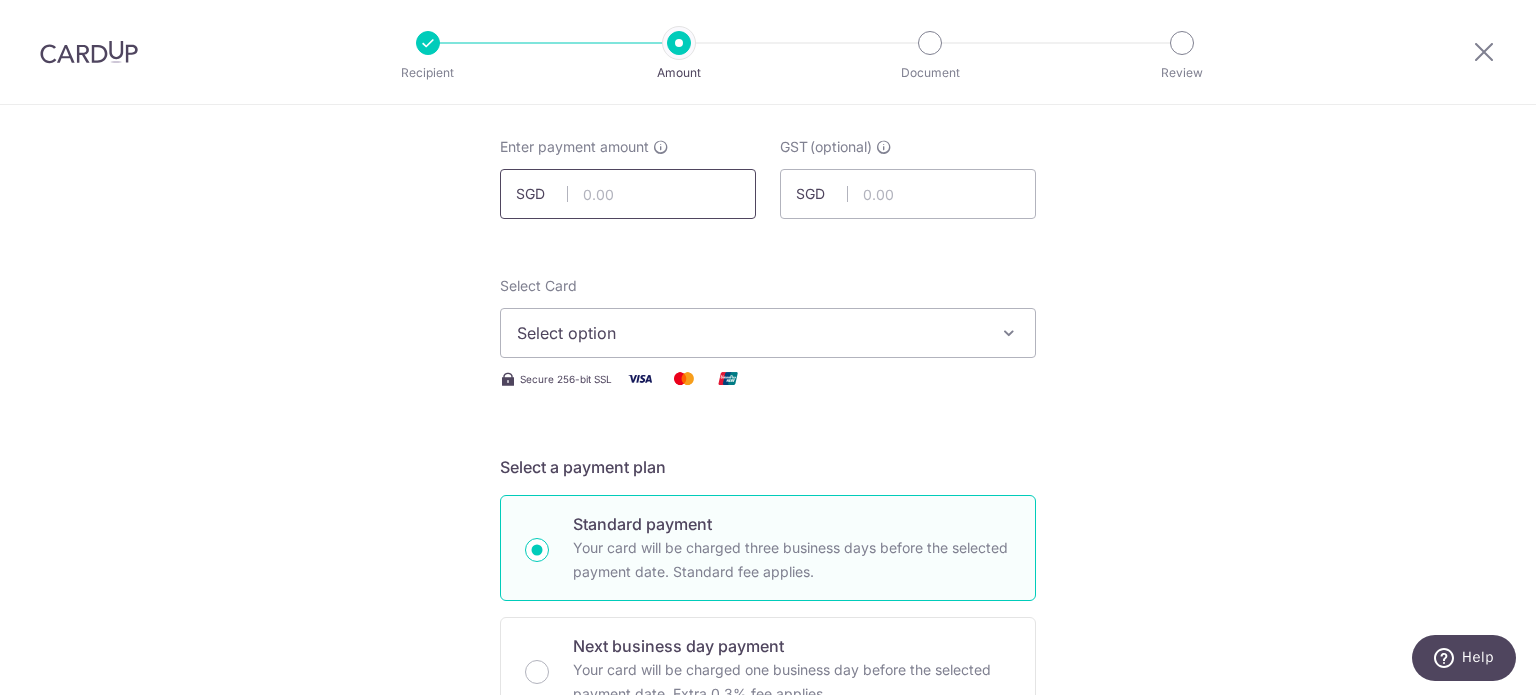 click at bounding box center [628, 194] 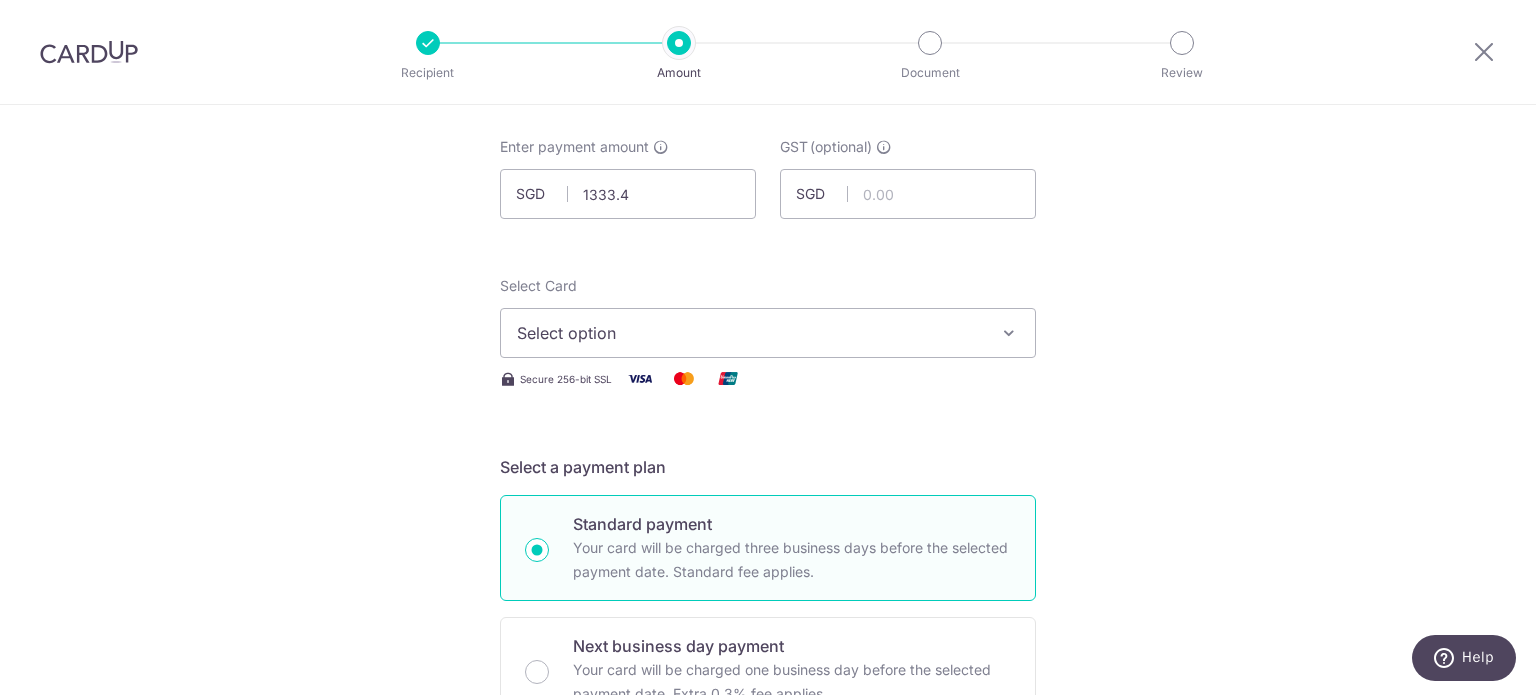 type on "1,333.40" 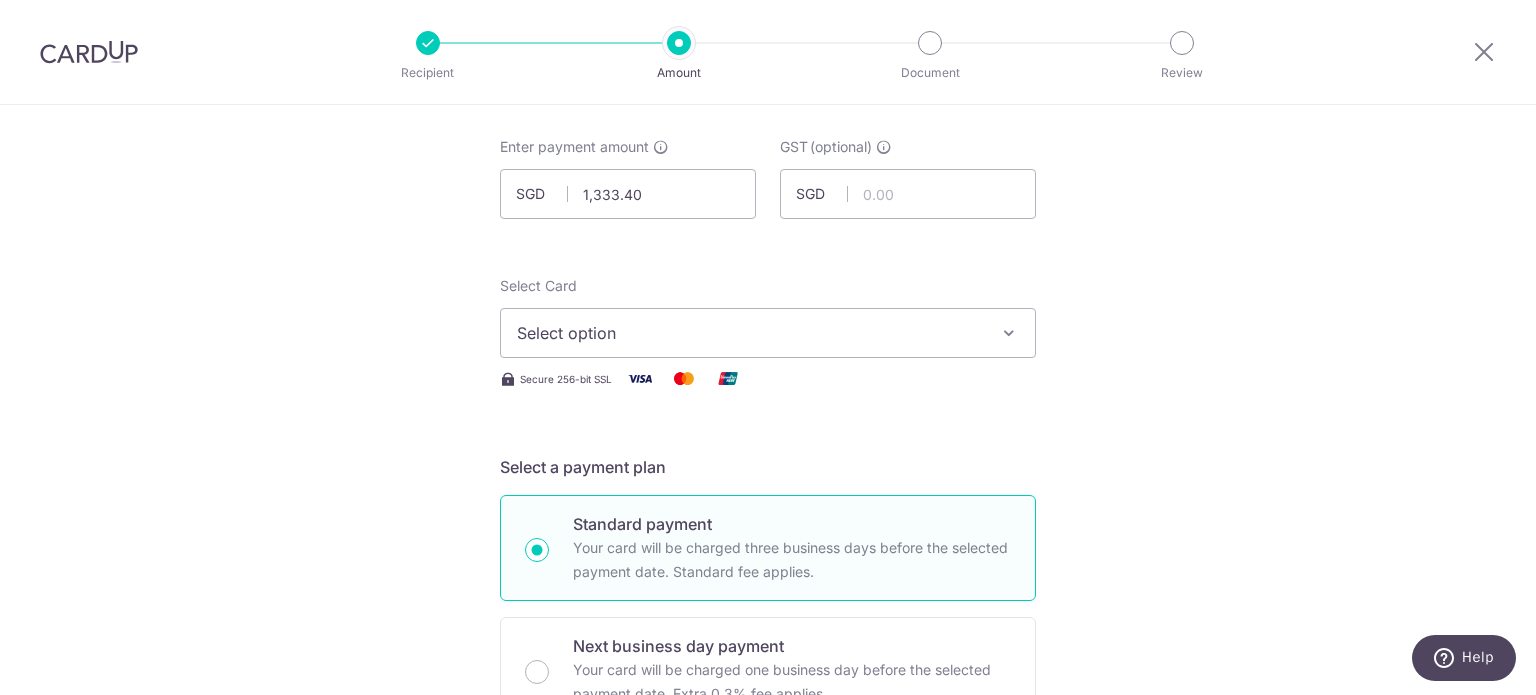 click on "Tell us more about your payment
Enter payment amount
SGD
1,333.40
1333.40
GST
(optional)
SGD
Select Card
Select option
Add credit card
Your Cards
**** 8797
**** 4366
**** 5272
Secure 256-bit SSL" at bounding box center [768, 976] 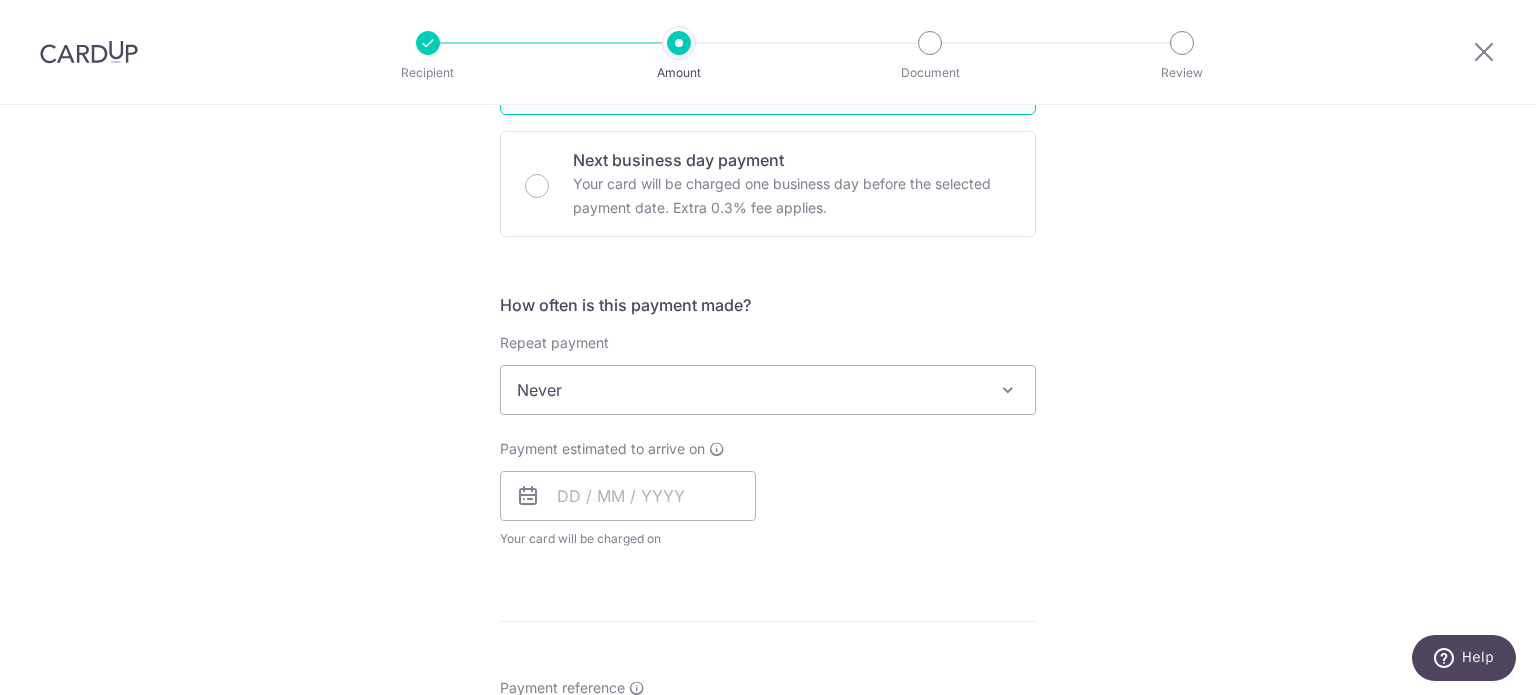 scroll, scrollTop: 600, scrollLeft: 0, axis: vertical 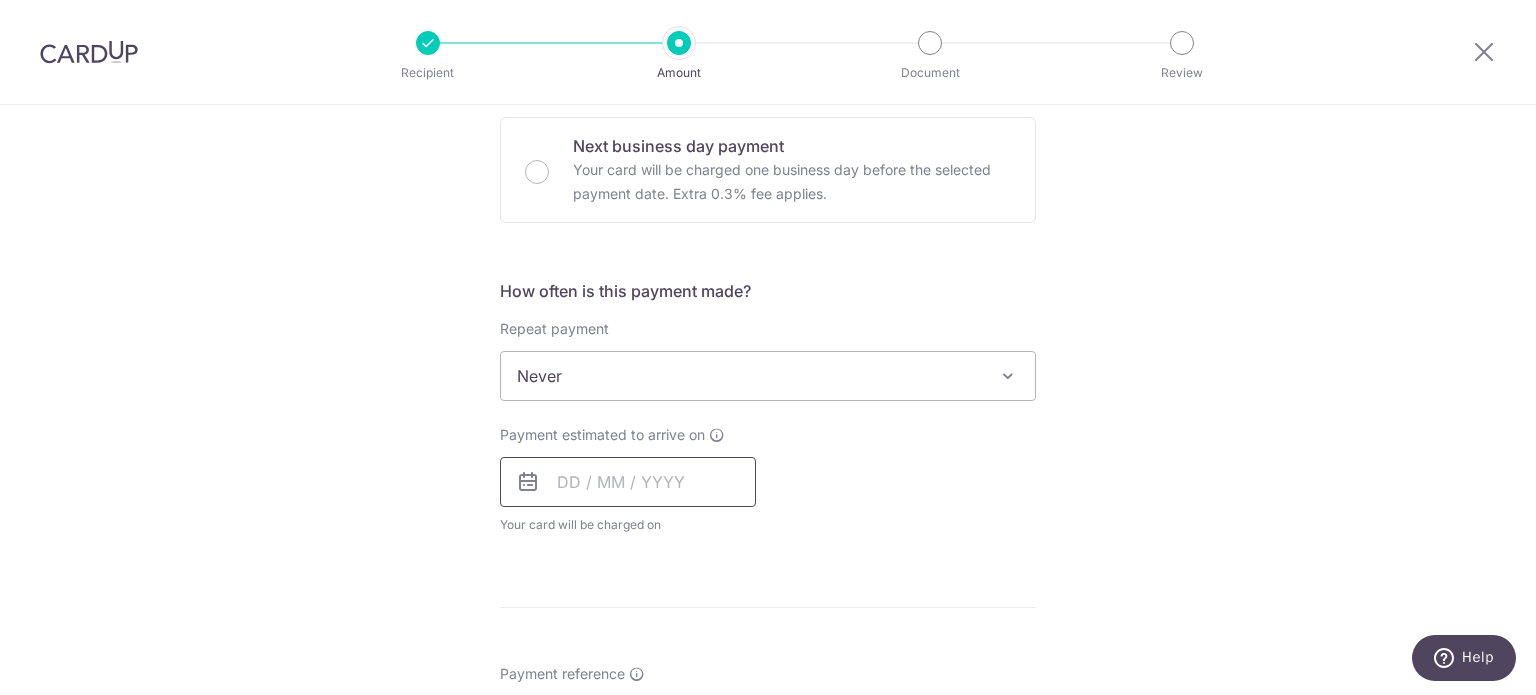 click at bounding box center [628, 482] 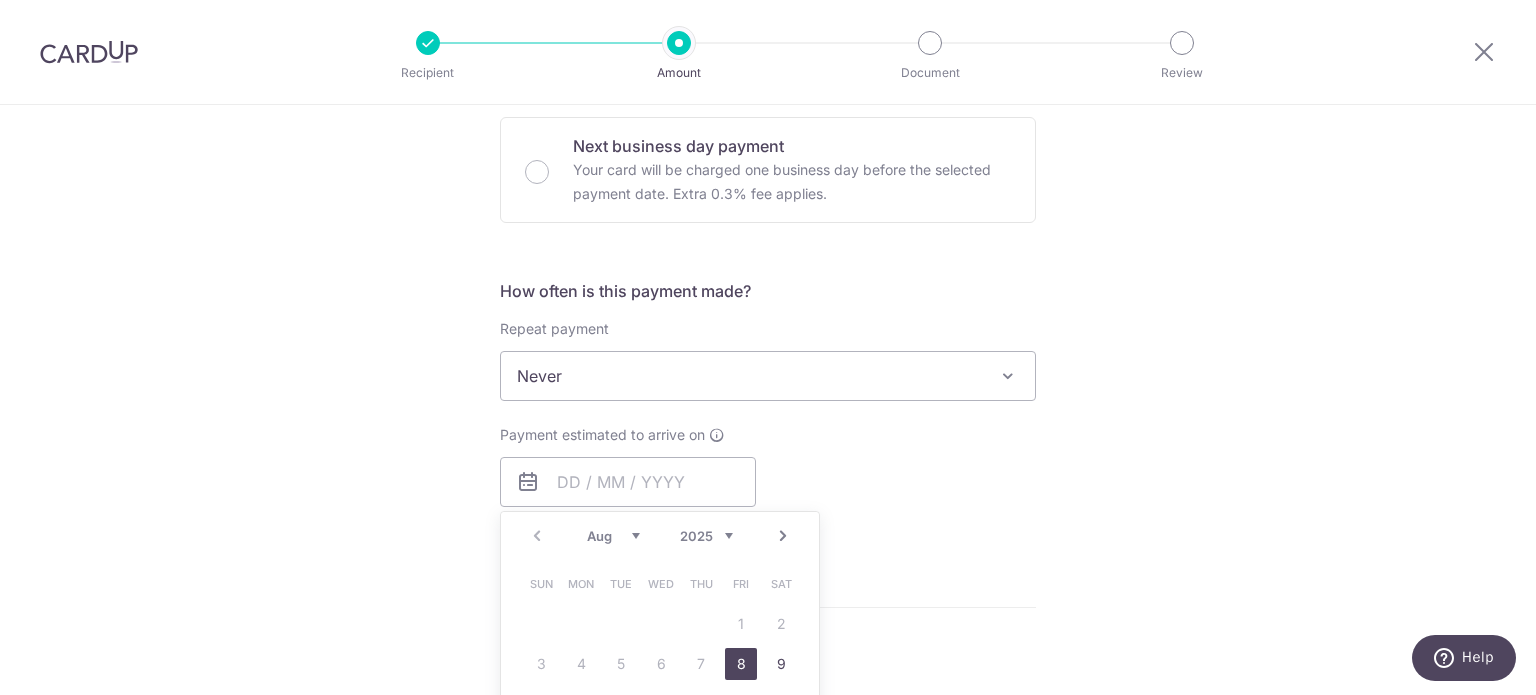 click on "8" at bounding box center [741, 664] 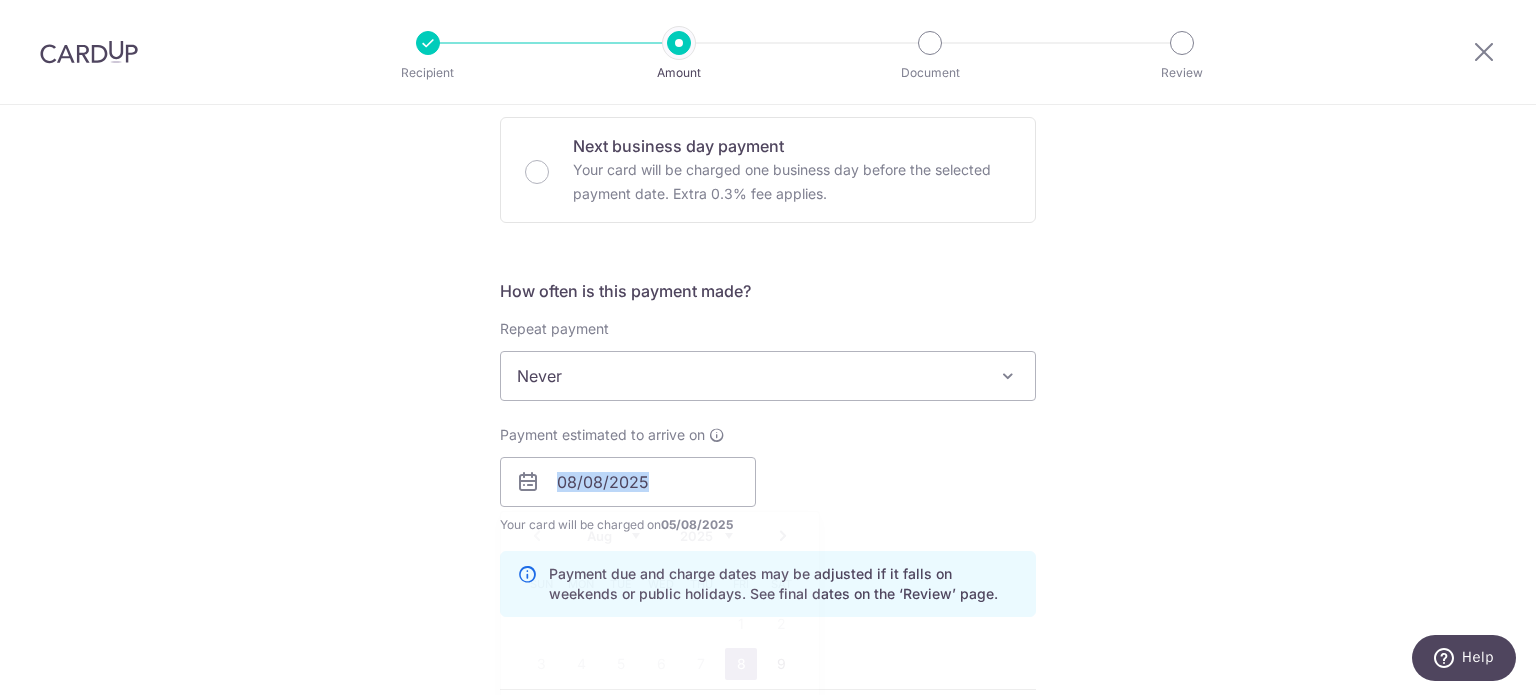 click on "Tell us more about your payment
Enter payment amount
SGD
1,333.40
1333.40
GST
(optional)
SGD
Select Card
Select option
Add credit card
Your Cards
**** 8797
**** 4366
**** 5272
Secure 256-bit SSL" at bounding box center [768, 517] 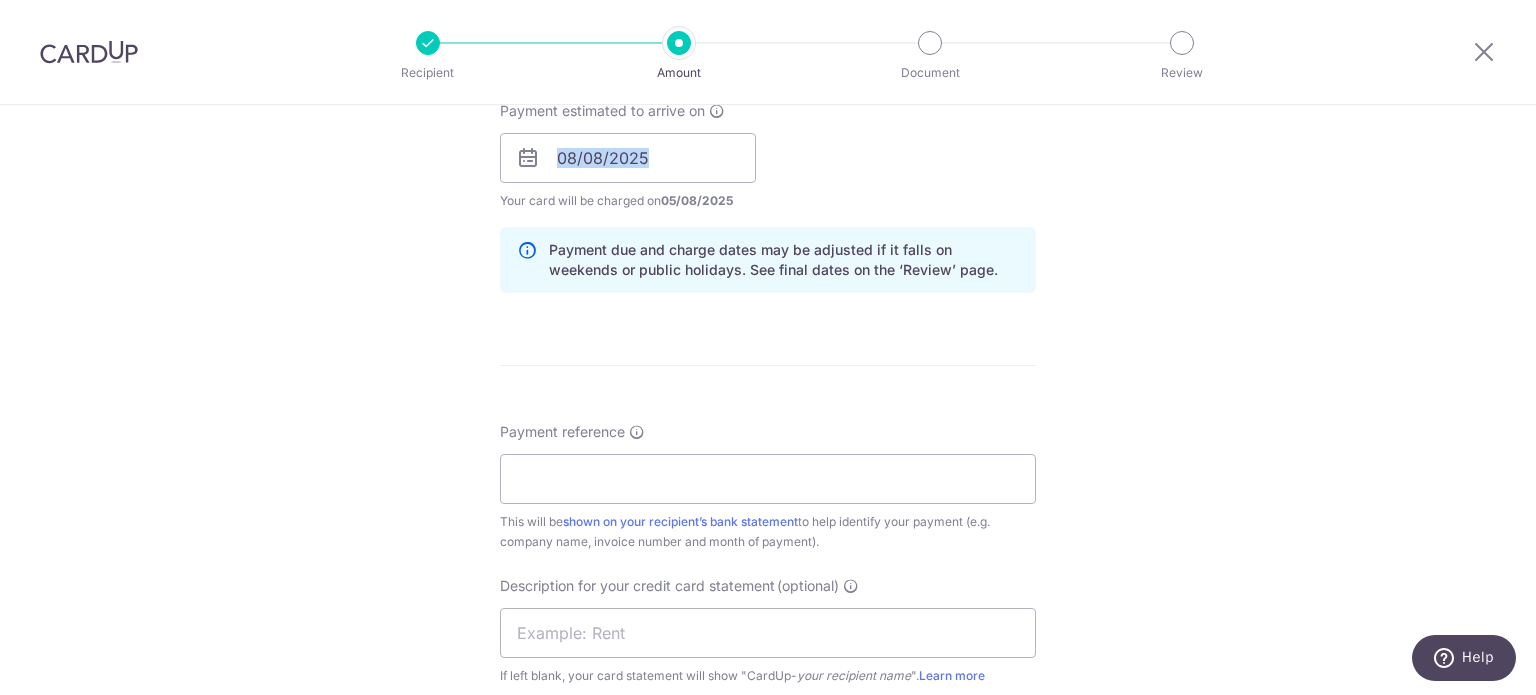 scroll, scrollTop: 1100, scrollLeft: 0, axis: vertical 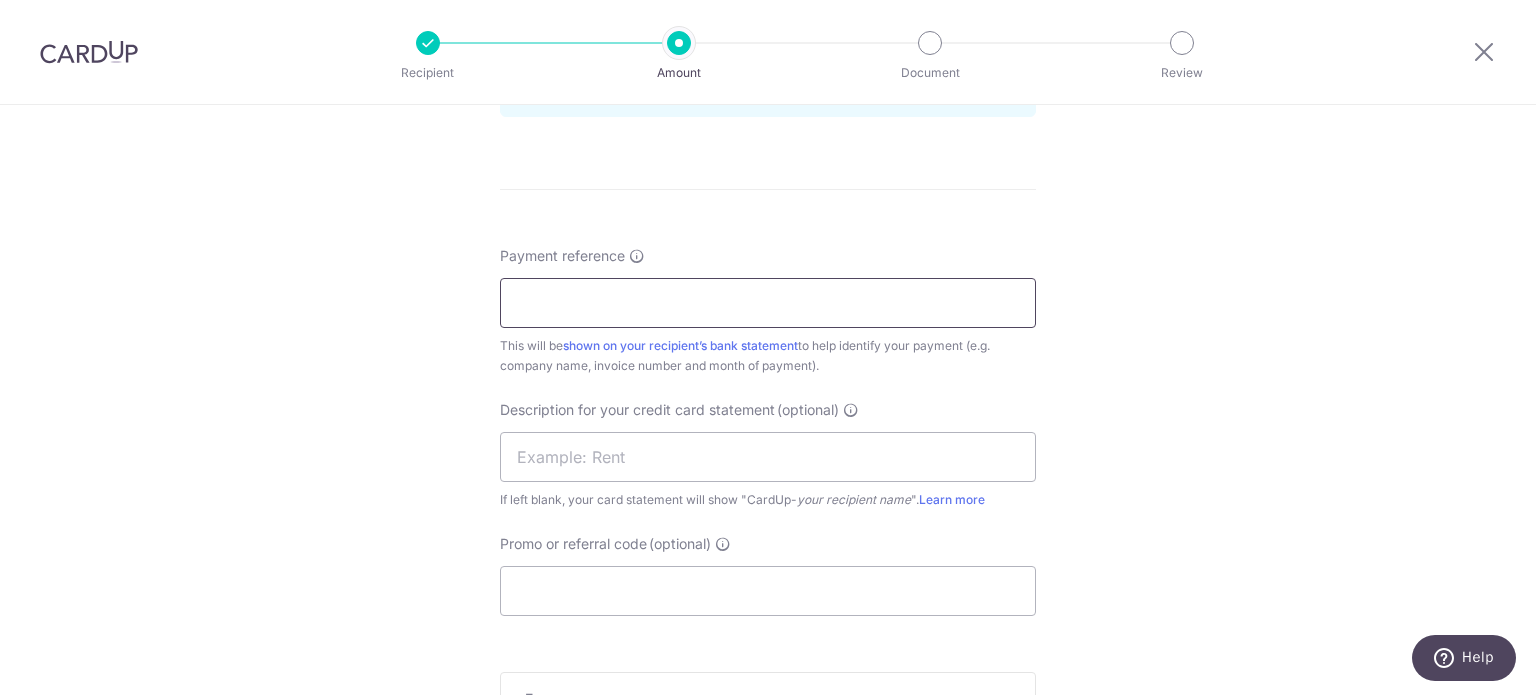 click on "Payment reference" at bounding box center (768, 303) 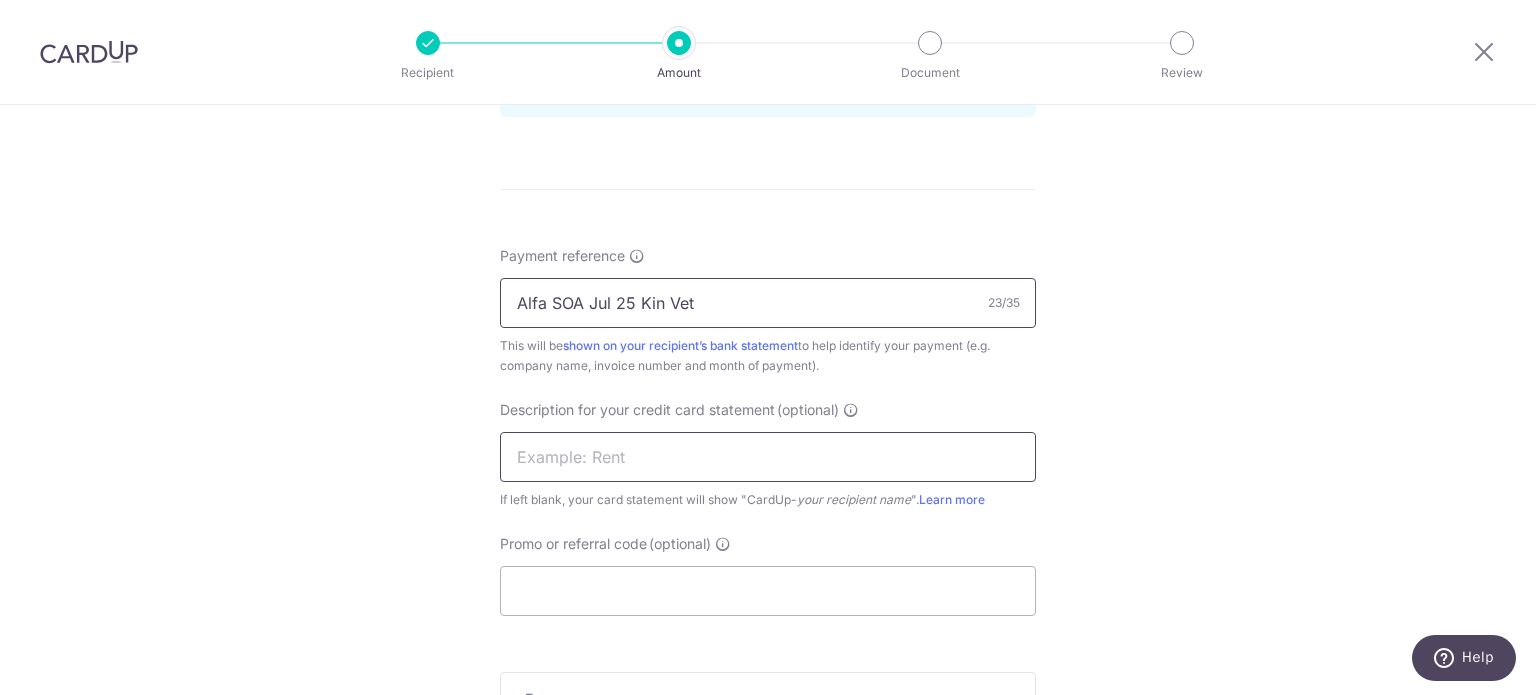 type on "Alfa SOA Jul 25 Kin Vet" 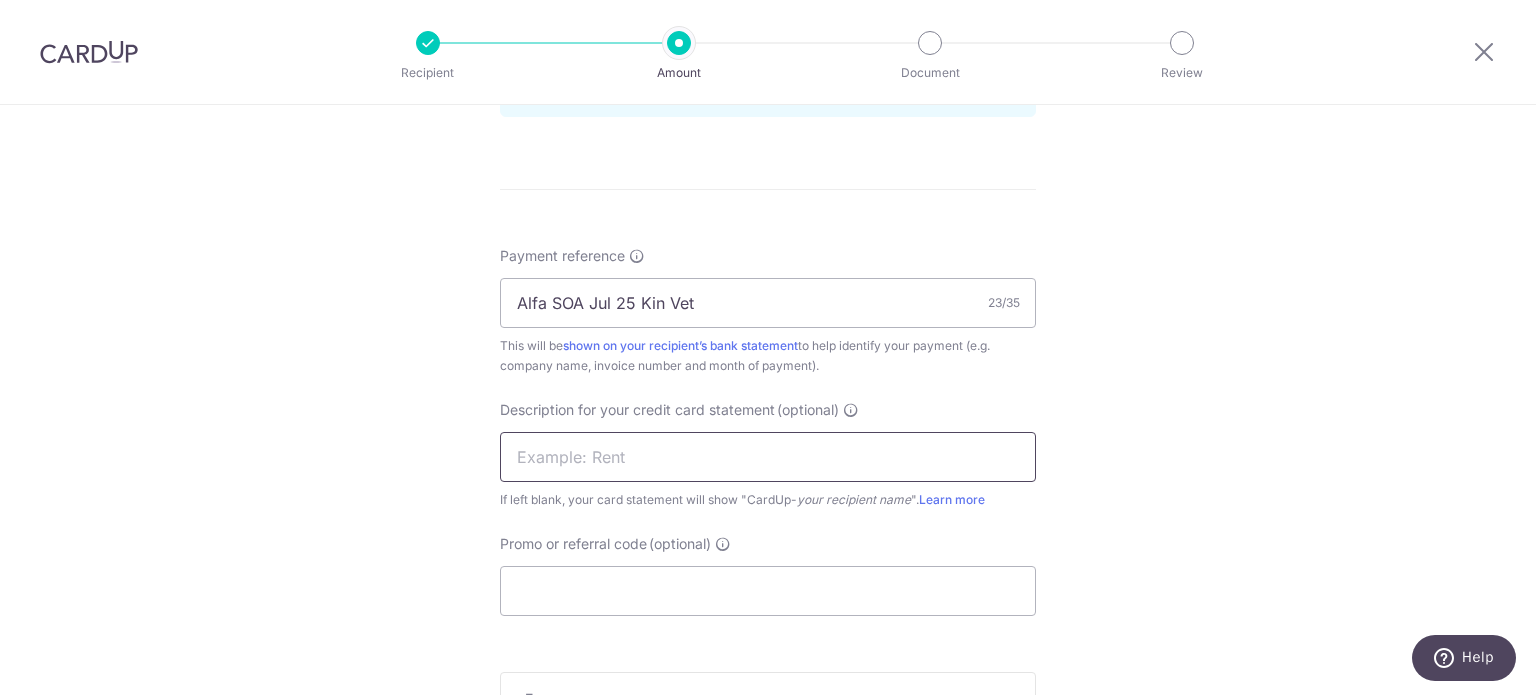 click at bounding box center [768, 457] 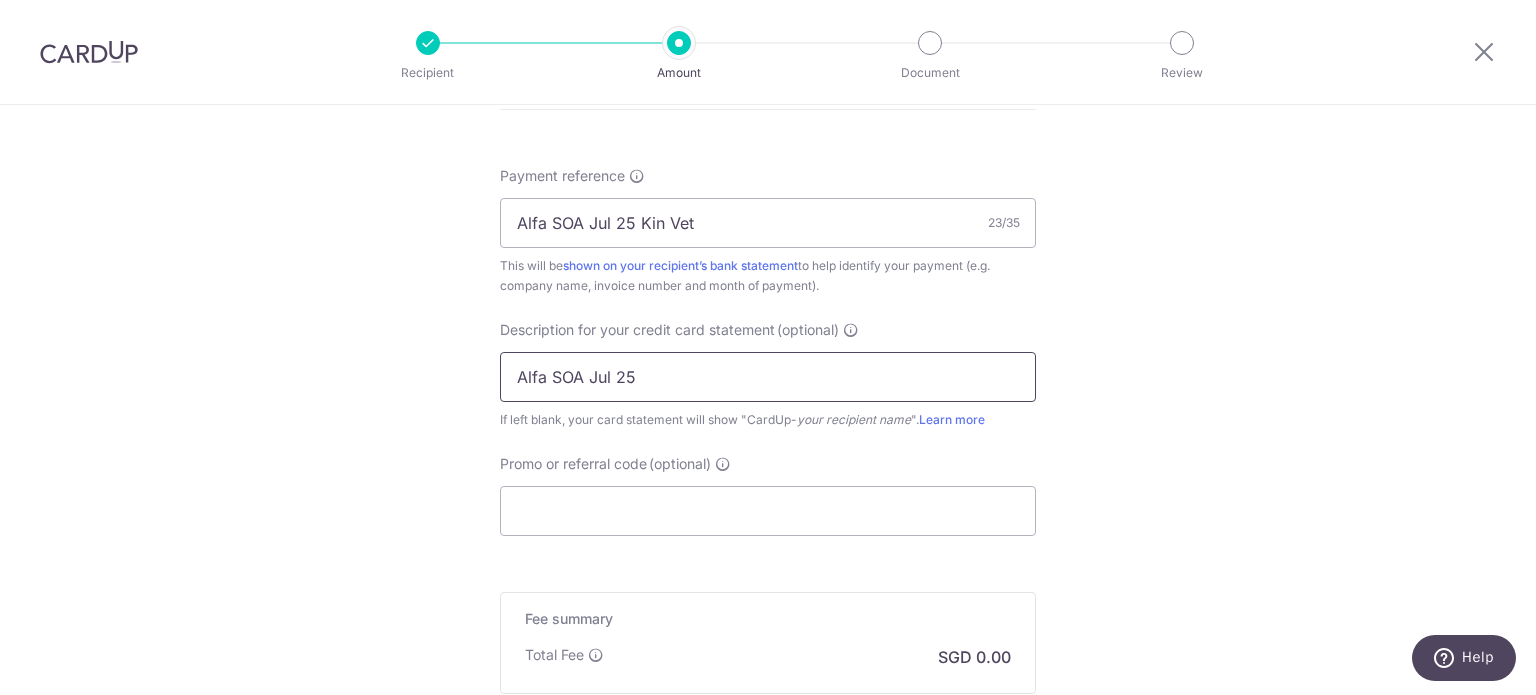 scroll, scrollTop: 1300, scrollLeft: 0, axis: vertical 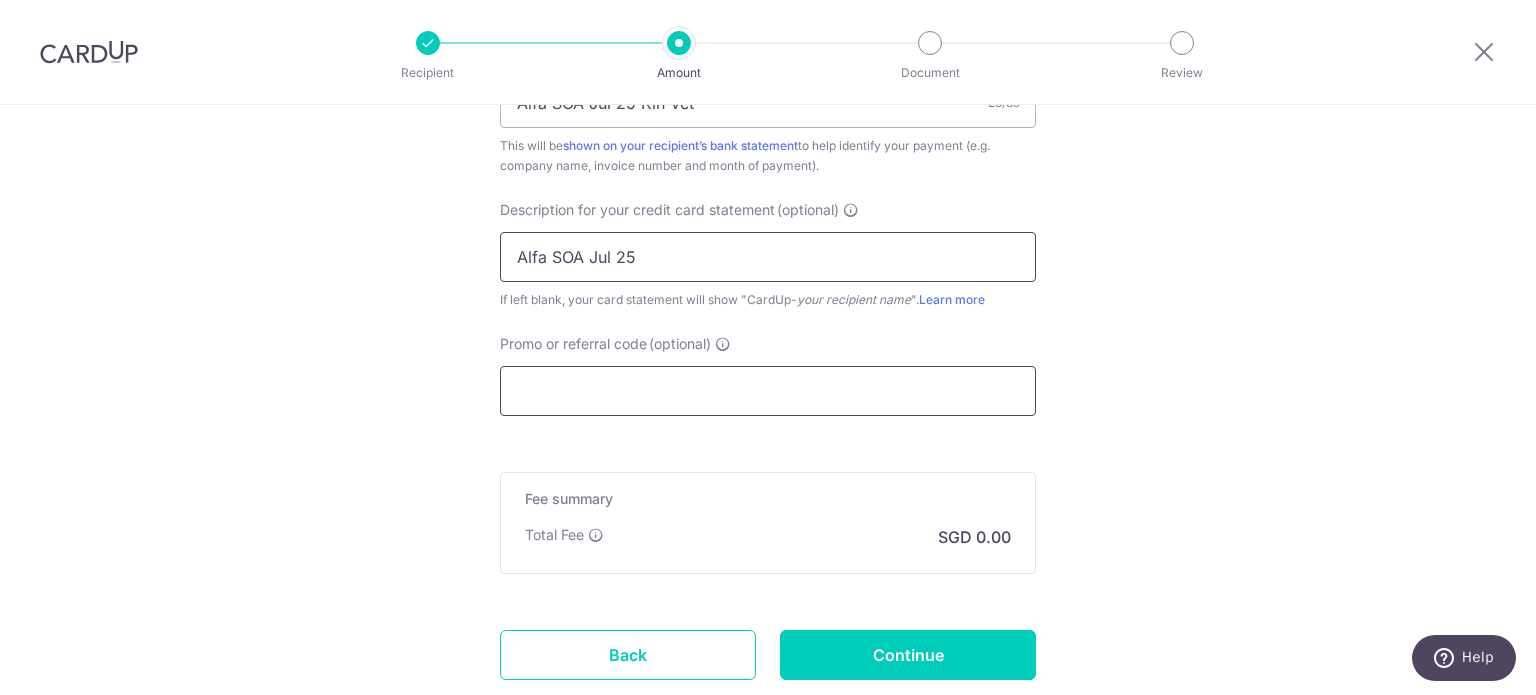 type on "Alfa SOA Jul 25" 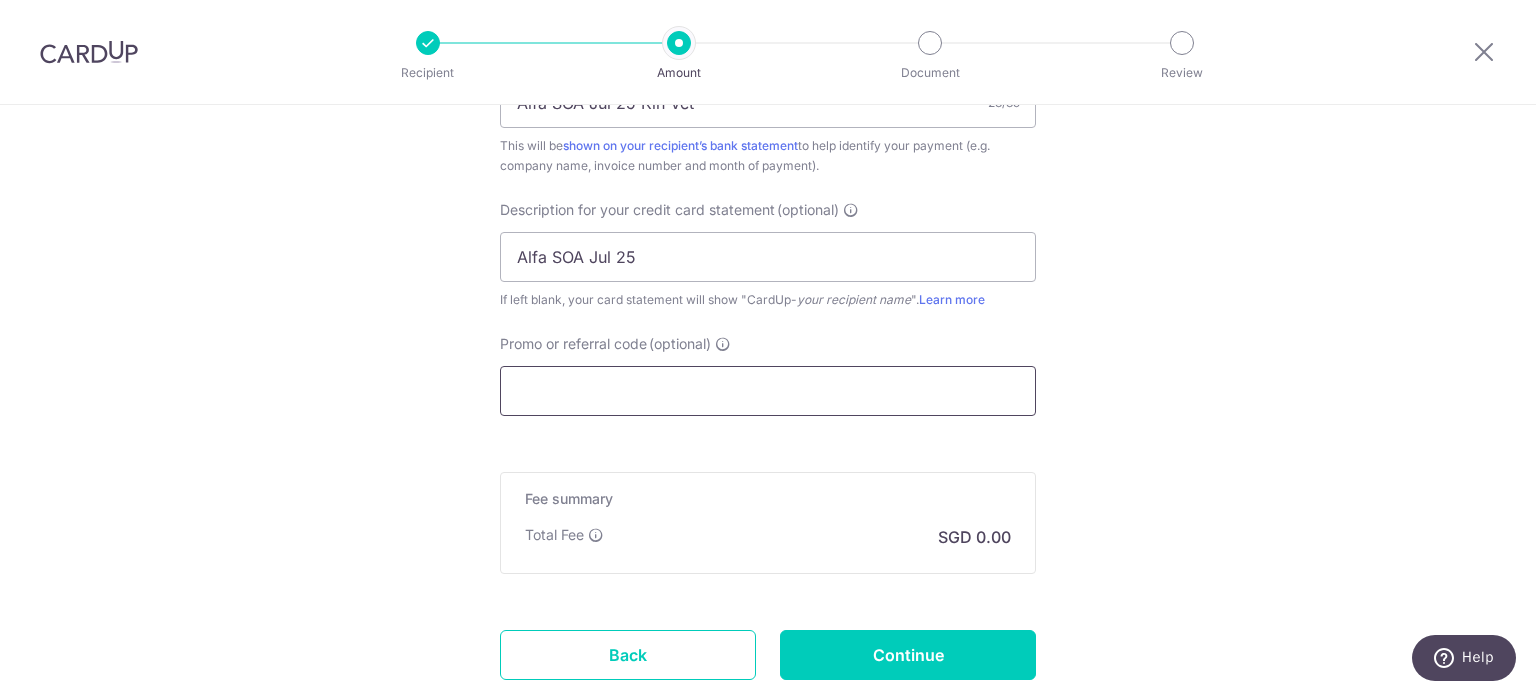 click on "Promo or referral code
(optional)" at bounding box center (768, 391) 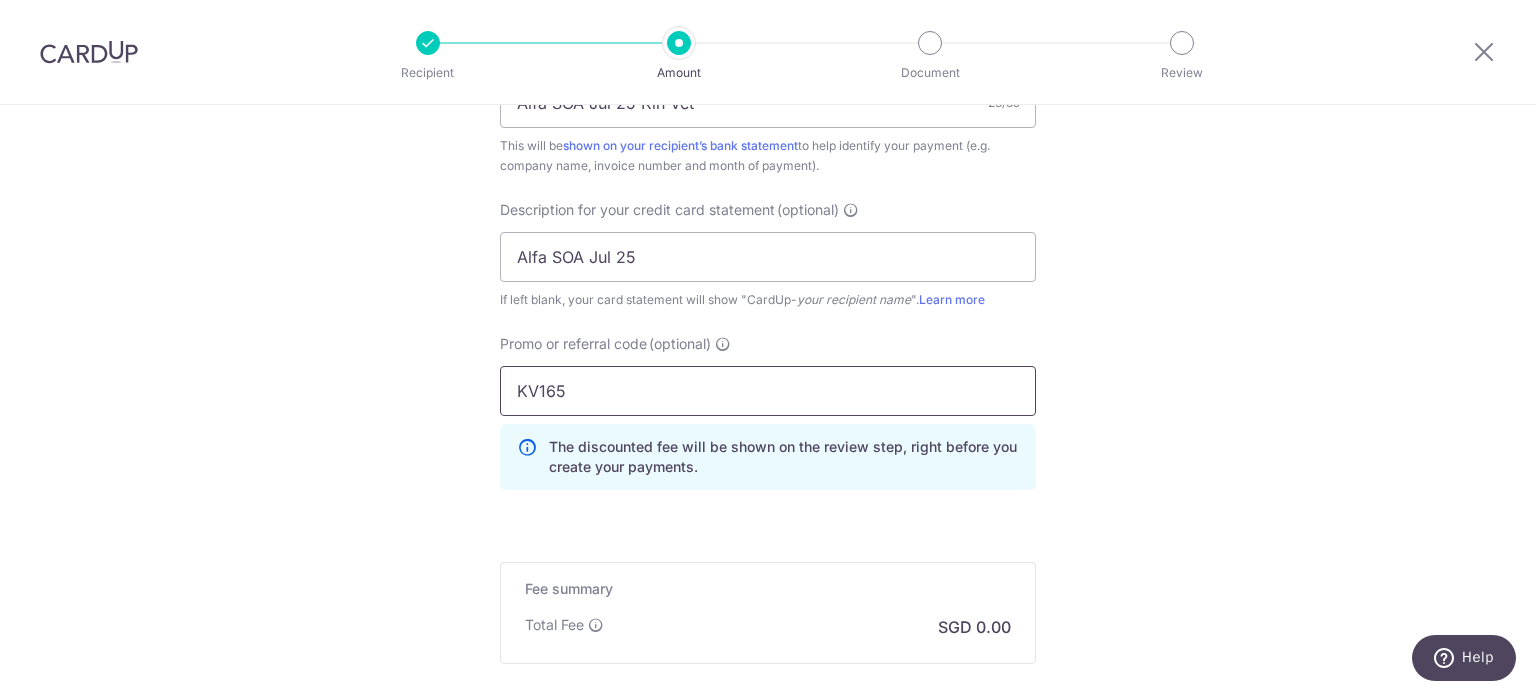 type on "KV165" 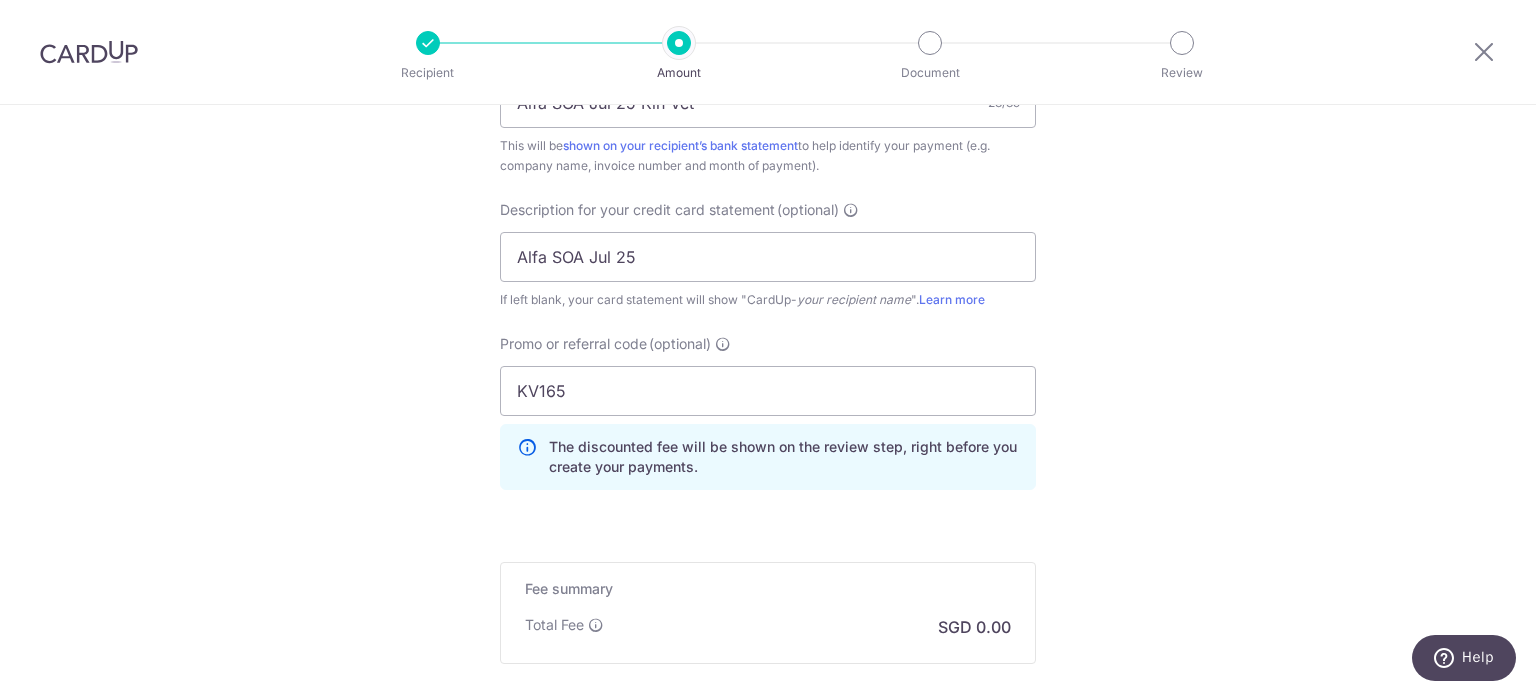 click on "Tell us more about your payment
Enter payment amount
SGD
1,333.40
1333.40
GST
(optional)
SGD
Select Card
Select option
Add credit card
Your Cards
**** 8797
**** 4366
**** 5272
Secure 256-bit SSL" at bounding box center (768, -138) 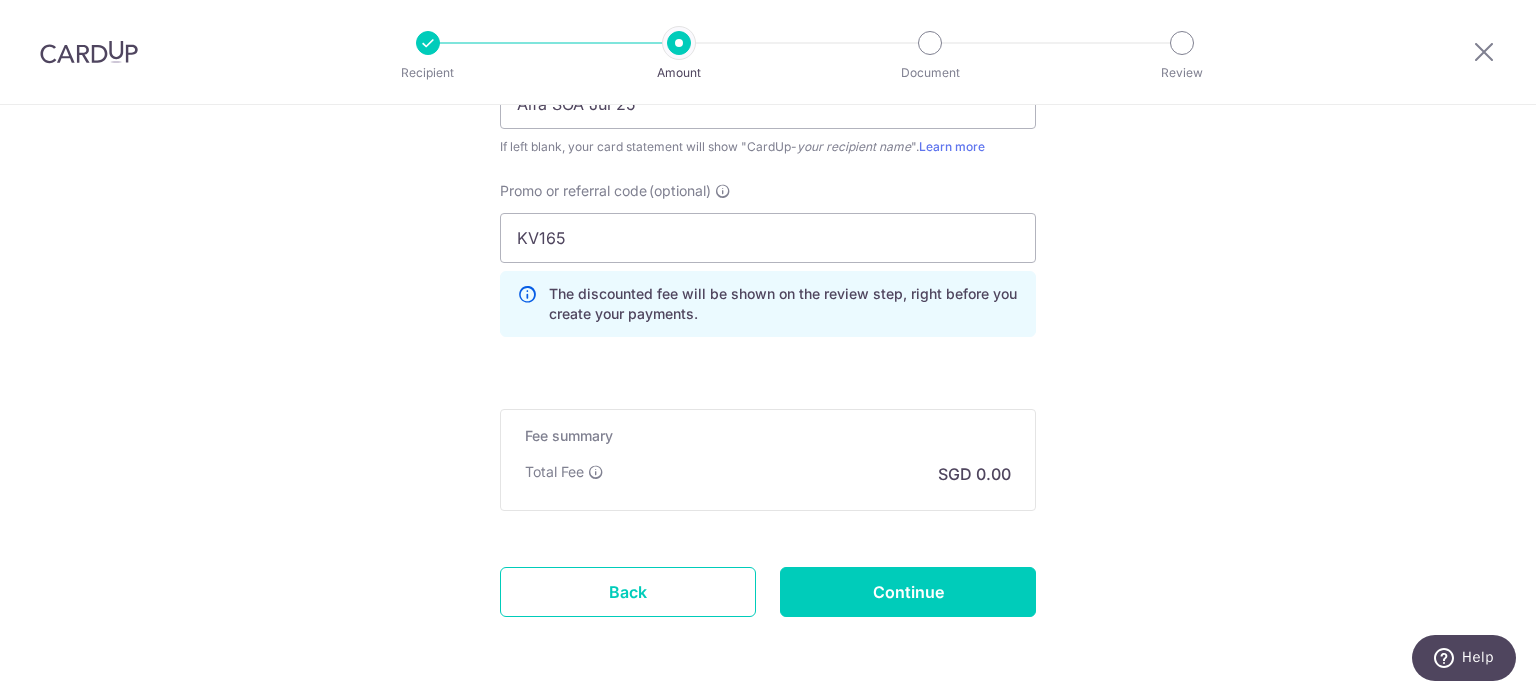 scroll, scrollTop: 1521, scrollLeft: 0, axis: vertical 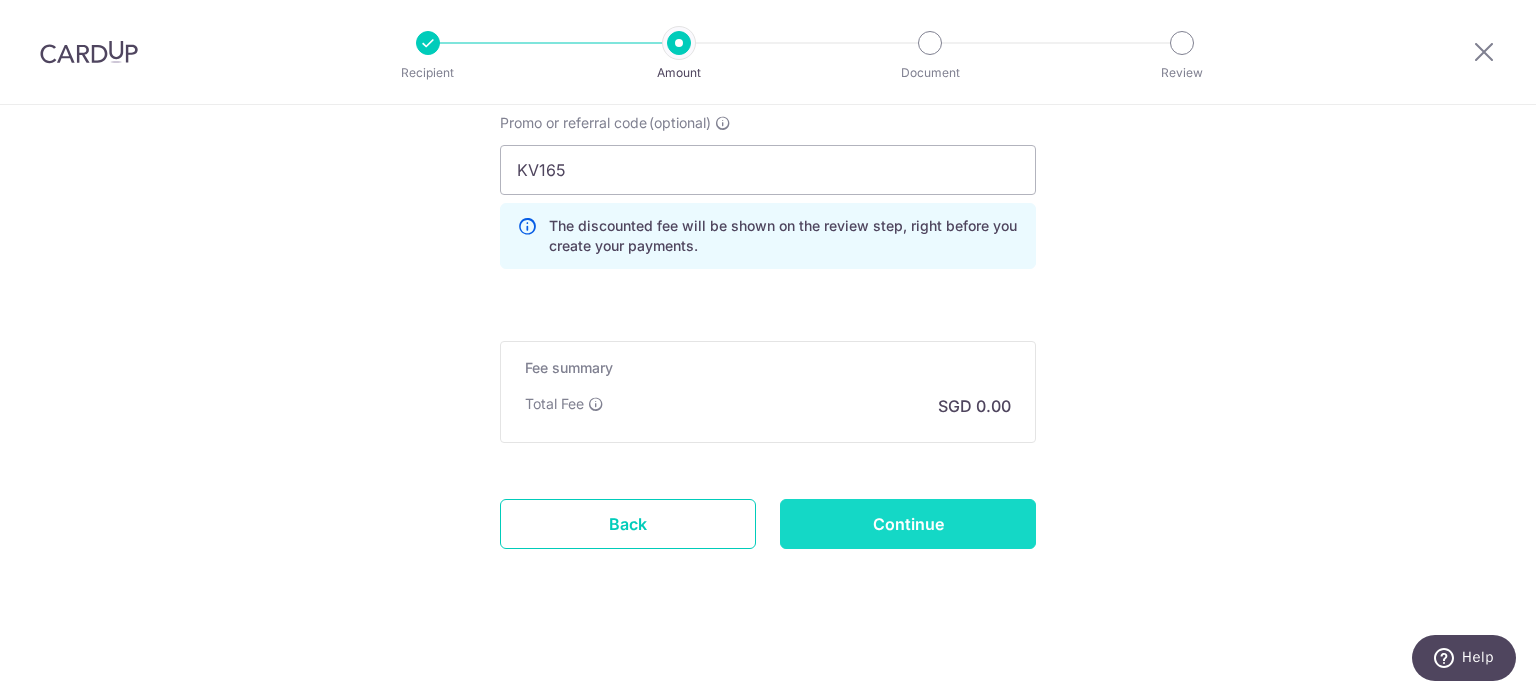 click on "Continue" at bounding box center [908, 524] 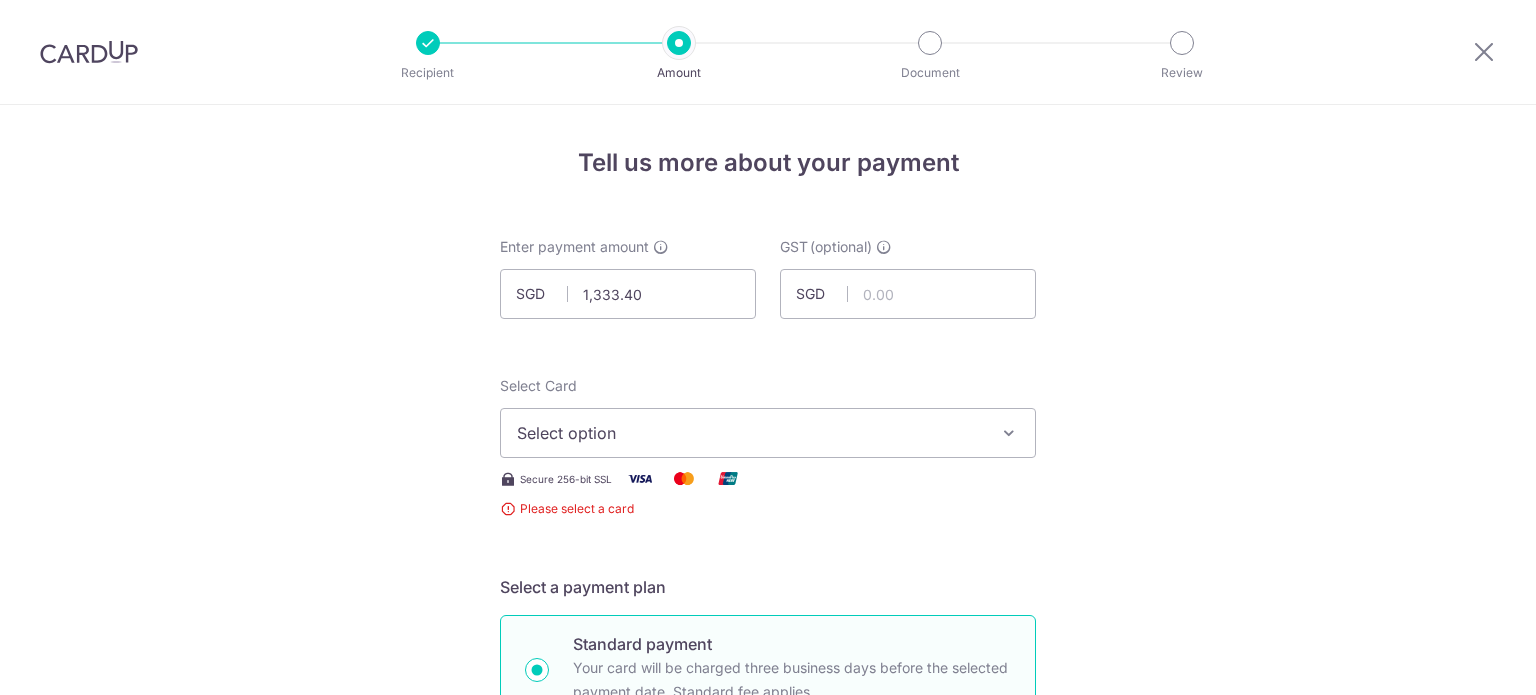 scroll, scrollTop: 0, scrollLeft: 0, axis: both 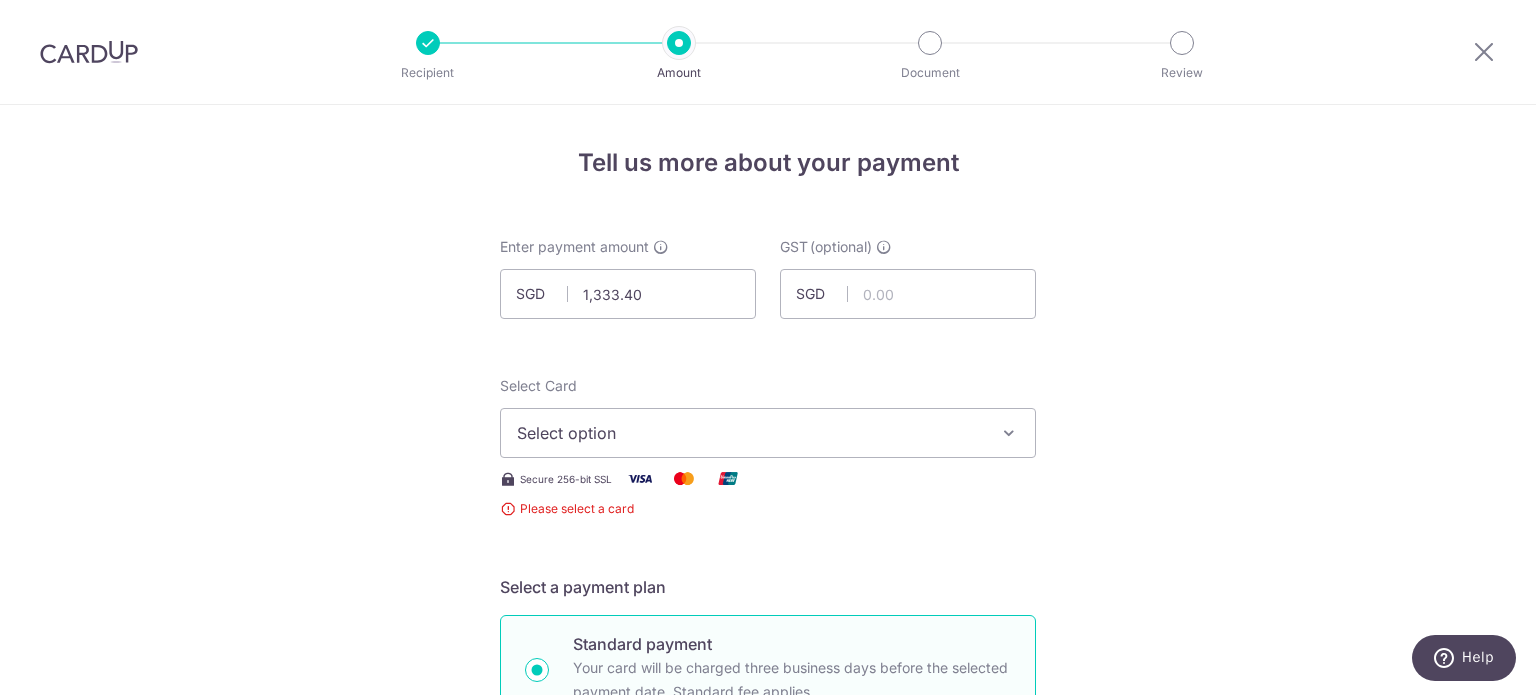 click on "Select option" at bounding box center (750, 433) 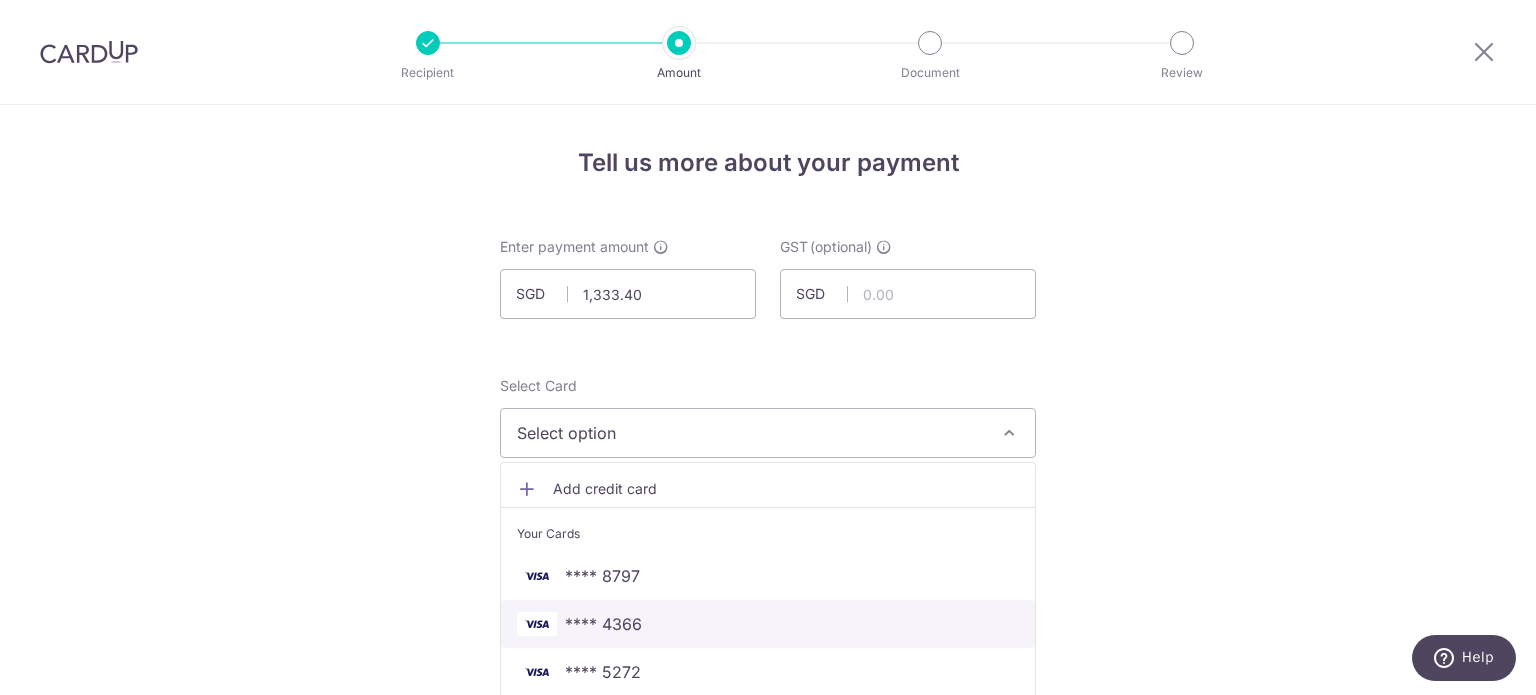 click on "**** 4366" at bounding box center [603, 624] 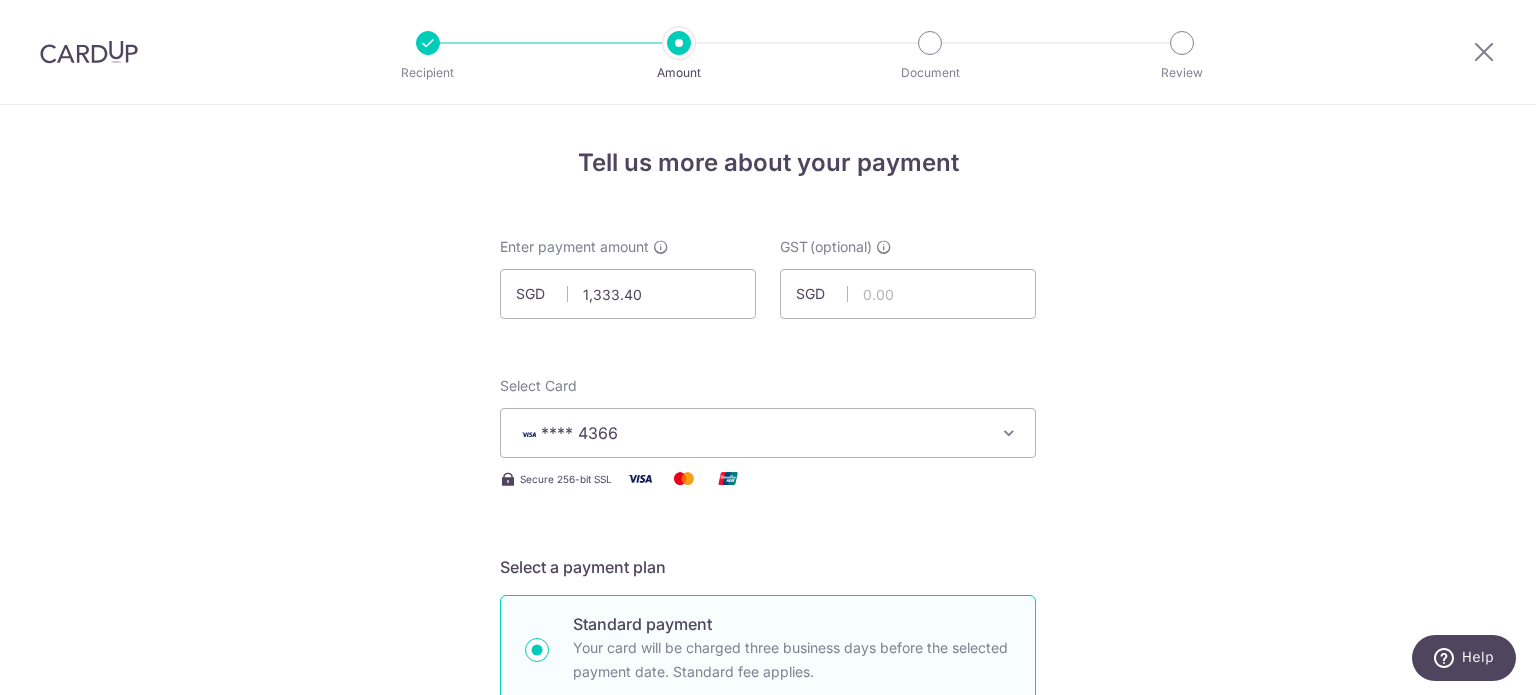 click on "Tell us more about your payment
Enter payment amount
SGD
1,333.40
1333.40
GST
(optional)
SGD
Select Card
**** 4366
Add credit card
Your Cards
**** 8797
**** 4366
**** 5272
Secure 256-bit SSL" at bounding box center [768, 1162] 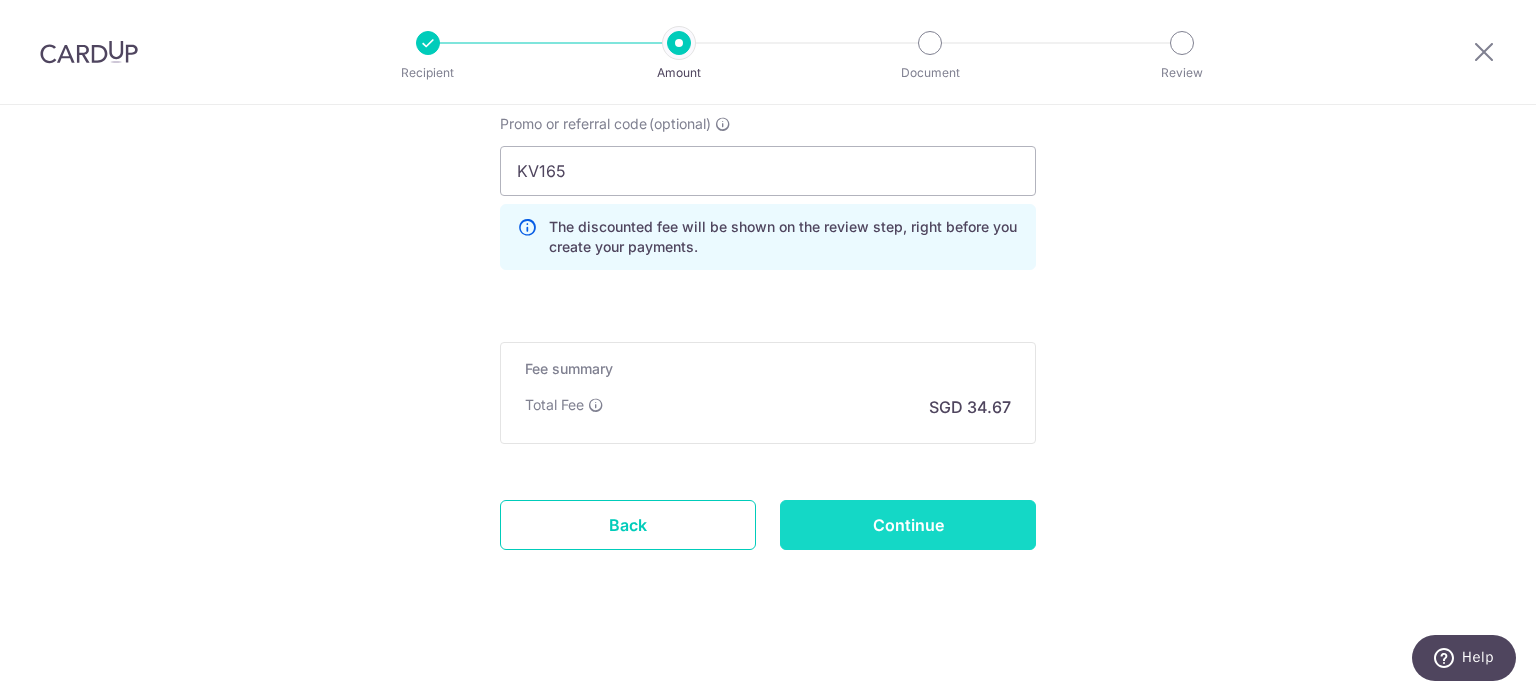 scroll, scrollTop: 1521, scrollLeft: 0, axis: vertical 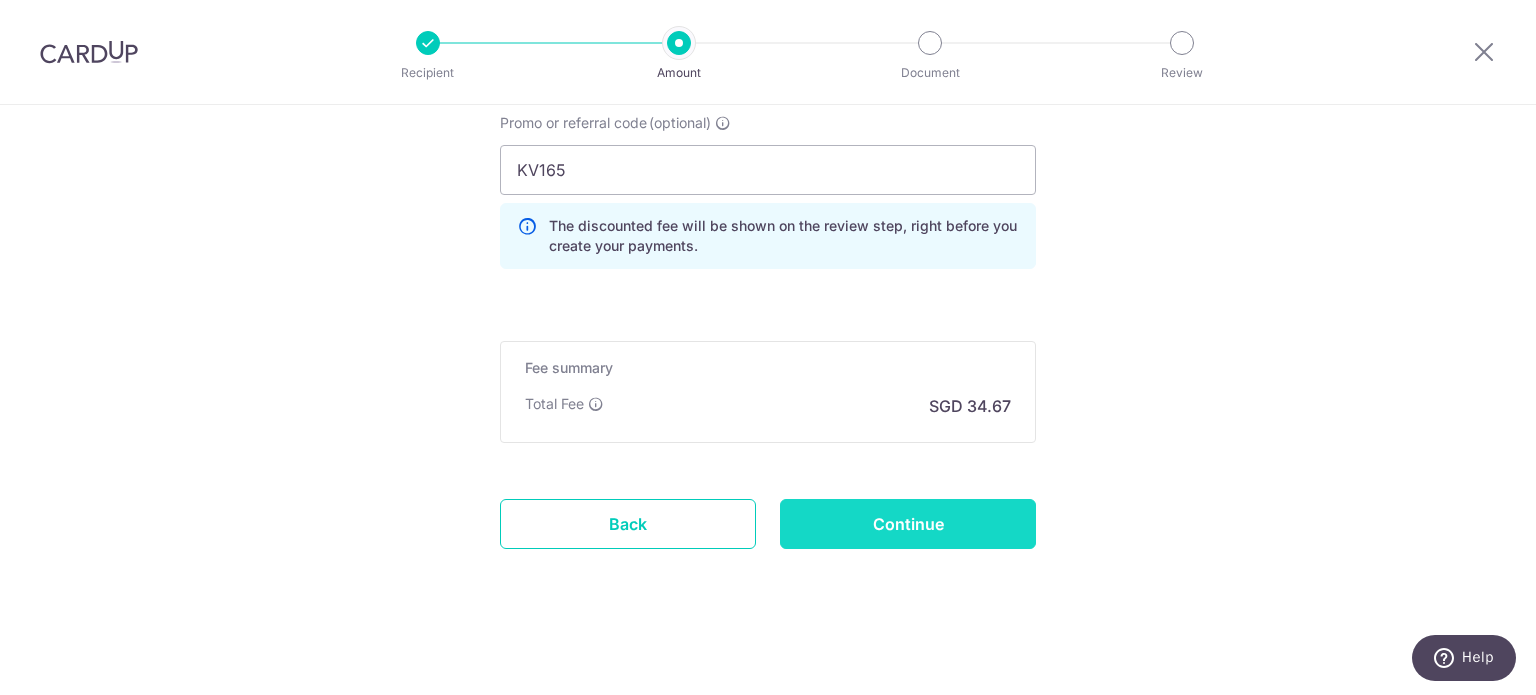 click on "Continue" at bounding box center [908, 524] 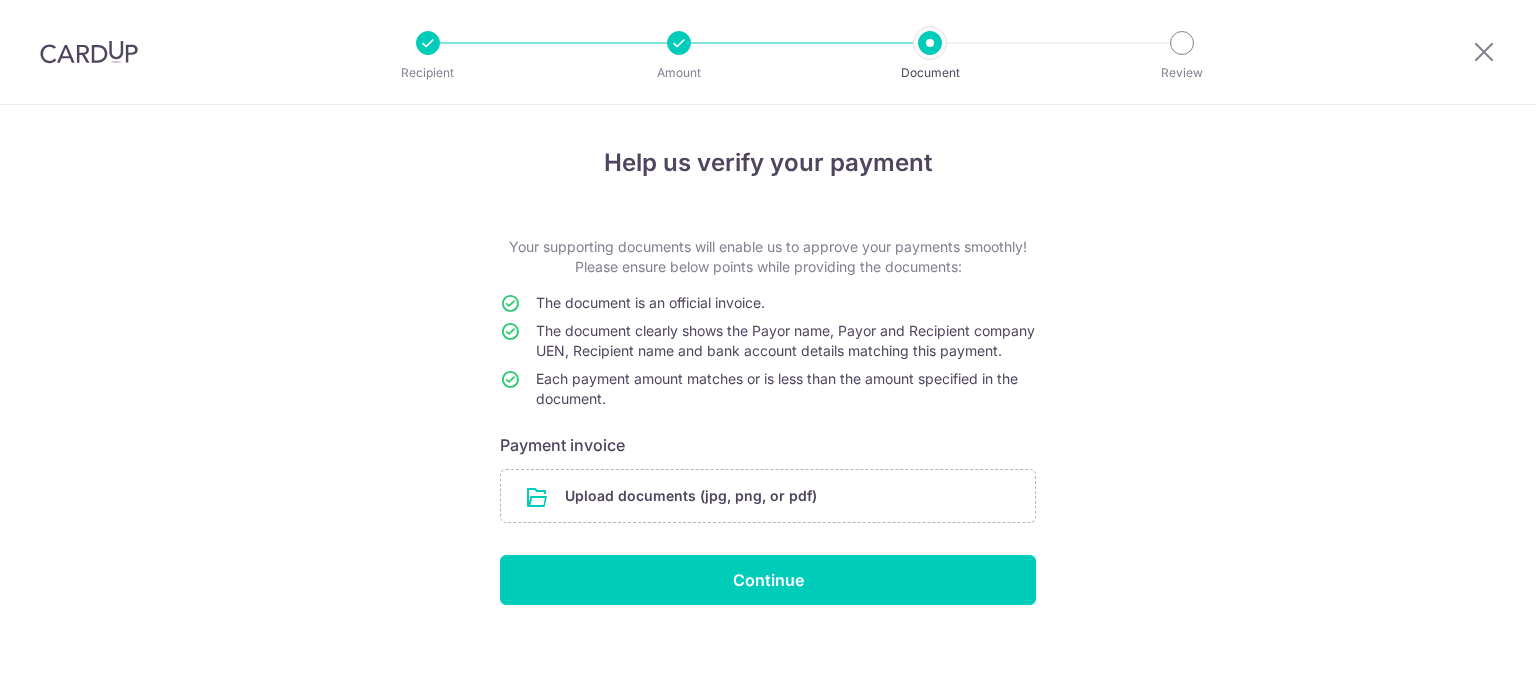 scroll, scrollTop: 0, scrollLeft: 0, axis: both 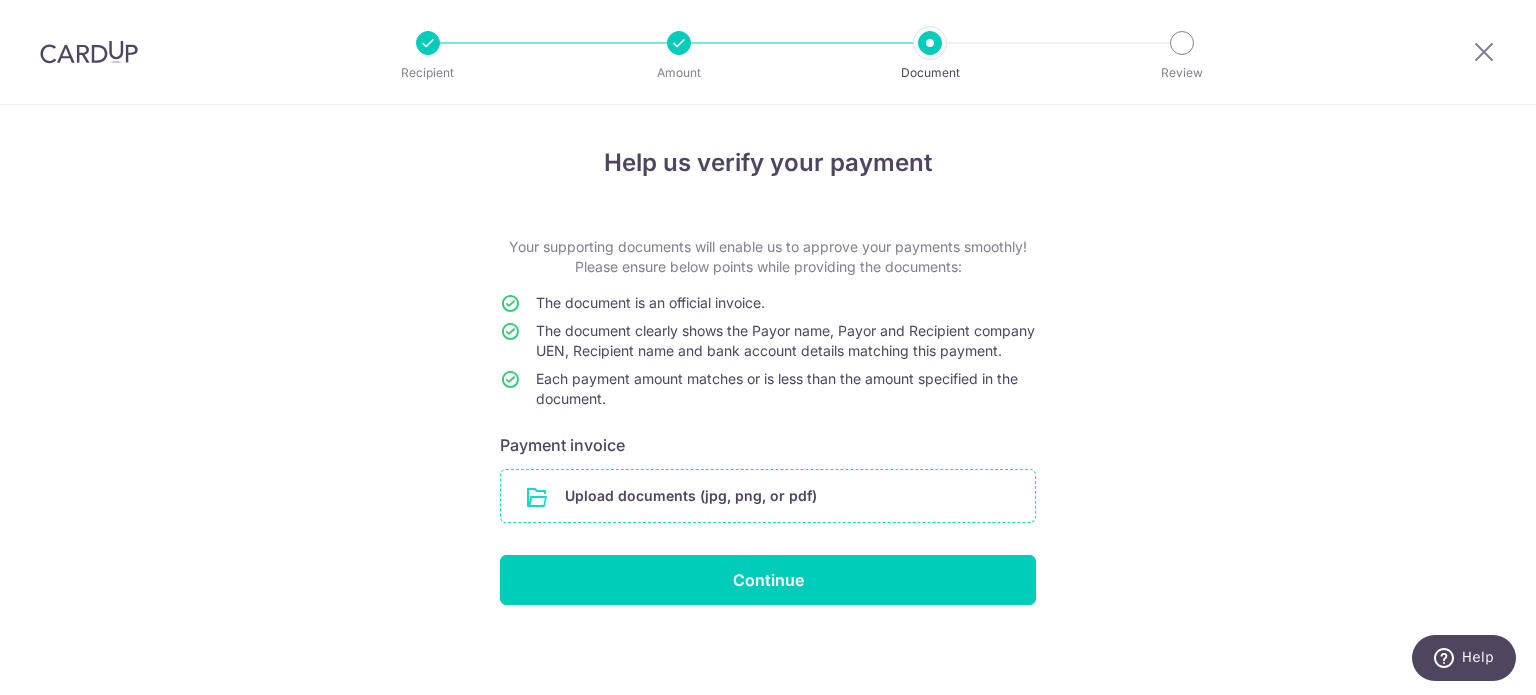 click at bounding box center (768, 496) 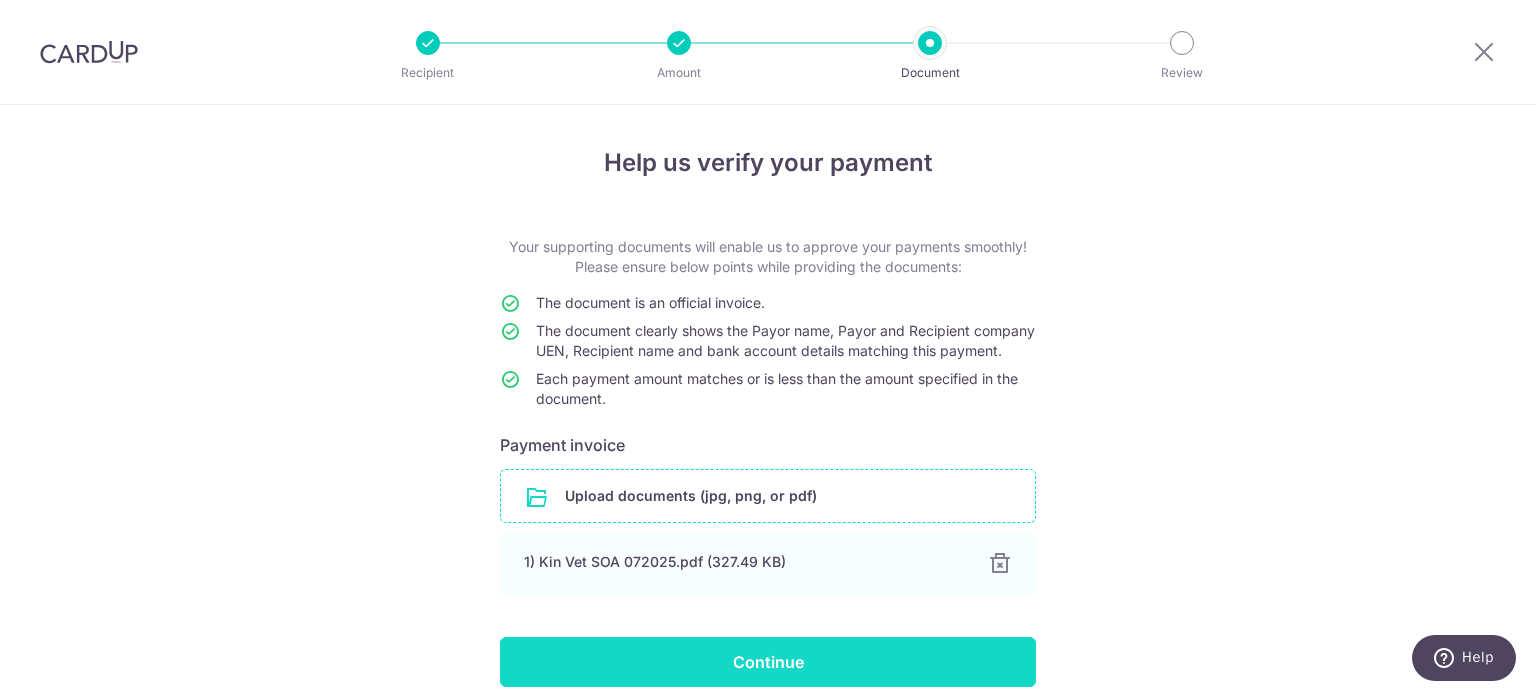 click on "Continue" at bounding box center [768, 662] 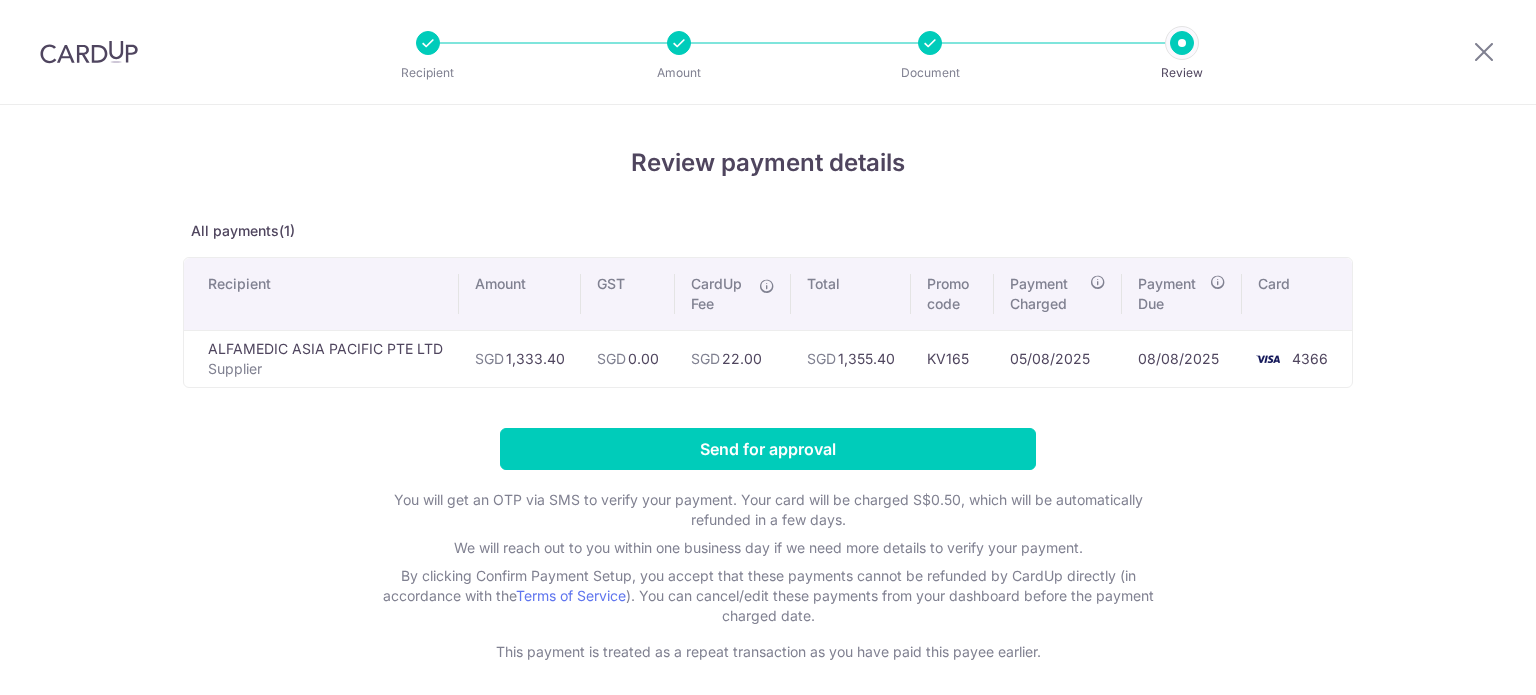 scroll, scrollTop: 0, scrollLeft: 0, axis: both 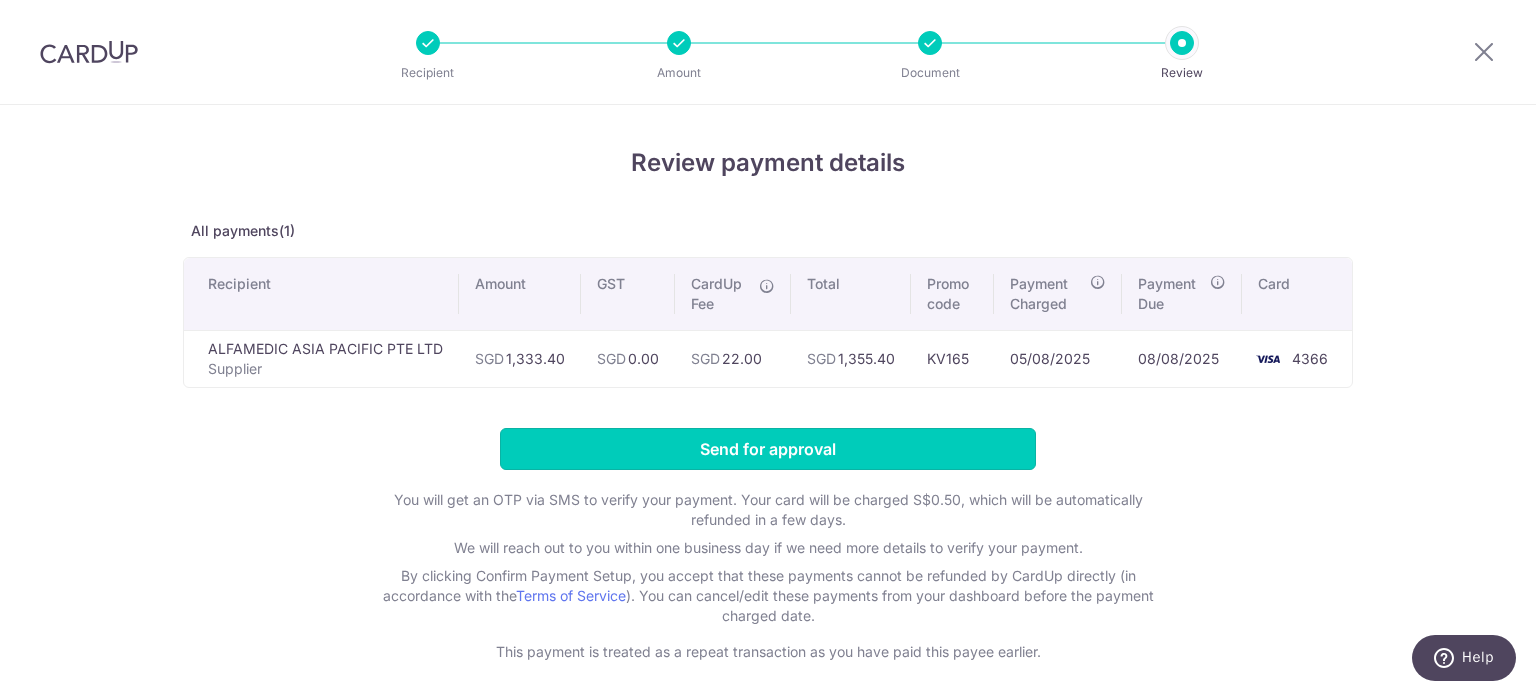 click on "Send for approval" at bounding box center [768, 449] 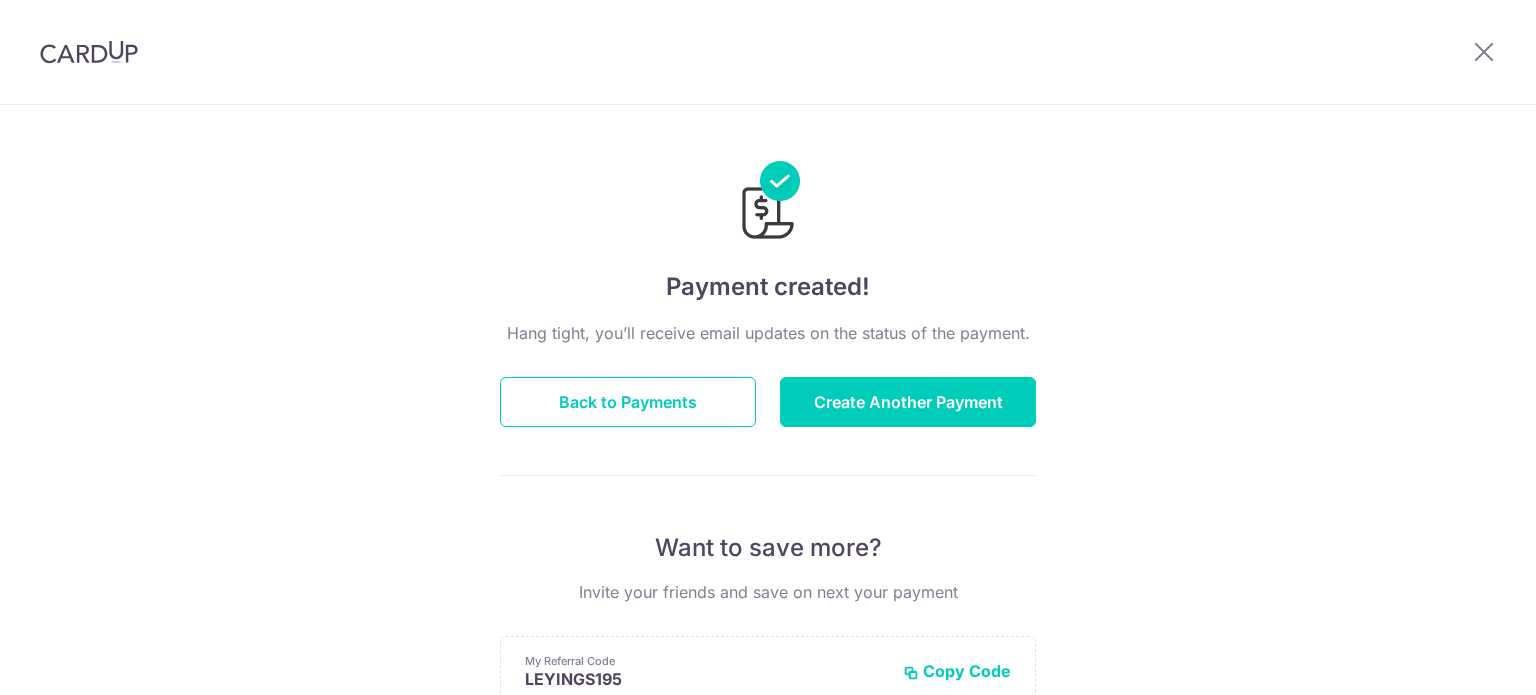 scroll, scrollTop: 0, scrollLeft: 0, axis: both 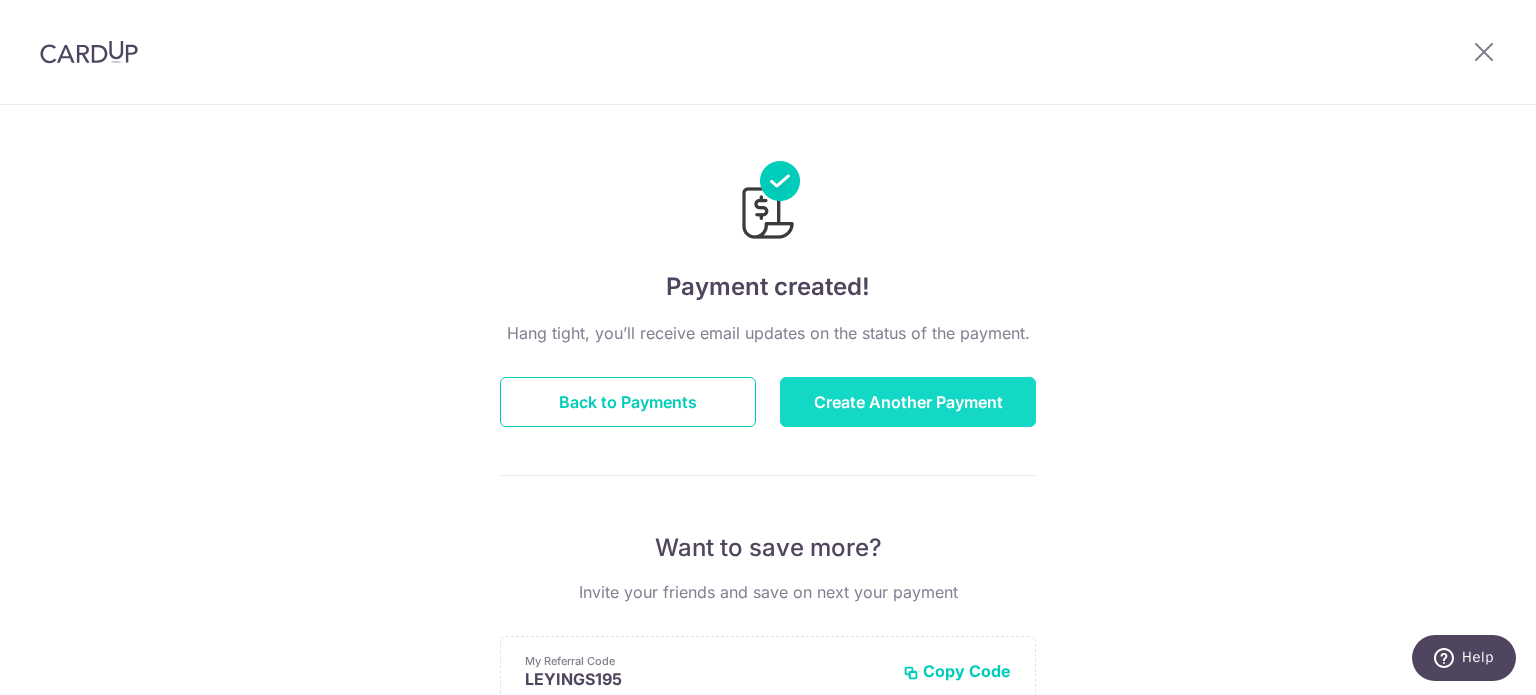 click on "Create Another Payment" at bounding box center (908, 402) 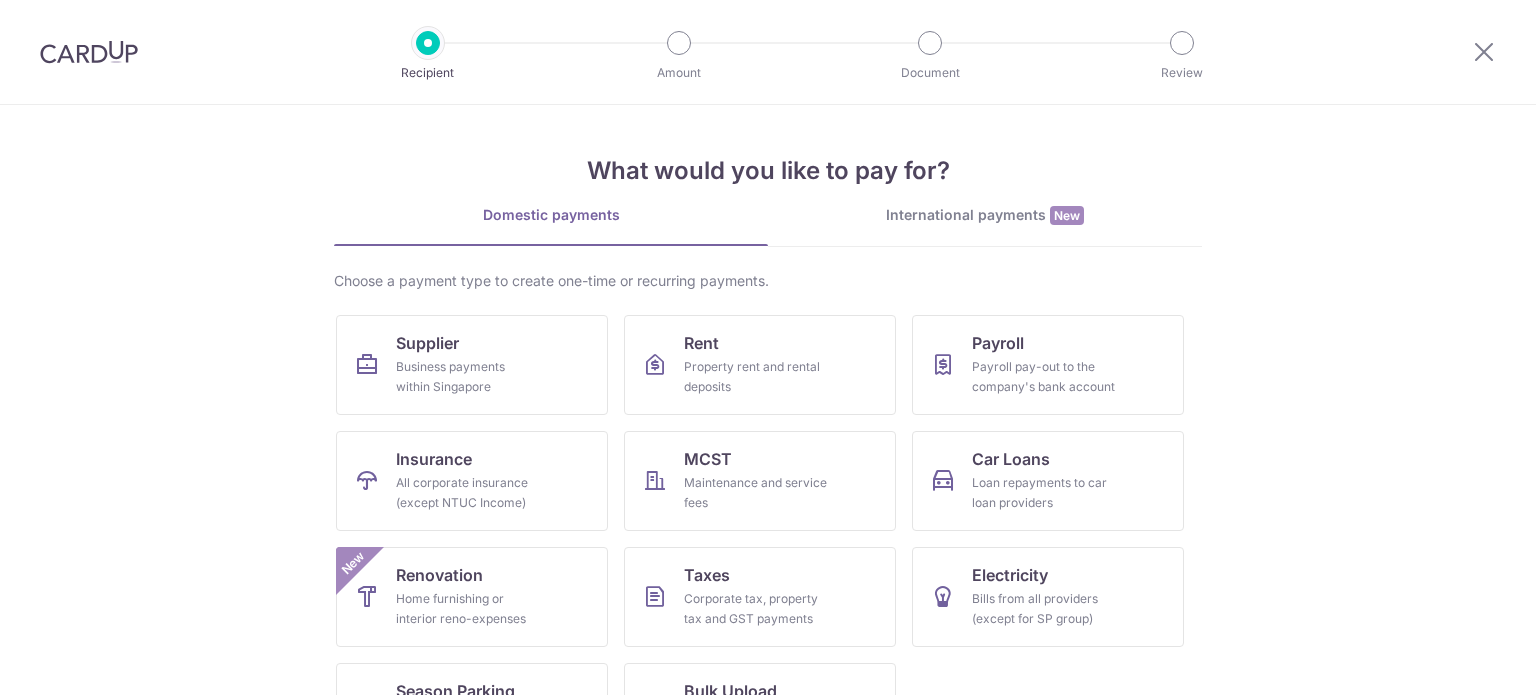 scroll, scrollTop: 0, scrollLeft: 0, axis: both 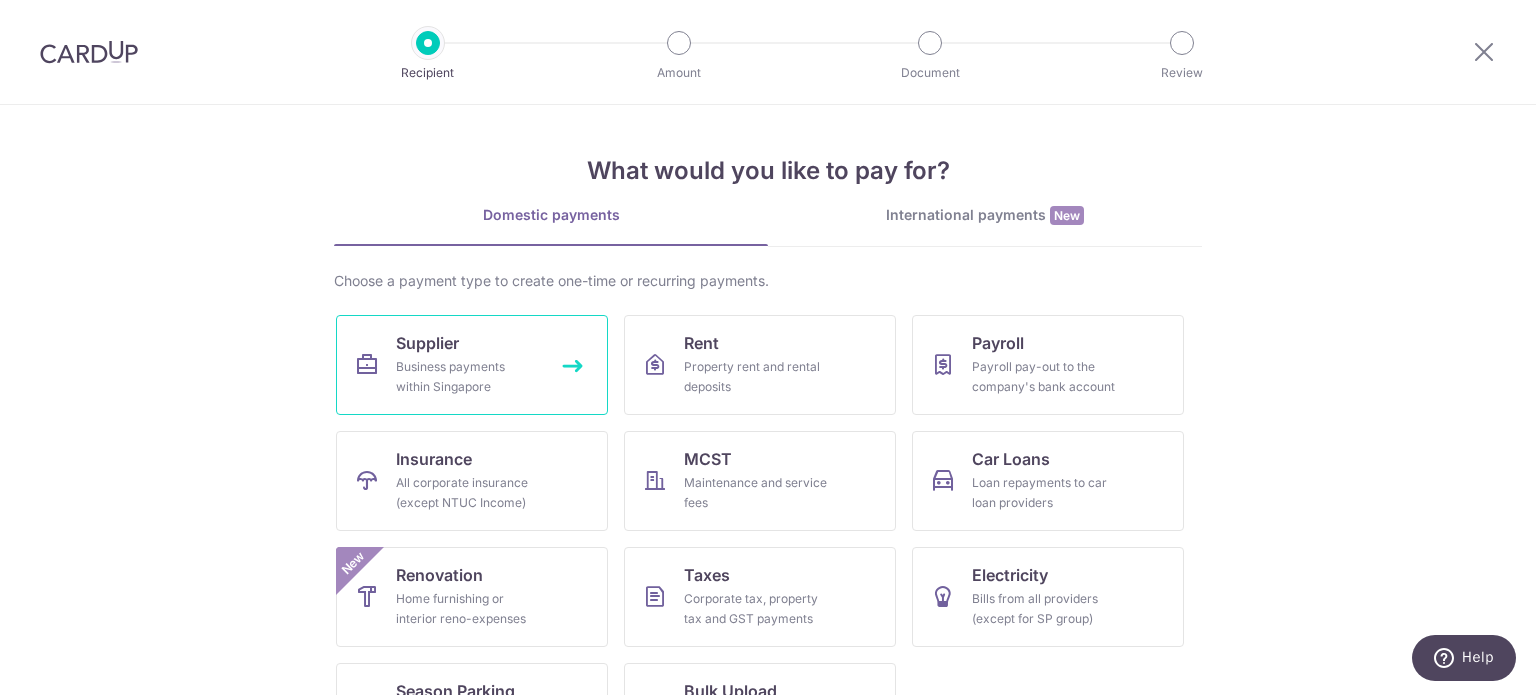 click on "Supplier Business payments within Singapore" at bounding box center [472, 365] 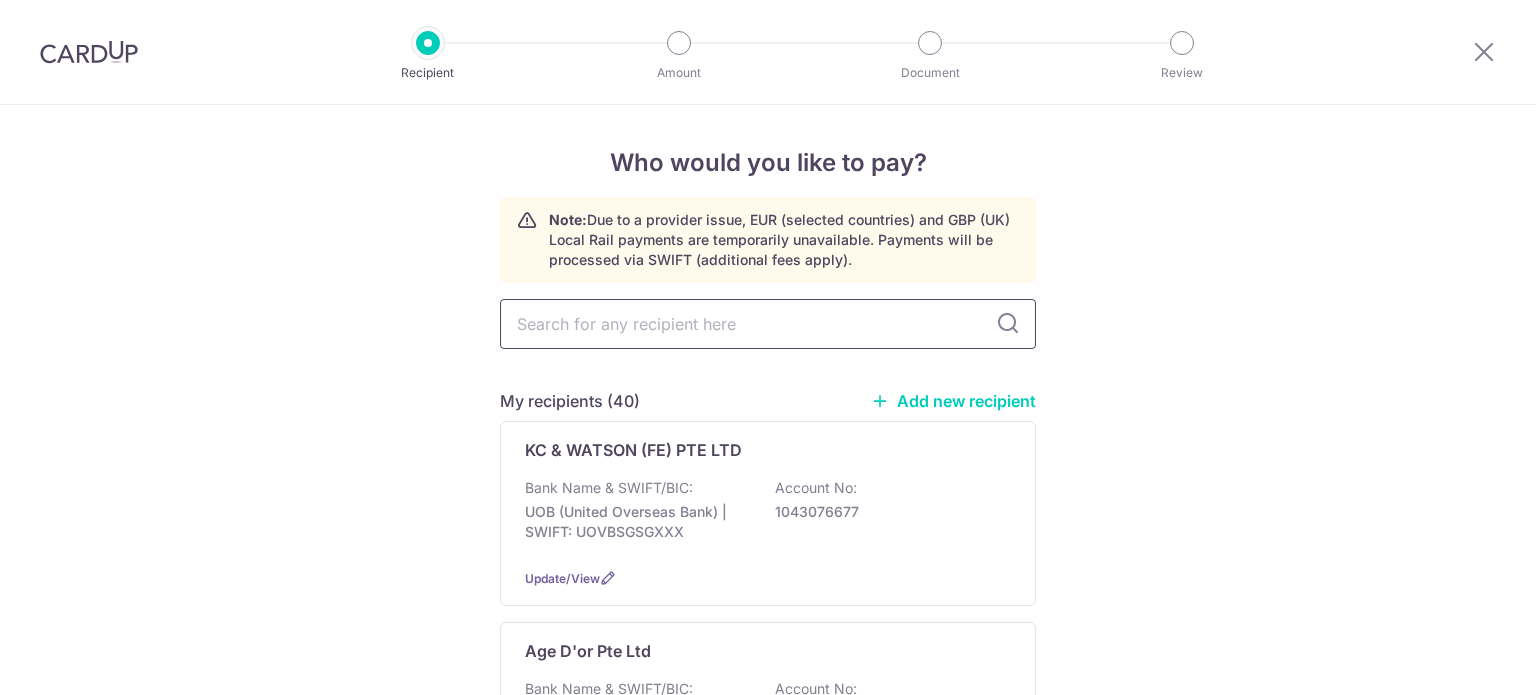 scroll, scrollTop: 0, scrollLeft: 0, axis: both 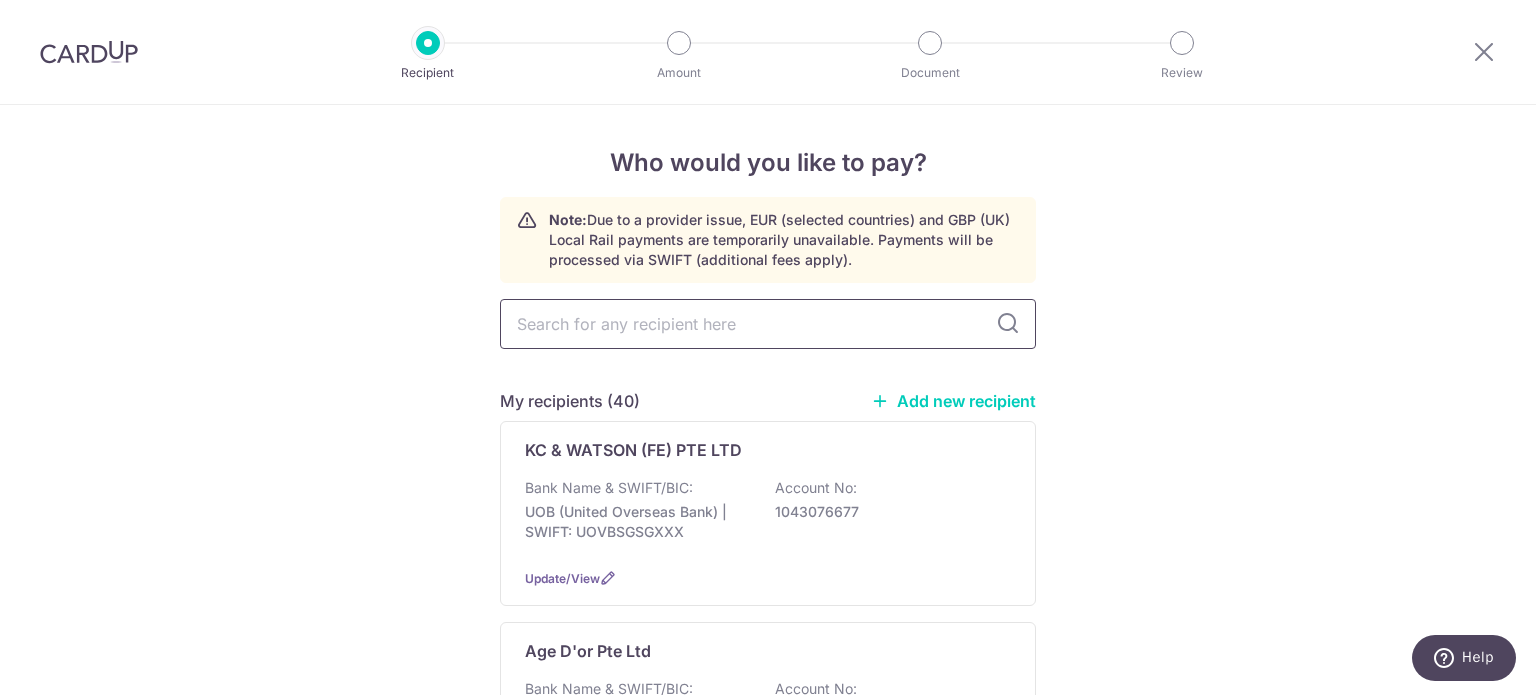 click at bounding box center [768, 324] 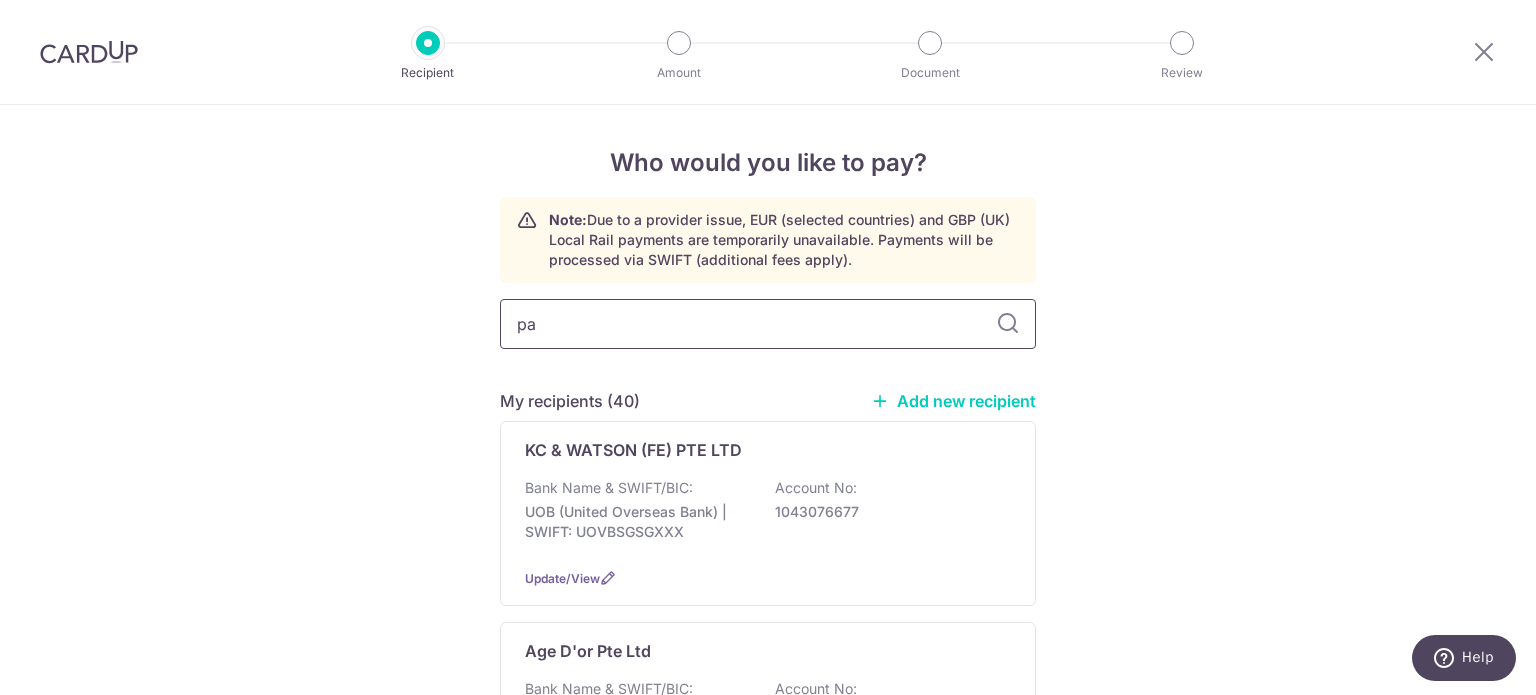 type on "pan" 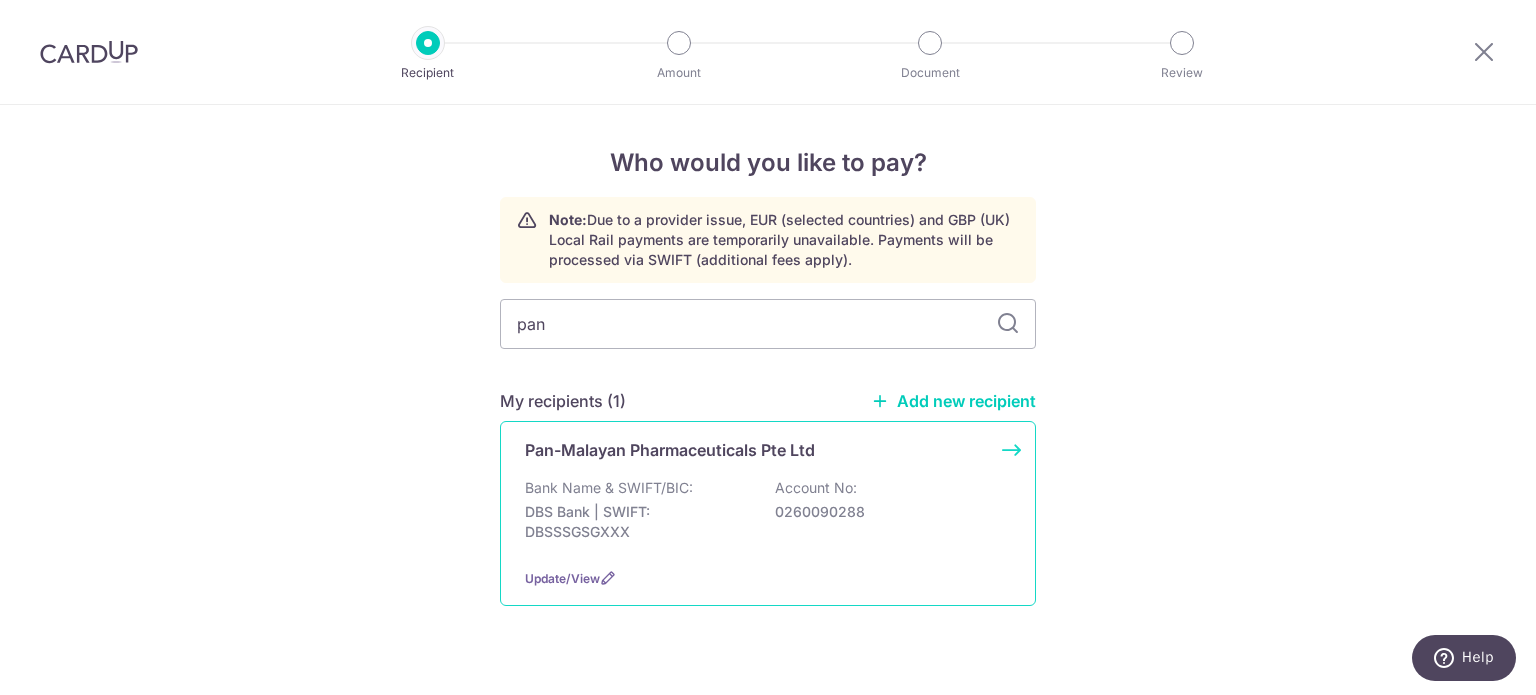click on "Bank Name & SWIFT/BIC:" at bounding box center [609, 488] 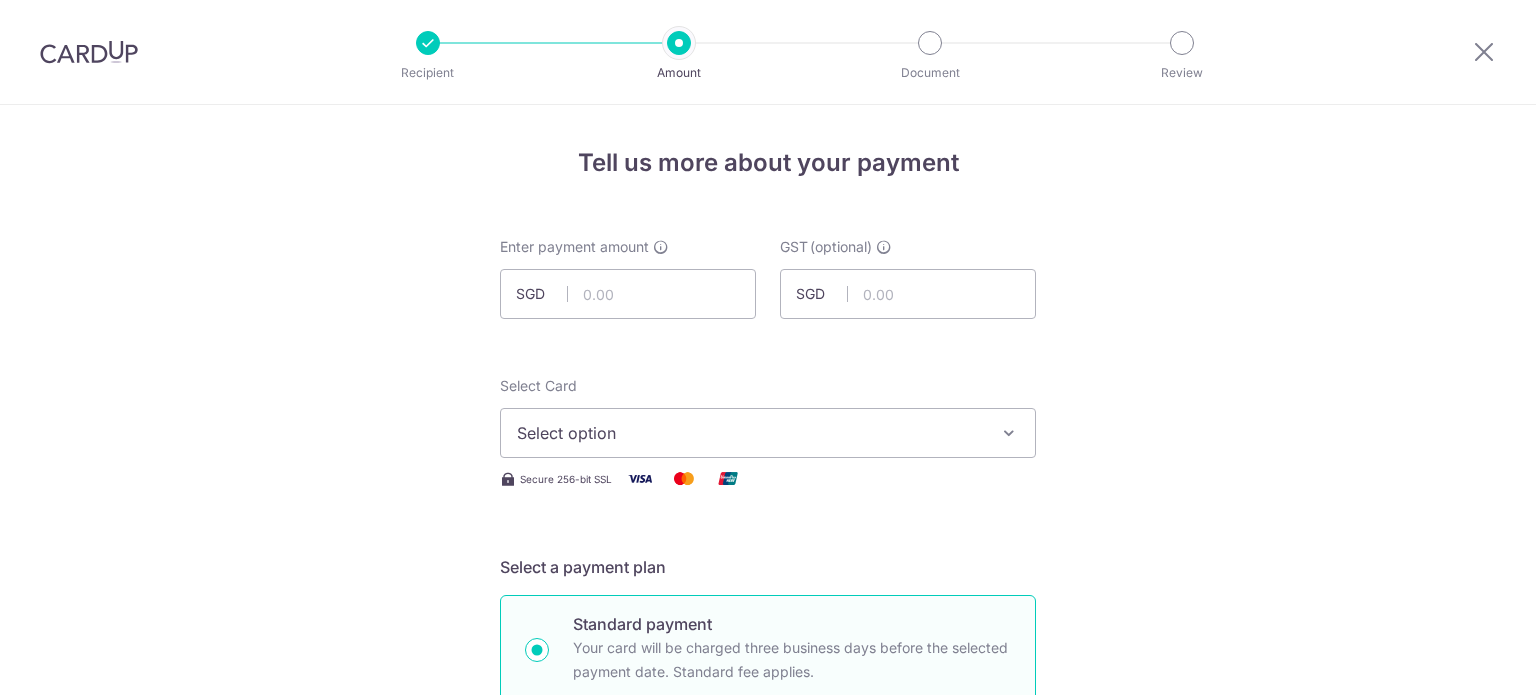 scroll, scrollTop: 0, scrollLeft: 0, axis: both 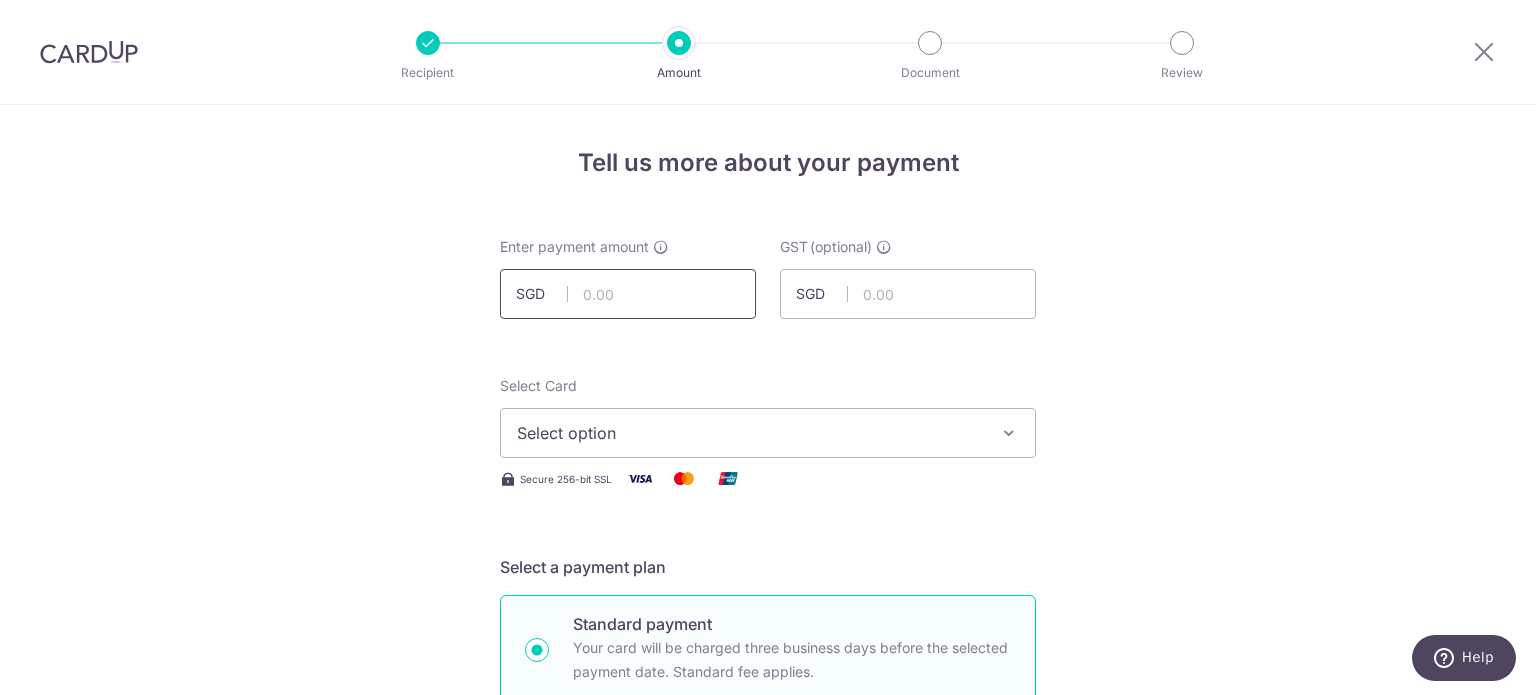 click at bounding box center [628, 294] 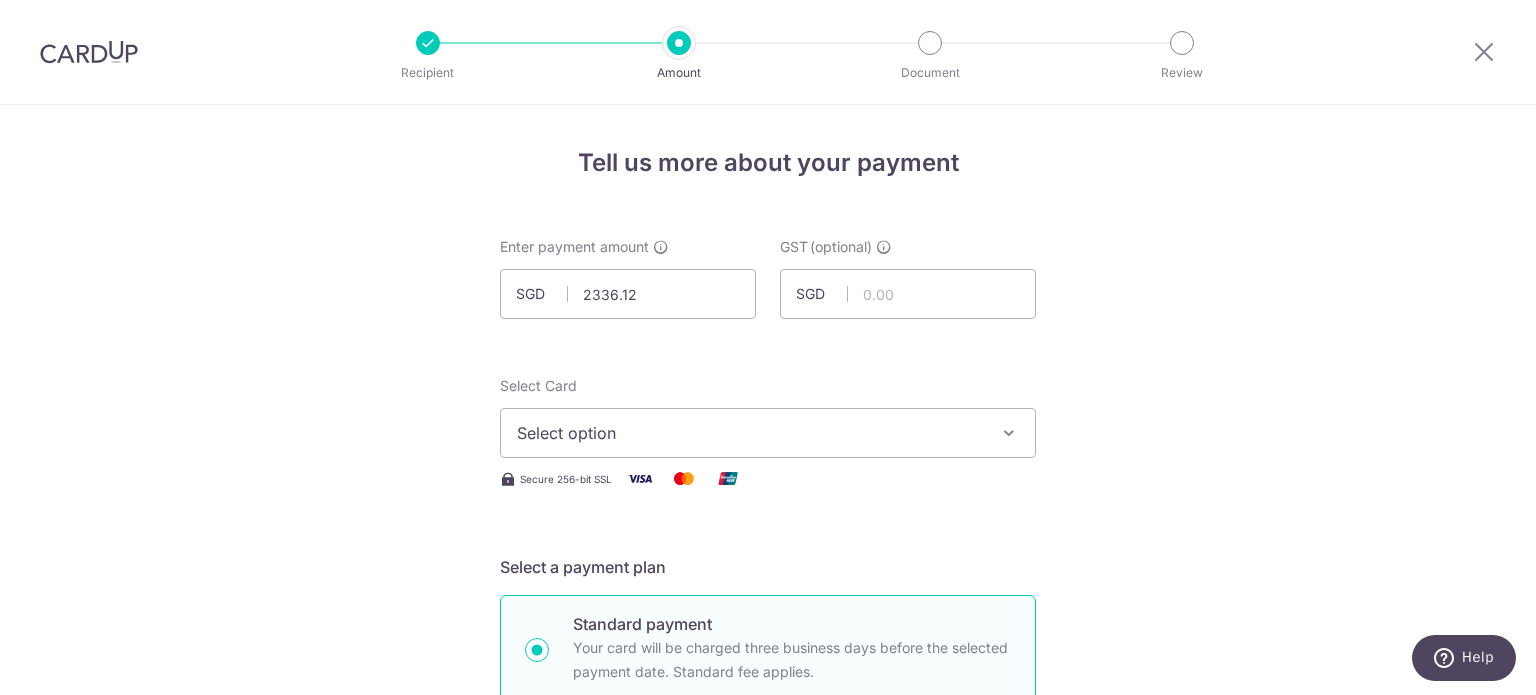 type on "2,336.12" 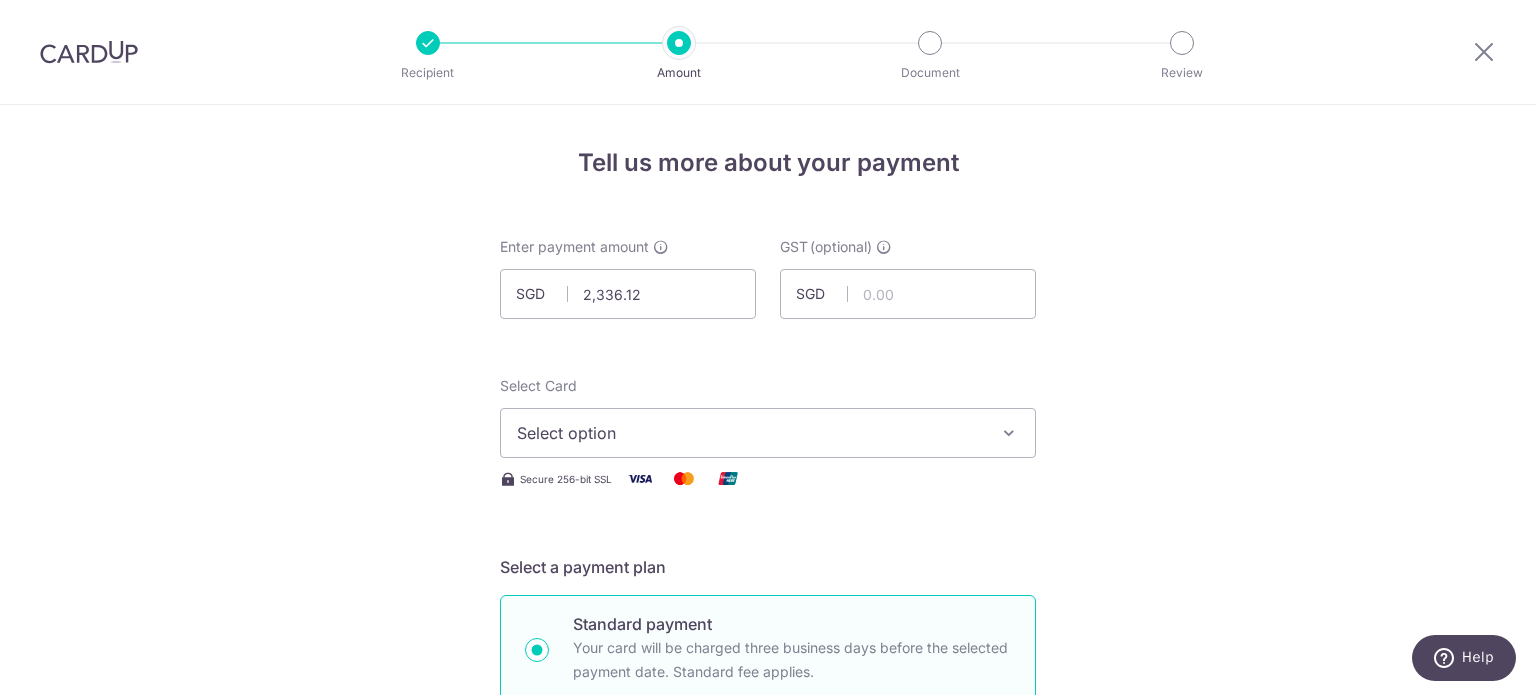 click on "Tell us more about your payment
Enter payment amount
SGD
[AMOUNT]
[AMOUNT]
GST
(optional)
SGD
Select Card
Select option
Add credit card
Your Cards
**** [LAST_FOUR]
**** [LAST_FOUR]
**** [LAST_FOUR]
Secure 256-bit SSL" at bounding box center [768, 1076] 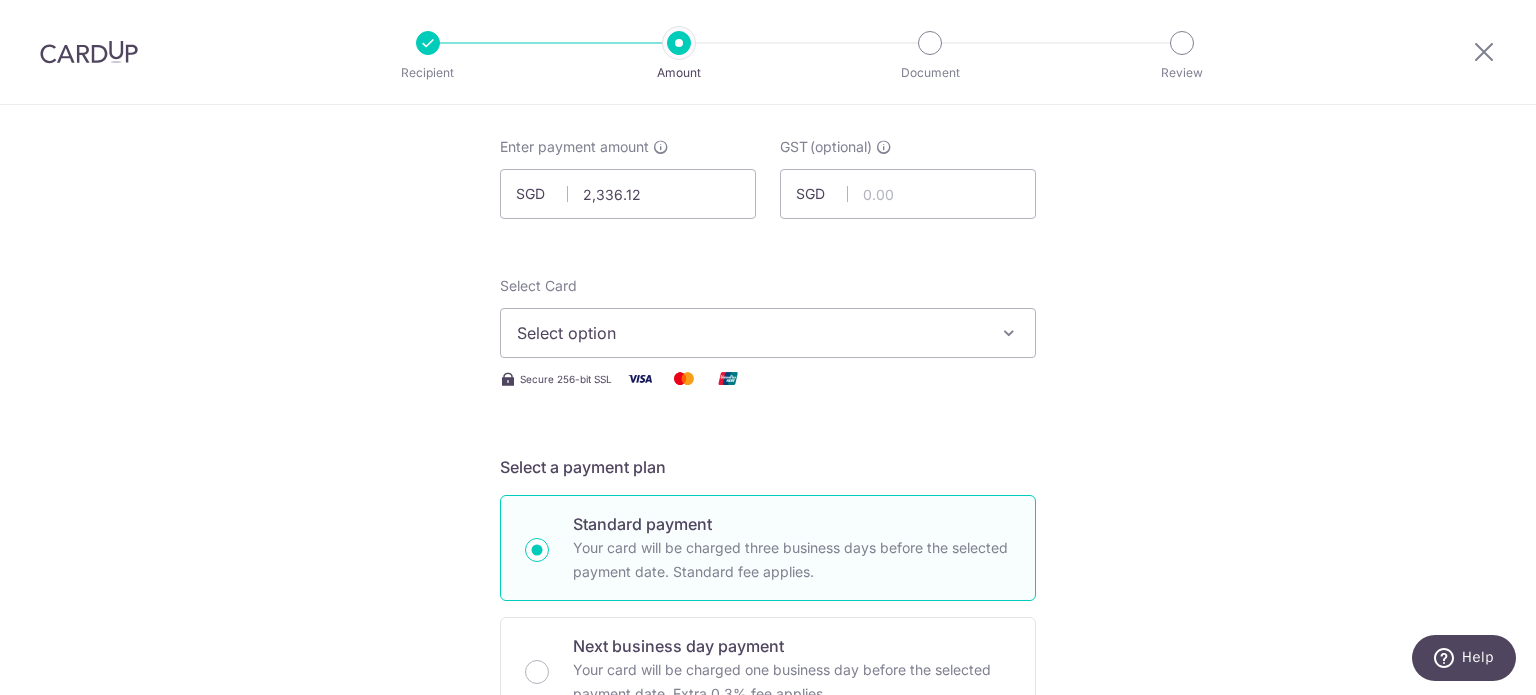 click on "Select option" at bounding box center [750, 333] 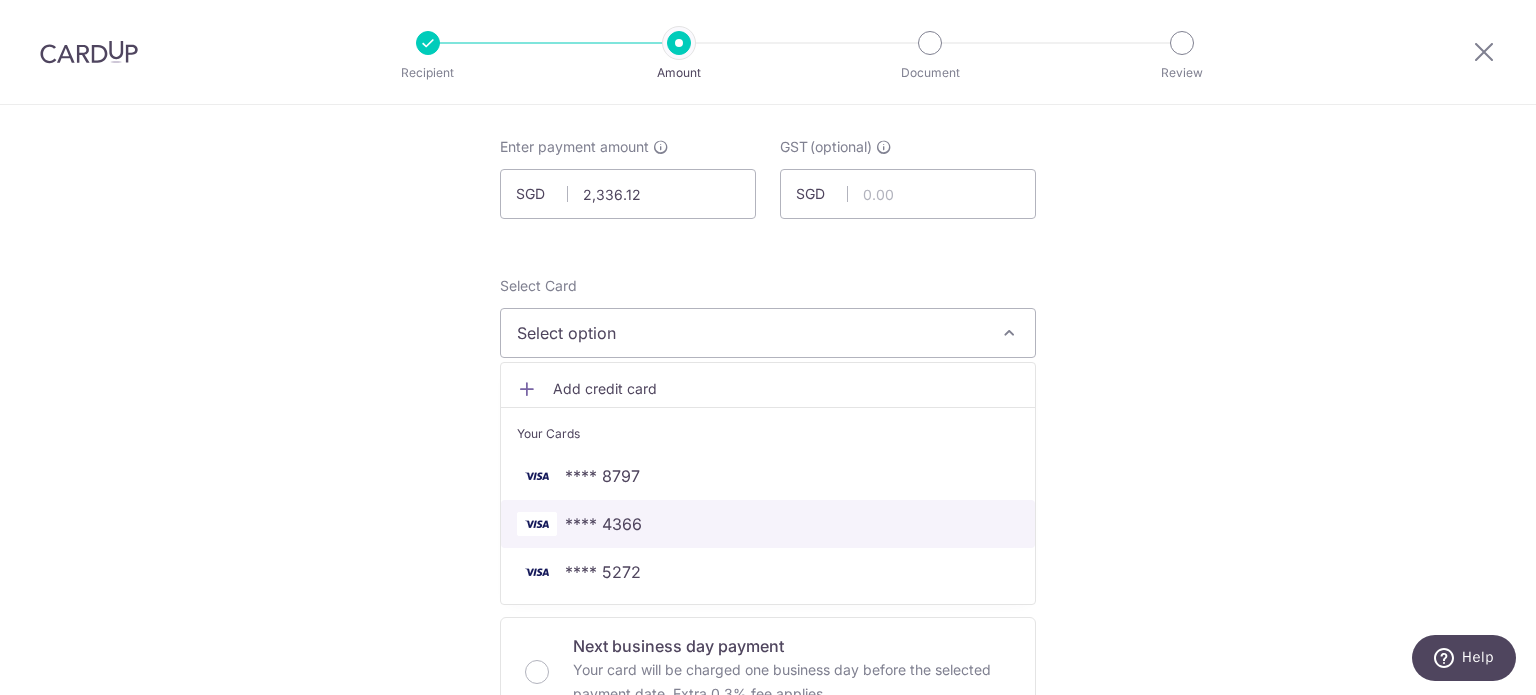 click on "**** 4366" at bounding box center (603, 524) 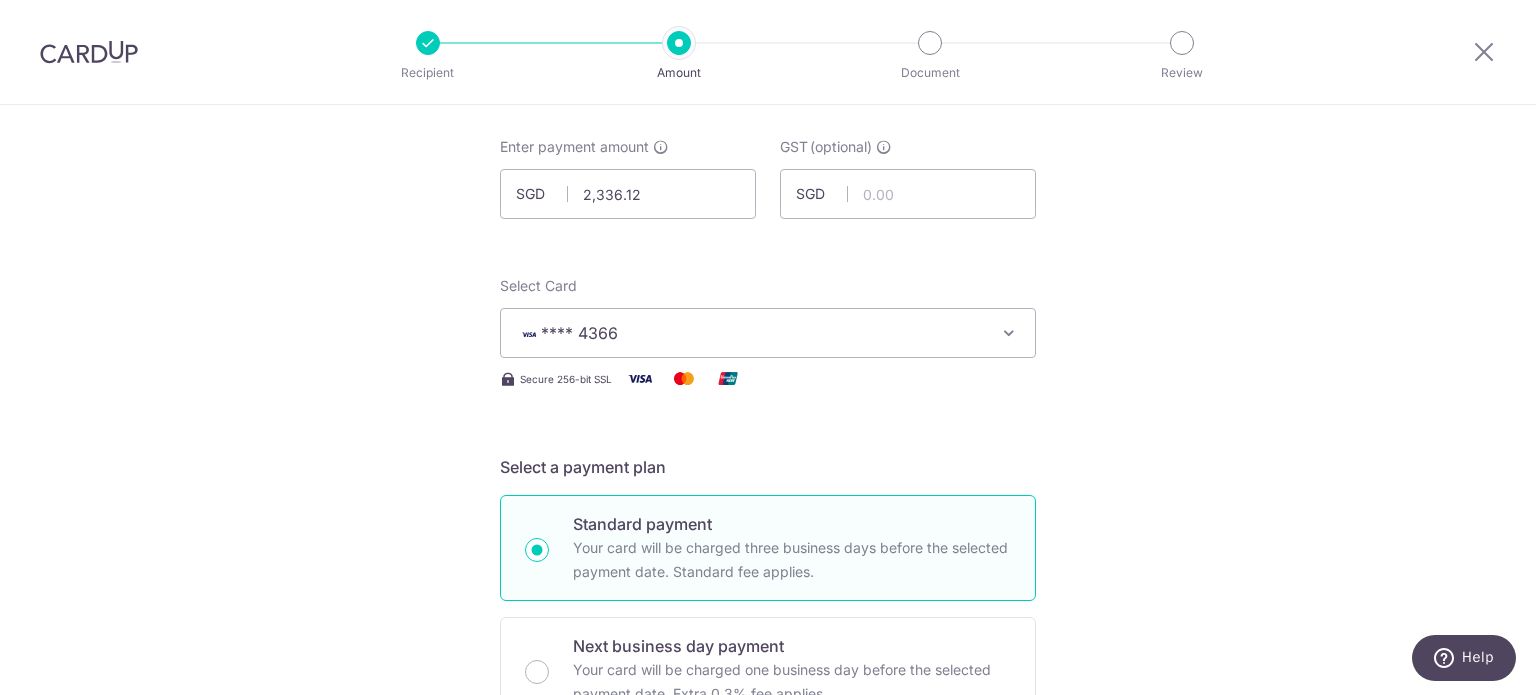 click on "Tell us more about your payment
Enter payment amount
SGD
[AMOUNT]
[AMOUNT]
GST
(optional)
SGD
Select Card
**** [LAST_FOUR]
Add credit card
Your Cards
**** [LAST_FOUR]
**** [LAST_FOUR]
**** [LAST_FOUR]
Secure 256-bit SSL" at bounding box center [768, 976] 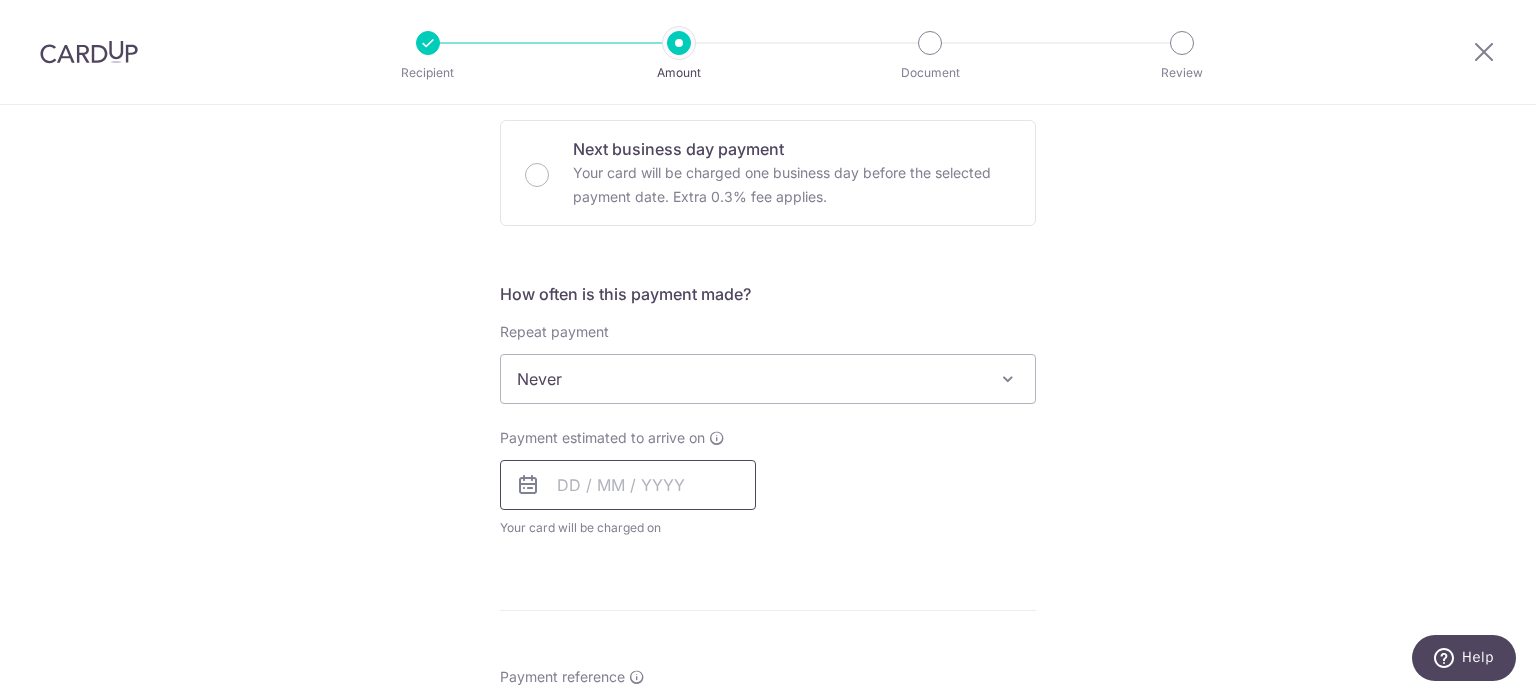 scroll, scrollTop: 700, scrollLeft: 0, axis: vertical 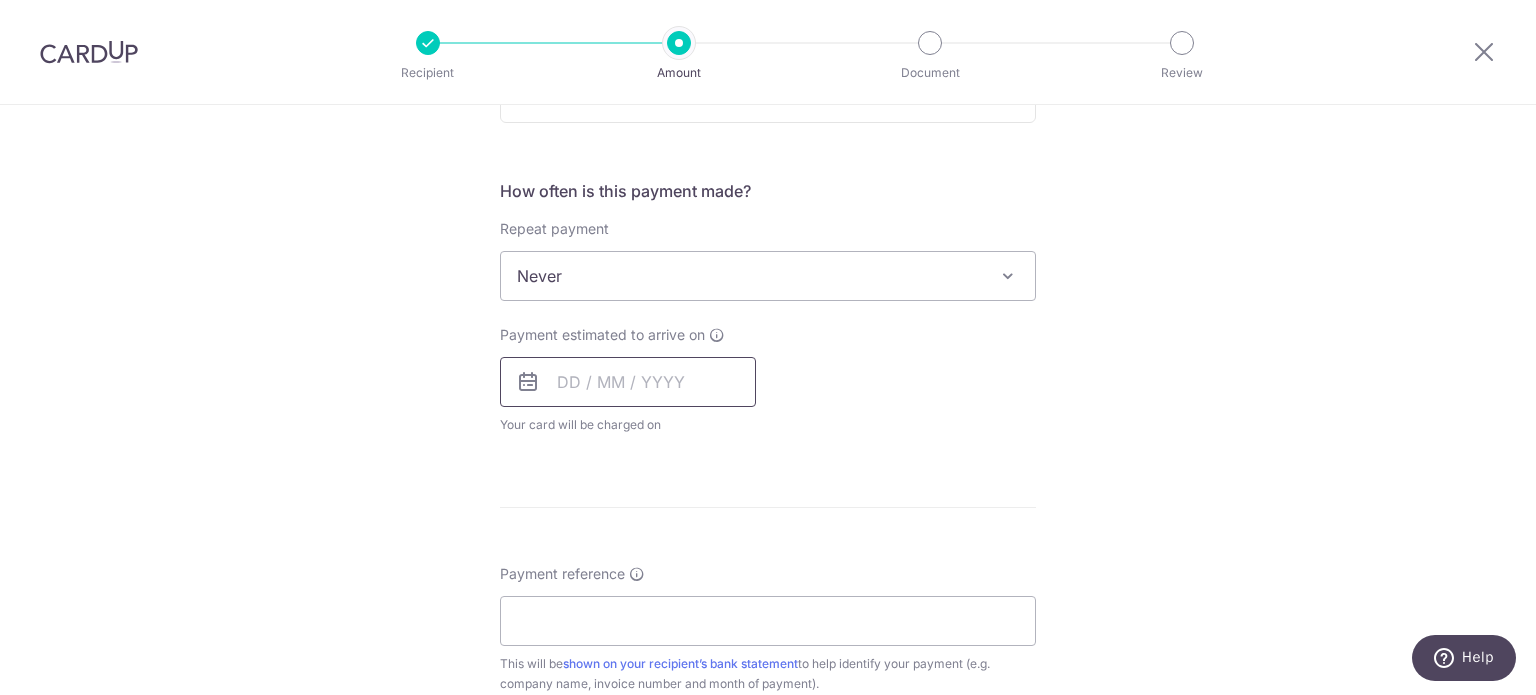 click at bounding box center [628, 382] 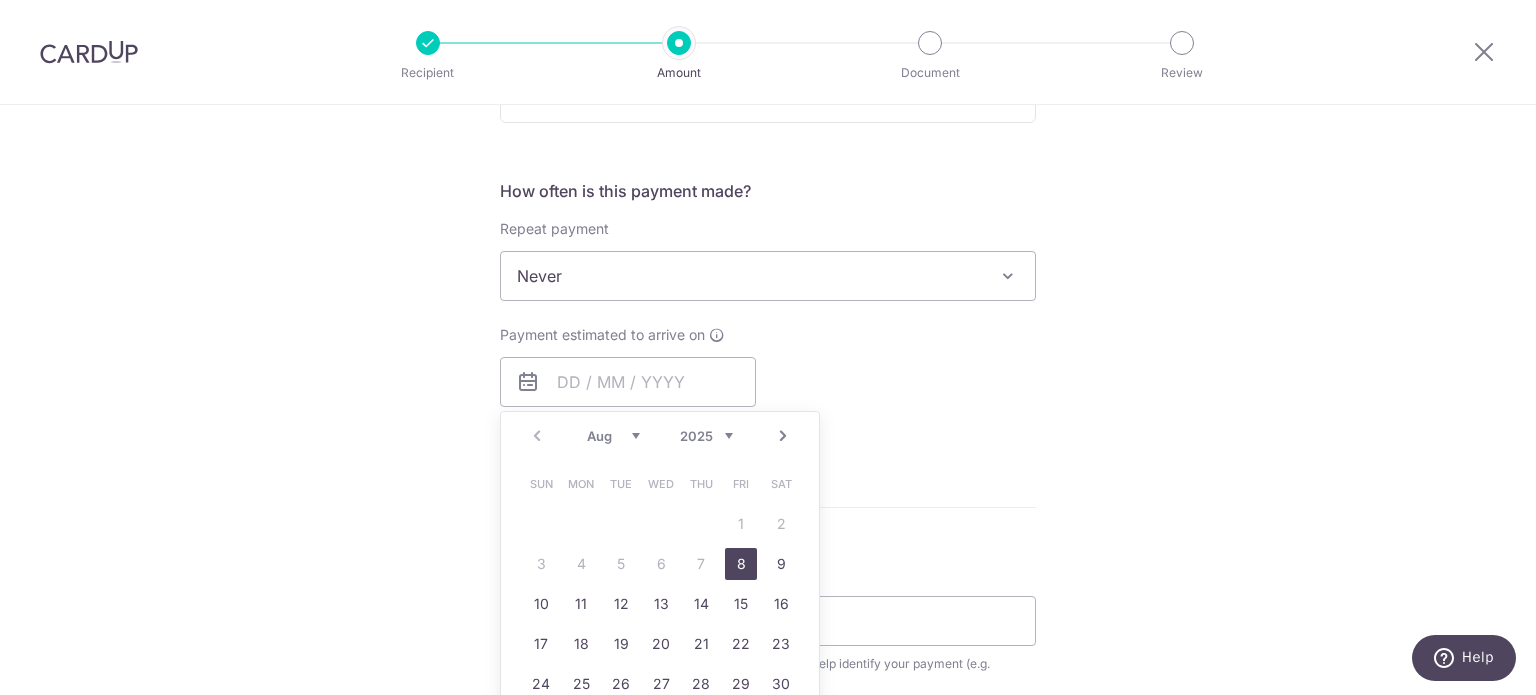 click on "8" at bounding box center (741, 564) 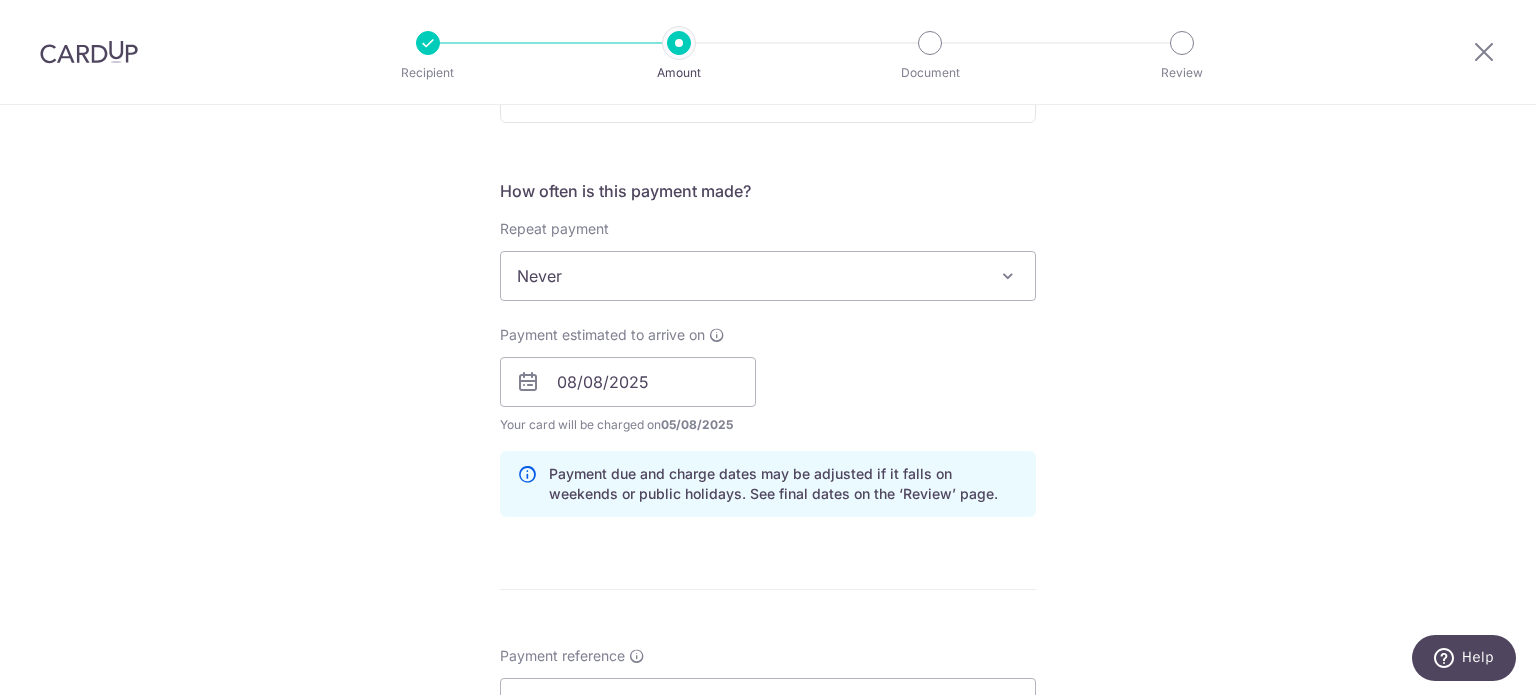 drag, startPoint x: 284, startPoint y: 431, endPoint x: 358, endPoint y: 400, distance: 80.23092 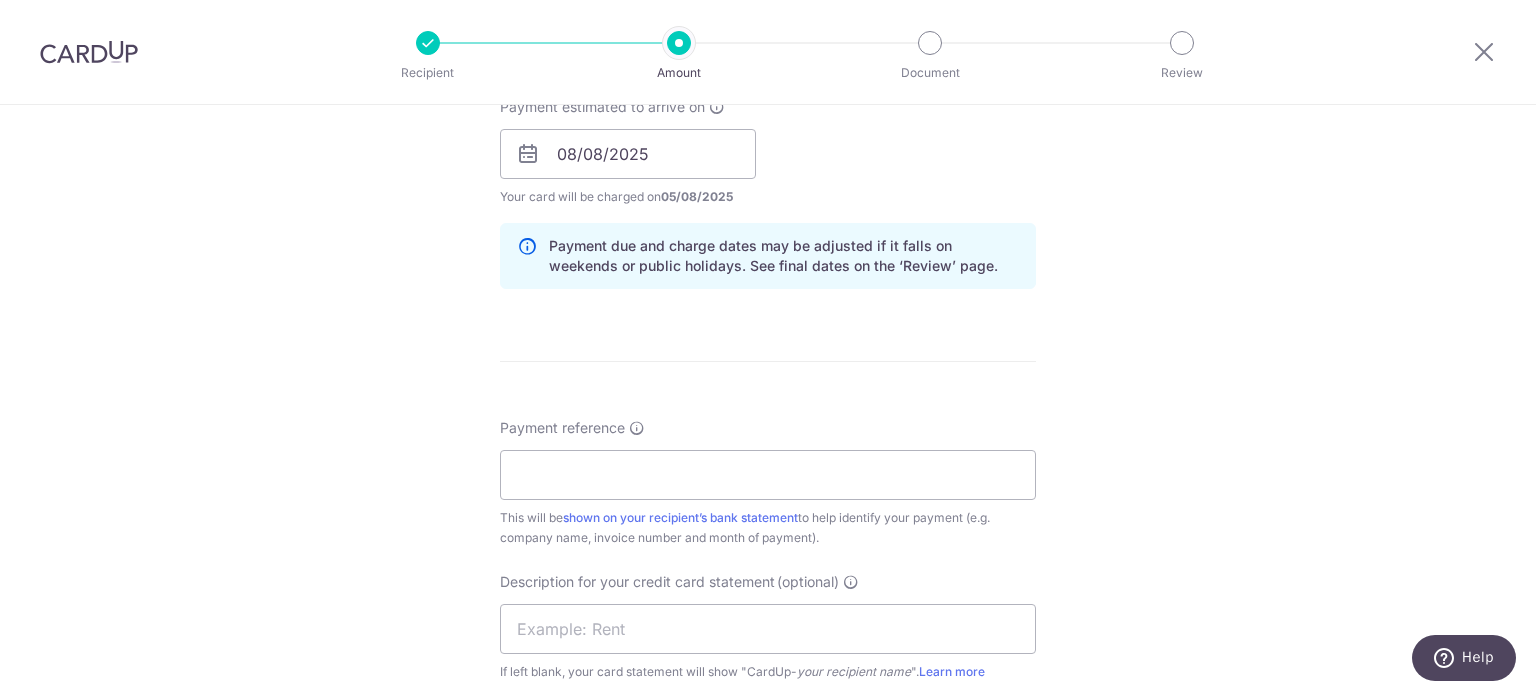 scroll, scrollTop: 1100, scrollLeft: 0, axis: vertical 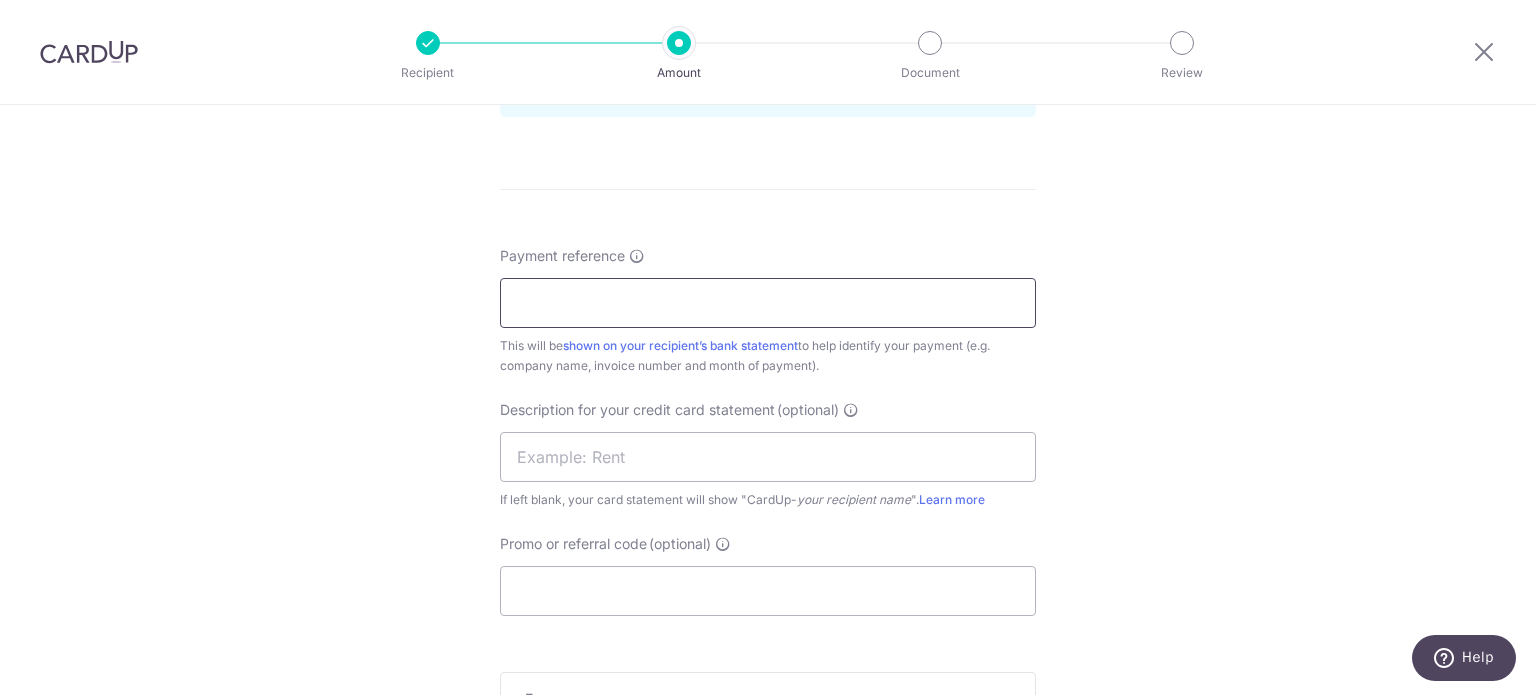 click on "Payment reference" at bounding box center (768, 303) 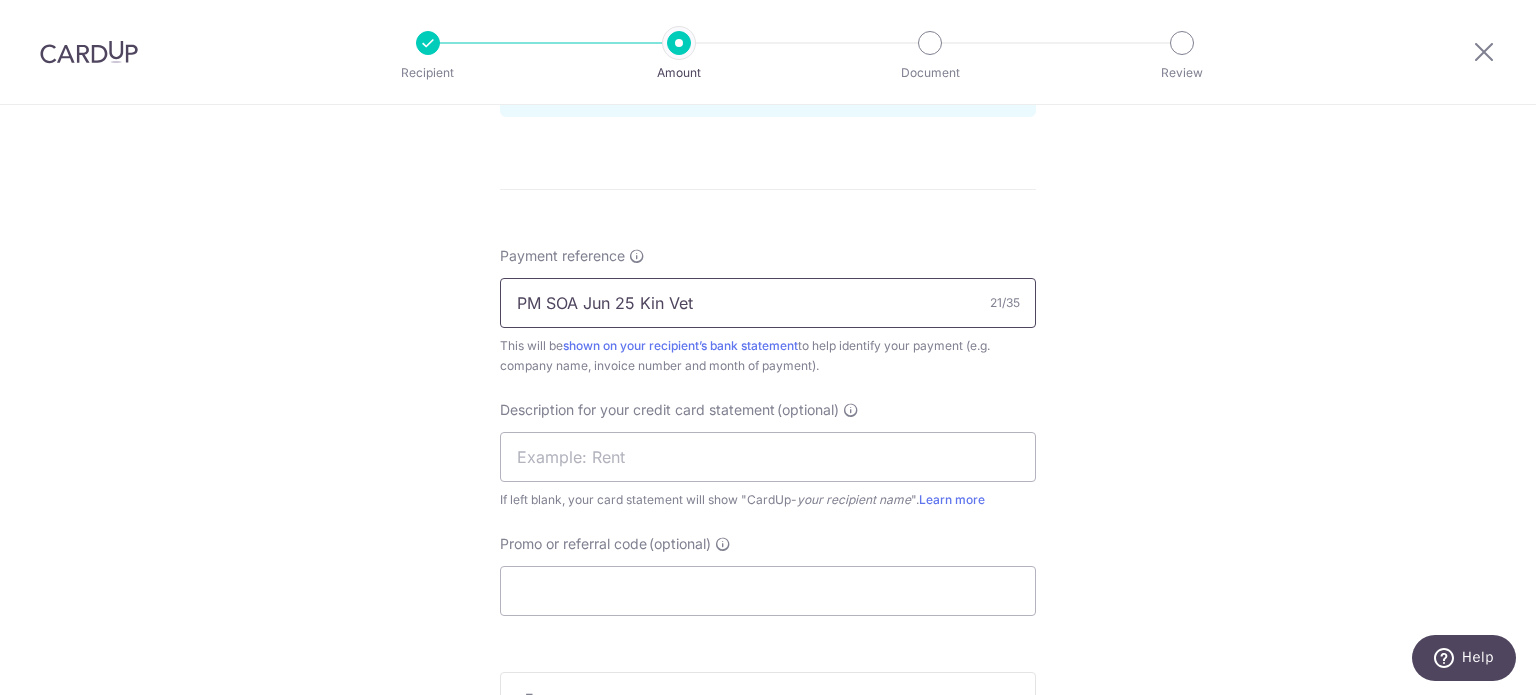 click on "PM SOA Jun 25 Kin Vet" at bounding box center (768, 303) 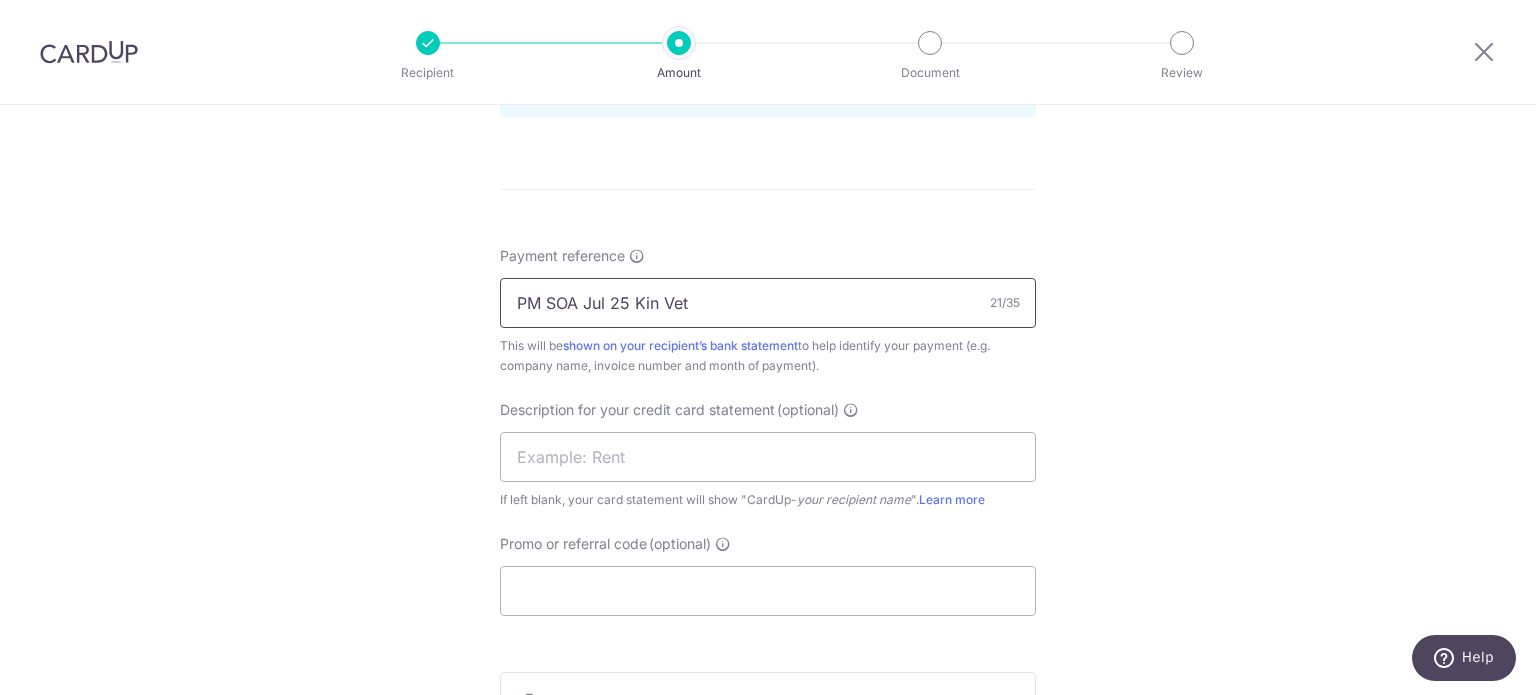 drag, startPoint x: 686, startPoint y: 303, endPoint x: 114, endPoint y: 336, distance: 572.9511 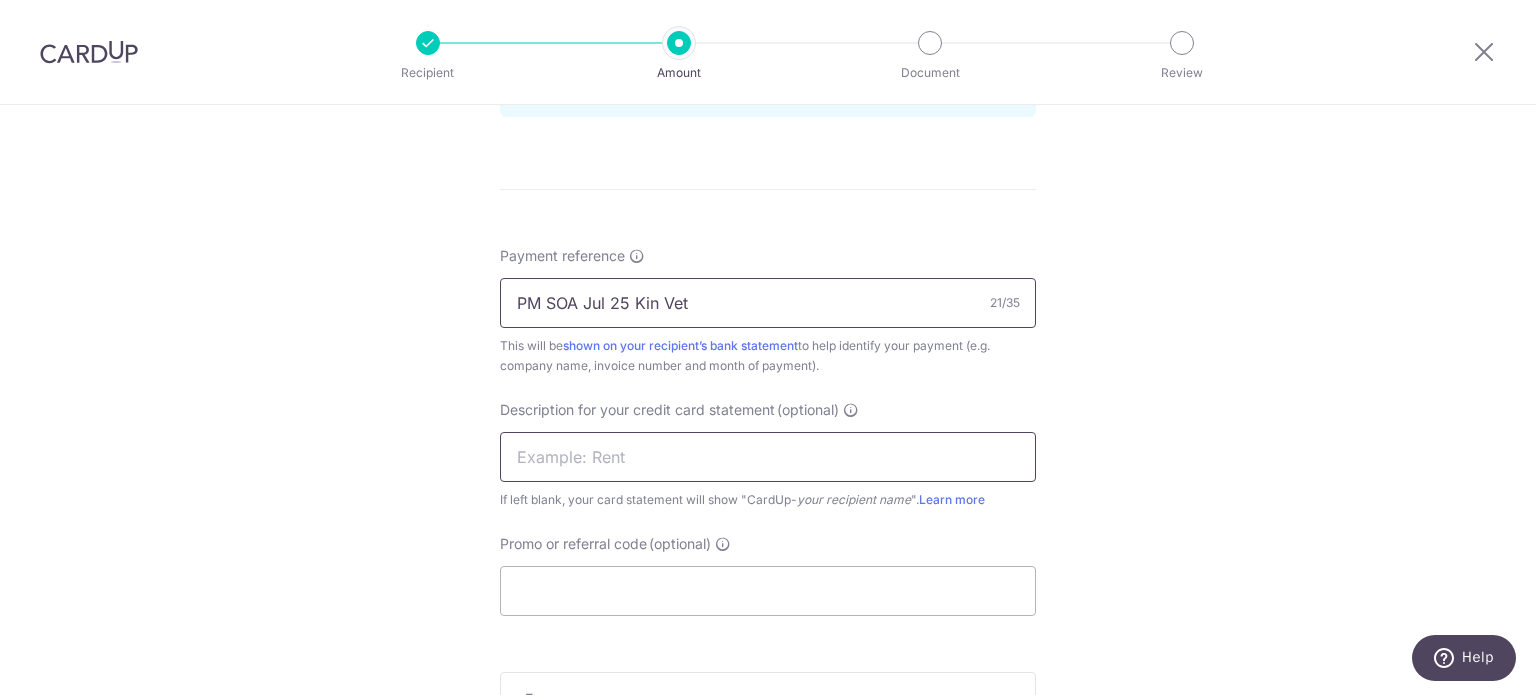 type on "PM SOA Jul 25 Kin Vet" 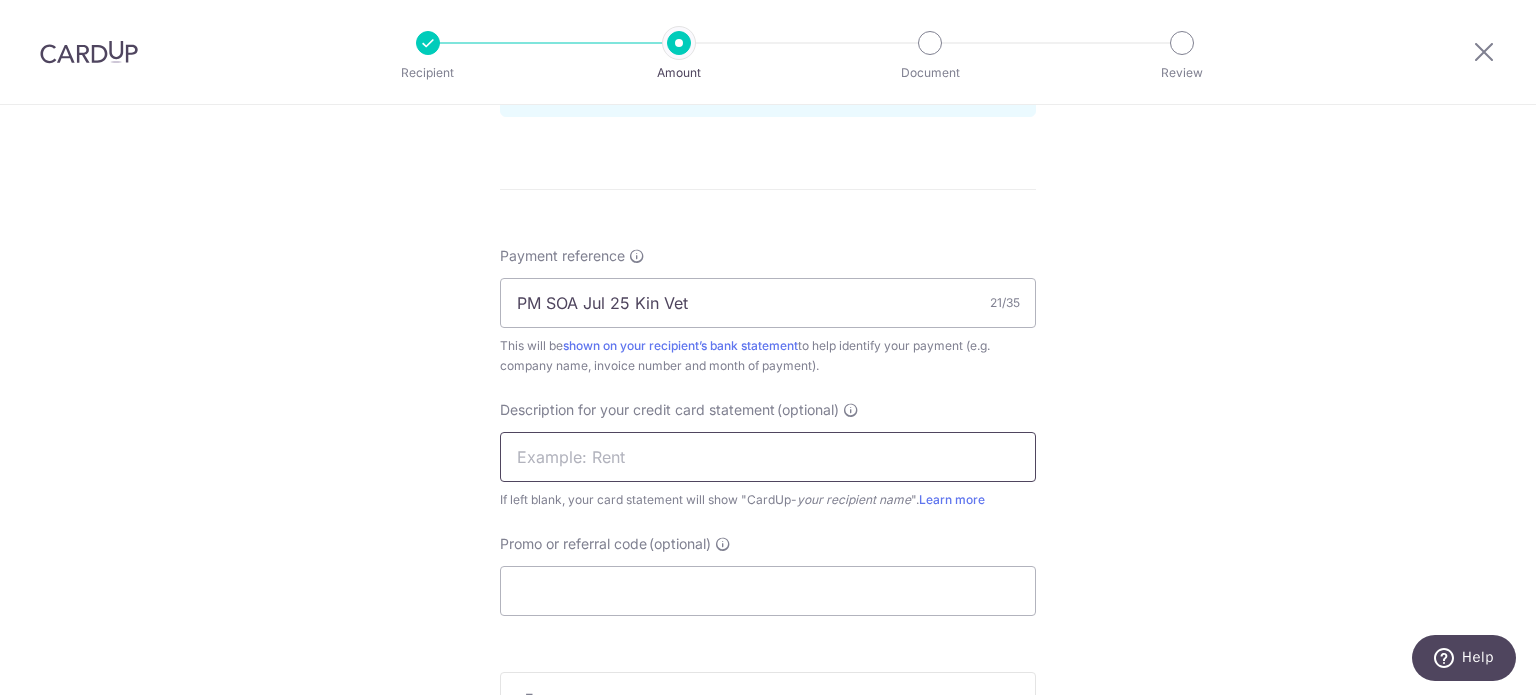 click at bounding box center (768, 457) 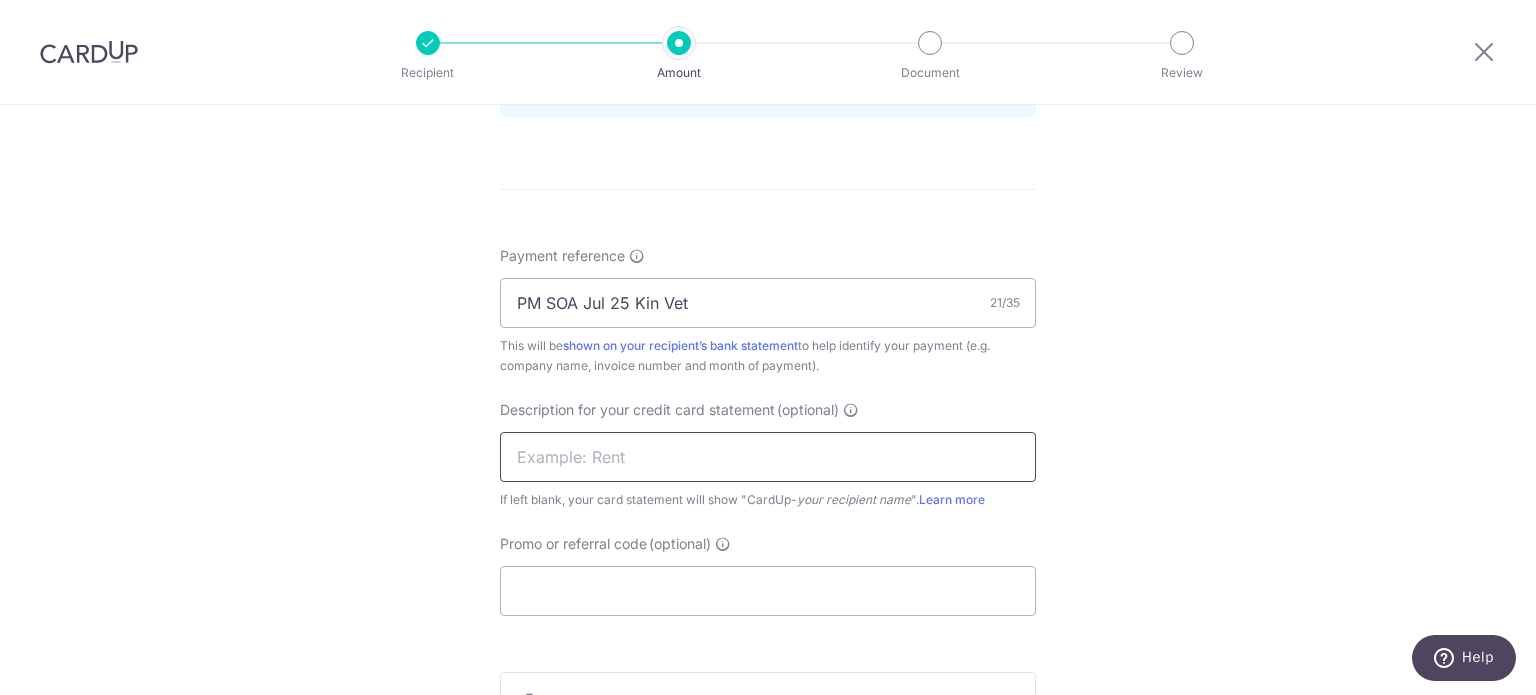 paste on "PM SOA Jul 25 K" 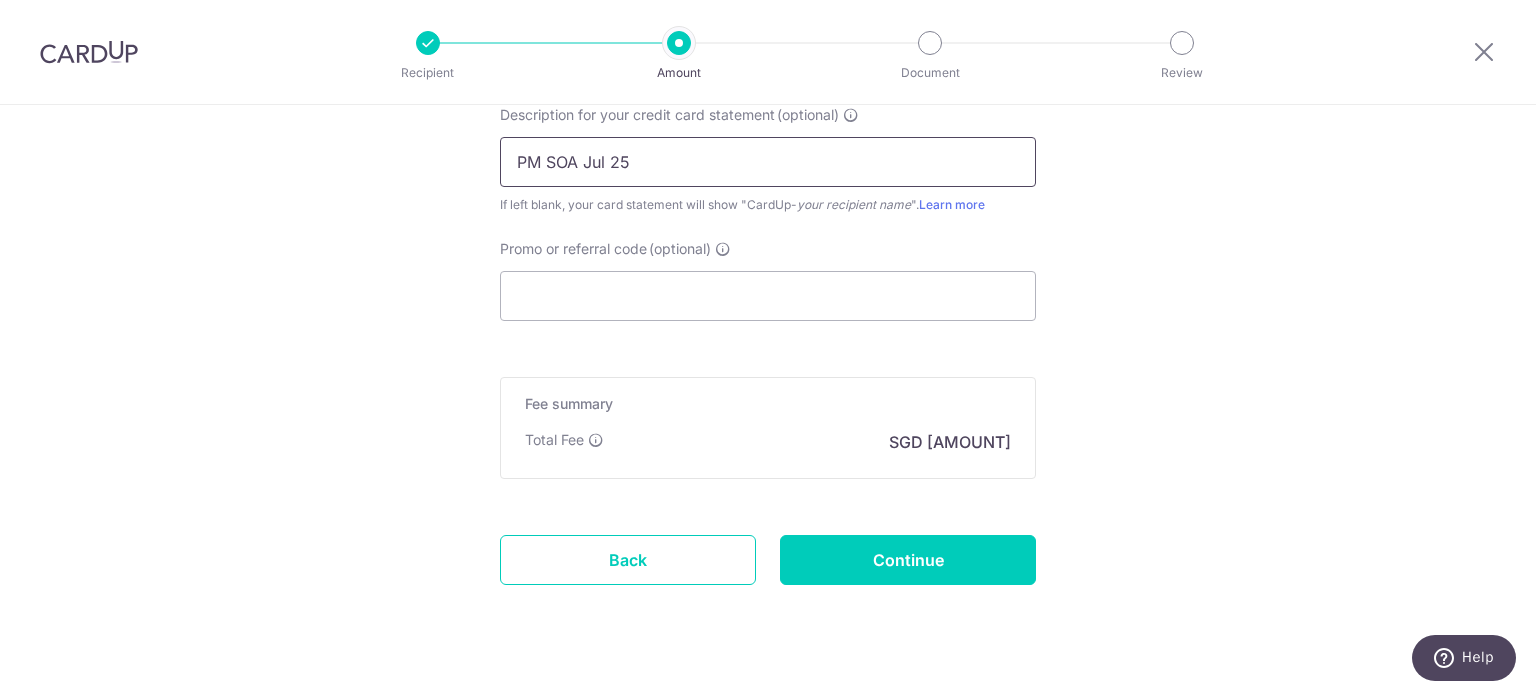 scroll, scrollTop: 1400, scrollLeft: 0, axis: vertical 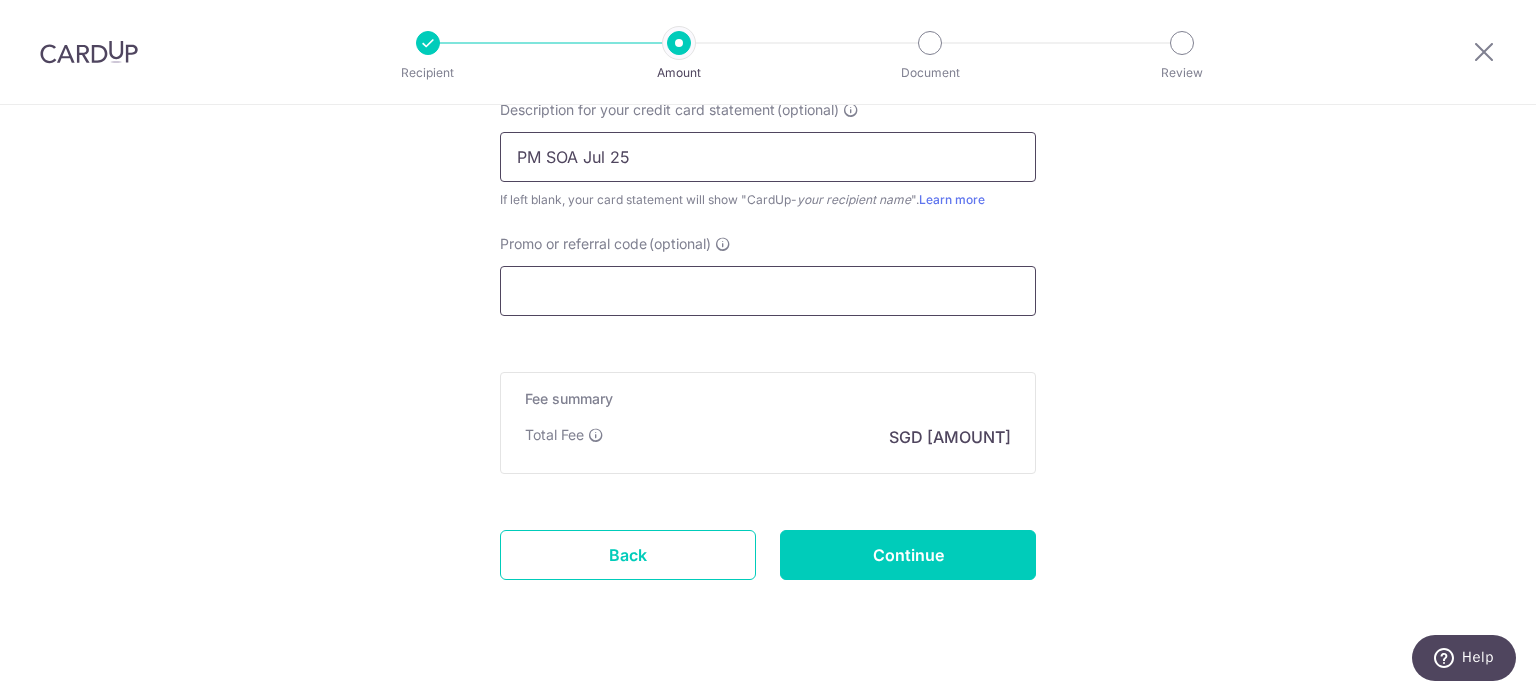 type on "PM SOA Jul 25" 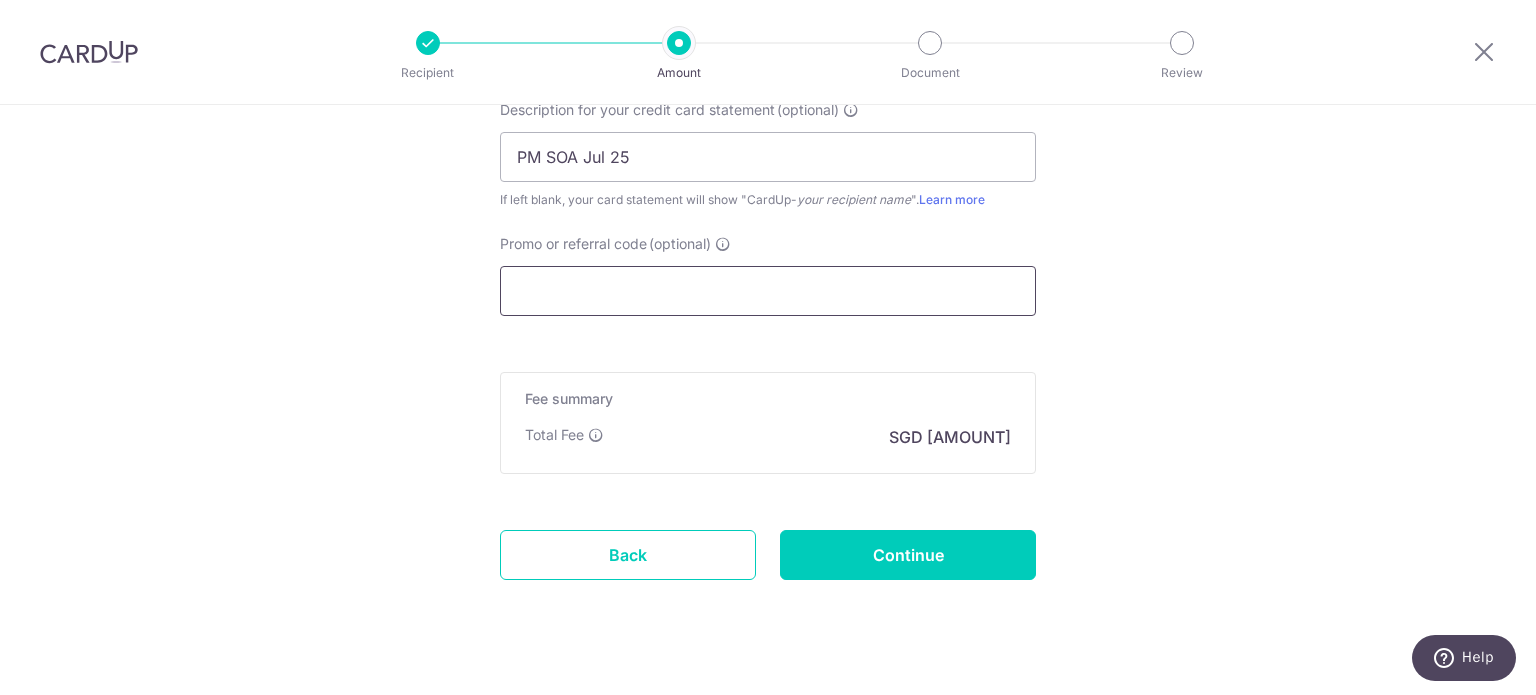 click on "Promo or referral code
(optional)" at bounding box center [768, 291] 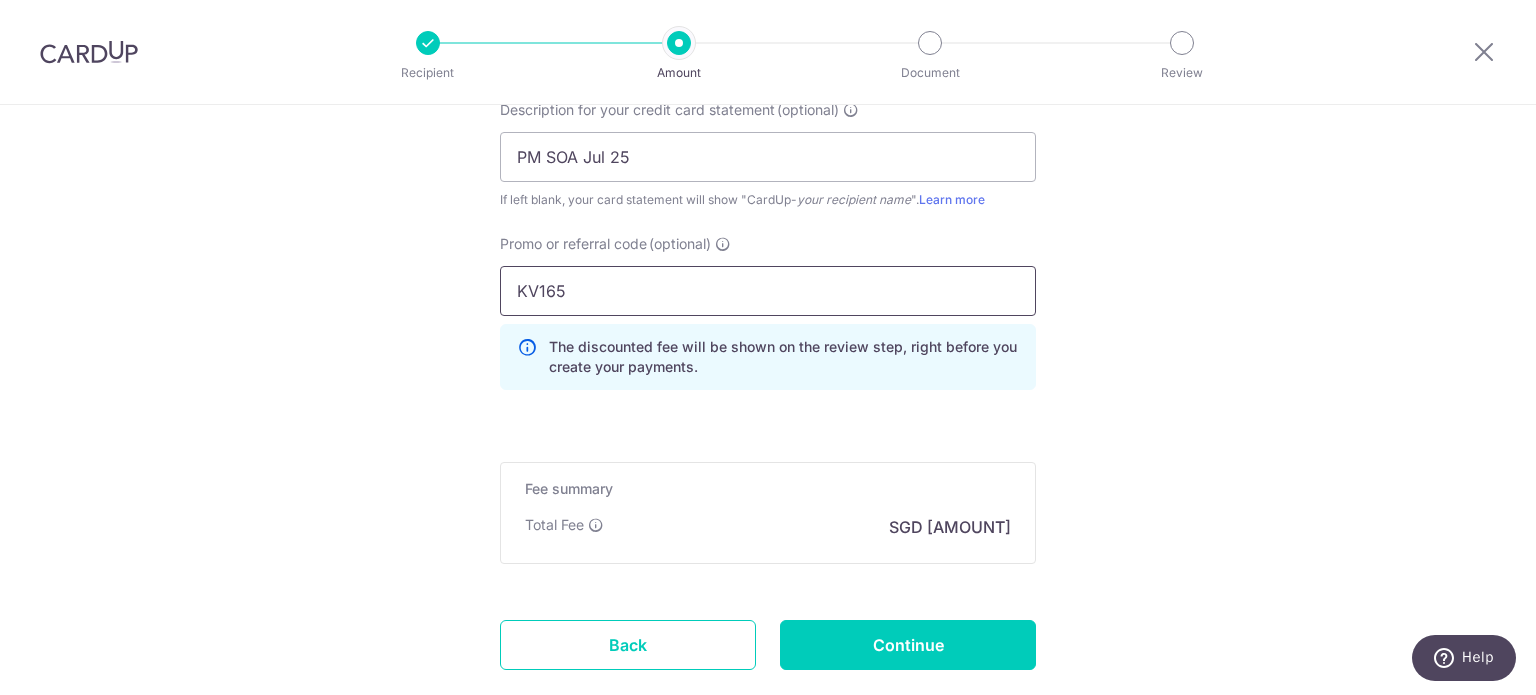 type on "KV165" 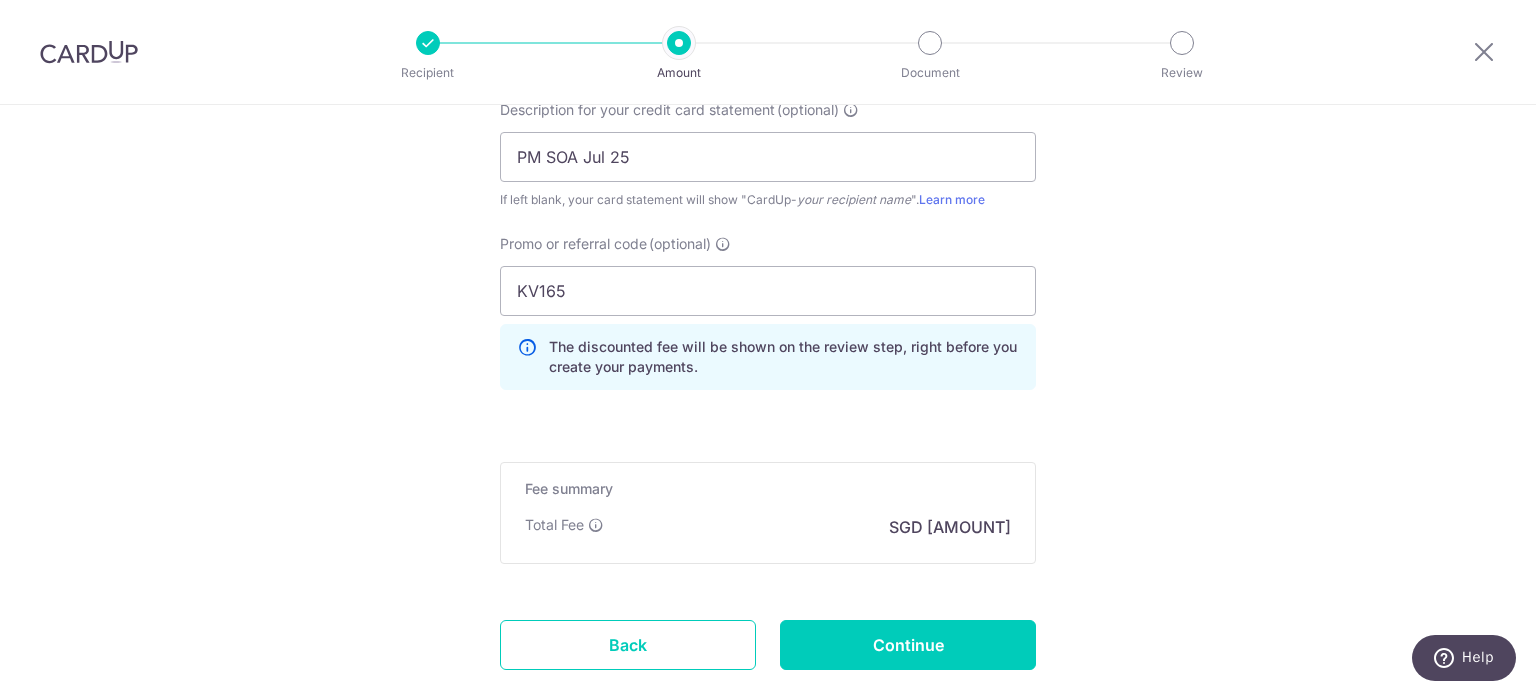 click on "Tell us more about your payment
Enter payment amount
SGD
2,336.12
2336.12
GST
(optional)
SGD
Select Card
**** 4366
Add credit card
Your Cards
**** 8797
**** 4366
**** 5272
Secure 256-bit SSL" at bounding box center [768, -238] 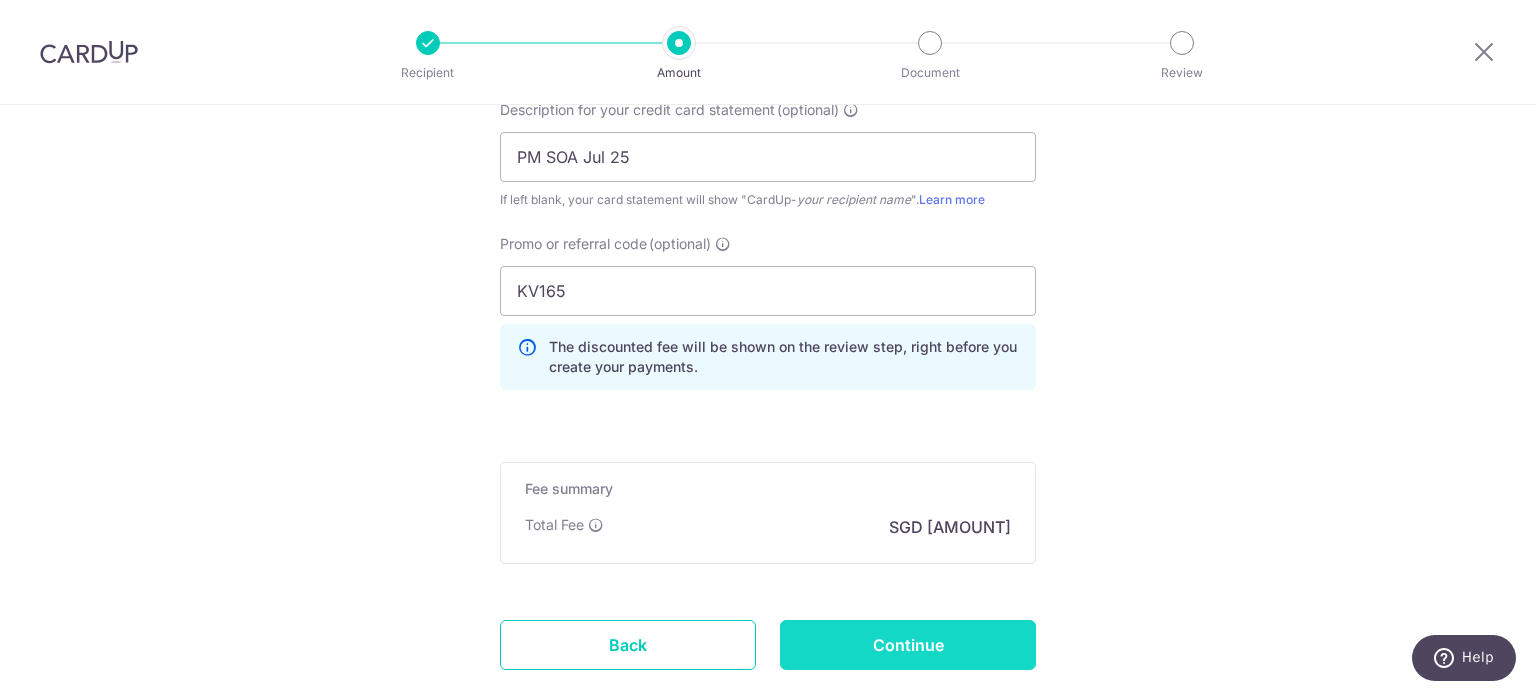 click on "Continue" at bounding box center [908, 645] 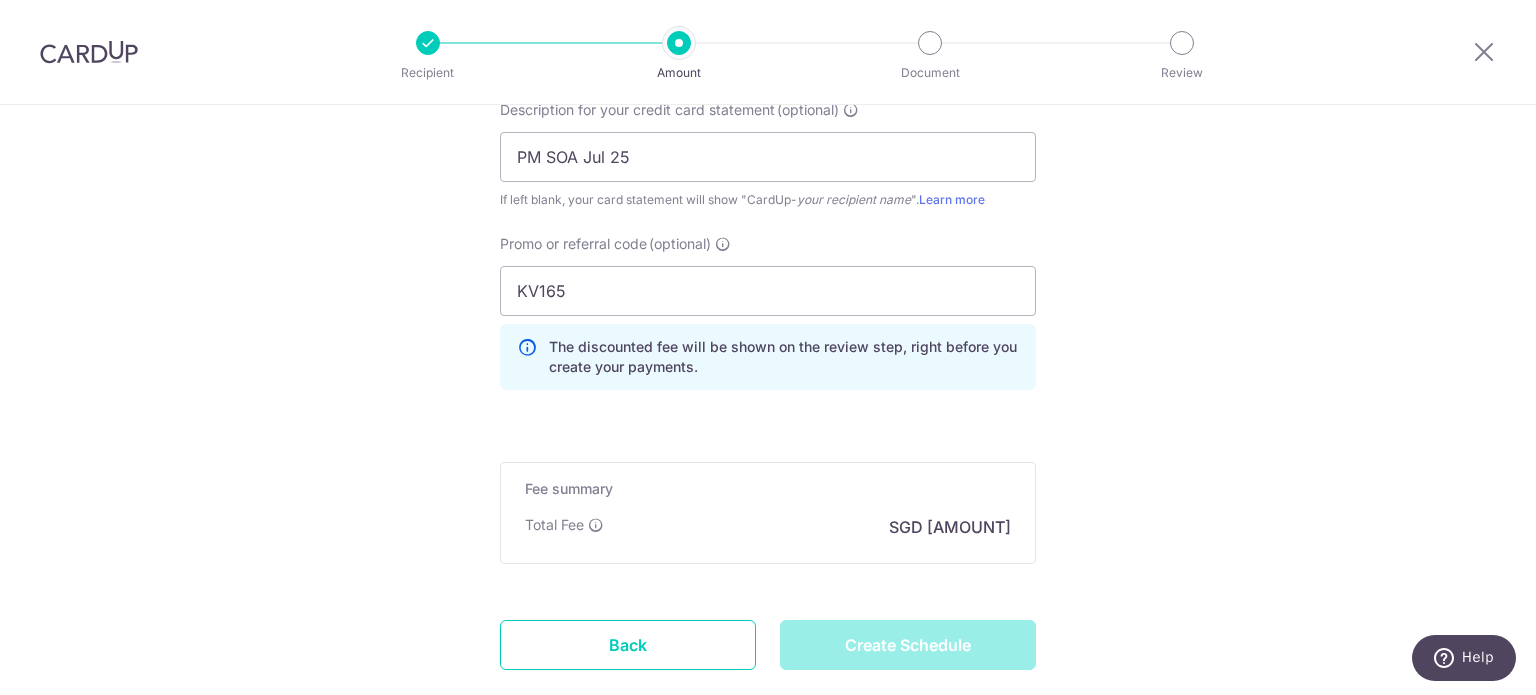 type on "Create Schedule" 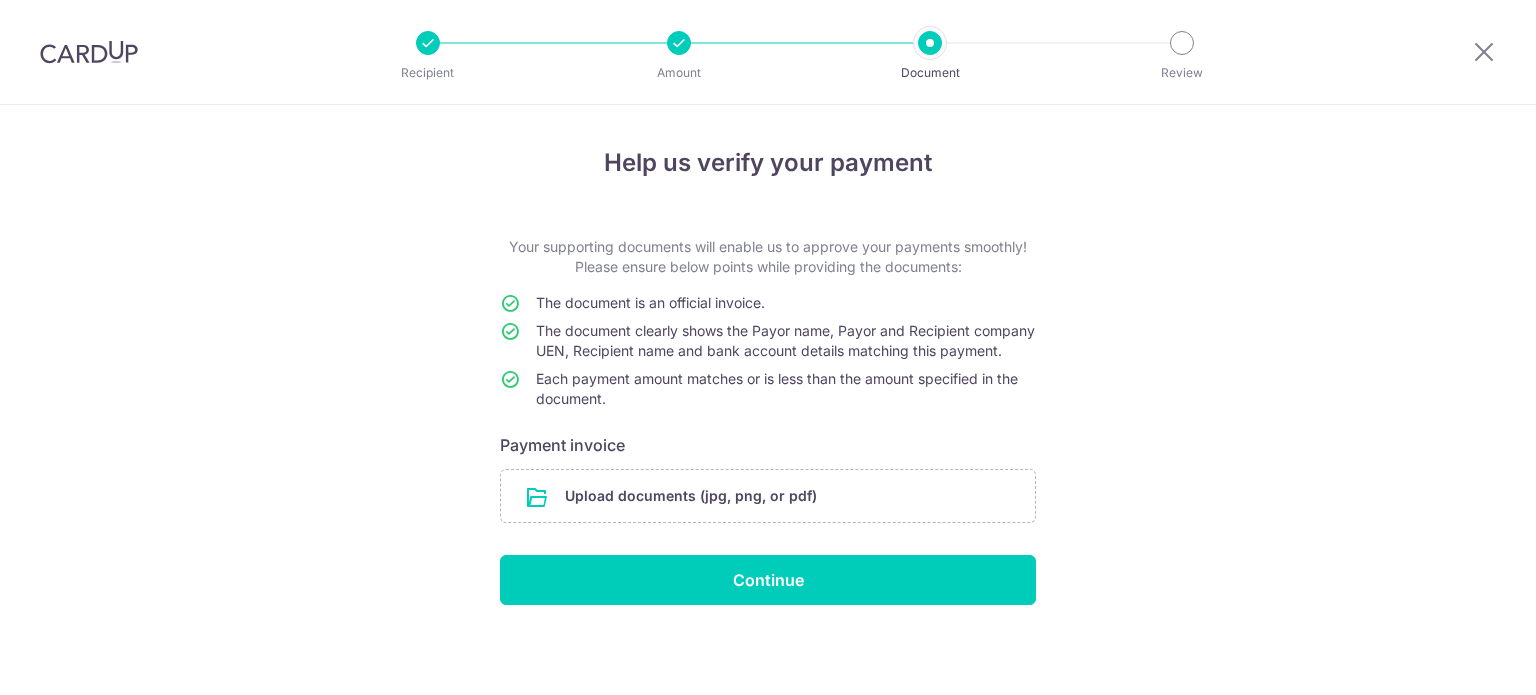scroll, scrollTop: 0, scrollLeft: 0, axis: both 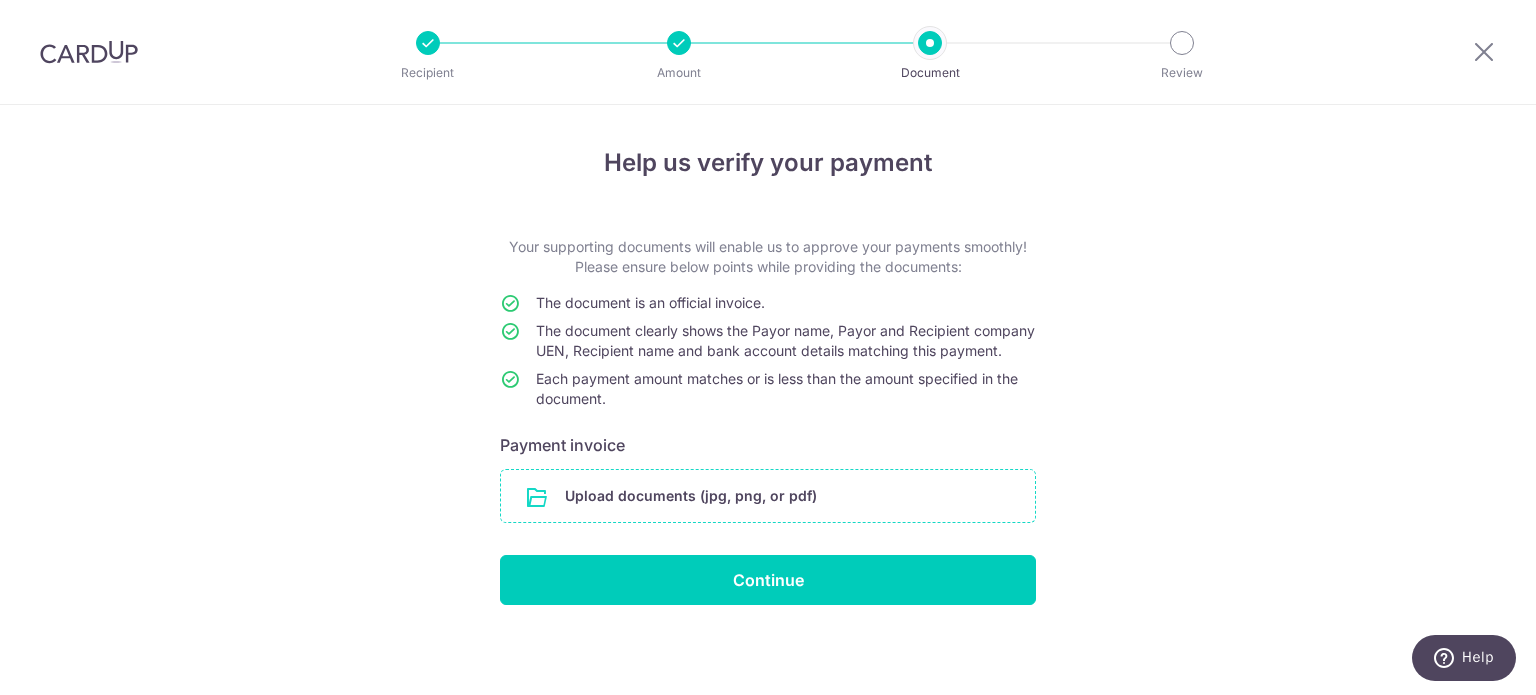 click at bounding box center (768, 496) 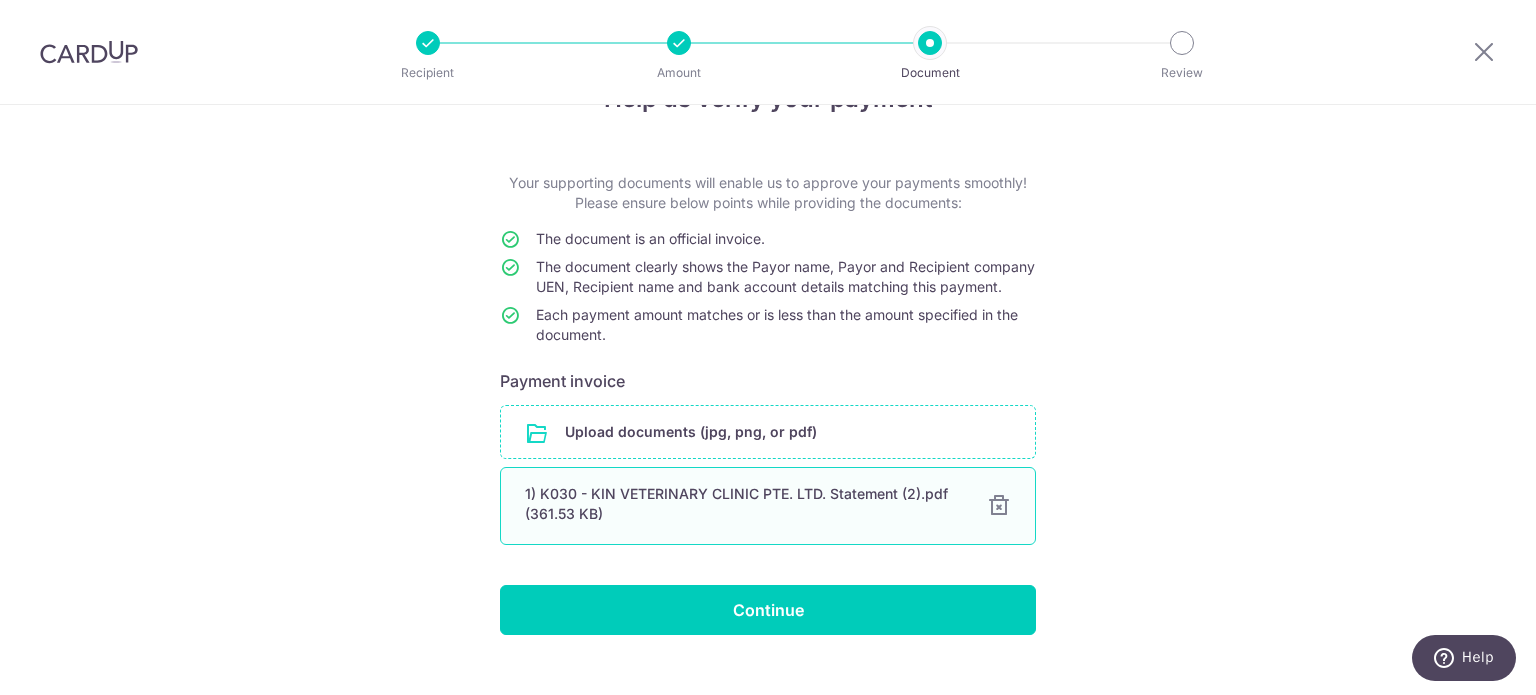 scroll, scrollTop: 100, scrollLeft: 0, axis: vertical 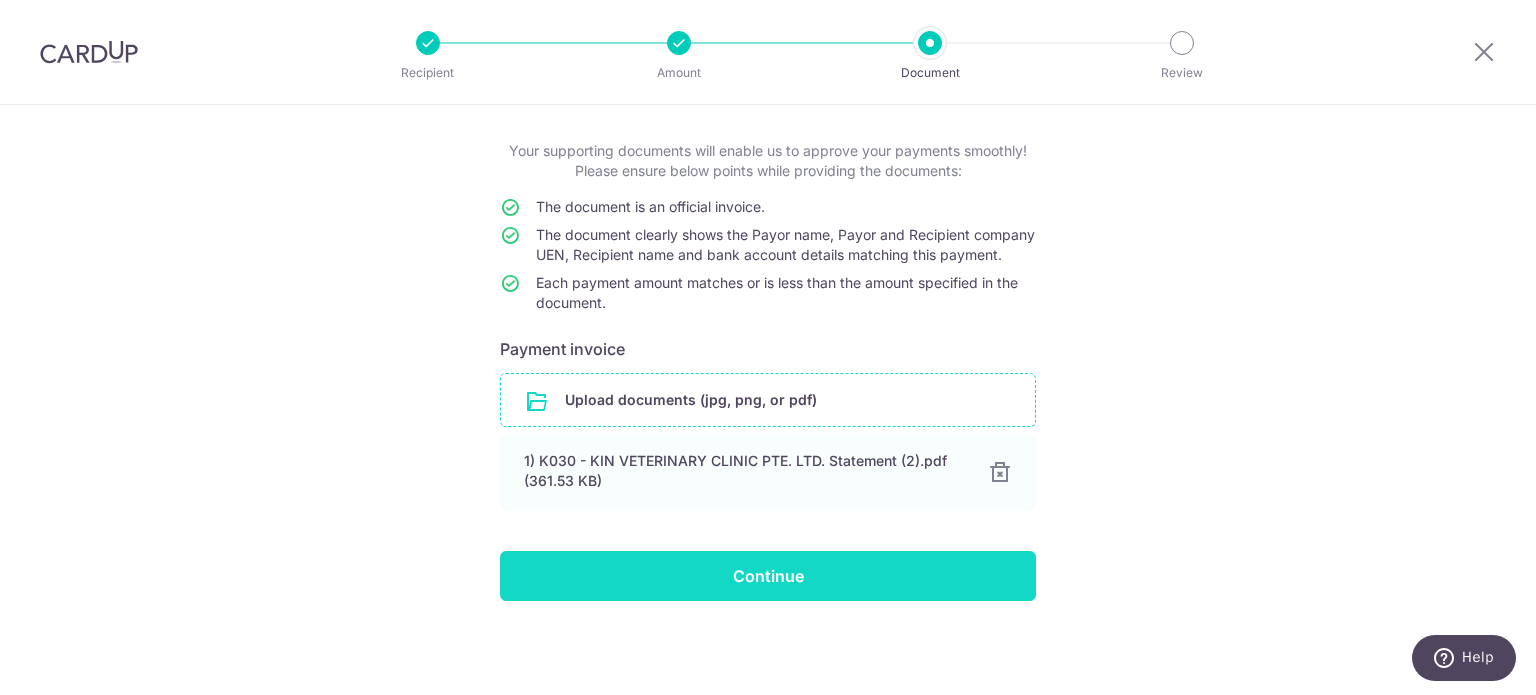 click on "Continue" at bounding box center [768, 576] 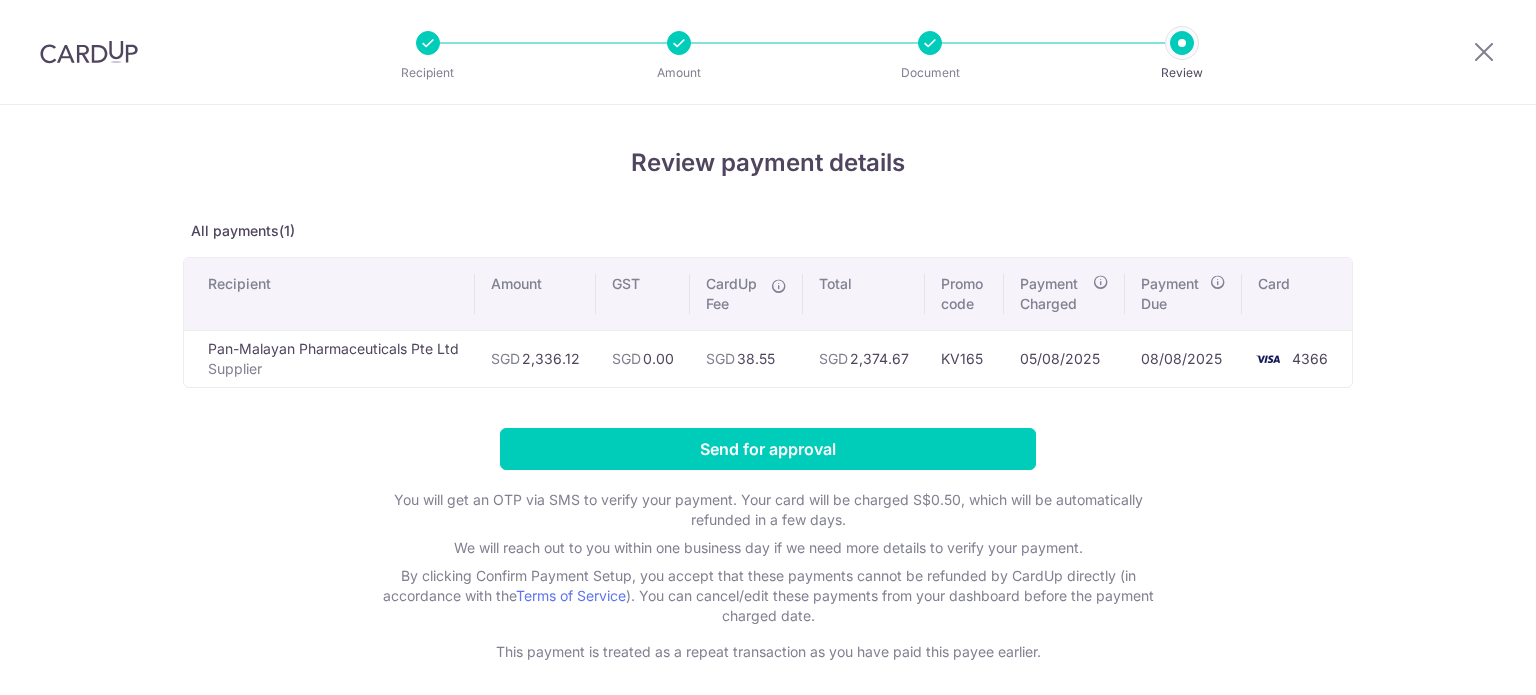scroll, scrollTop: 0, scrollLeft: 0, axis: both 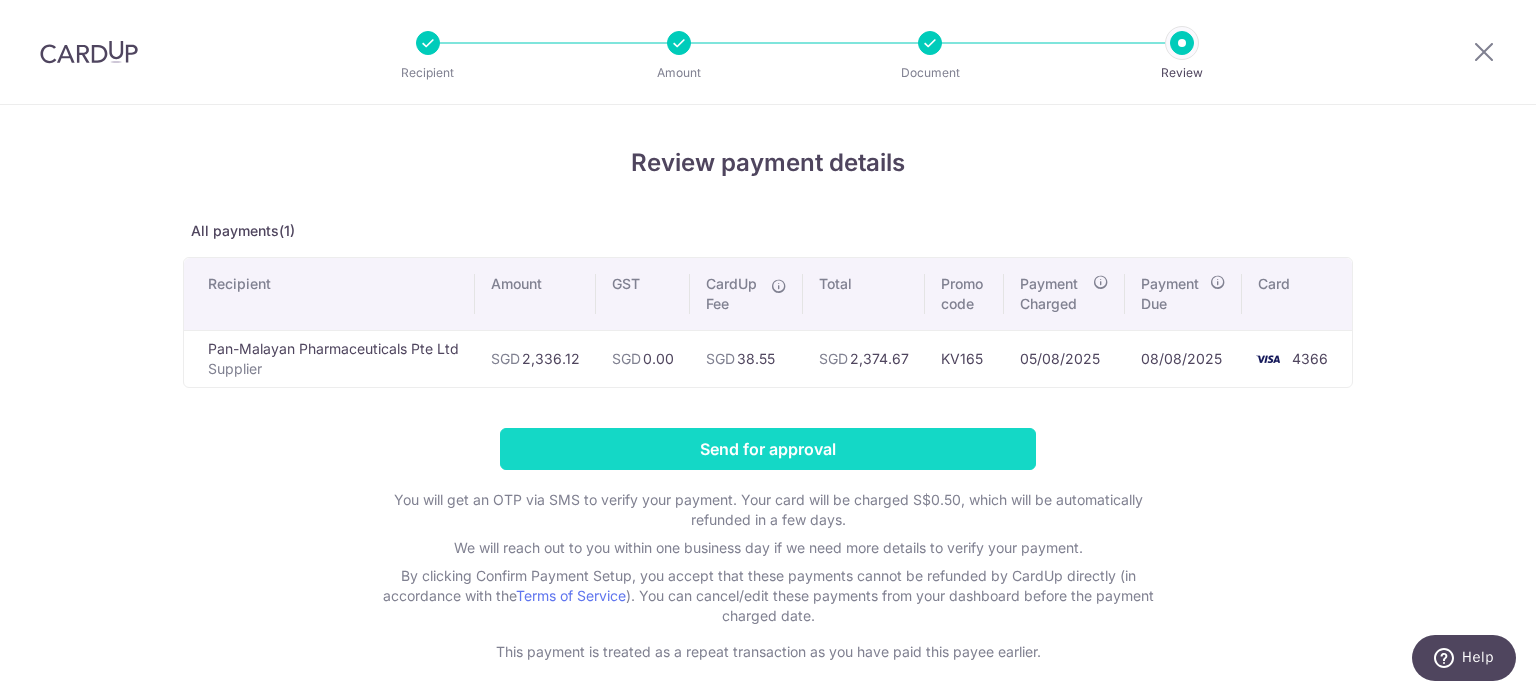 click on "Send for approval" at bounding box center (768, 449) 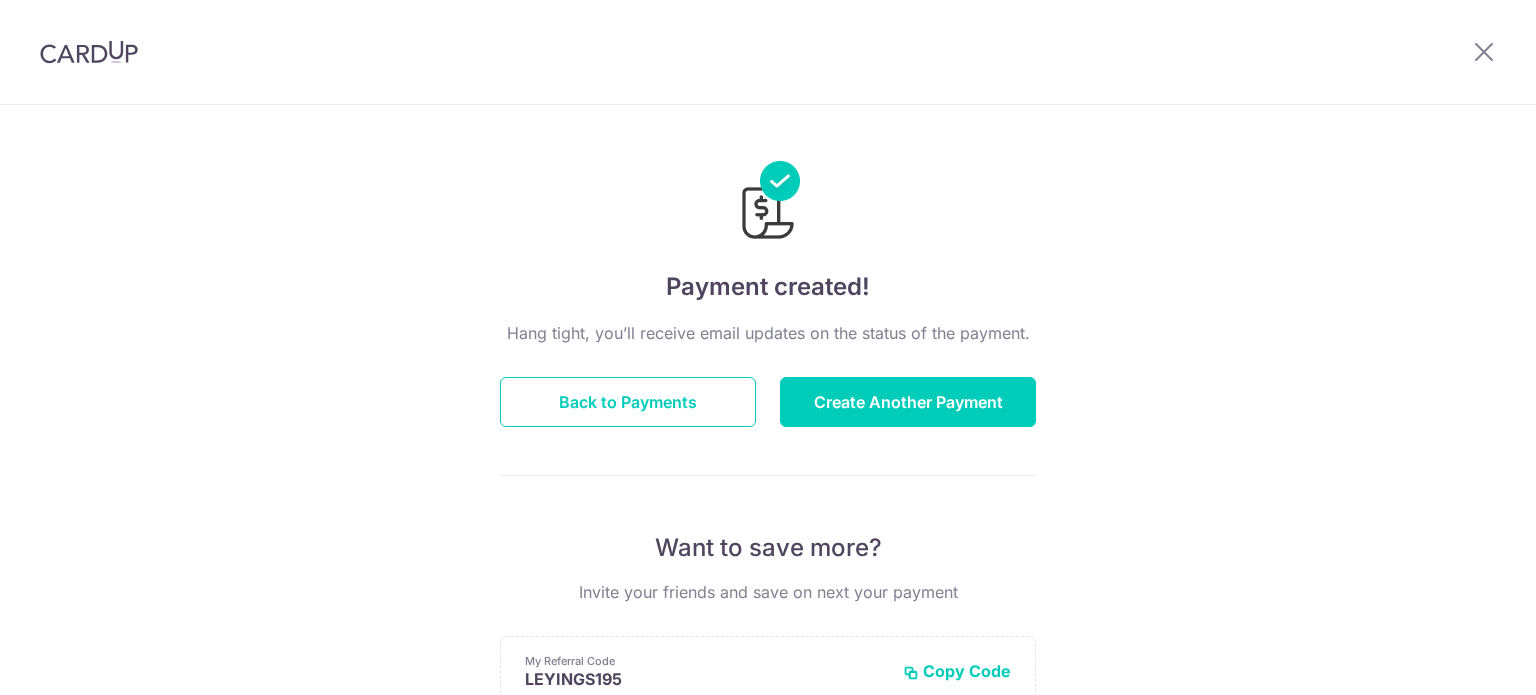 scroll, scrollTop: 0, scrollLeft: 0, axis: both 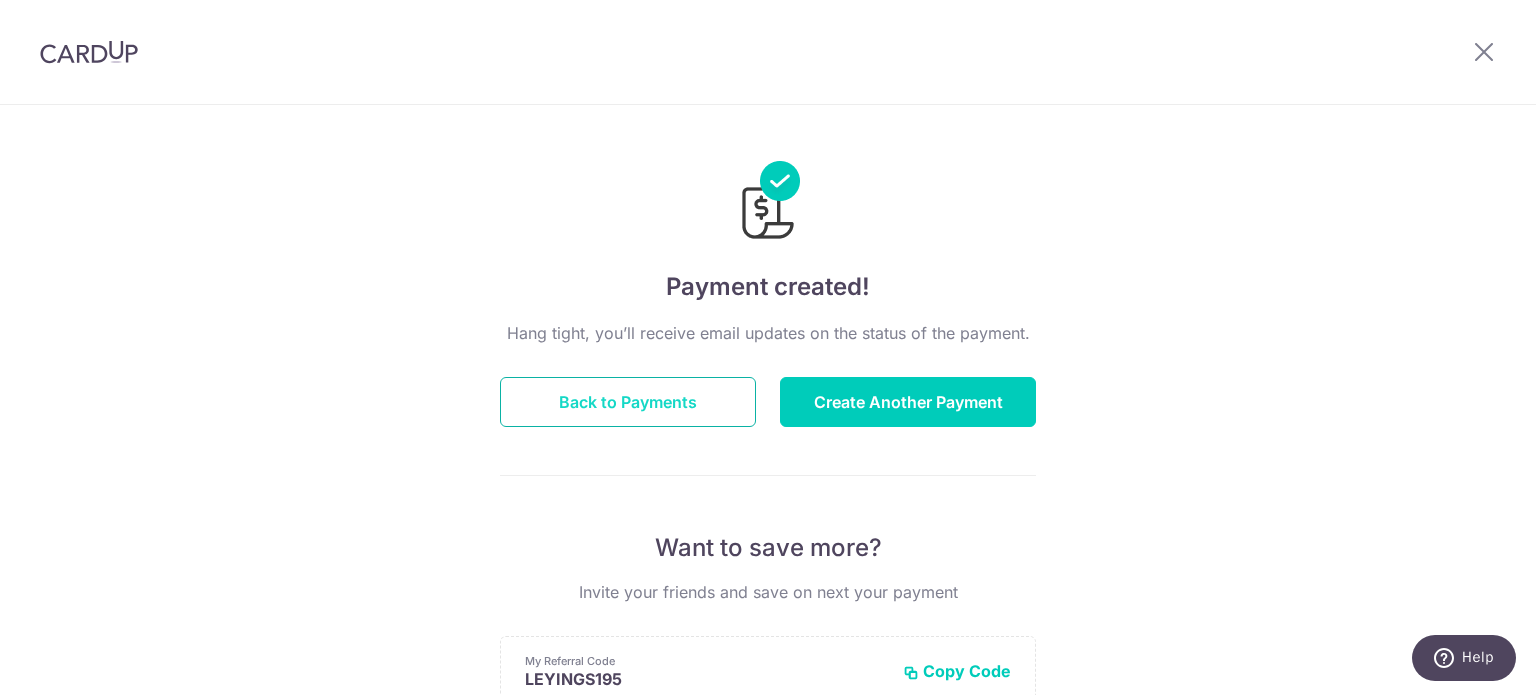 click on "Back to Payments" at bounding box center (628, 402) 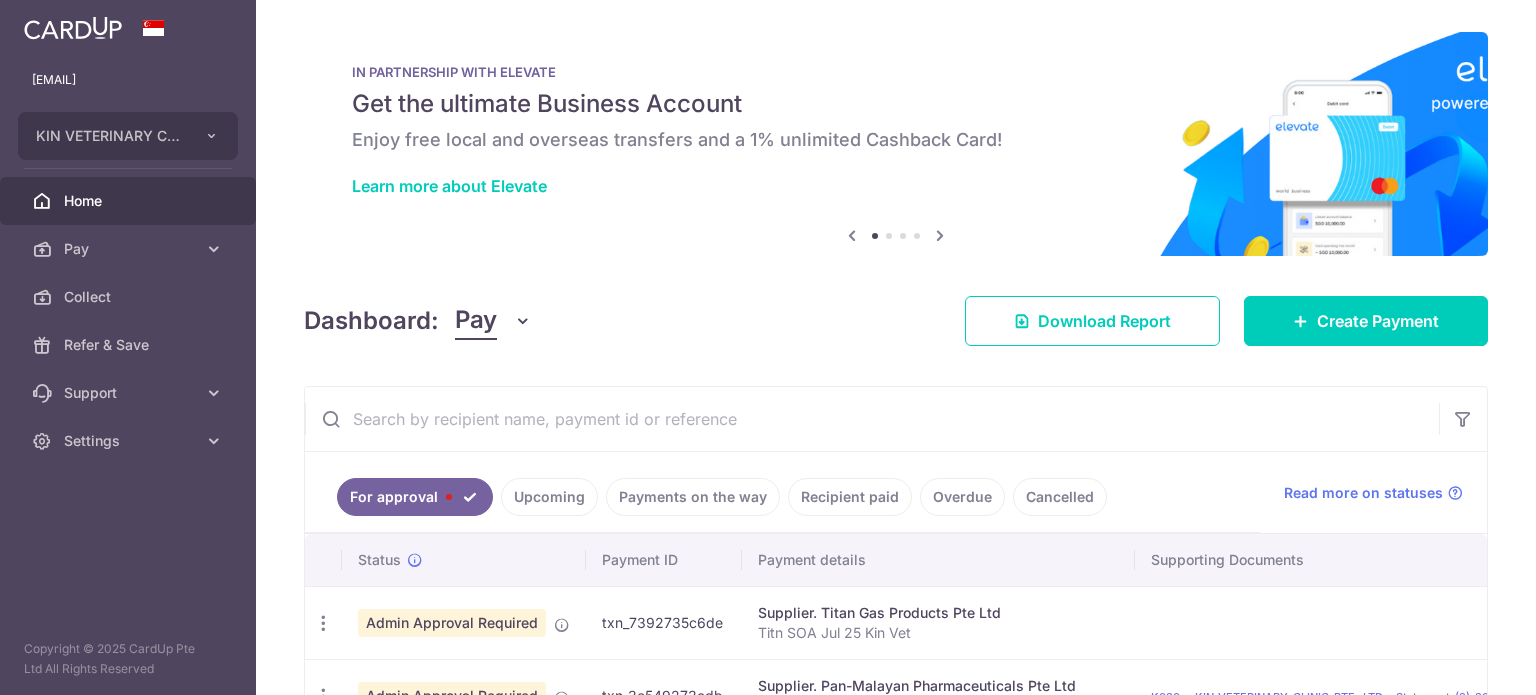scroll, scrollTop: 0, scrollLeft: 0, axis: both 